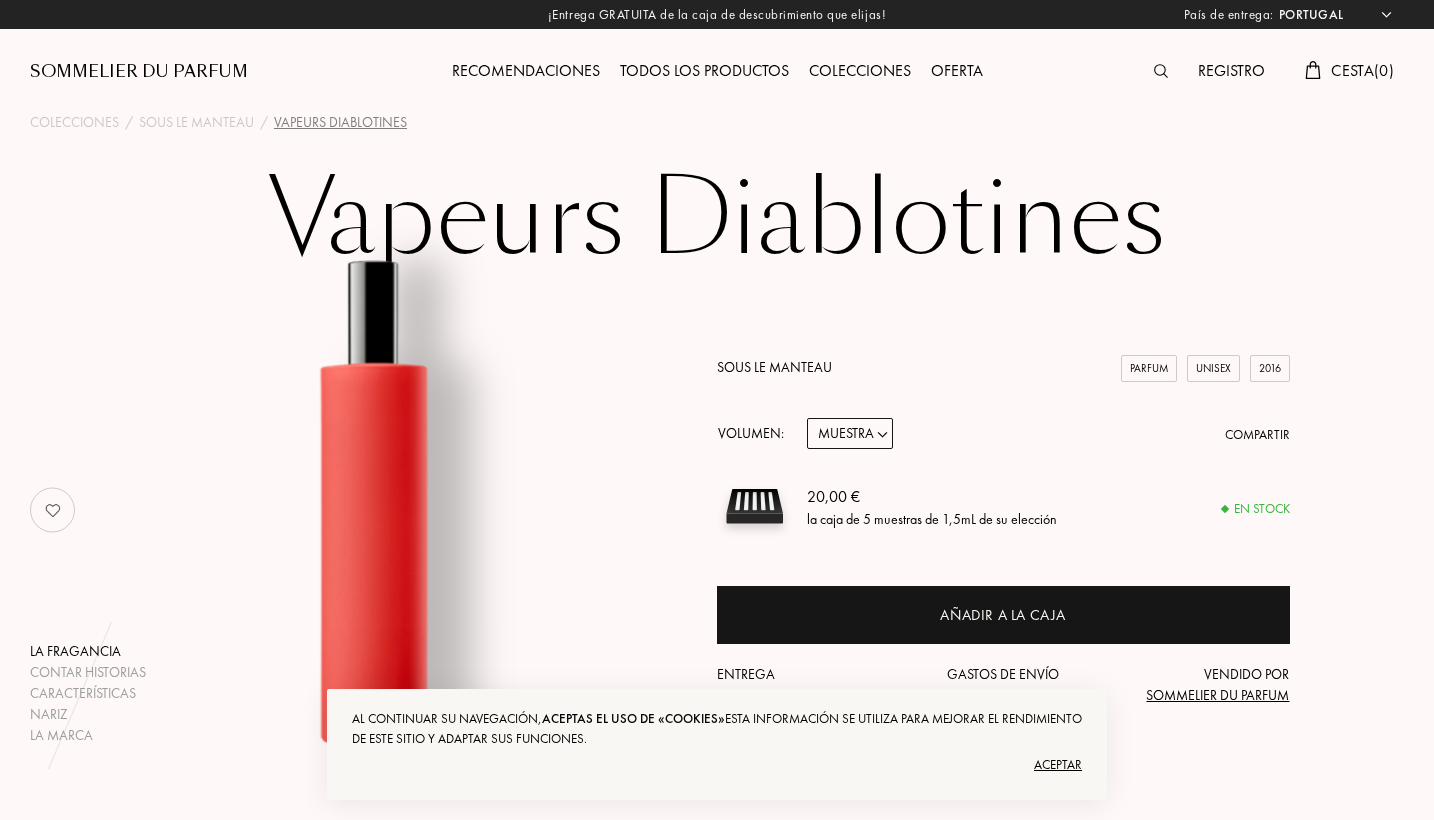 select on "PT" 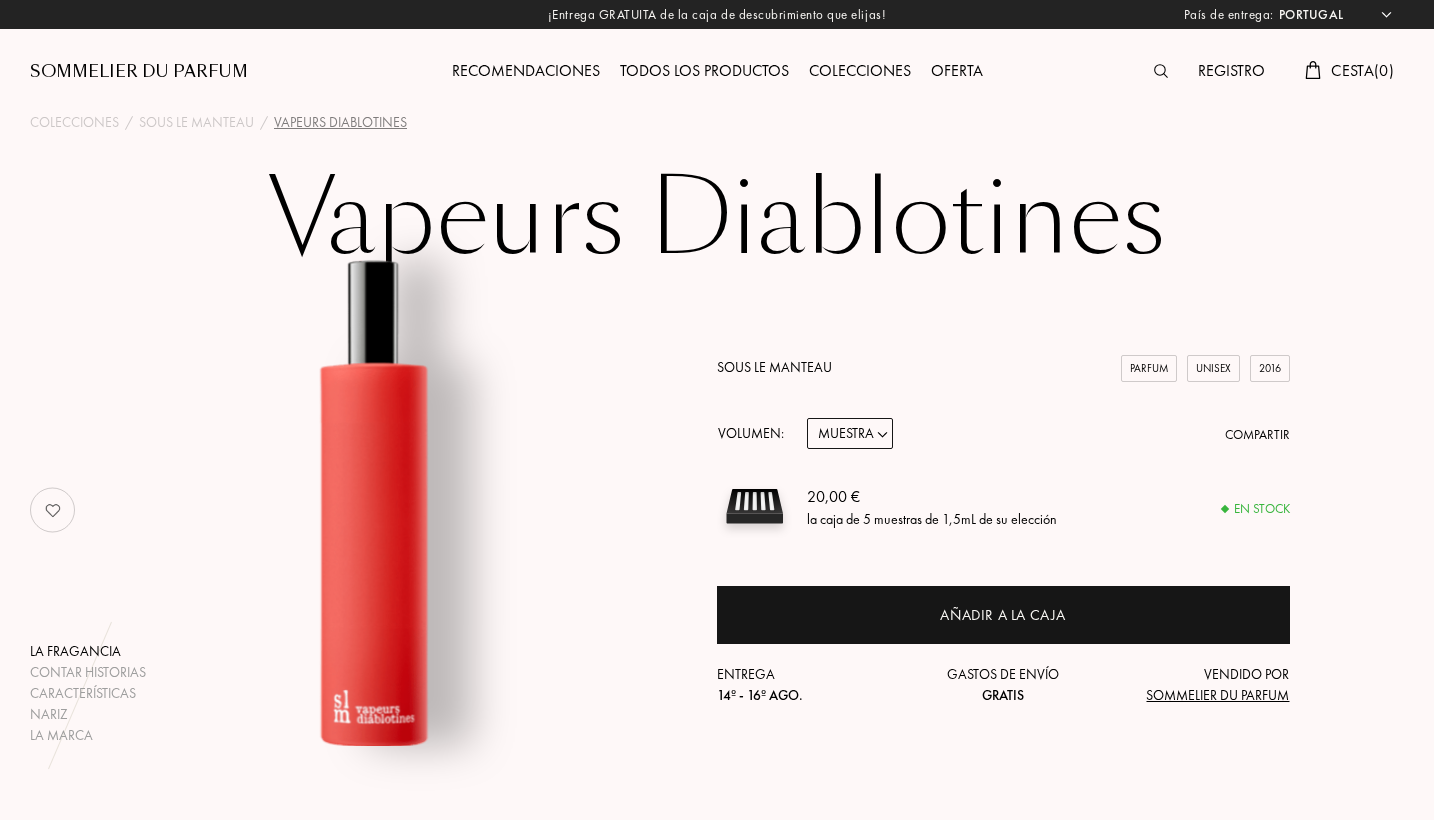 click on "la caja de 5 muestras de 1,5mL de su elección" at bounding box center (932, 518) 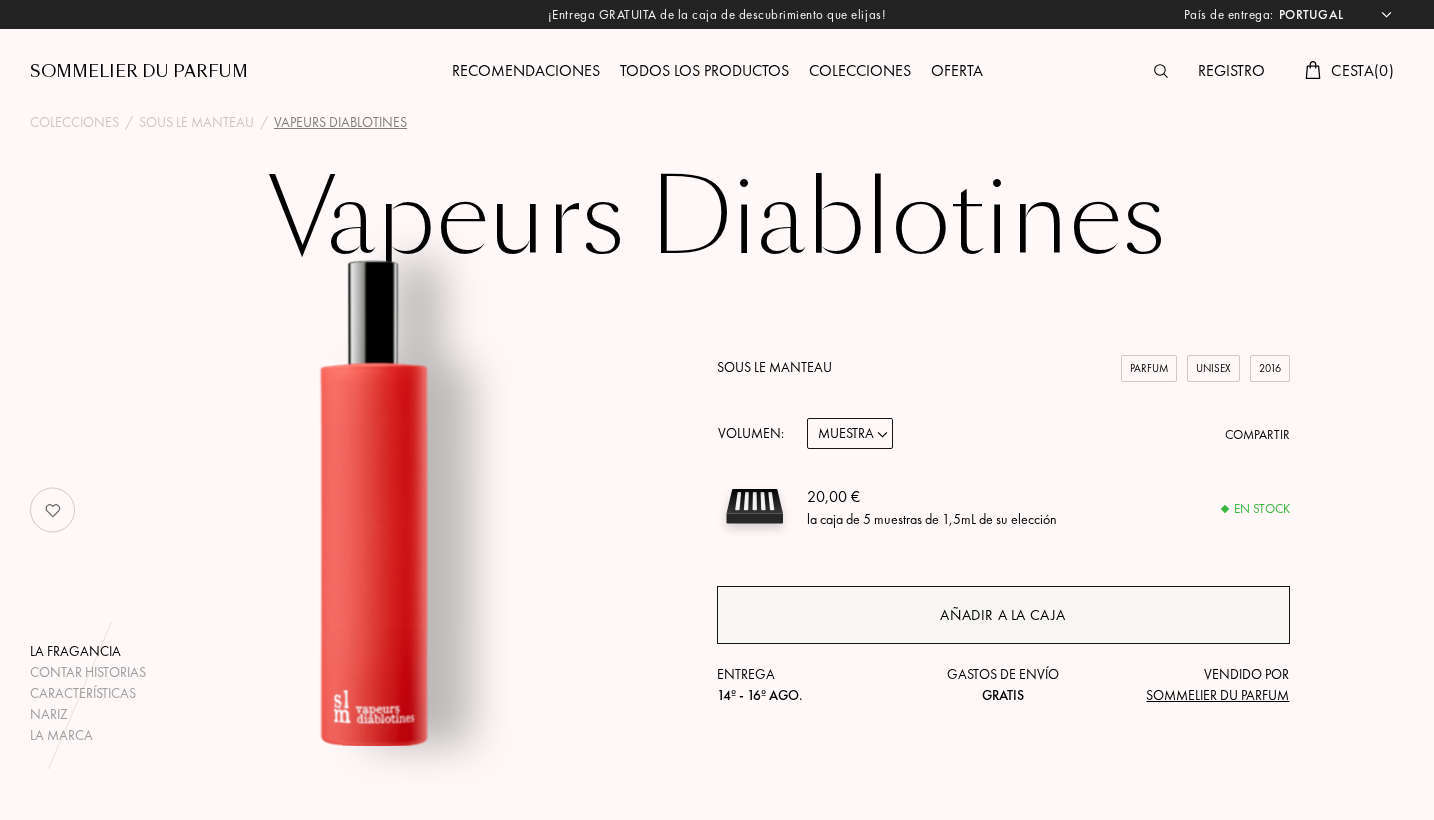 click on "Añadir a la caja" at bounding box center (1003, 615) 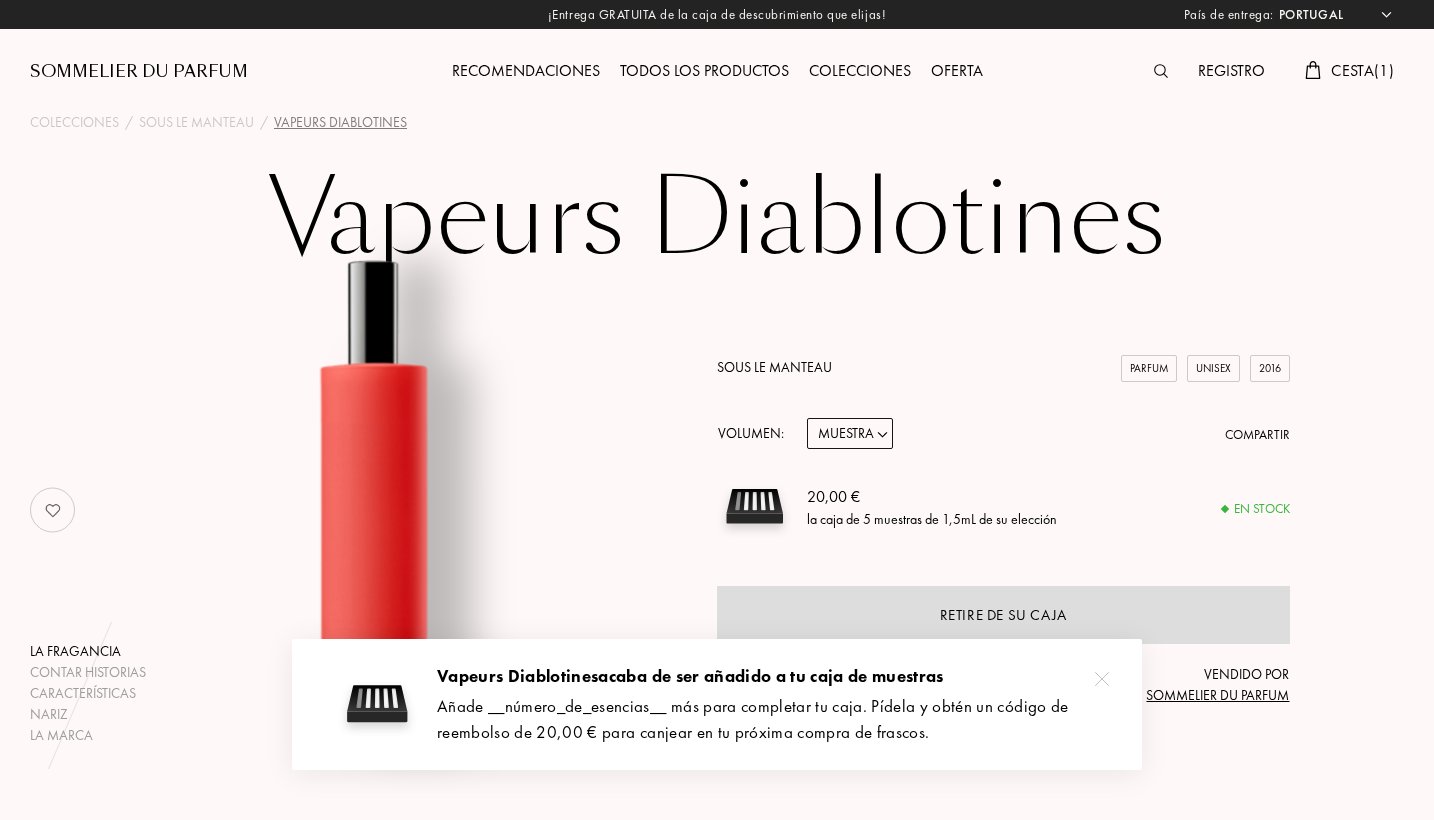 click on "Colecciones" at bounding box center [860, 72] 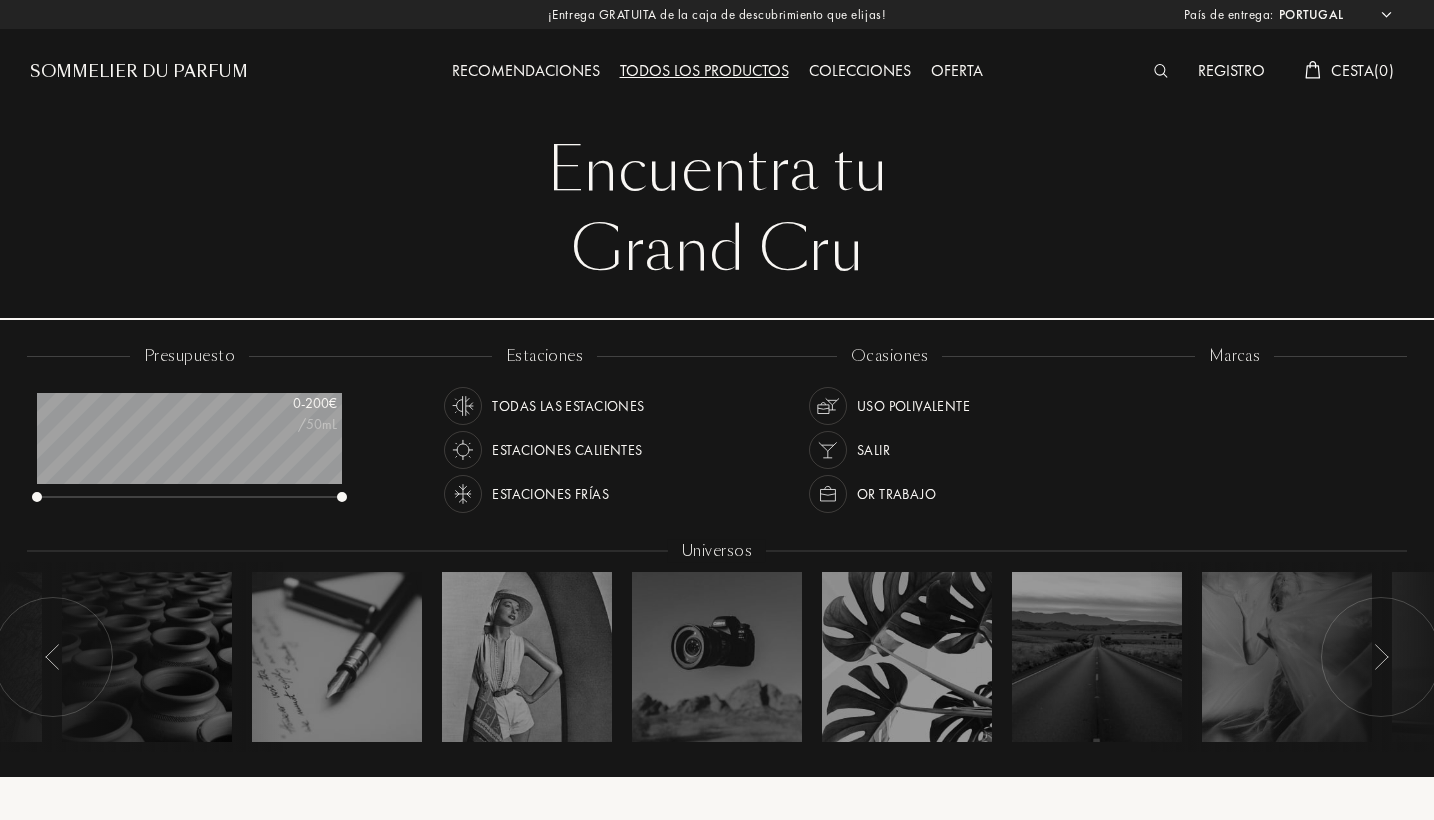 select on "PT" 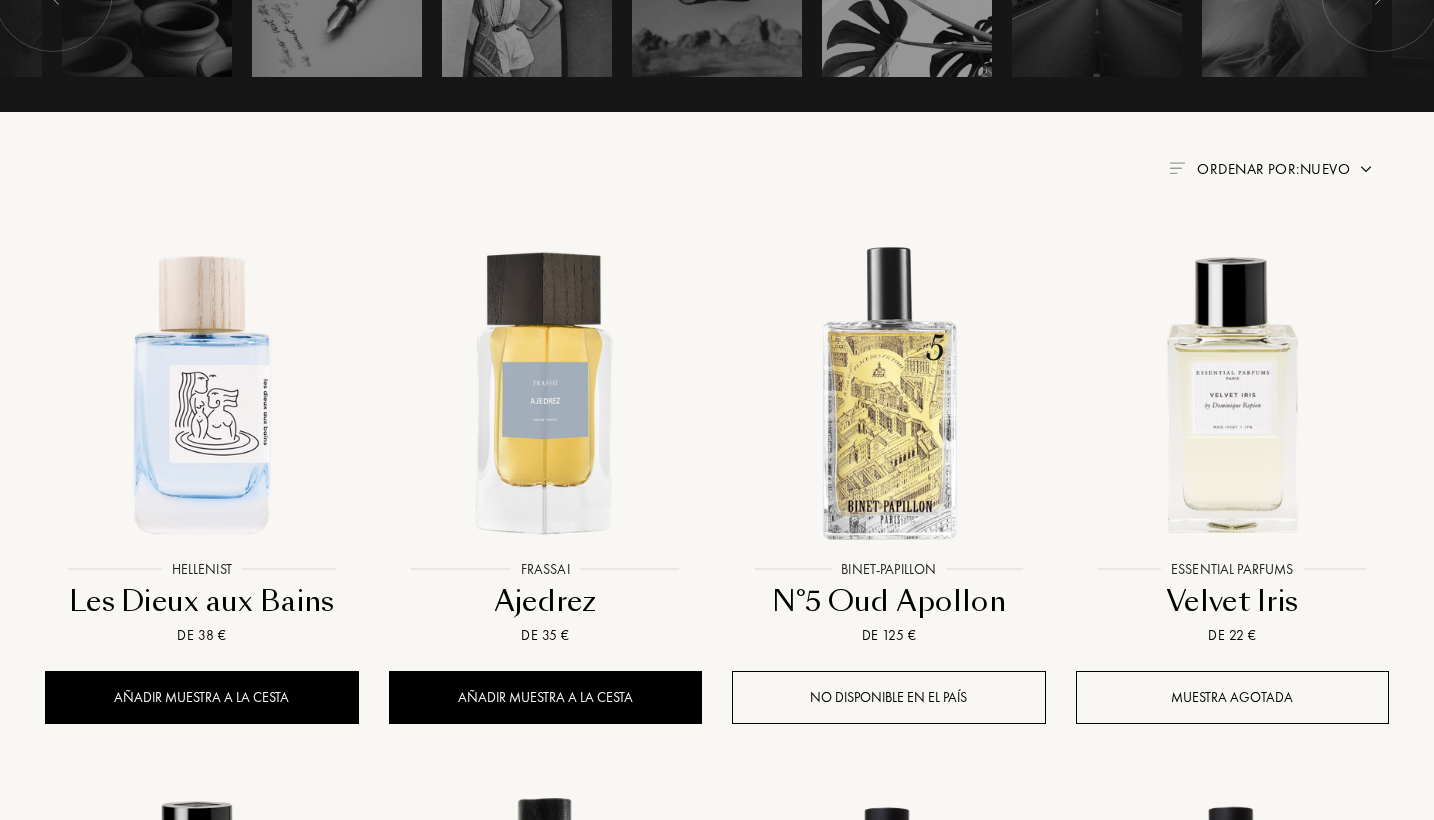 scroll, scrollTop: 696, scrollLeft: 0, axis: vertical 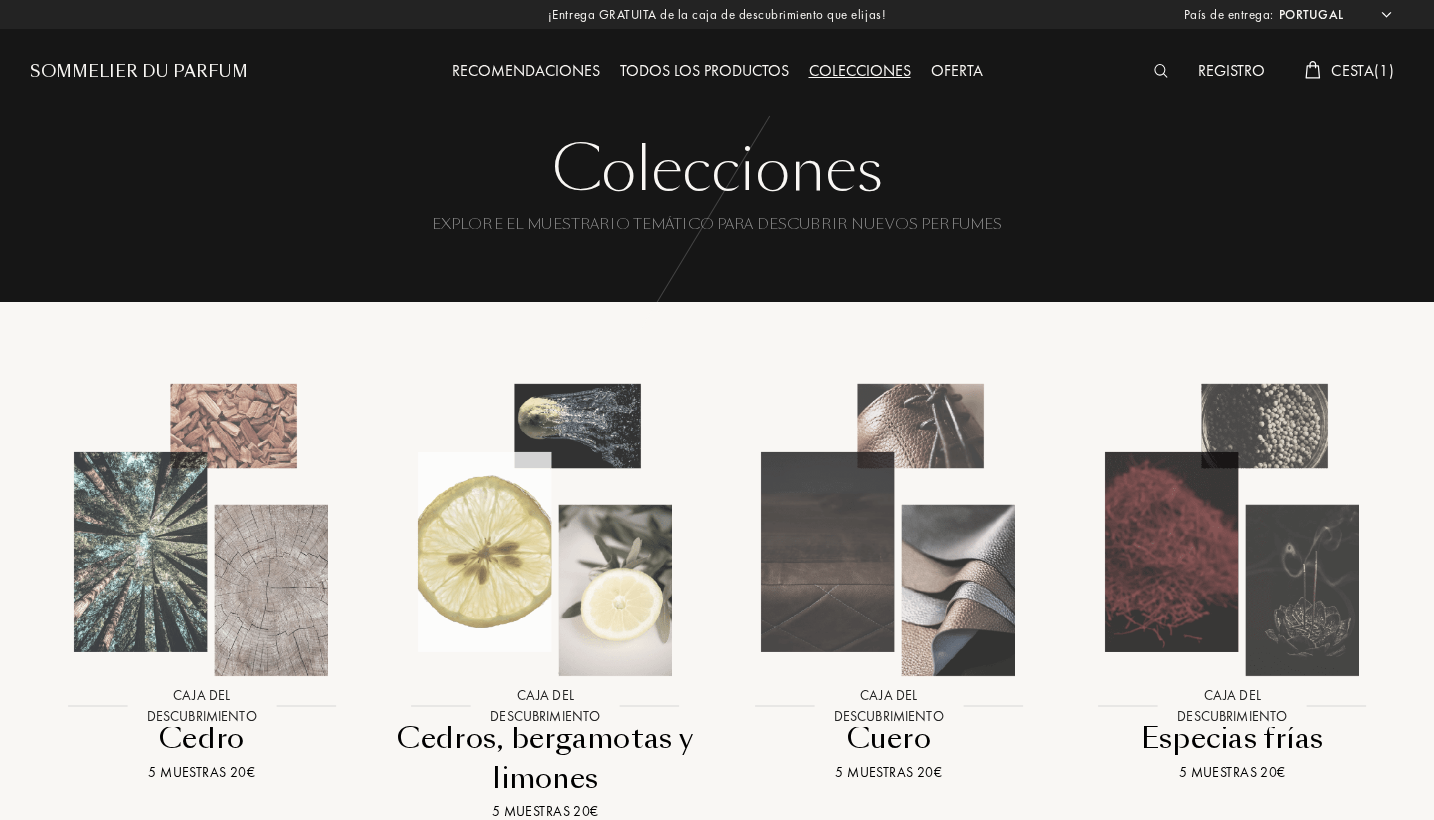 select on "PT" 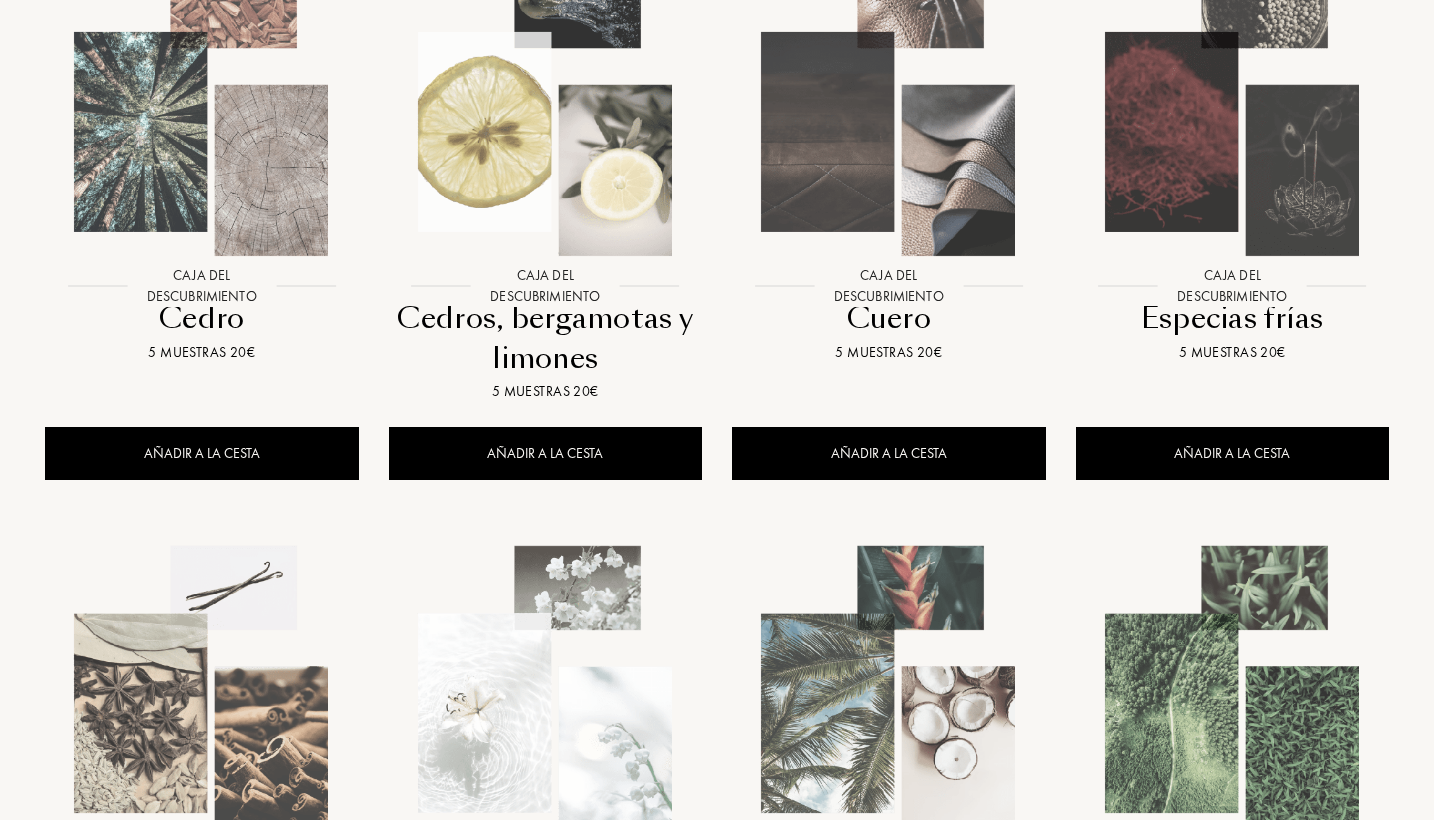 scroll, scrollTop: 371, scrollLeft: 0, axis: vertical 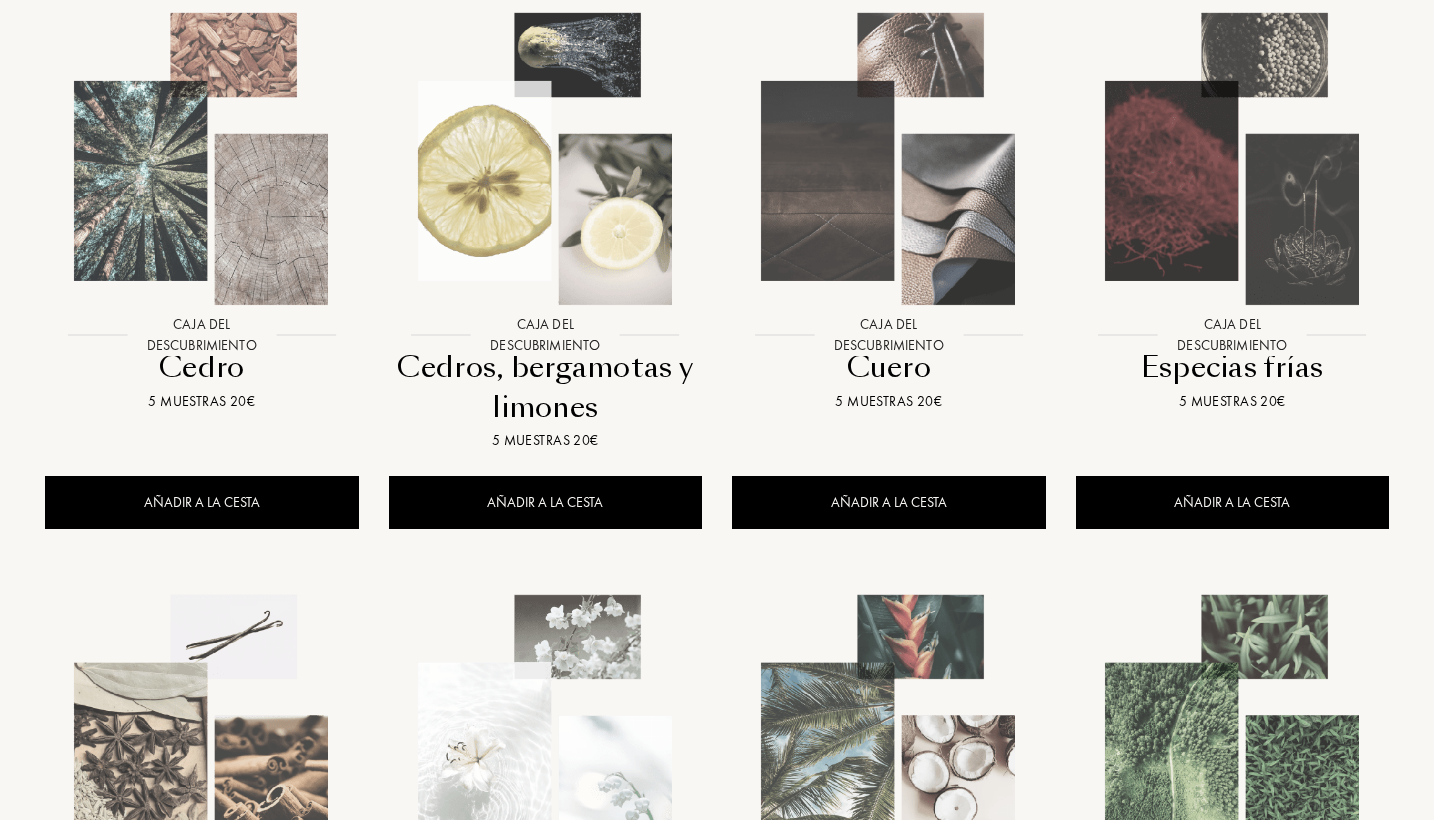 click at bounding box center (1232, 158) 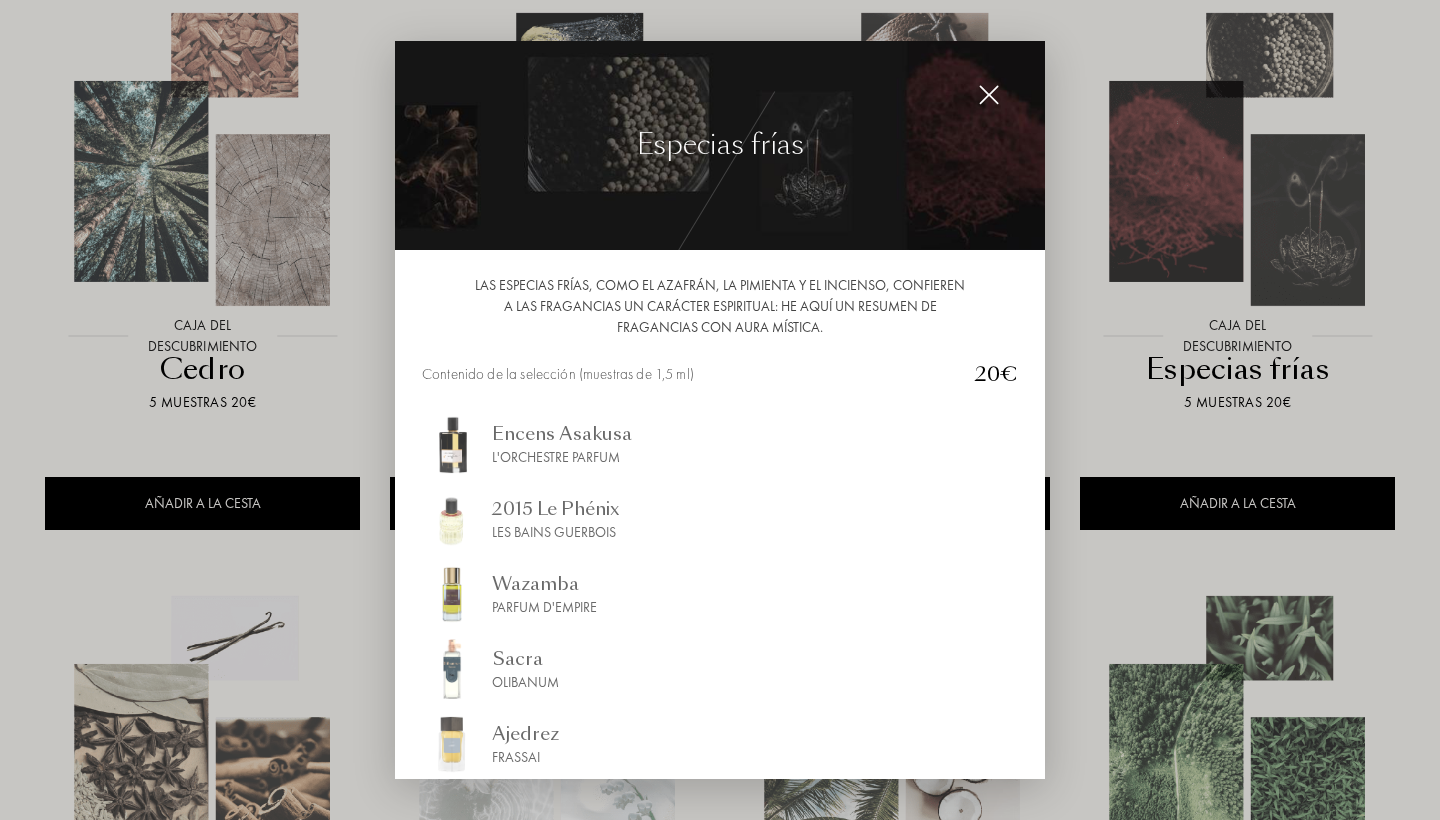 click on "Las especias frías, como el azafrán, la pimienta y el incienso, confieren a las fragancias un carácter espiritual: he aquí un resumen de fragancias con aura mística. Contenido de la selección (muestras de 1,5 ml) 20€ Encens Asakusa L'Orchestre Parfum 2015 Le Phénix Les Bains Guerbois Wazamba Parfum d'Empire Sacra Olibanum Ajedrez Frassai AÑADIR A LA CESTA" at bounding box center [720, 514] 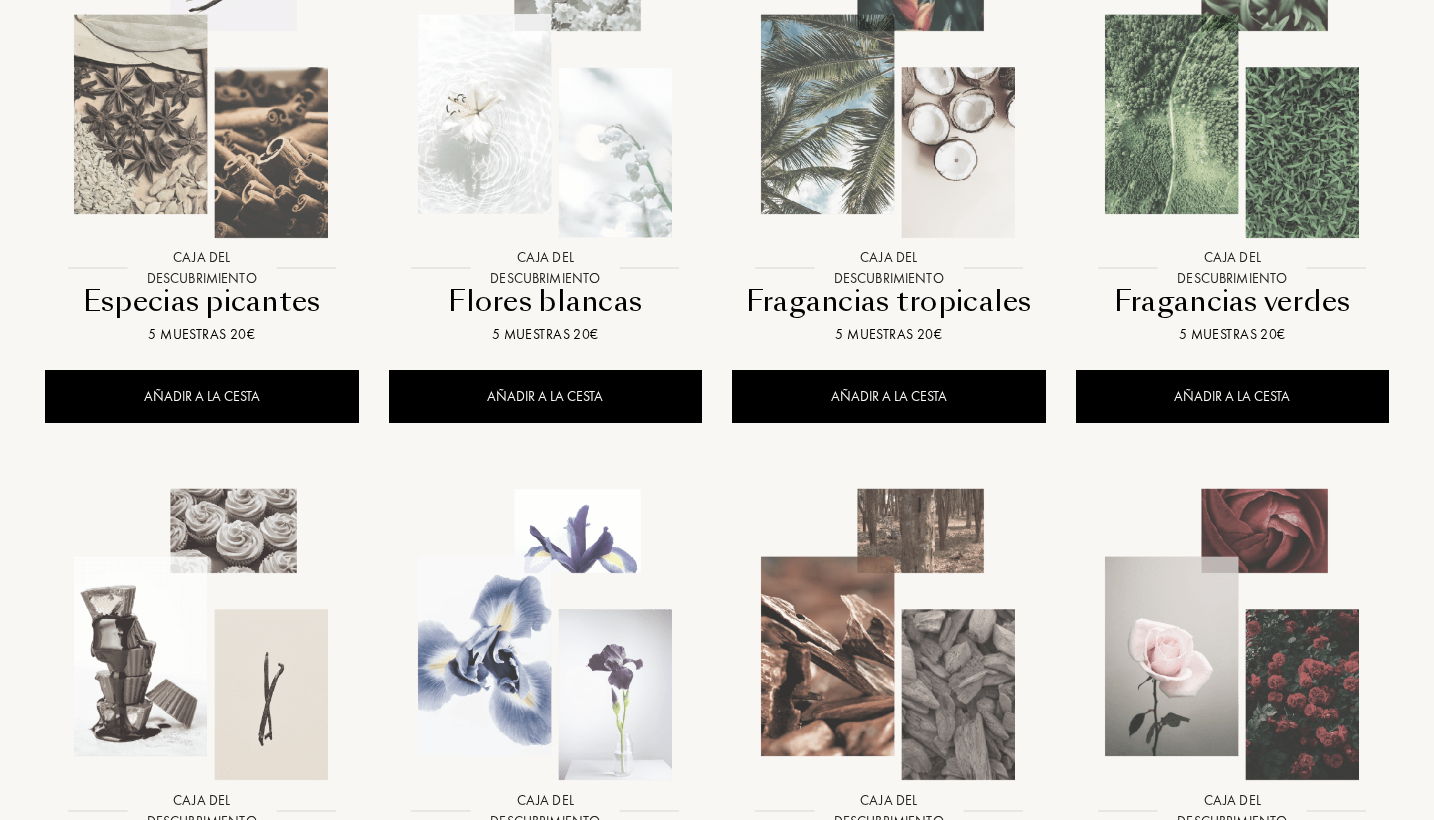 scroll, scrollTop: 1038, scrollLeft: 0, axis: vertical 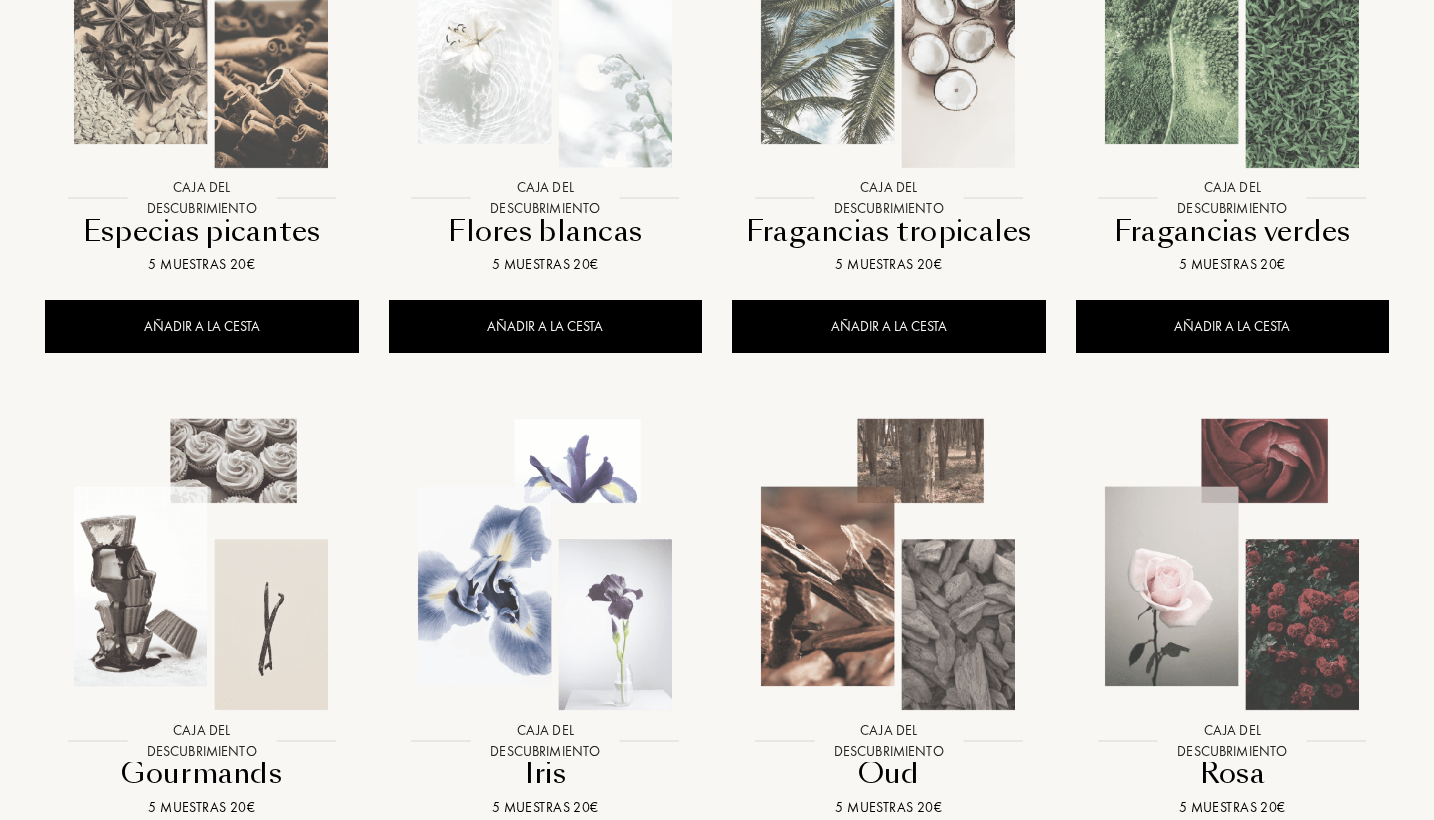 click at bounding box center (1233, 40) 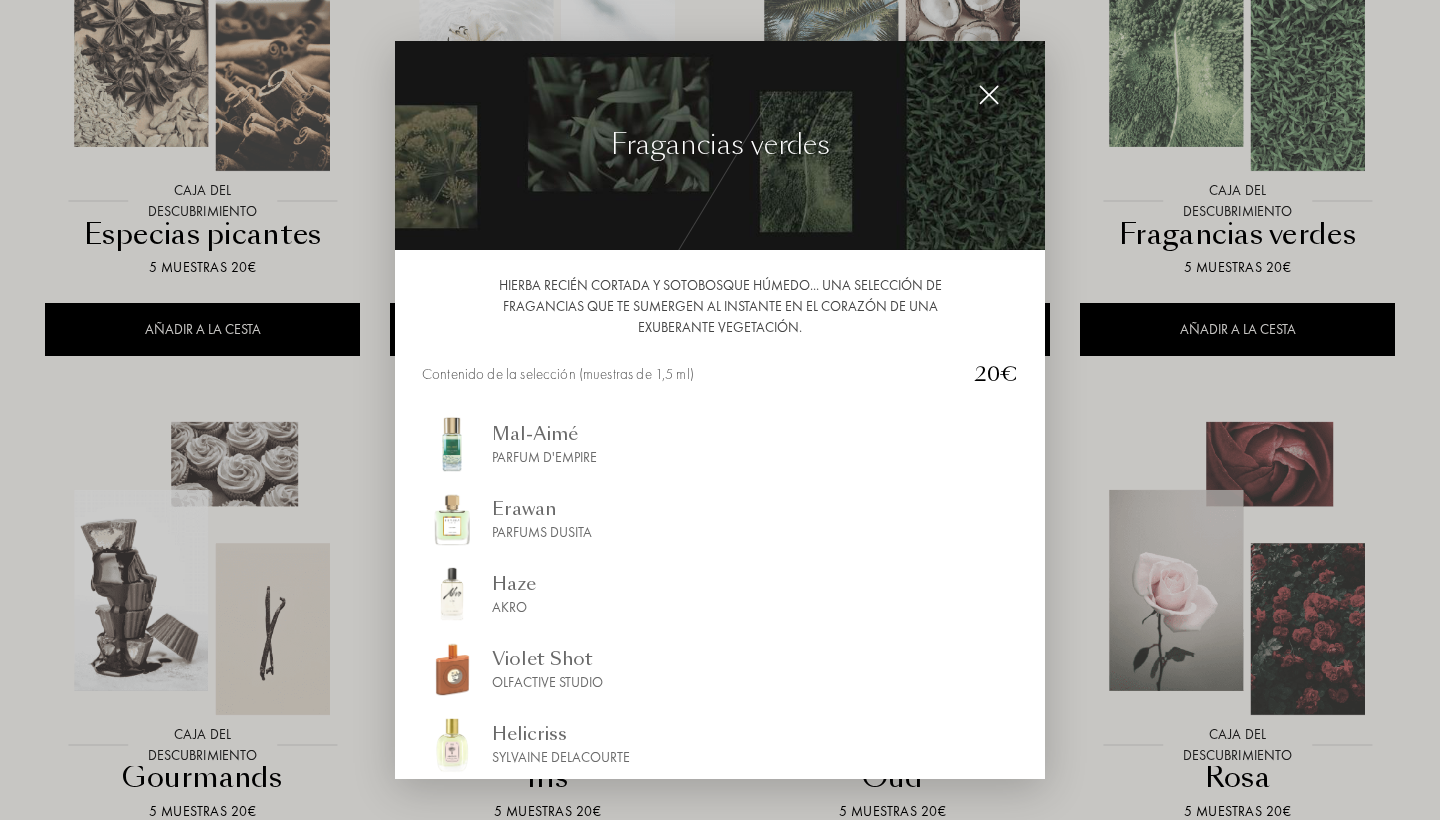 click at bounding box center [989, 95] 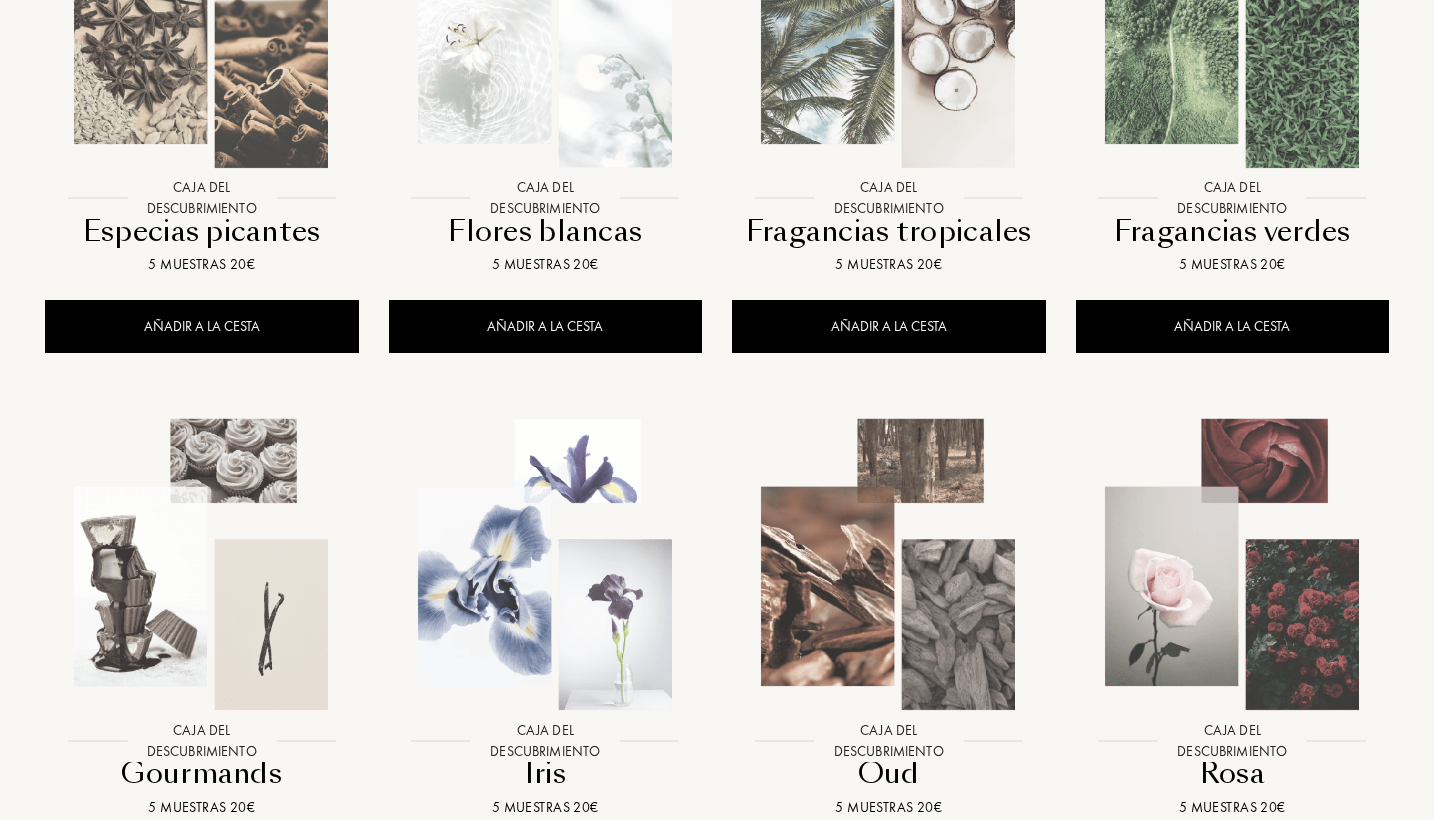 scroll, scrollTop: 0, scrollLeft: 0, axis: both 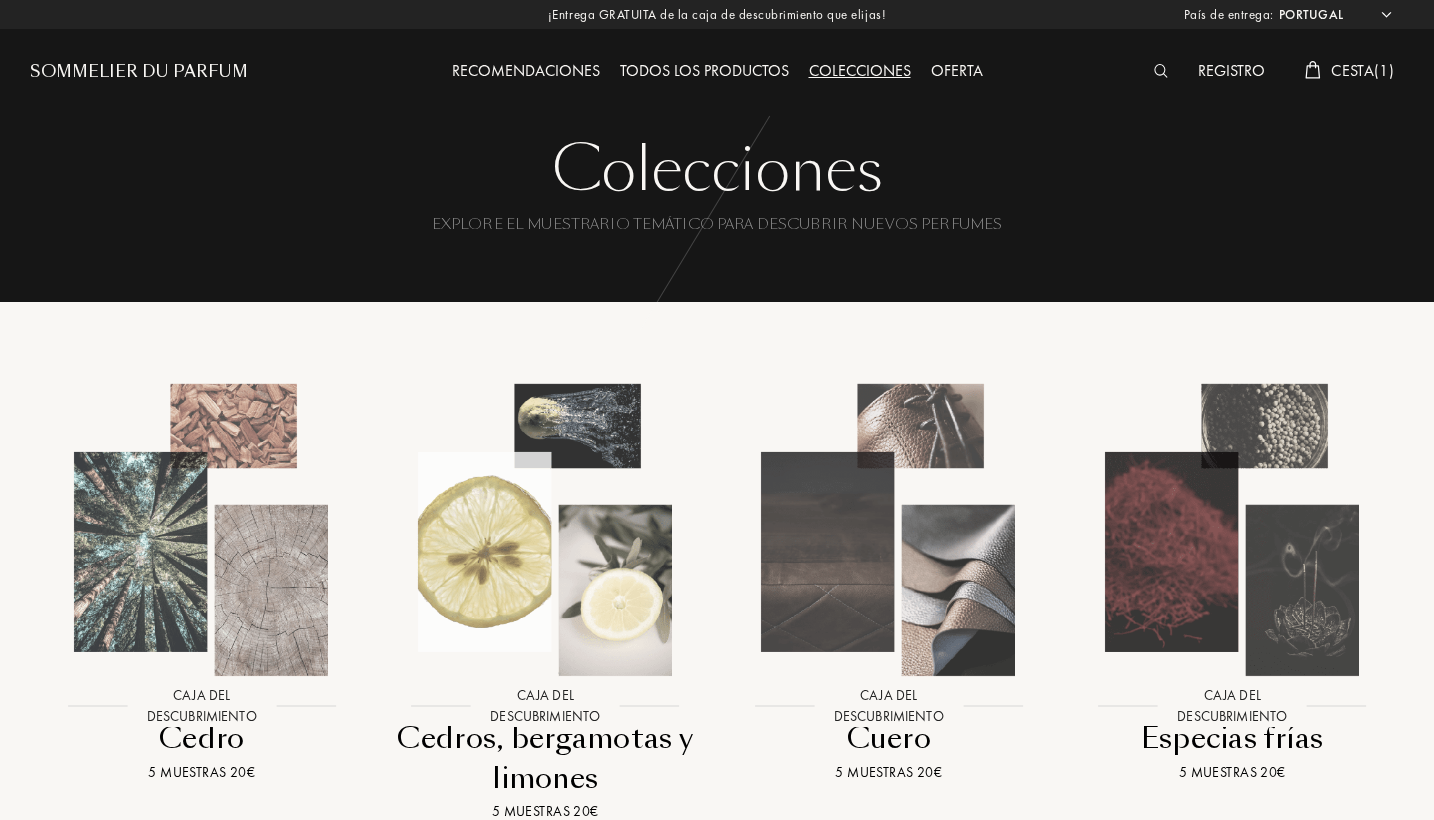 click on "Sommelier du Parfum" at bounding box center [139, 72] 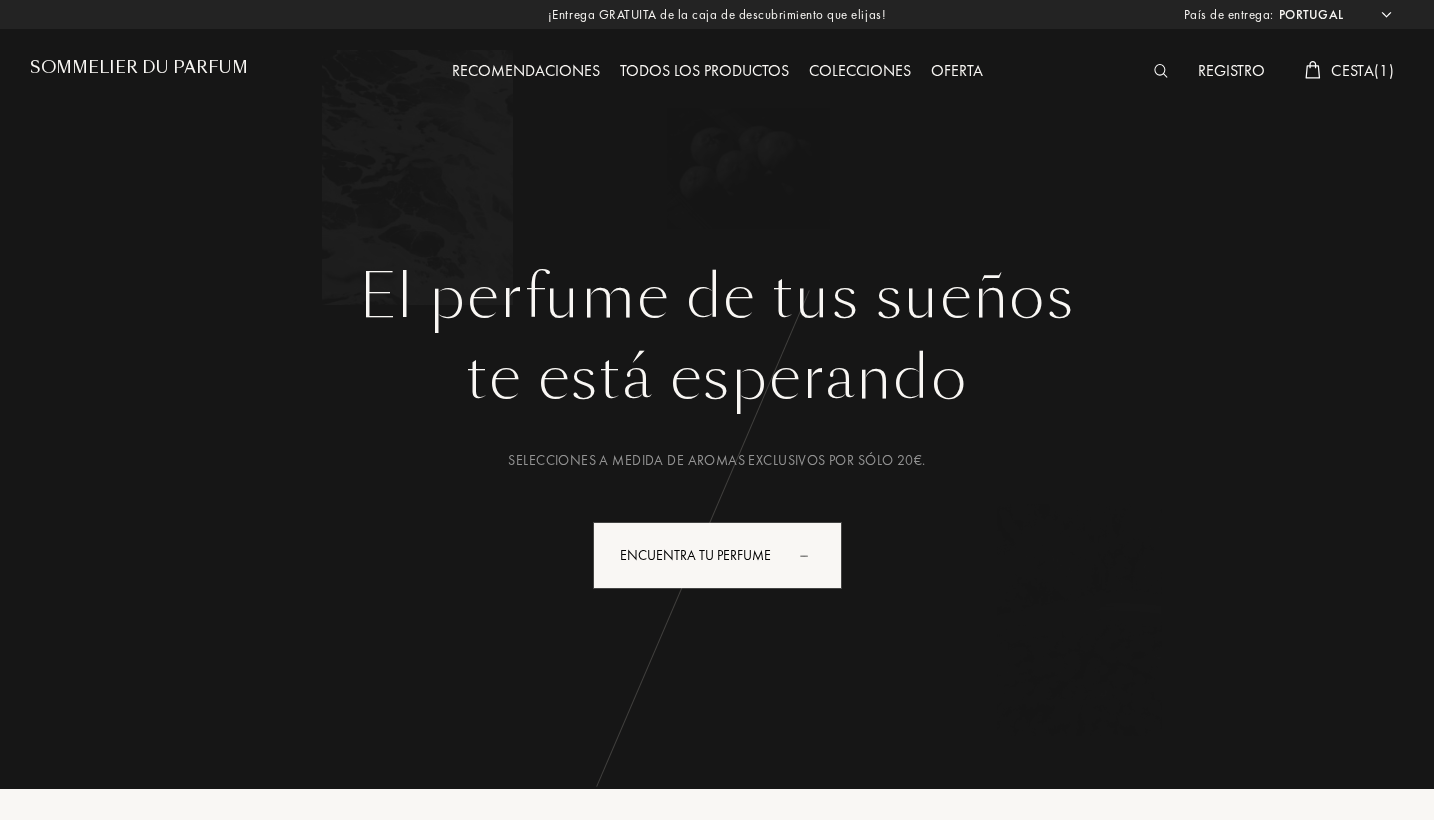select on "PT" 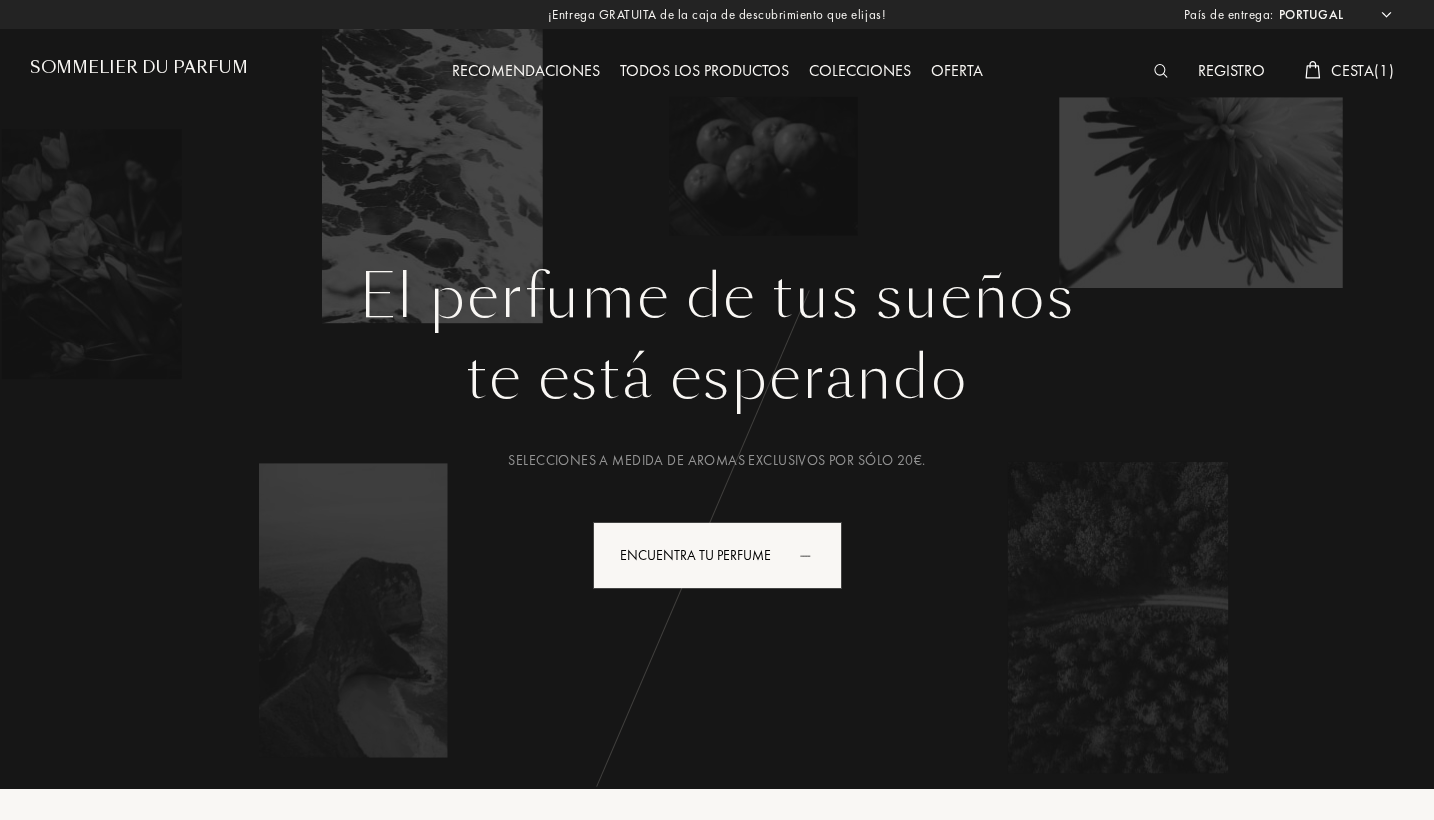 scroll, scrollTop: 0, scrollLeft: 0, axis: both 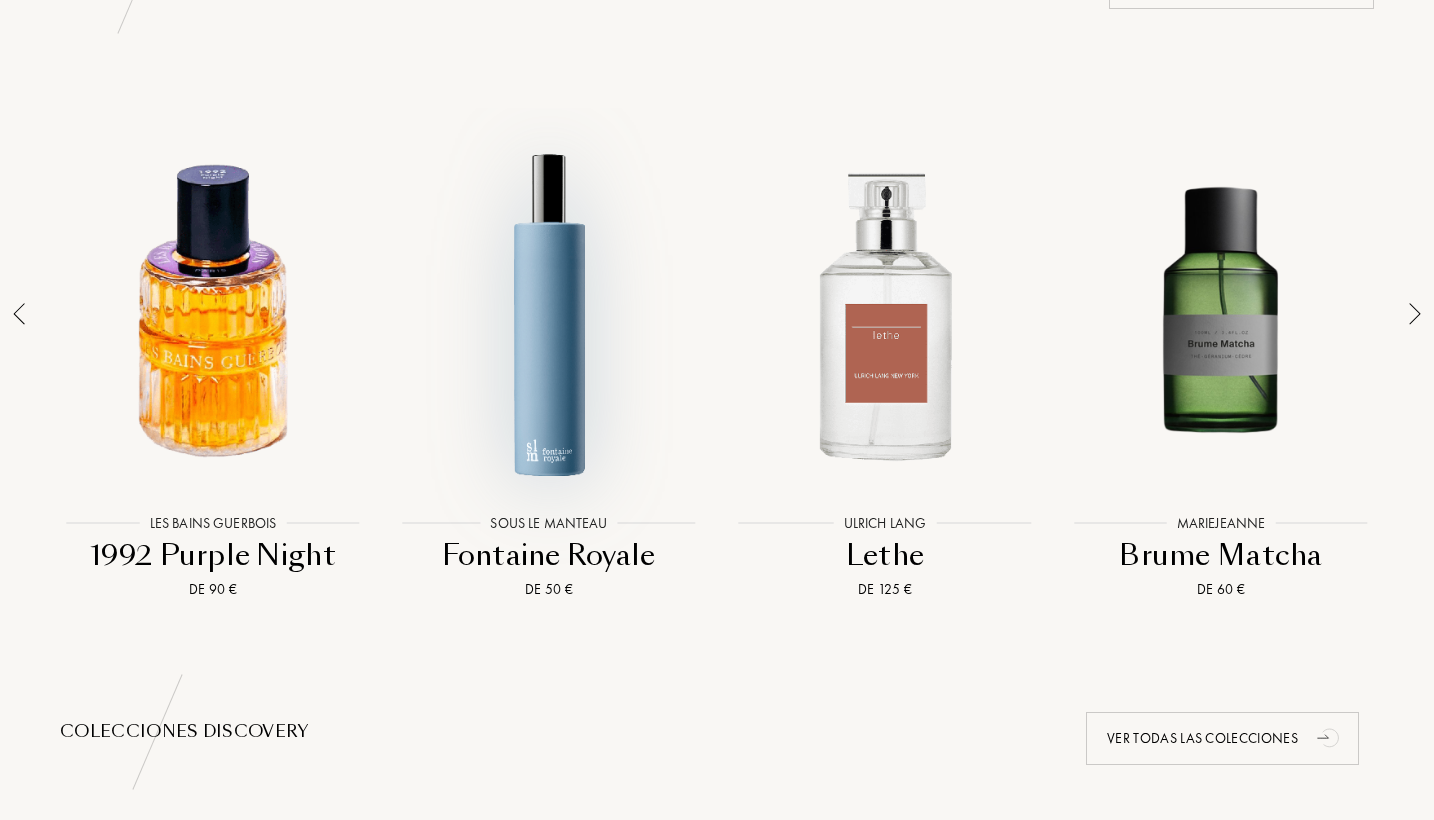 click at bounding box center (549, 313) 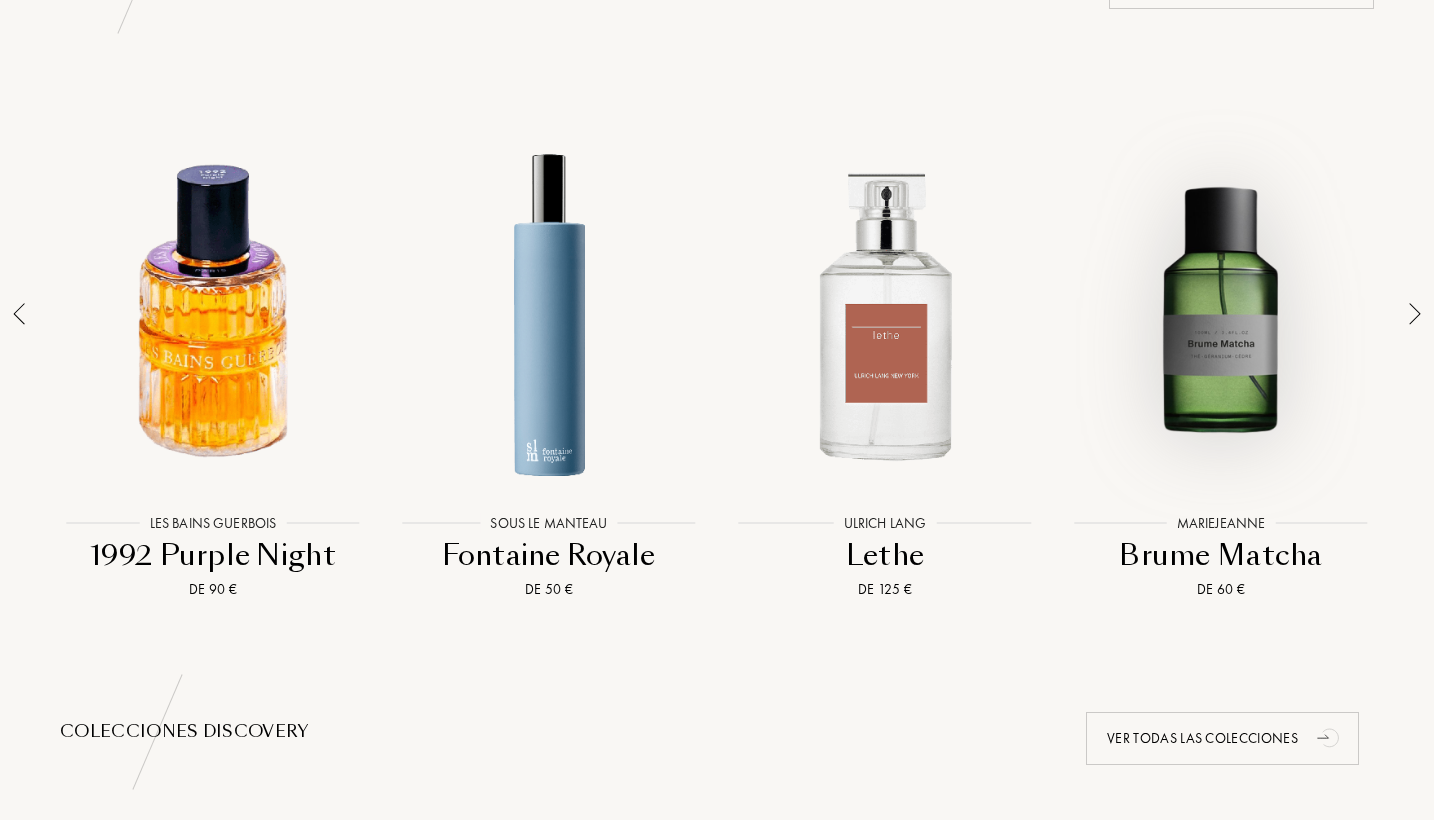 click at bounding box center [1221, 313] 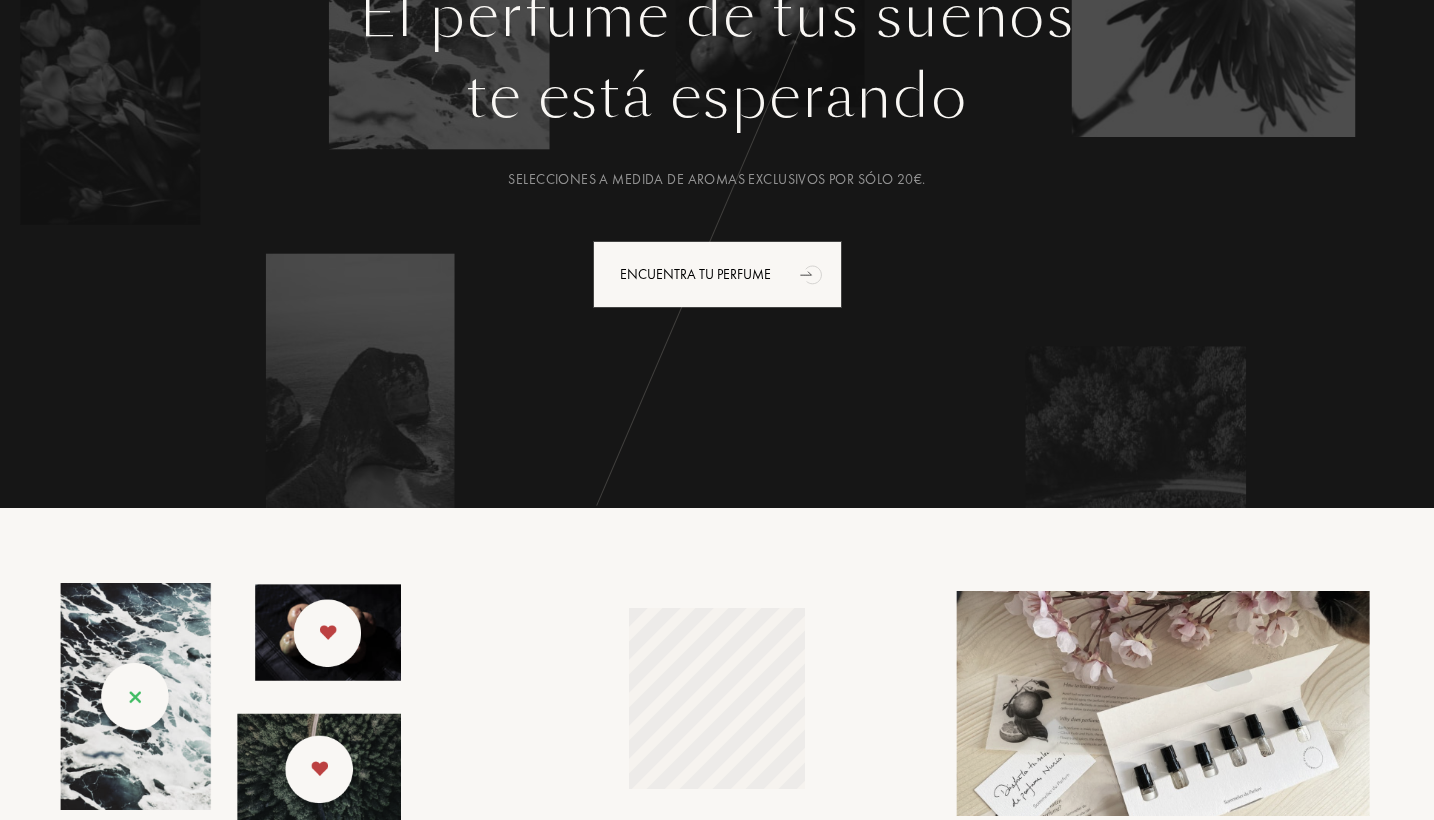 scroll, scrollTop: 0, scrollLeft: 0, axis: both 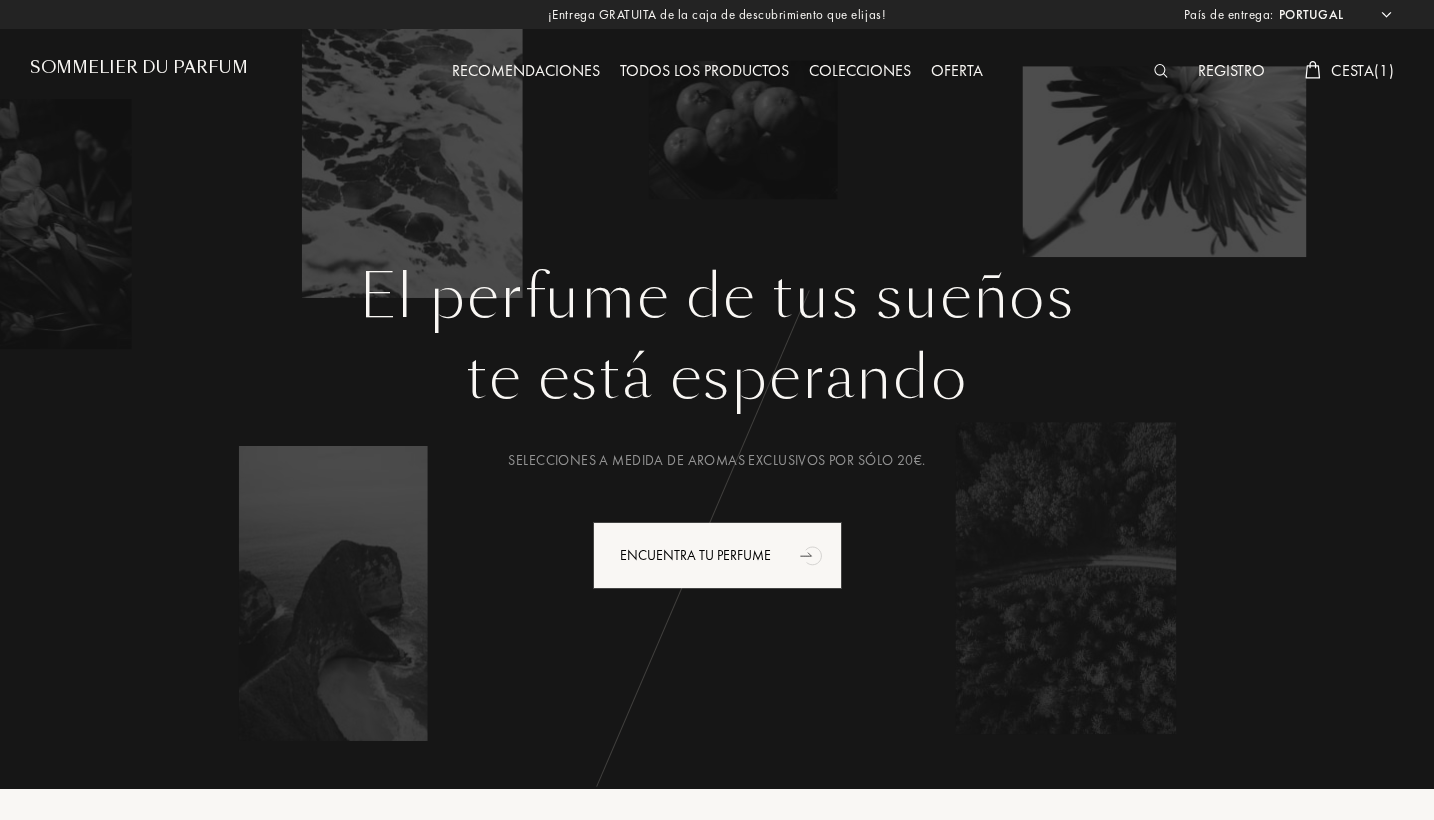 click on "Recomendaciones" at bounding box center (526, 72) 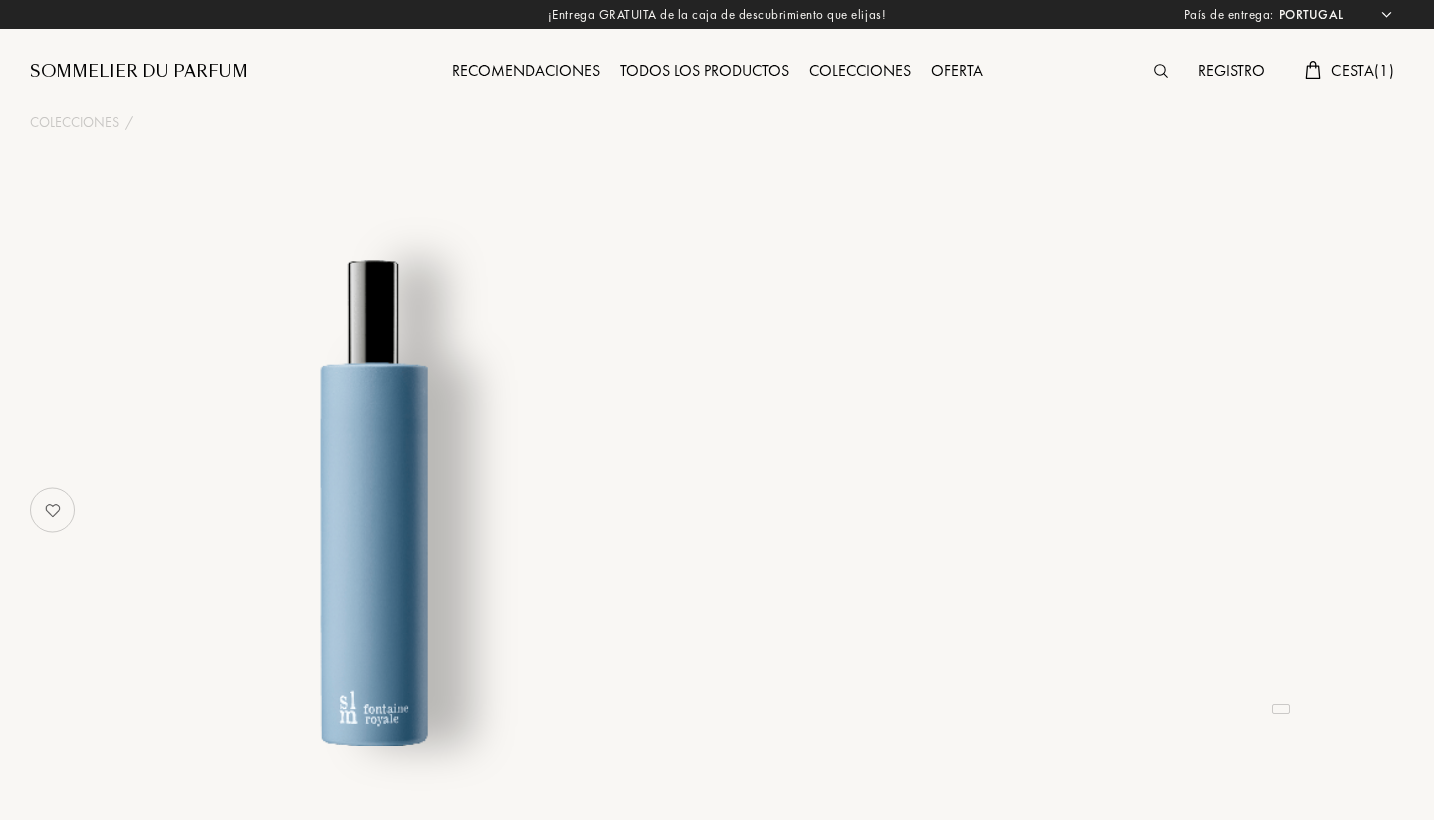 select on "PT" 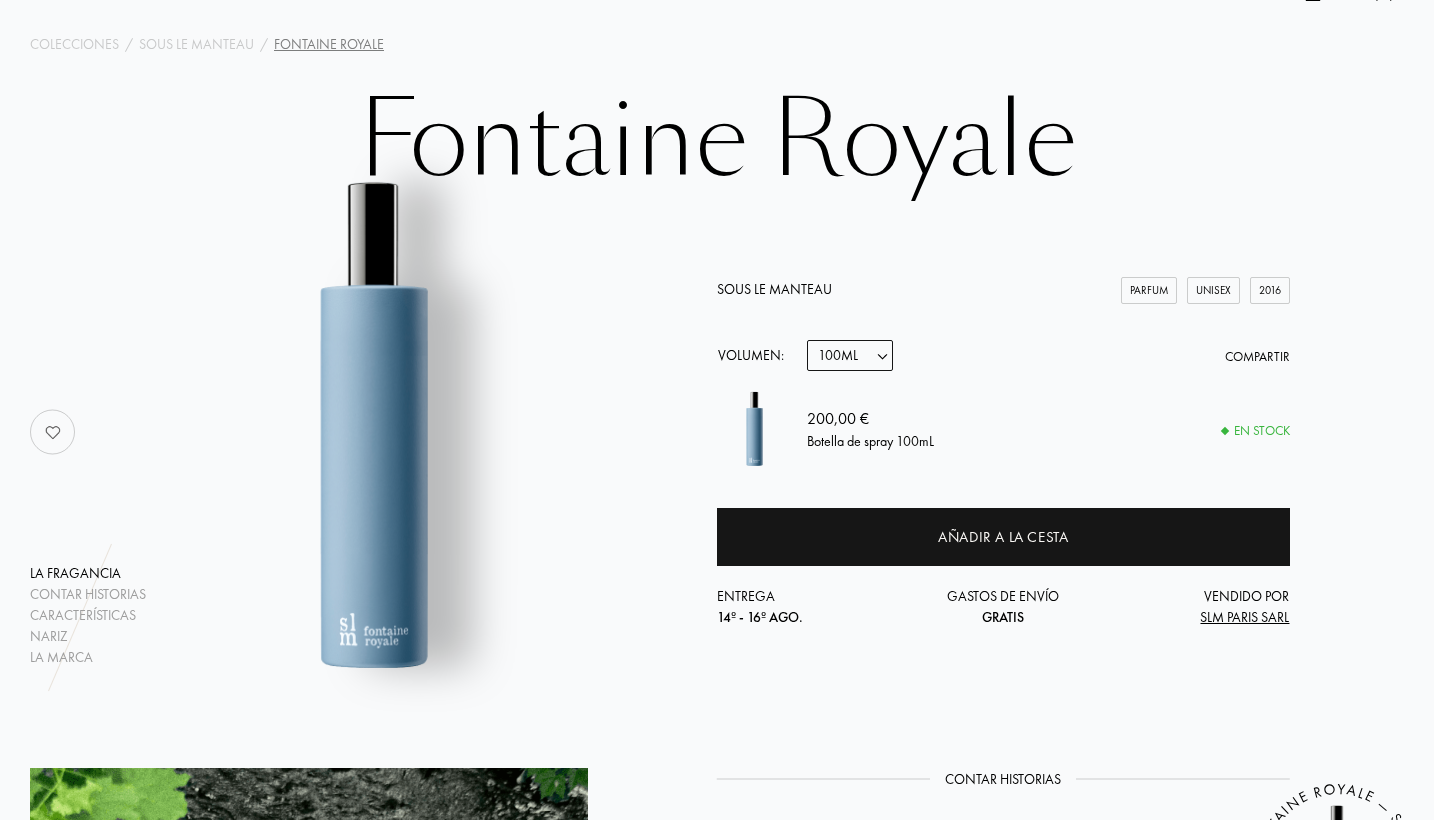 scroll, scrollTop: 26, scrollLeft: 0, axis: vertical 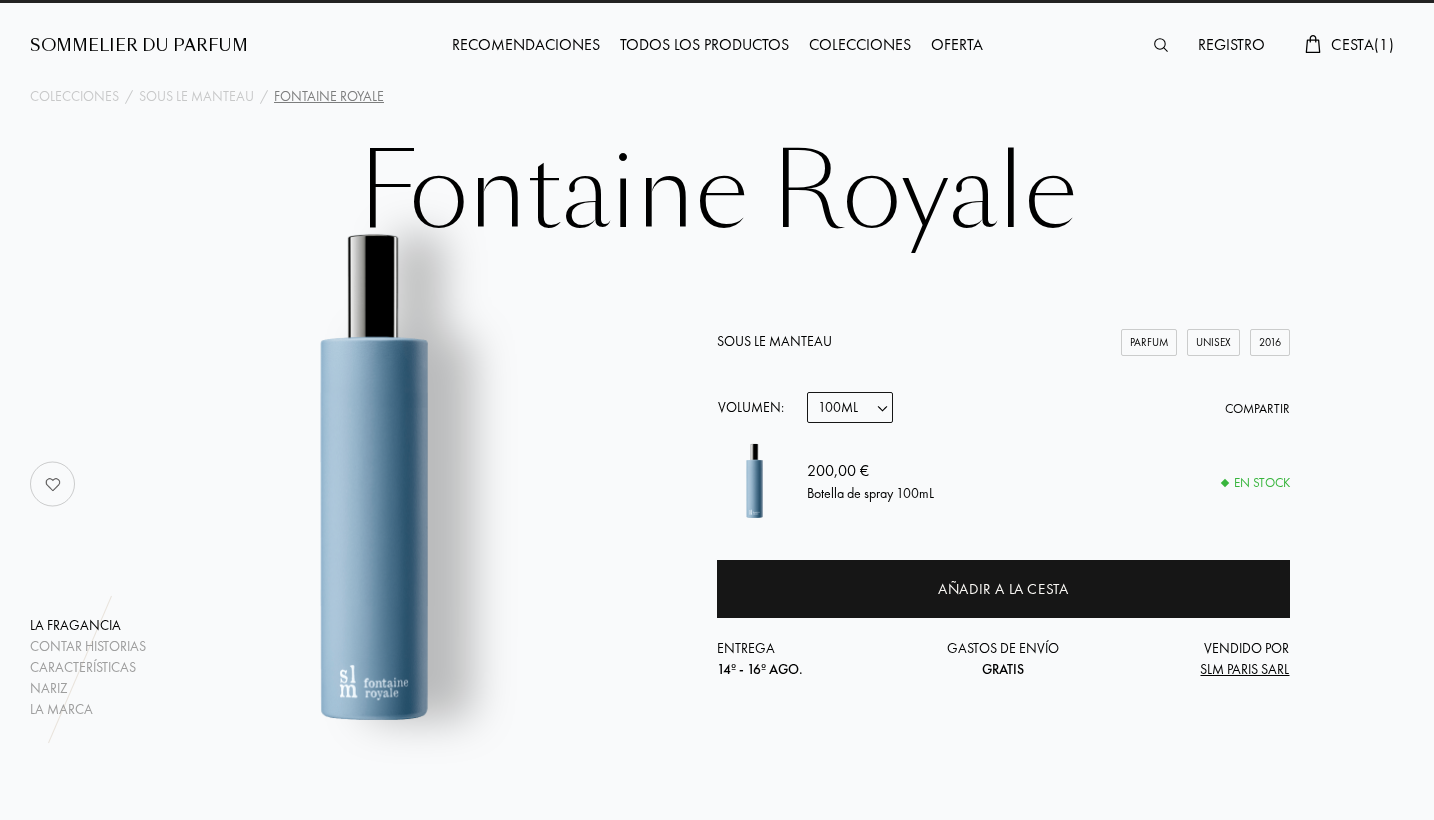 click on "Todos los productos" at bounding box center (704, 46) 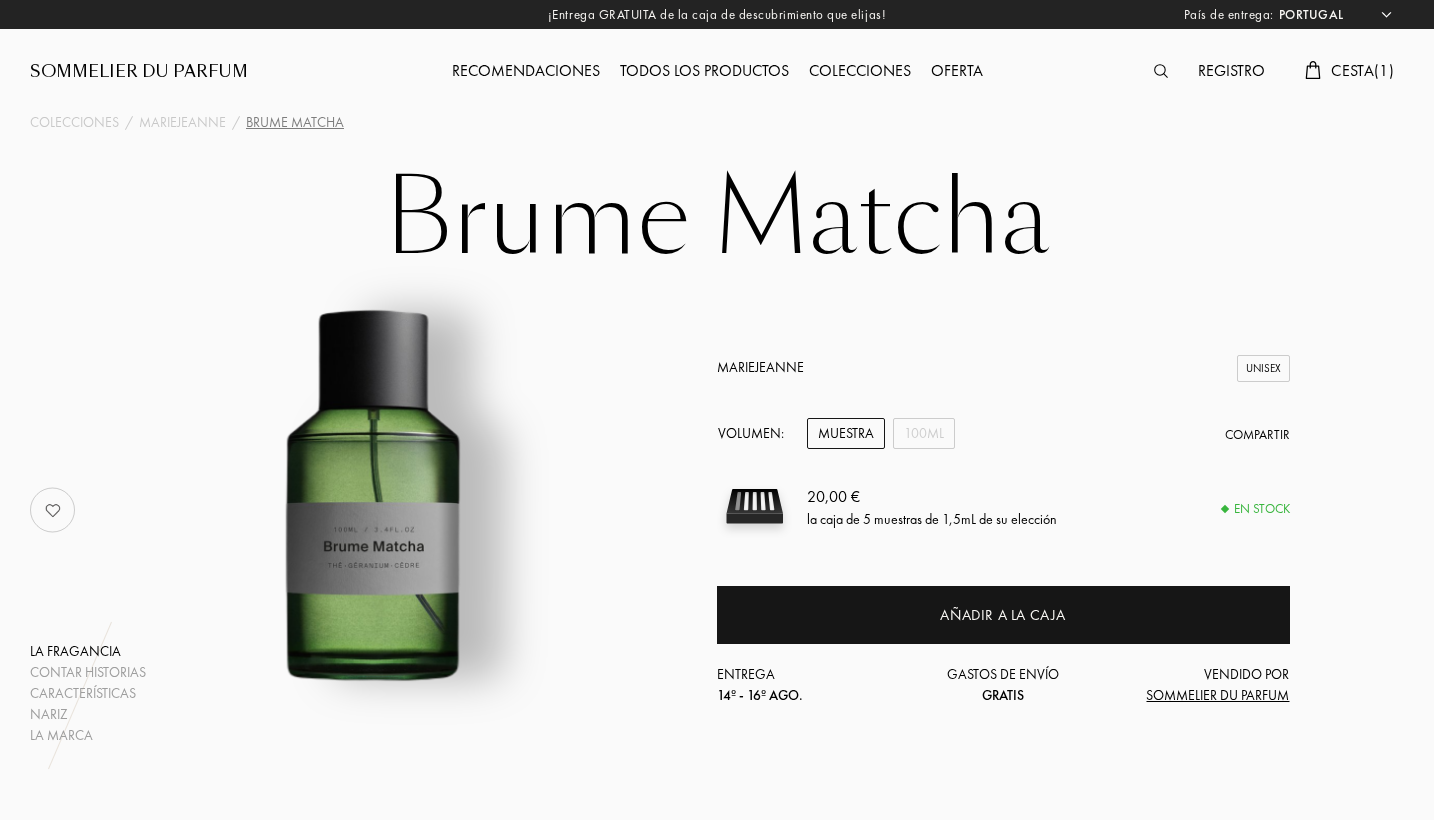 select on "PT" 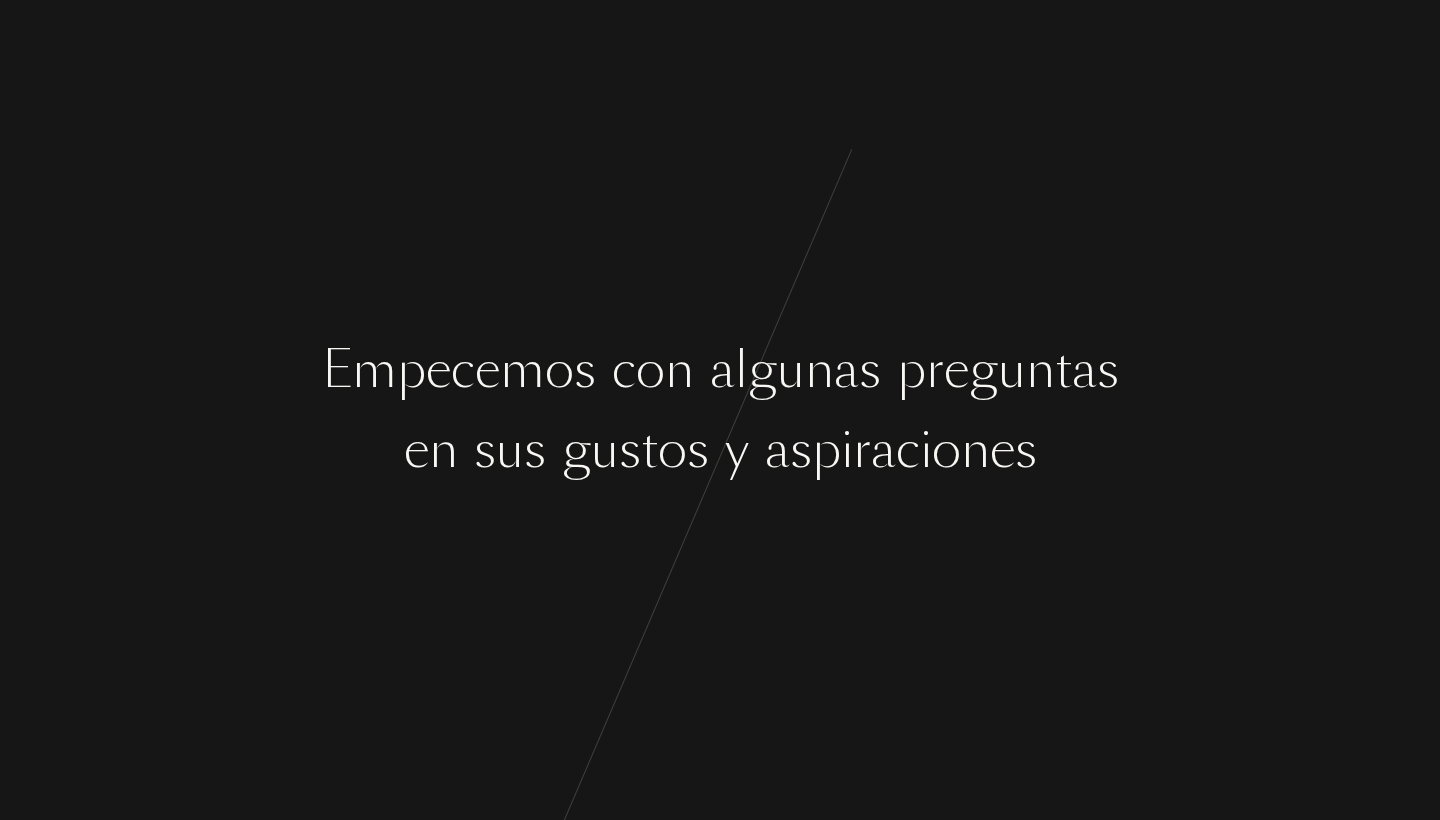 scroll, scrollTop: 0, scrollLeft: 0, axis: both 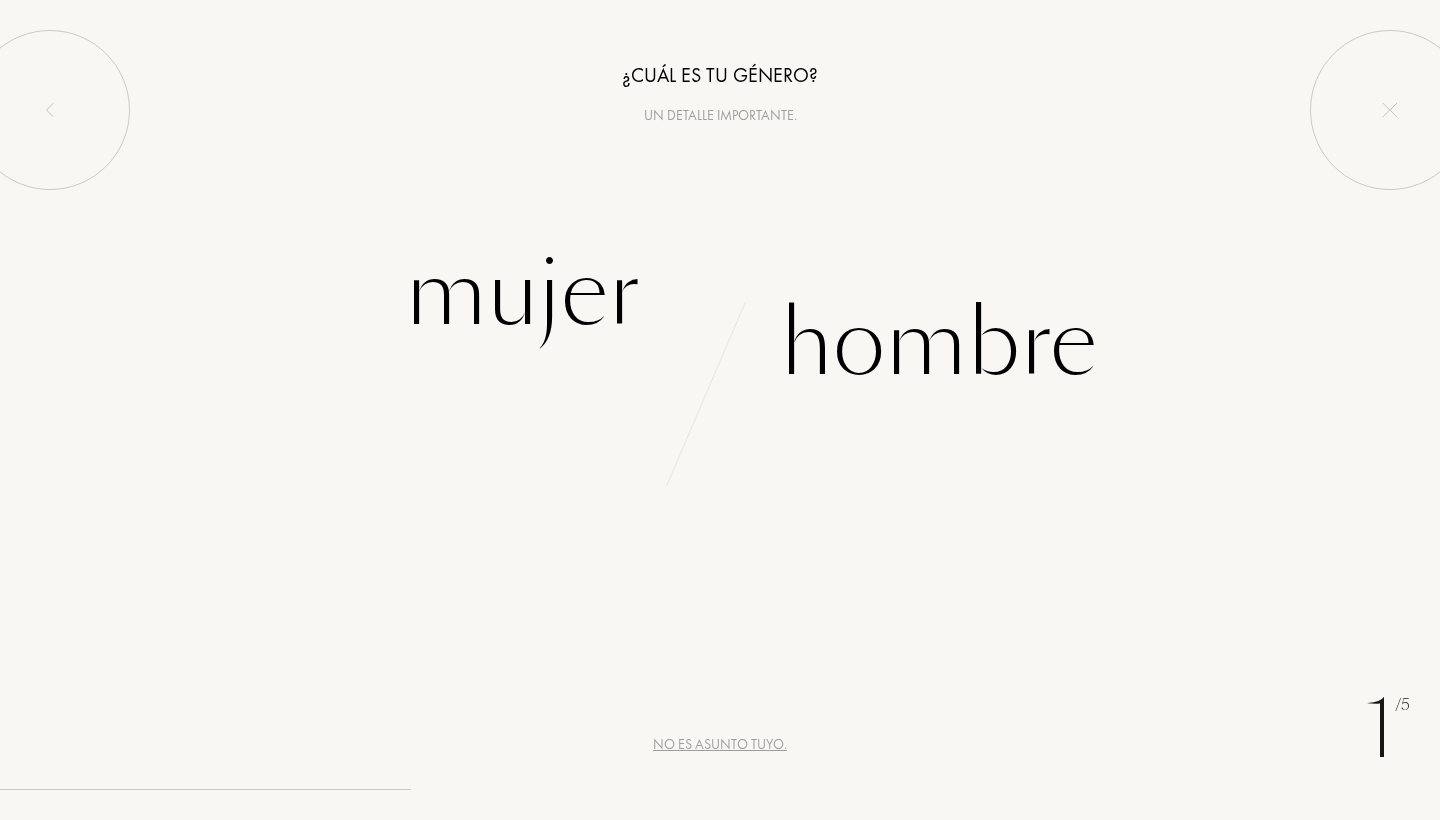 click on "No es asunto tuyo." at bounding box center [720, 744] 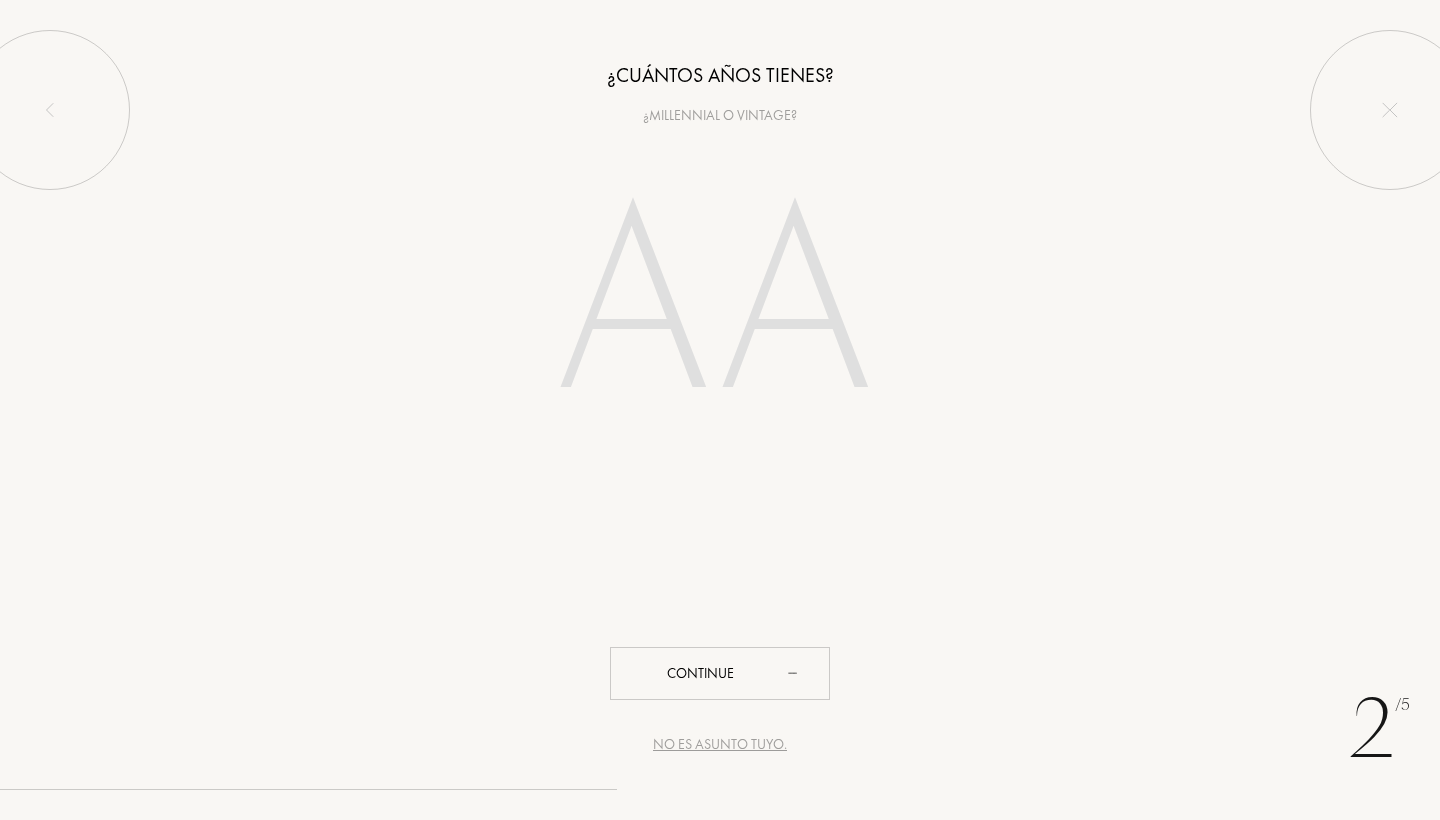 click on "No es asunto tuyo." at bounding box center [720, 744] 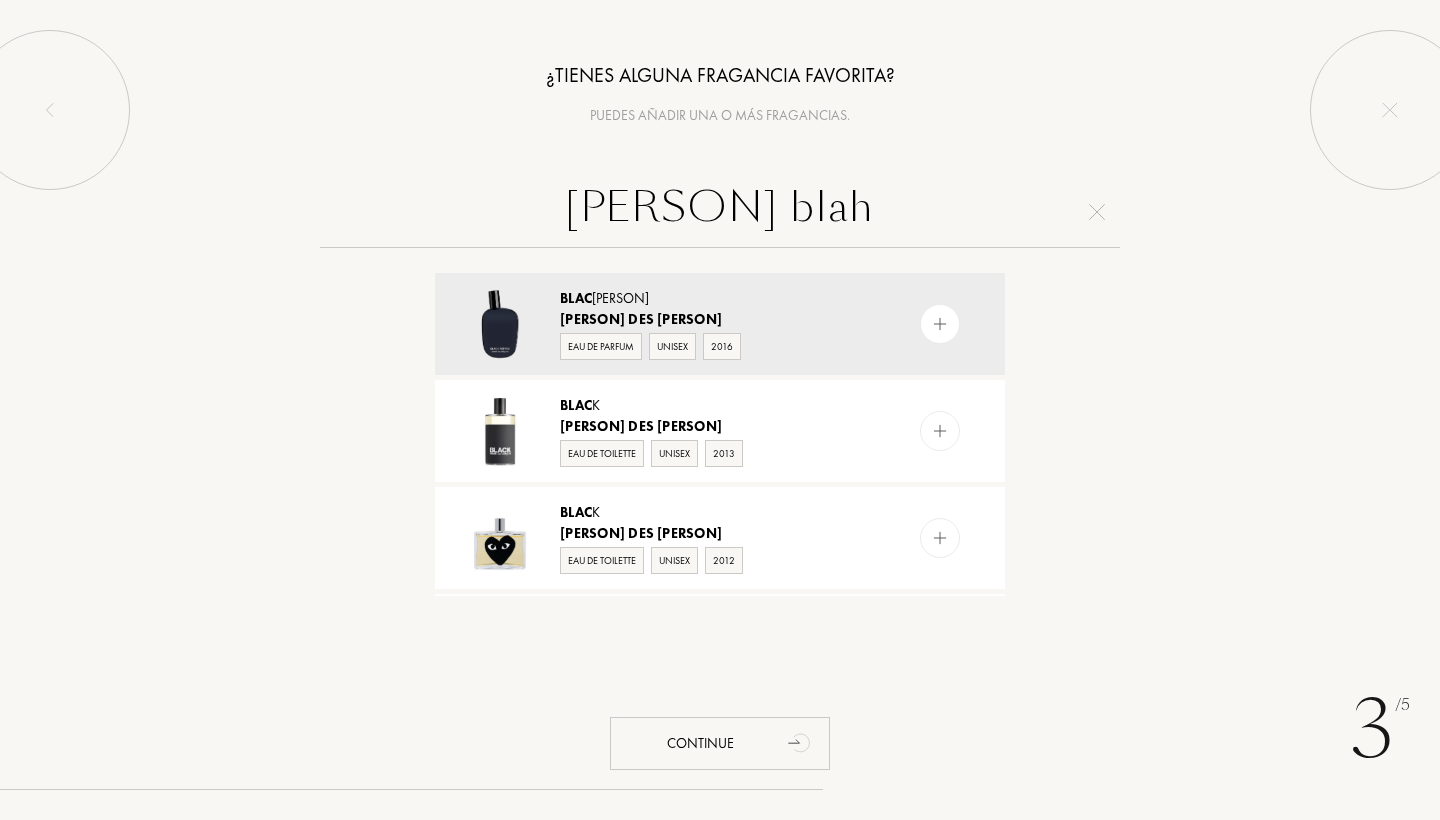 type on "Comme des garçons blah" 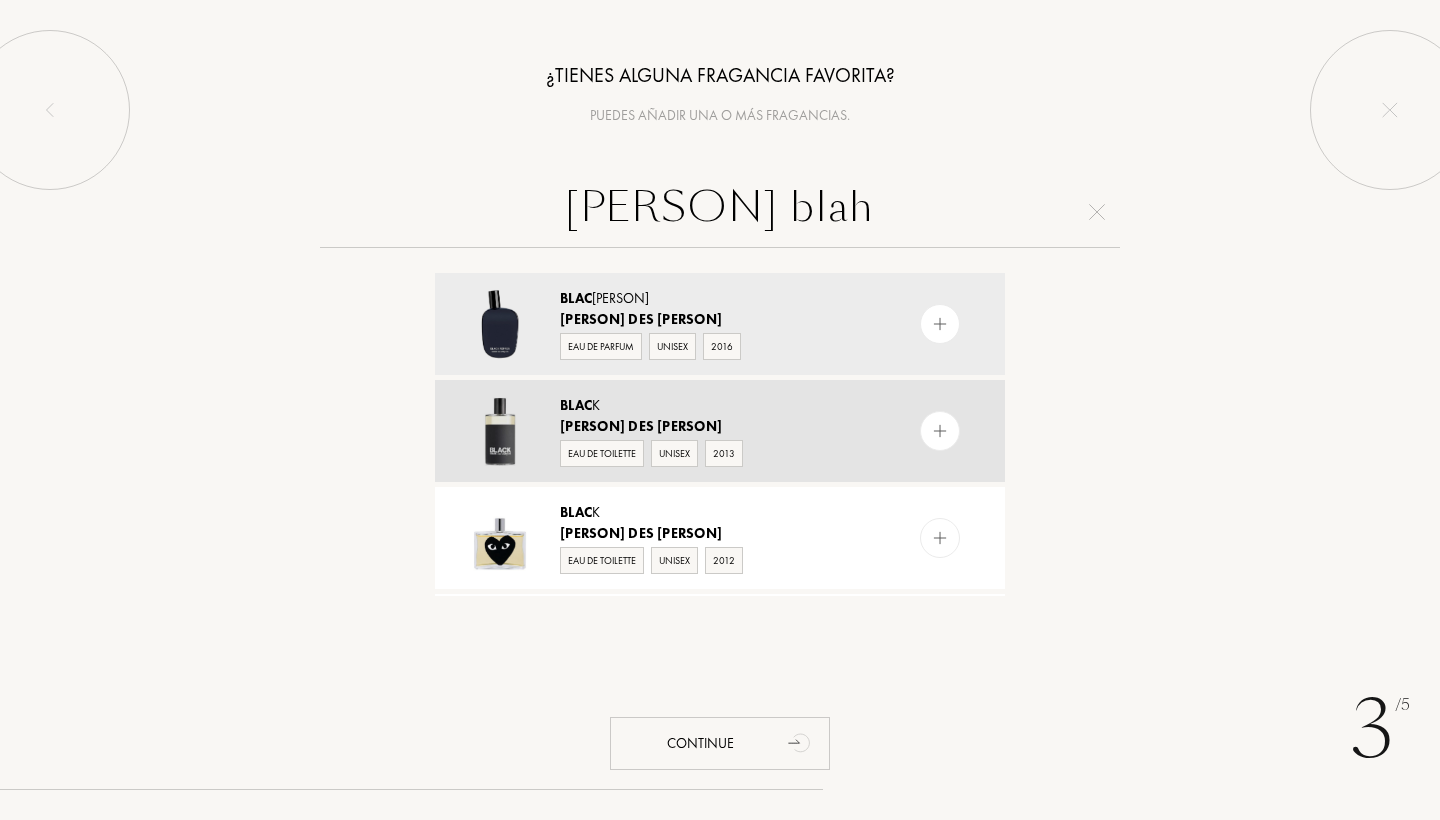 drag, startPoint x: 766, startPoint y: 242, endPoint x: 934, endPoint y: 435, distance: 255.87692 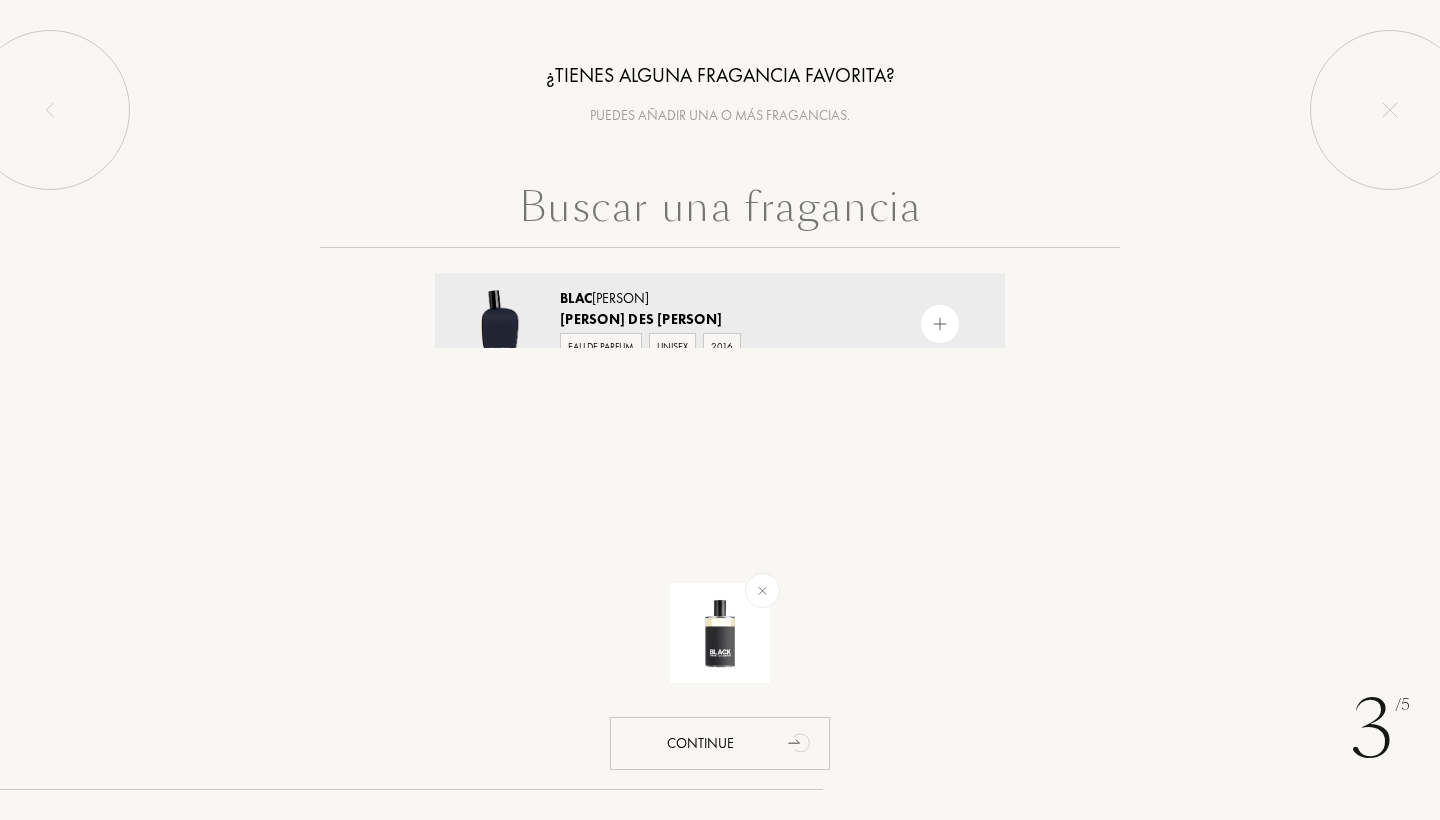 click on "Blac kpepper Comme   des   Garçons Eau de Parfum Unisex 2016 Blac k Comme   des   Garçons Eau de Toilette Unisex 2013 Blac k Comme   des   Garçons Eau de Toilette Unisex 2012" at bounding box center [720, 308] 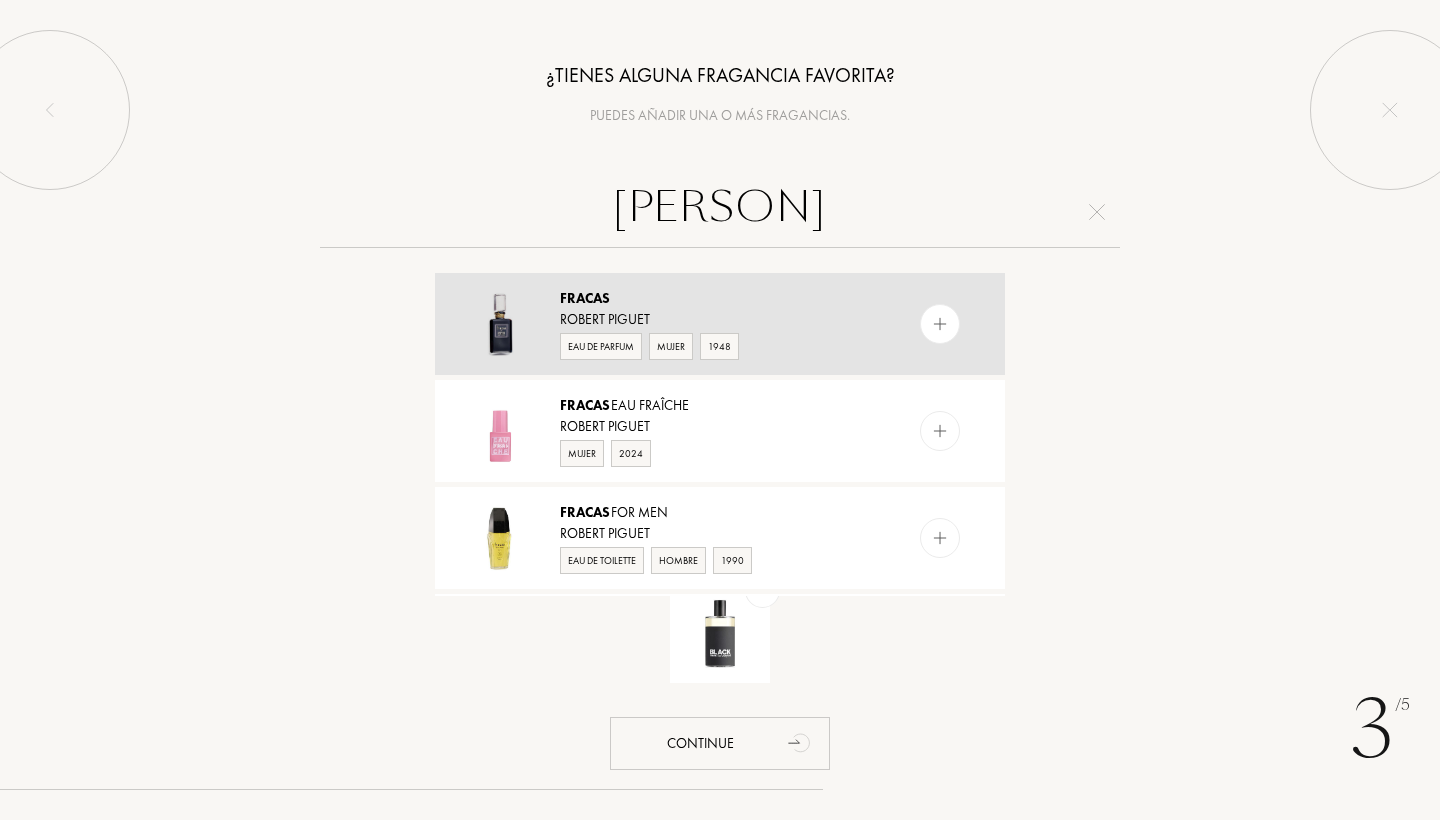 type on "fracas" 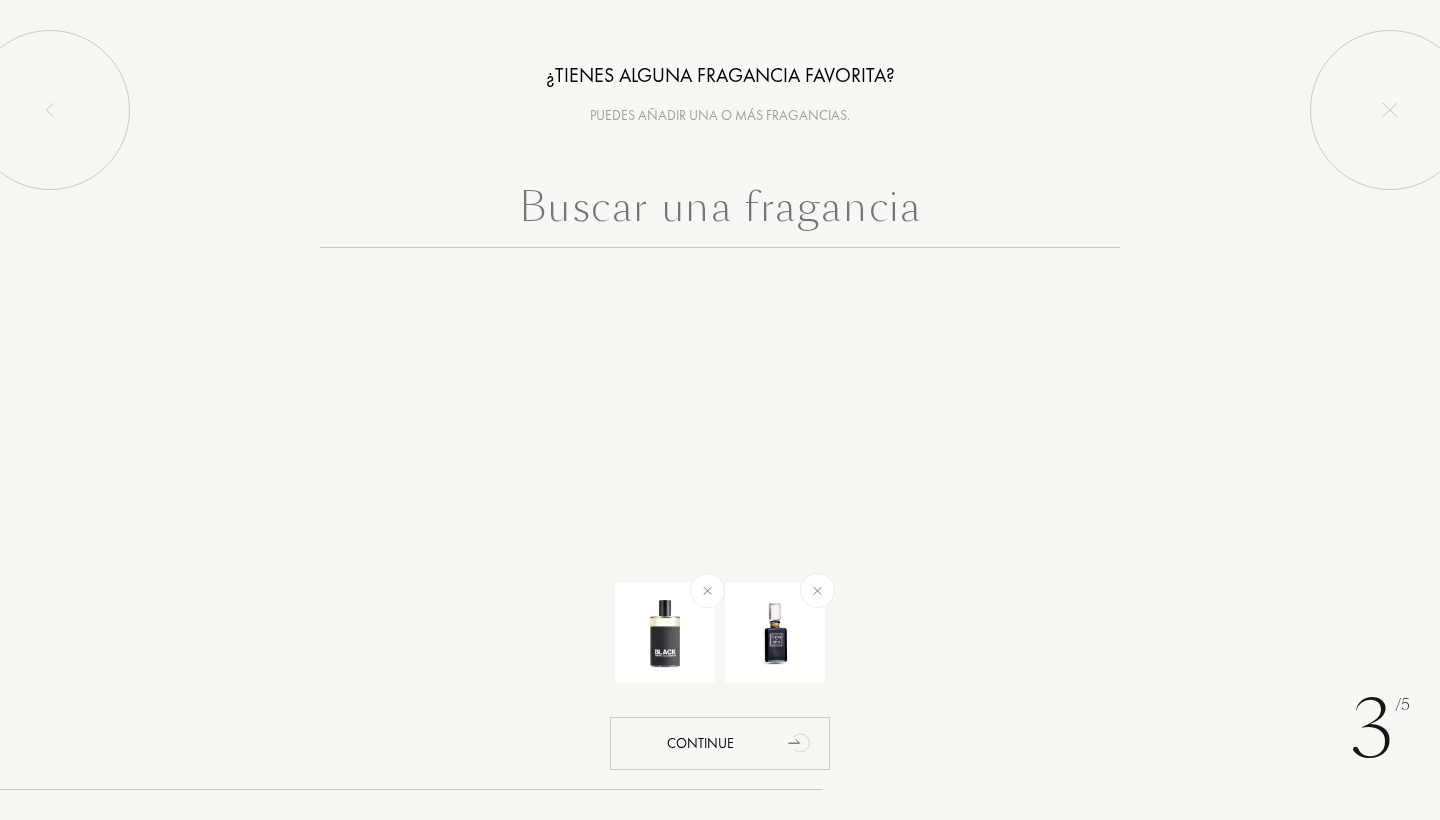 click at bounding box center (720, 212) 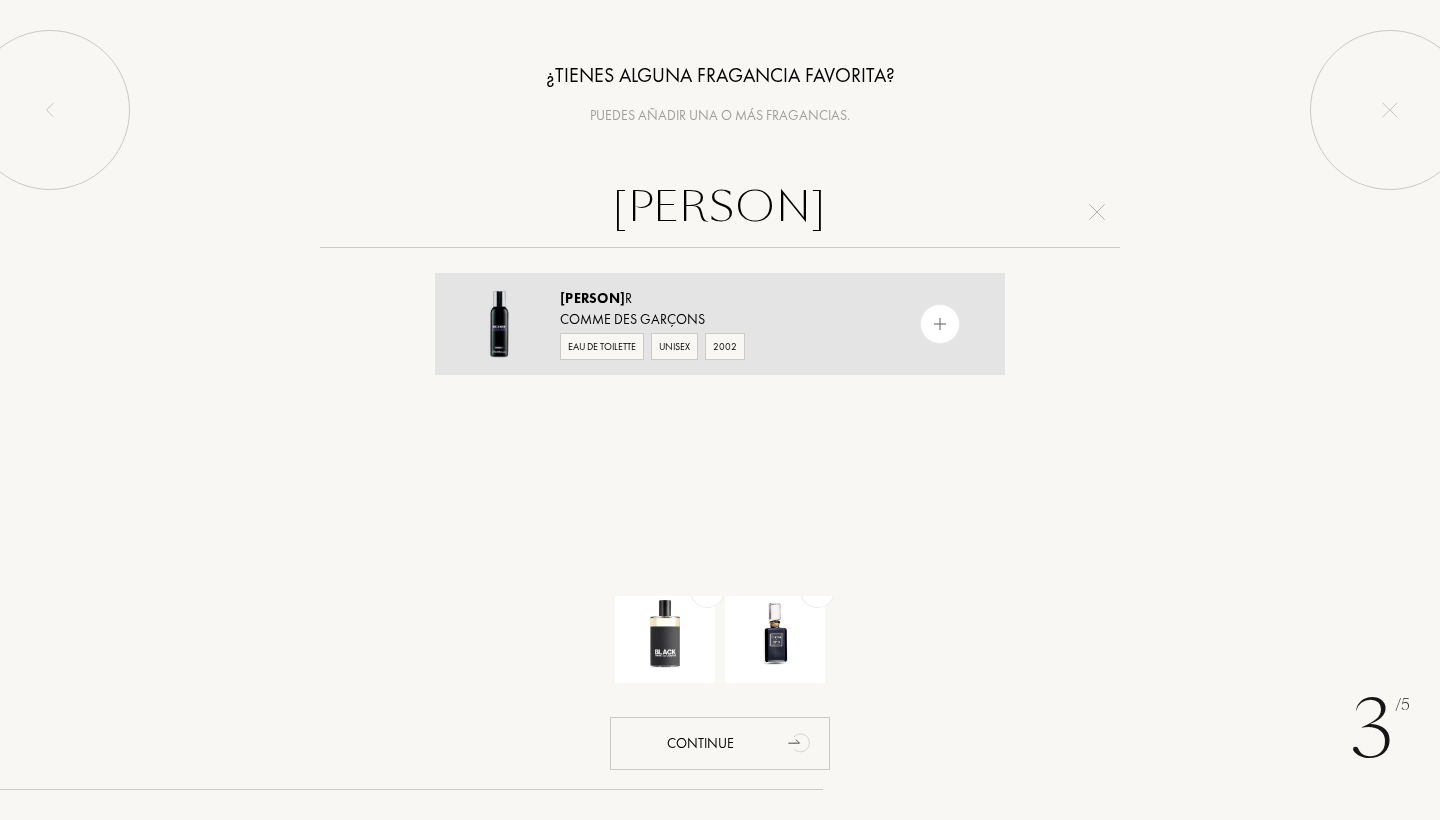 type on "jaisalme" 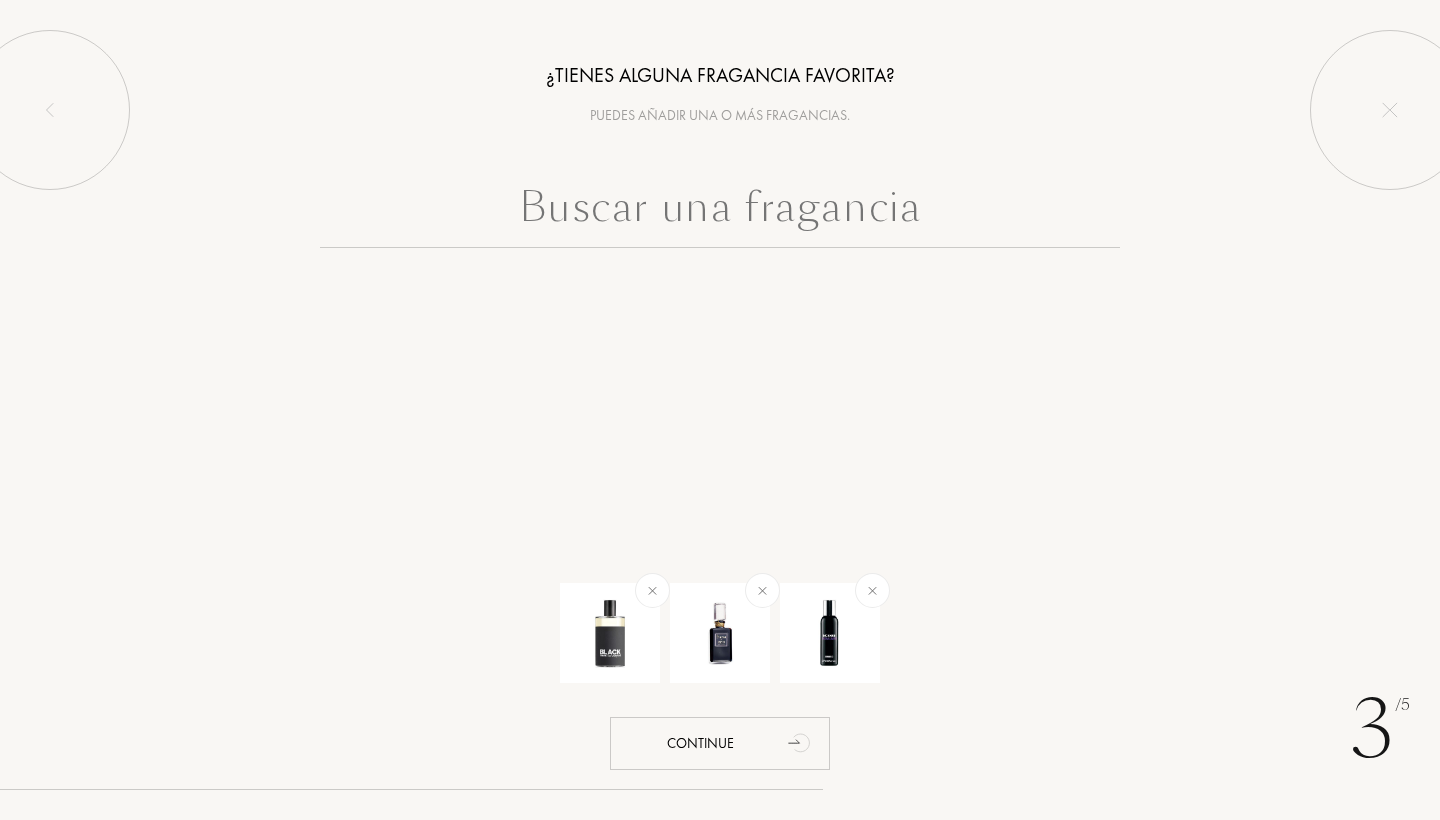 click at bounding box center (720, 212) 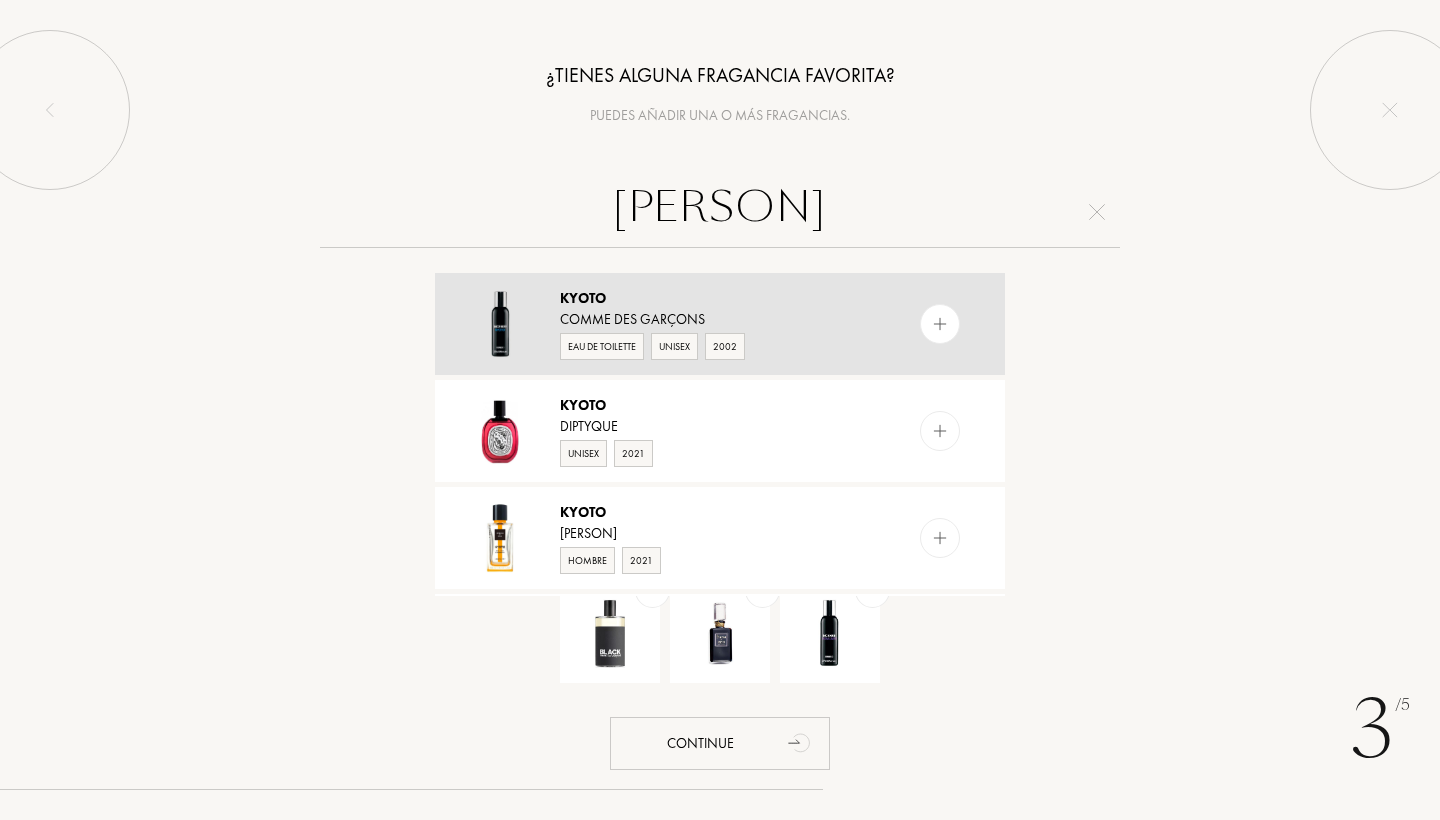 type on "kyoto" 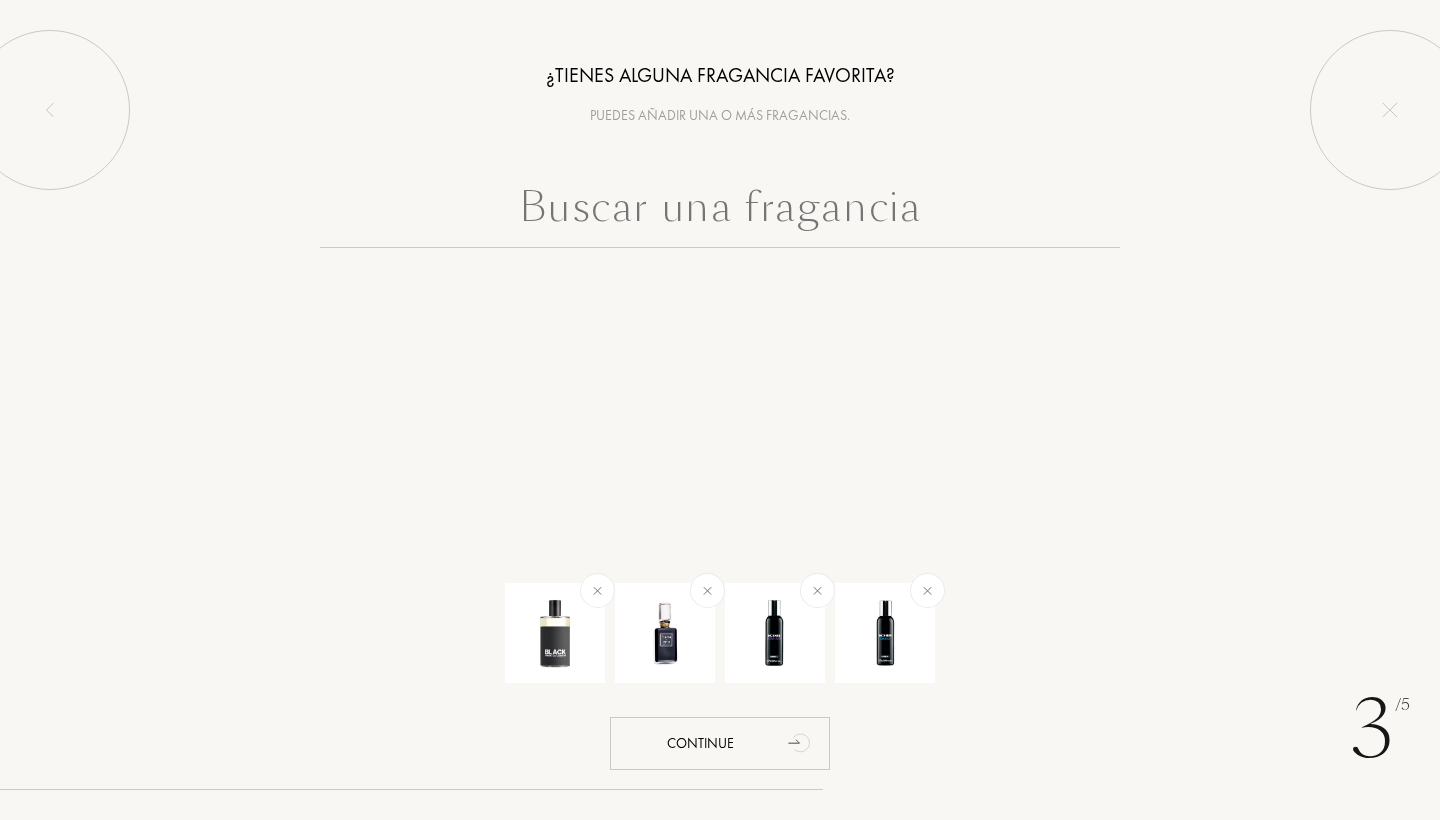 click at bounding box center [720, 212] 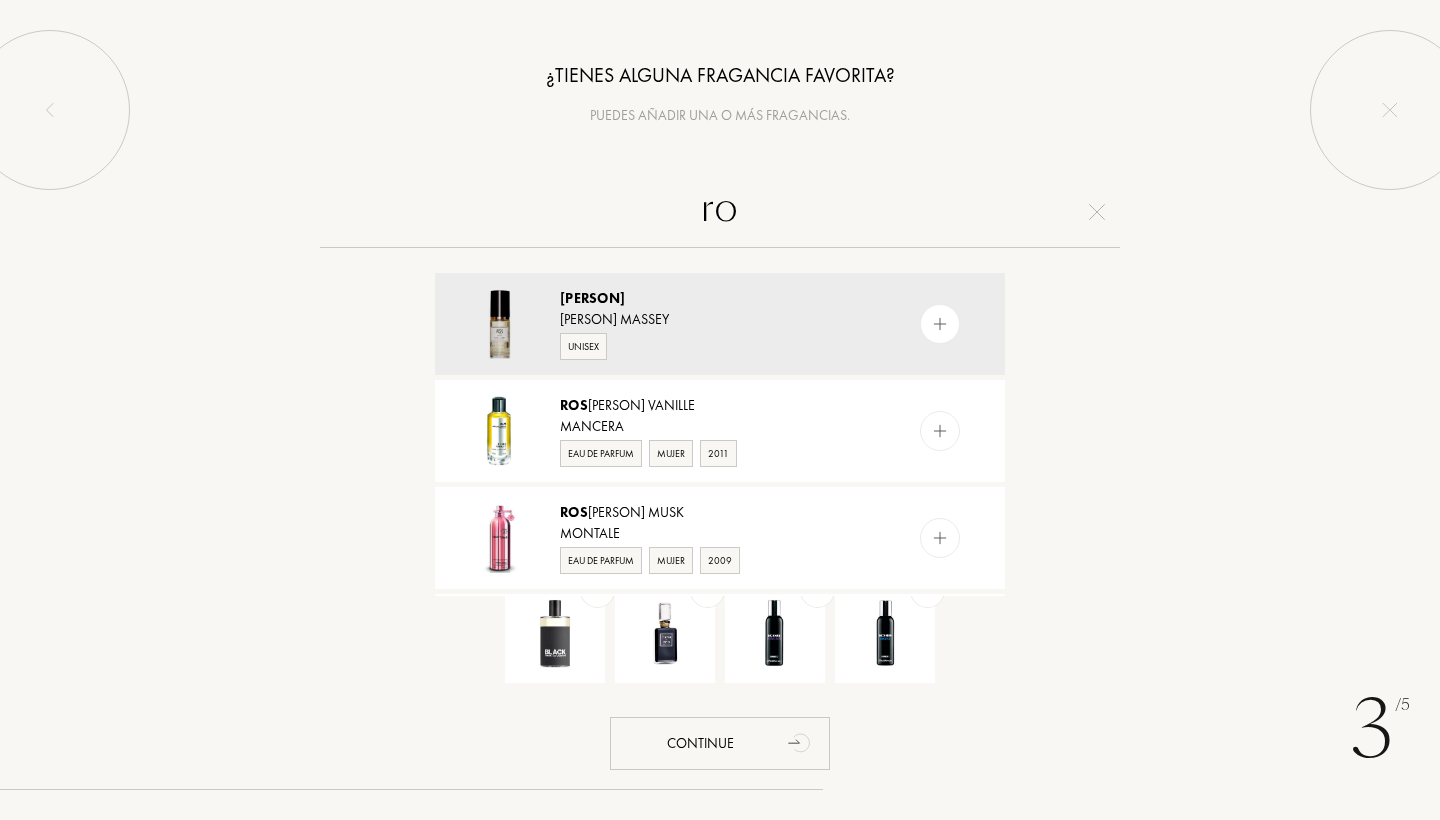 type on "r" 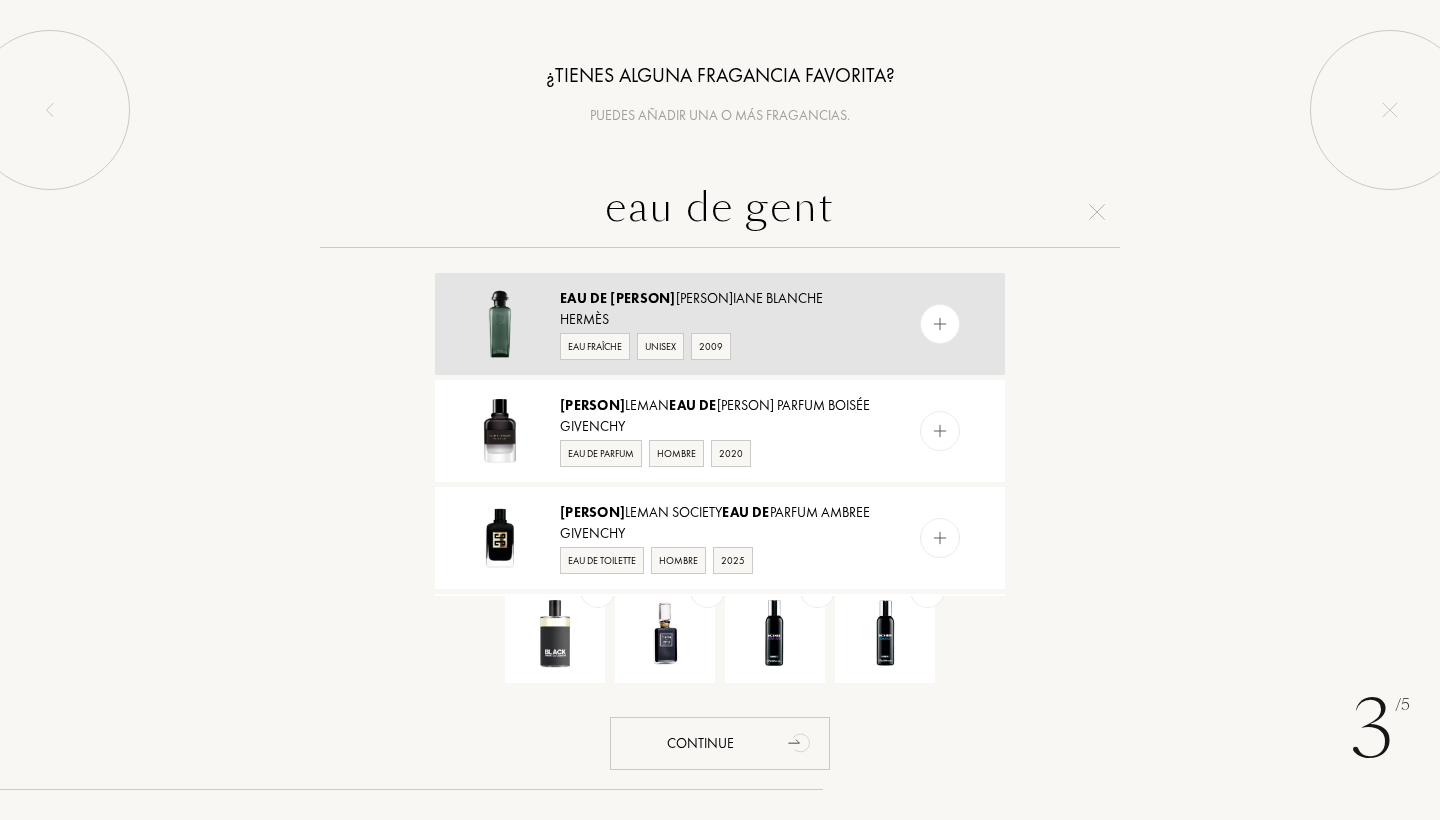 type on "eau de gent" 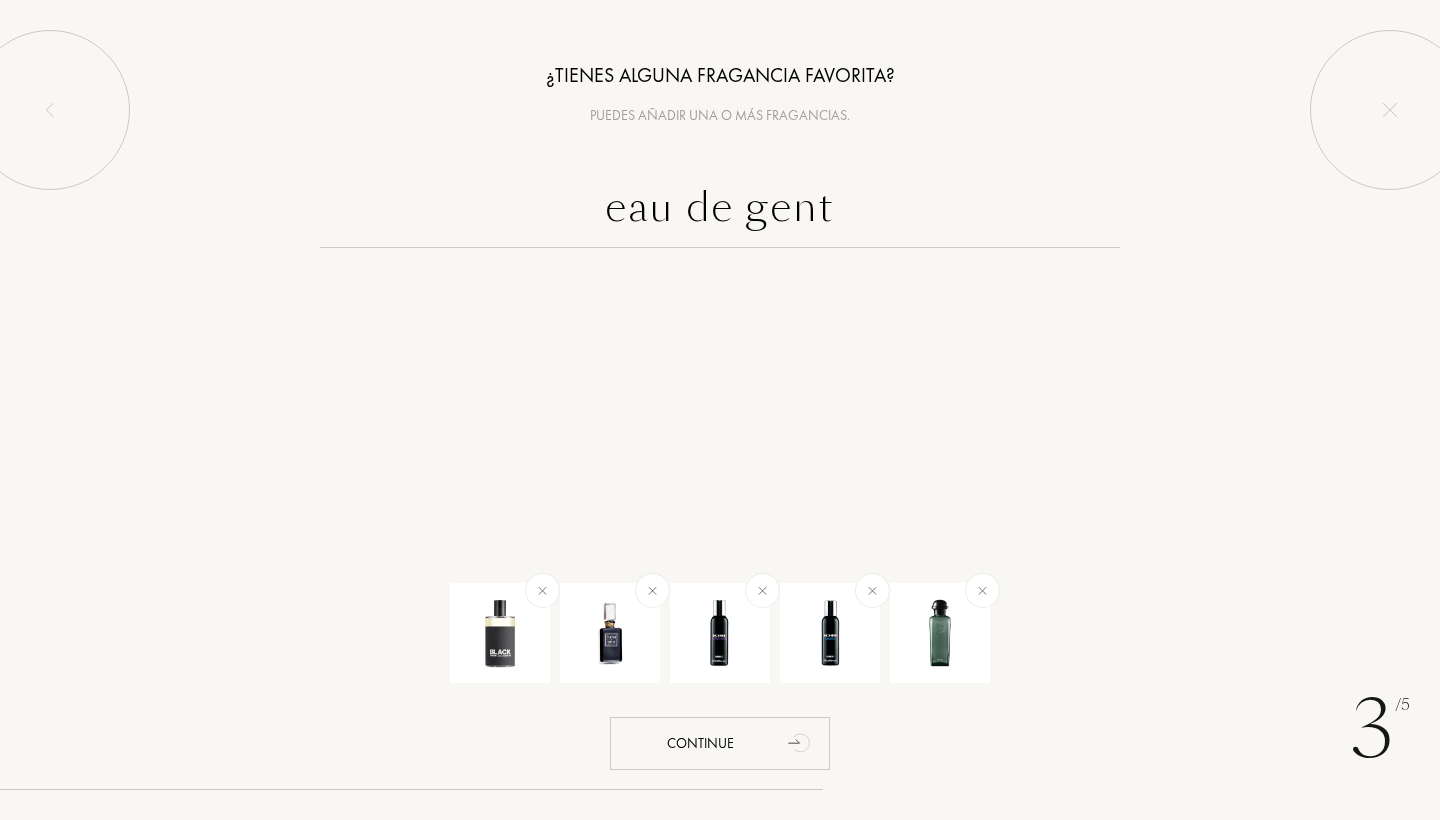 type 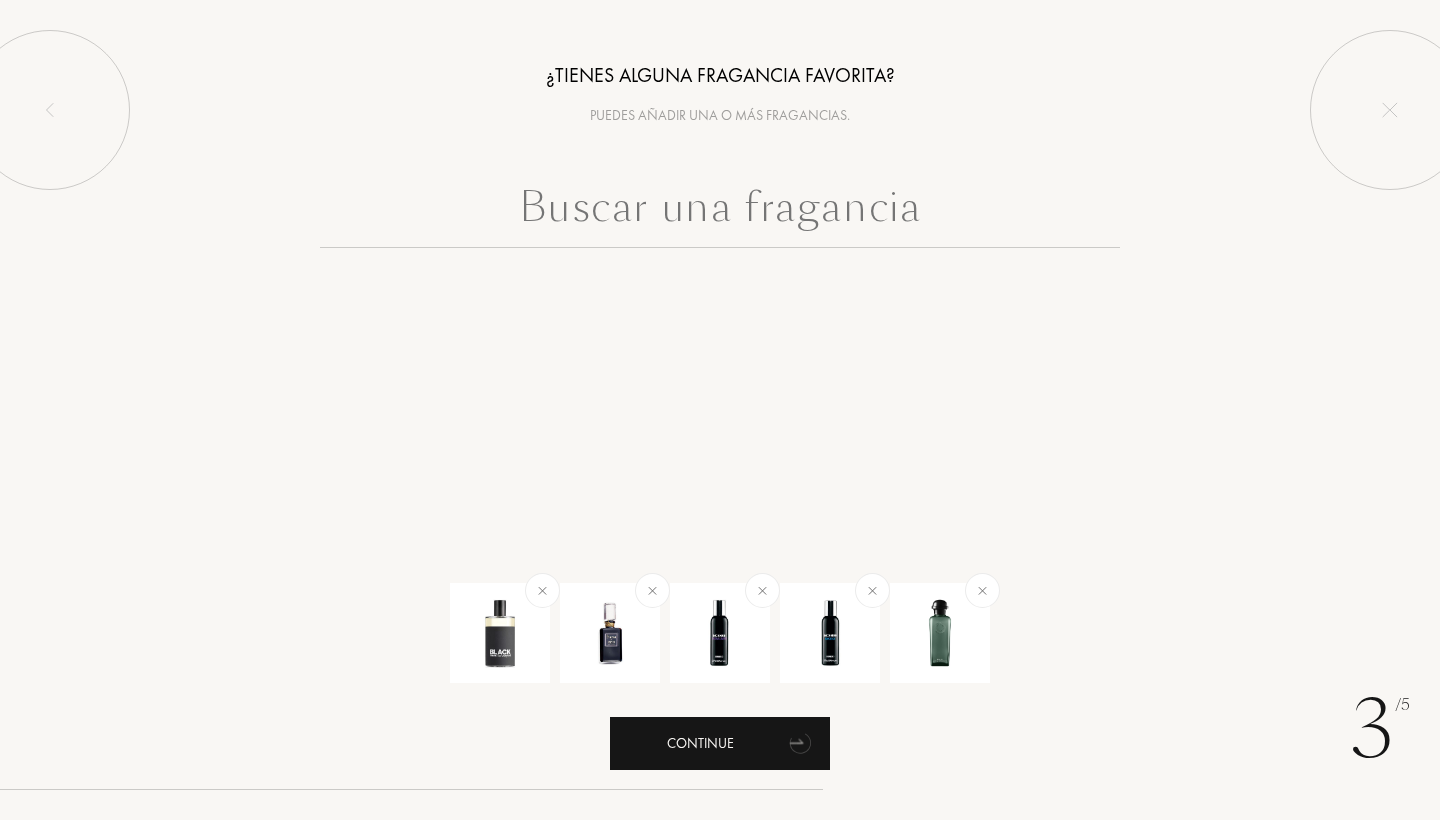 click on "Continue" at bounding box center (720, 743) 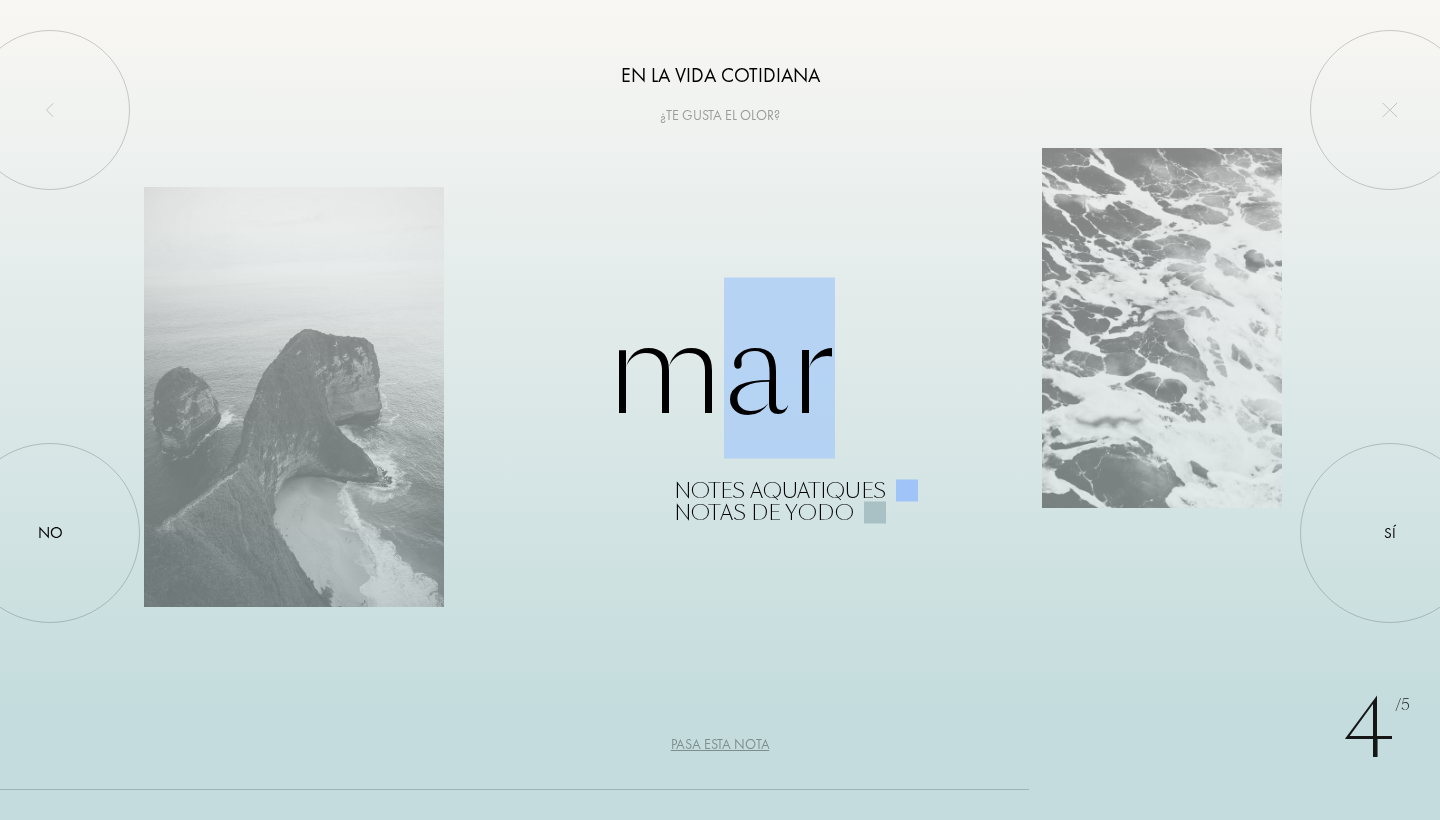 drag, startPoint x: 1168, startPoint y: 338, endPoint x: 743, endPoint y: 373, distance: 426.43875 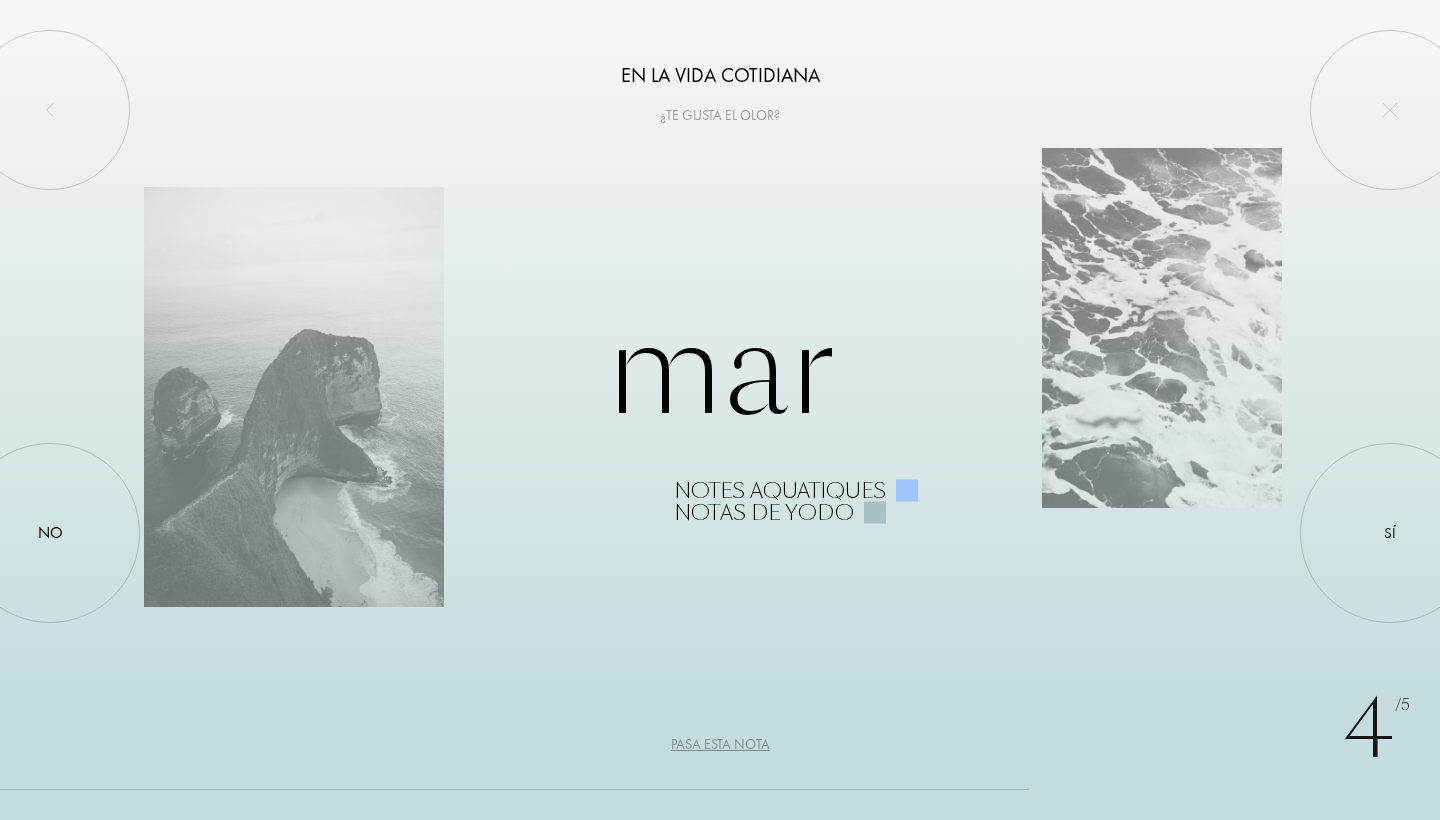 click on "Pasa esta nota" at bounding box center [720, 744] 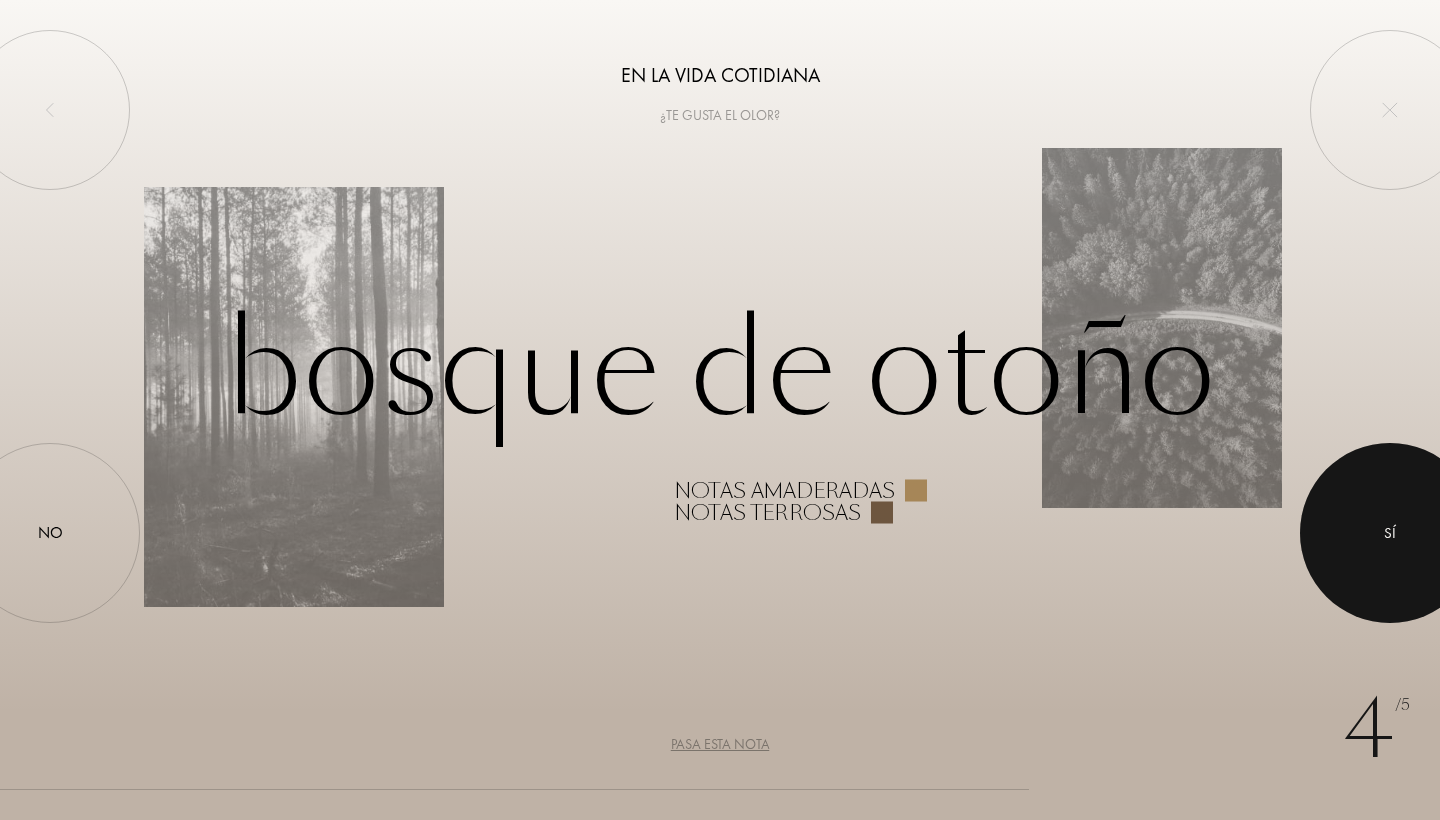 click at bounding box center (1390, 533) 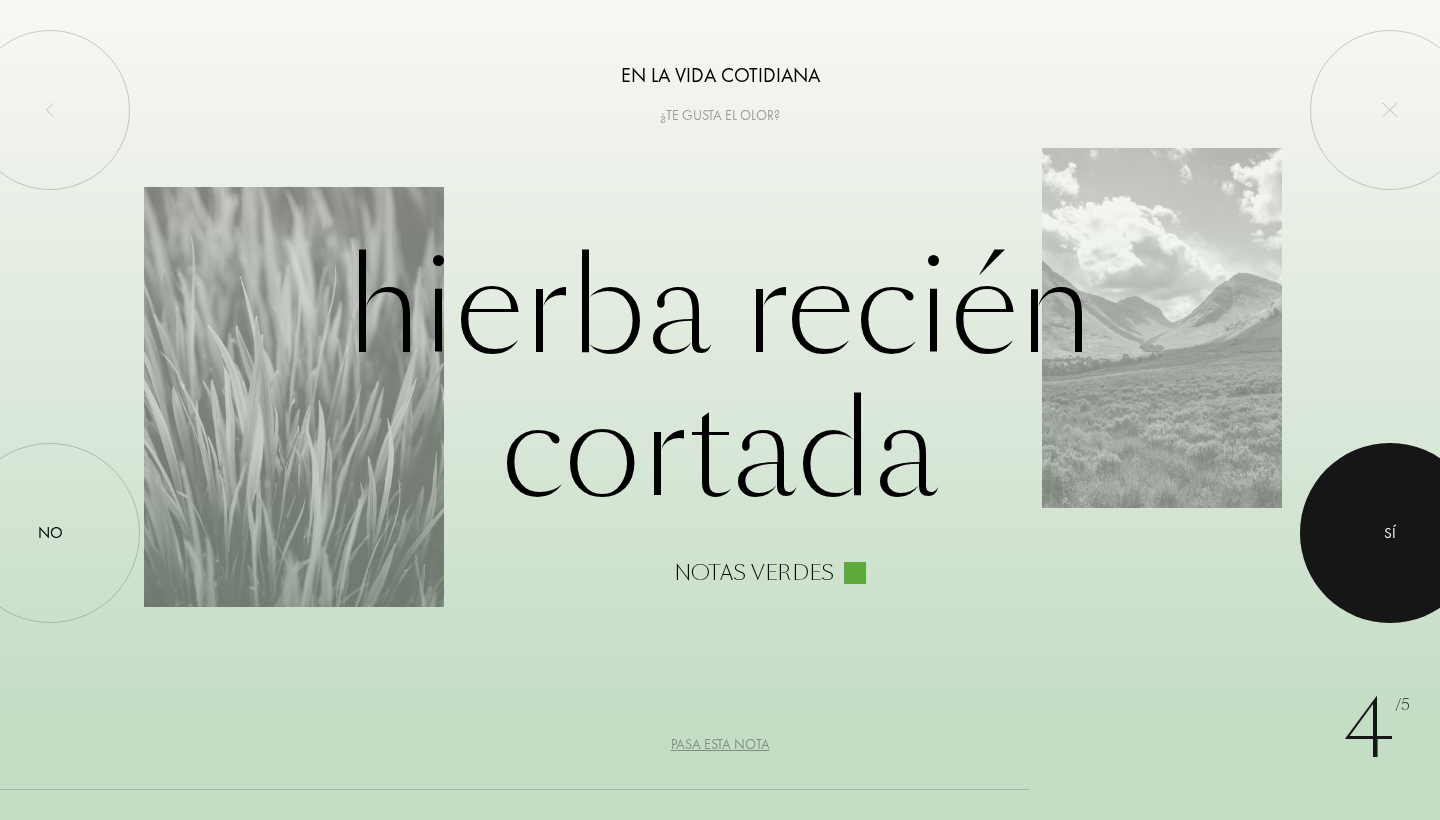 click at bounding box center [1390, 533] 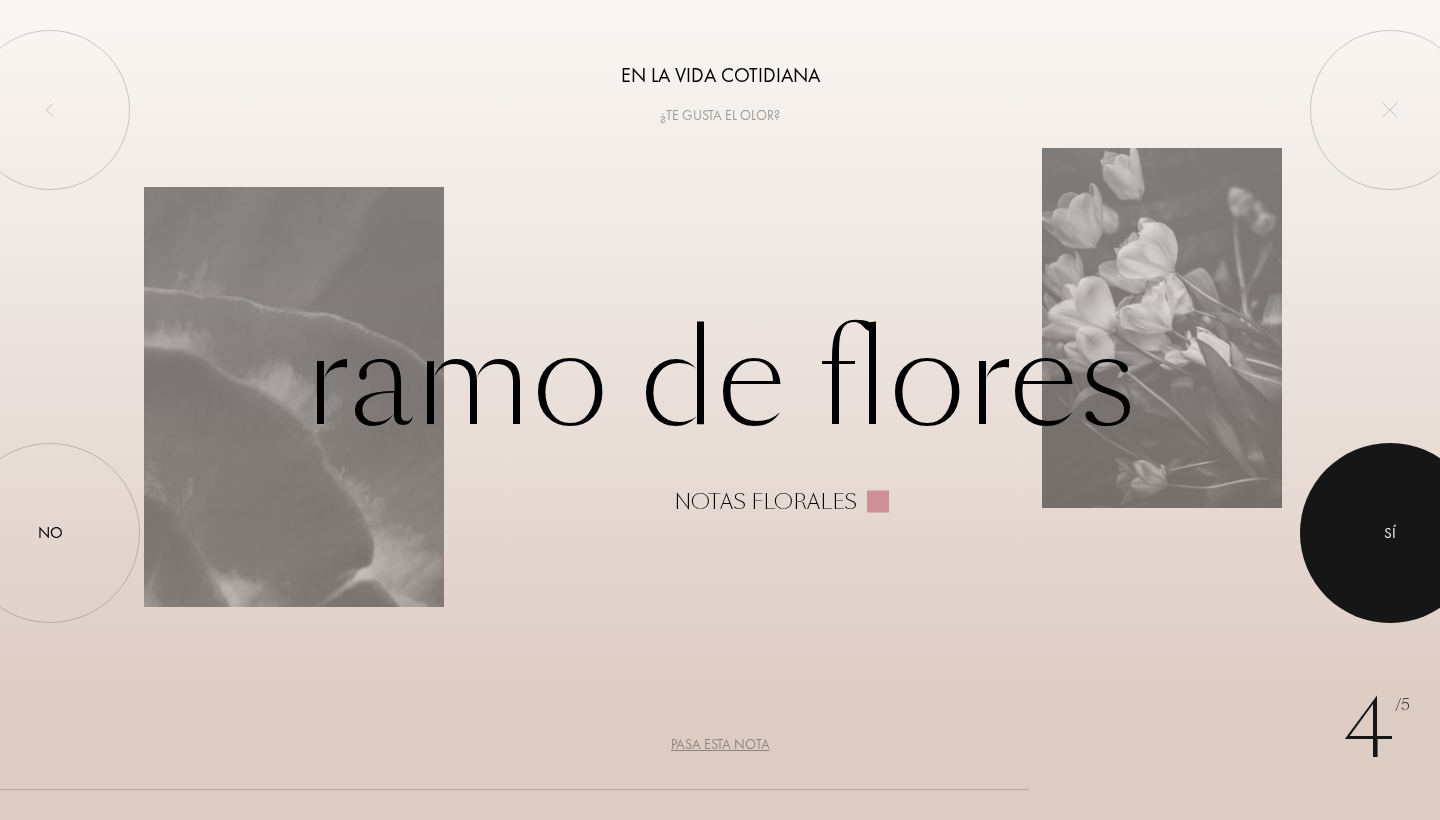 click on "Sí" at bounding box center (1390, 533) 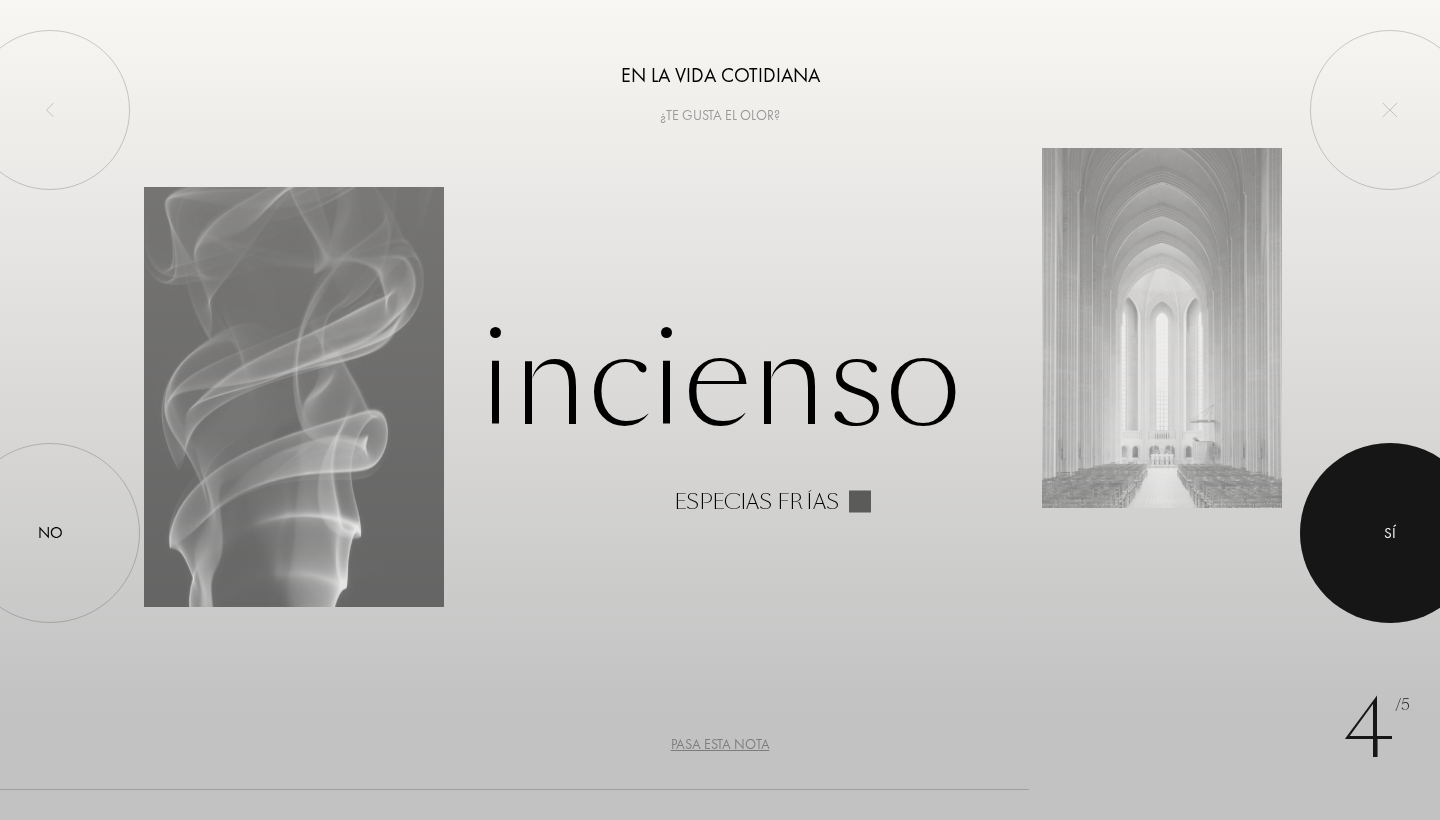 click at bounding box center [1390, 533] 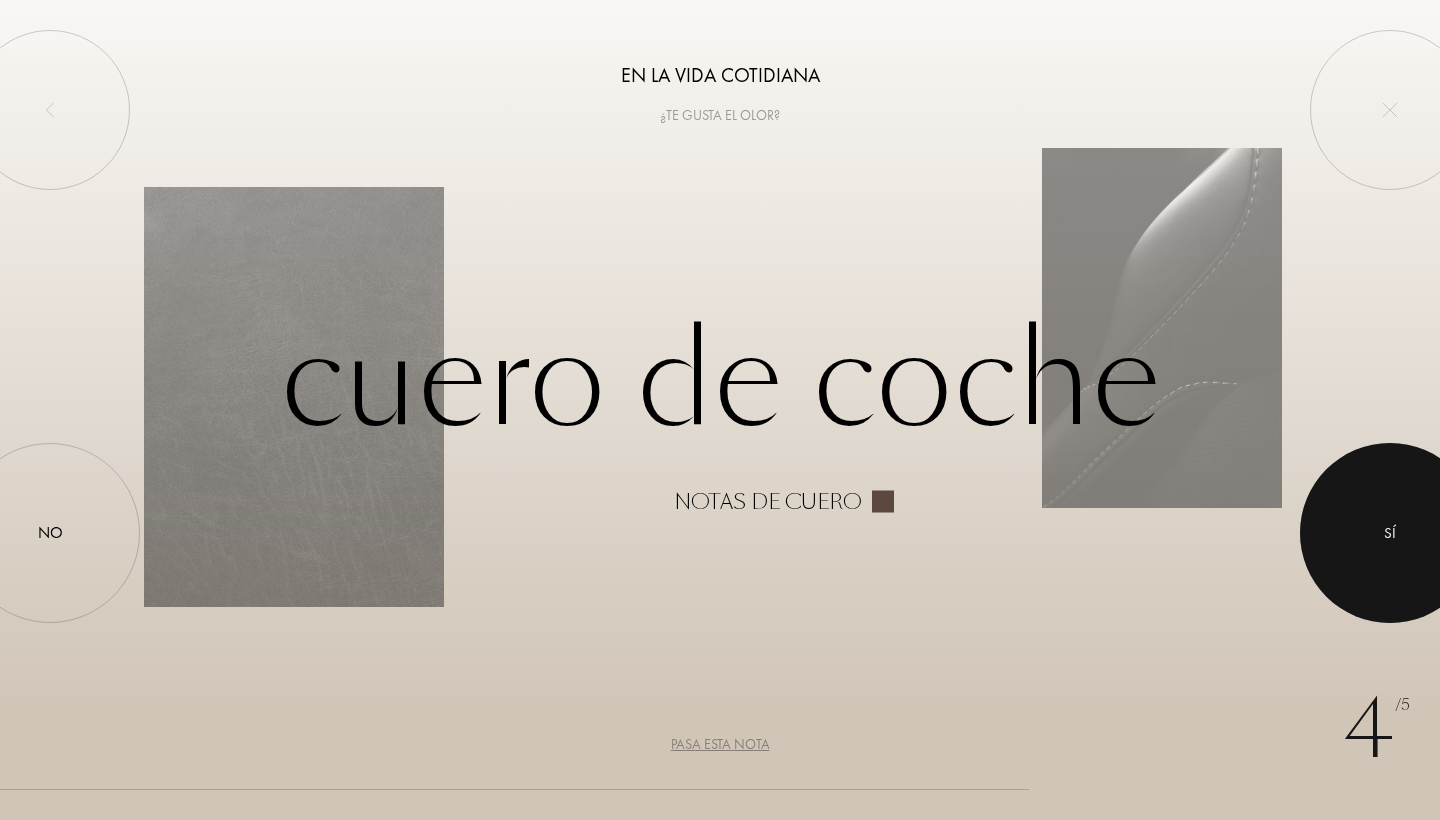 click at bounding box center (1390, 533) 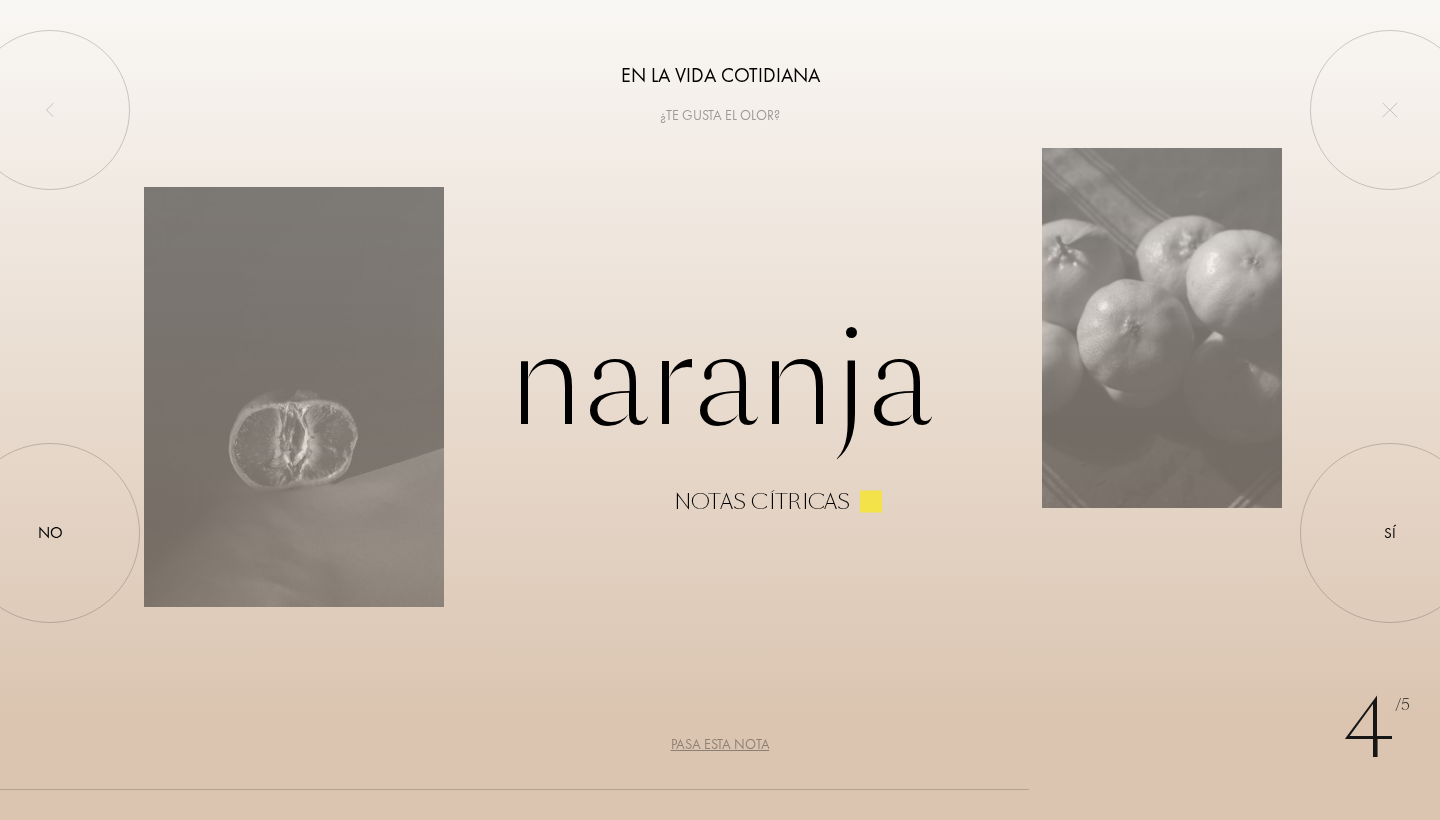 click on "Pasa esta nota" at bounding box center (720, 744) 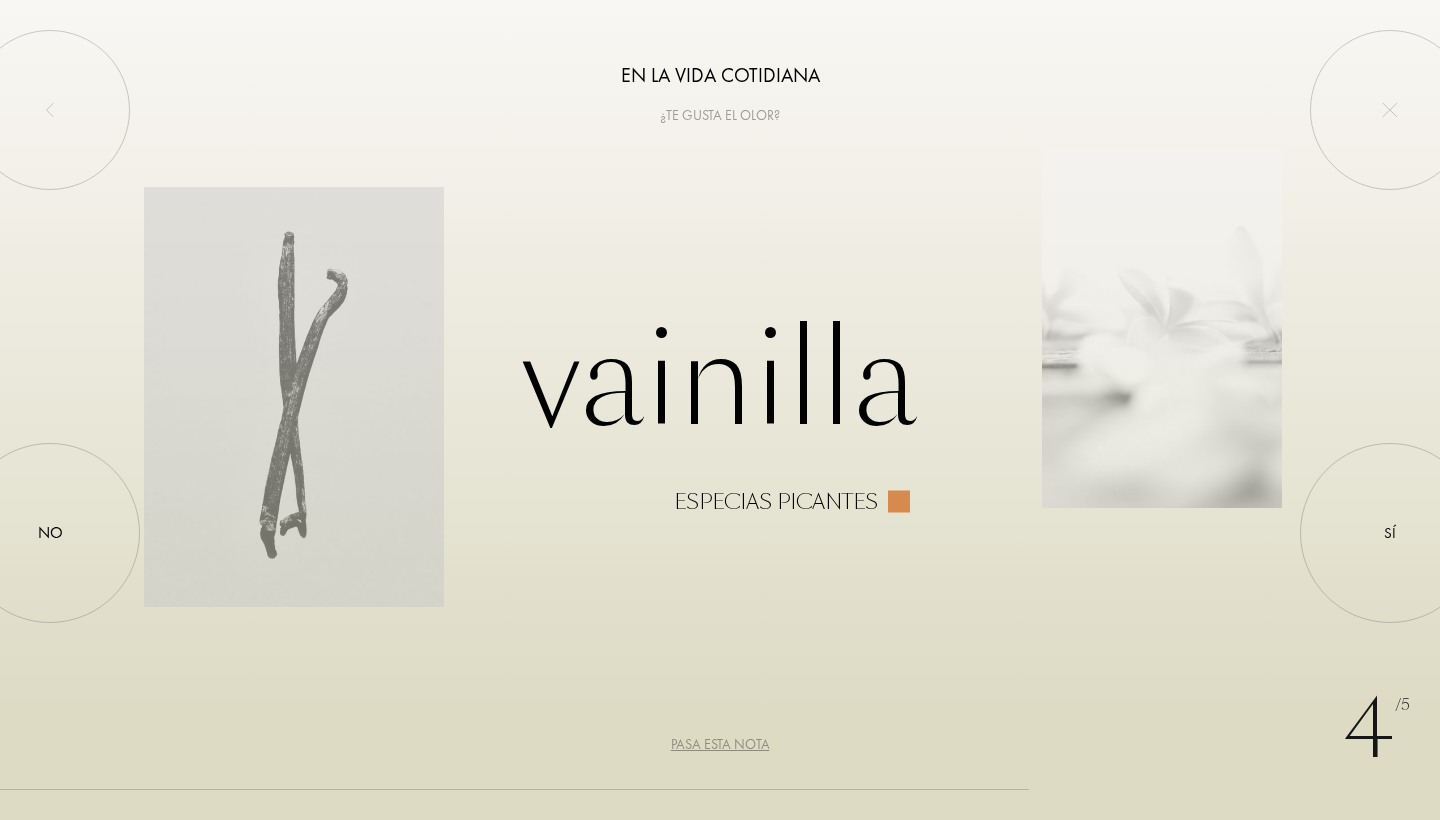 click on "Pasa esta nota" at bounding box center (720, 744) 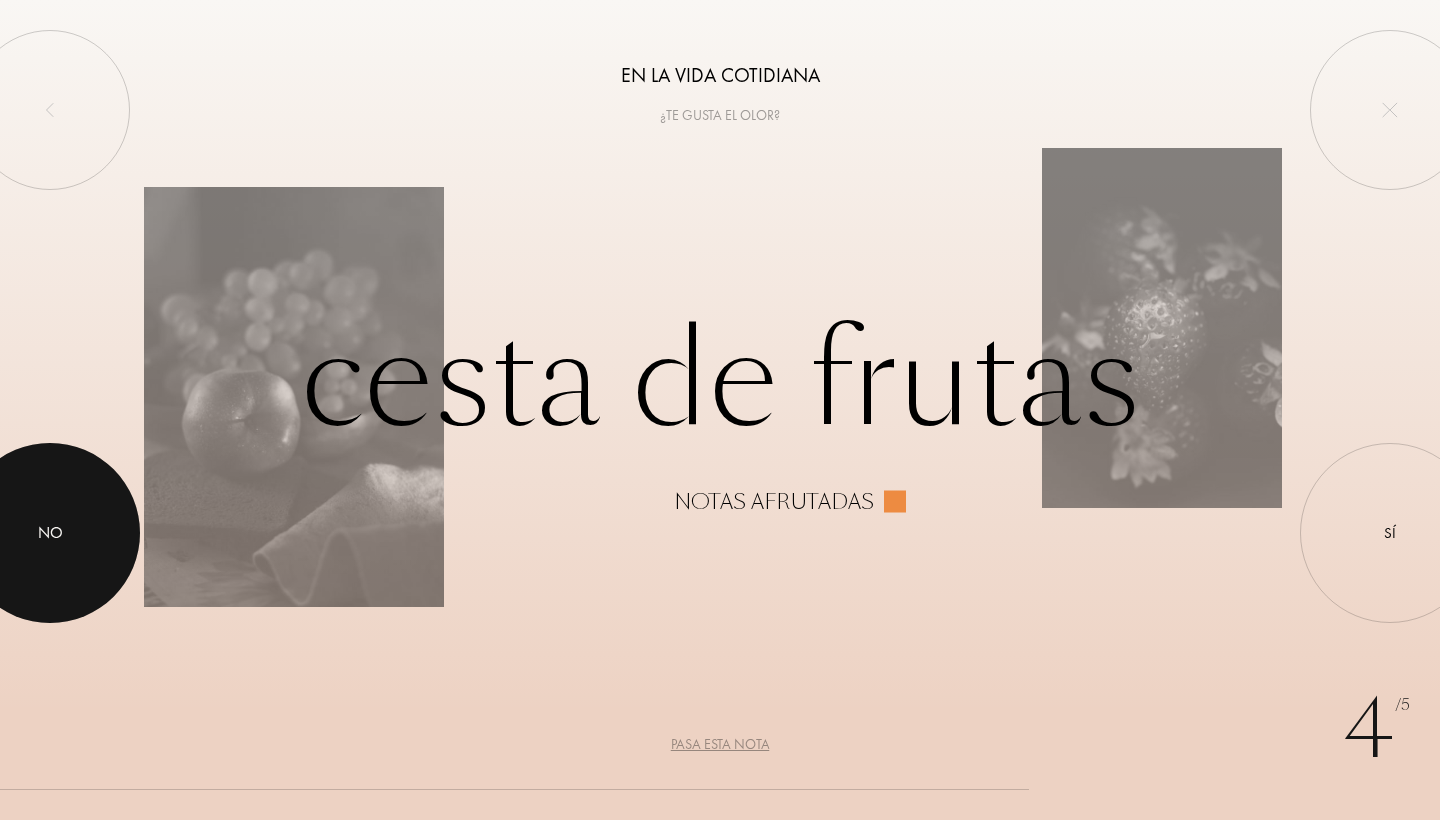 click at bounding box center (50, 533) 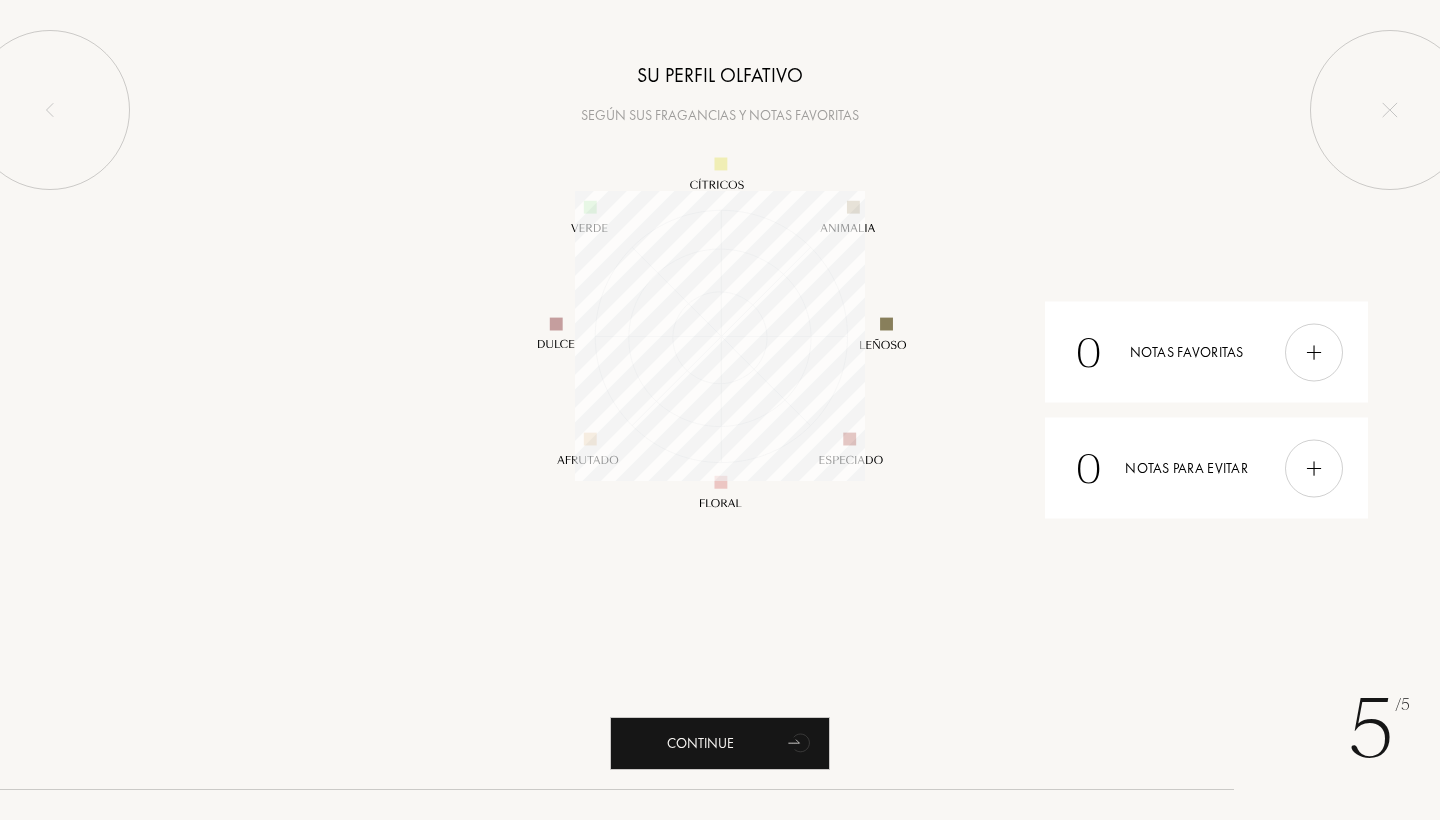 scroll, scrollTop: 999710, scrollLeft: 999710, axis: both 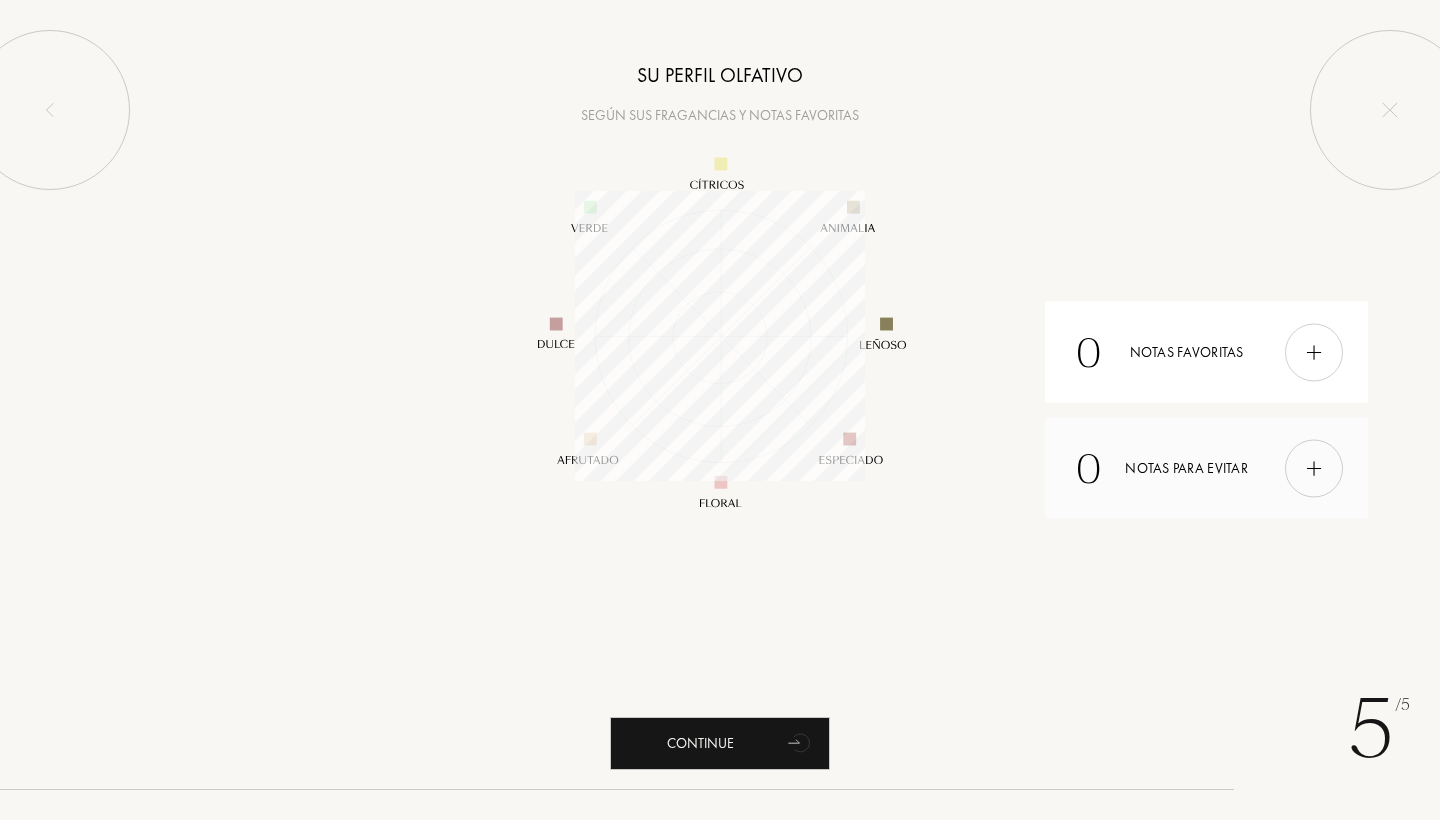click at bounding box center [1314, 468] 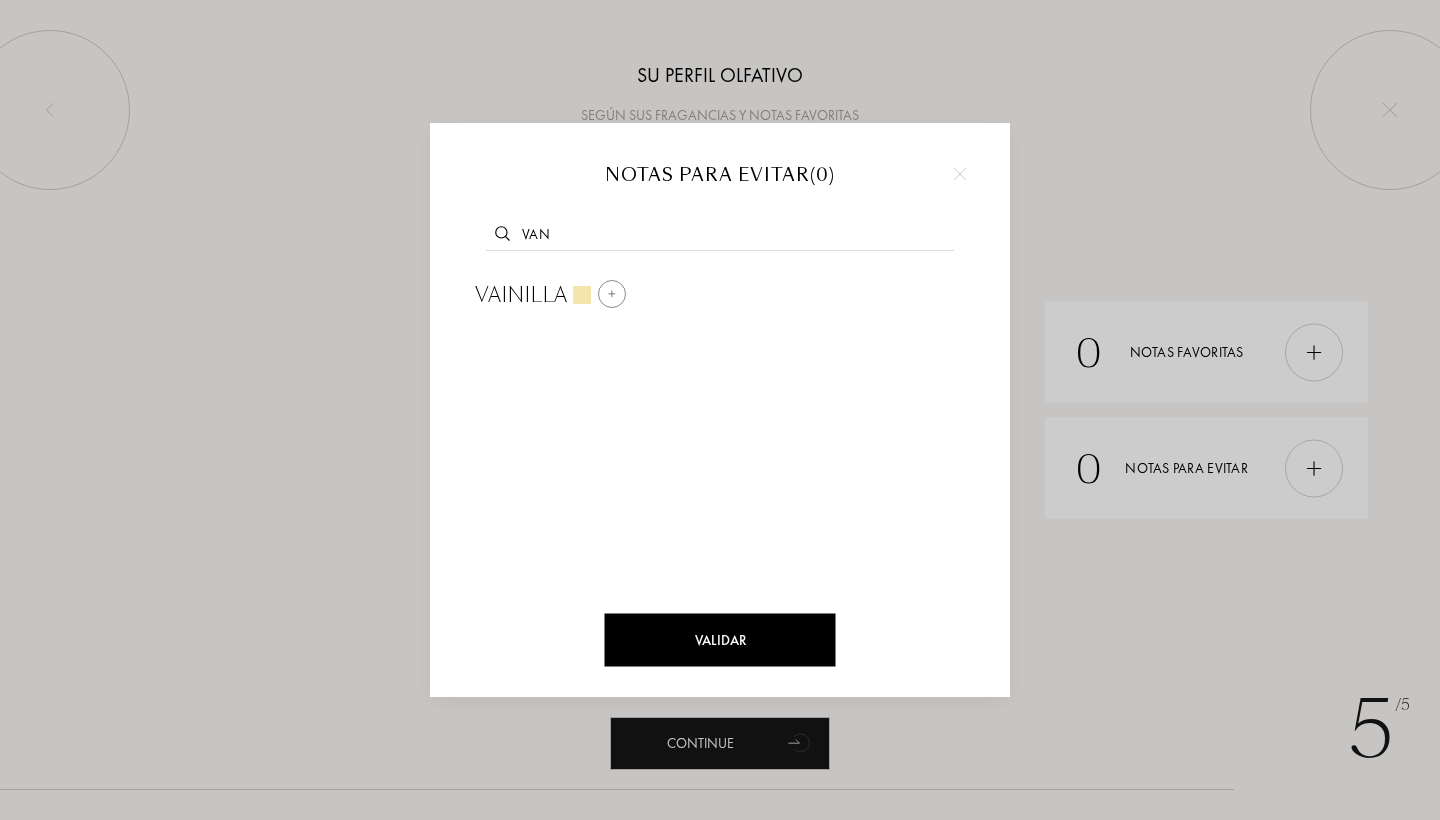 type on "van" 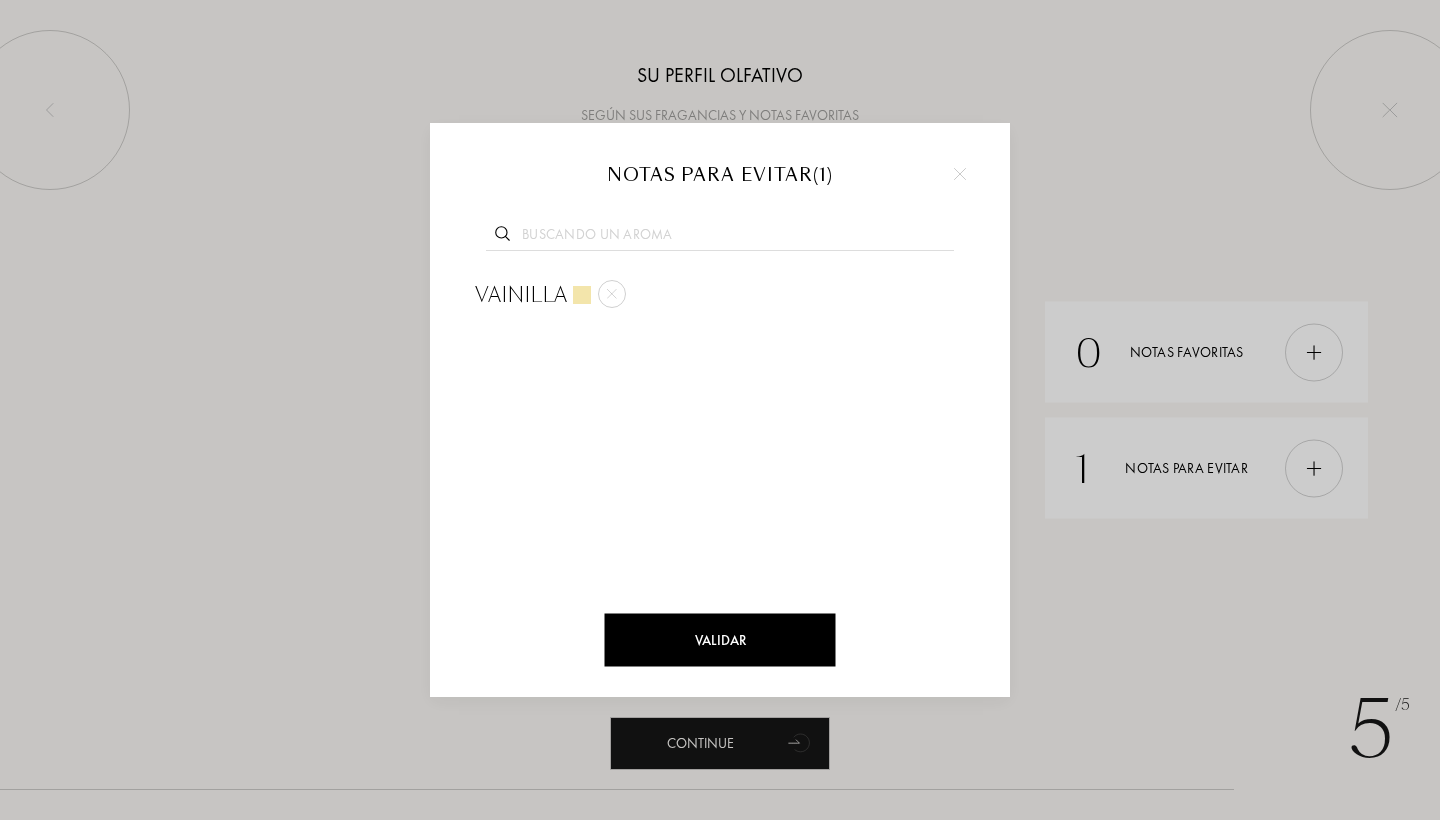 click on "Validar" at bounding box center (720, 640) 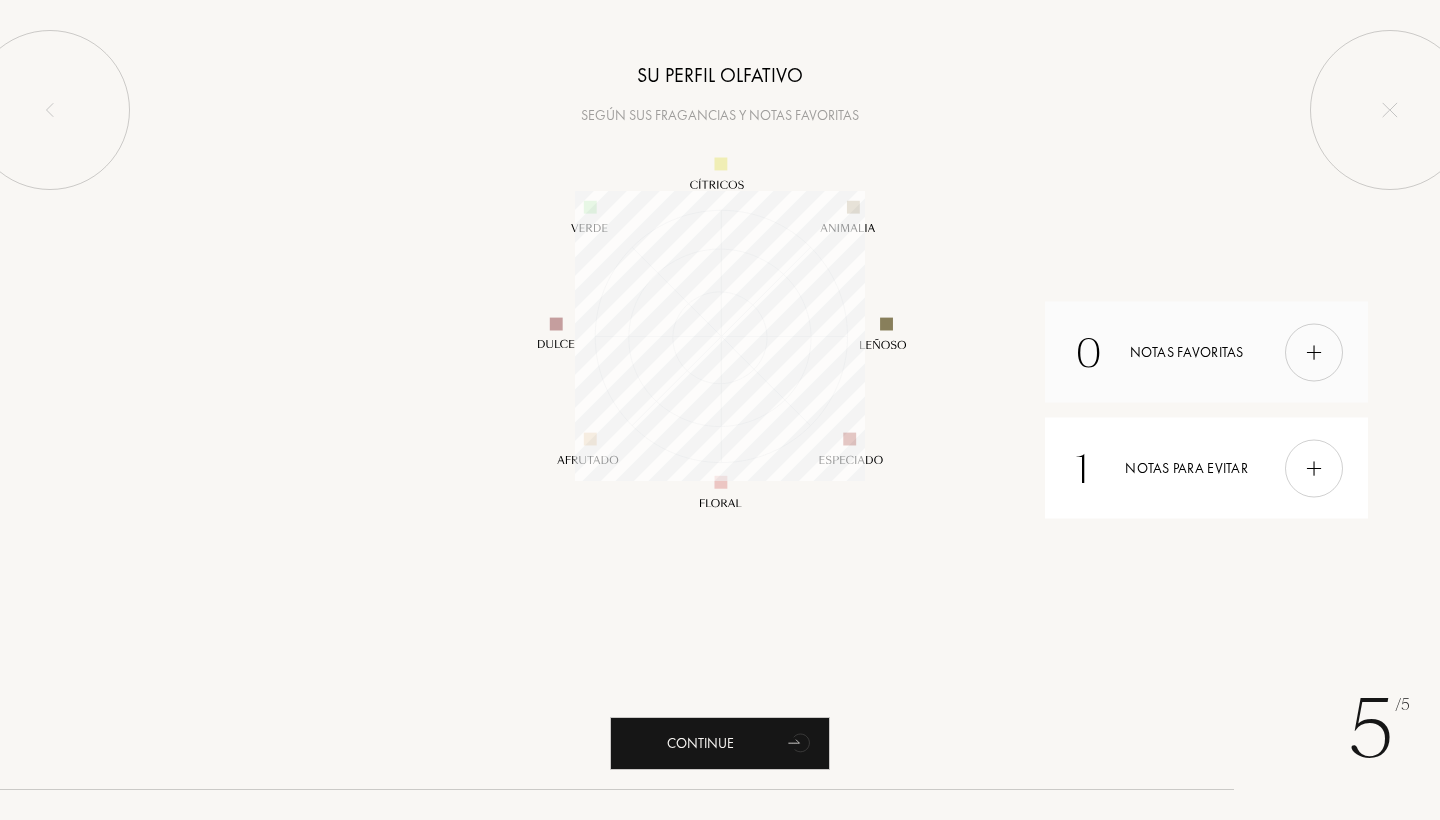 click on "0 Notas favoritas" at bounding box center (1206, 352) 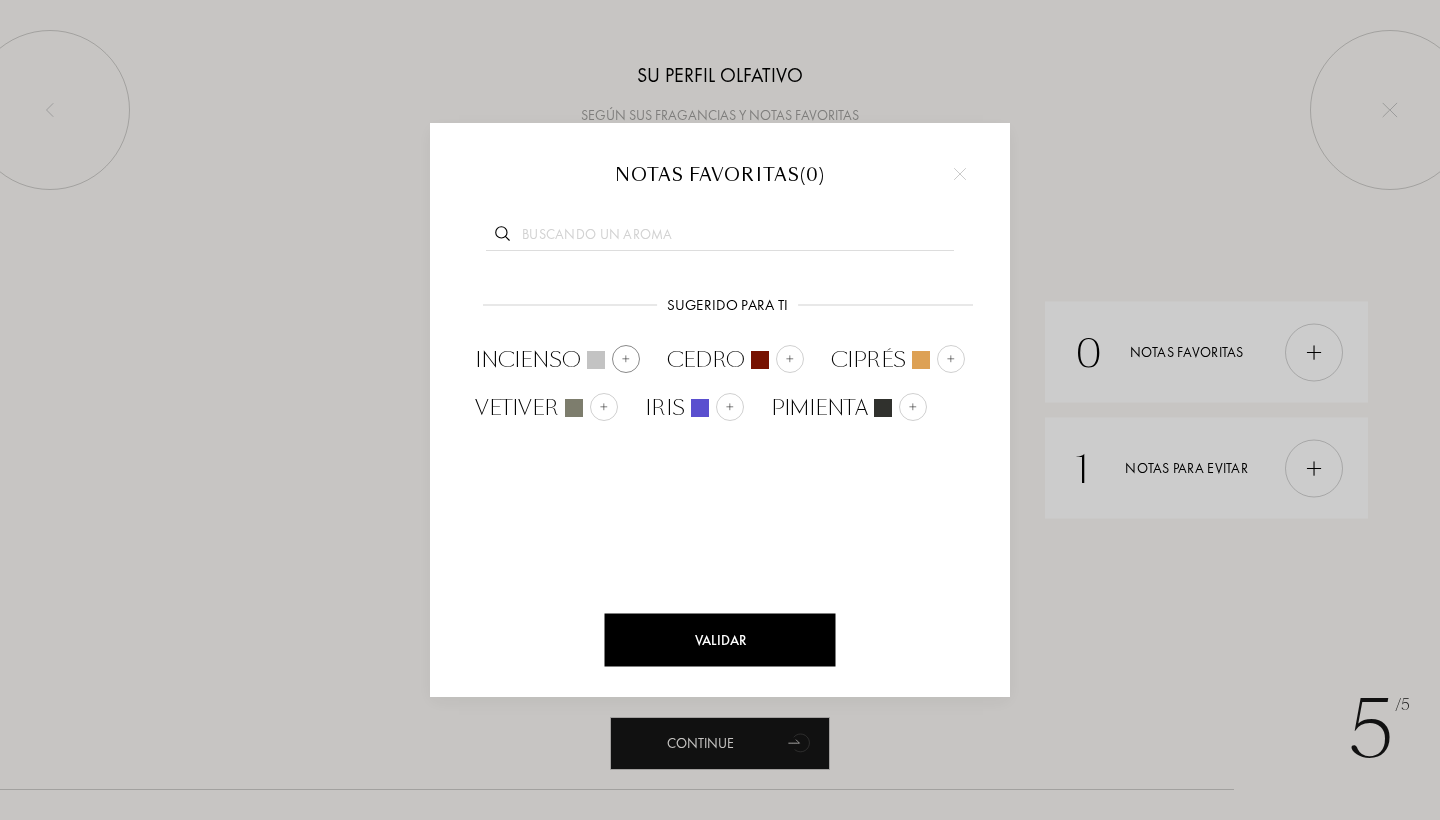 click at bounding box center [626, 359] 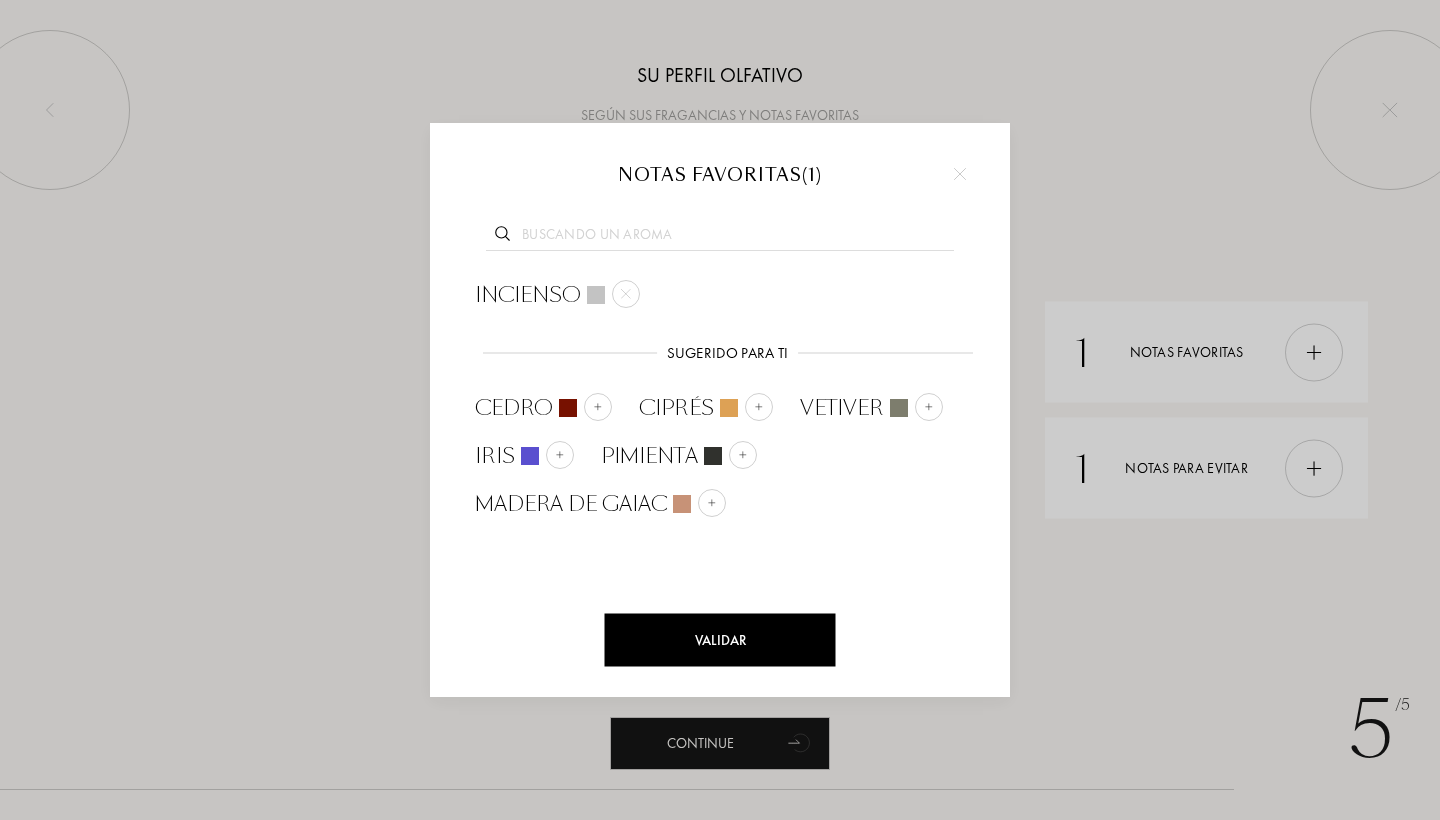 click at bounding box center [720, 237] 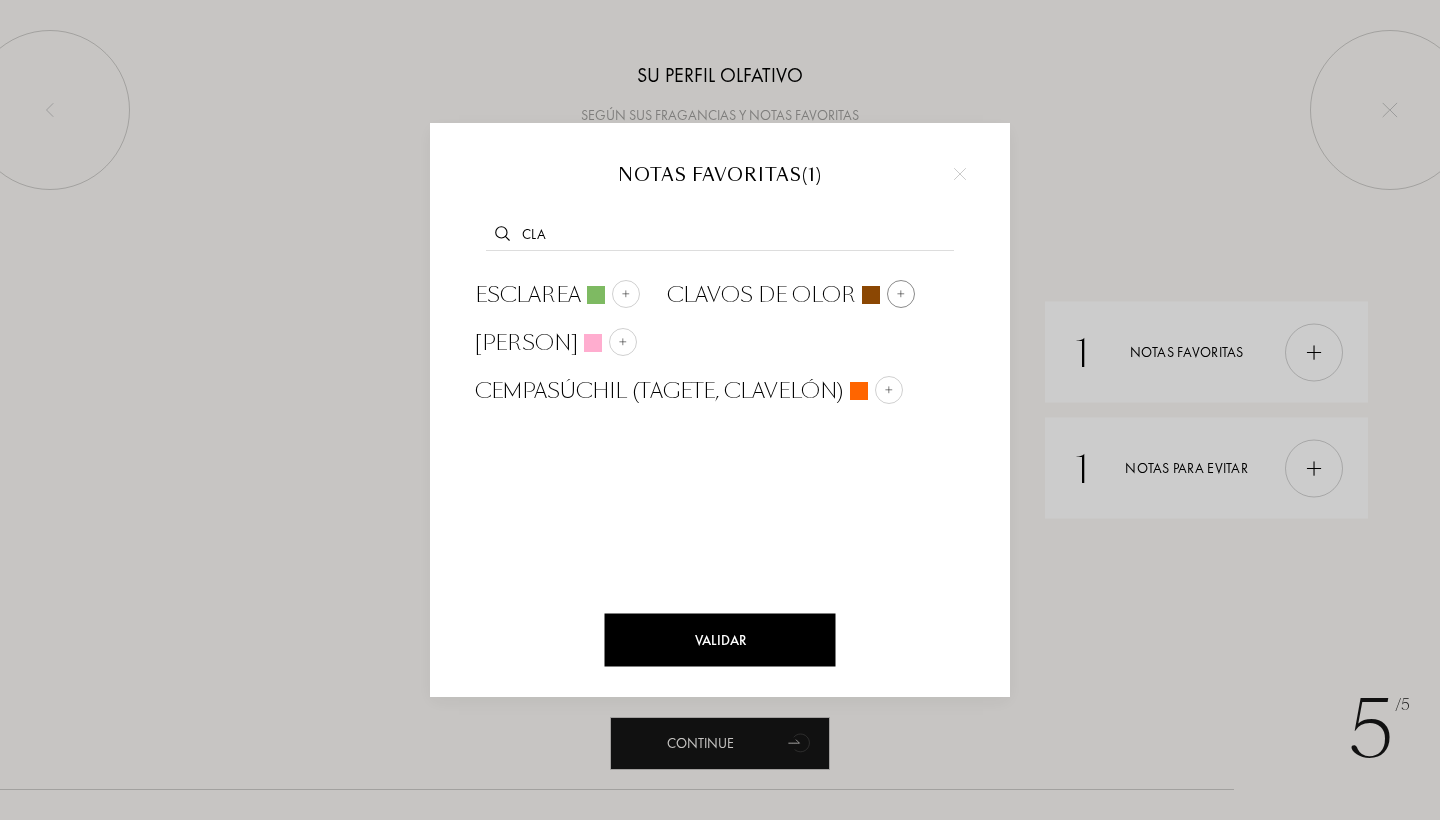 type on "cla" 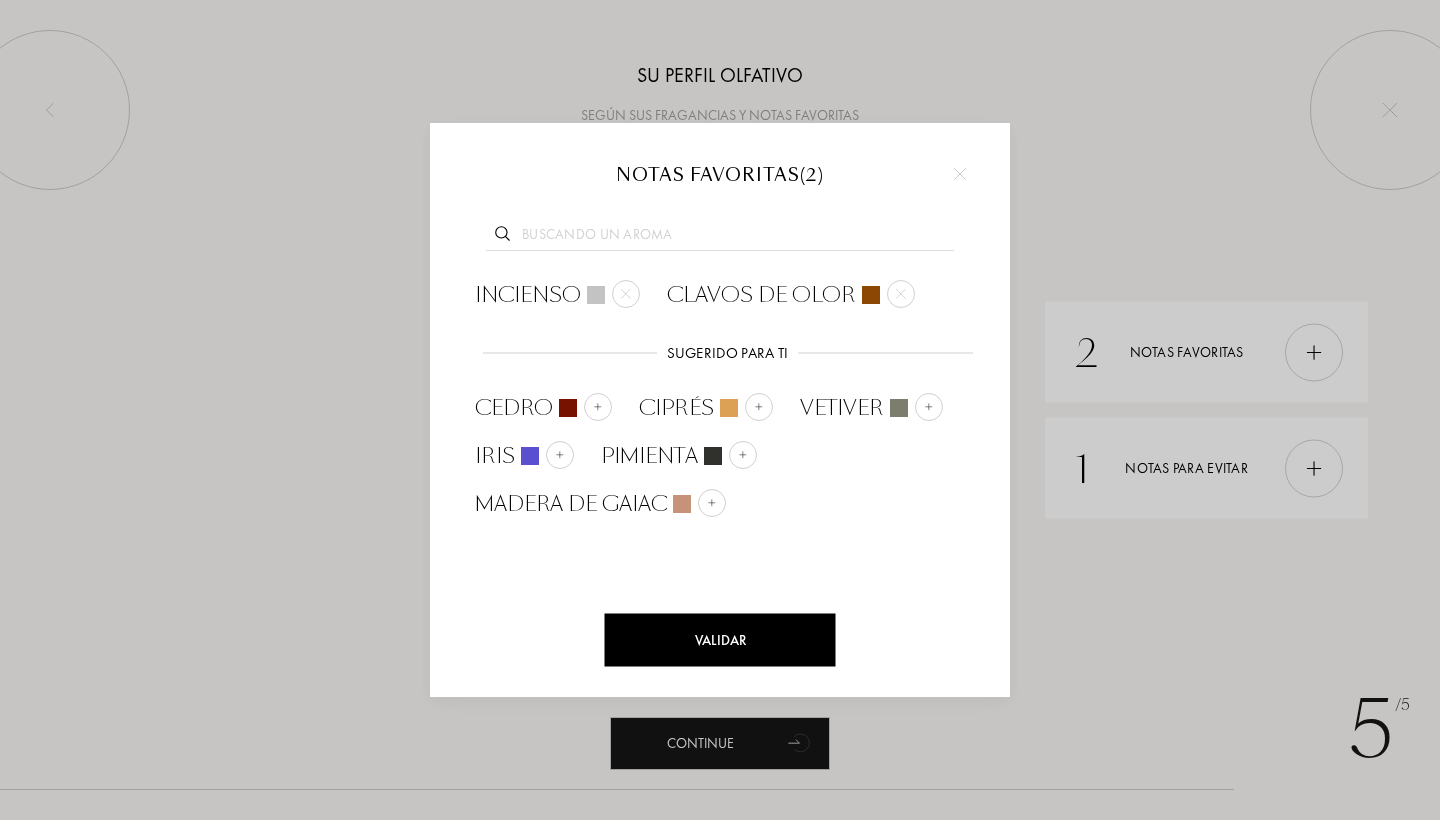 click on "Validar" at bounding box center [720, 640] 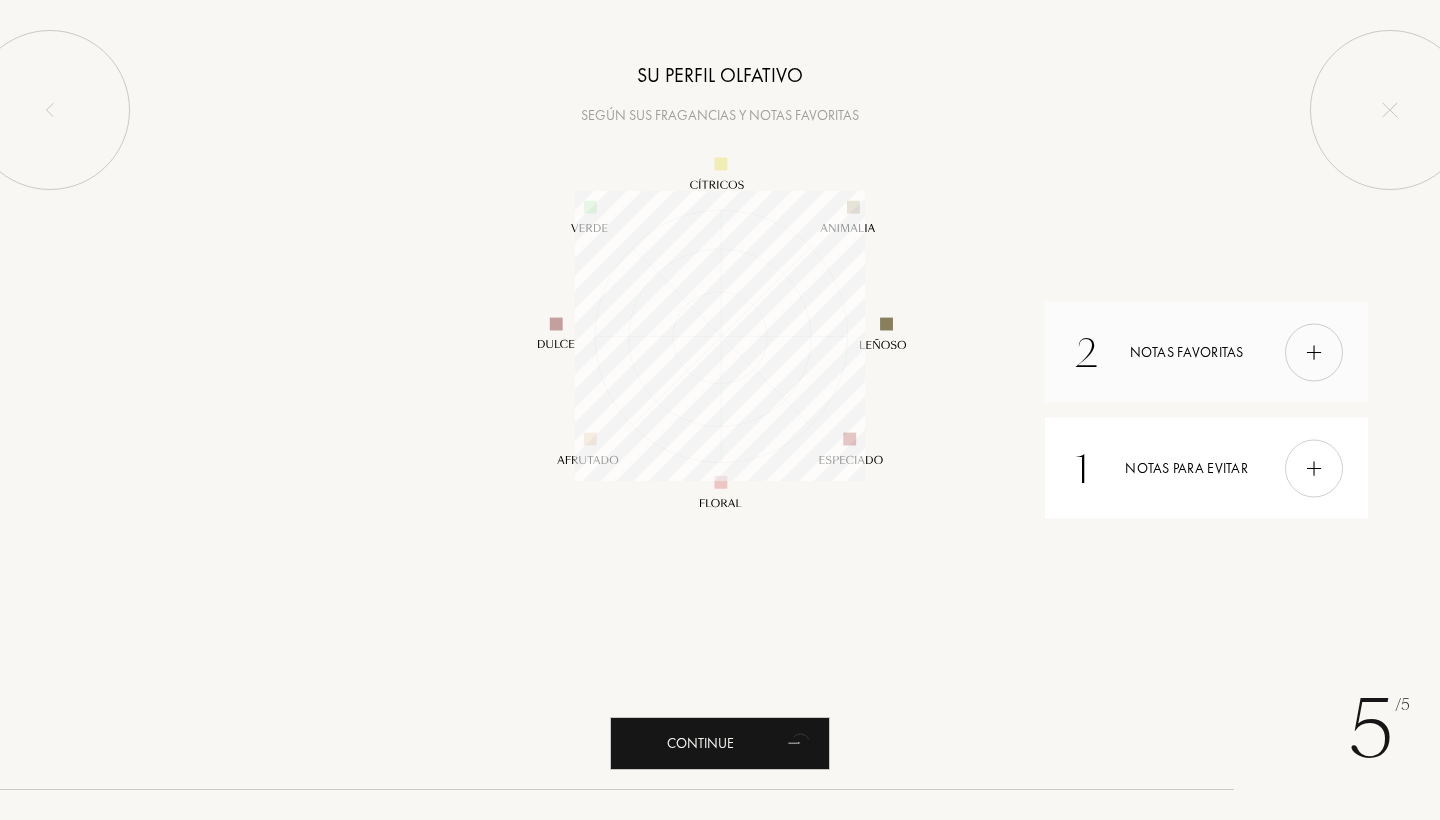 click on "2 Notas favoritas" at bounding box center [1206, 352] 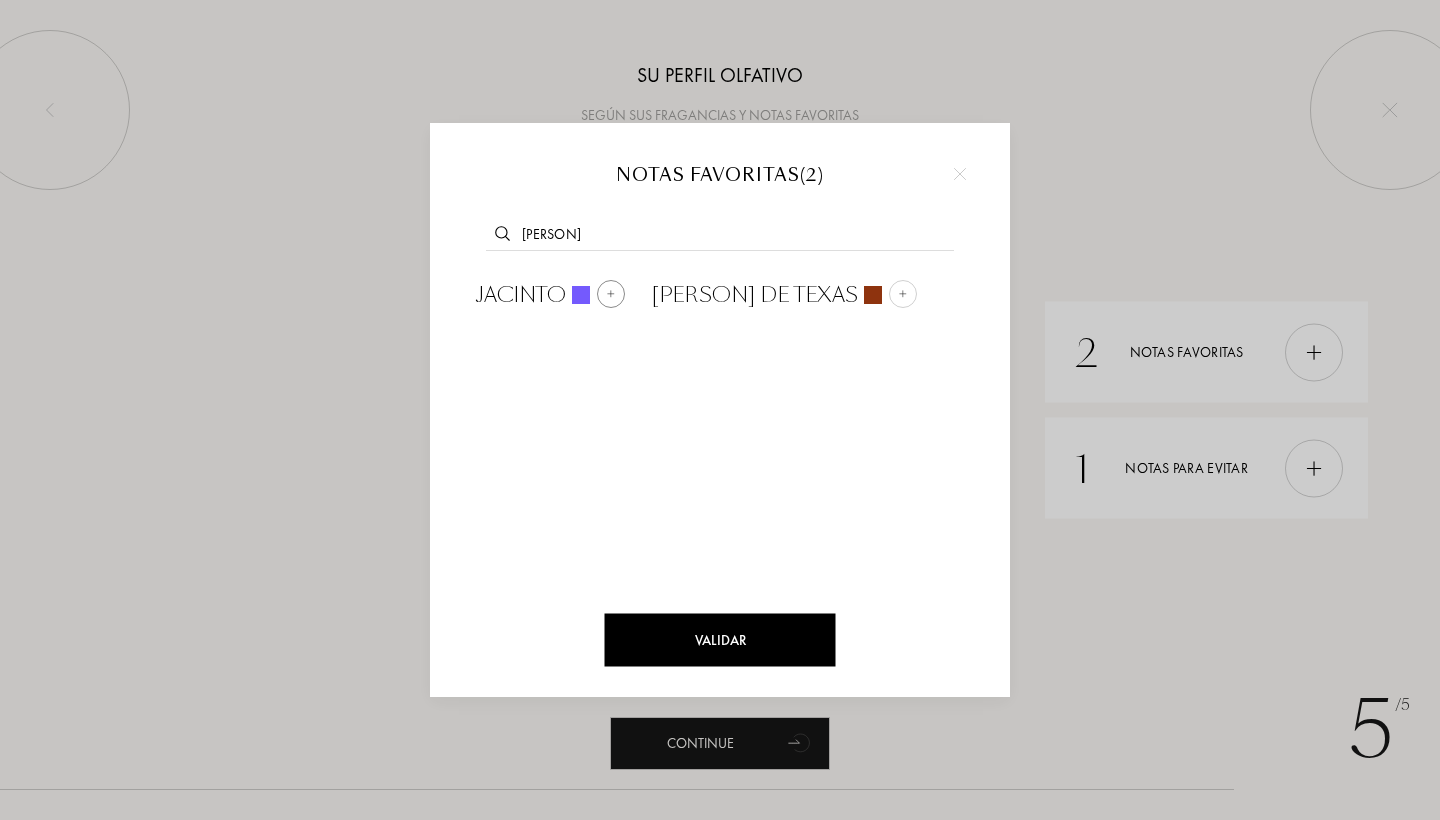 type on "jac" 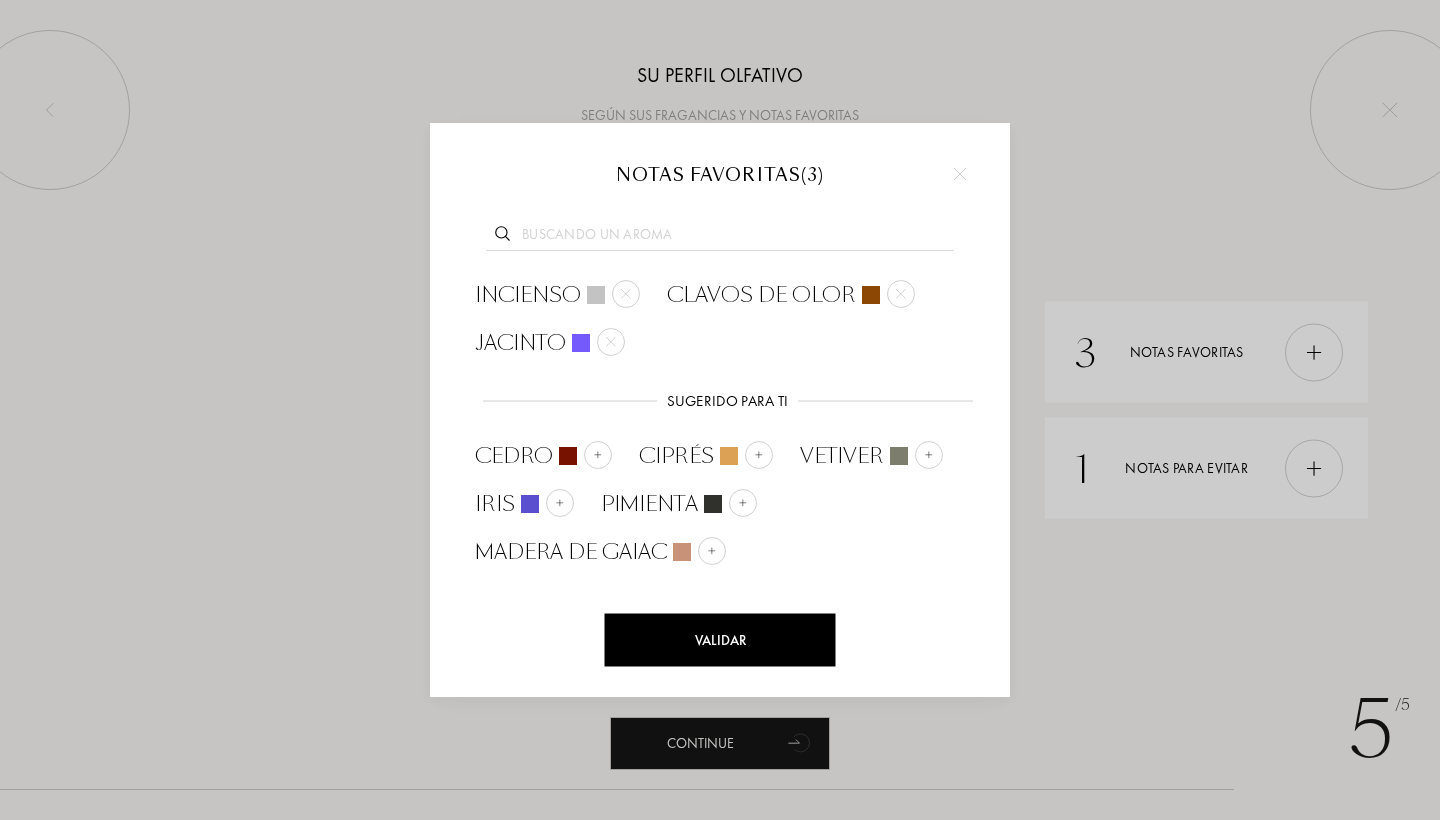 click at bounding box center [720, 237] 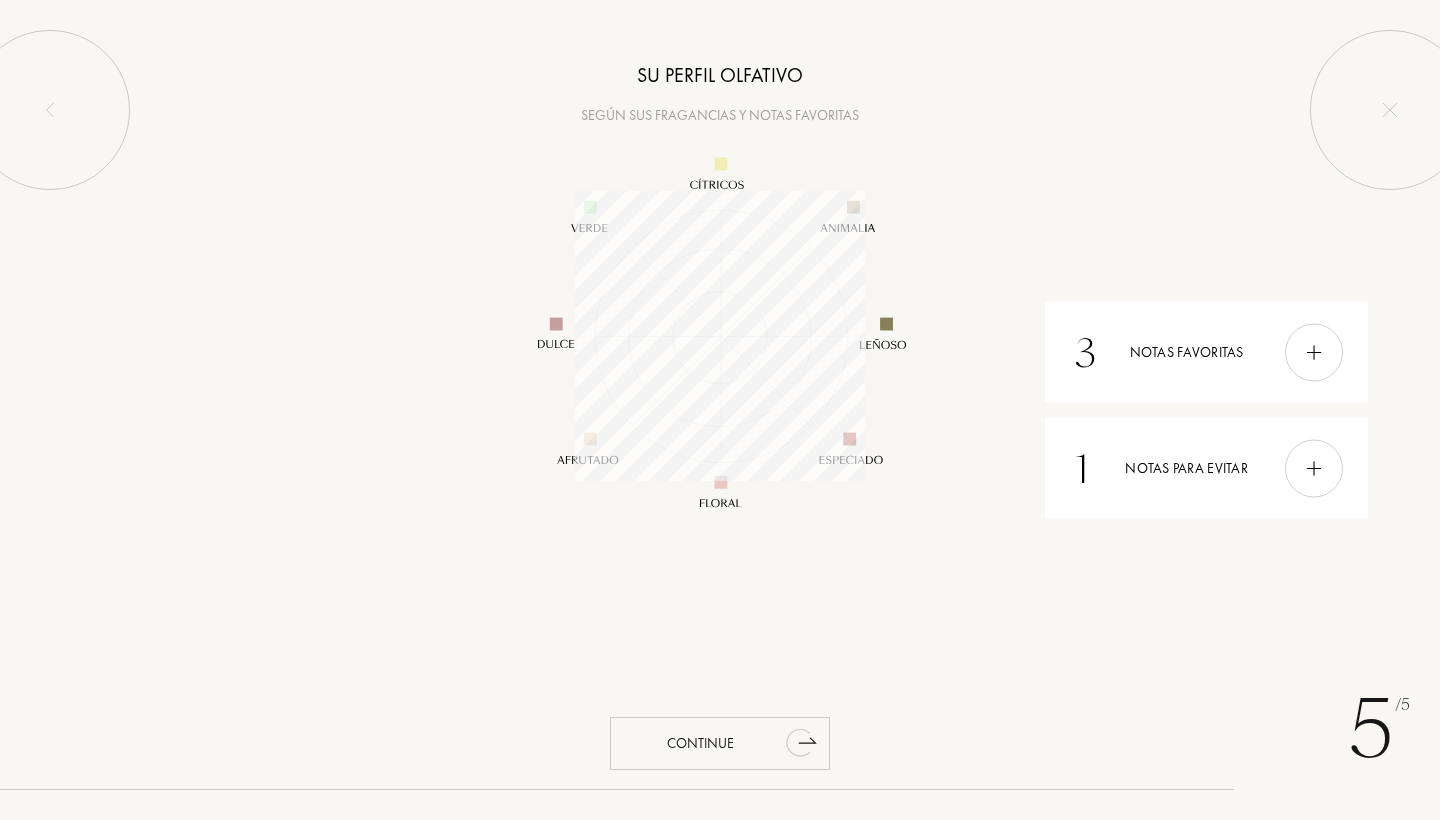 click on "Continue" at bounding box center [720, 743] 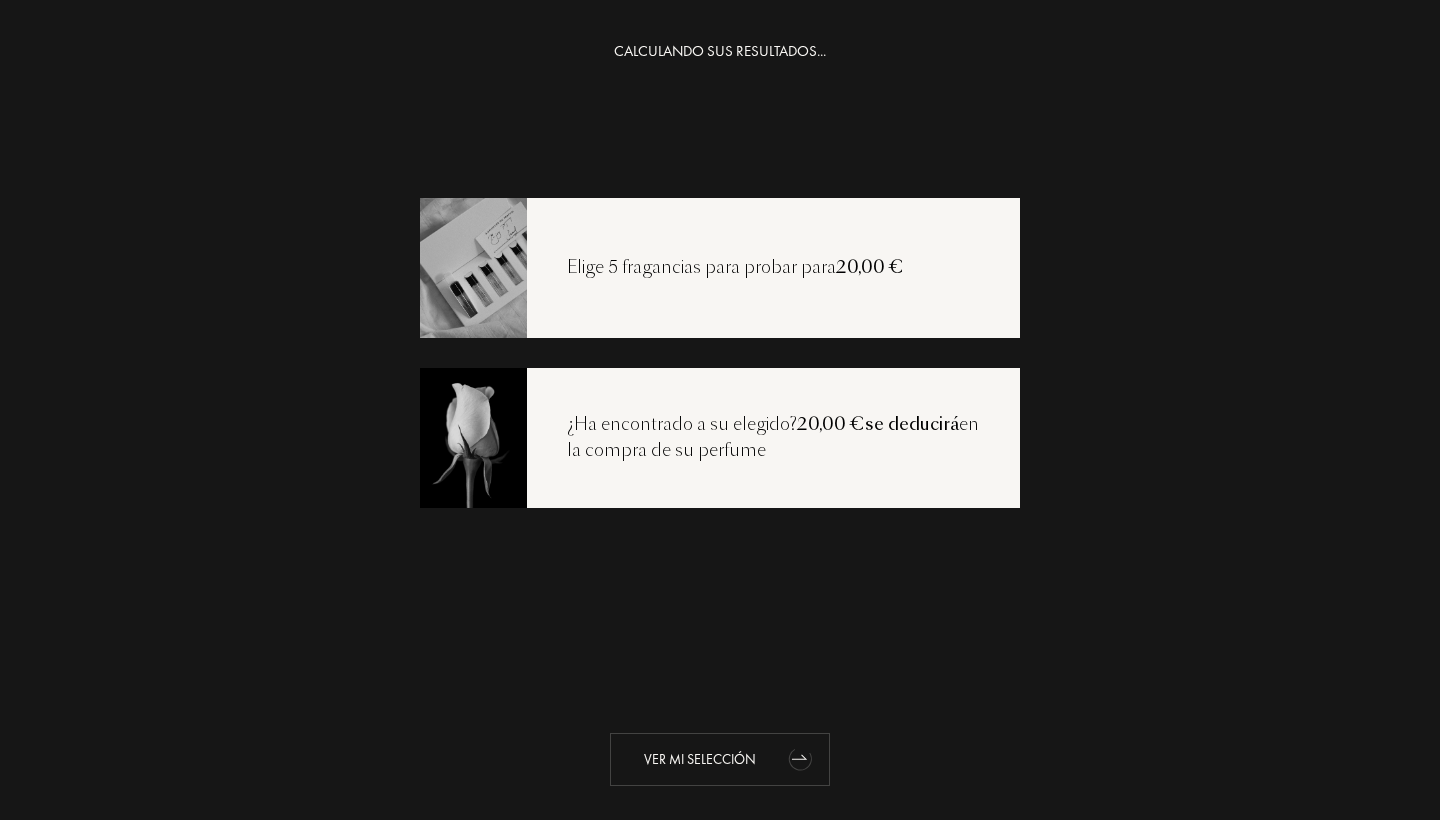 click on "Ver mi selección" at bounding box center [720, 759] 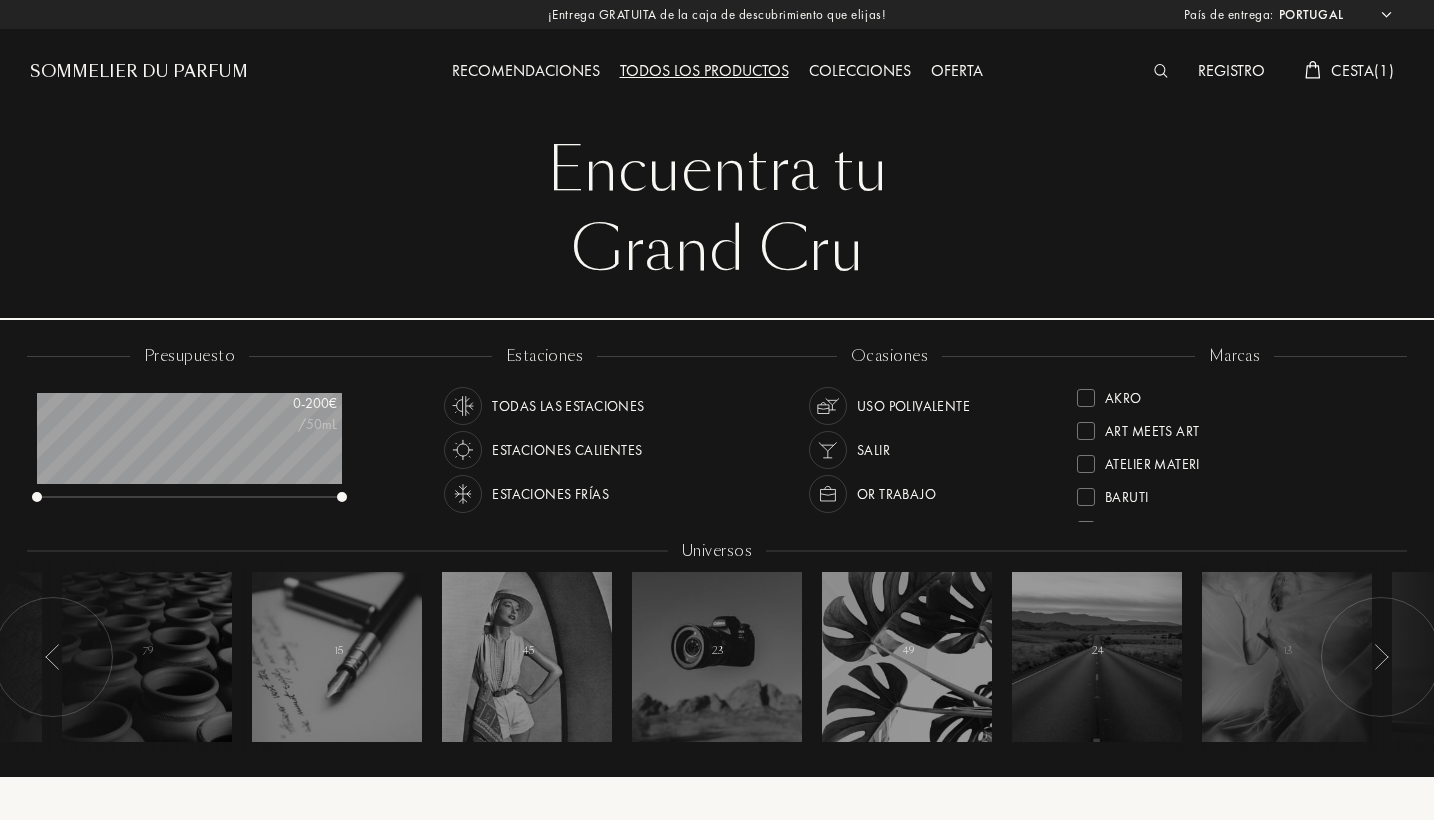 select on "PT" 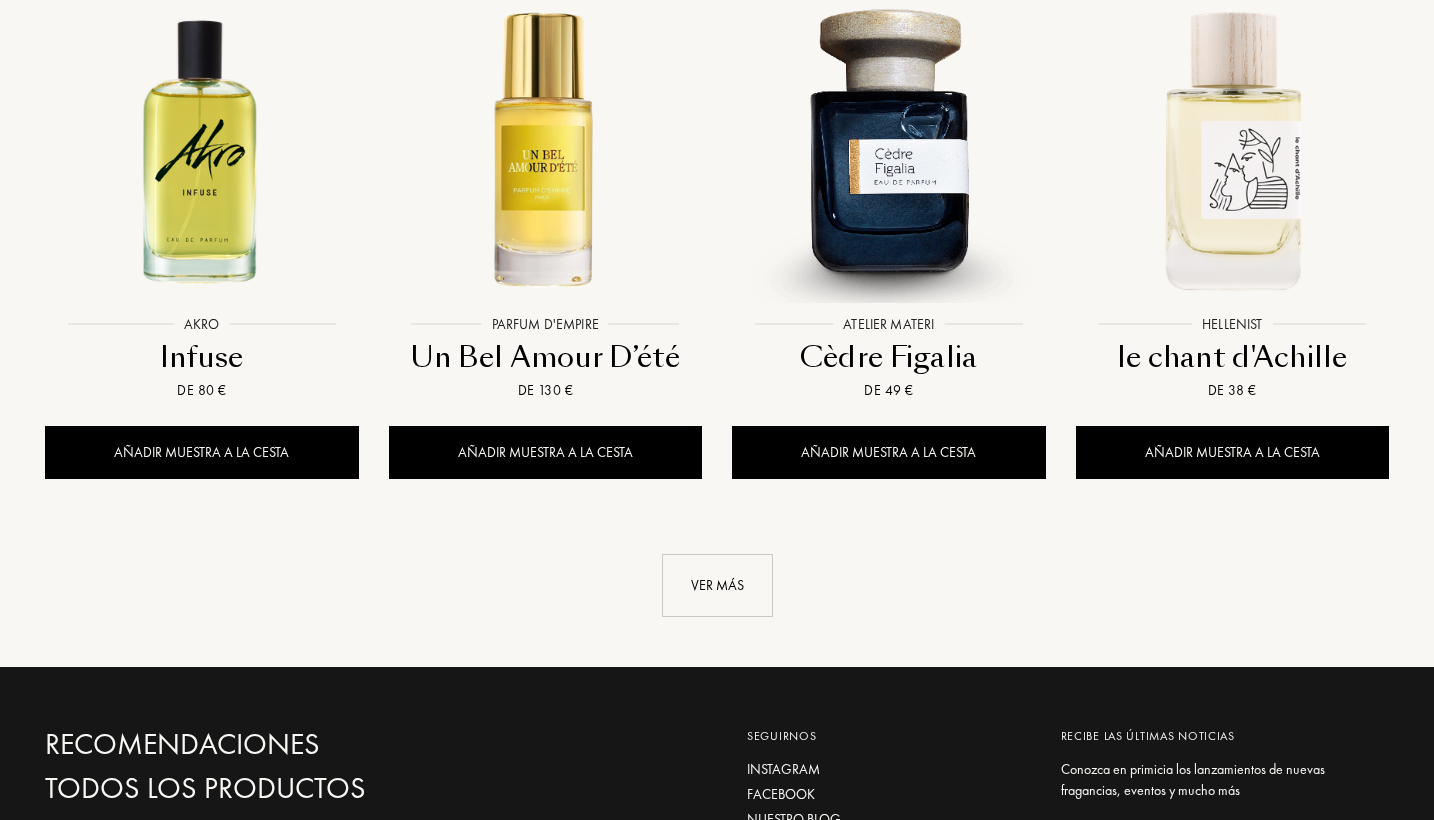 scroll, scrollTop: 2002, scrollLeft: 0, axis: vertical 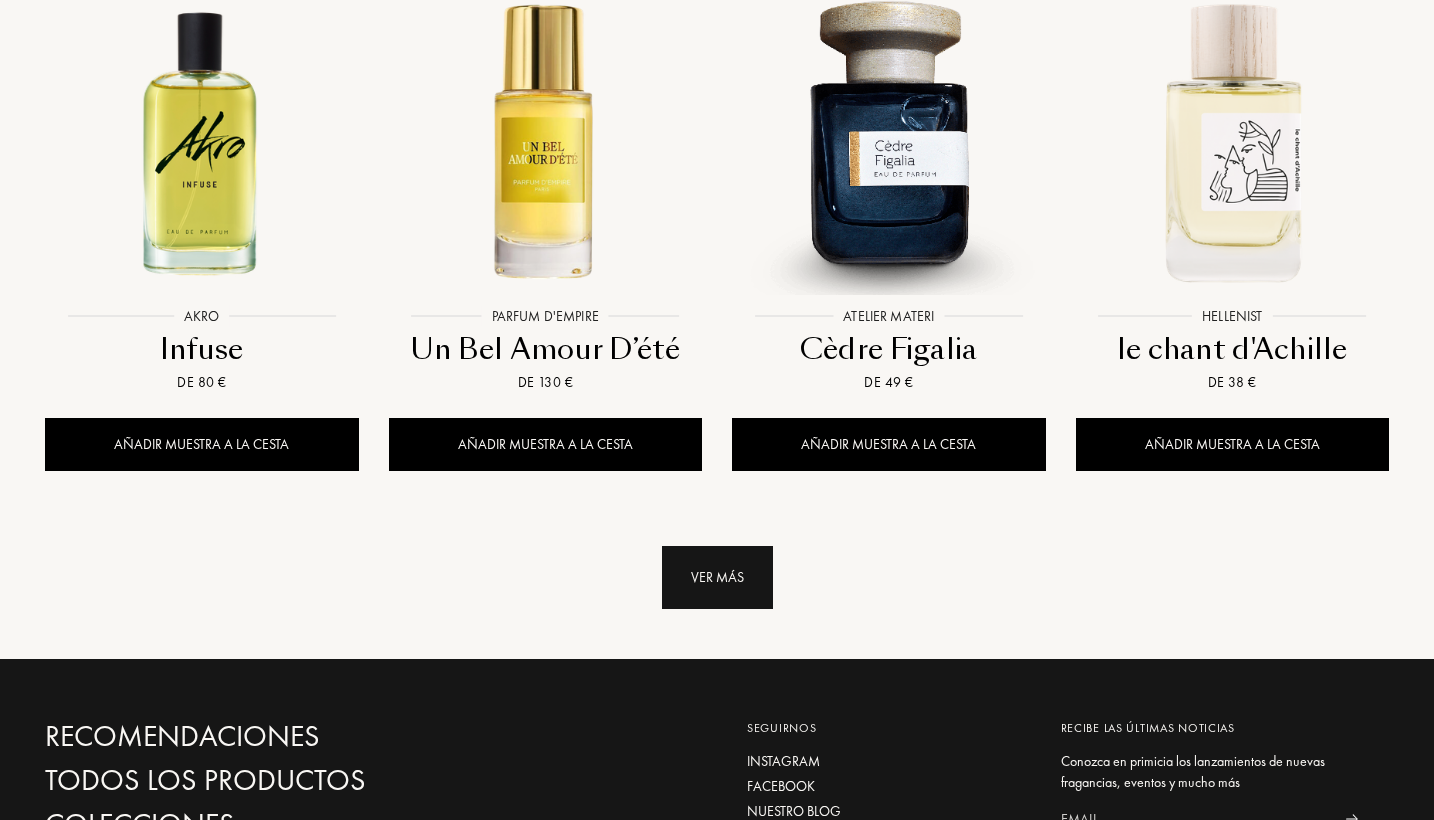 click on "Ver más" at bounding box center [717, 577] 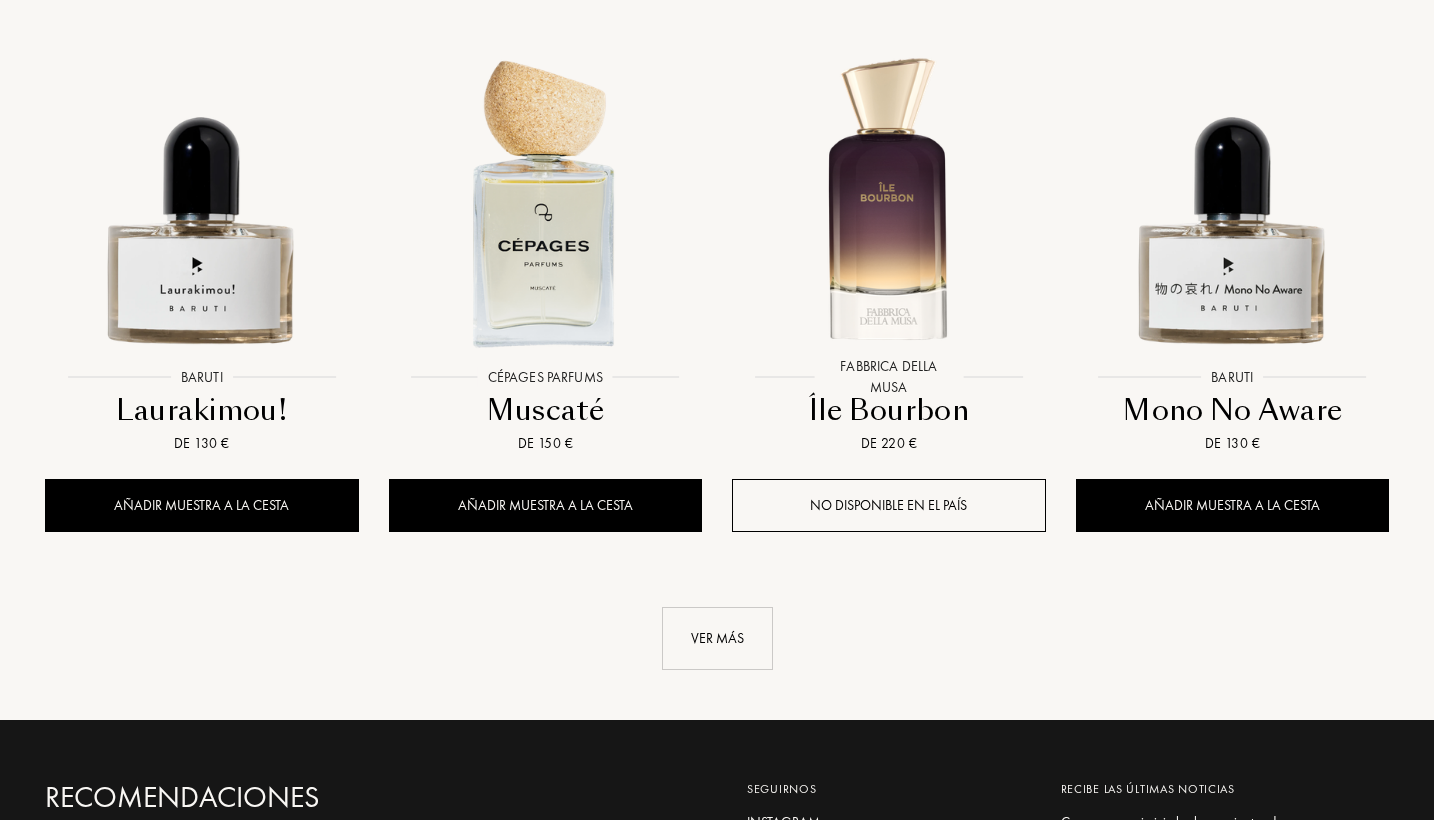 scroll, scrollTop: 3617, scrollLeft: 0, axis: vertical 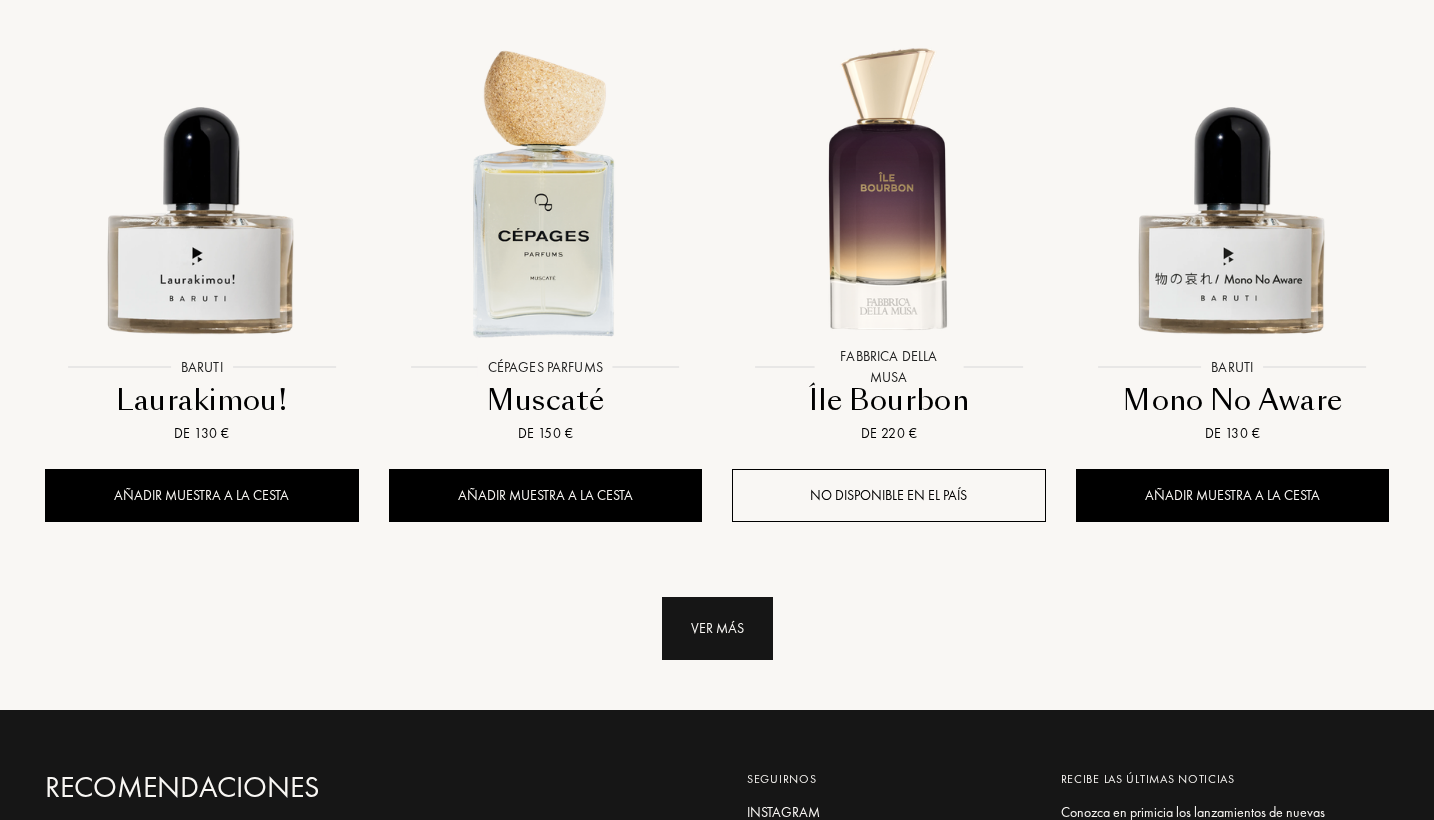 click on "Ver más" at bounding box center [717, 628] 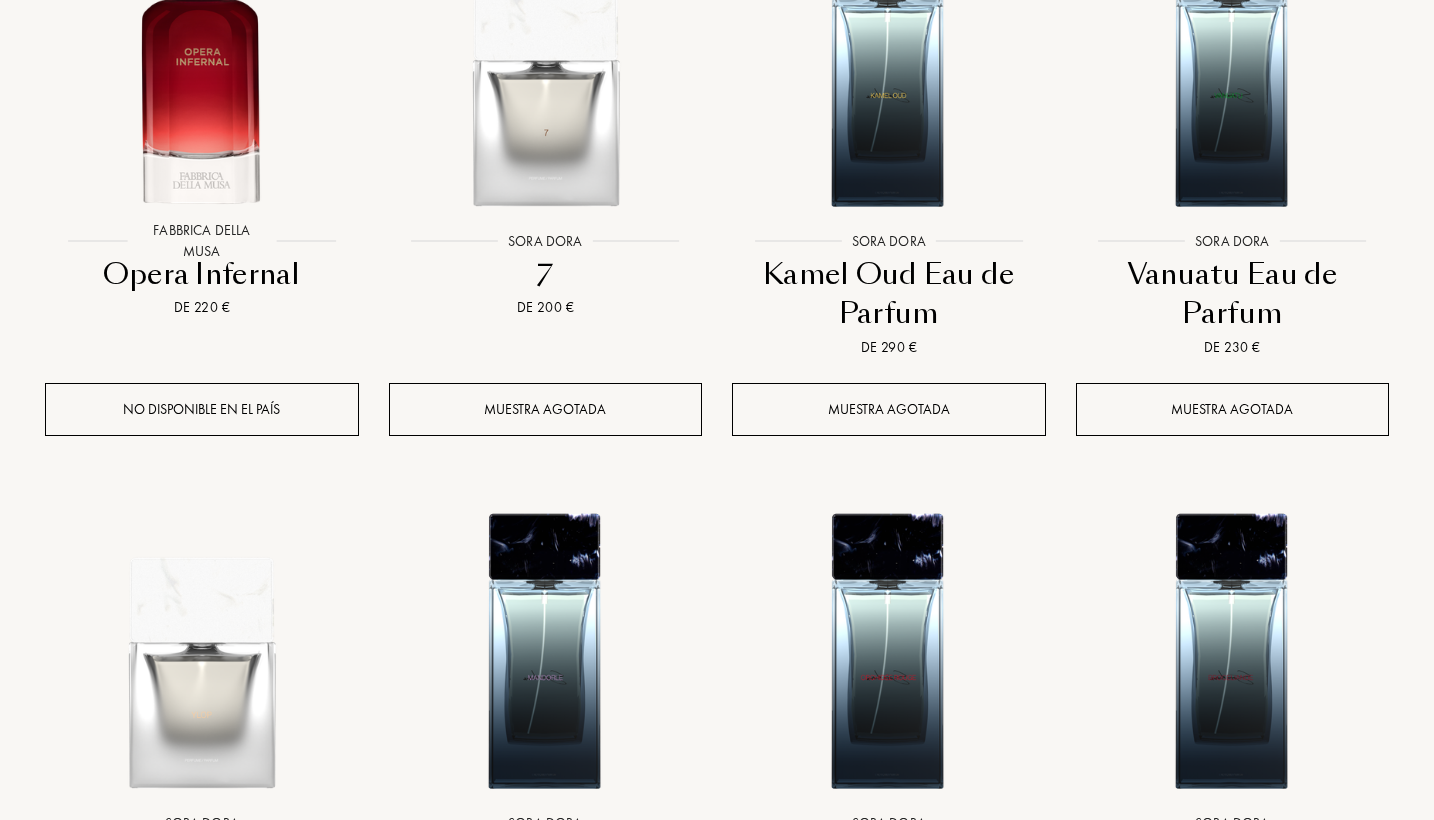 scroll, scrollTop: 4202, scrollLeft: 0, axis: vertical 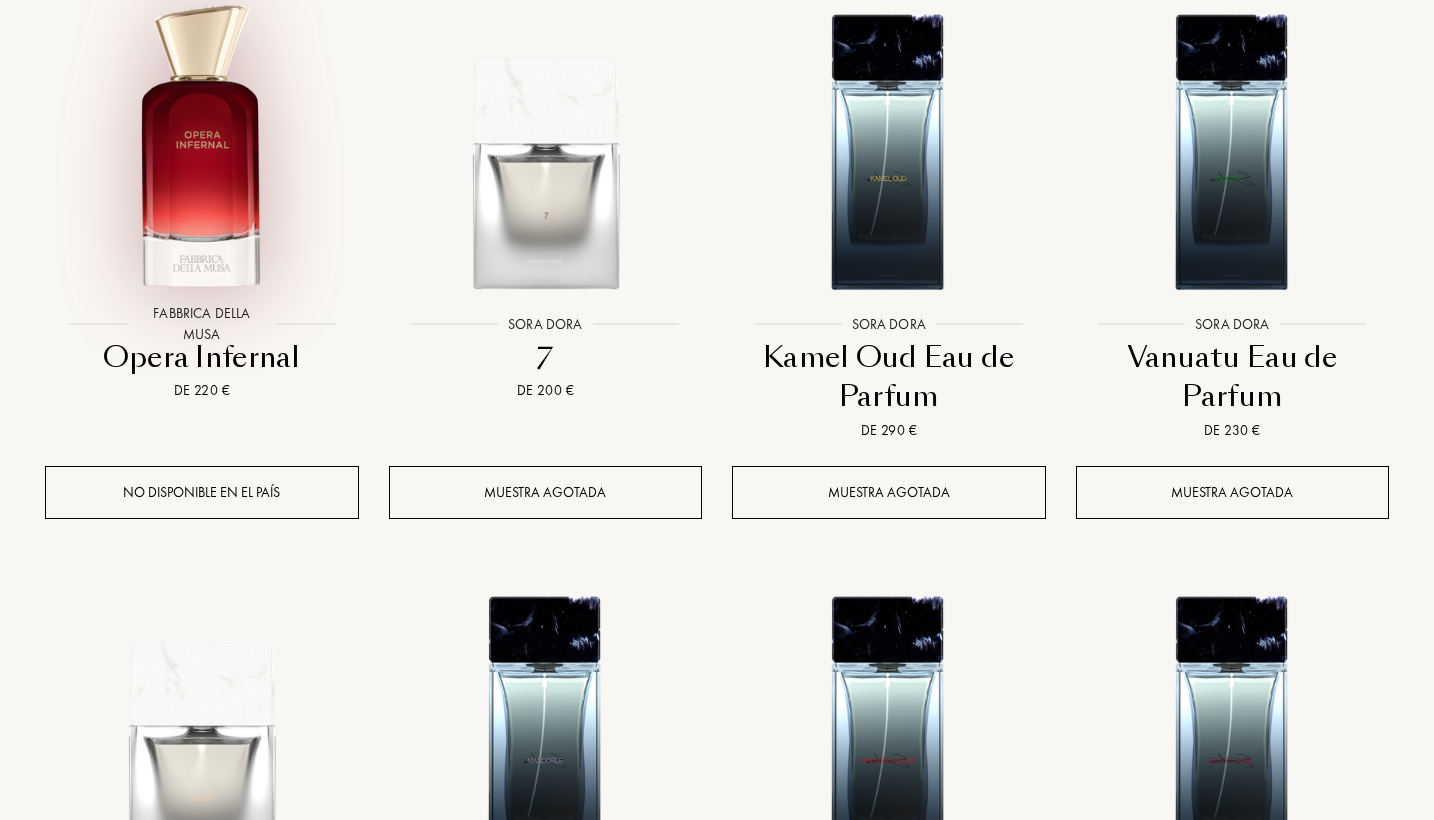 click at bounding box center [201, 148] 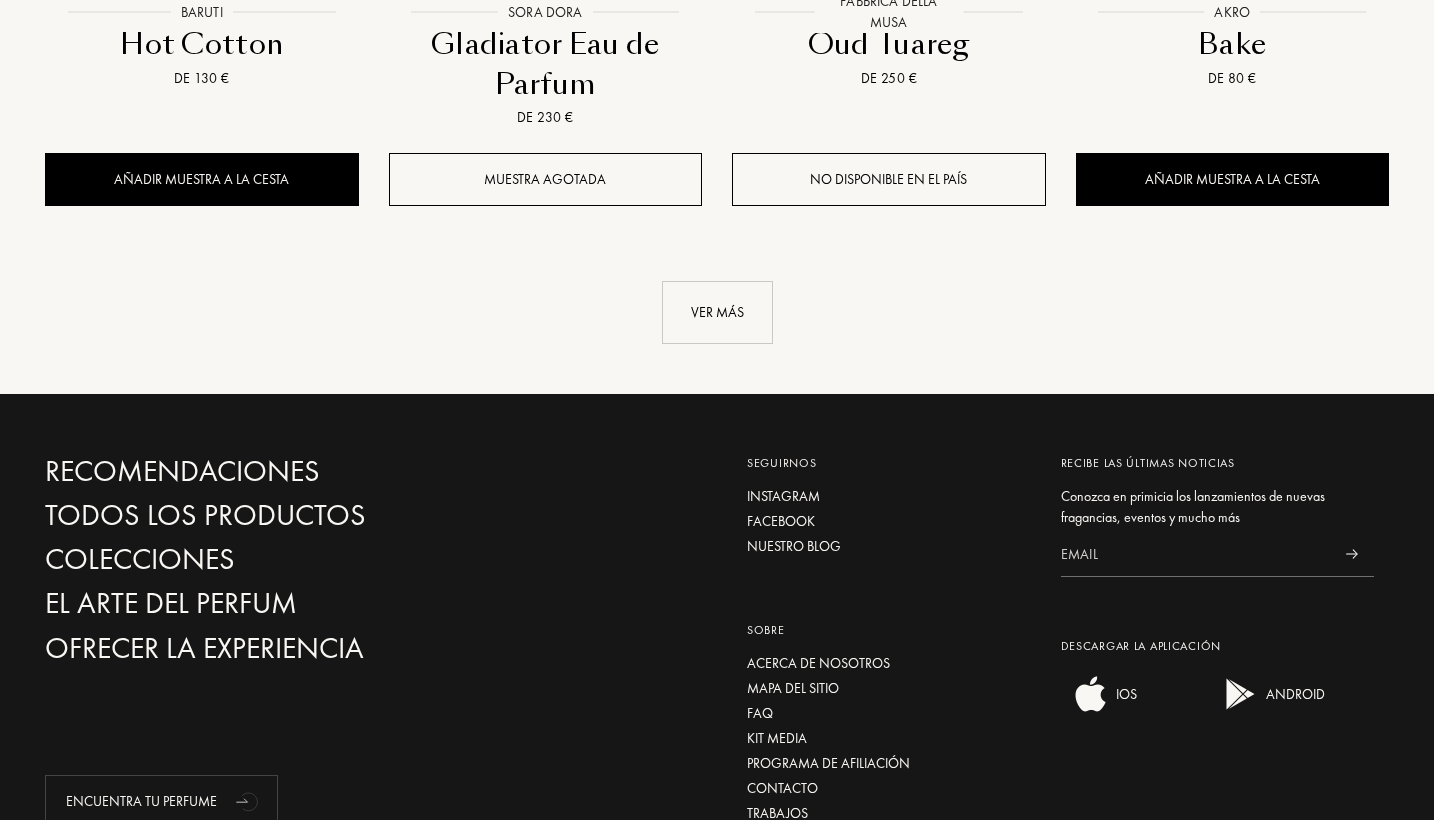 scroll, scrollTop: 5686, scrollLeft: 0, axis: vertical 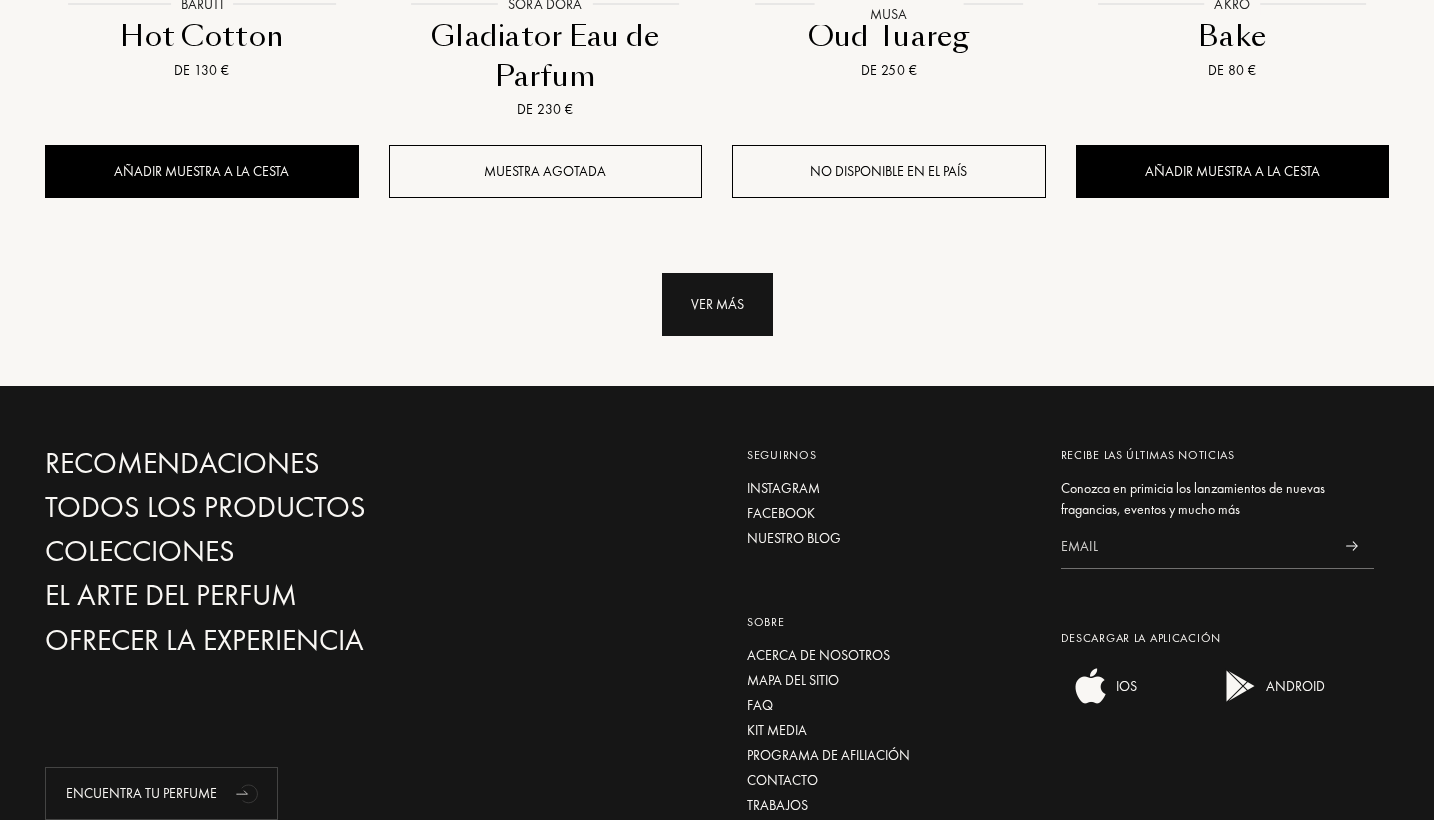 click on "Ver más" at bounding box center (717, 304) 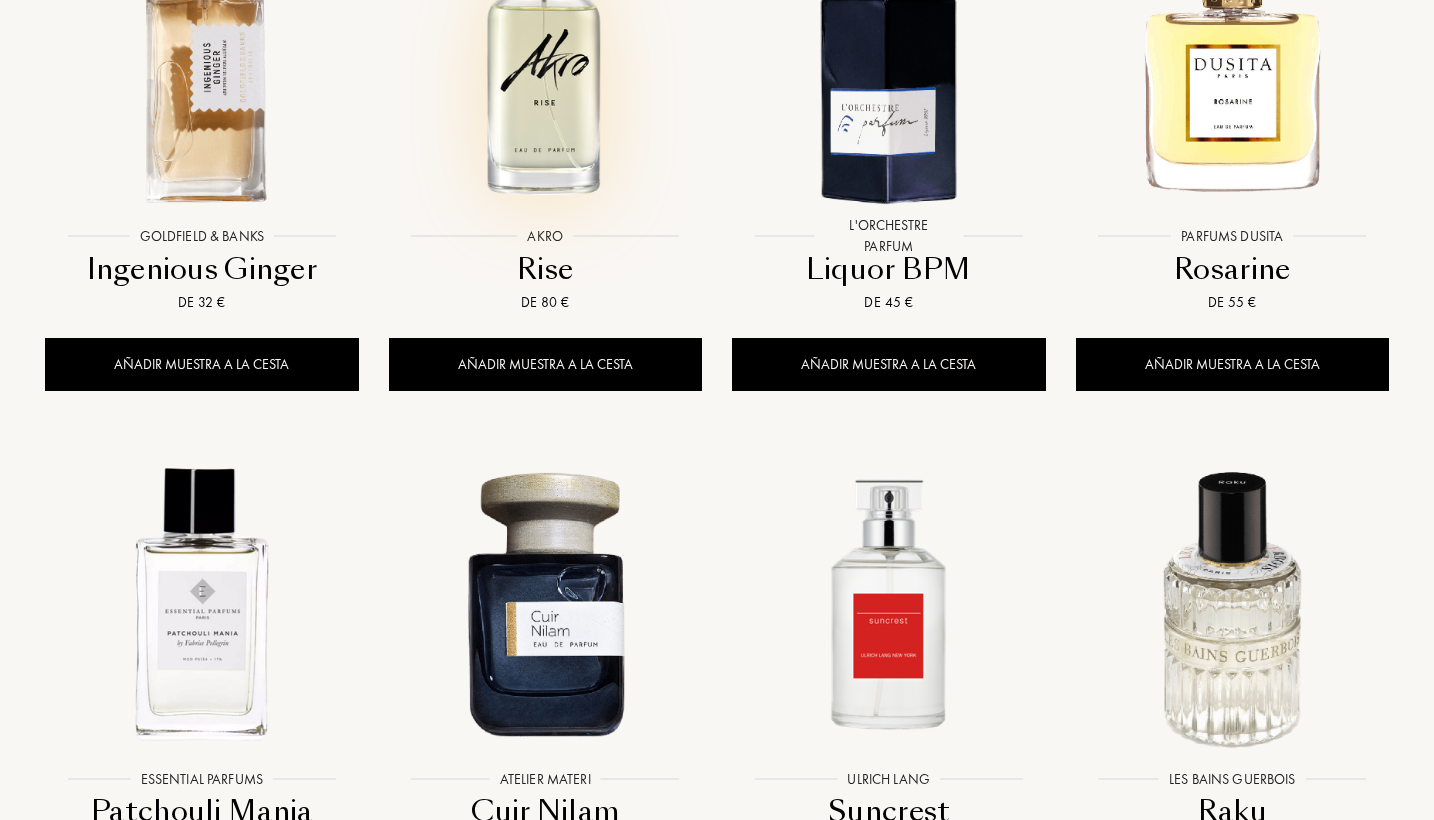 scroll, scrollTop: 6050, scrollLeft: 0, axis: vertical 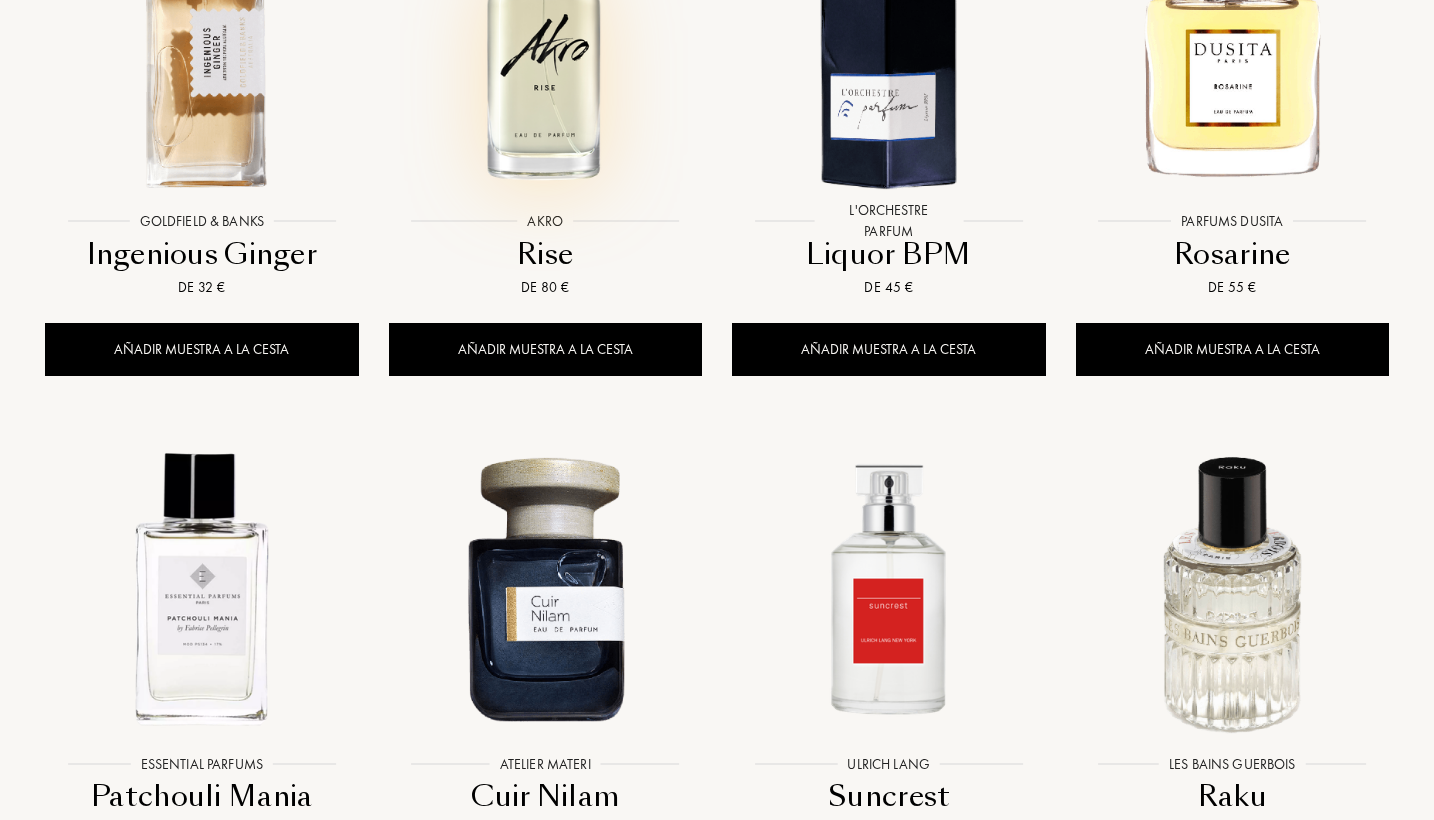 click at bounding box center [545, 45] 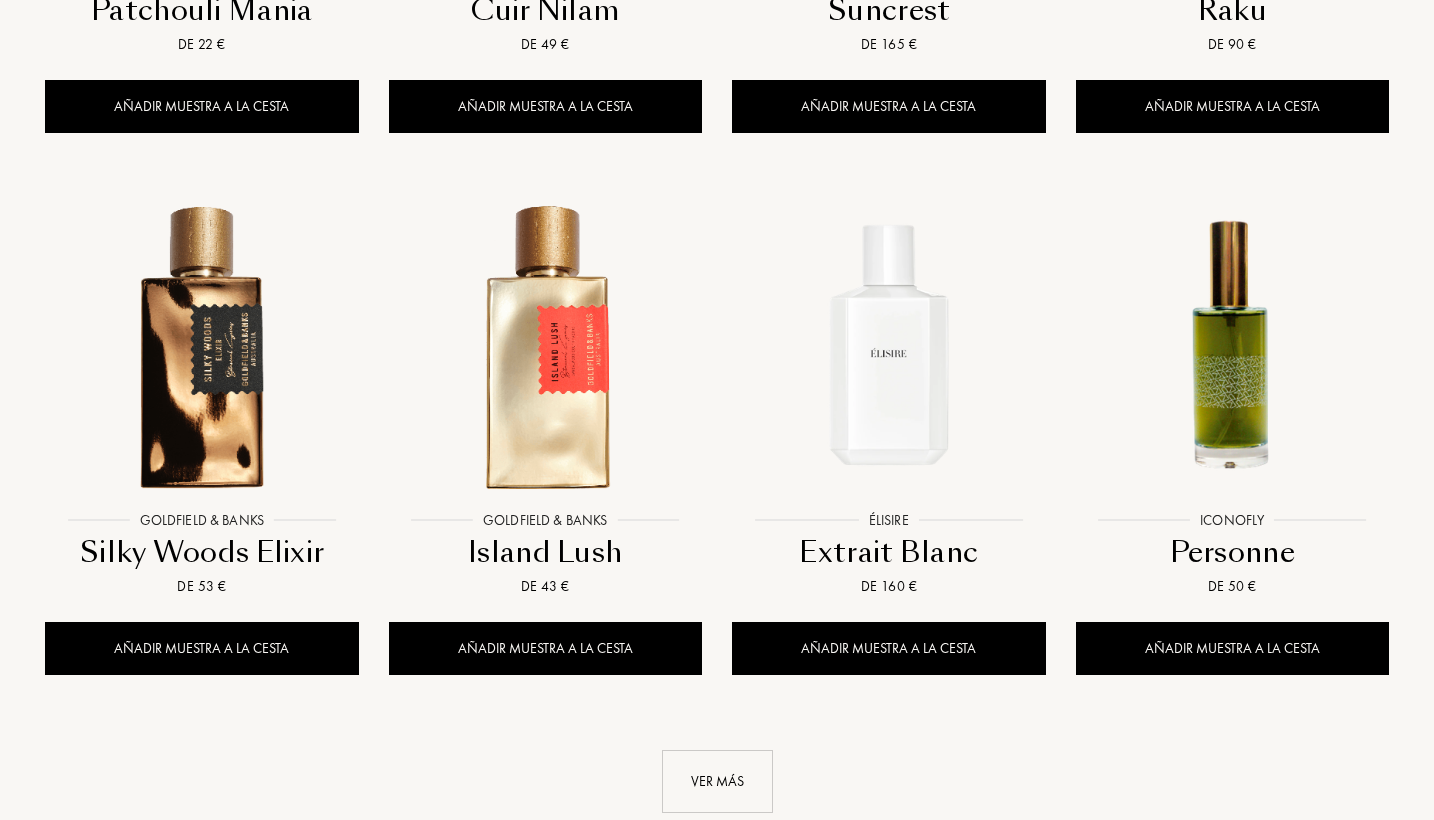scroll, scrollTop: 6915, scrollLeft: 0, axis: vertical 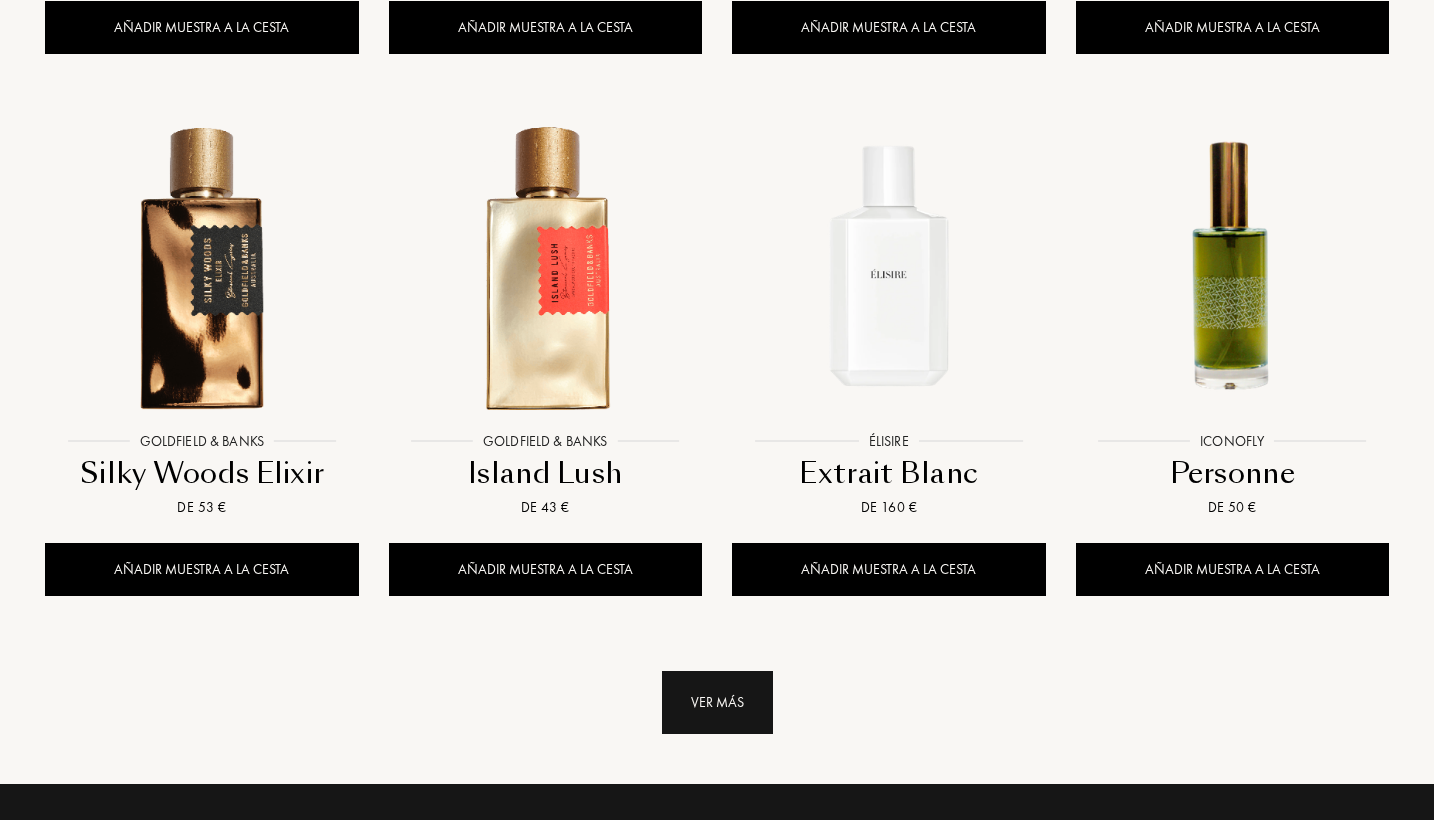 click on "Ver más" at bounding box center [717, 702] 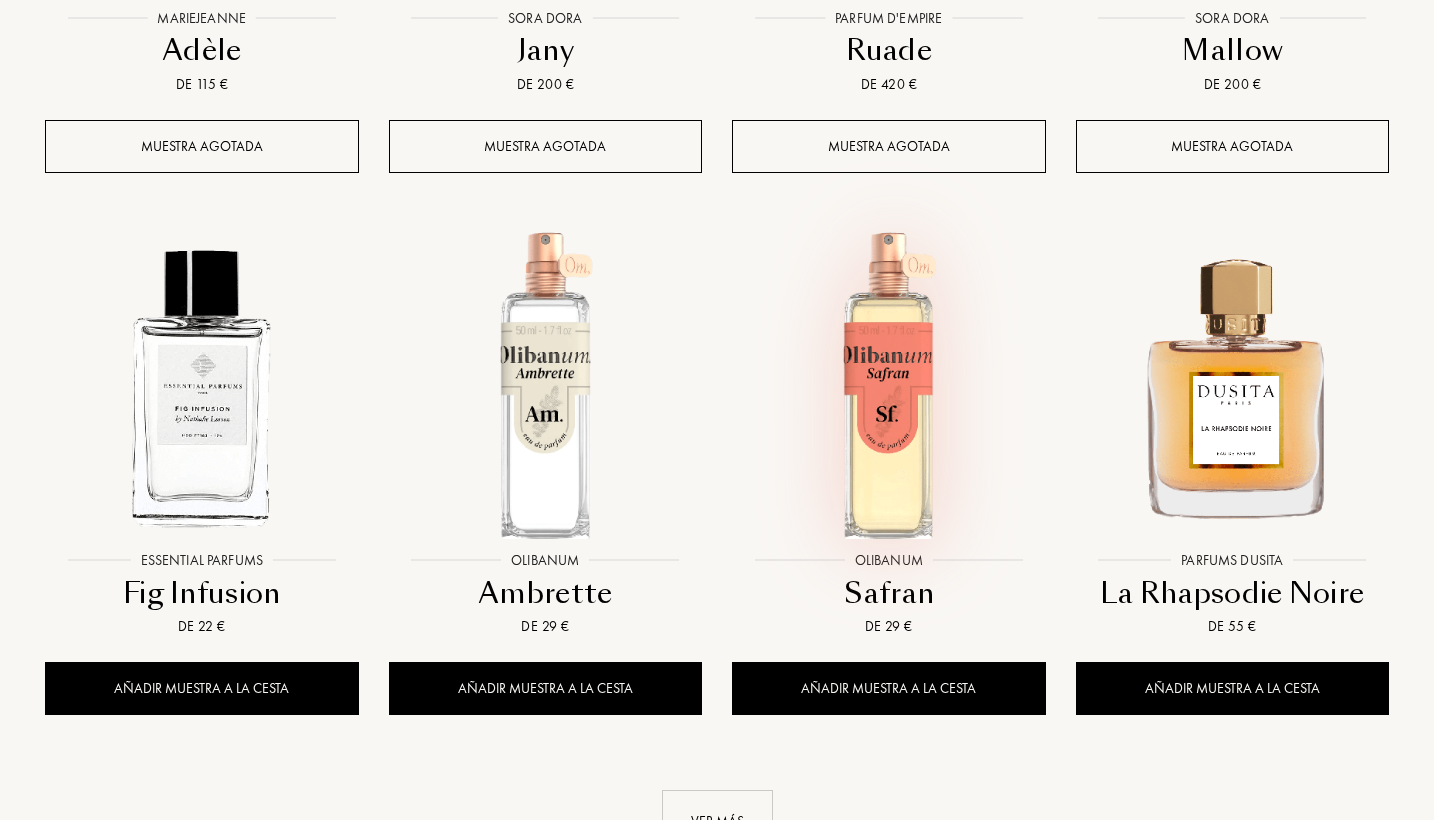 scroll, scrollTop: 8474, scrollLeft: 0, axis: vertical 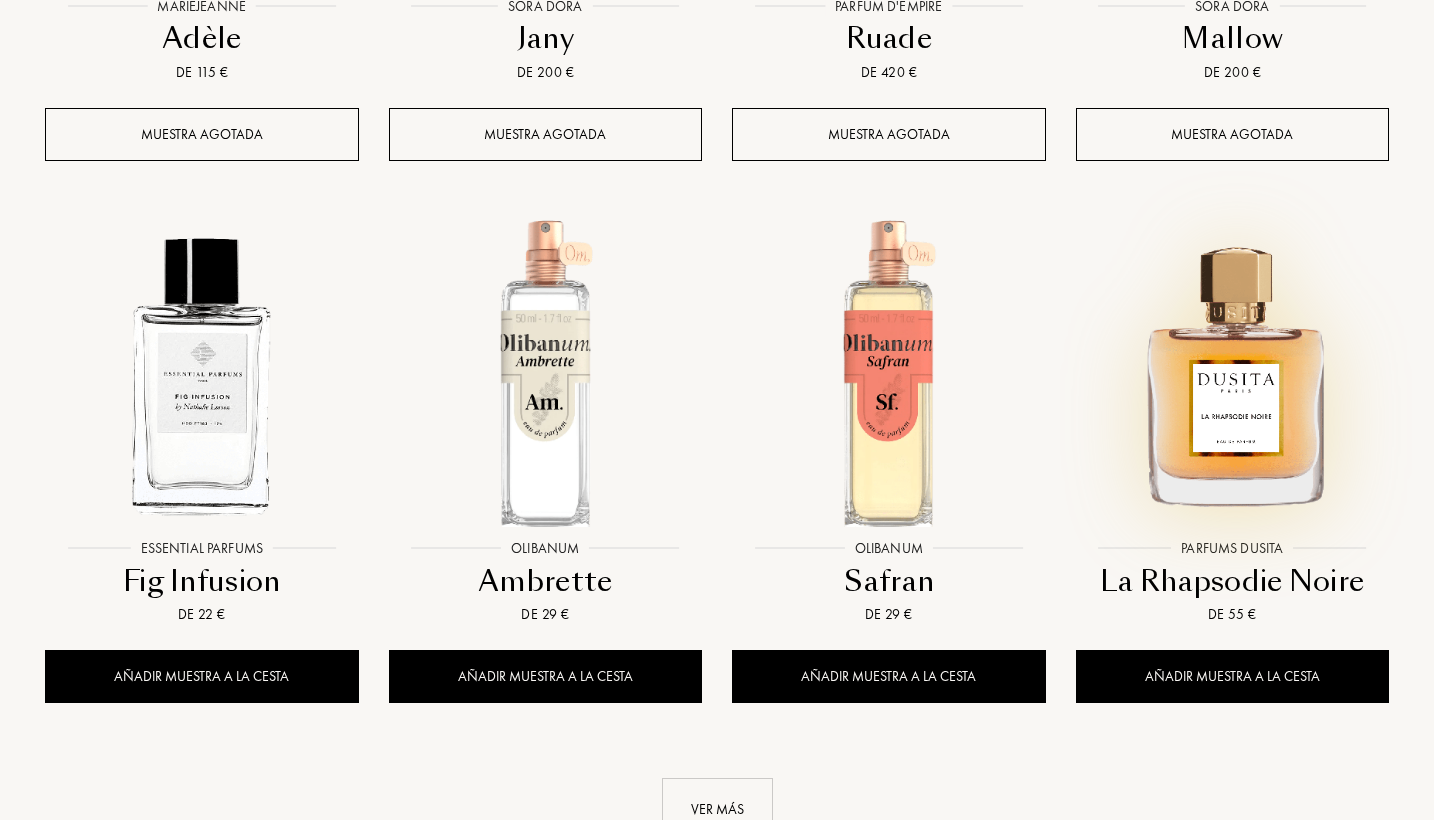 click at bounding box center [1232, 372] 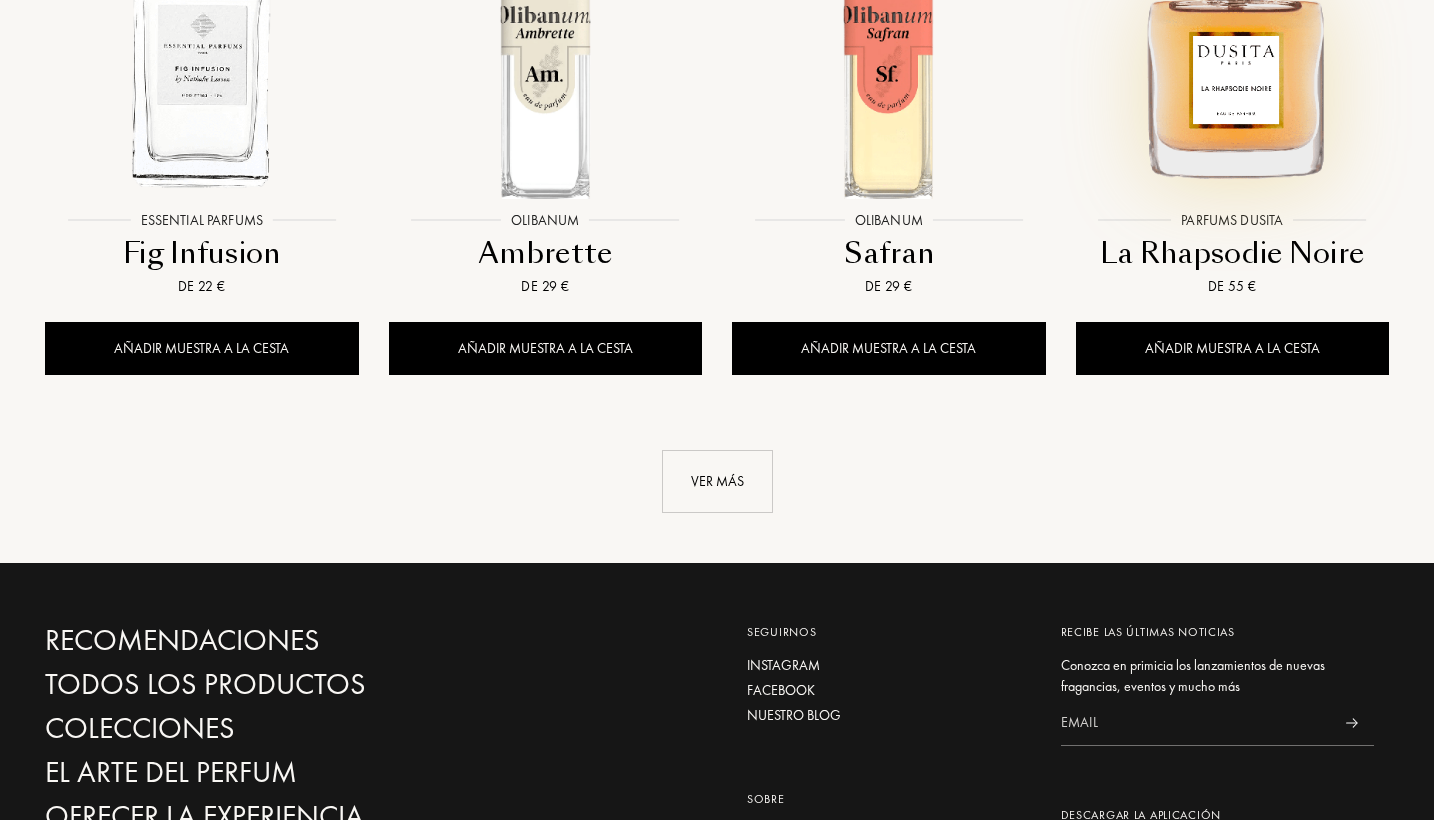 scroll, scrollTop: 8819, scrollLeft: 0, axis: vertical 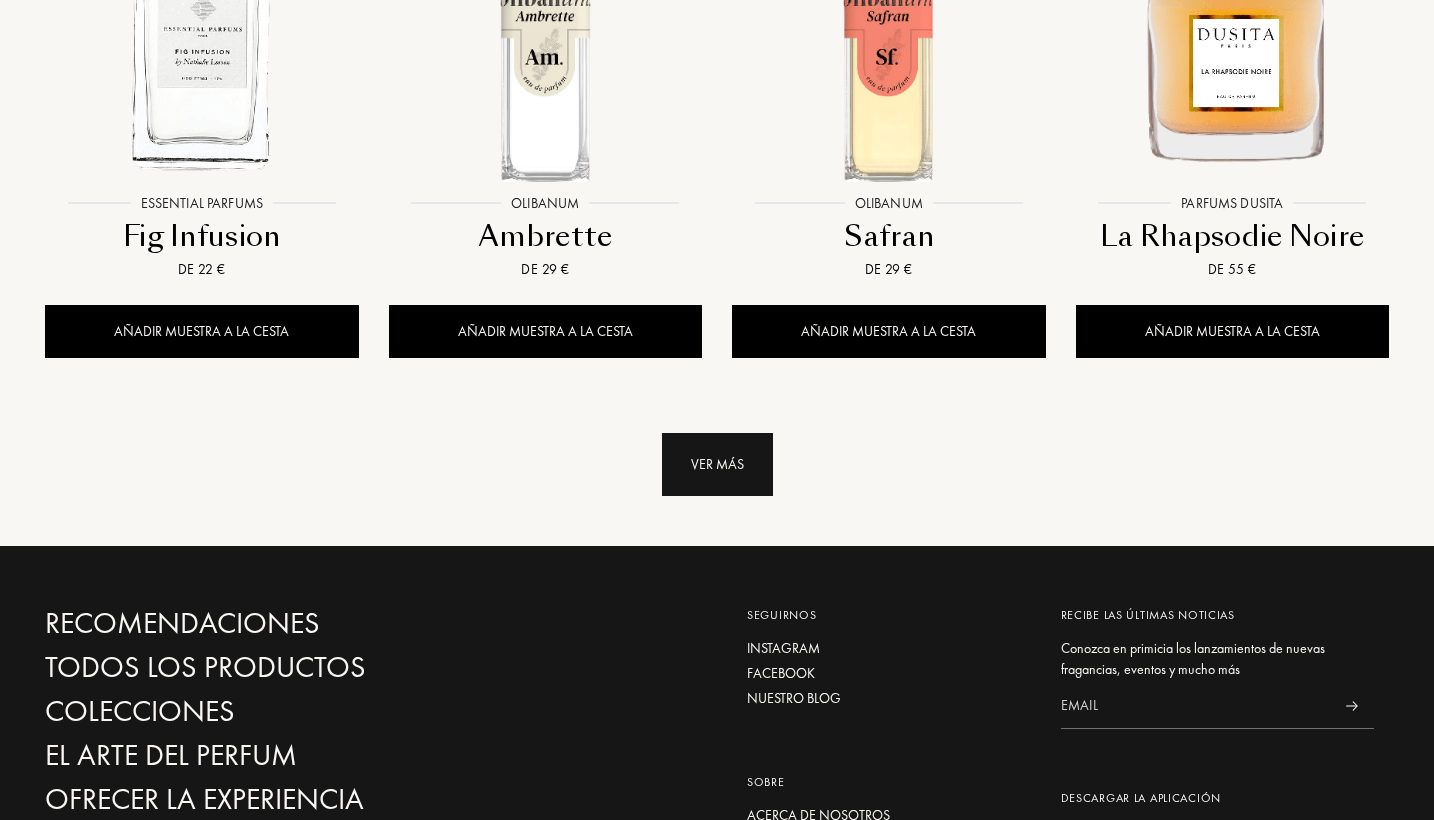 click on "Ver más" at bounding box center (717, 464) 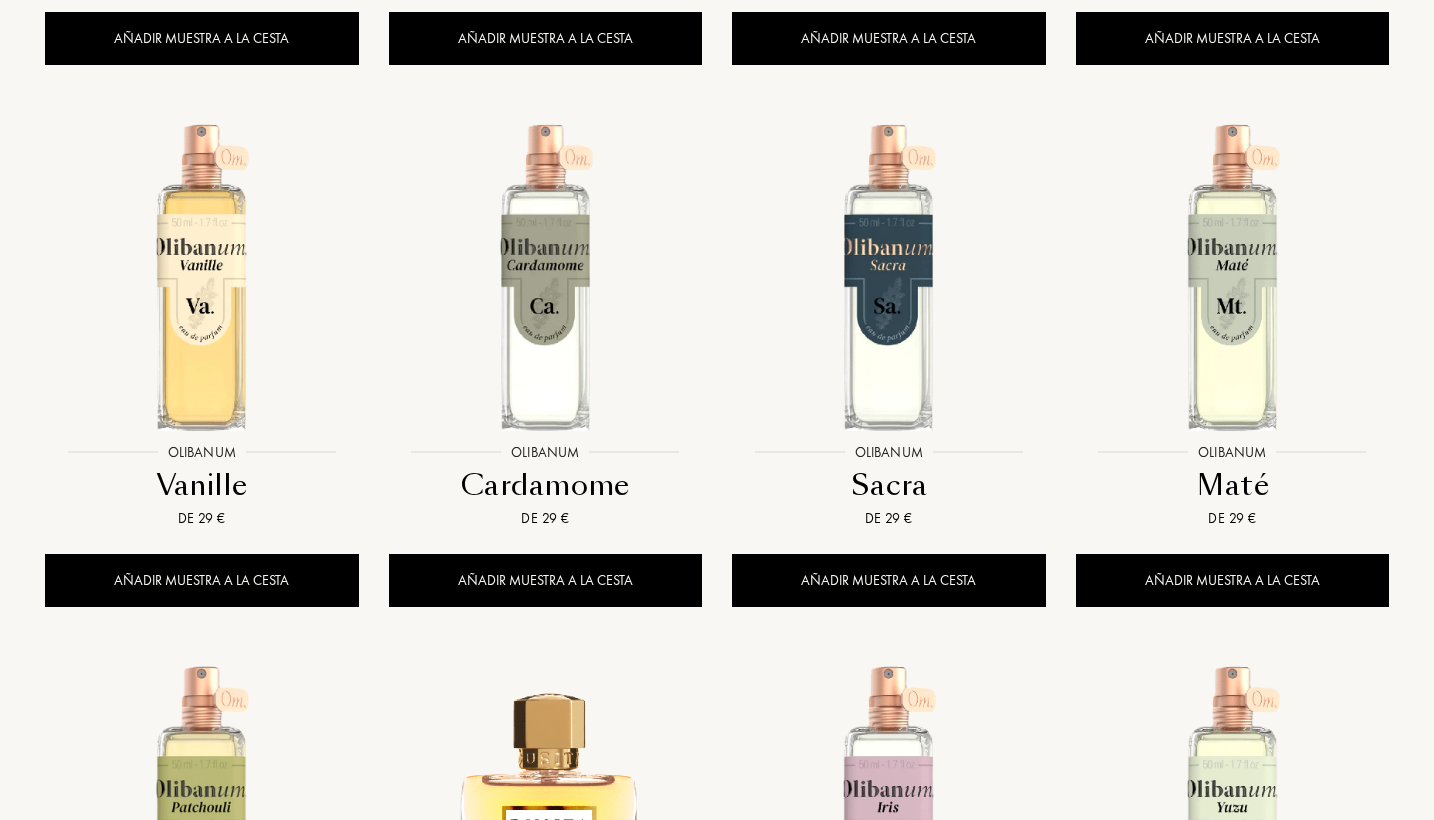 scroll, scrollTop: 9117, scrollLeft: 0, axis: vertical 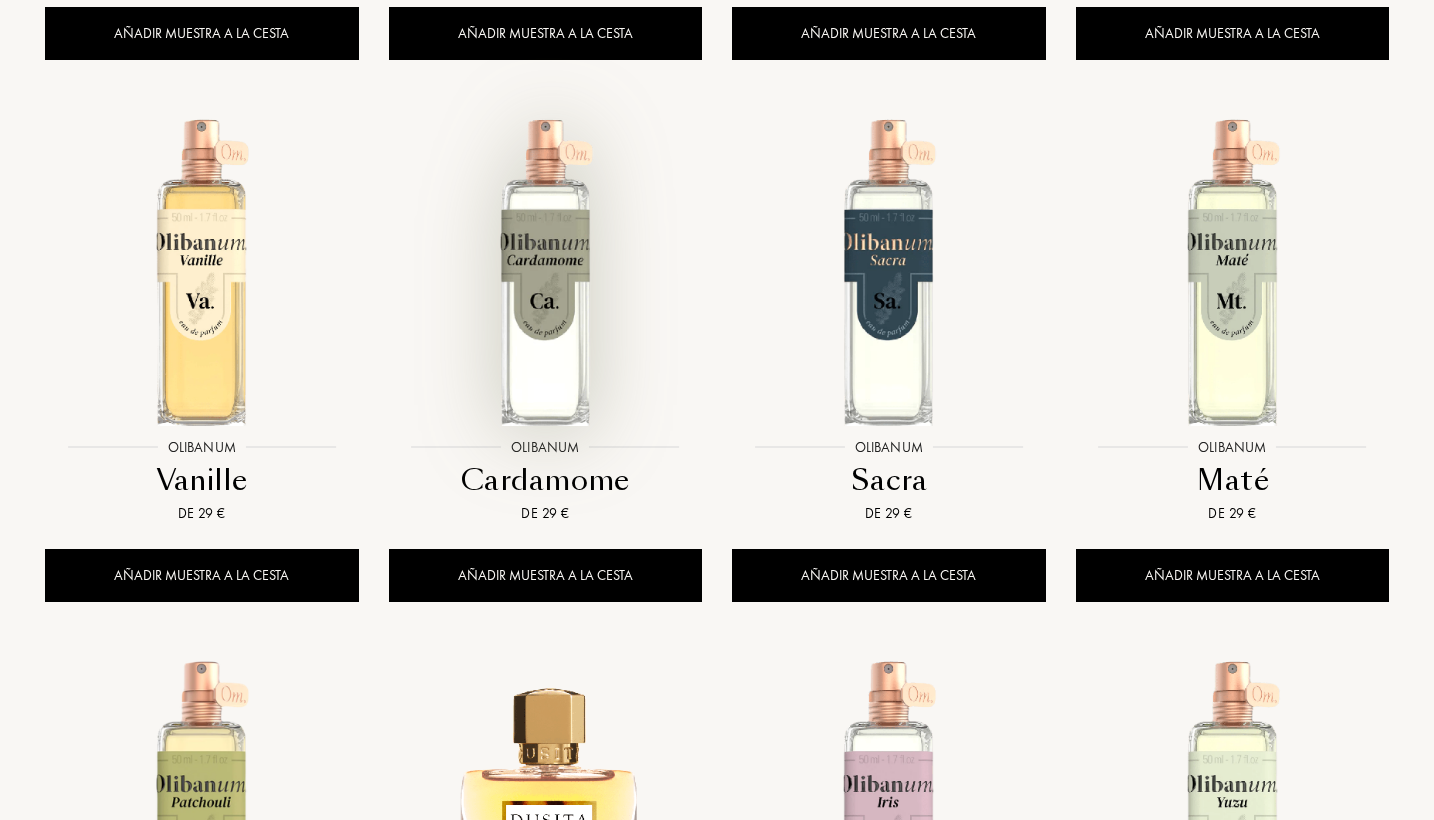 click at bounding box center [545, 271] 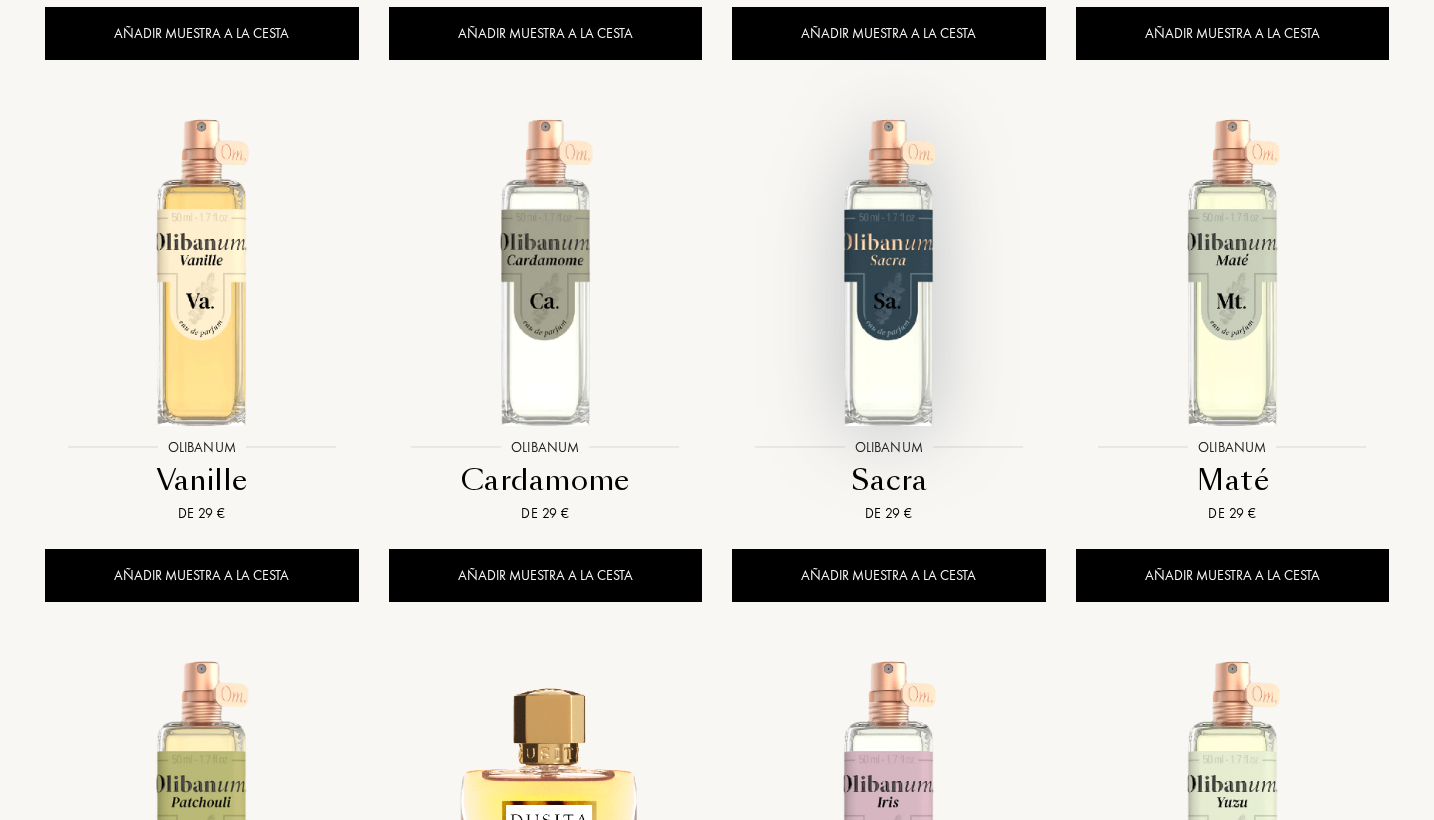 click at bounding box center (888, 271) 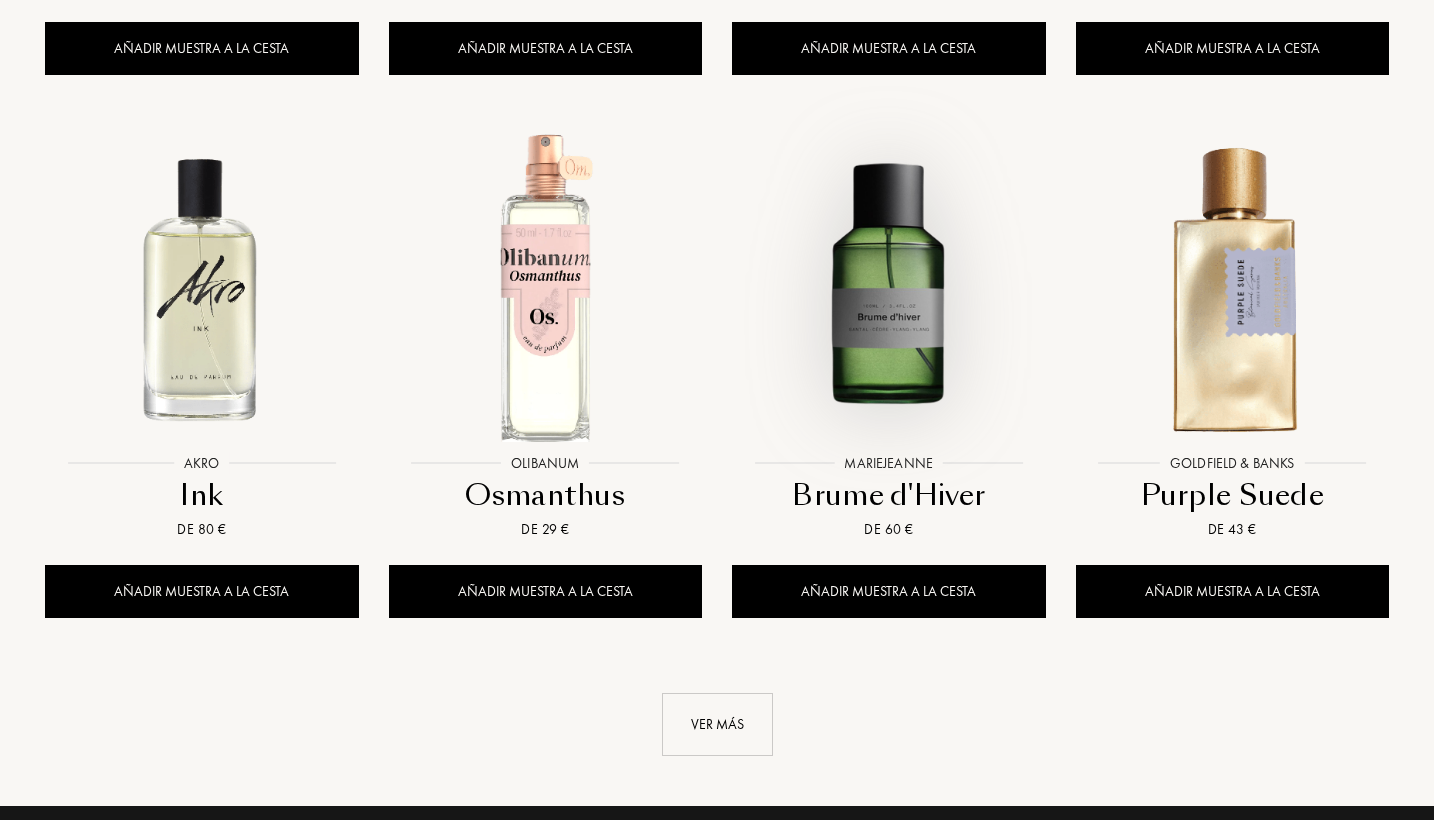 scroll, scrollTop: 10194, scrollLeft: 0, axis: vertical 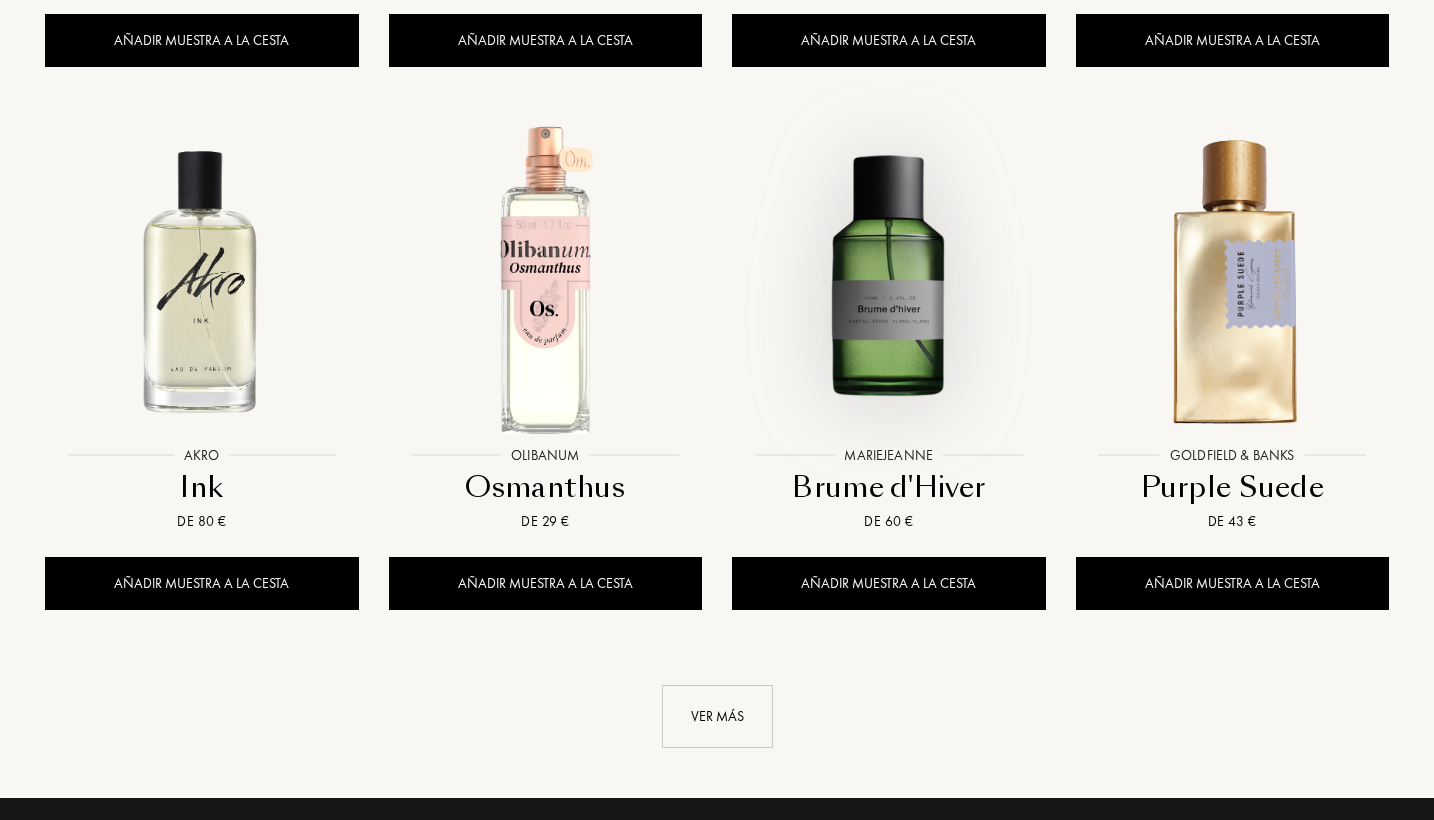 click at bounding box center (888, 278) 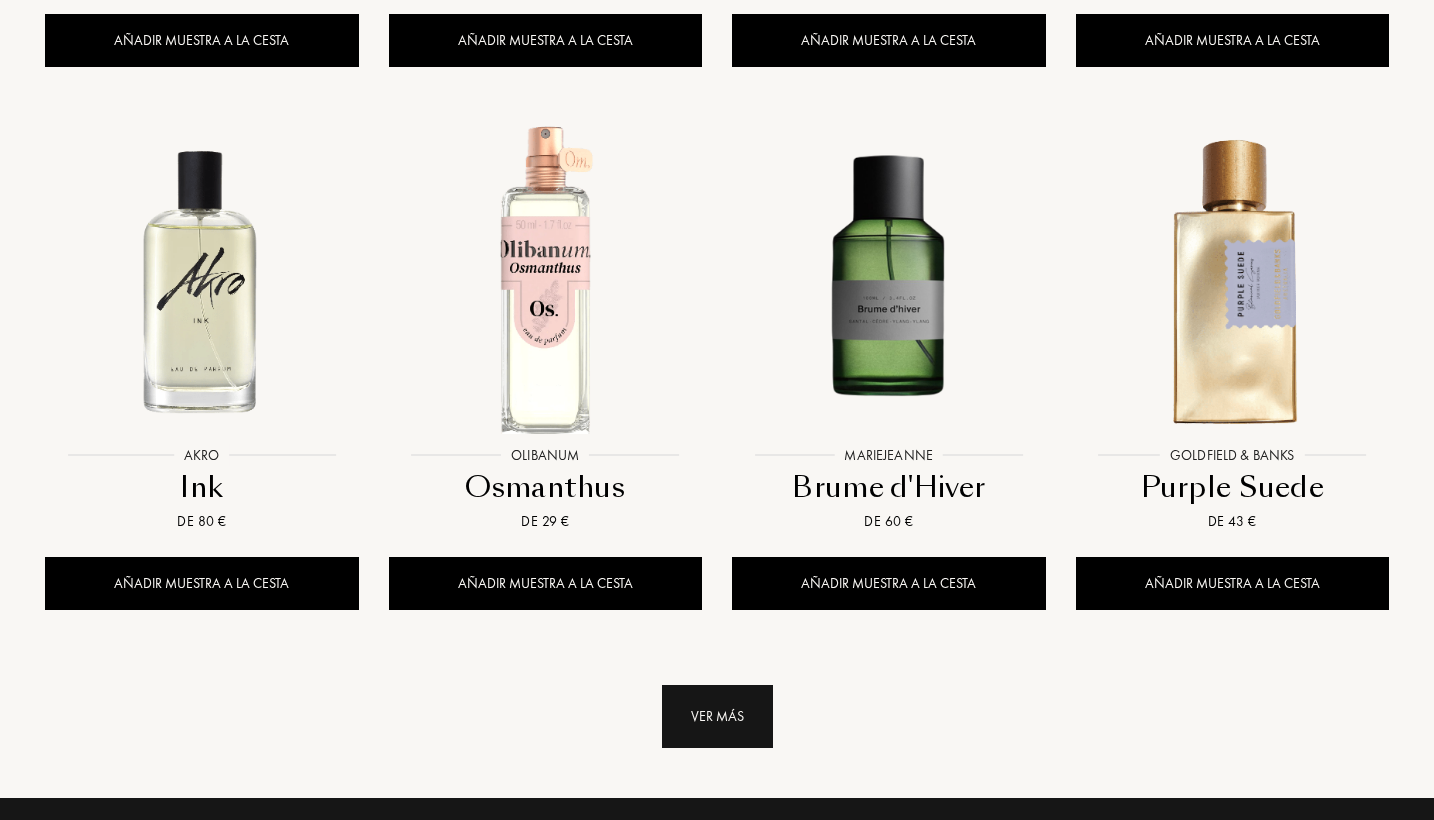 click on "Ver más" at bounding box center (717, 716) 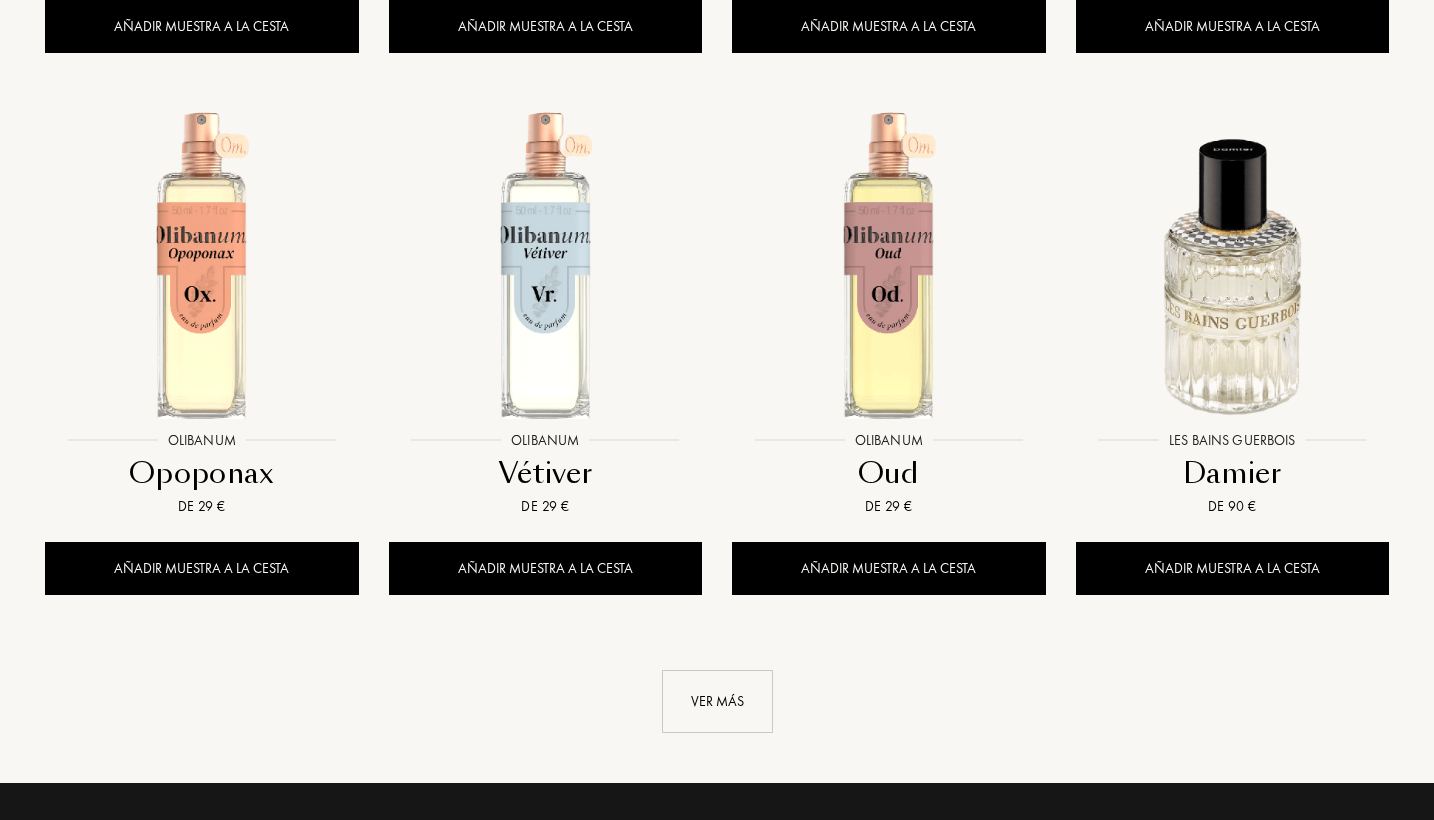 scroll, scrollTop: 11869, scrollLeft: 0, axis: vertical 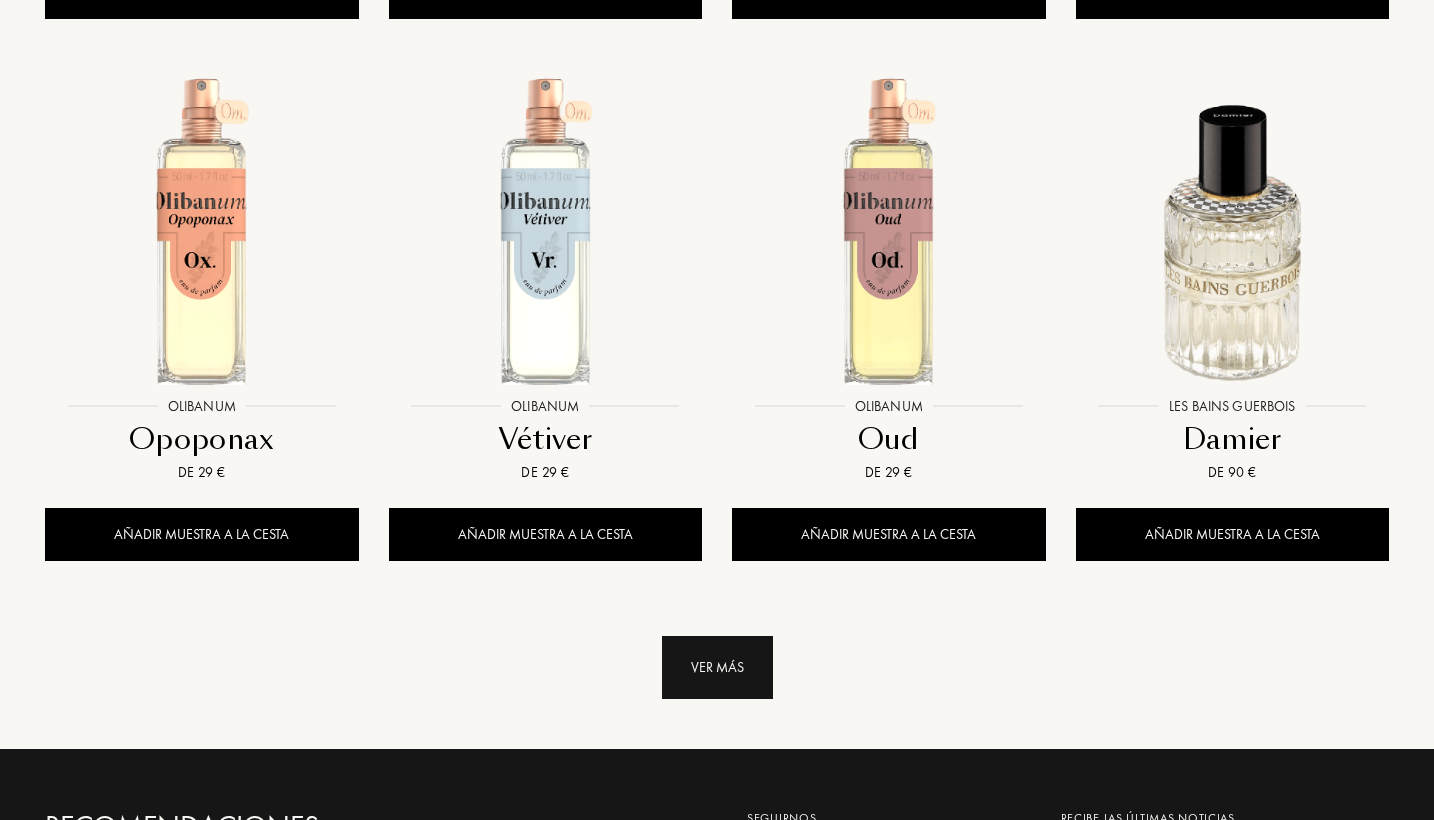 click on "Ver más" at bounding box center [717, 667] 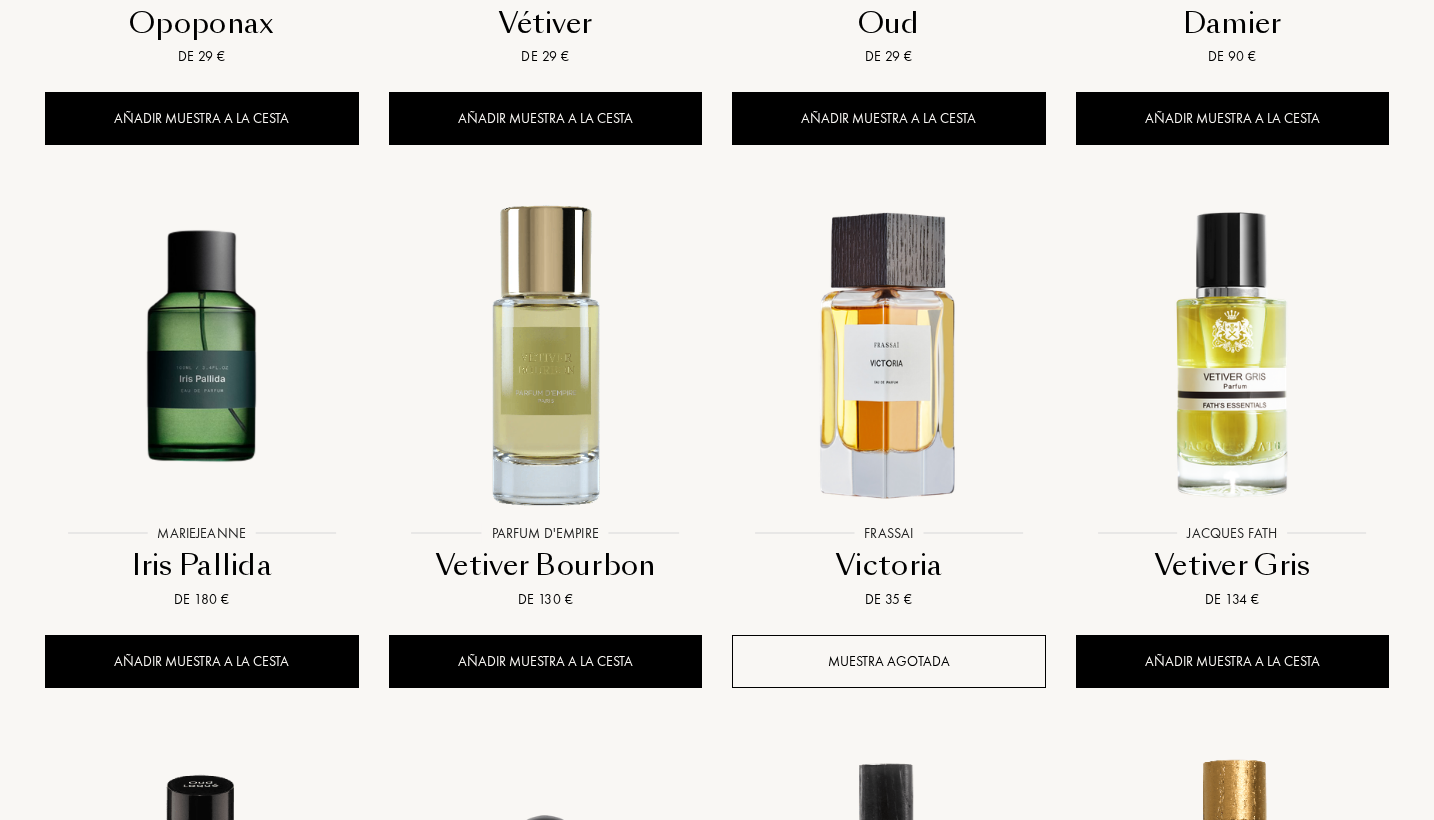 scroll, scrollTop: 12293, scrollLeft: 0, axis: vertical 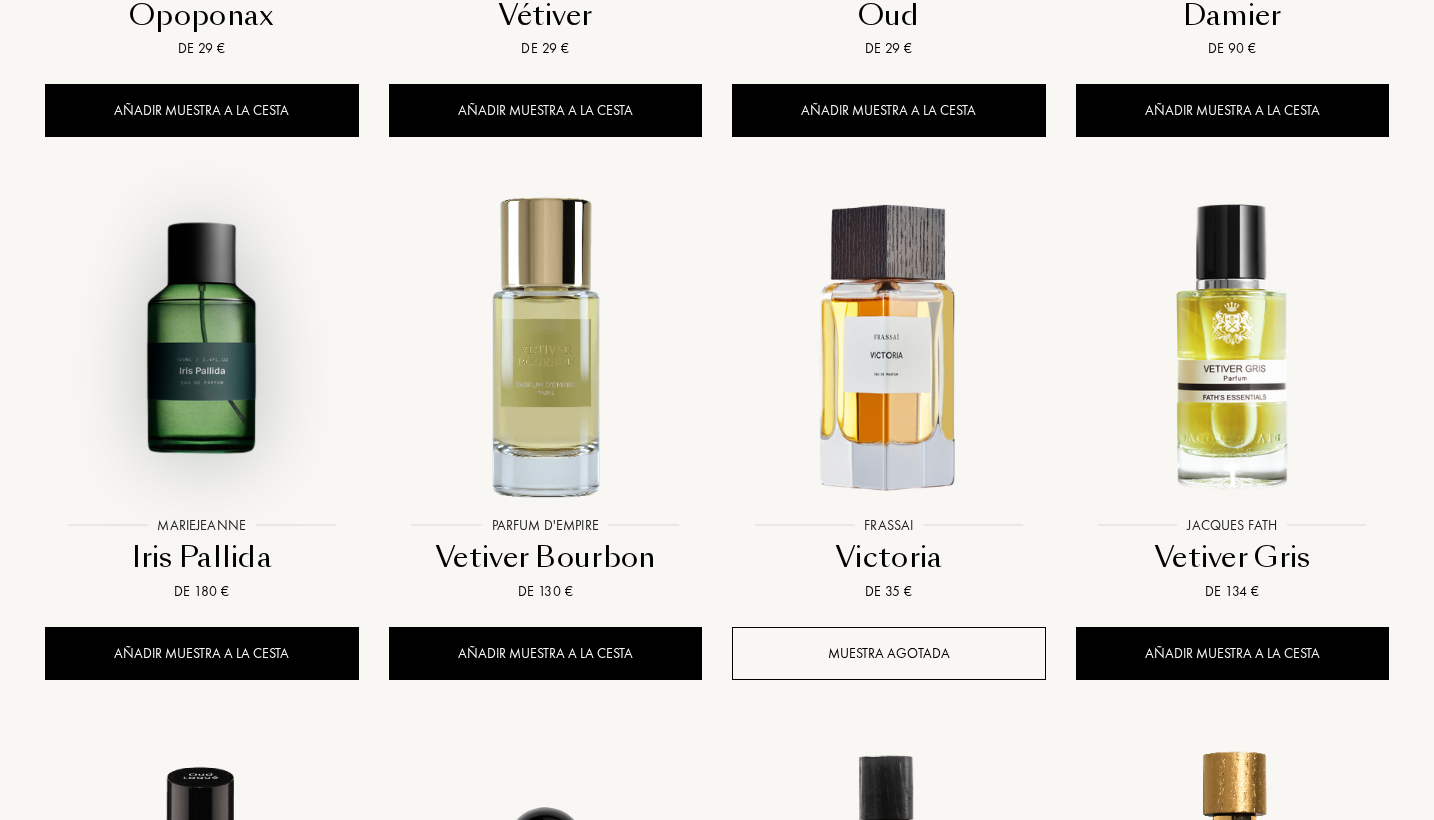 click at bounding box center [201, 348] 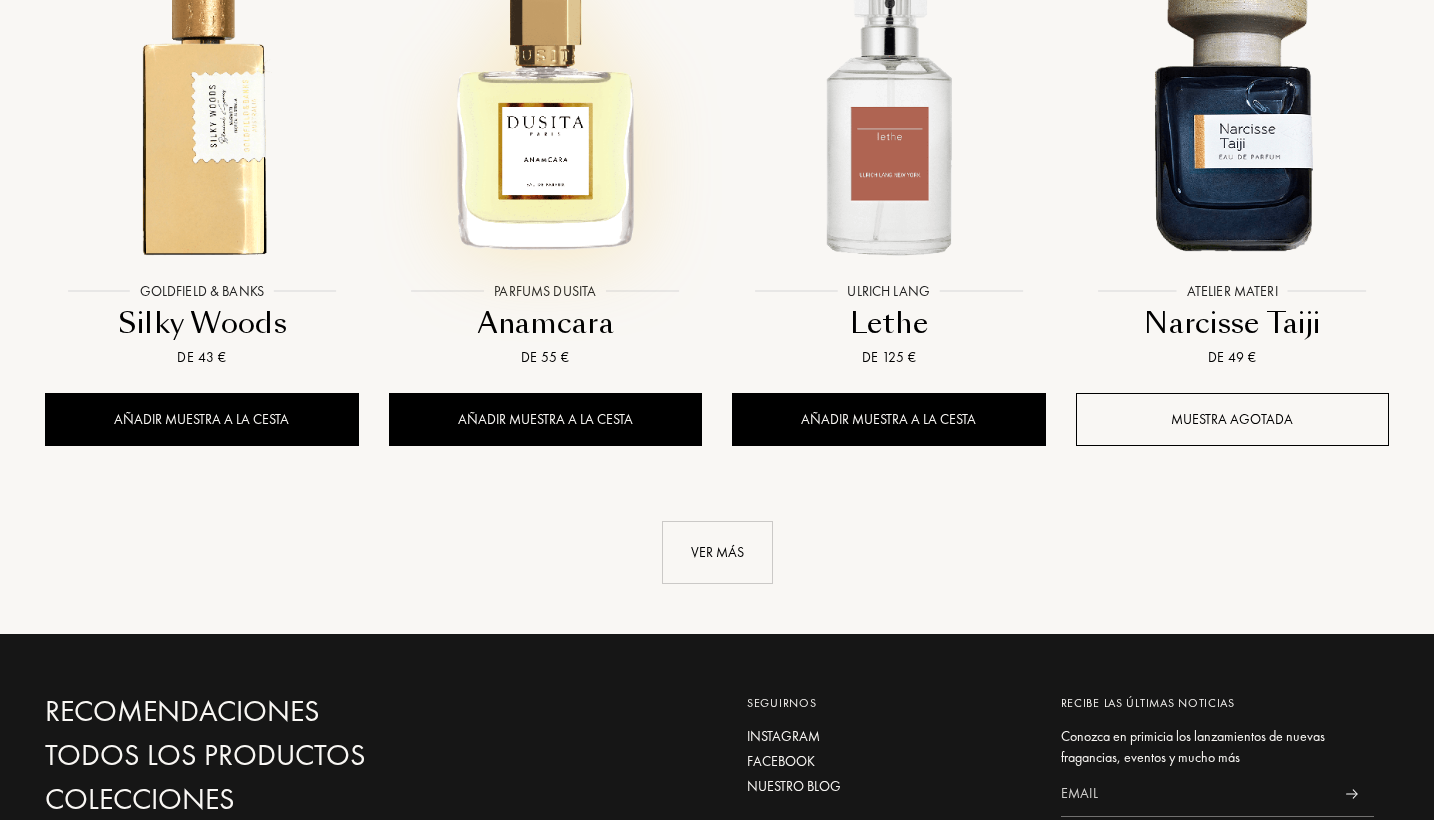 scroll, scrollTop: 13614, scrollLeft: 0, axis: vertical 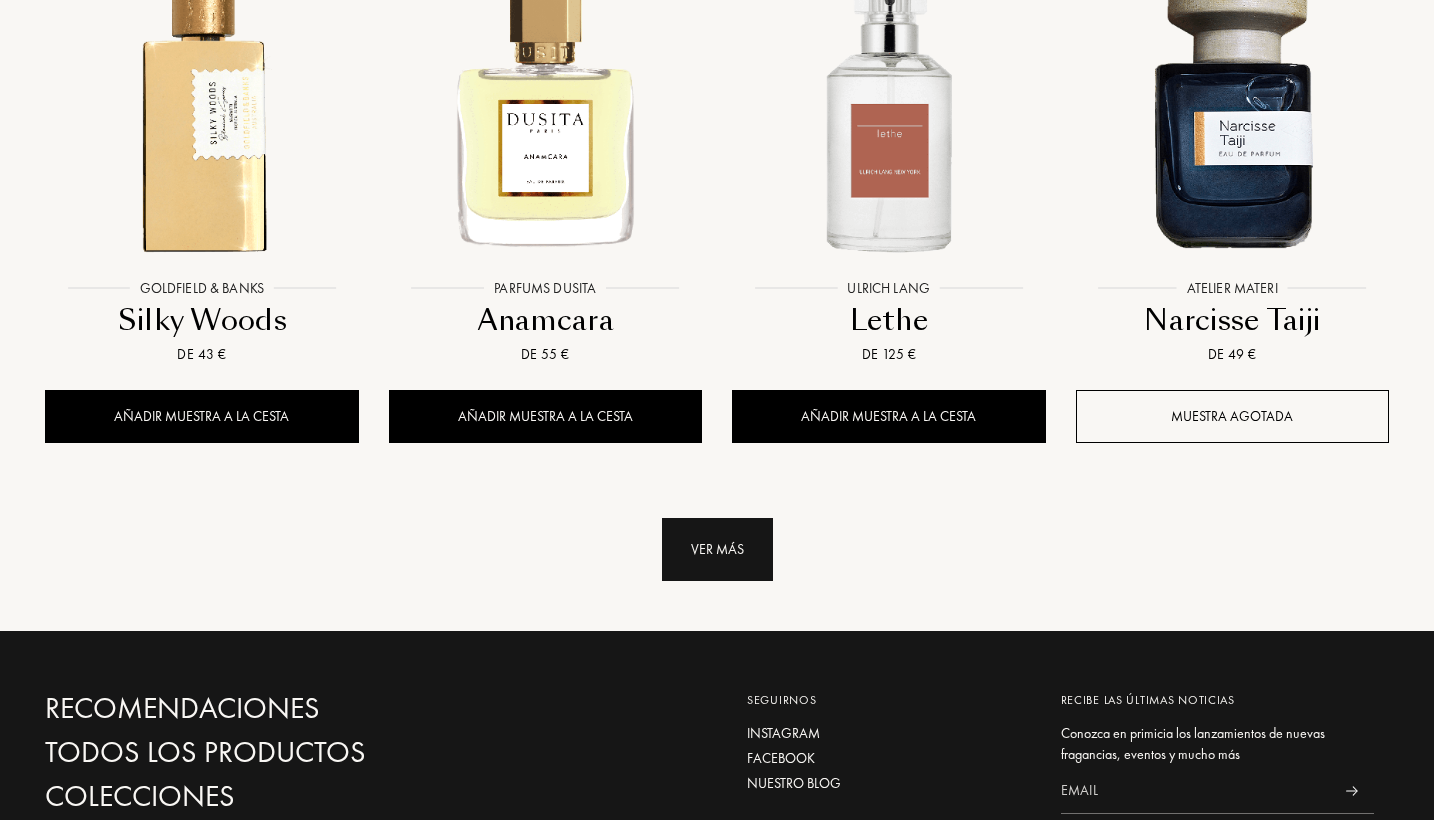 click on "Ver más" at bounding box center [717, 549] 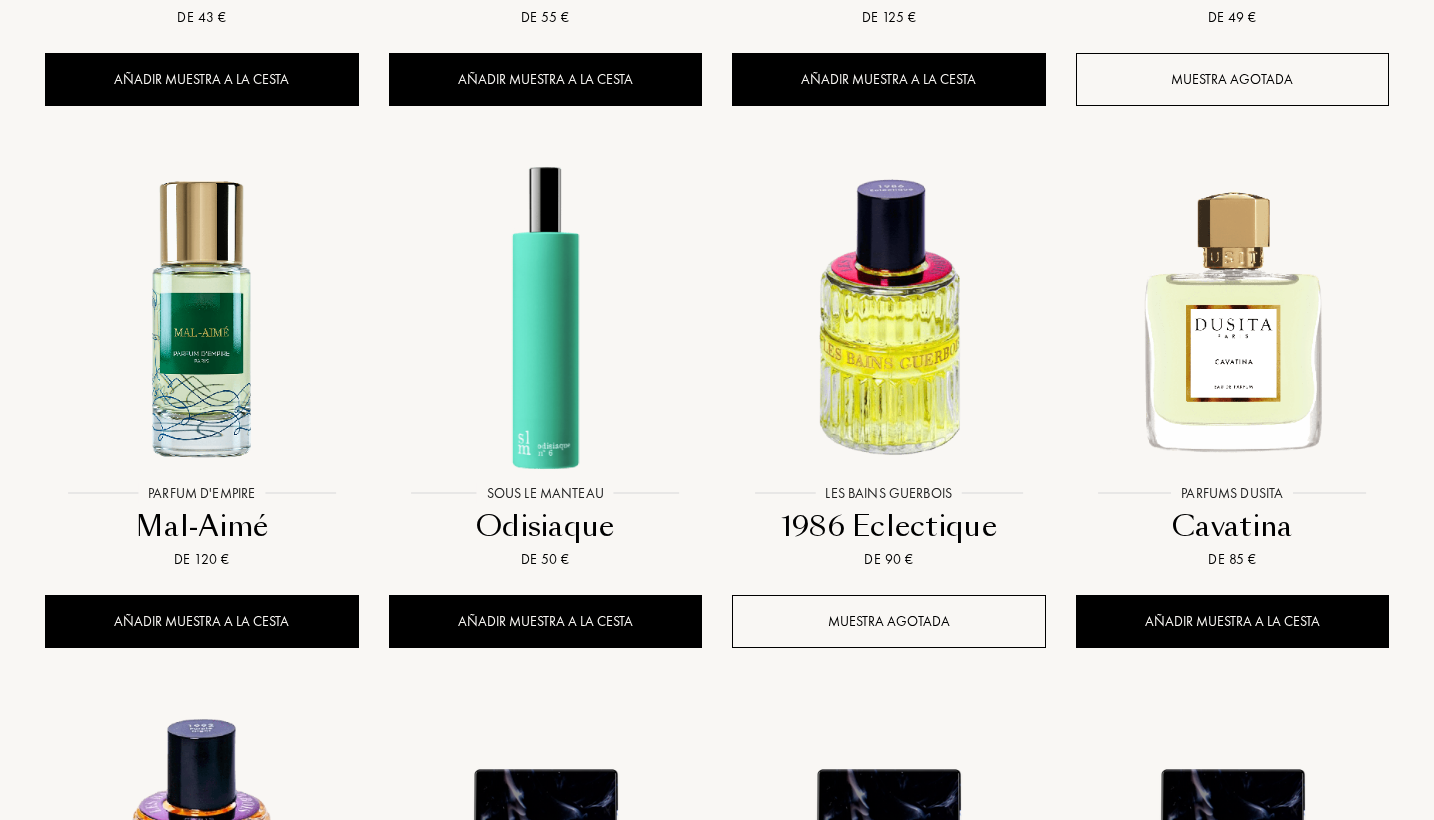 scroll, scrollTop: 13982, scrollLeft: 0, axis: vertical 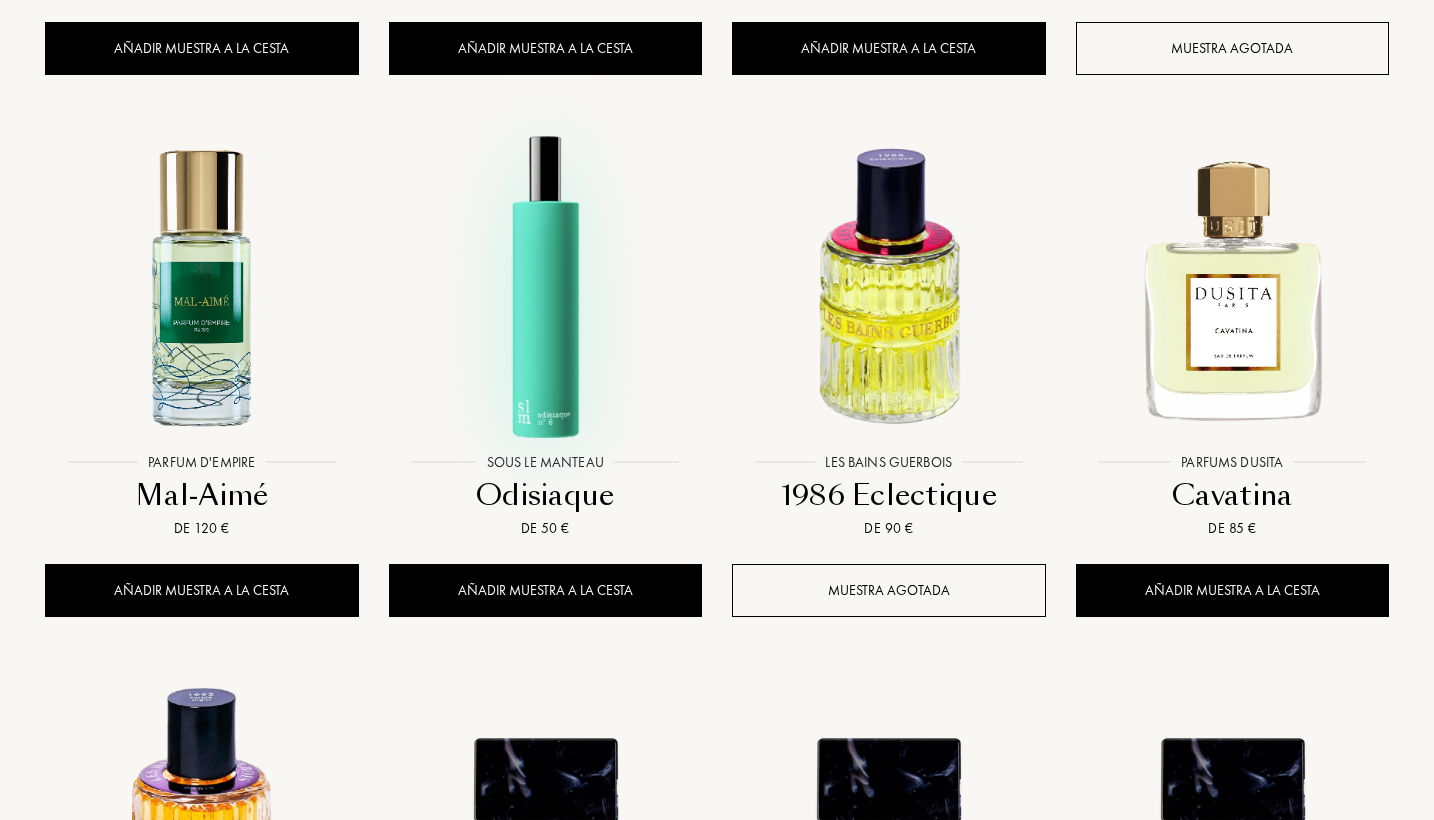 click at bounding box center (545, 286) 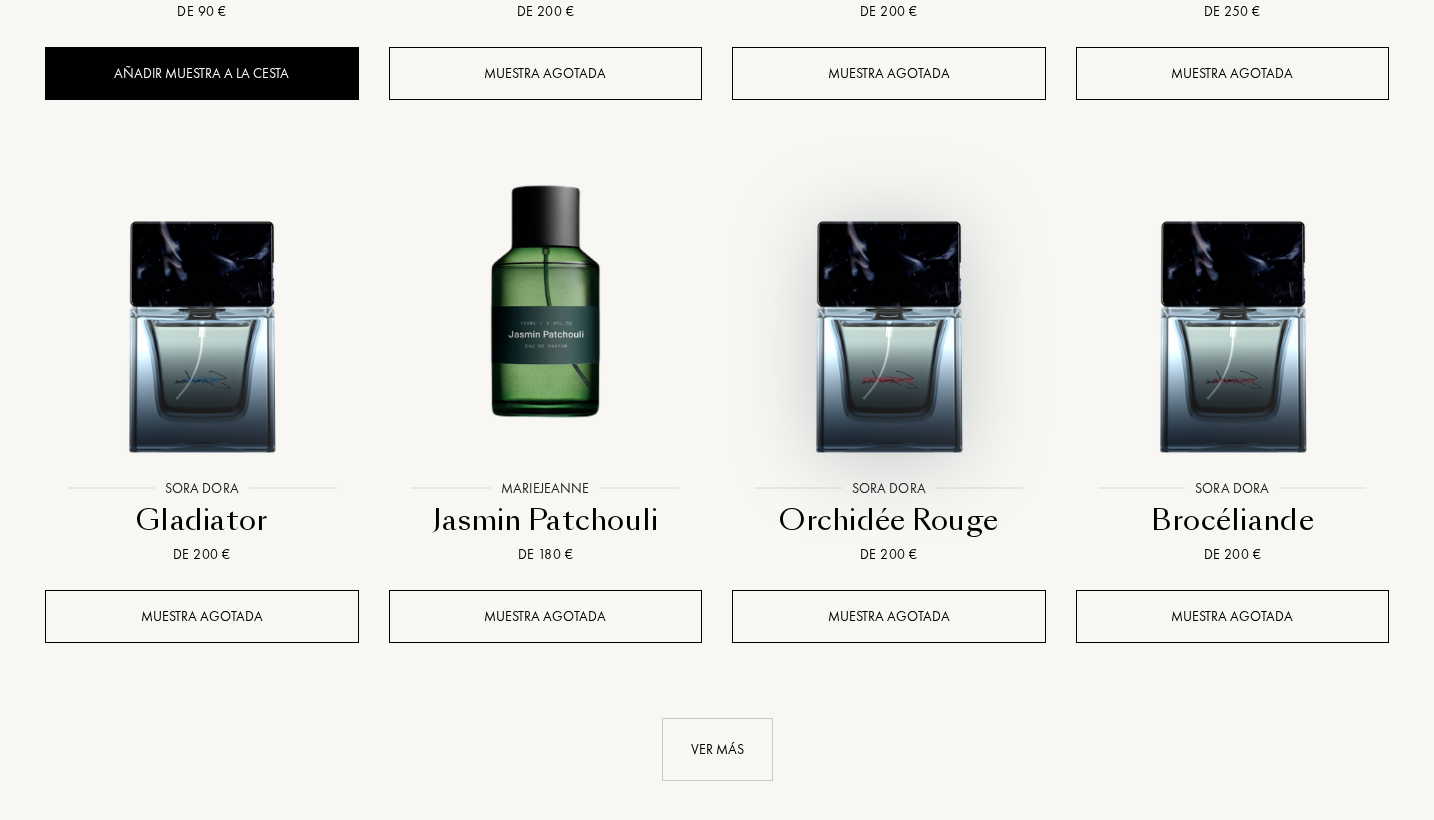 scroll, scrollTop: 15051, scrollLeft: 0, axis: vertical 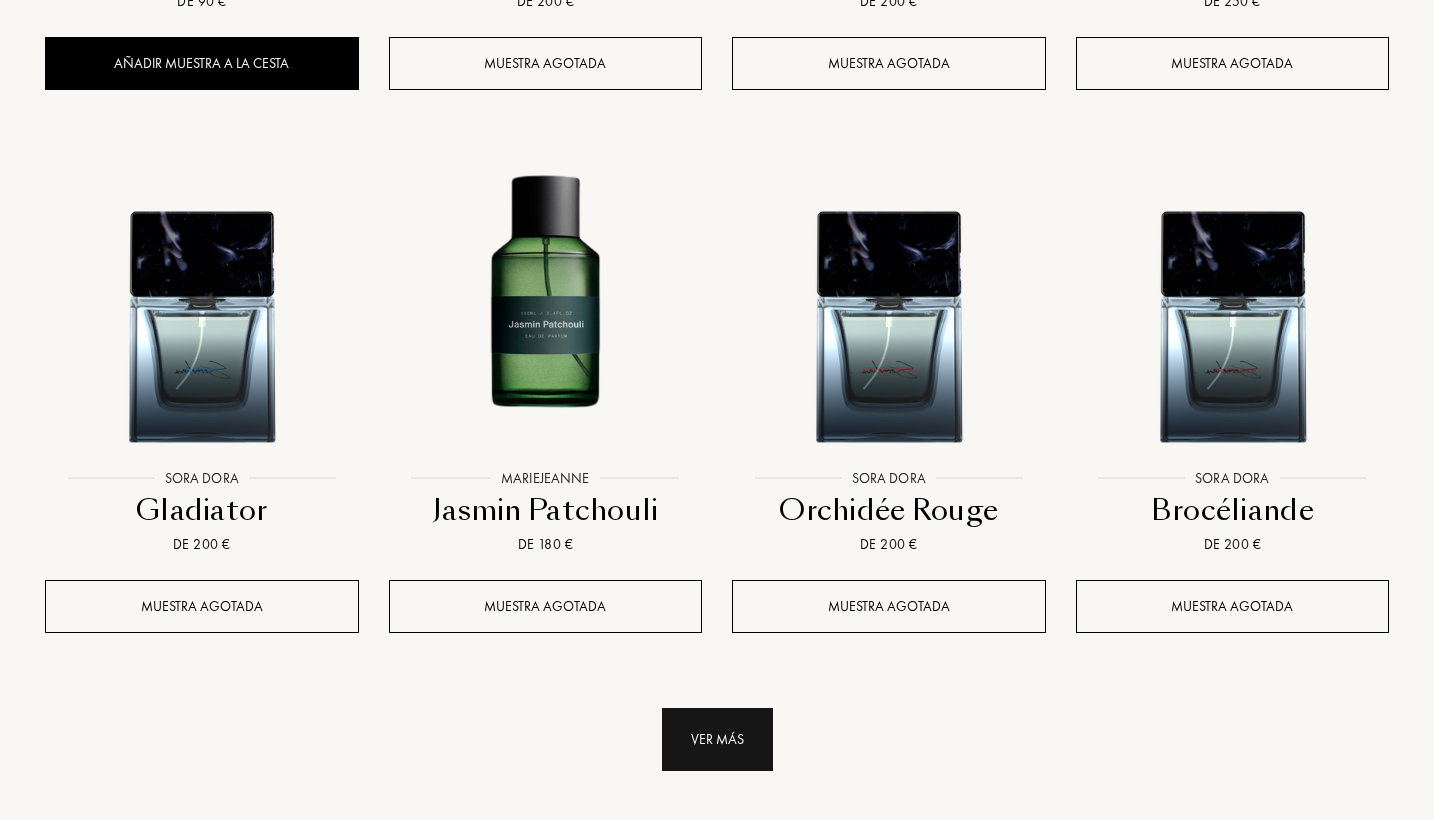 click on "Ver más" at bounding box center [717, 739] 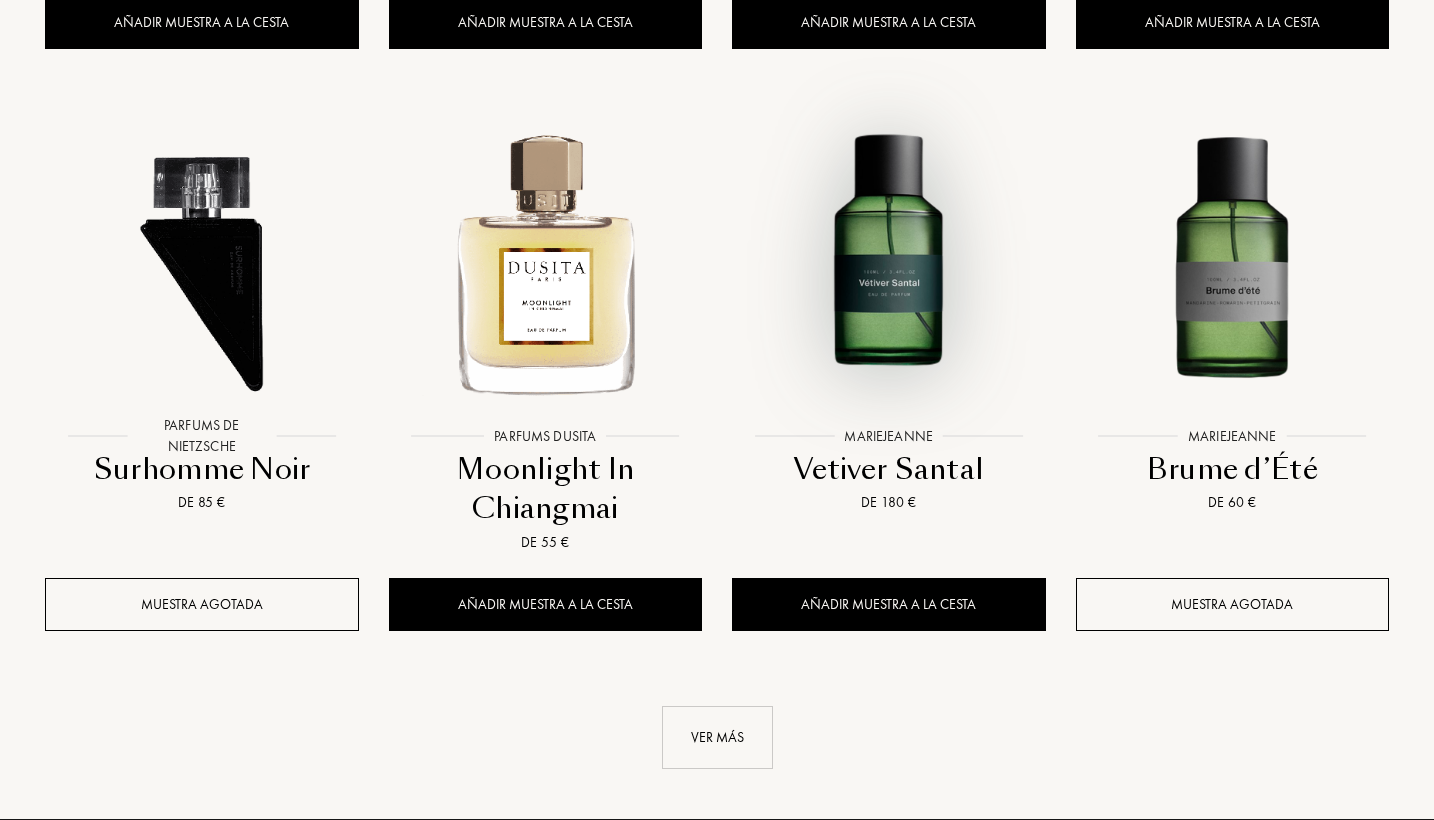scroll, scrollTop: 16741, scrollLeft: 0, axis: vertical 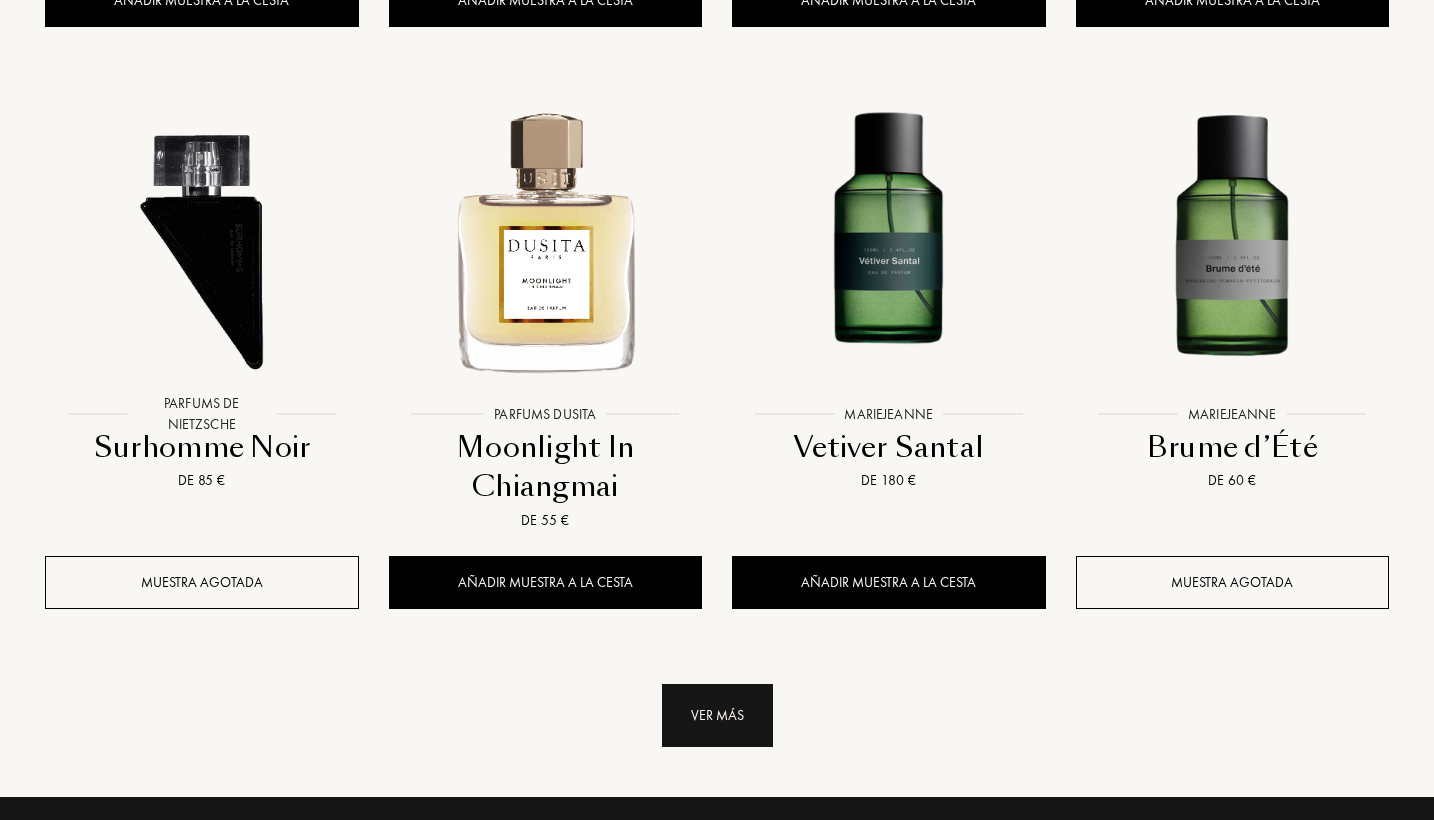 click on "Ver más" at bounding box center [717, 715] 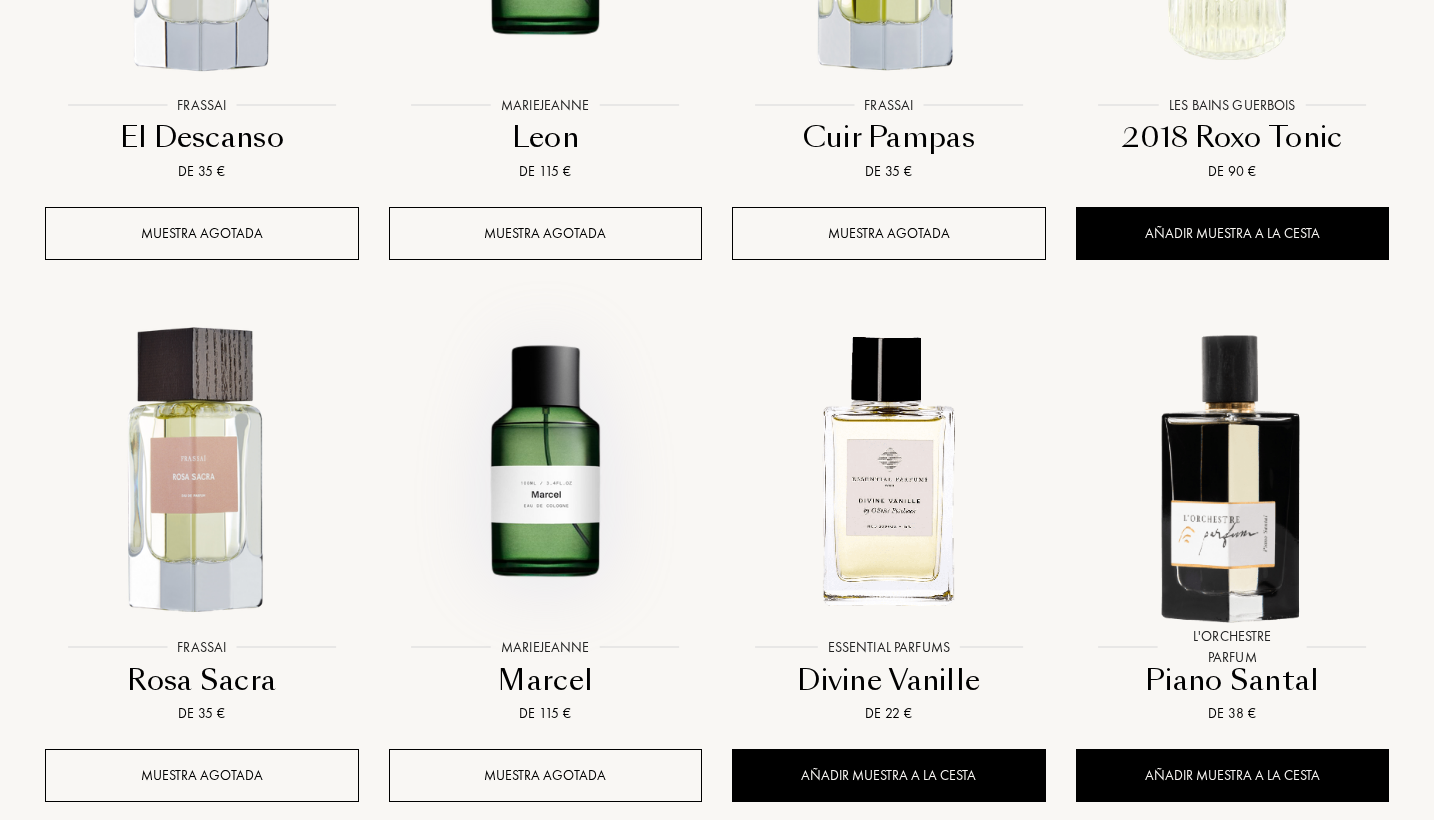 scroll, scrollTop: 17635, scrollLeft: 0, axis: vertical 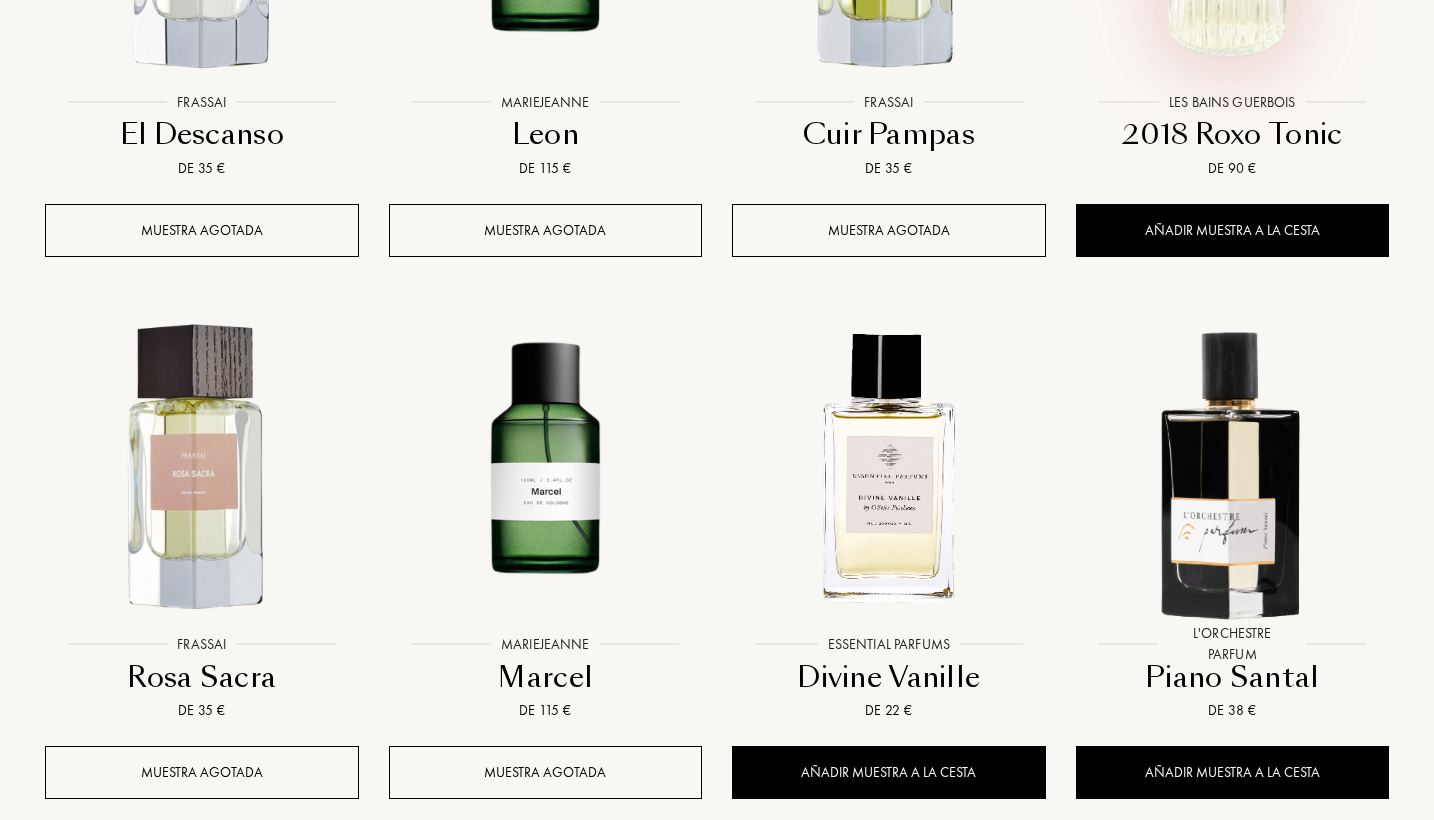 click at bounding box center (1233, -56) 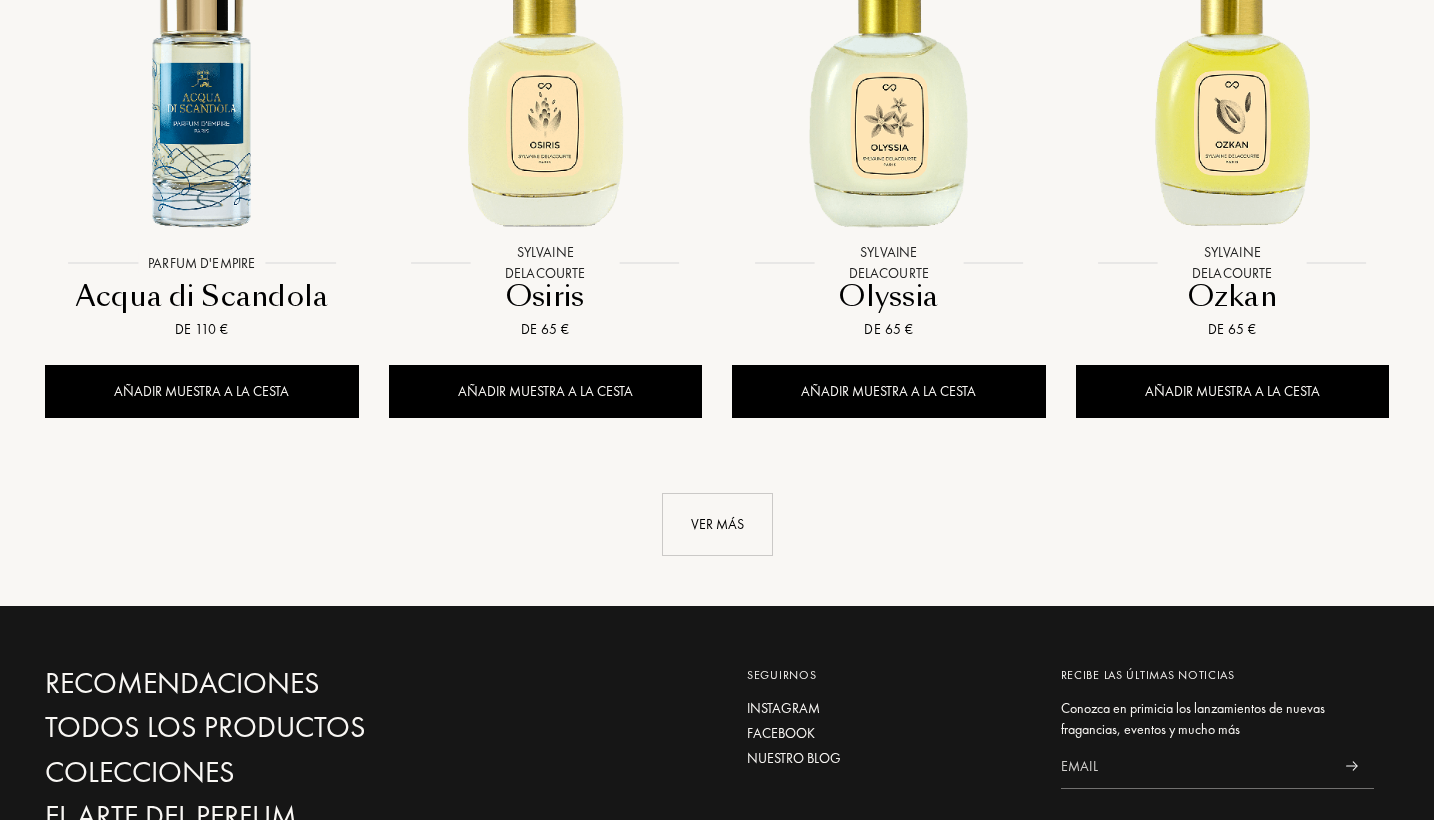 scroll, scrollTop: 18566, scrollLeft: 0, axis: vertical 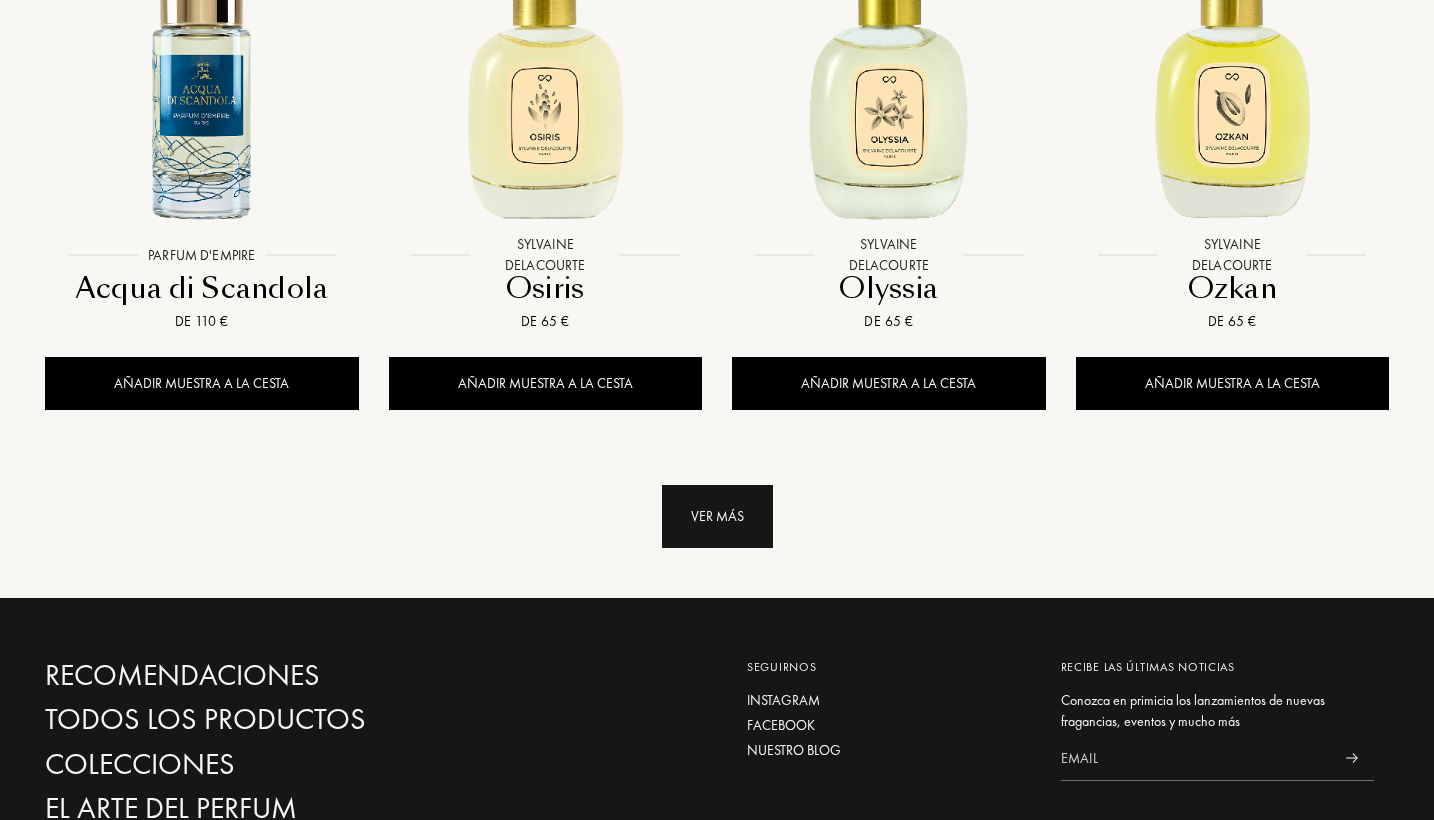 click on "Ver más" at bounding box center (717, 516) 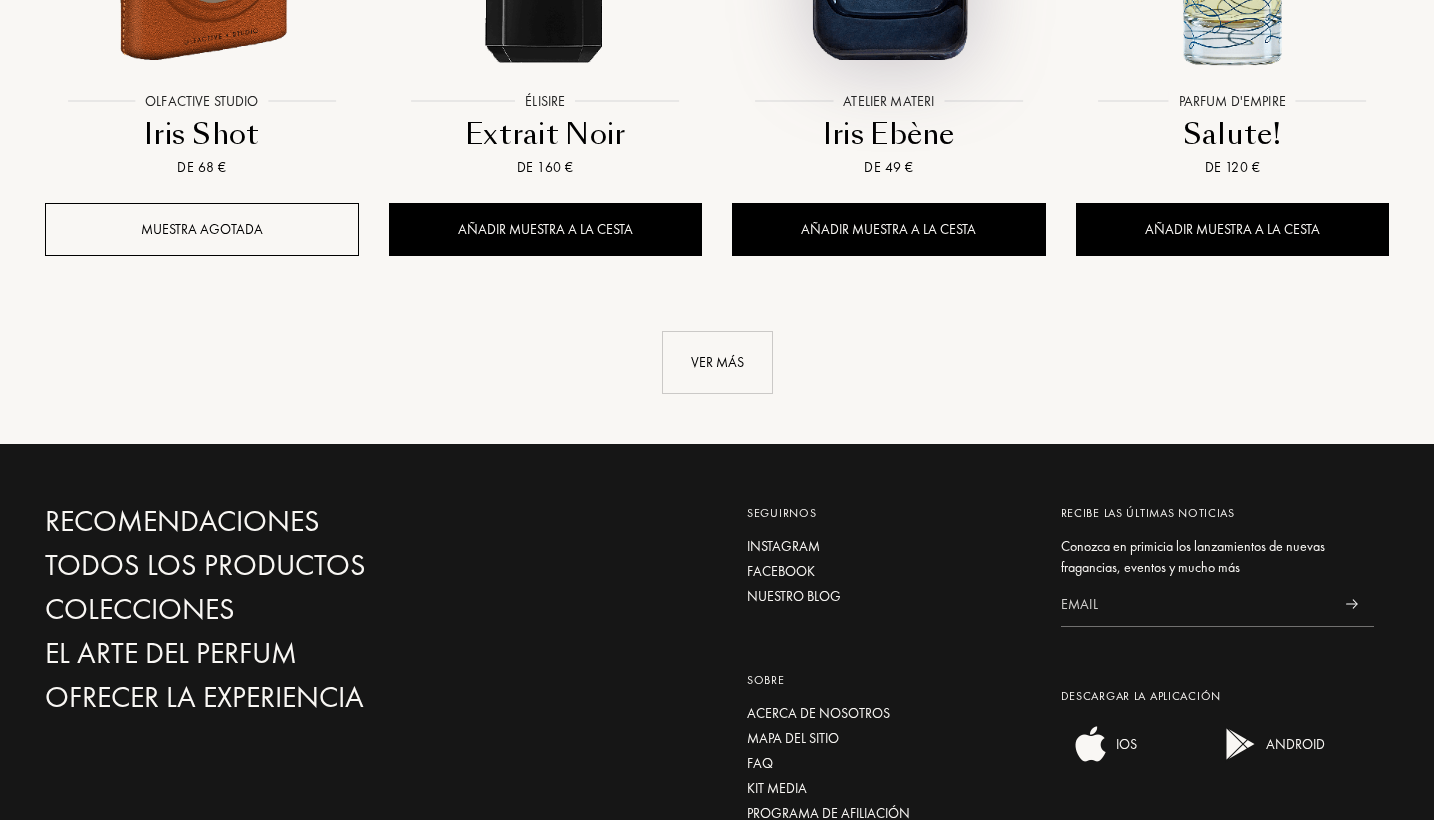 scroll, scrollTop: 20355, scrollLeft: 0, axis: vertical 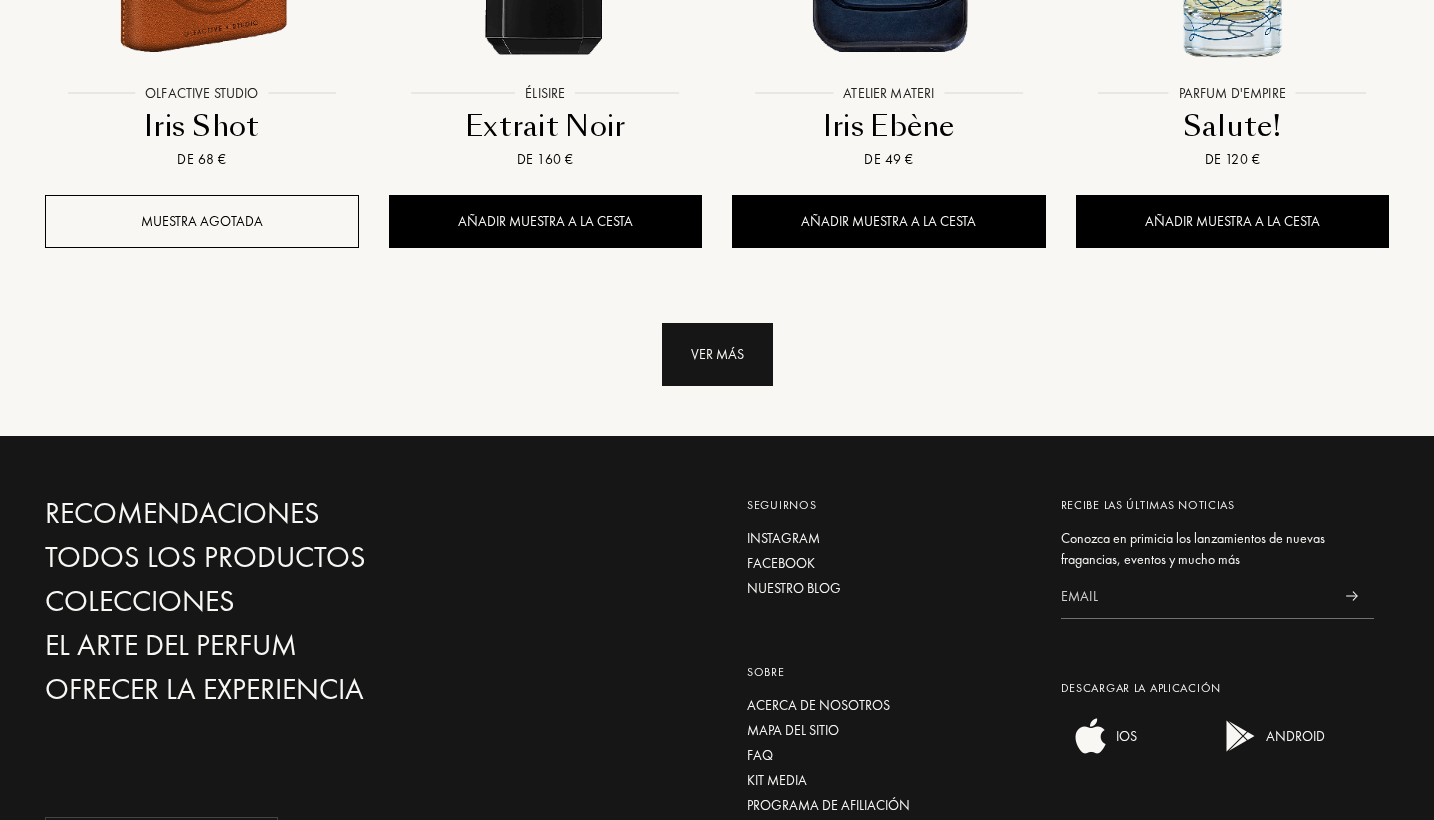click on "Ver más" at bounding box center (717, 354) 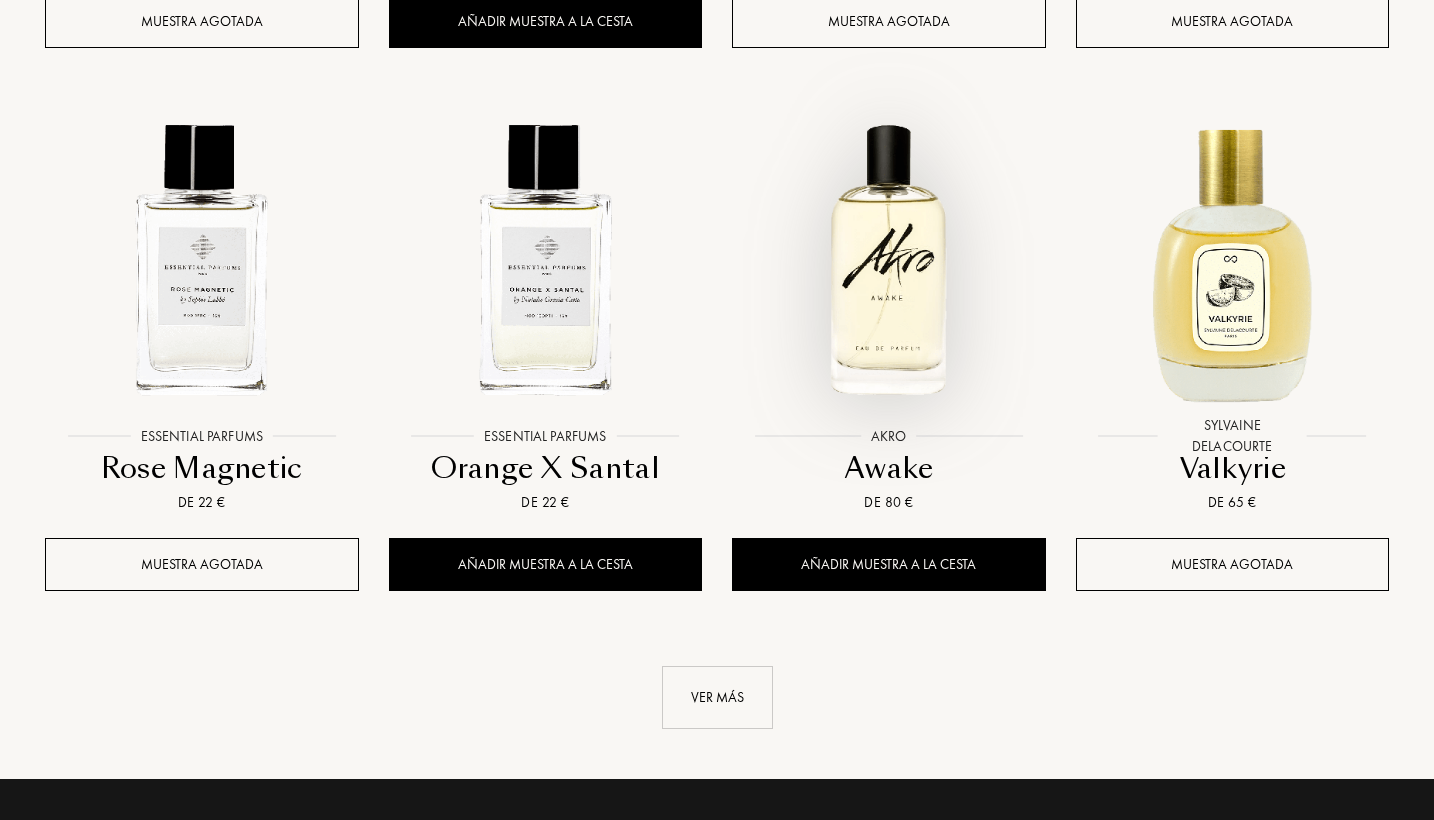 scroll, scrollTop: 21649, scrollLeft: 0, axis: vertical 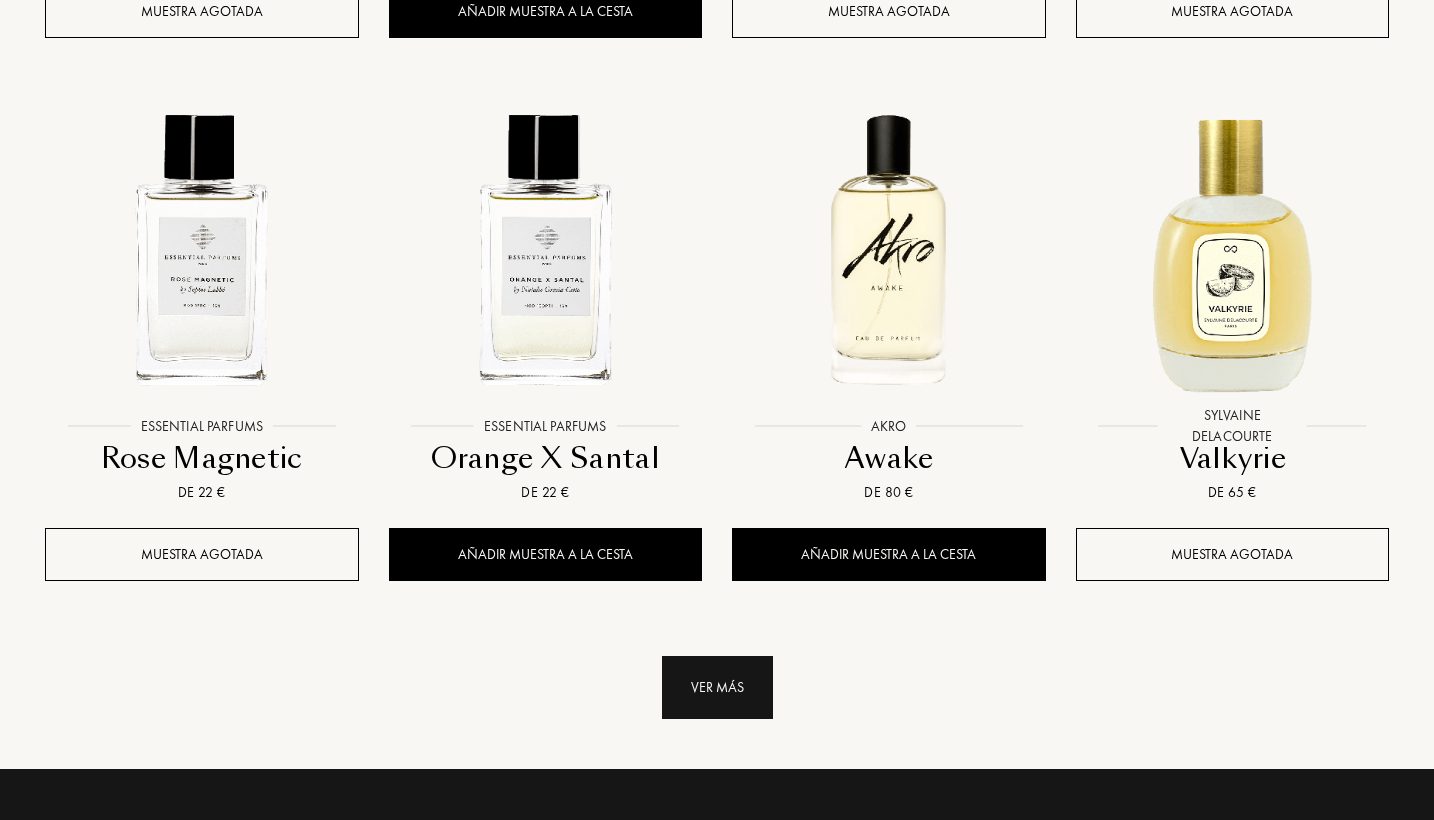 click on "Ver más" at bounding box center [717, 687] 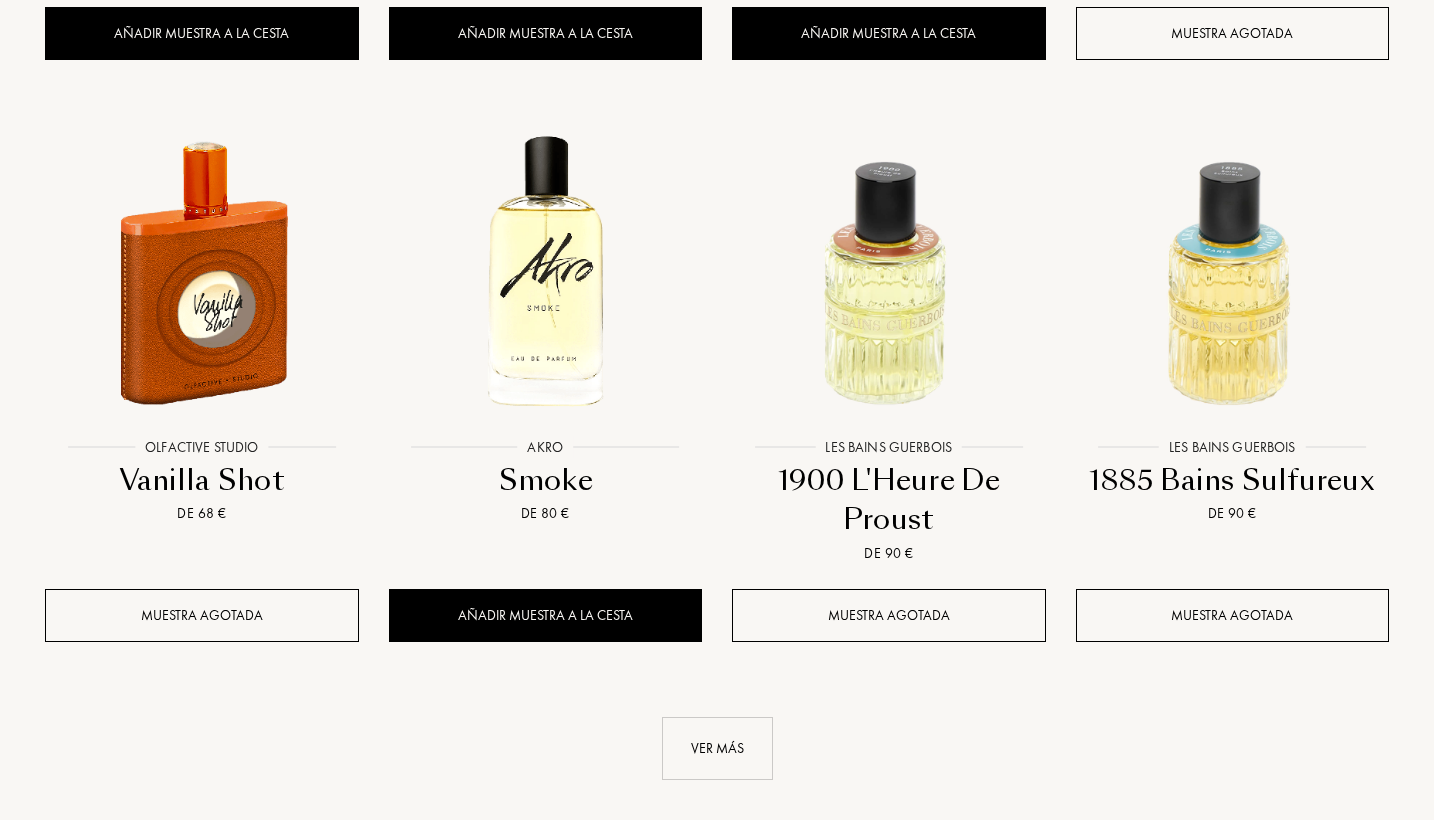 scroll, scrollTop: 23277, scrollLeft: 0, axis: vertical 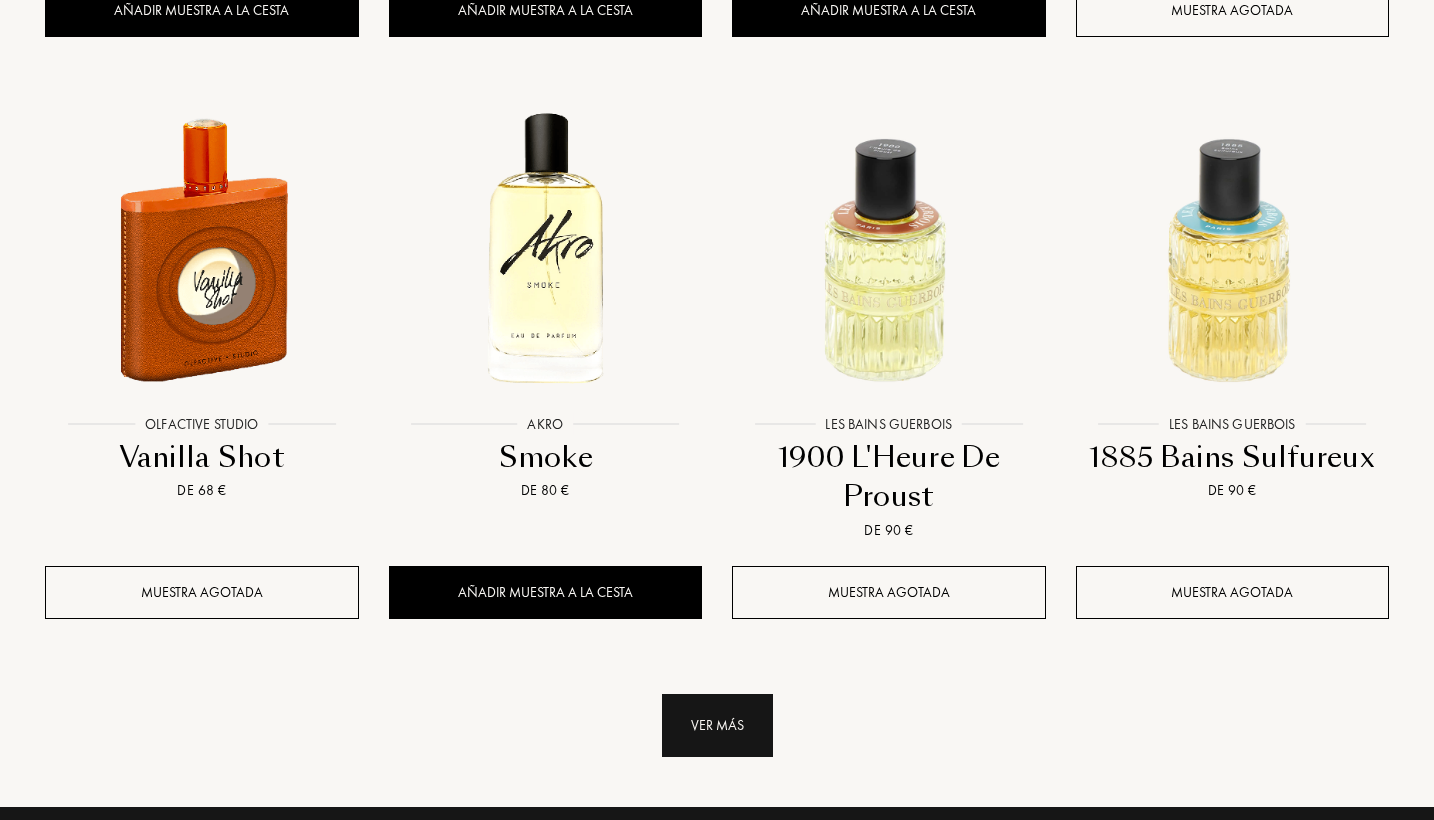 click on "Ver más" at bounding box center [717, 725] 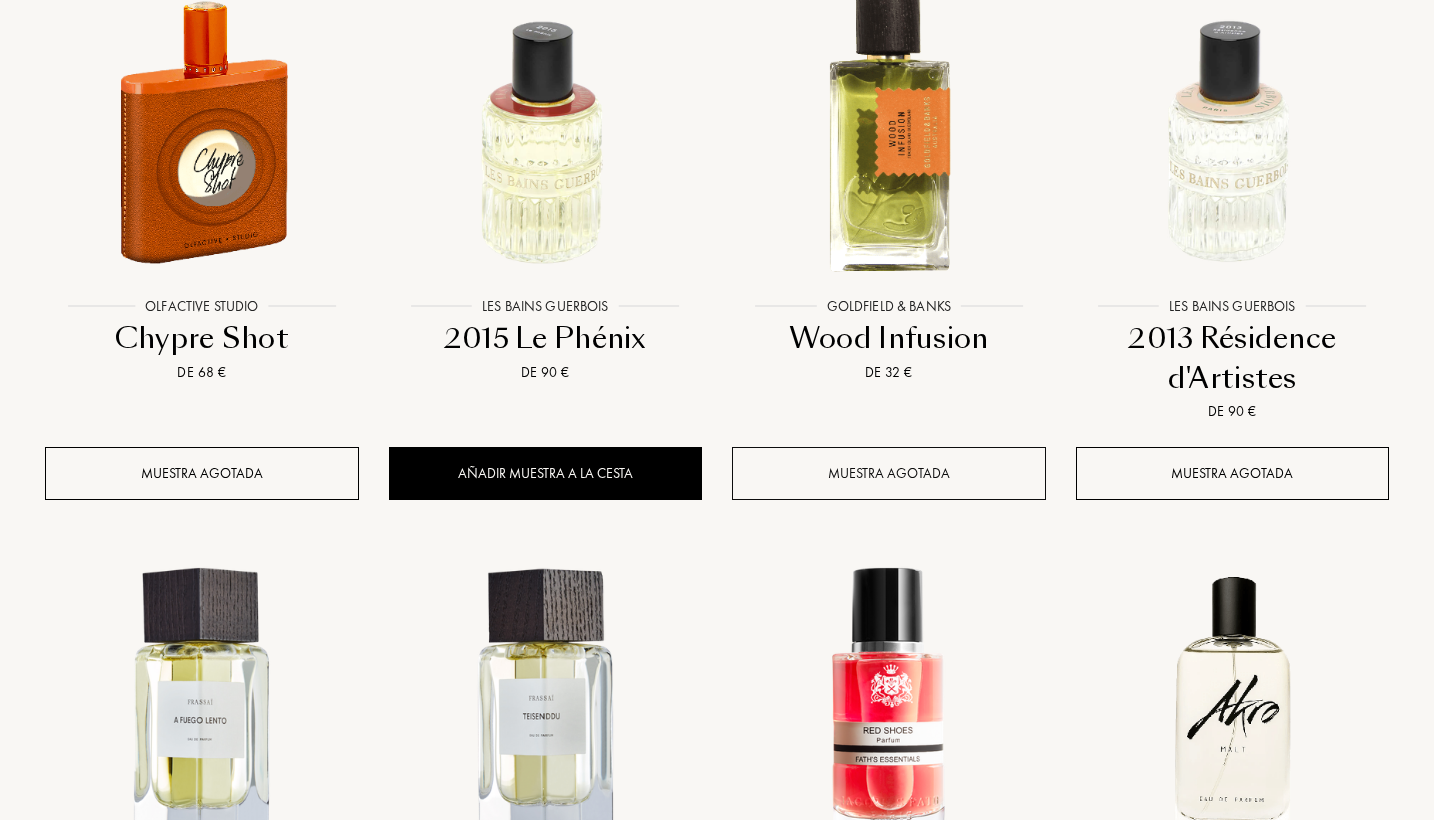 scroll, scrollTop: 24562, scrollLeft: 0, axis: vertical 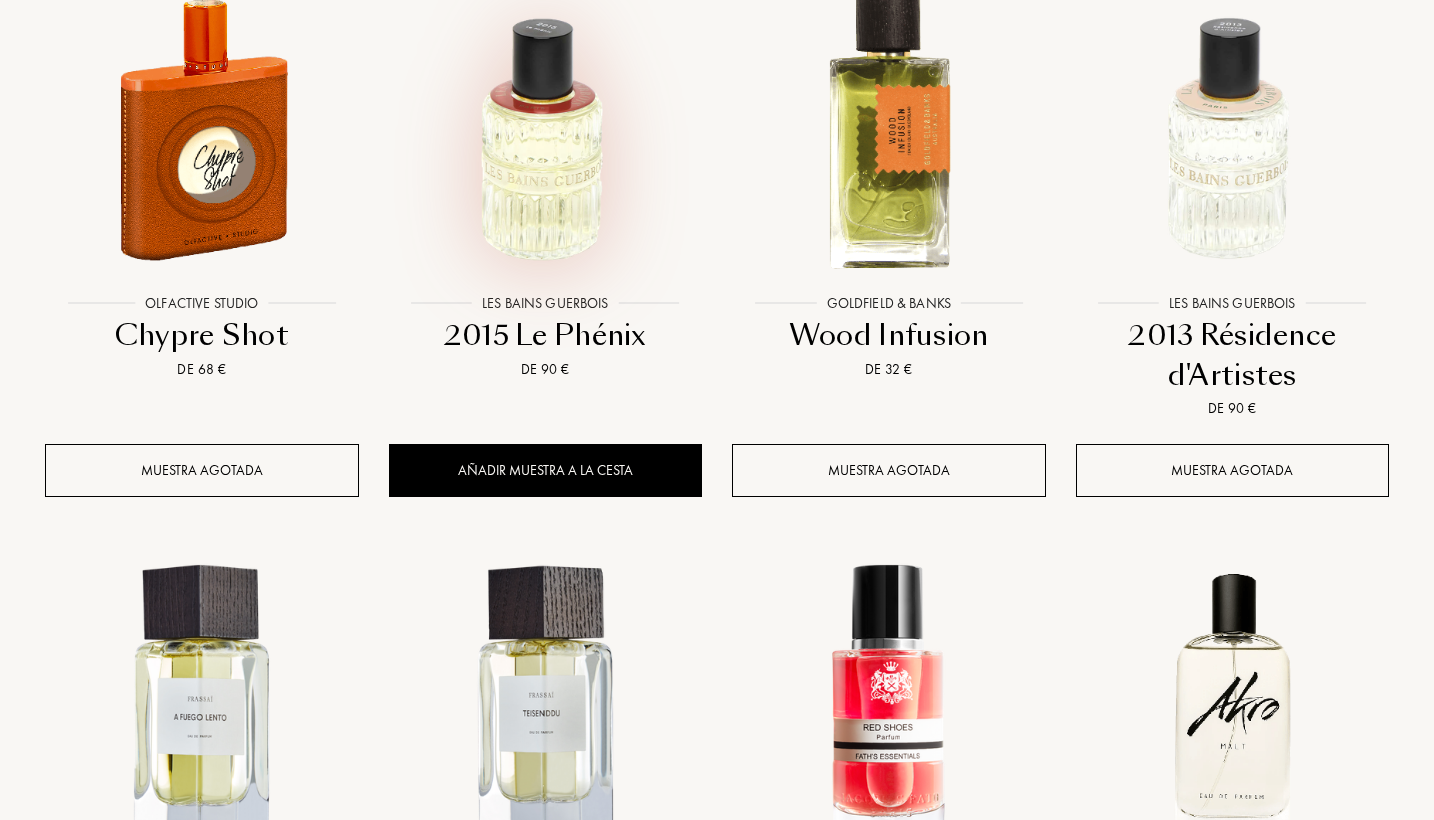 click at bounding box center (546, 145) 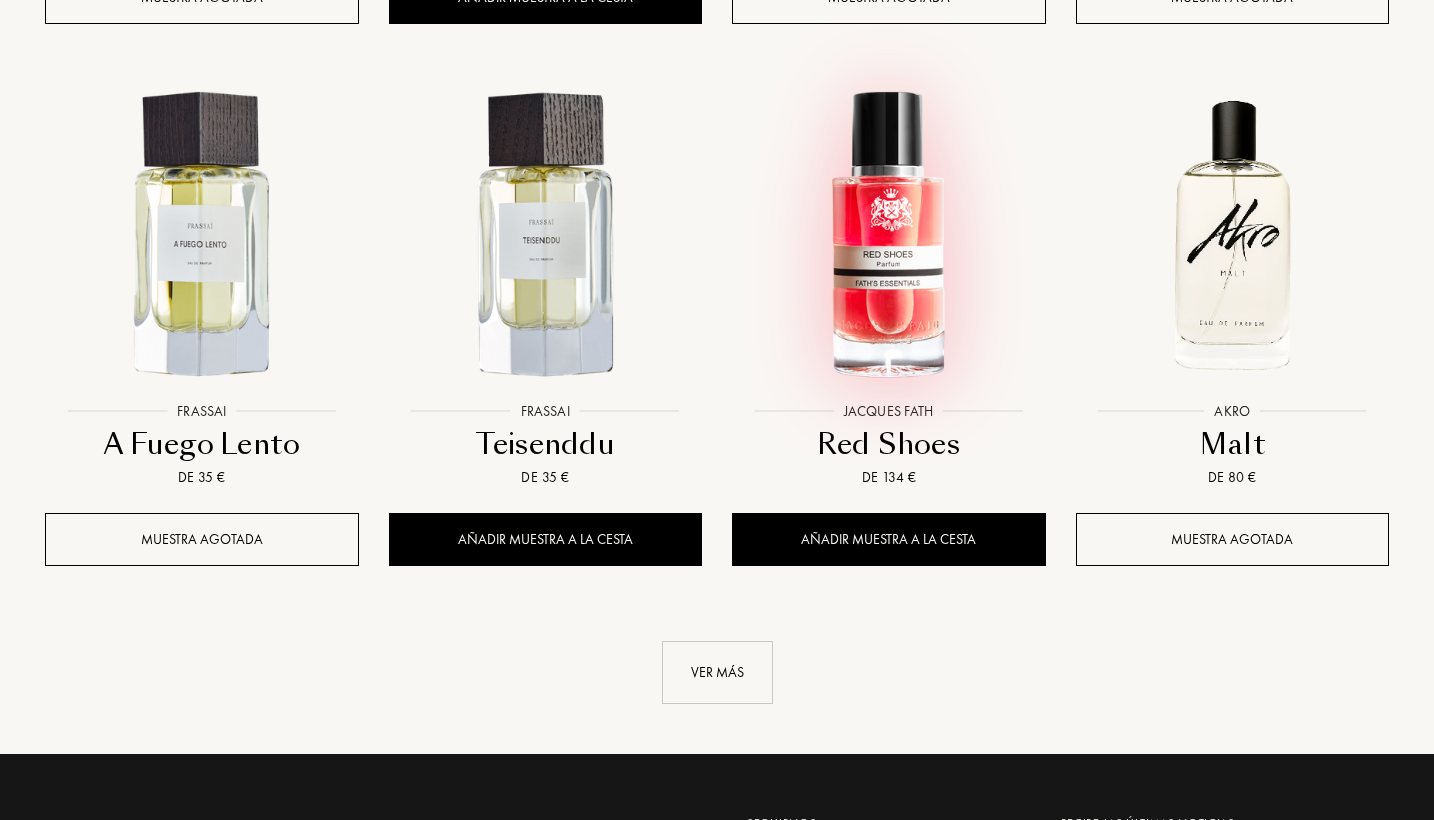 scroll, scrollTop: 25043, scrollLeft: 0, axis: vertical 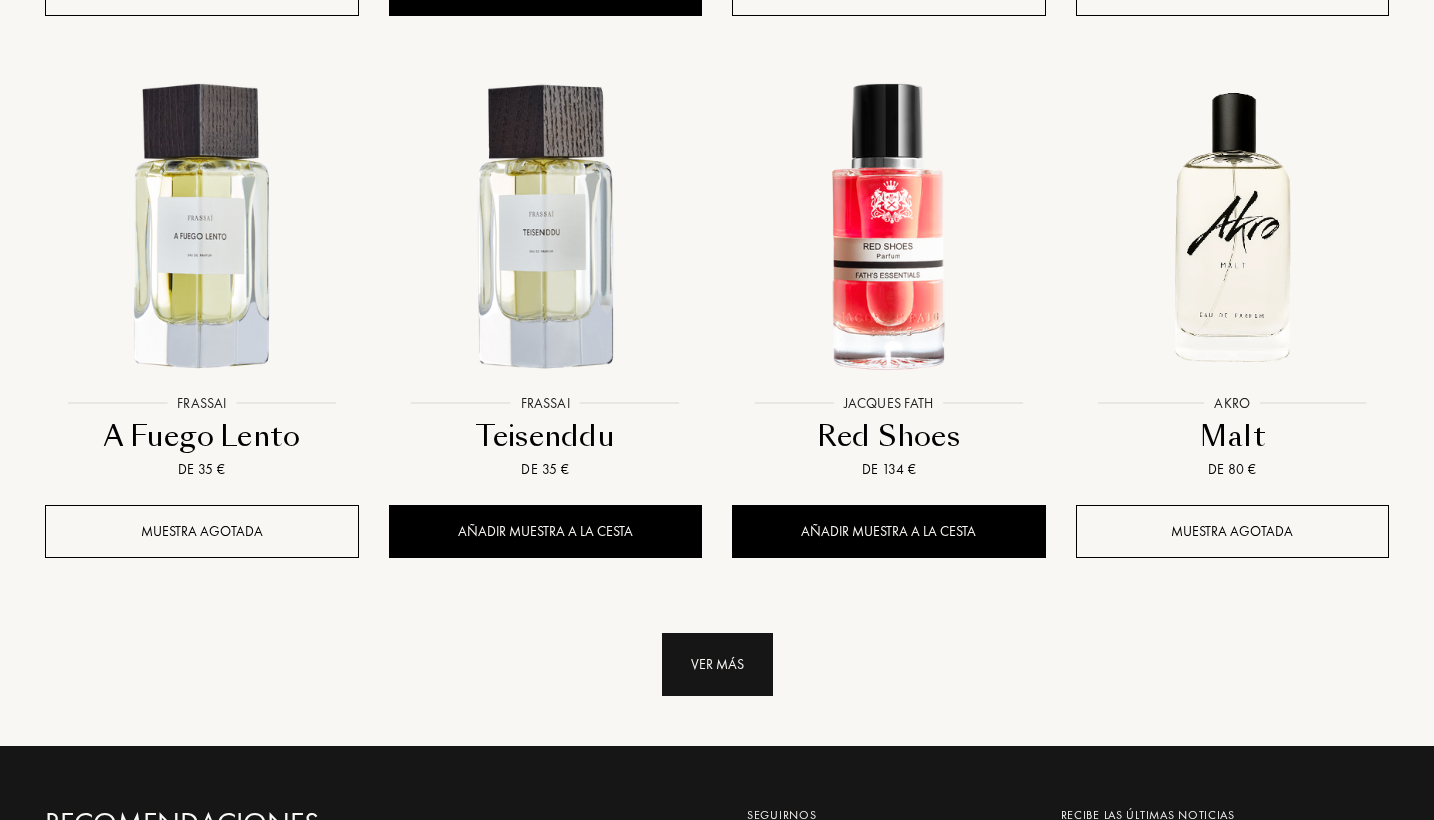 click on "Ver más" at bounding box center (717, 664) 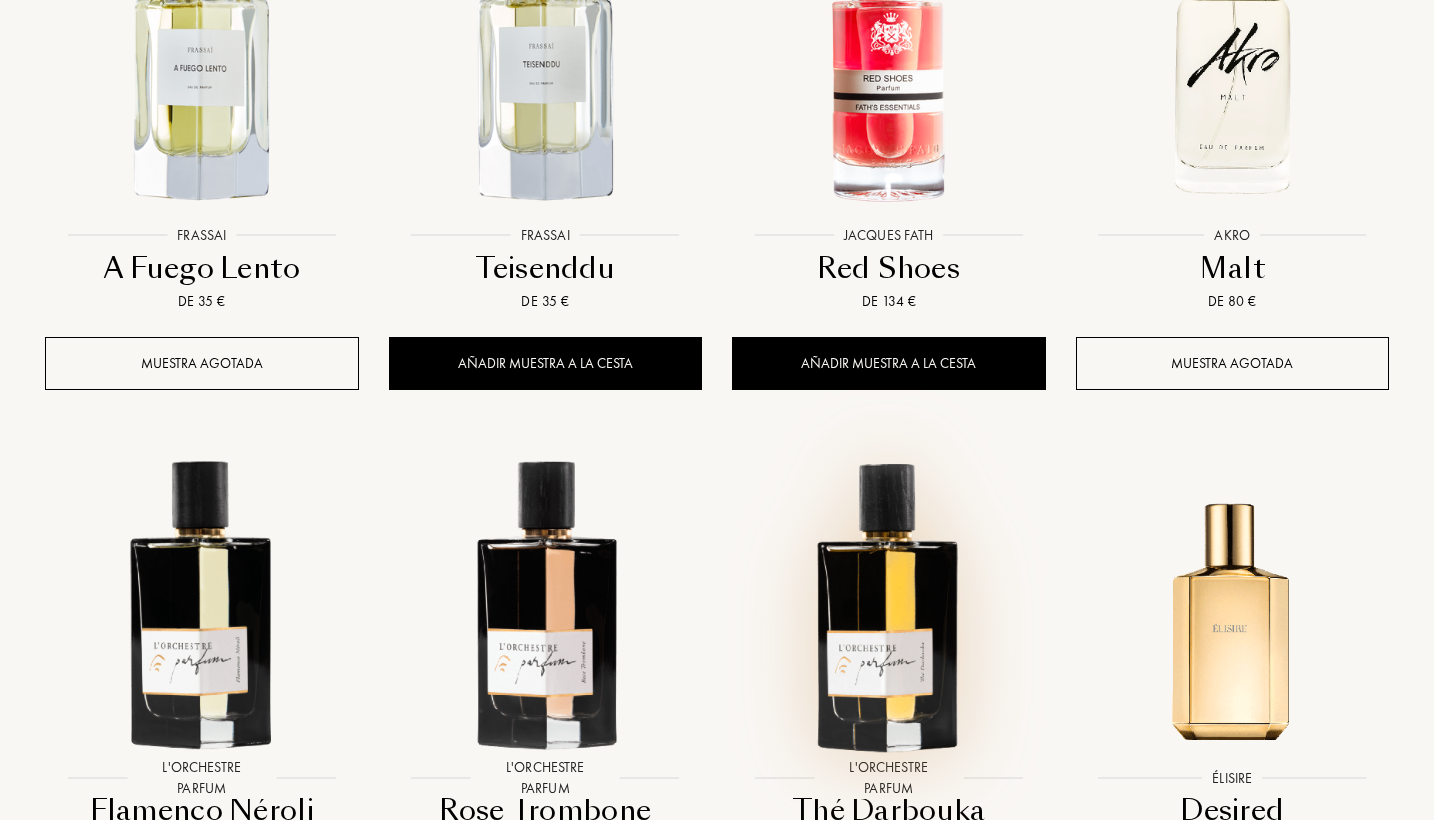 scroll, scrollTop: 25199, scrollLeft: 0, axis: vertical 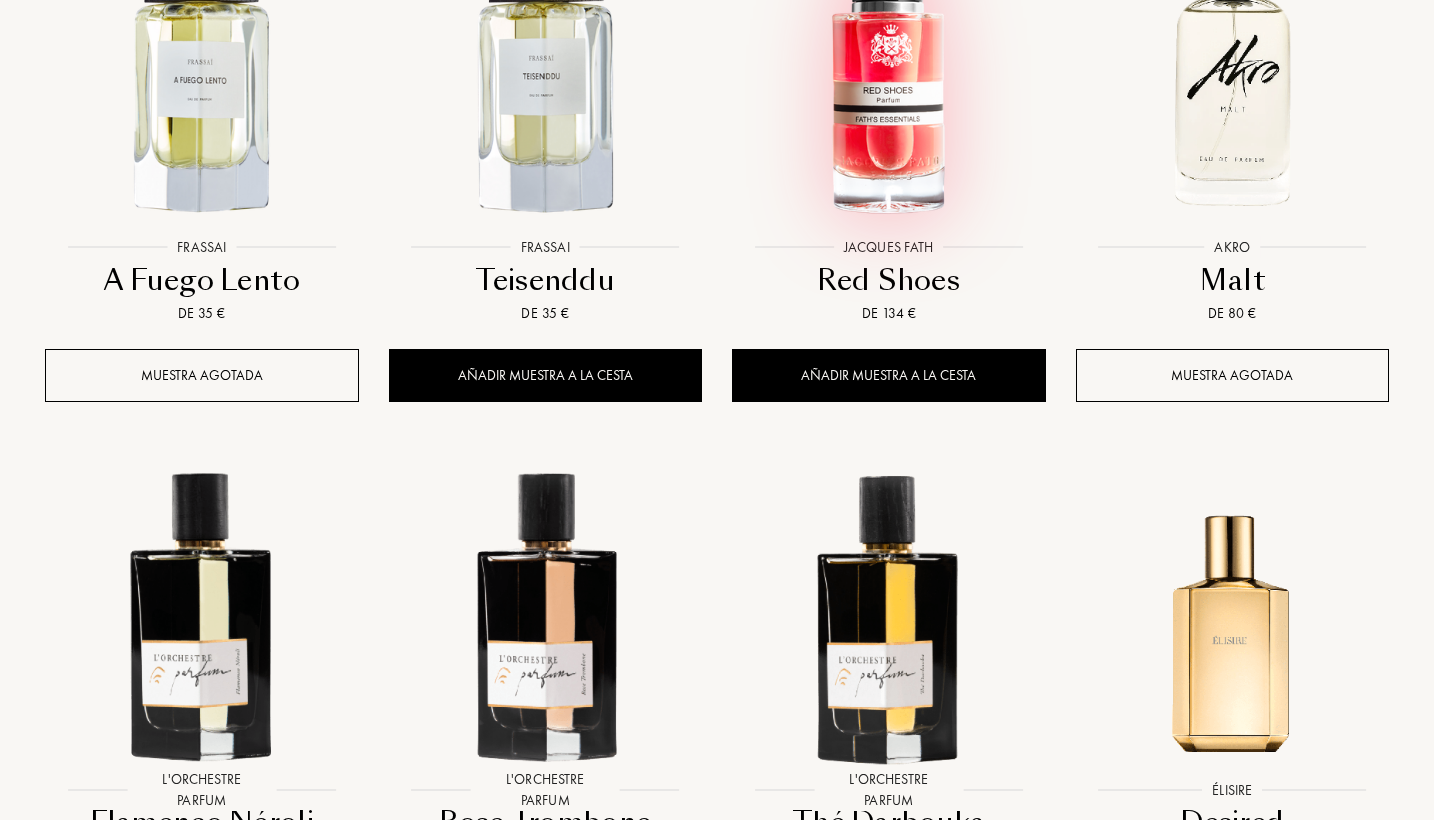 click at bounding box center (889, 89) 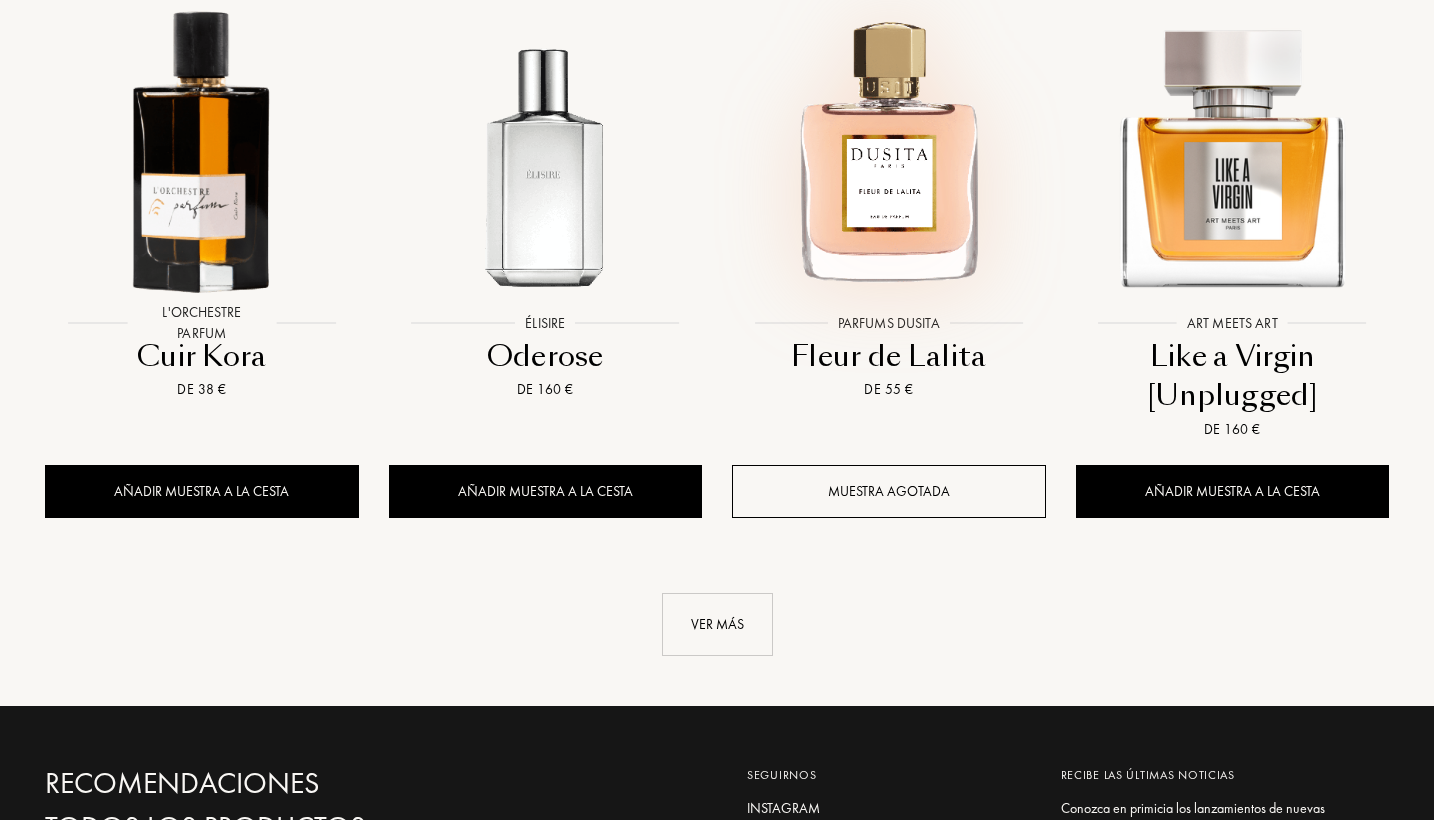 scroll, scrollTop: 26773, scrollLeft: 0, axis: vertical 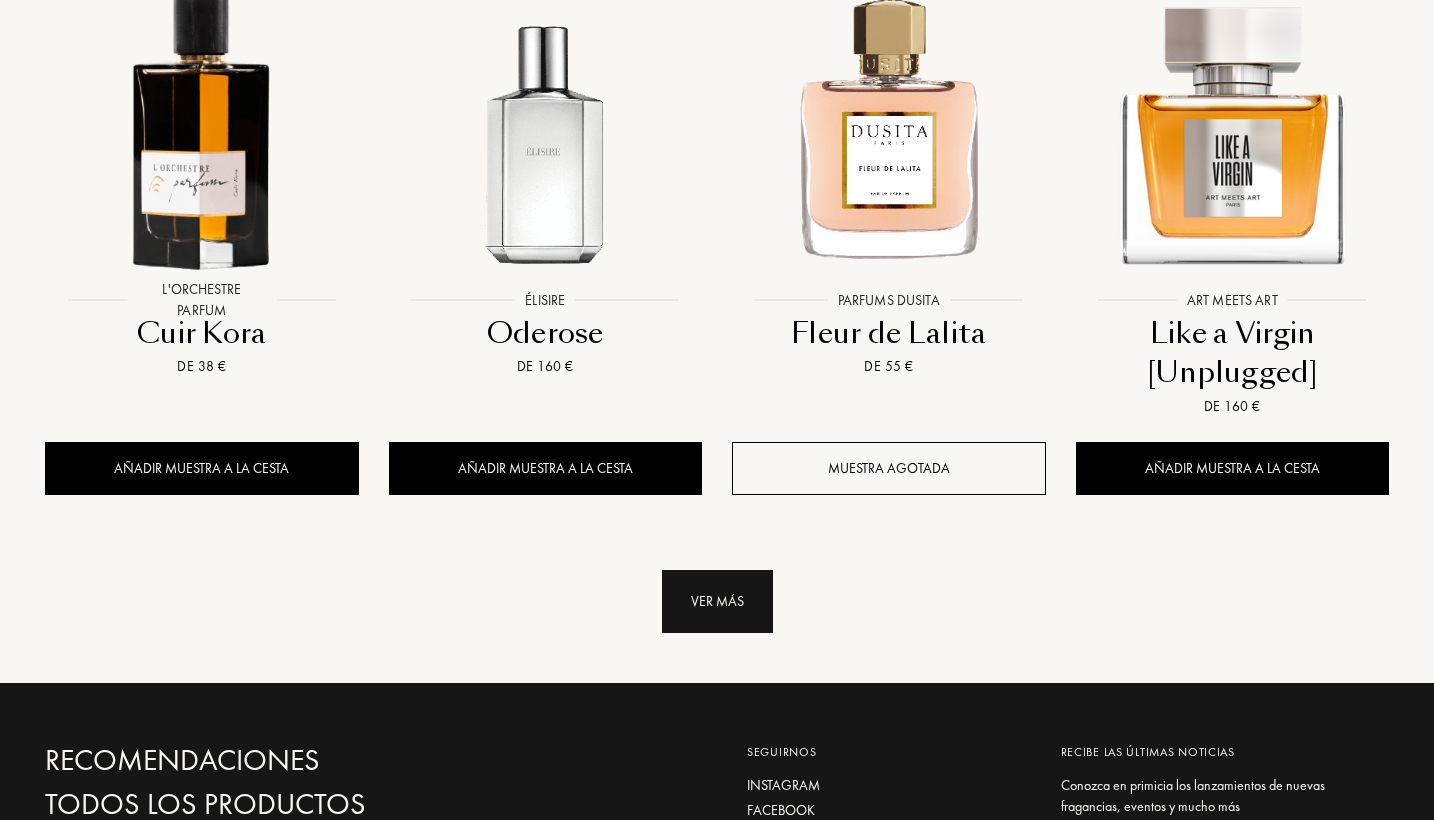 click on "Ver más" at bounding box center (717, 601) 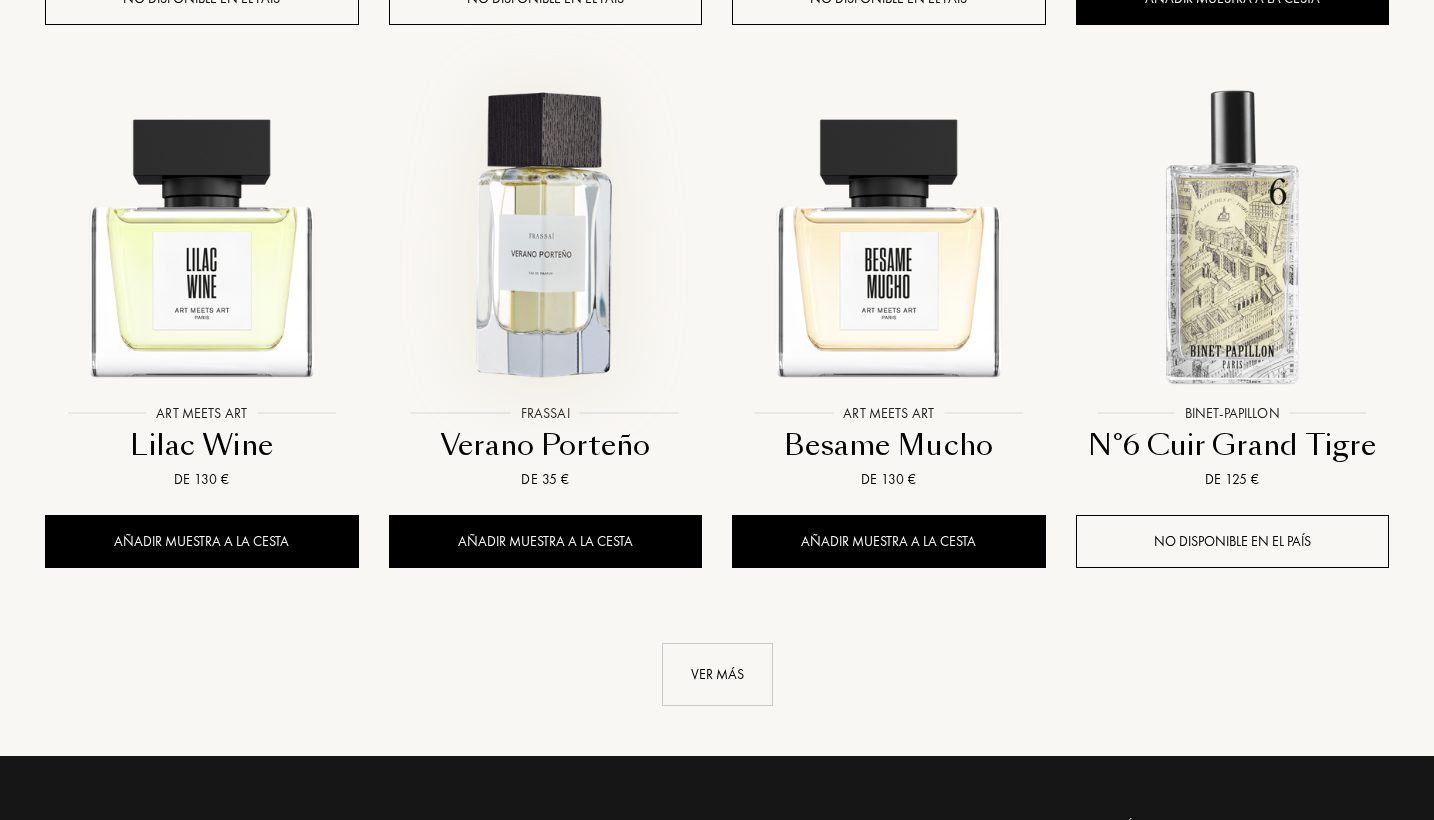 scroll, scrollTop: 28371, scrollLeft: 0, axis: vertical 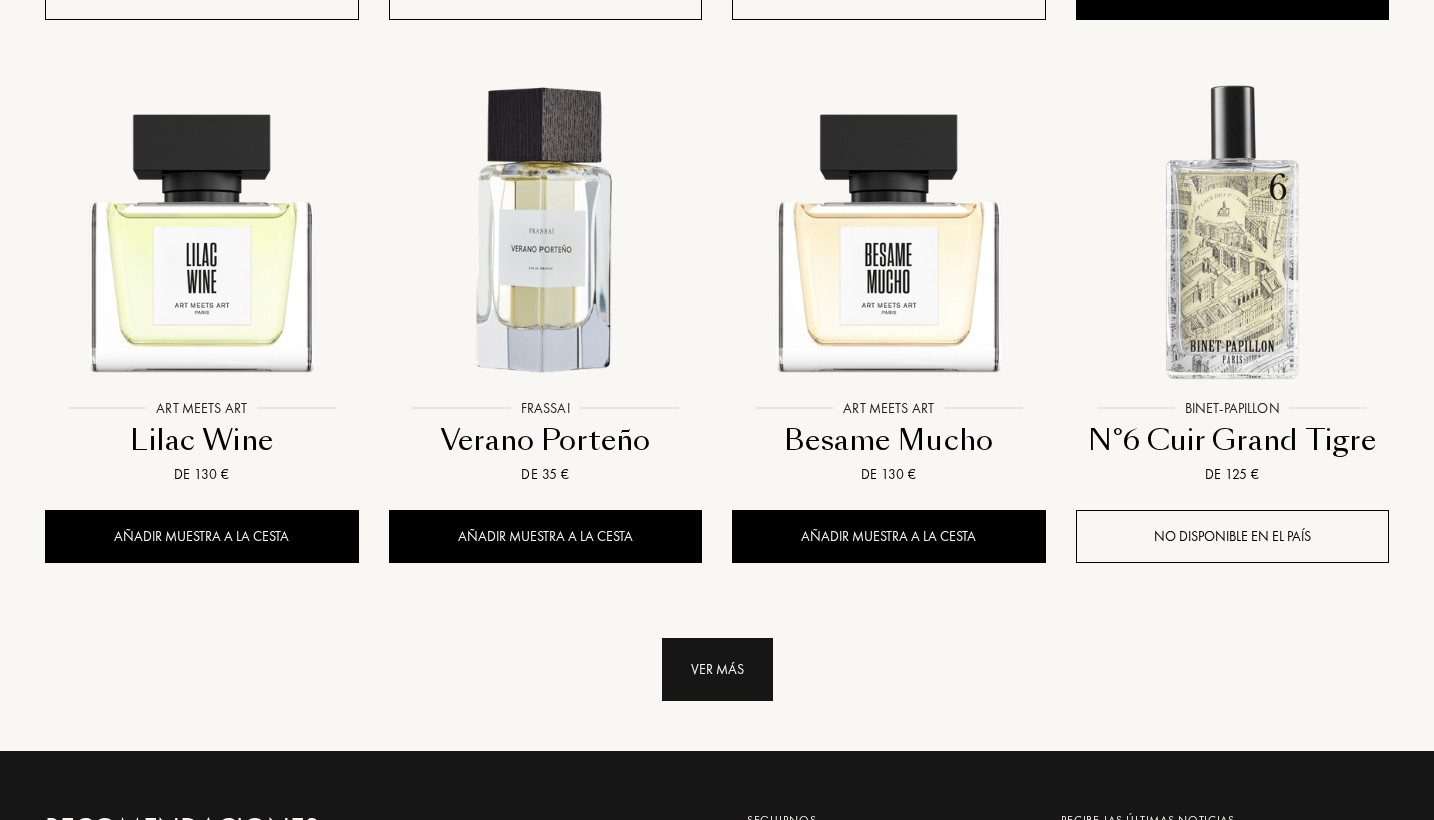click on "Ver más" at bounding box center [717, 669] 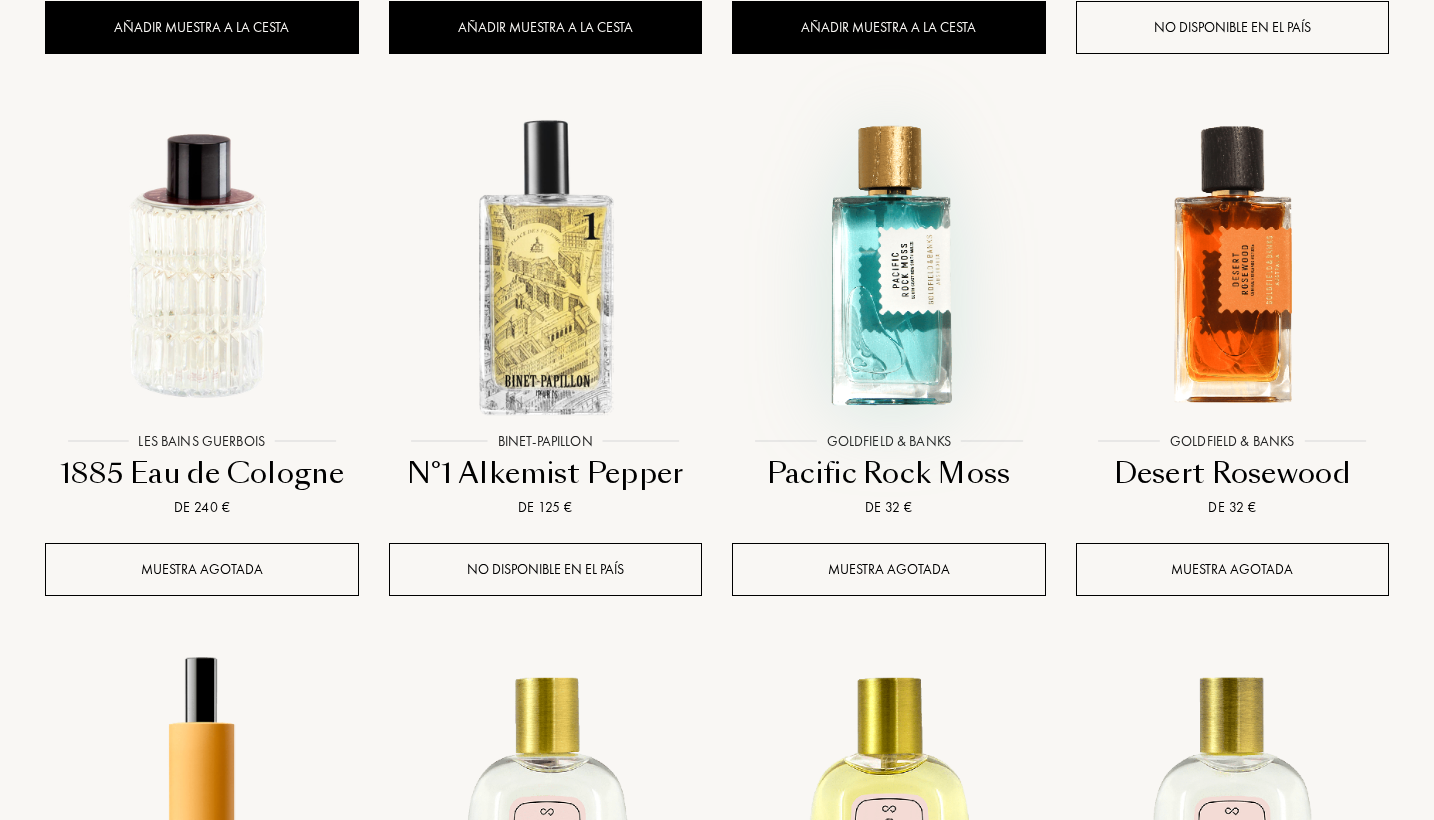scroll, scrollTop: 28903, scrollLeft: 0, axis: vertical 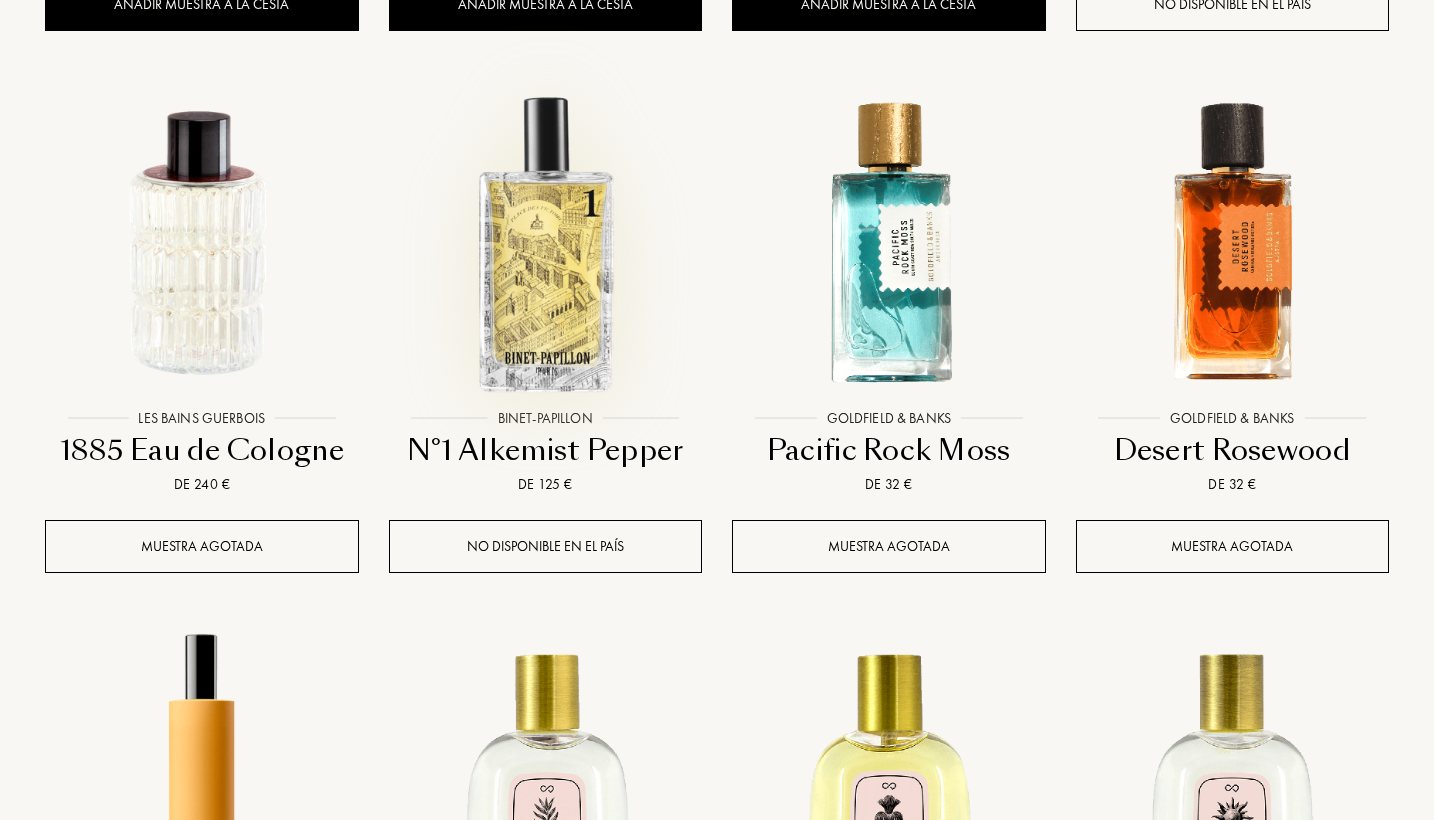 click at bounding box center [545, 242] 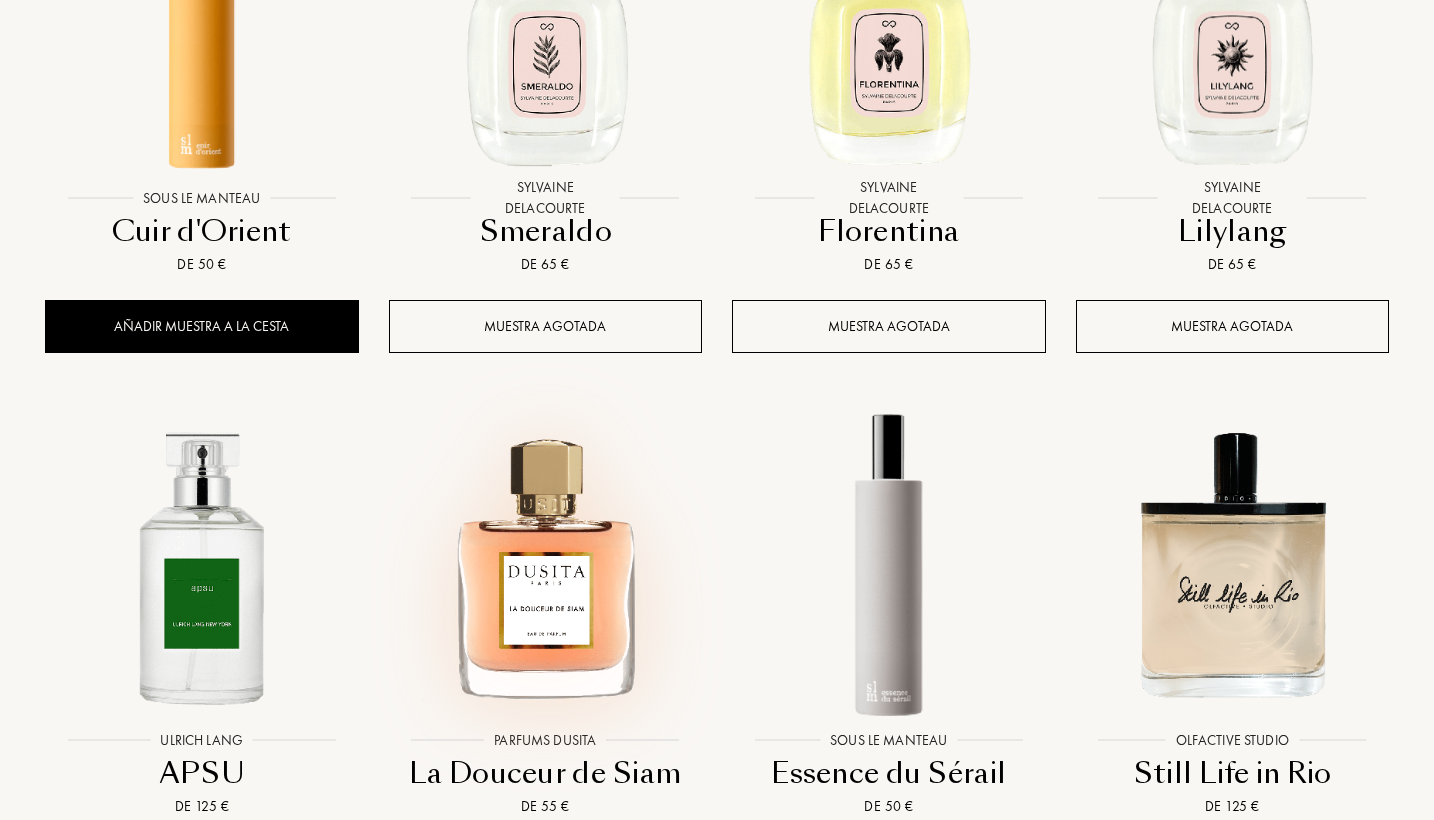 scroll, scrollTop: 29648, scrollLeft: 0, axis: vertical 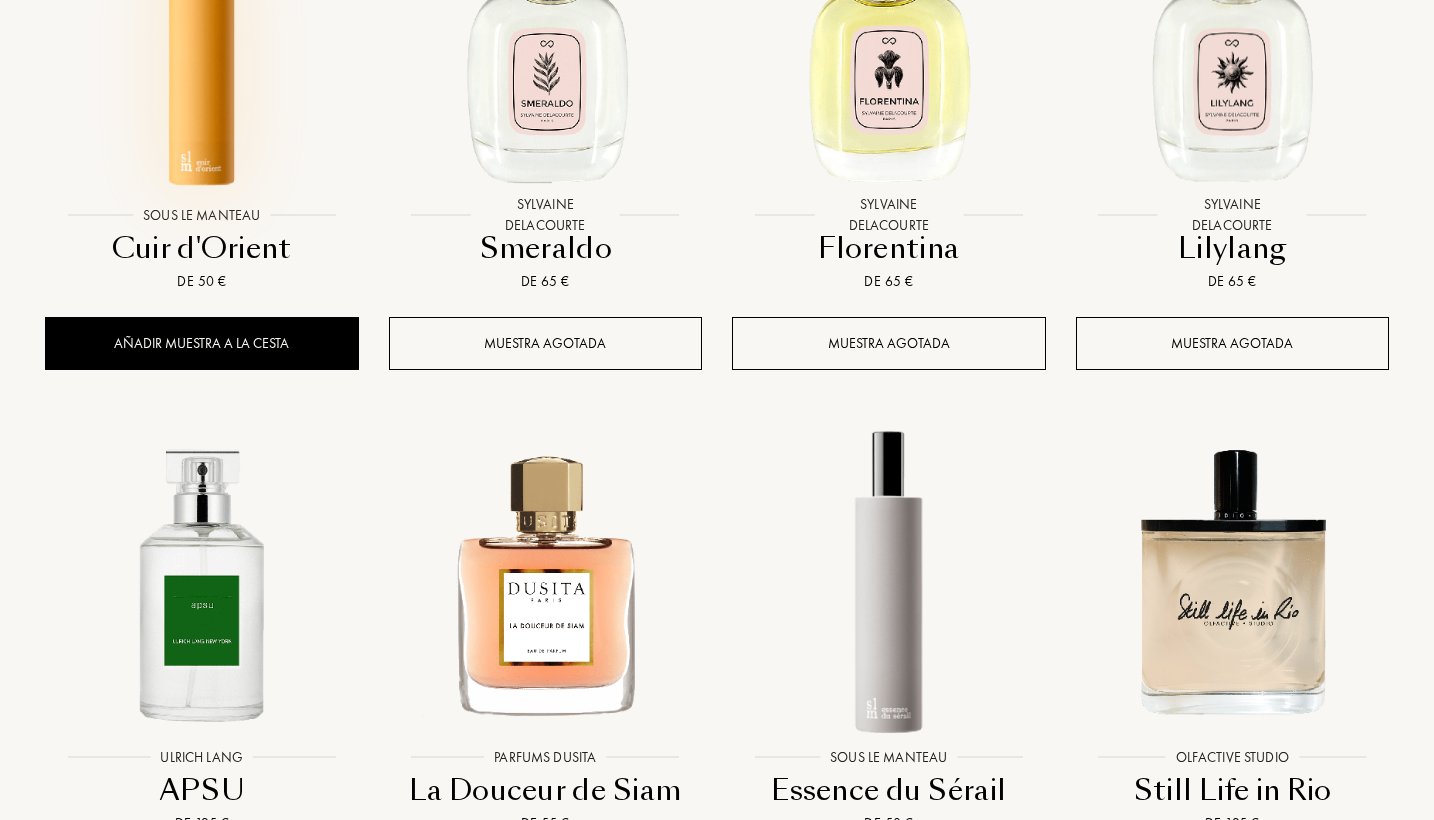 click at bounding box center [202, 57] 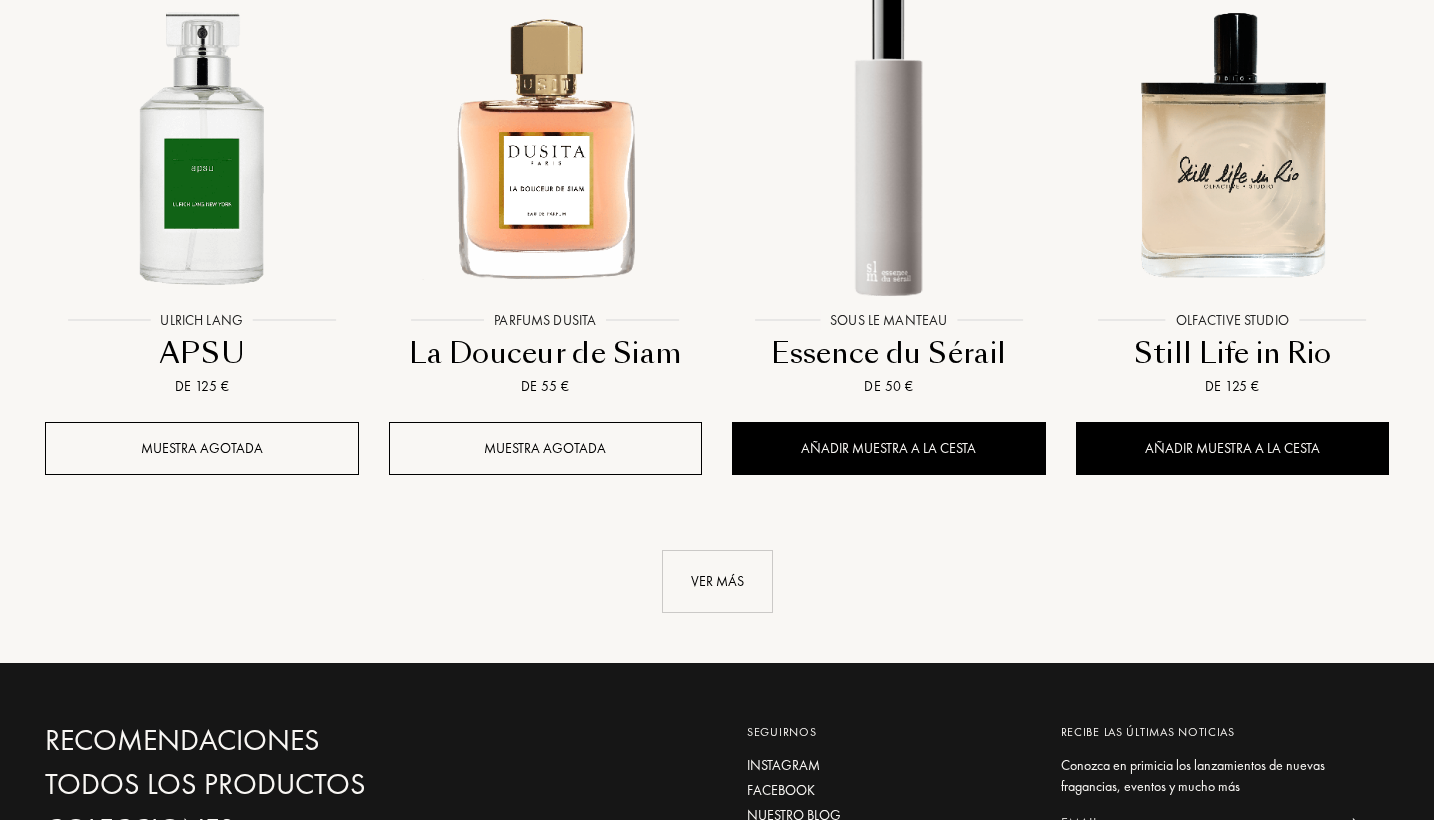 scroll, scrollTop: 30086, scrollLeft: 0, axis: vertical 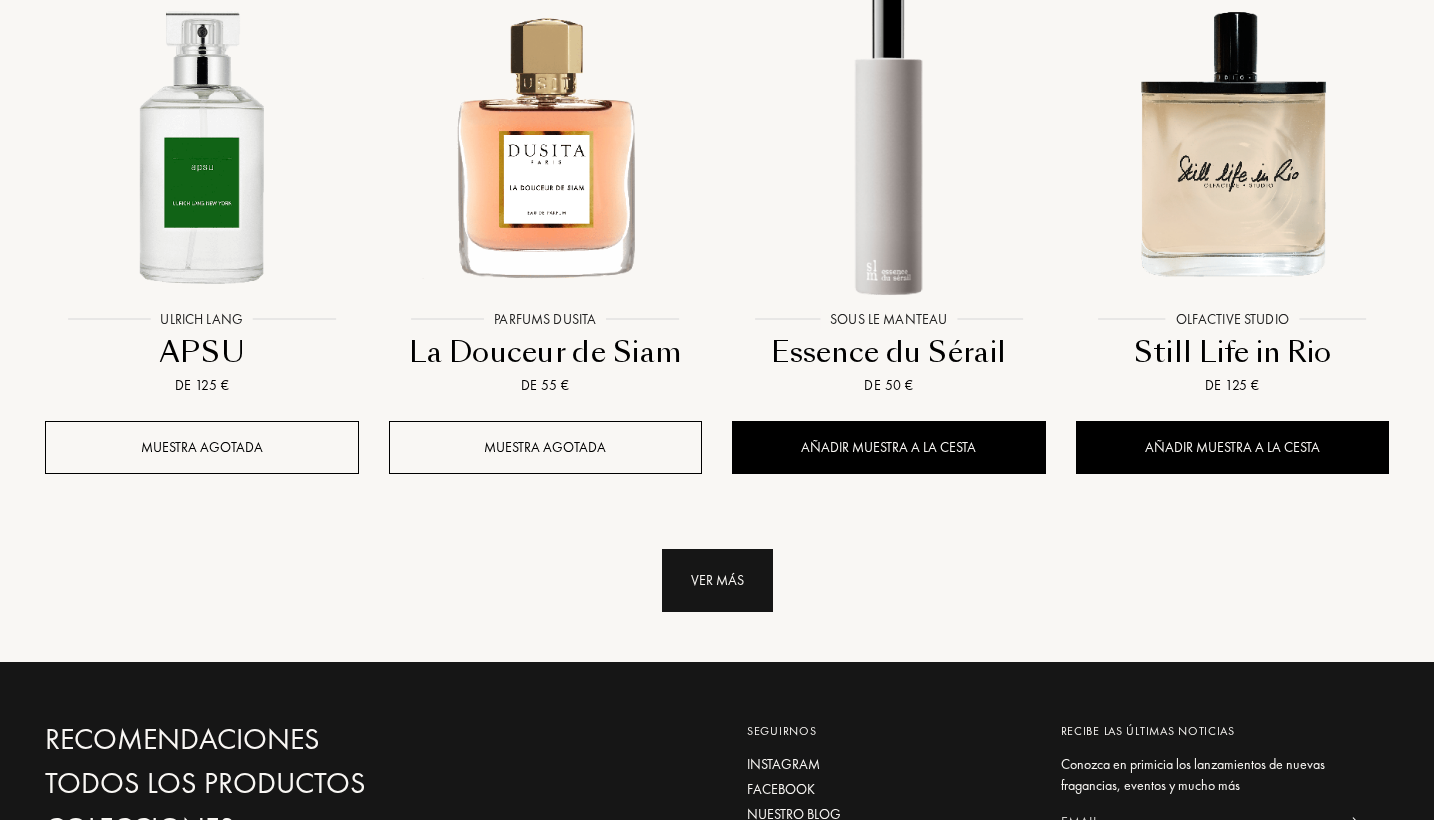 click on "Ver más" at bounding box center (717, 580) 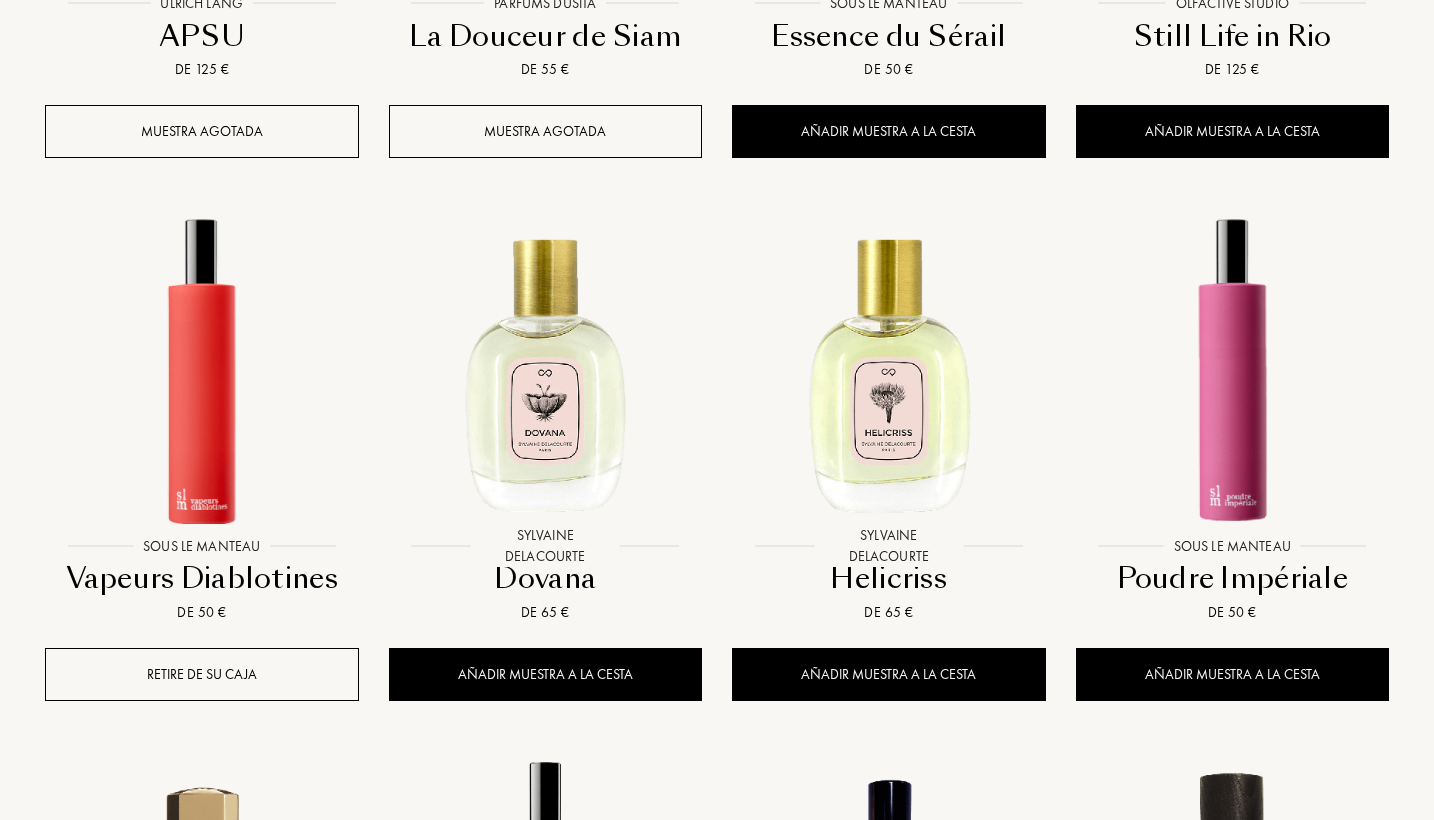 scroll, scrollTop: 30403, scrollLeft: 0, axis: vertical 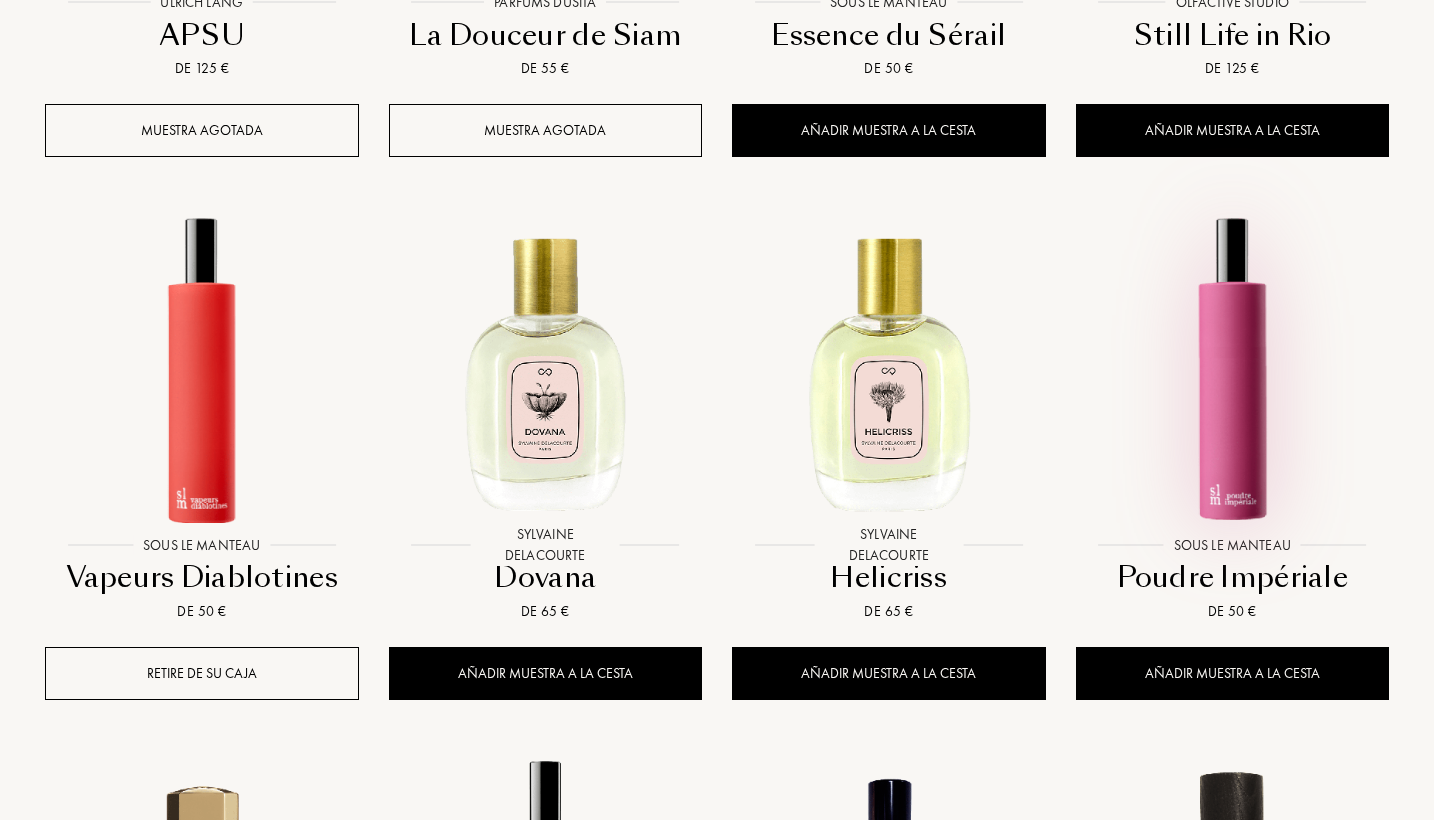 click at bounding box center [1232, 368] 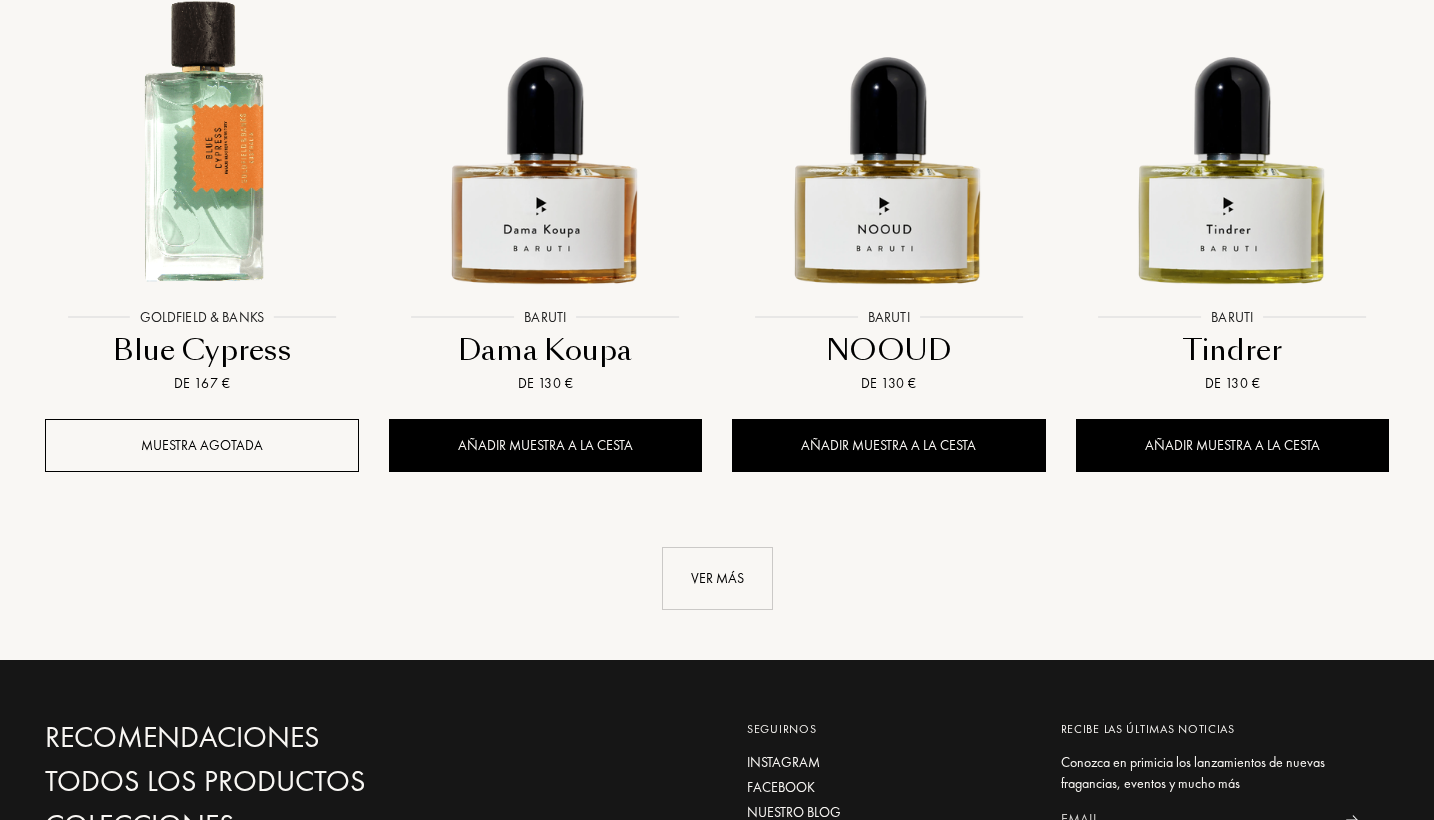 scroll, scrollTop: 31718, scrollLeft: 0, axis: vertical 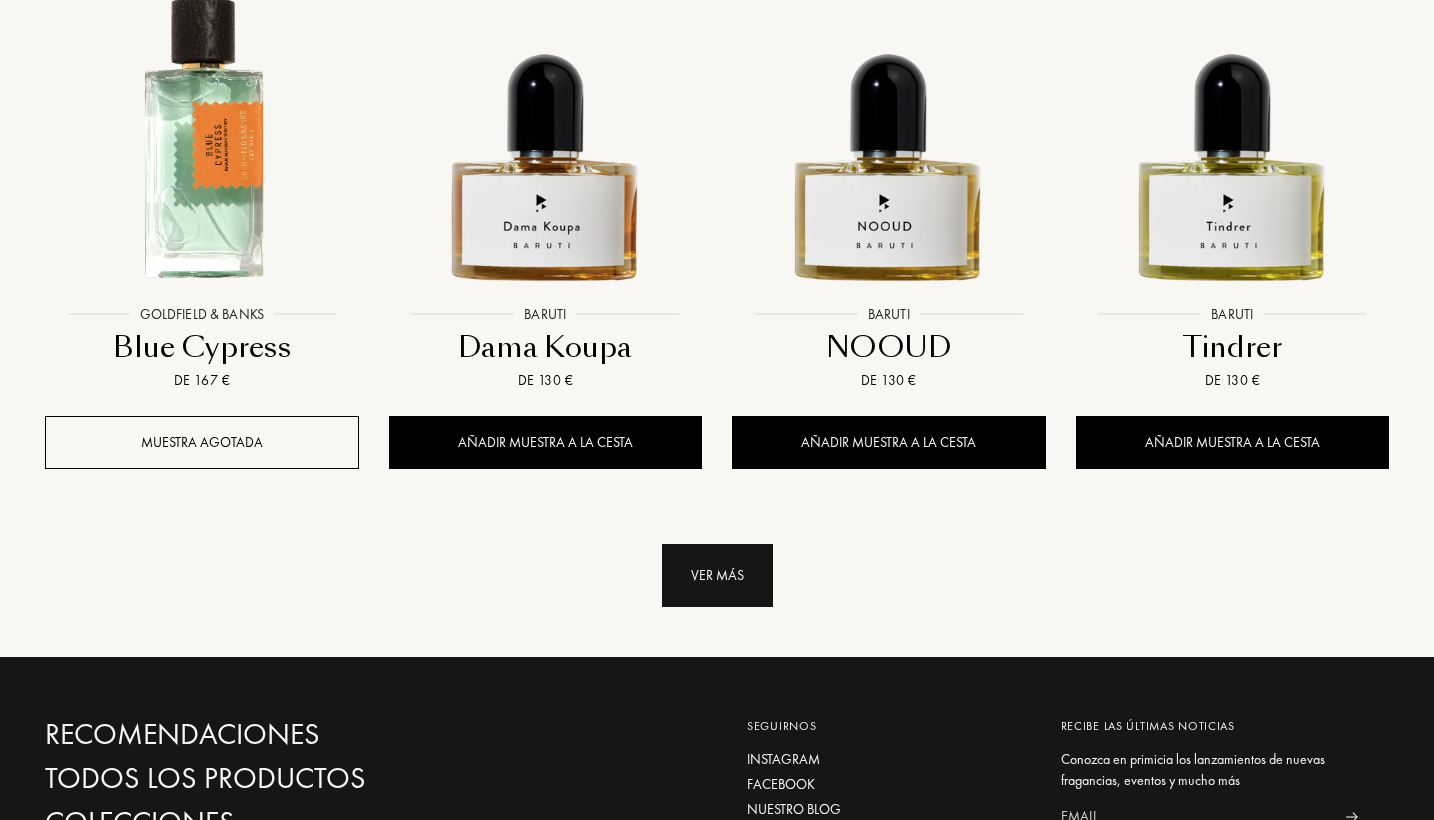 click on "Ver más" at bounding box center [717, 575] 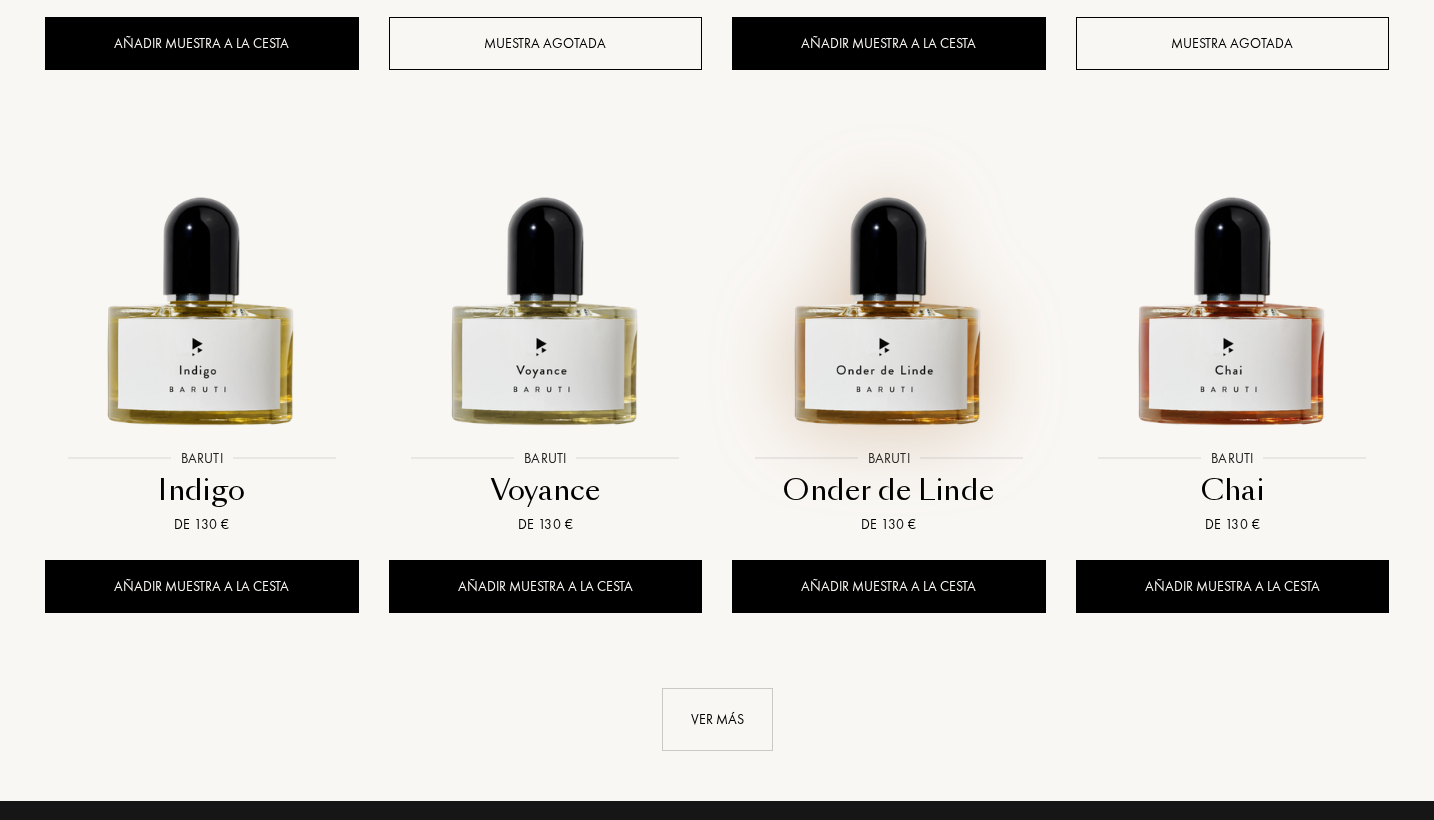 scroll, scrollTop: 33206, scrollLeft: 0, axis: vertical 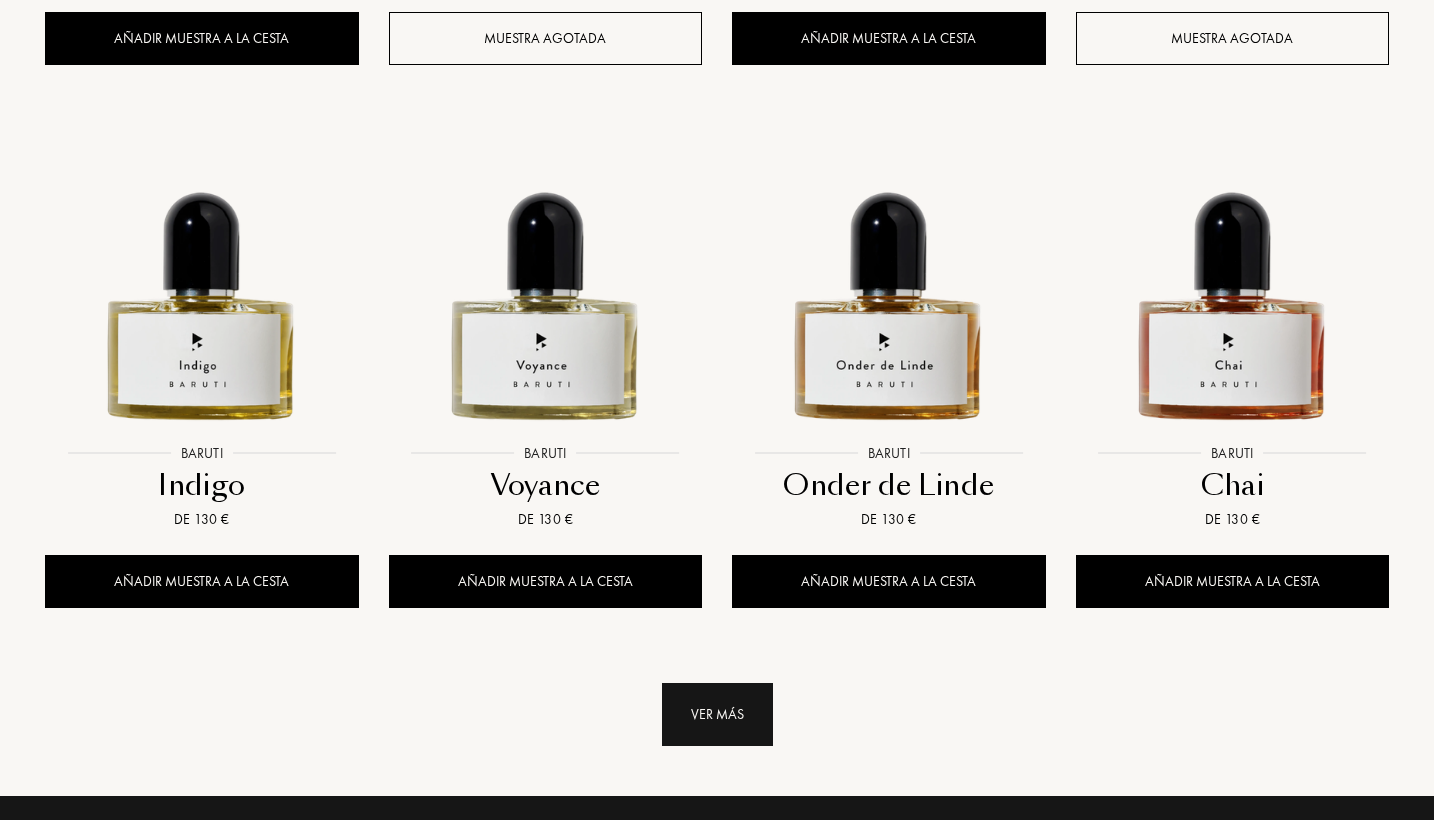 click on "Ver más" at bounding box center [717, 714] 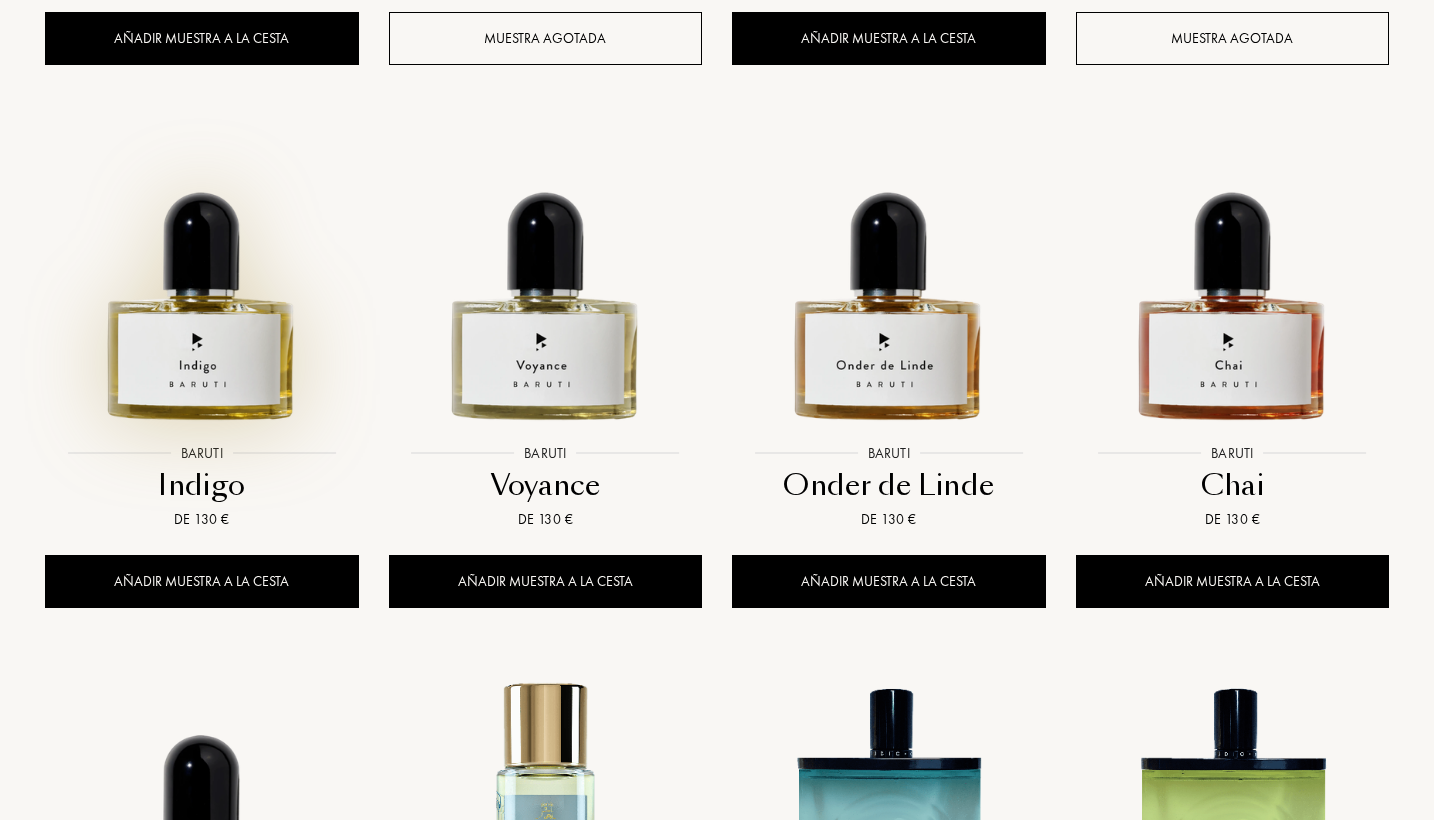 click at bounding box center (201, 276) 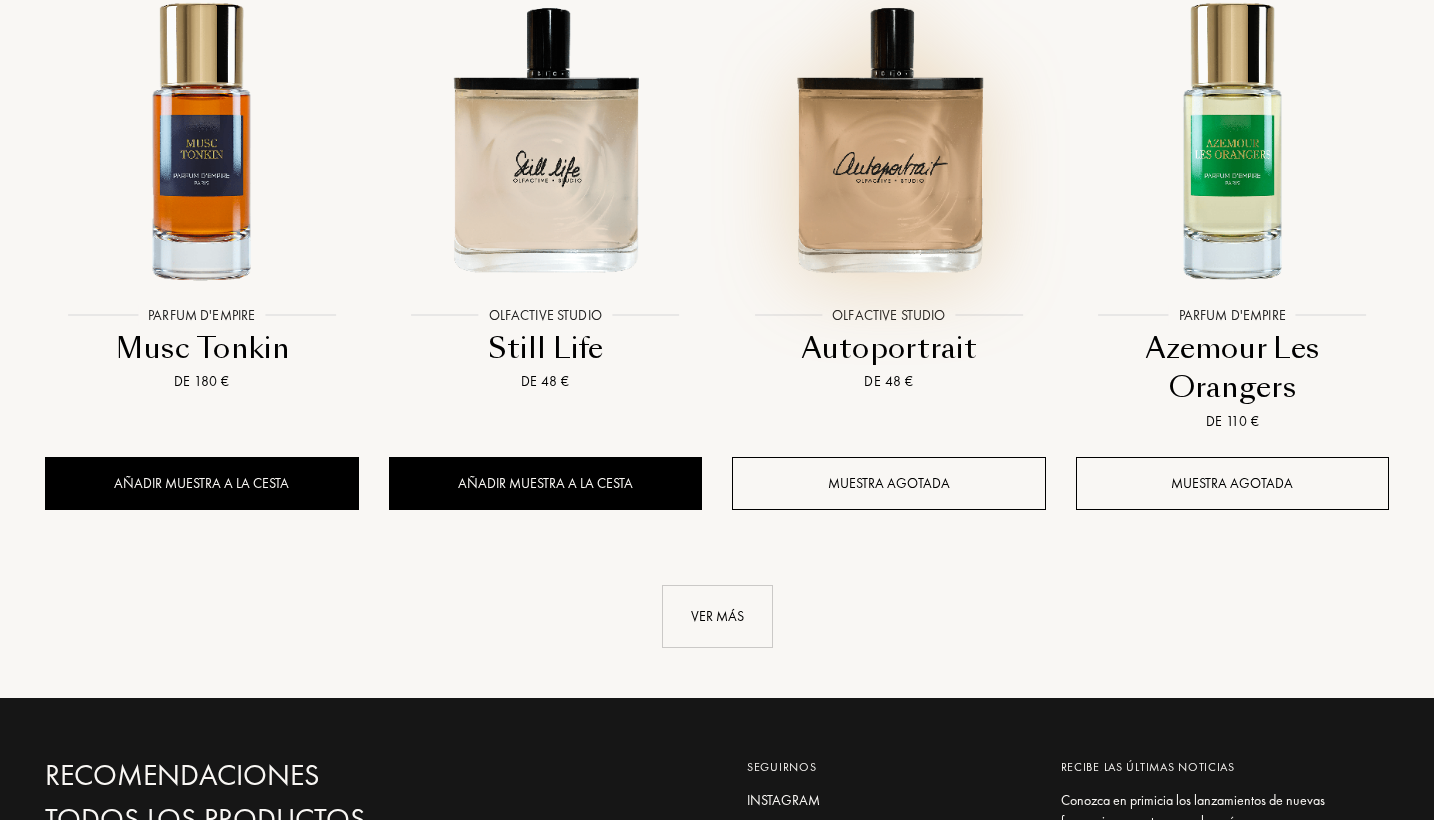 scroll, scrollTop: 34964, scrollLeft: 0, axis: vertical 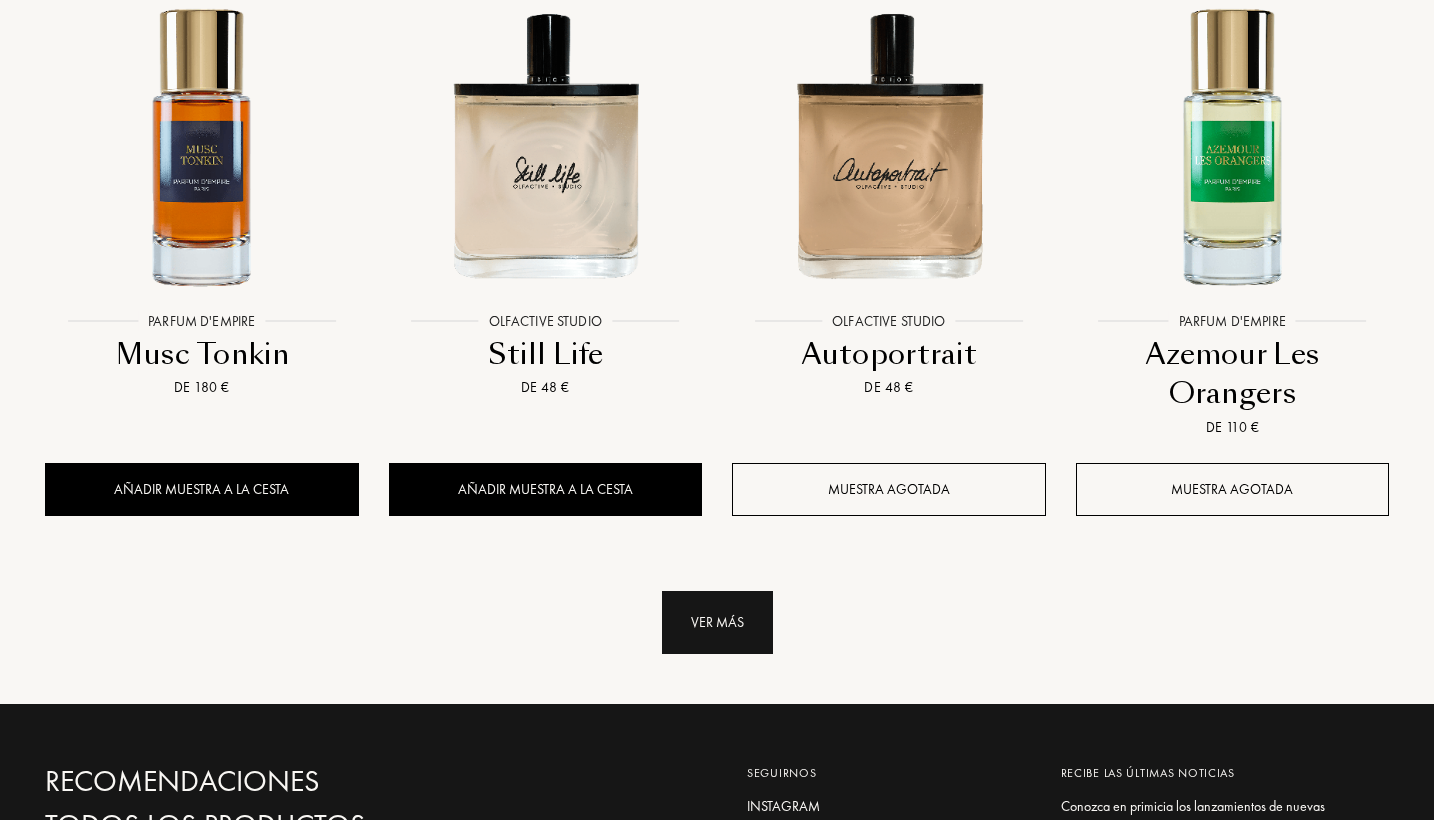 click on "Ver más" at bounding box center [717, 622] 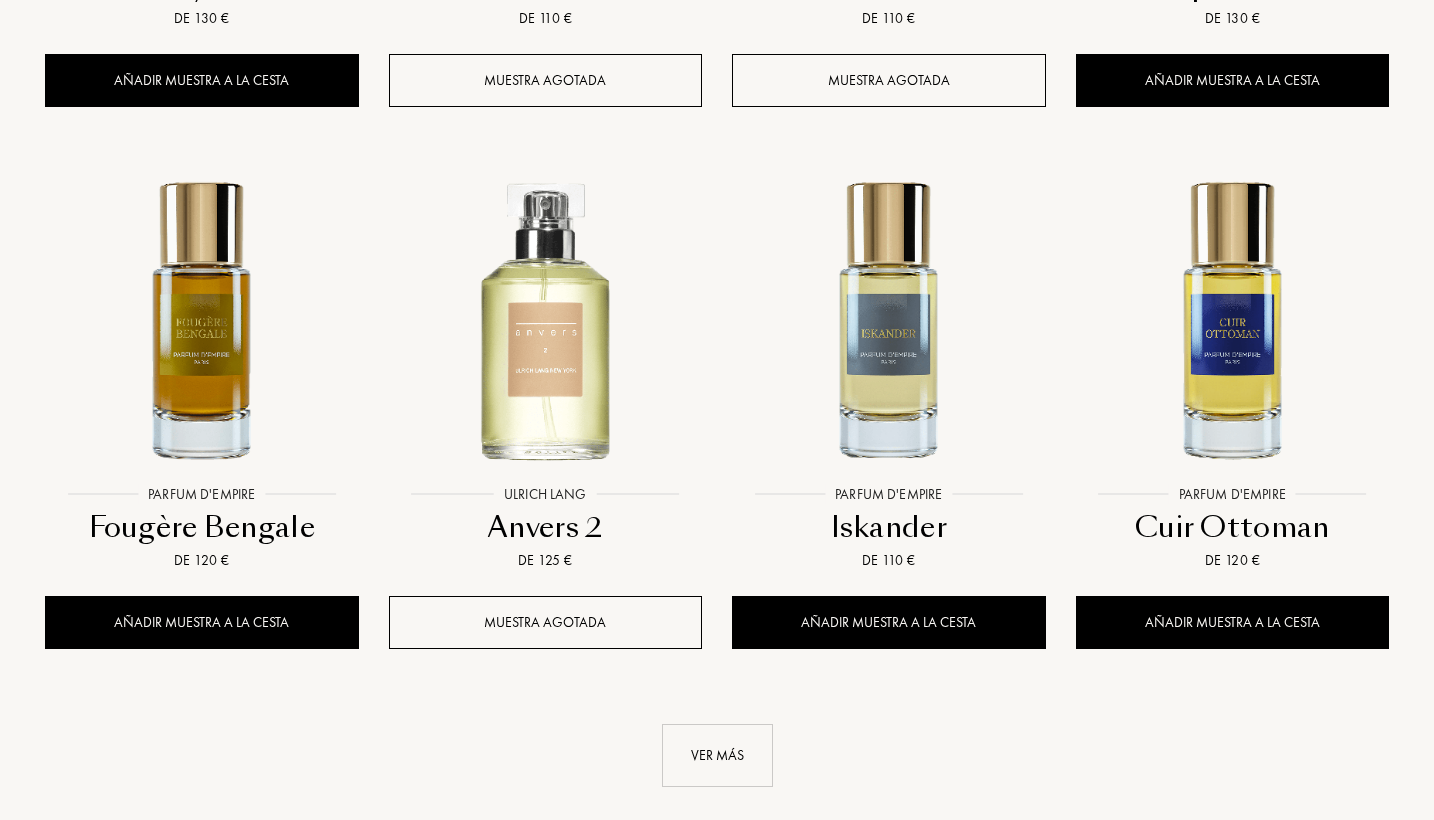 scroll, scrollTop: 36538, scrollLeft: 0, axis: vertical 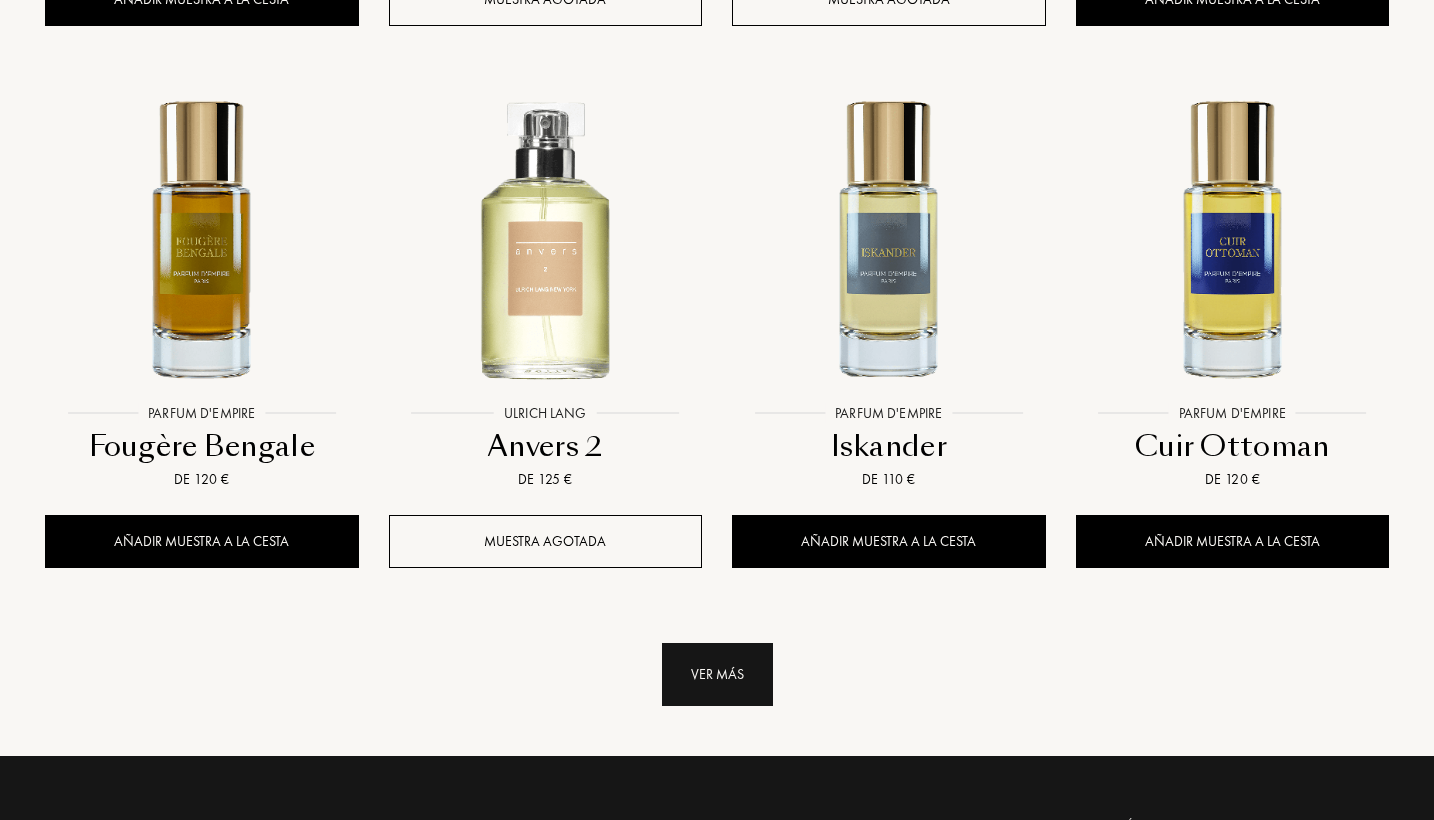 click on "Ver más" at bounding box center [717, 674] 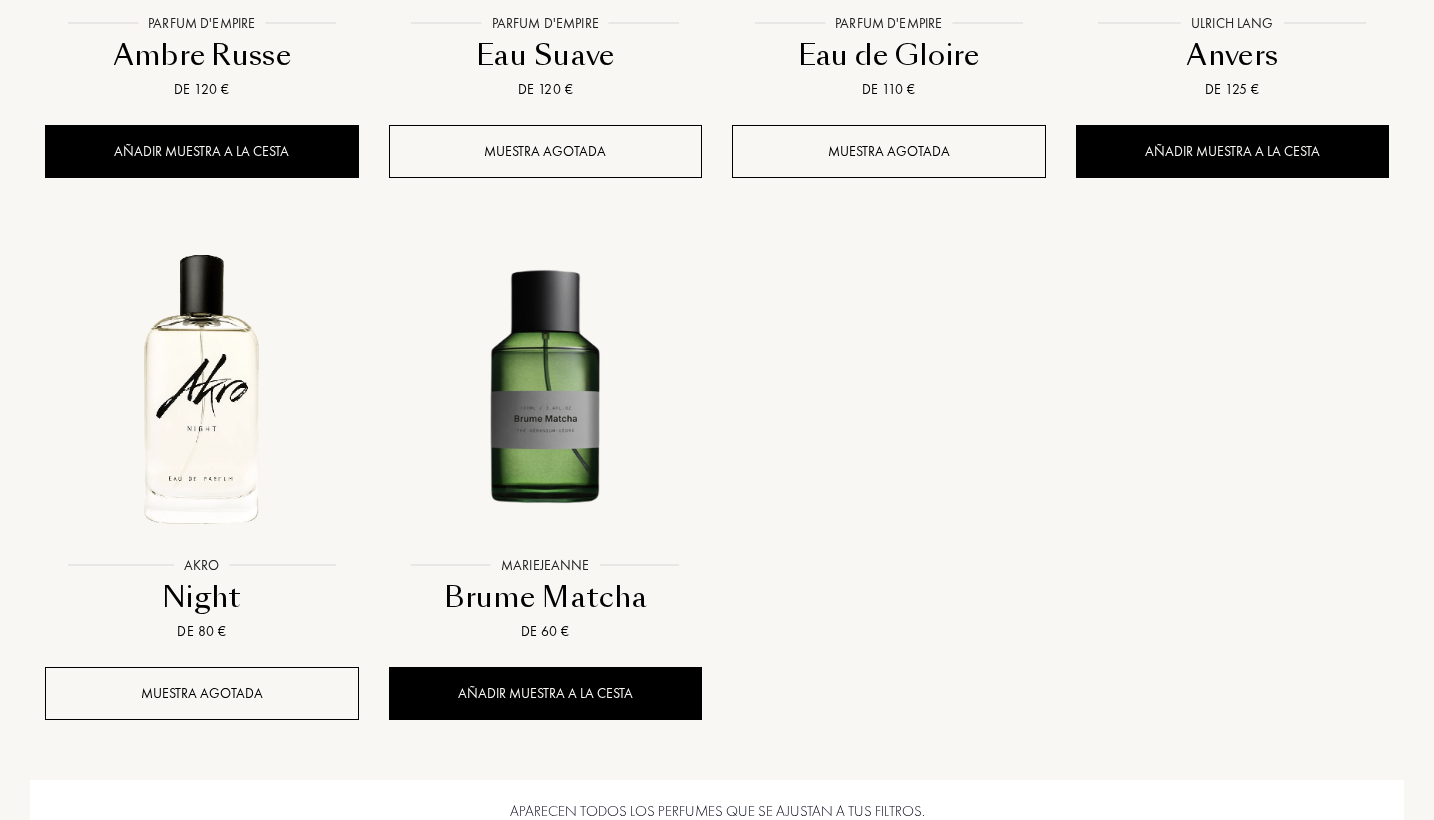 scroll, scrollTop: 37530, scrollLeft: 0, axis: vertical 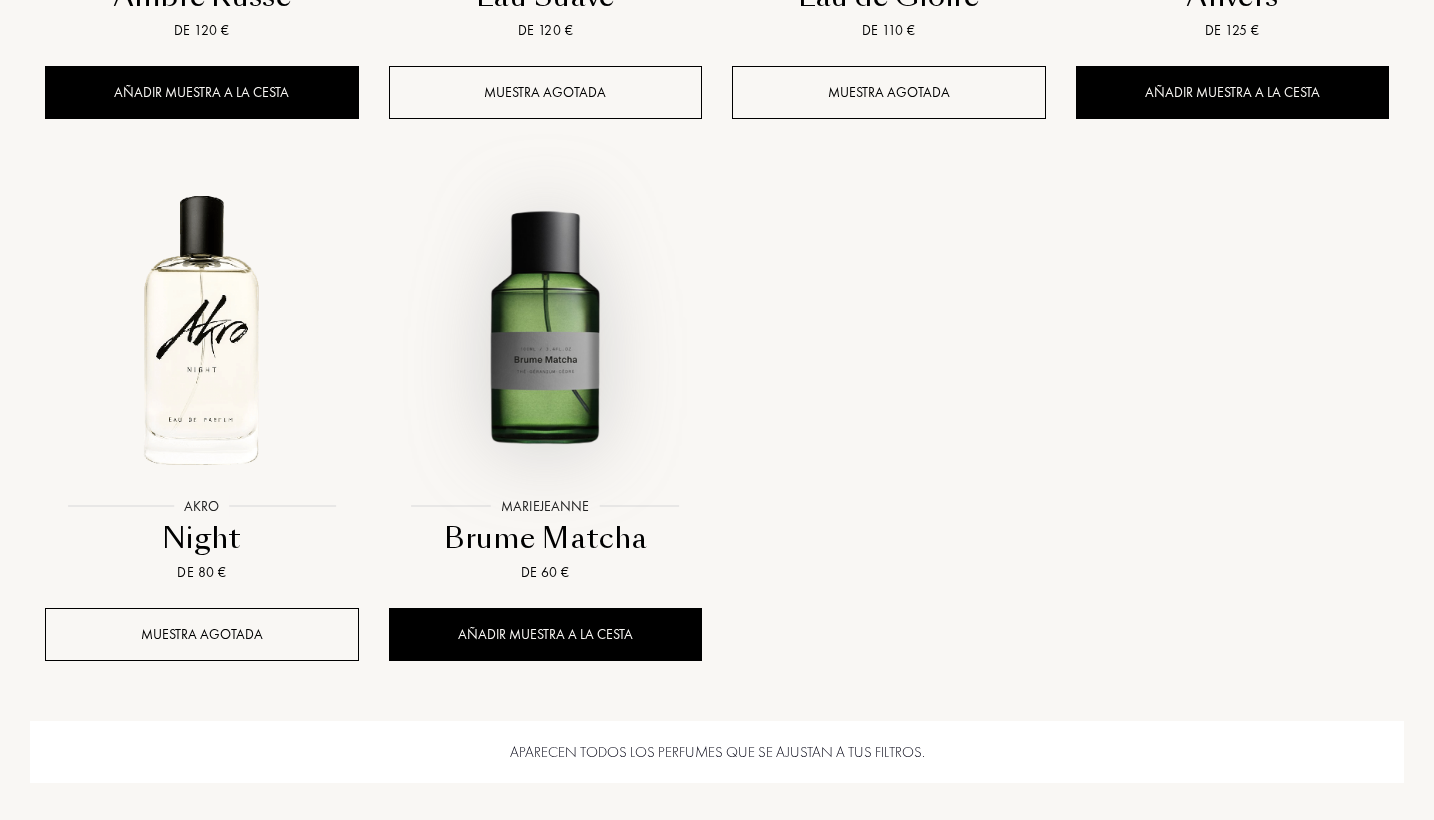 click at bounding box center [545, 330] 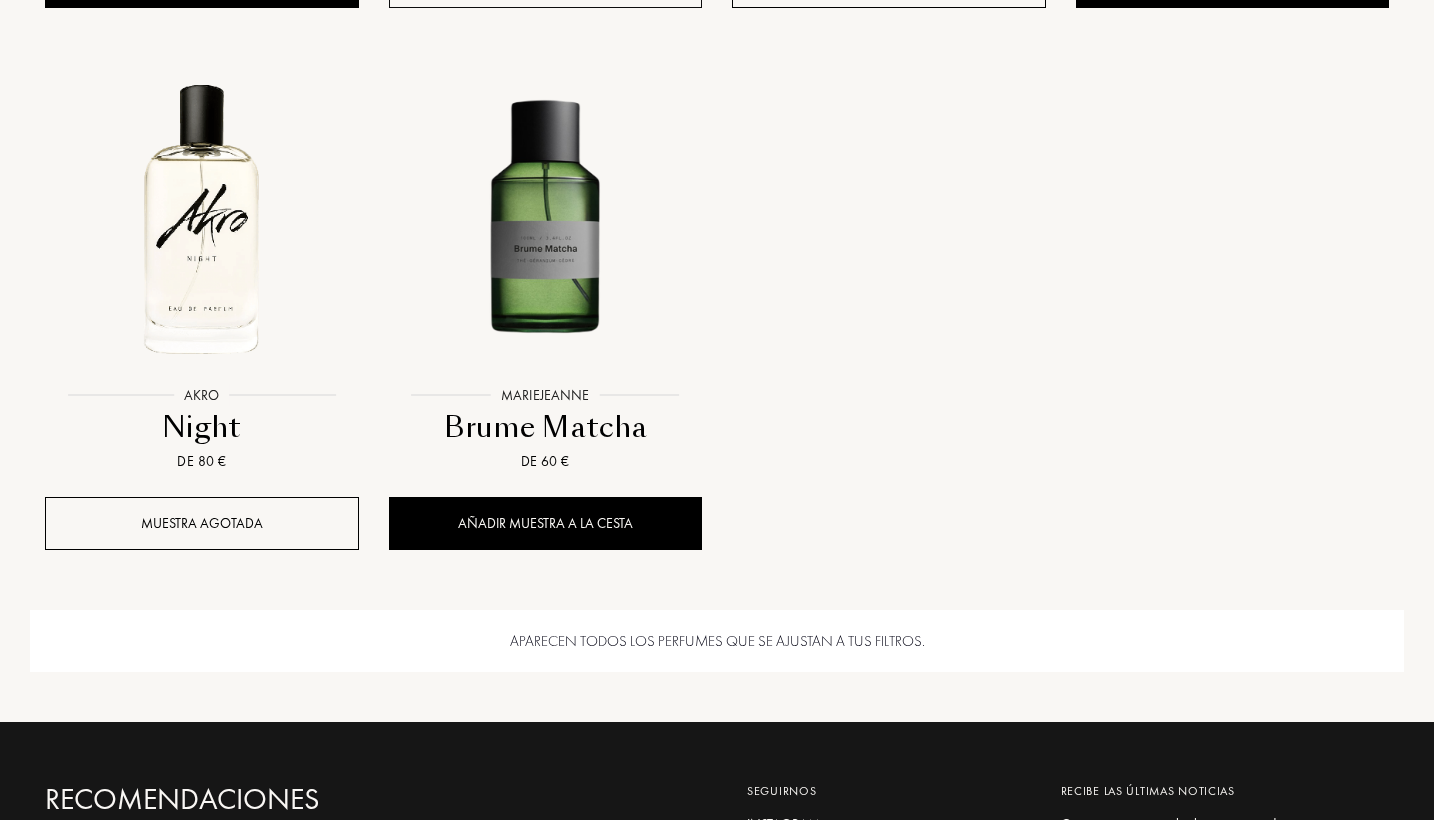 scroll, scrollTop: 37664, scrollLeft: 0, axis: vertical 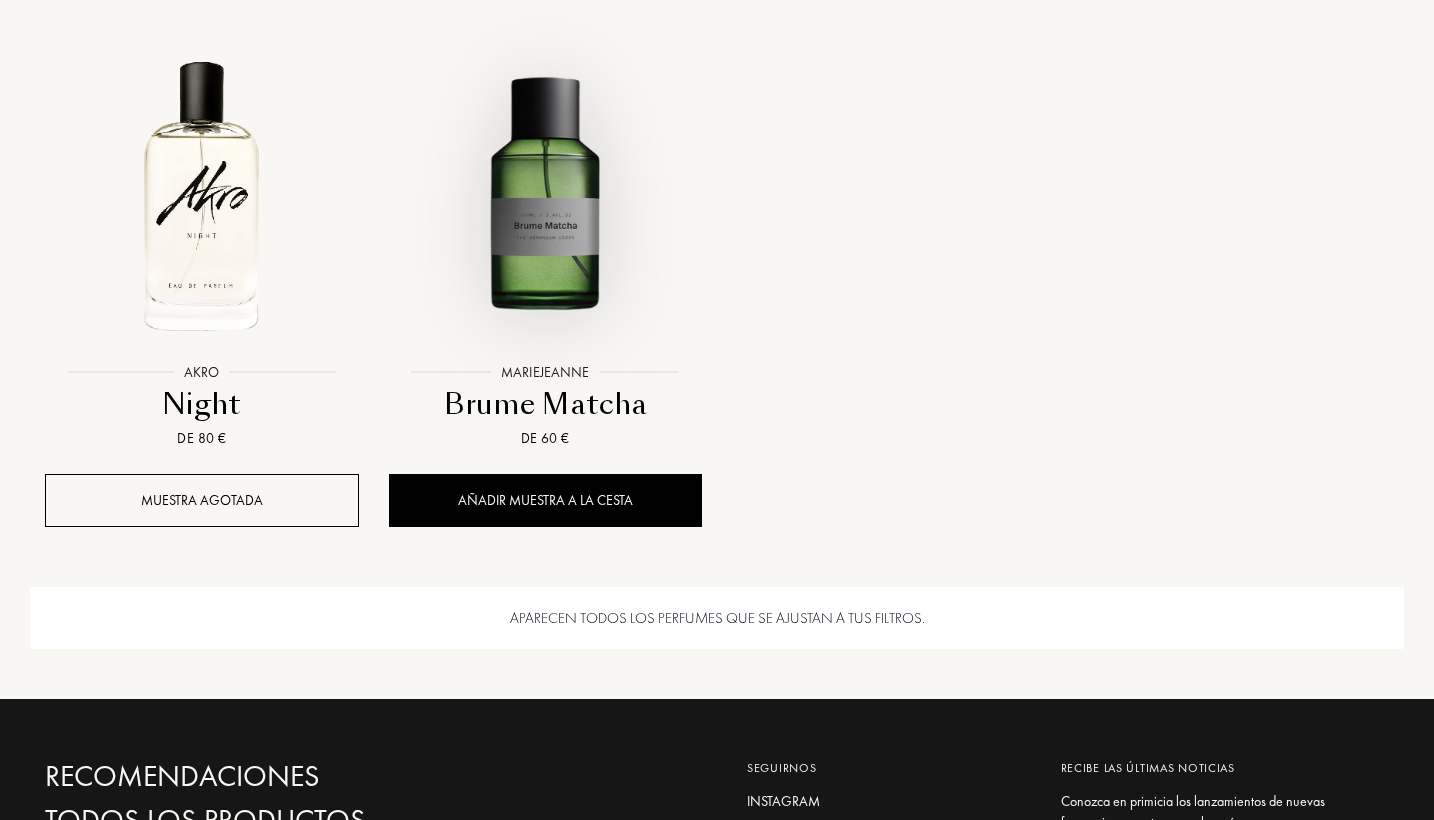 click at bounding box center [545, 196] 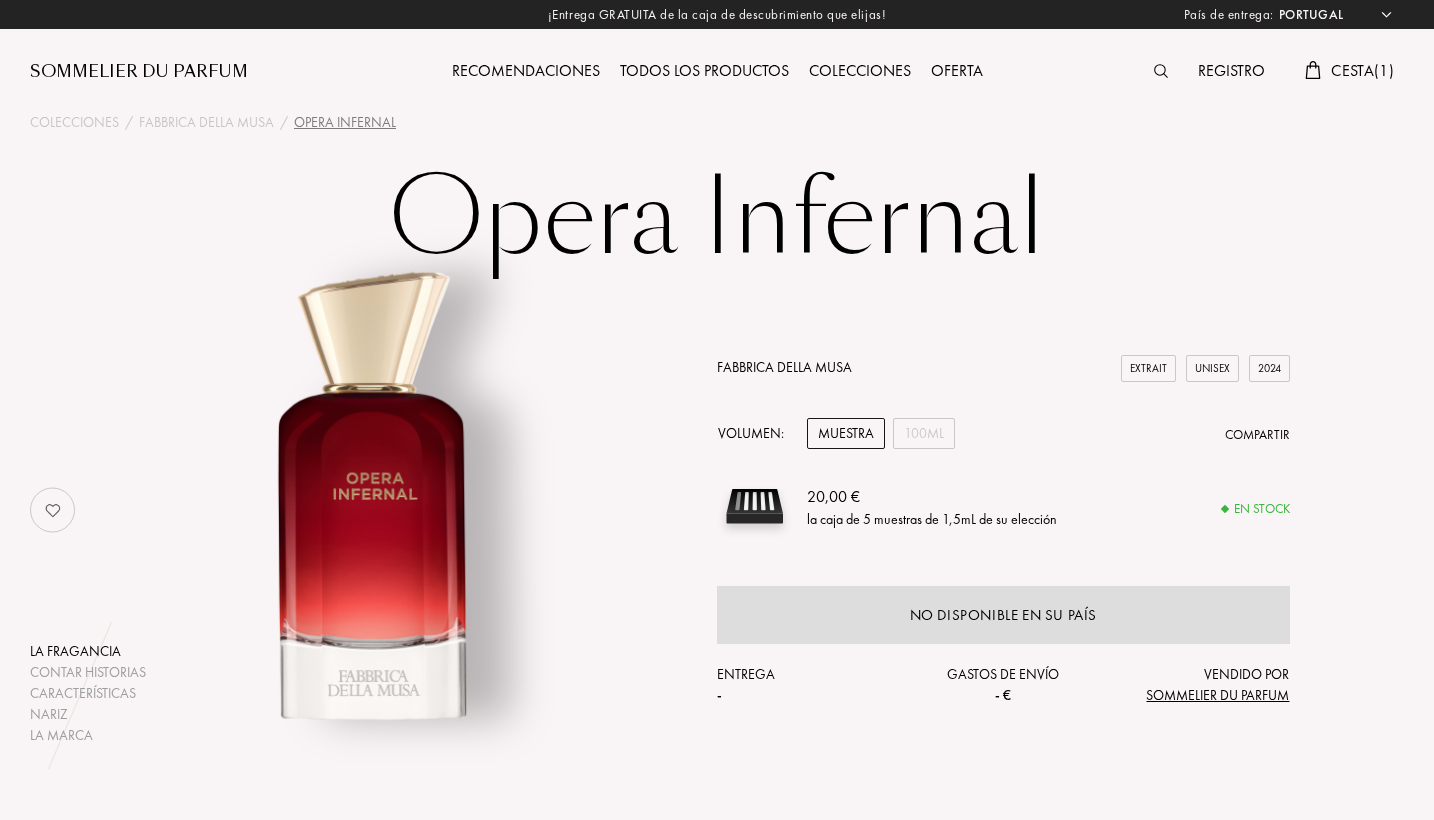 select on "PT" 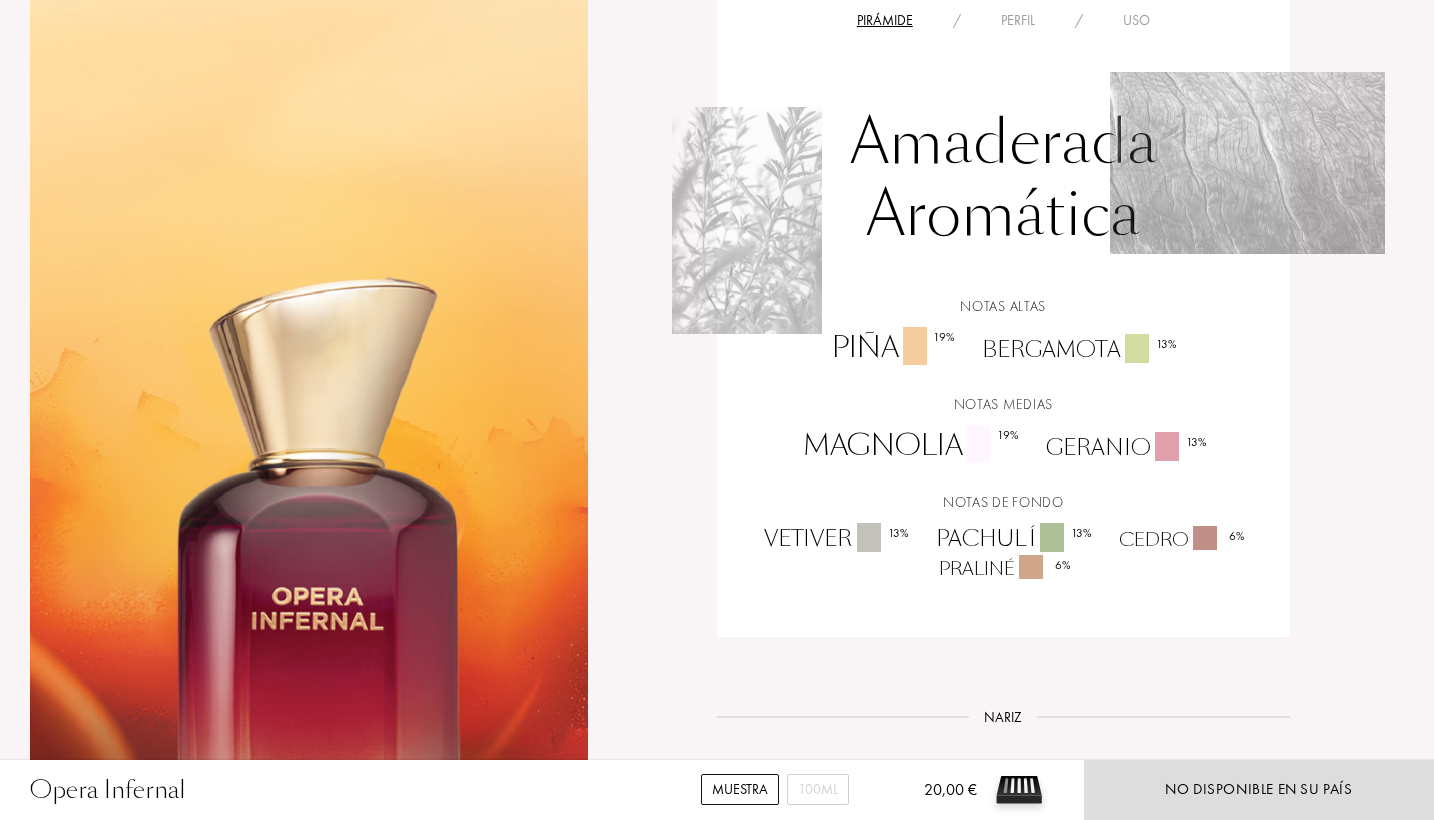 scroll, scrollTop: 1589, scrollLeft: 0, axis: vertical 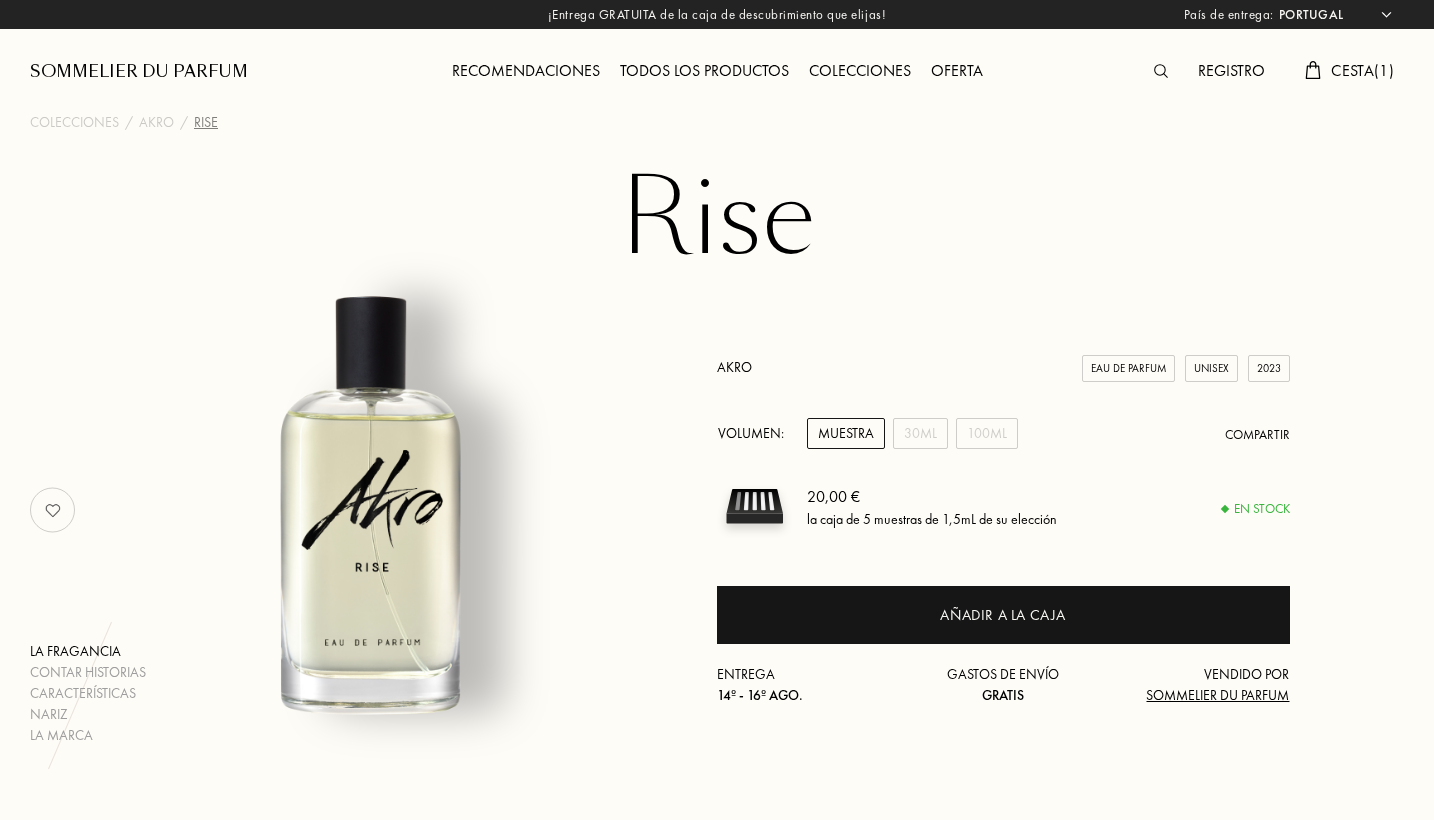 select on "PT" 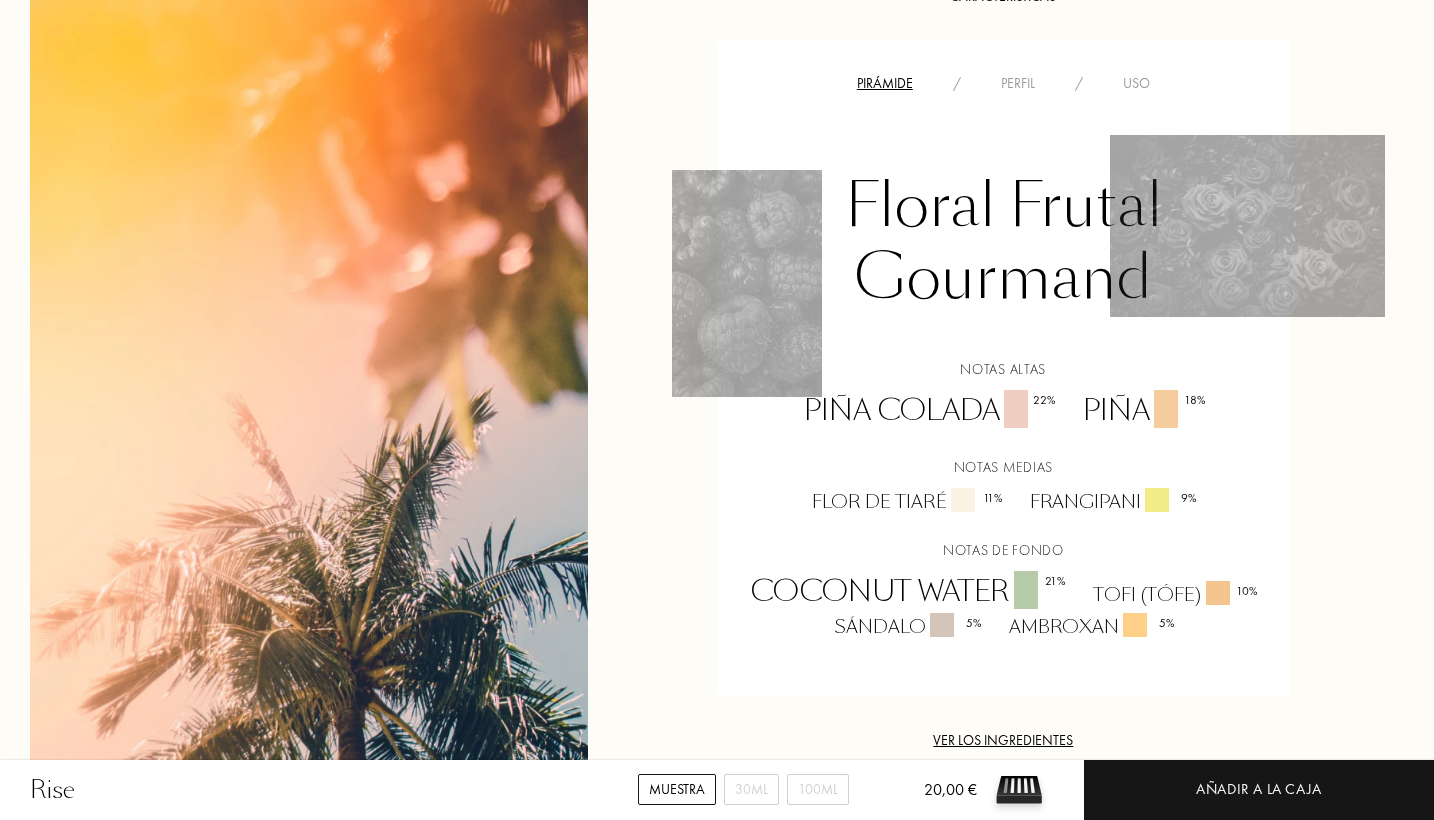 scroll, scrollTop: 1436, scrollLeft: 0, axis: vertical 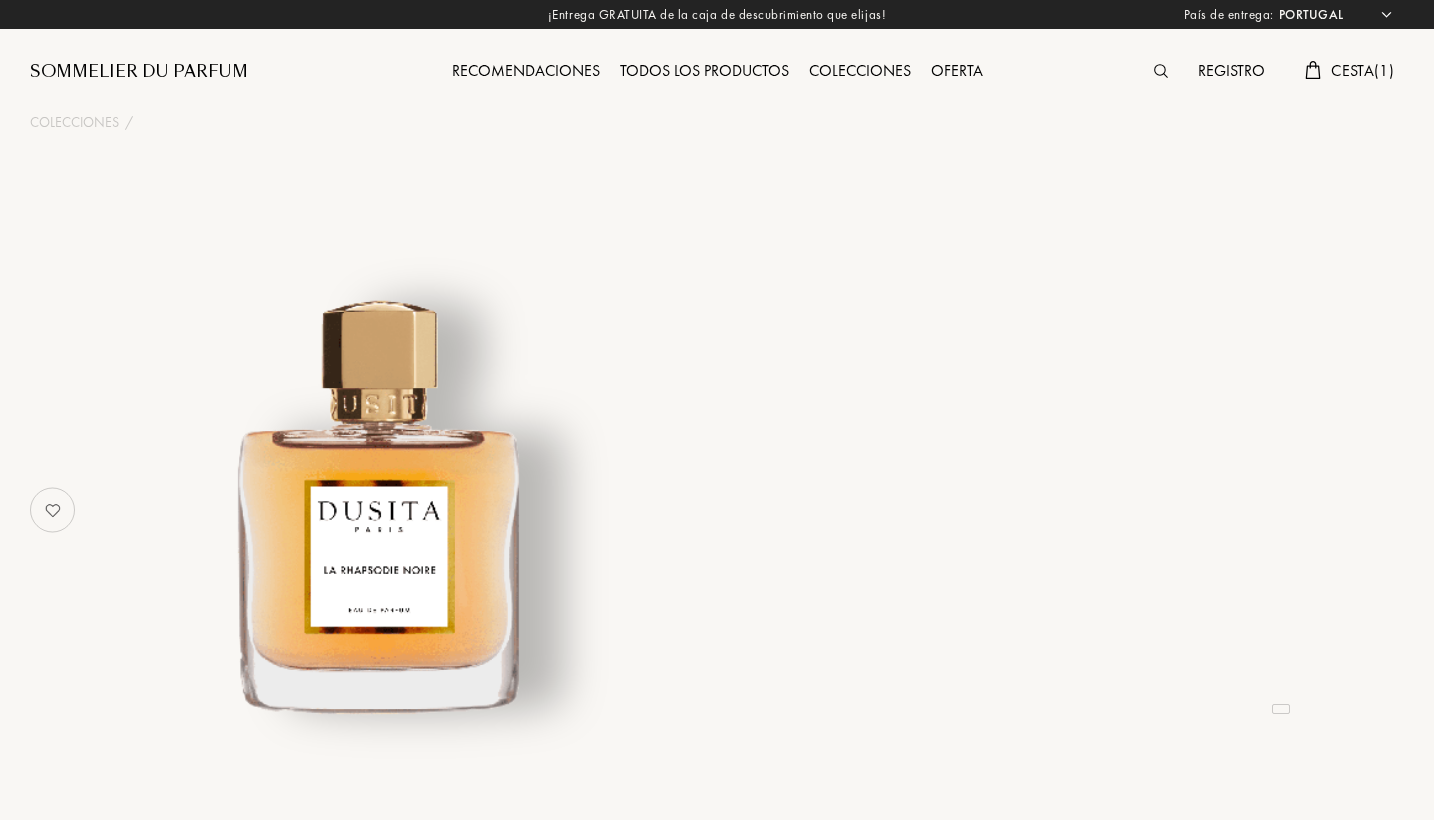 select on "PT" 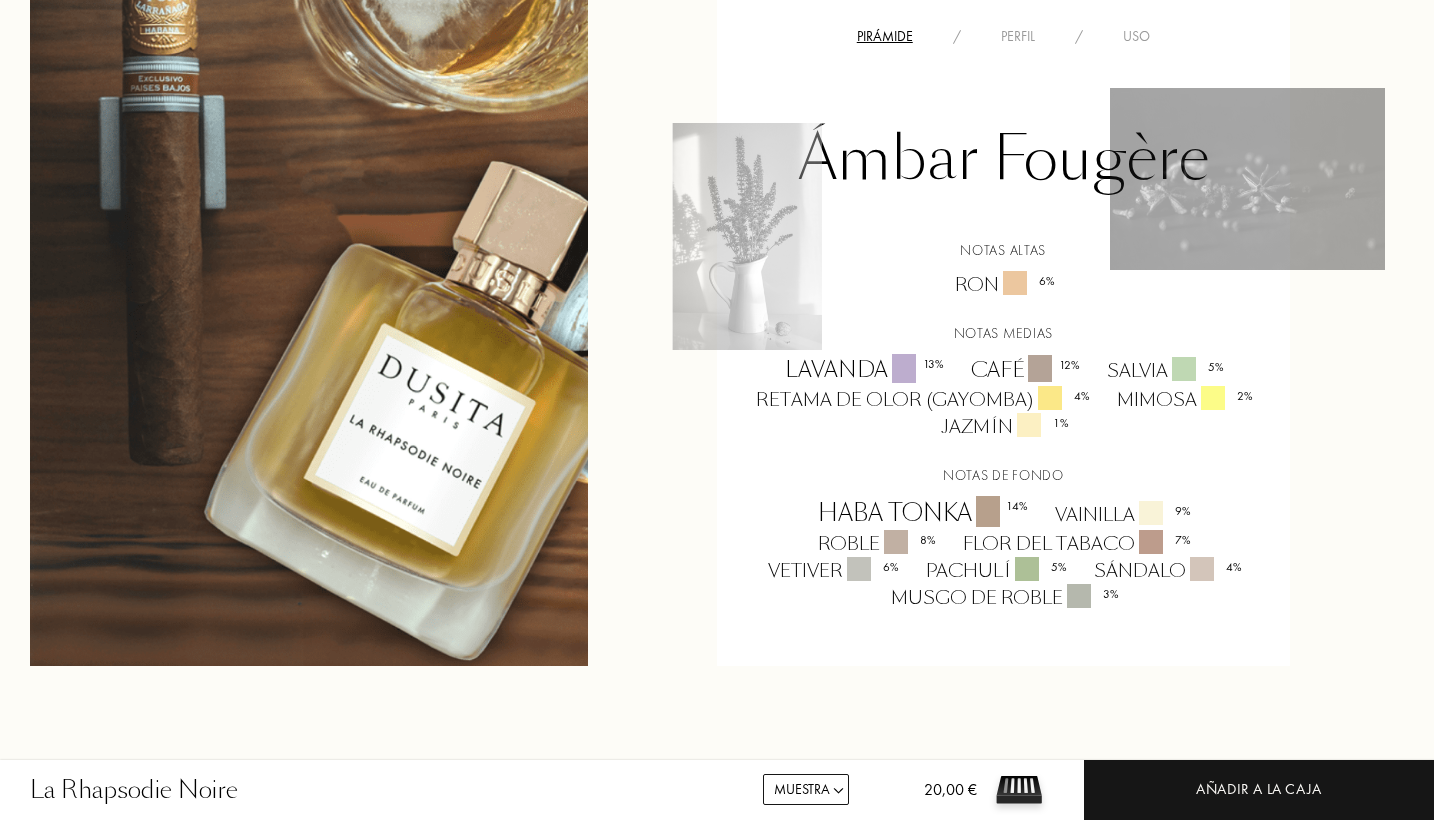 scroll, scrollTop: 1584, scrollLeft: 0, axis: vertical 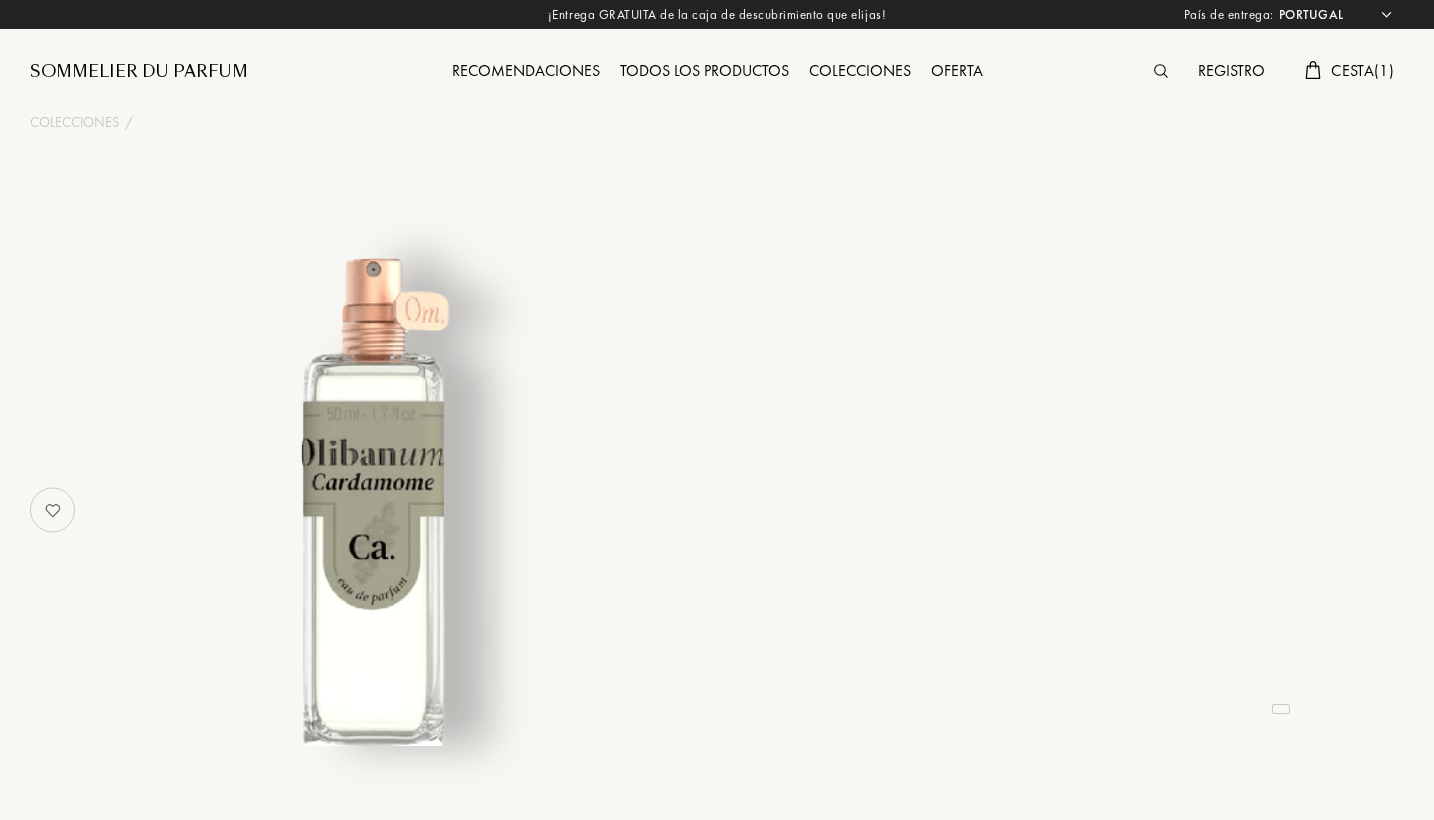 select on "PT" 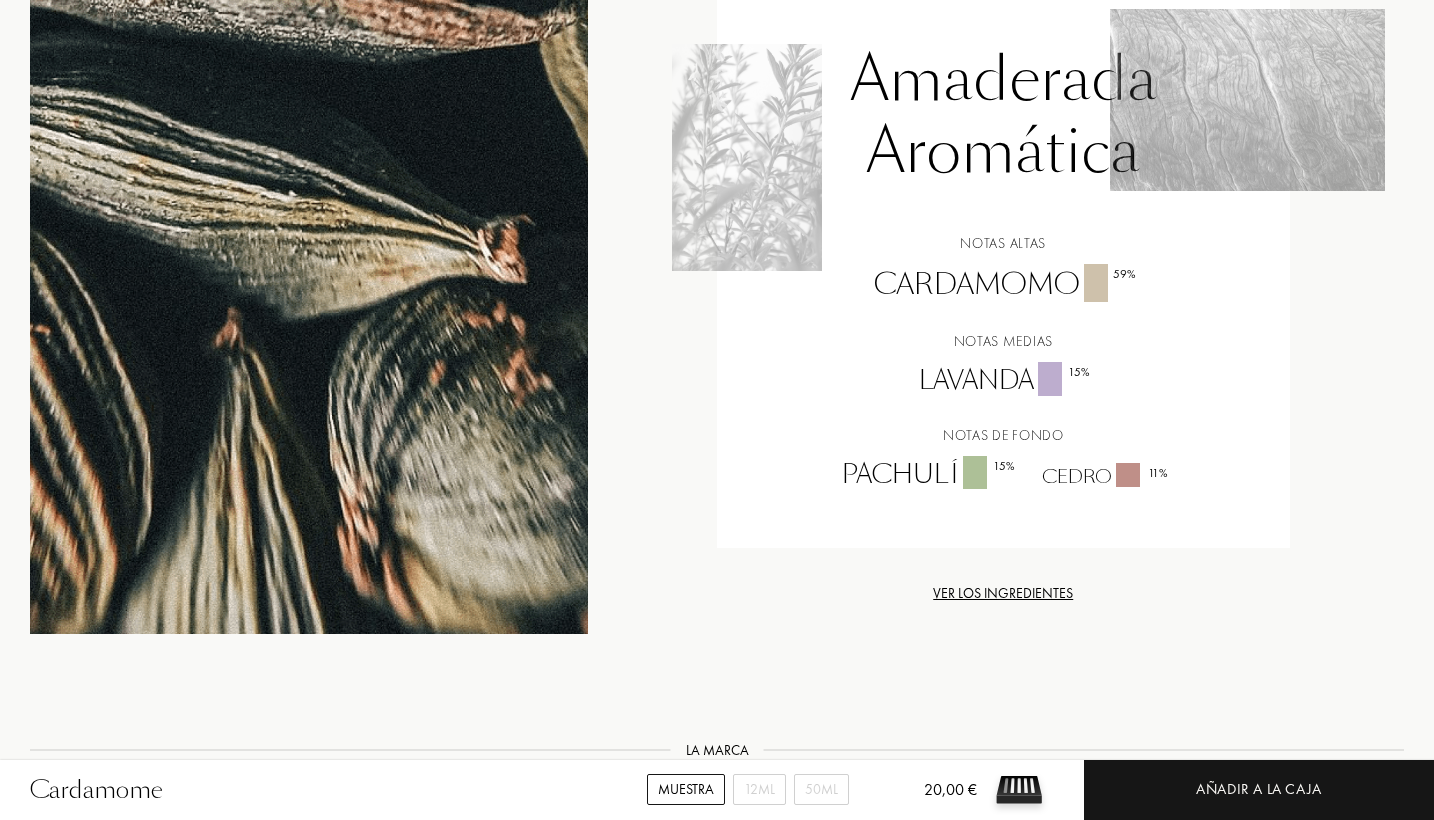 scroll, scrollTop: 1510, scrollLeft: 0, axis: vertical 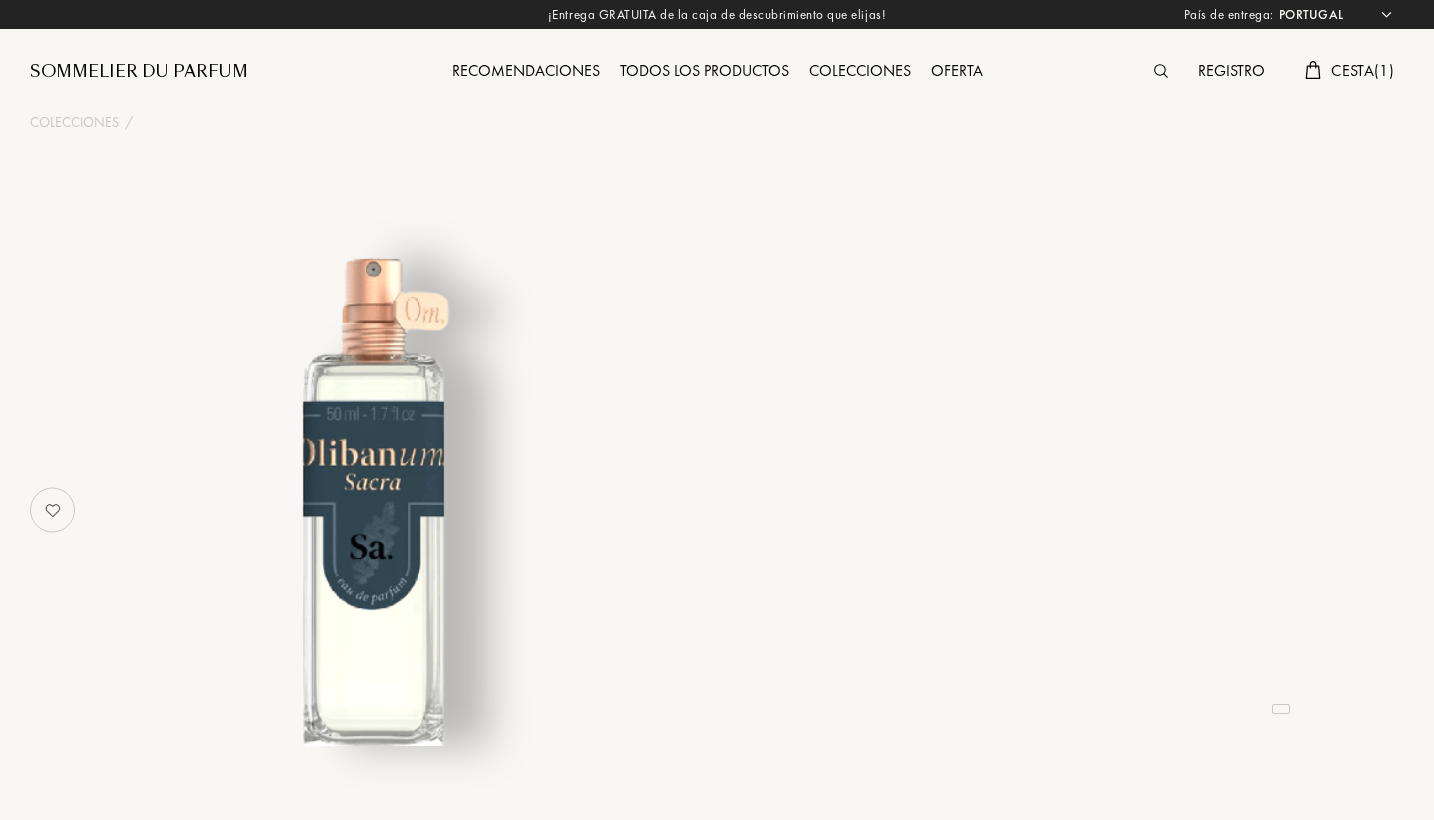 select on "PT" 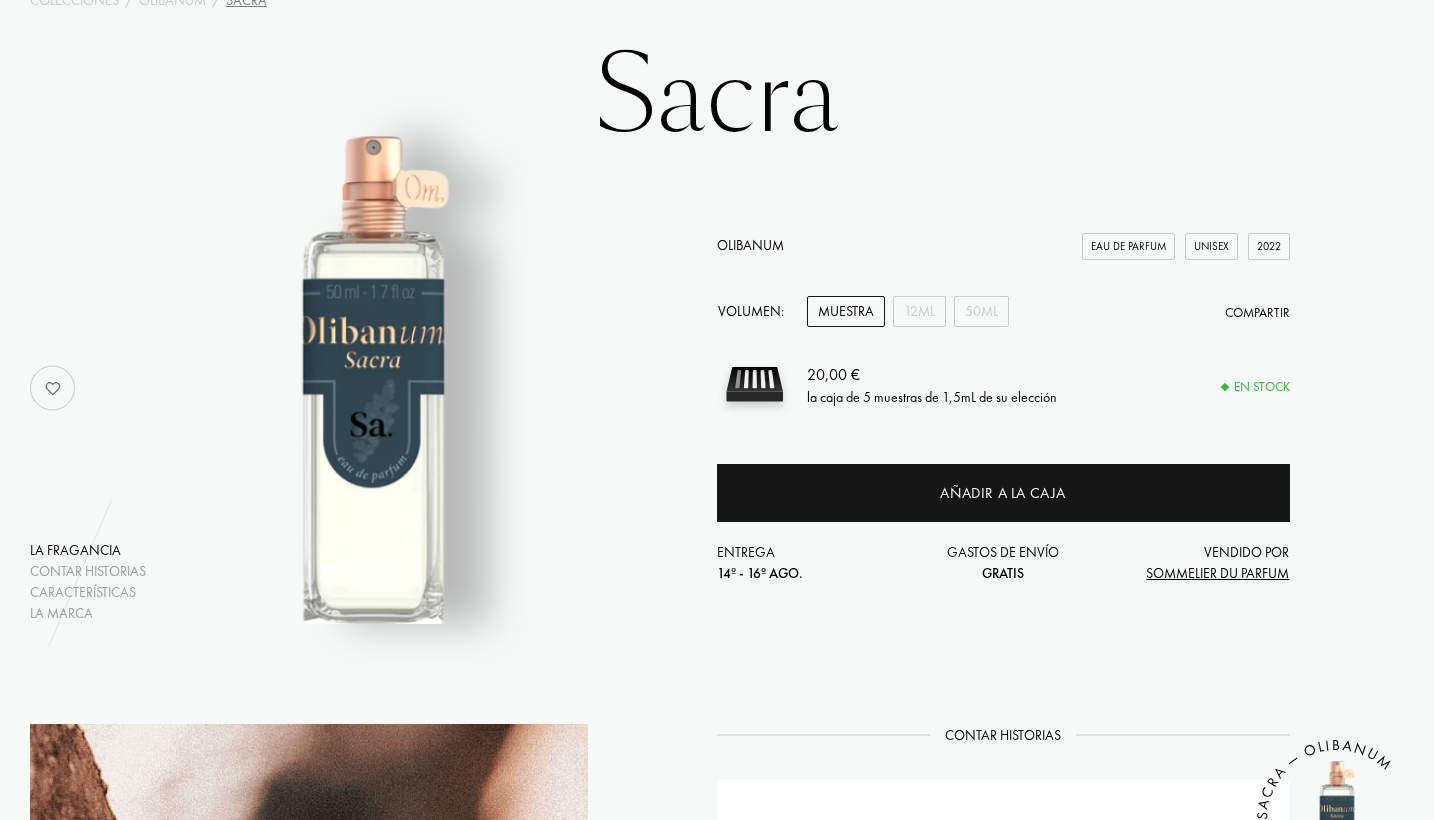 scroll, scrollTop: 81, scrollLeft: 0, axis: vertical 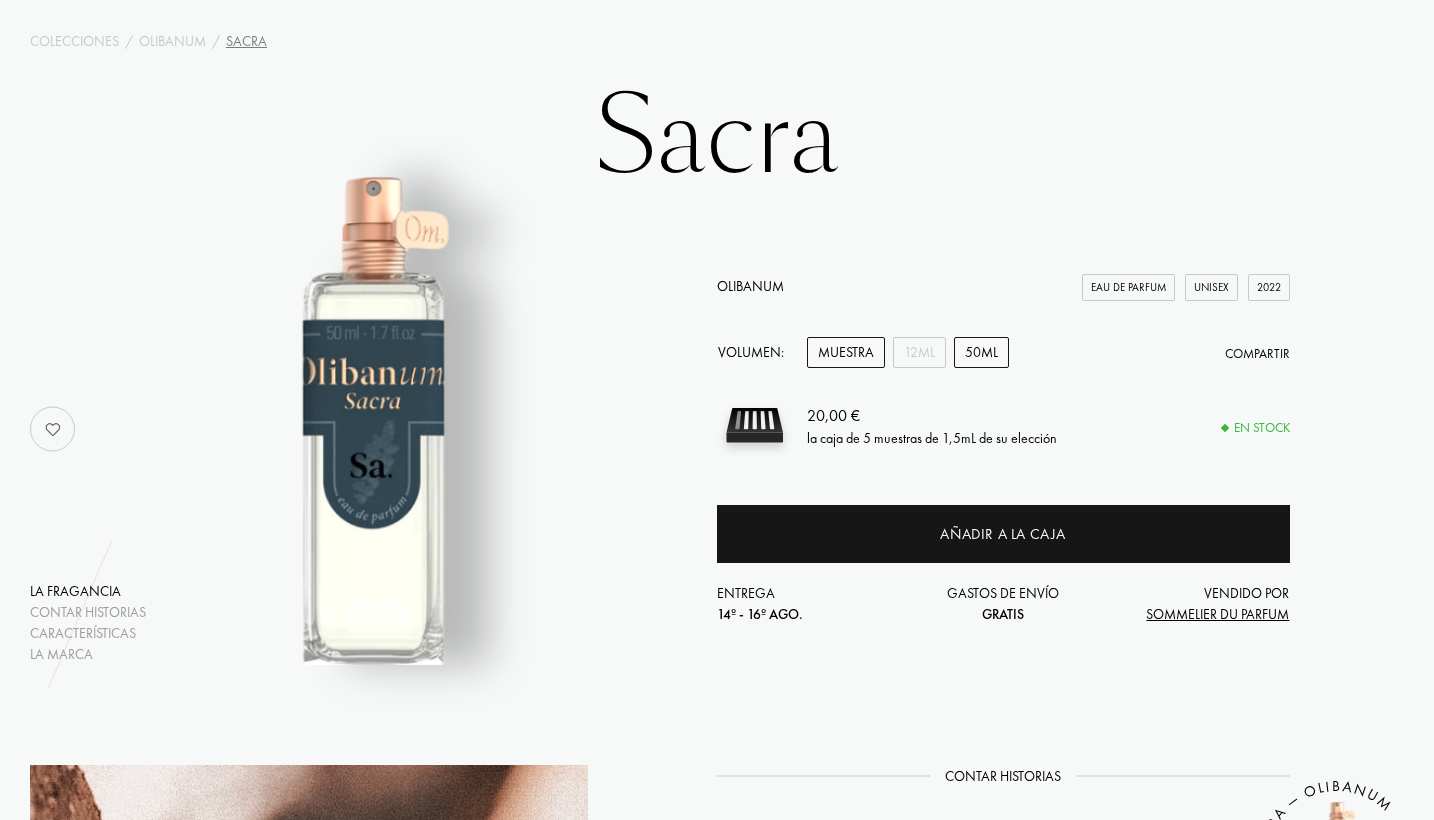 click on "50mL" at bounding box center [981, 352] 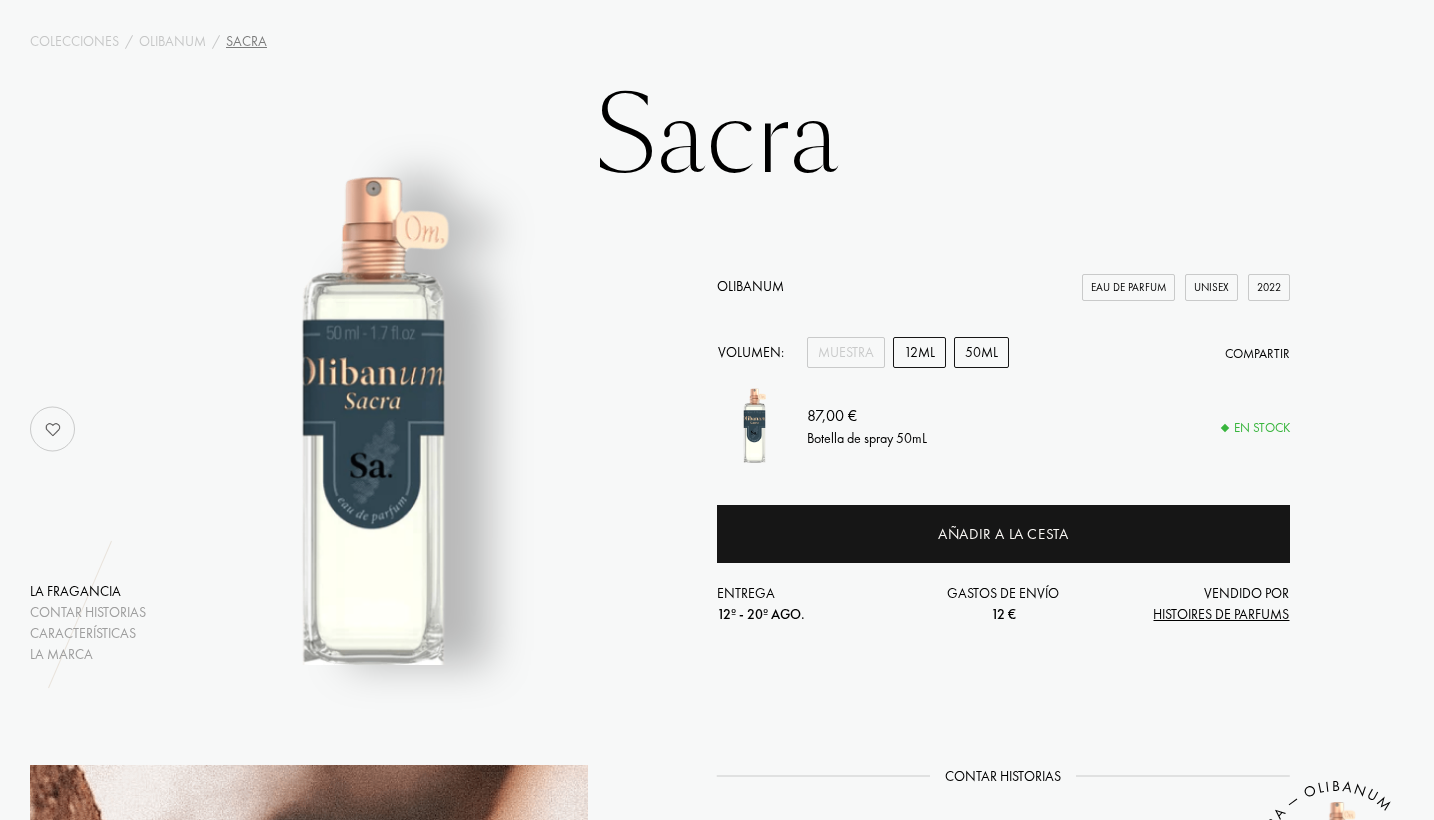 click on "12mL" at bounding box center (919, 352) 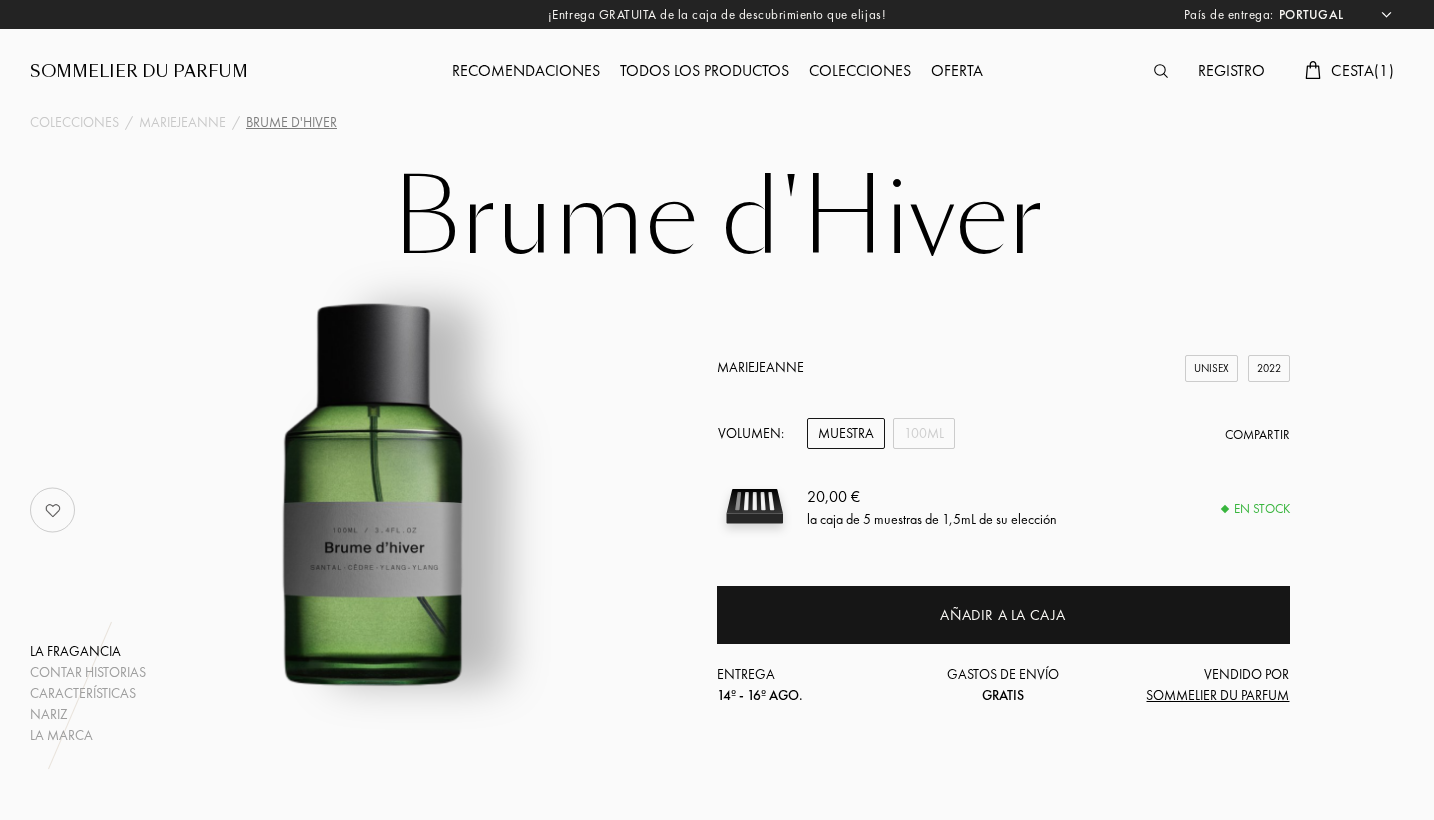 select on "PT" 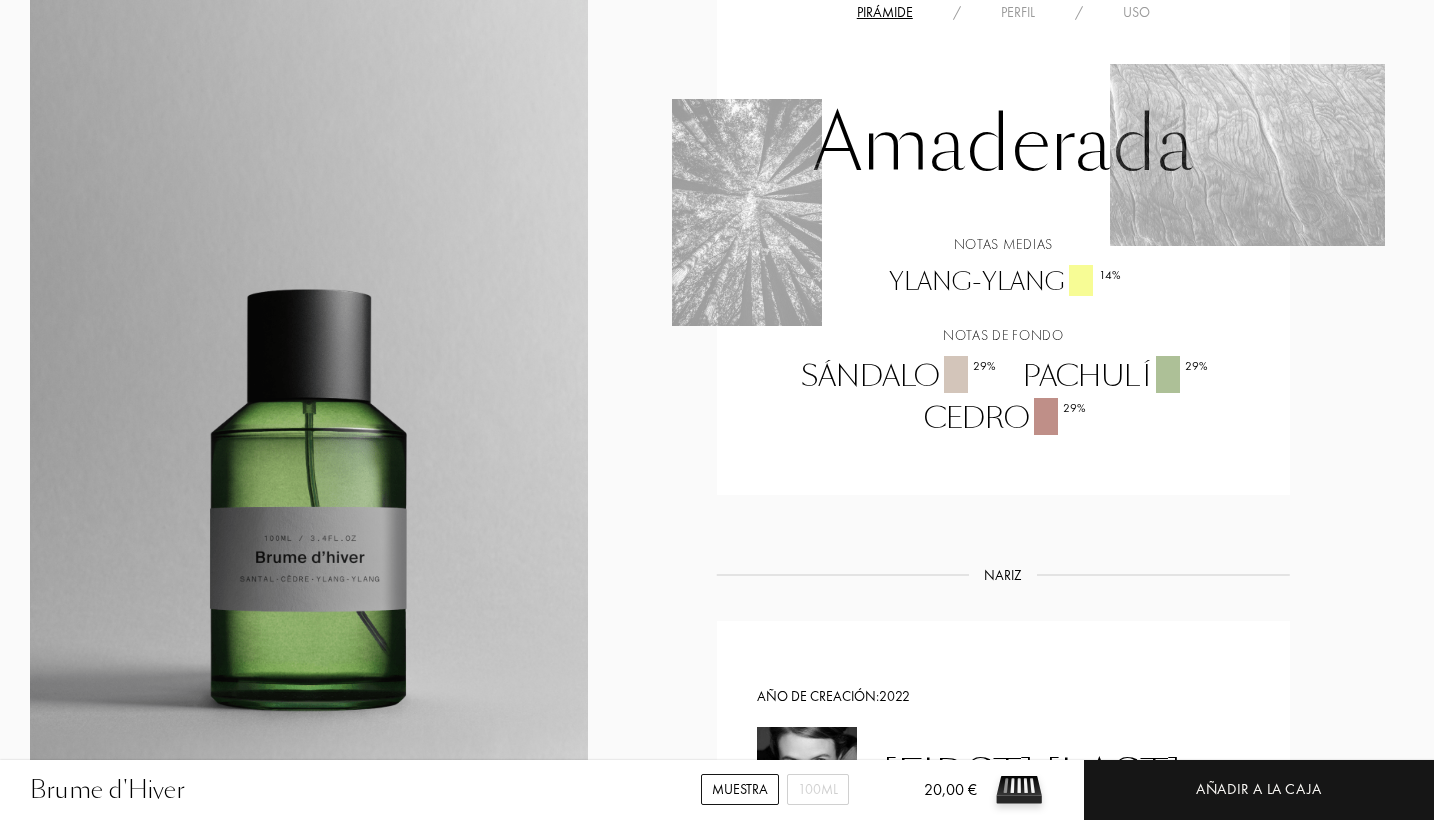 scroll, scrollTop: 1378, scrollLeft: 0, axis: vertical 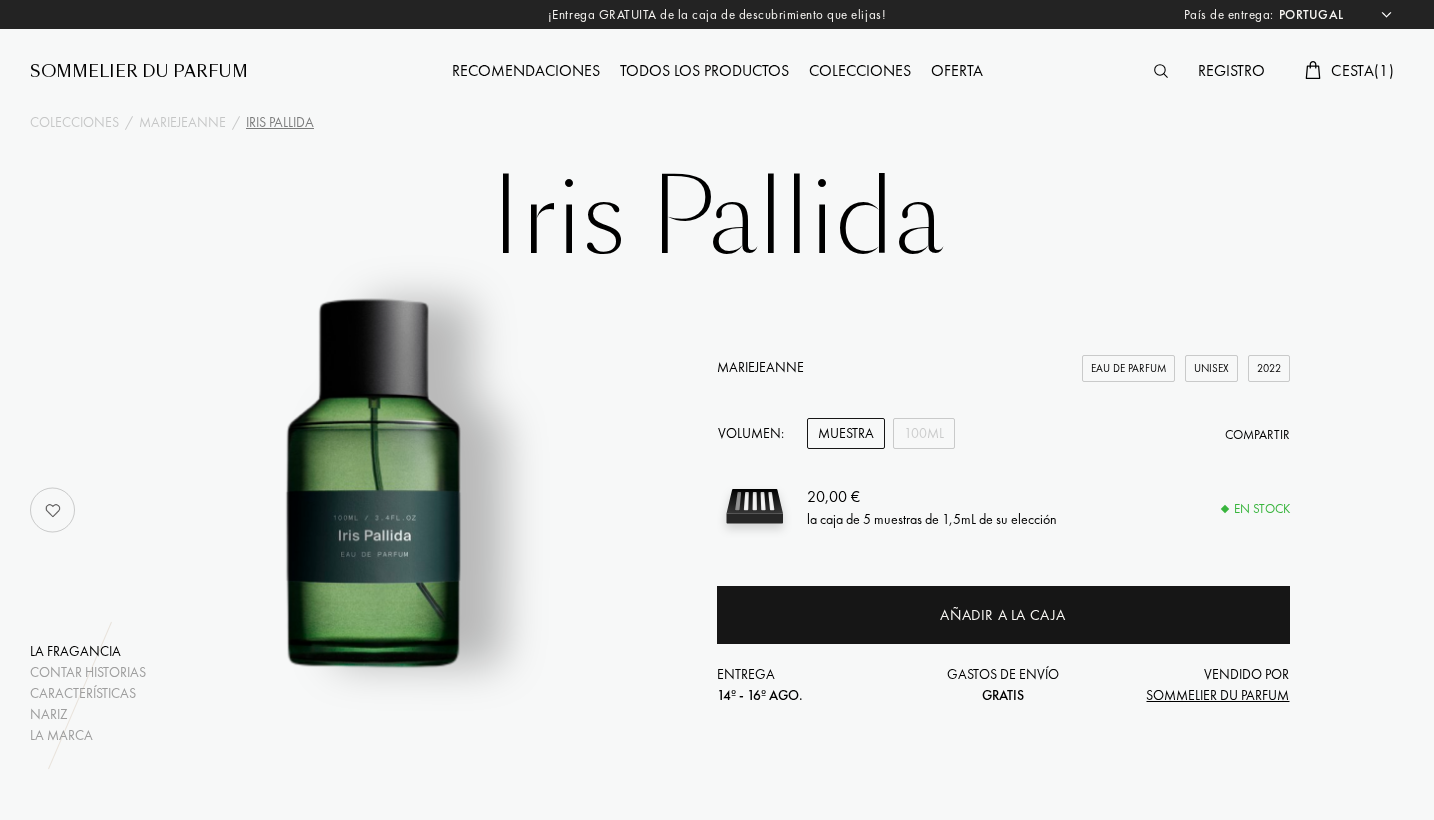 select on "PT" 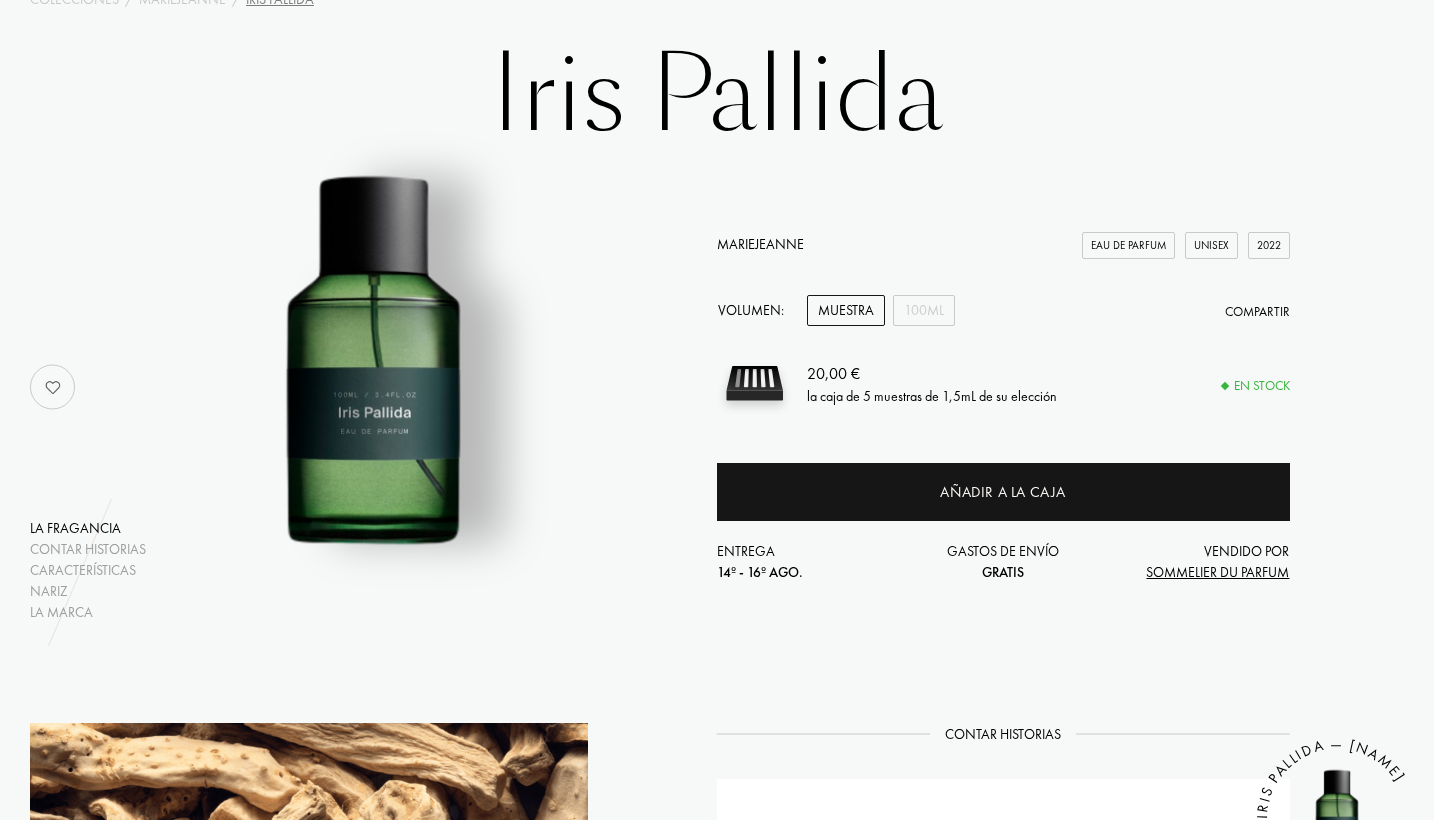 scroll, scrollTop: 101, scrollLeft: 0, axis: vertical 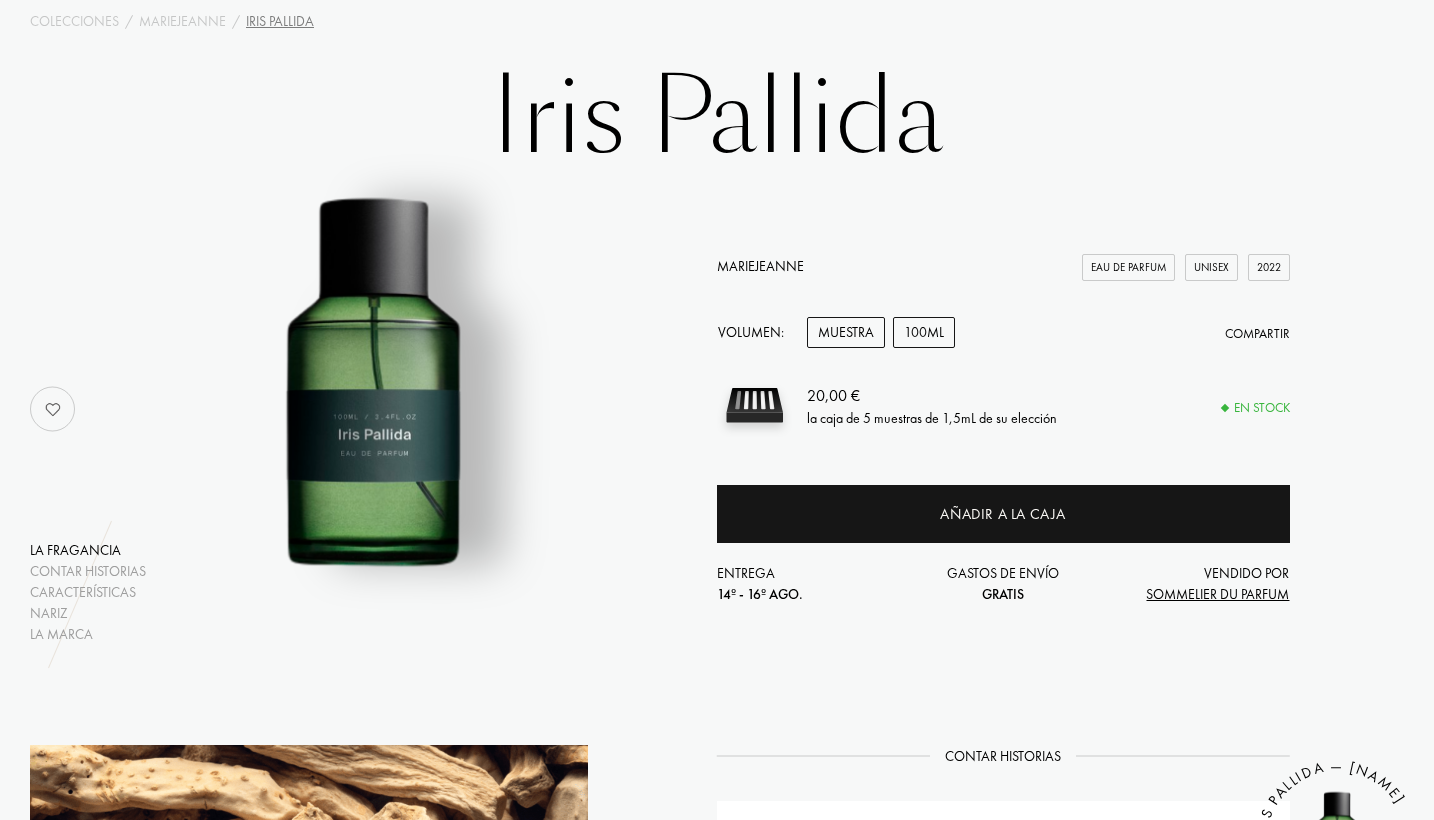 click on "100mL" at bounding box center [924, 332] 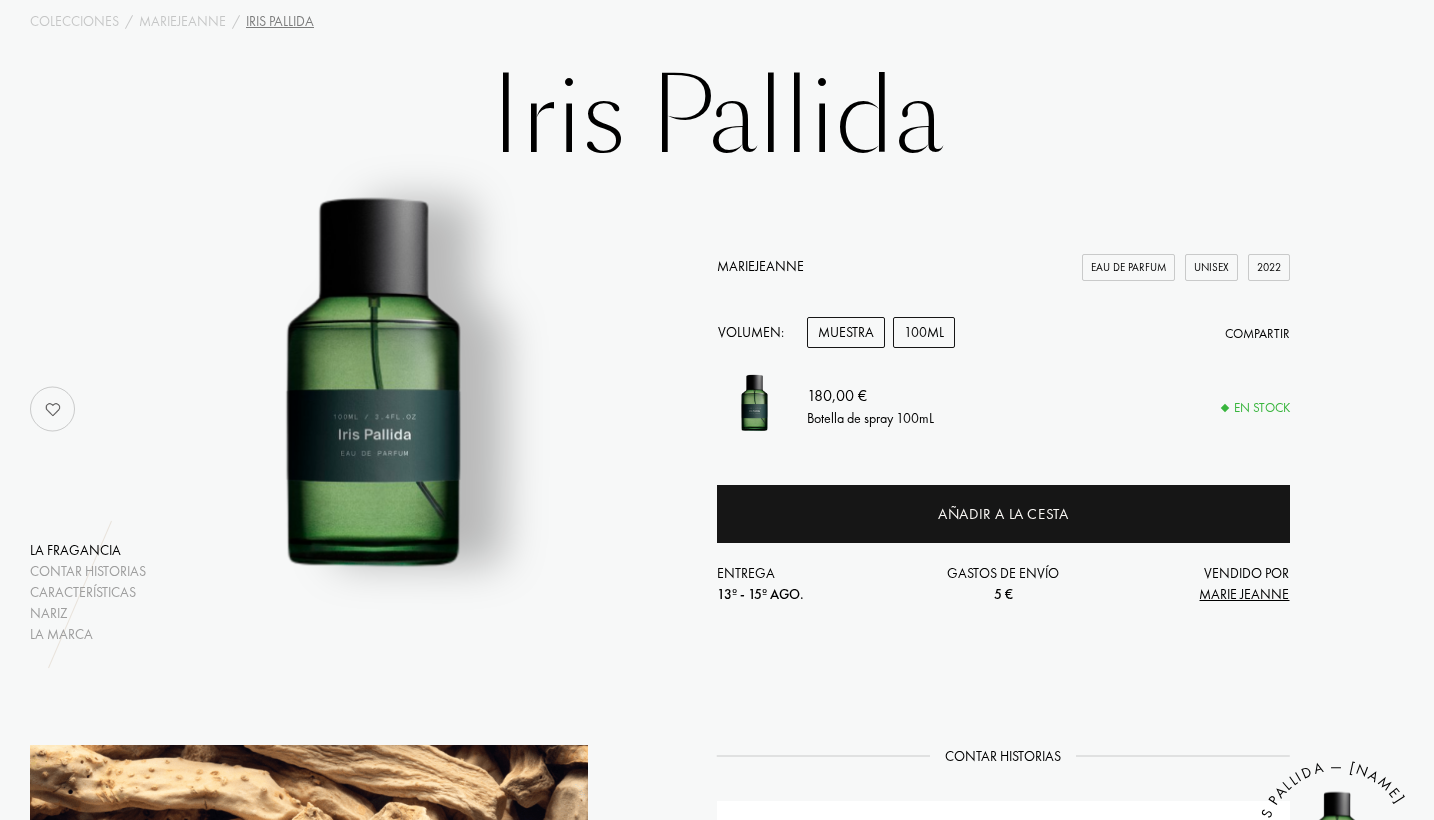 click on "Muestra" at bounding box center (846, 332) 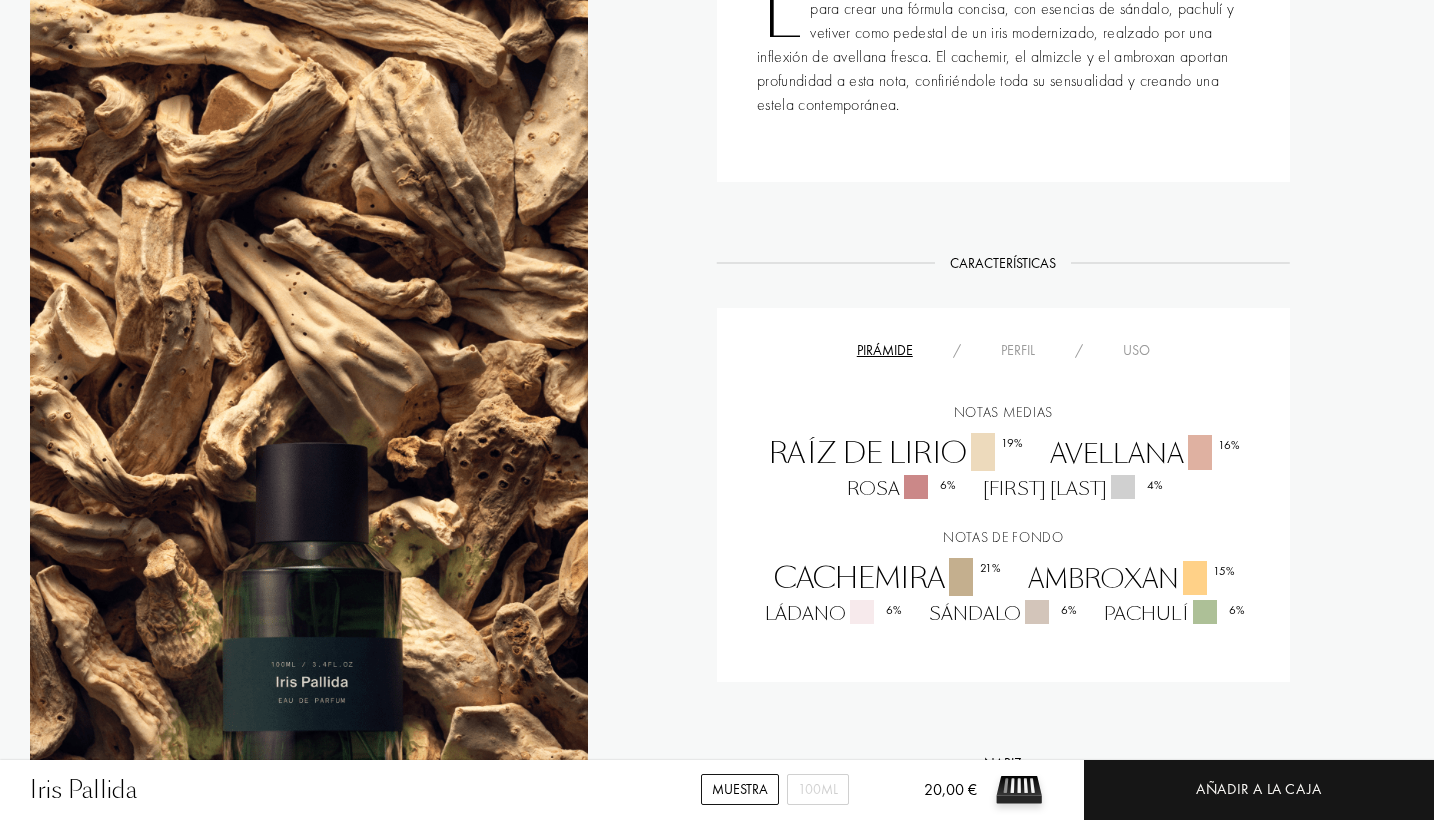 scroll, scrollTop: 995, scrollLeft: 0, axis: vertical 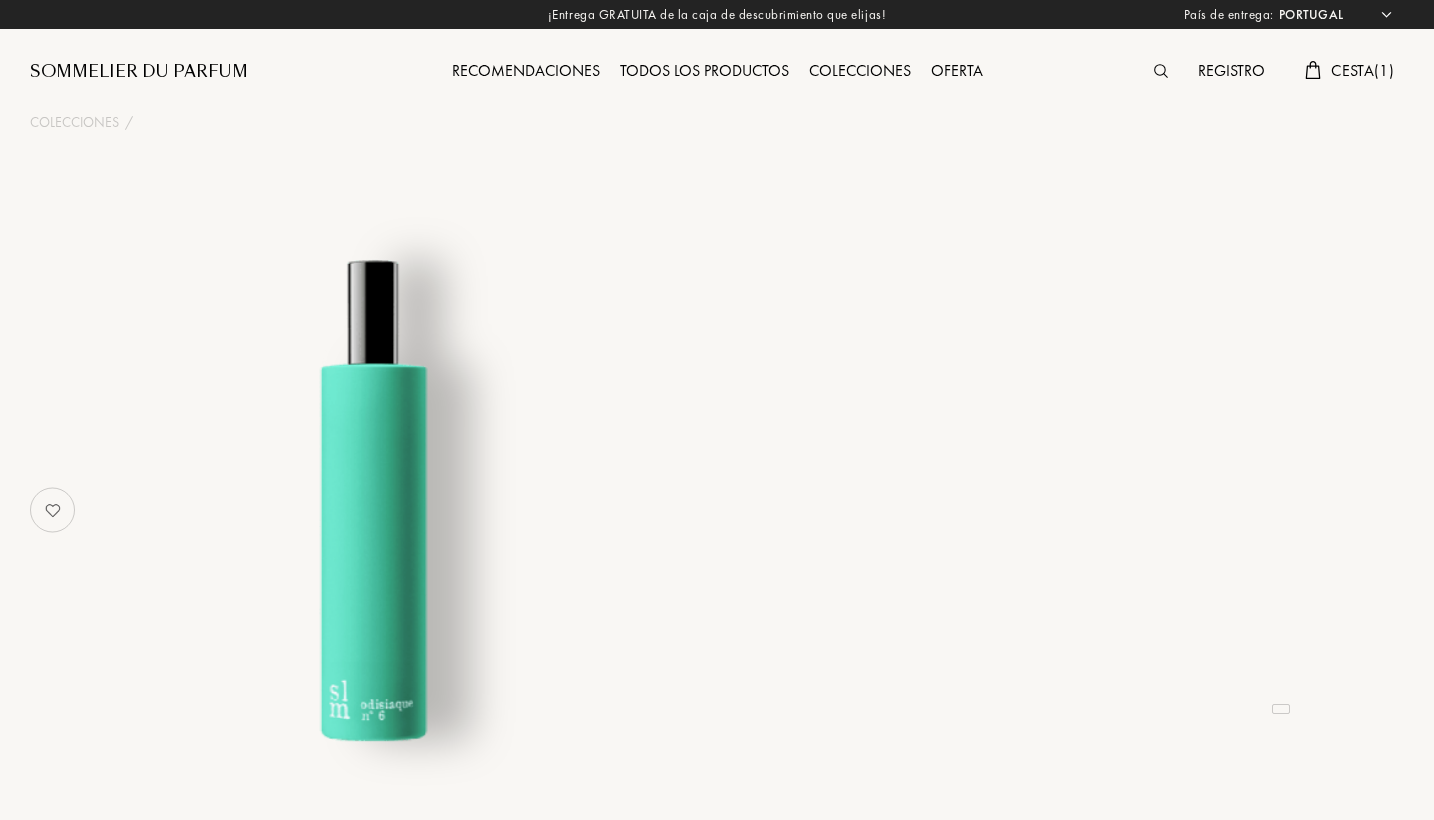 select on "PT" 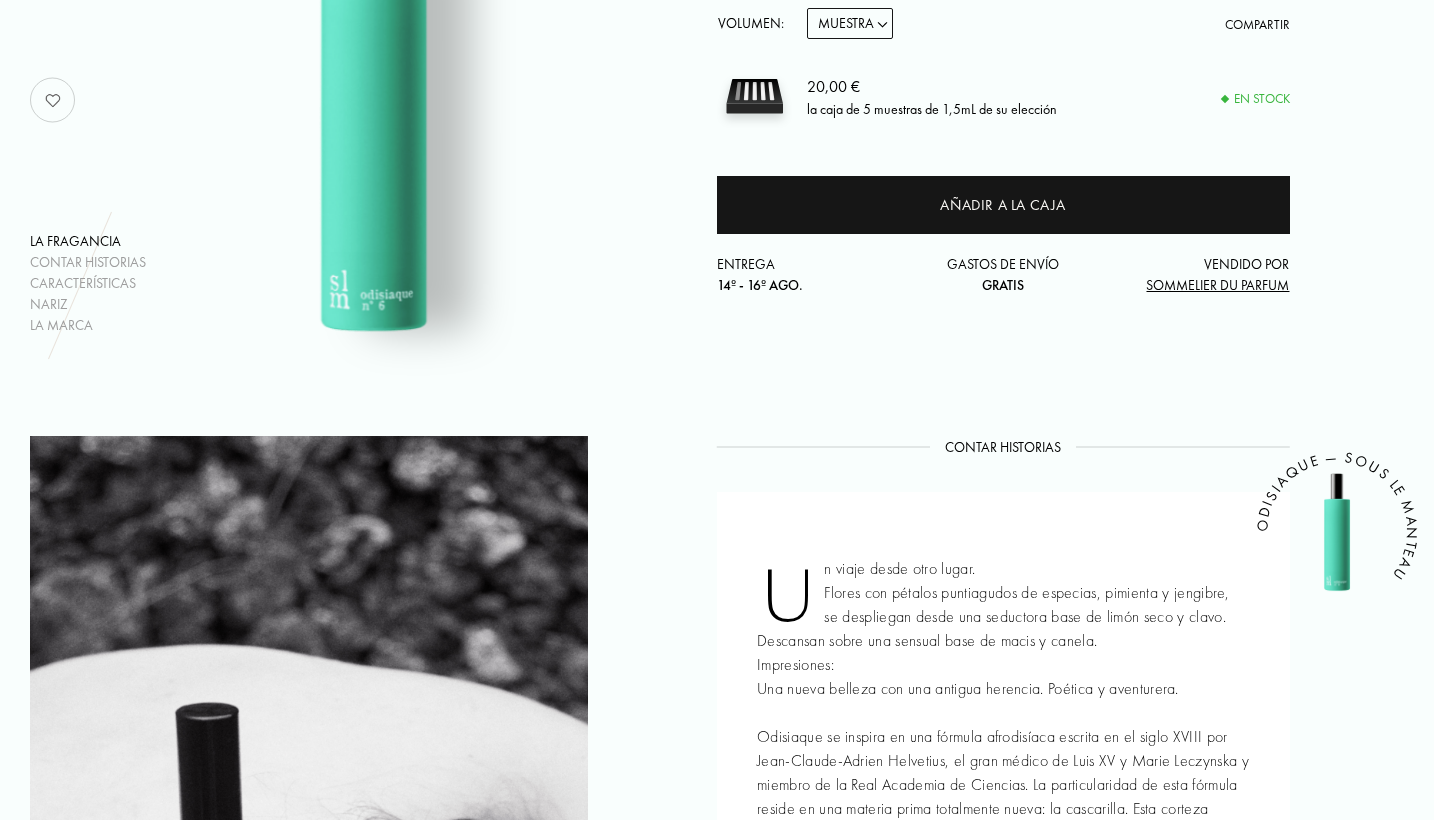 scroll, scrollTop: 402, scrollLeft: 0, axis: vertical 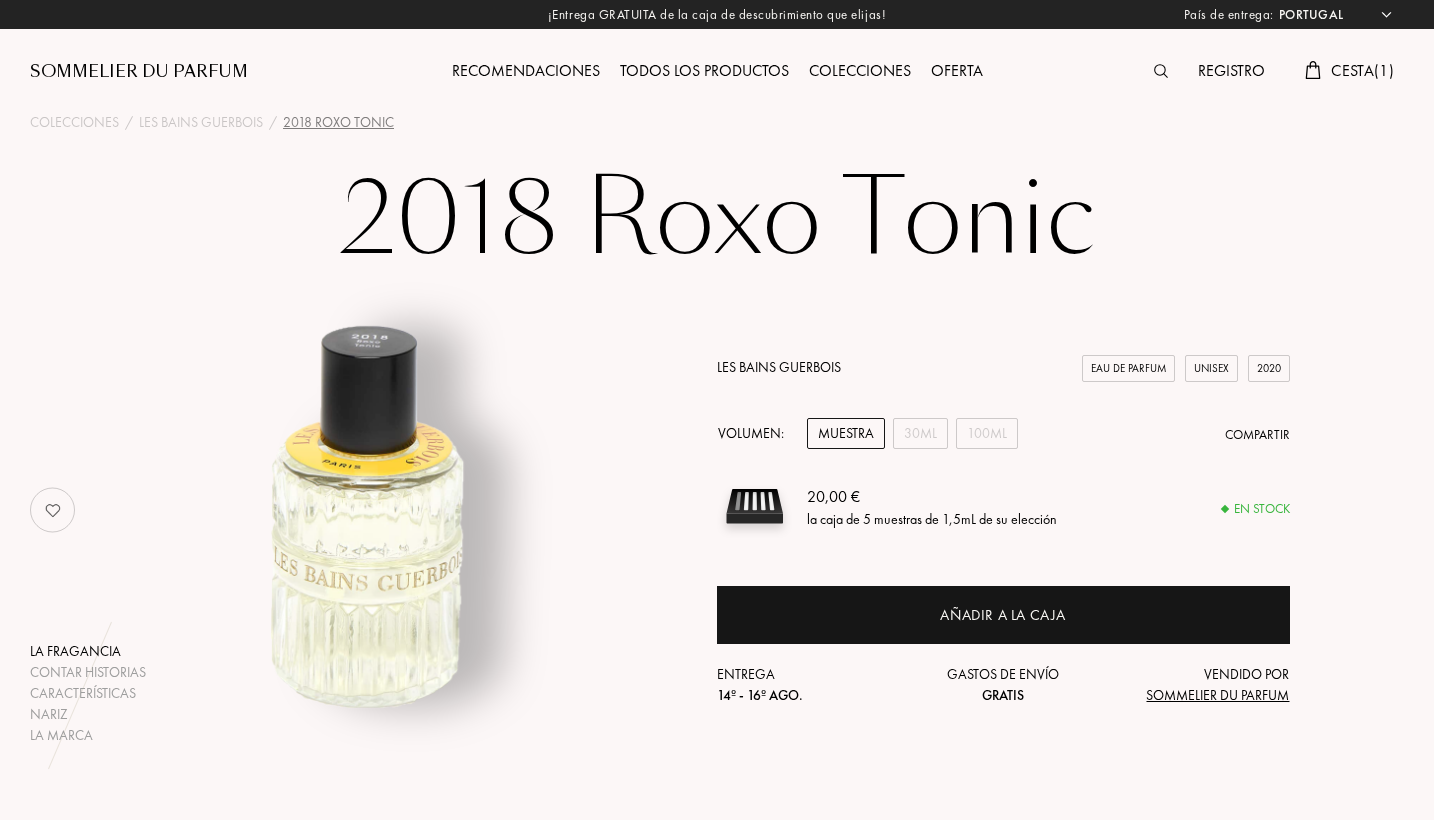 select on "PT" 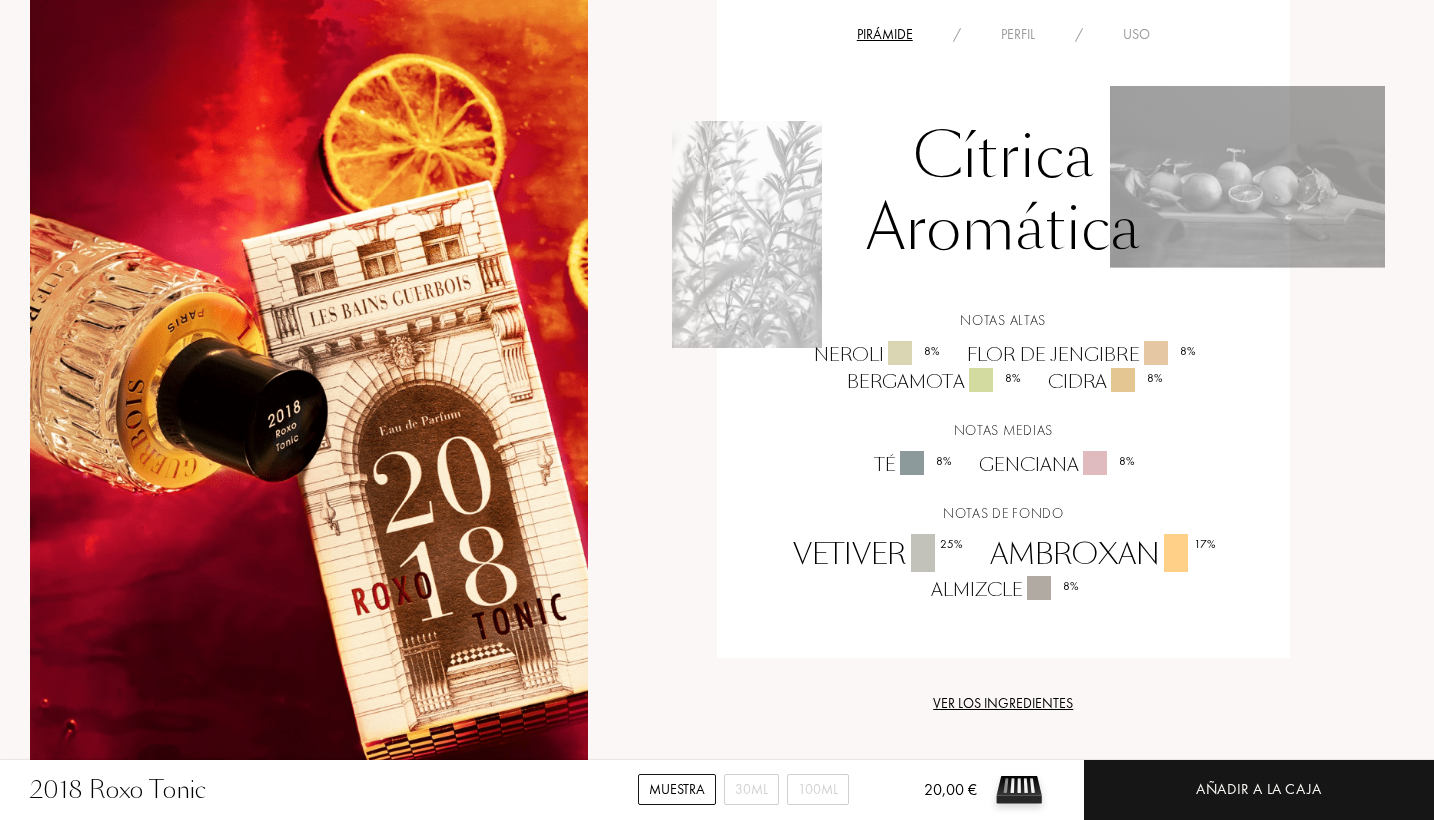 scroll, scrollTop: 1351, scrollLeft: 0, axis: vertical 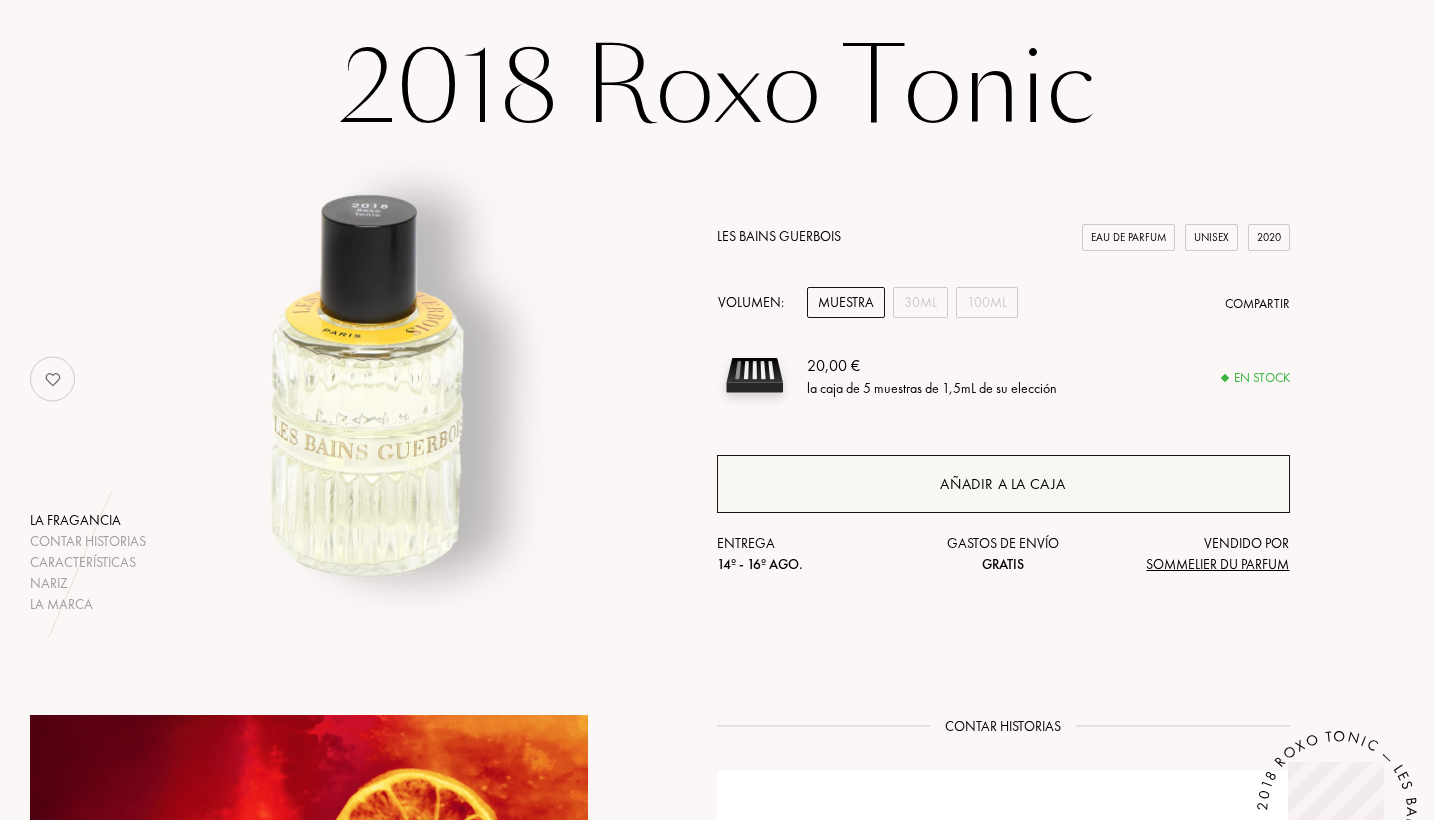 click on "Añadir a la caja" at bounding box center (1003, 484) 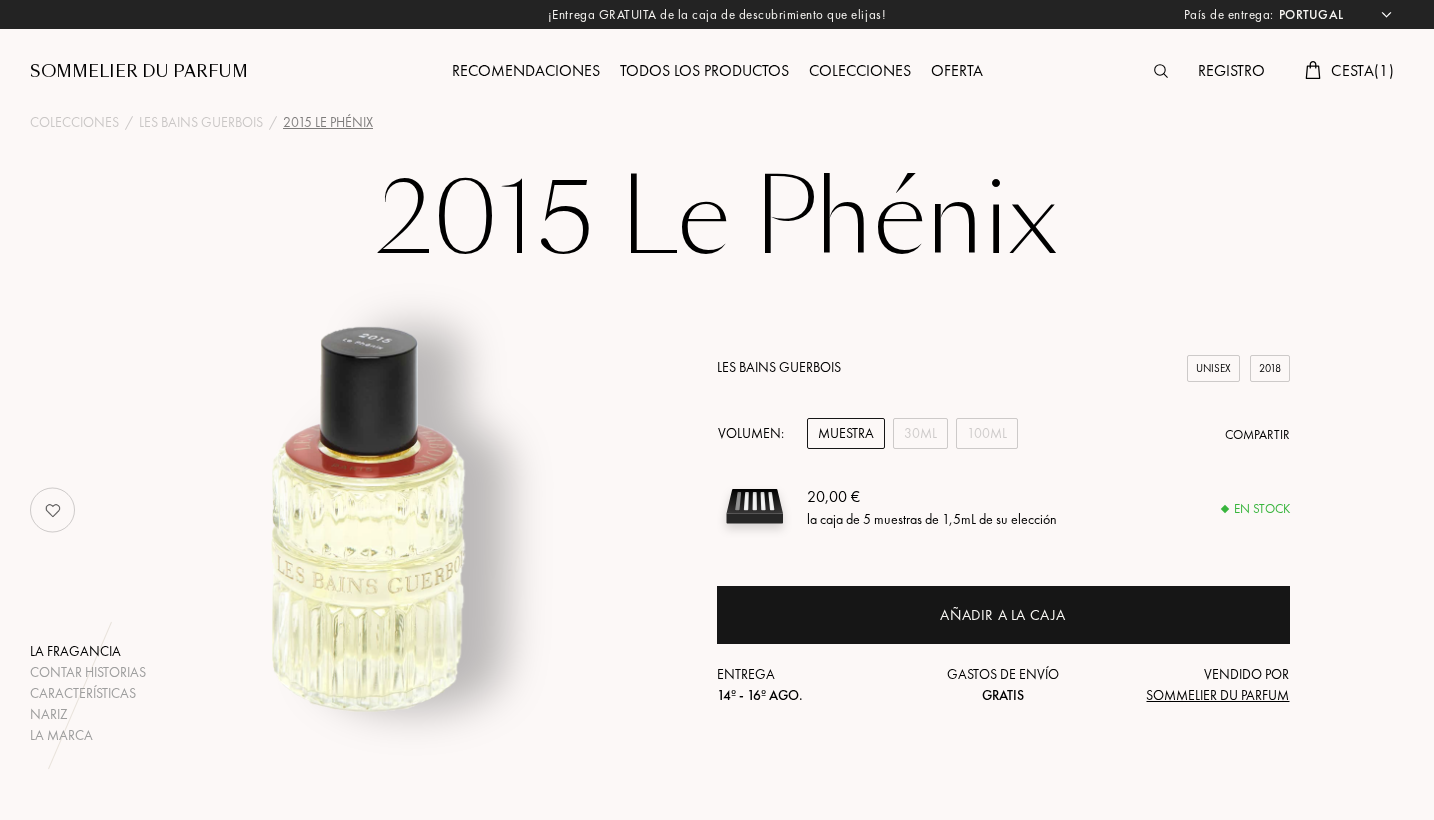 select on "PT" 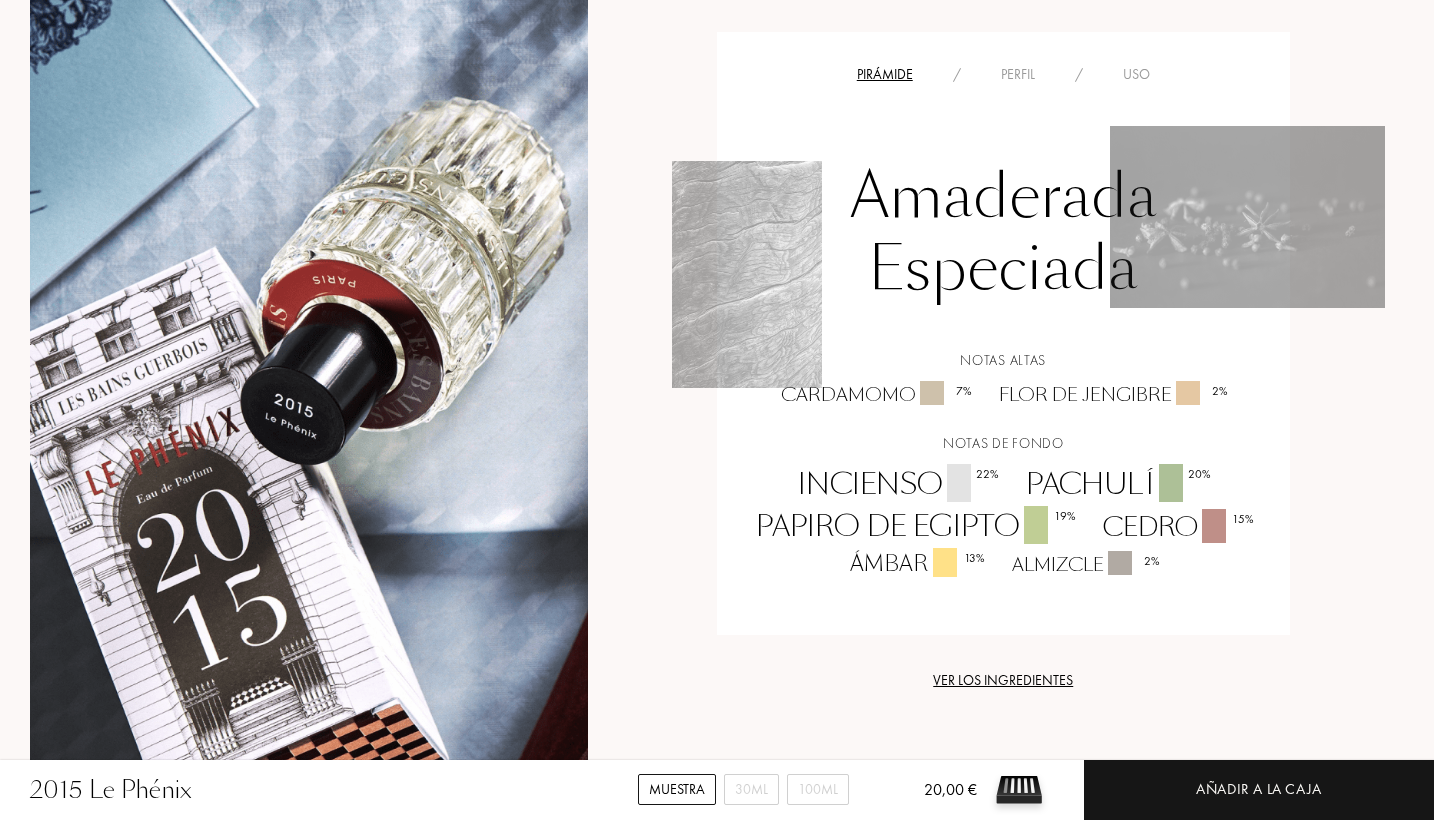 scroll, scrollTop: 1274, scrollLeft: 0, axis: vertical 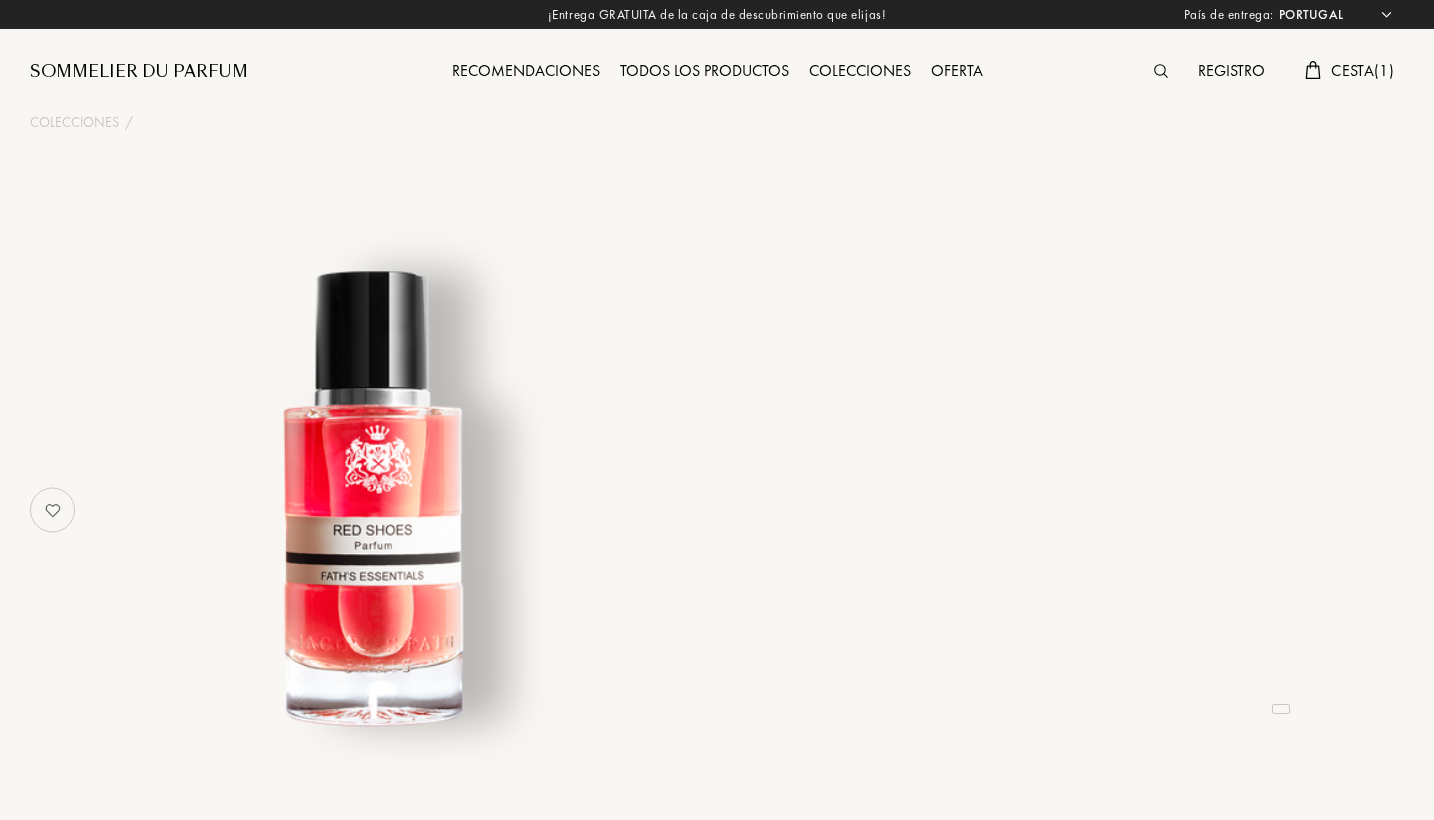 select on "PT" 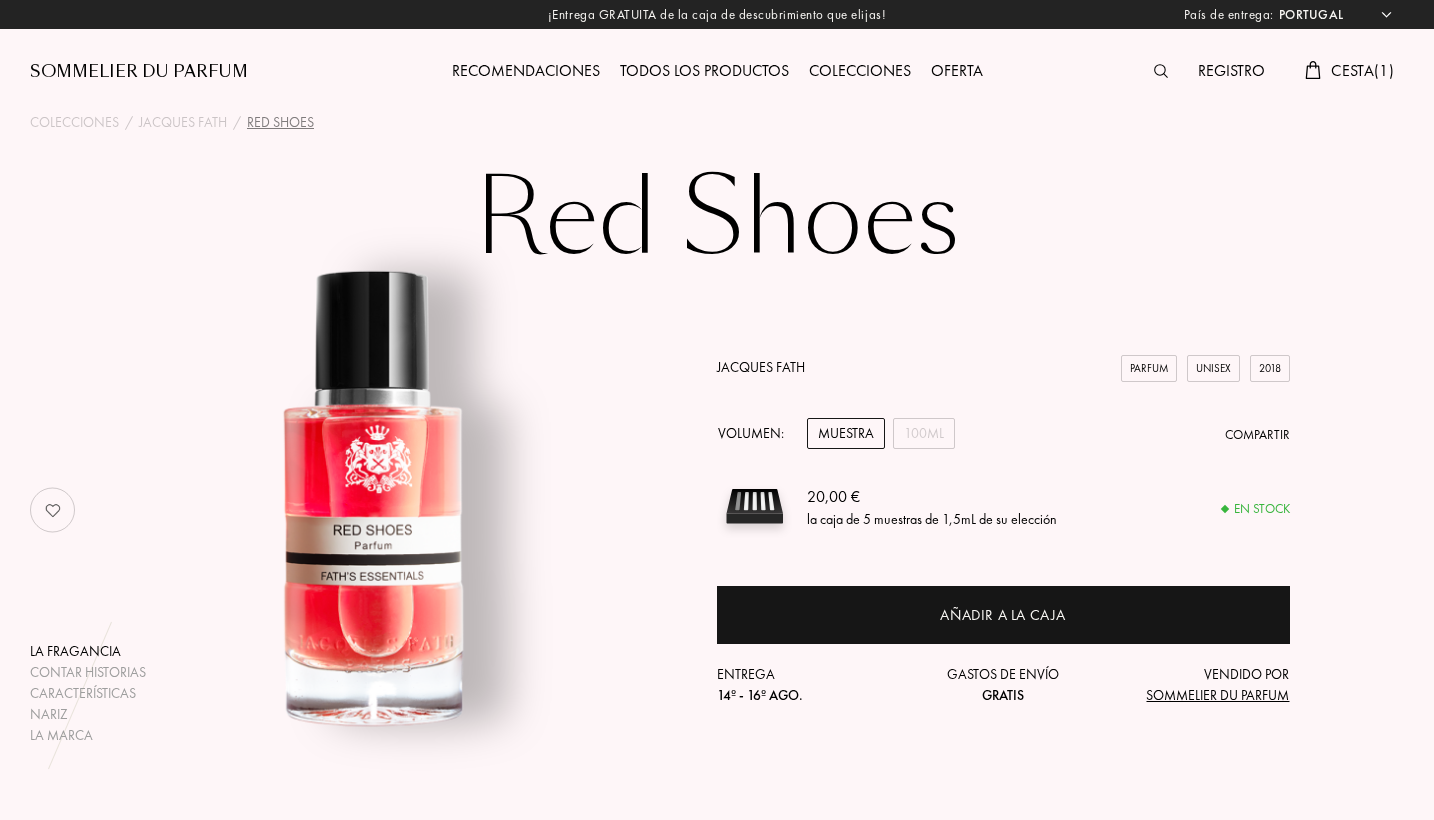 scroll, scrollTop: 0, scrollLeft: 0, axis: both 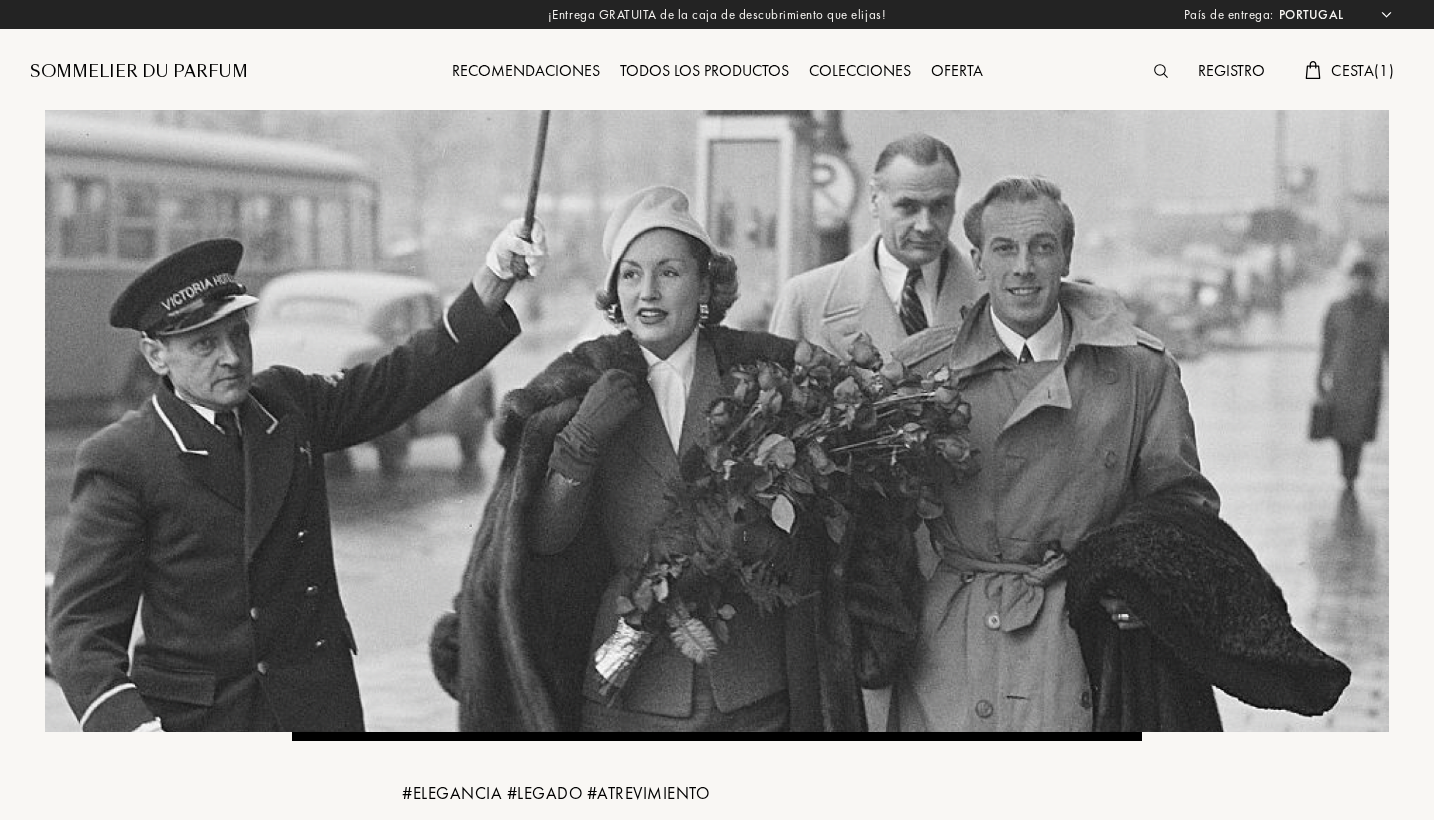 select on "PT" 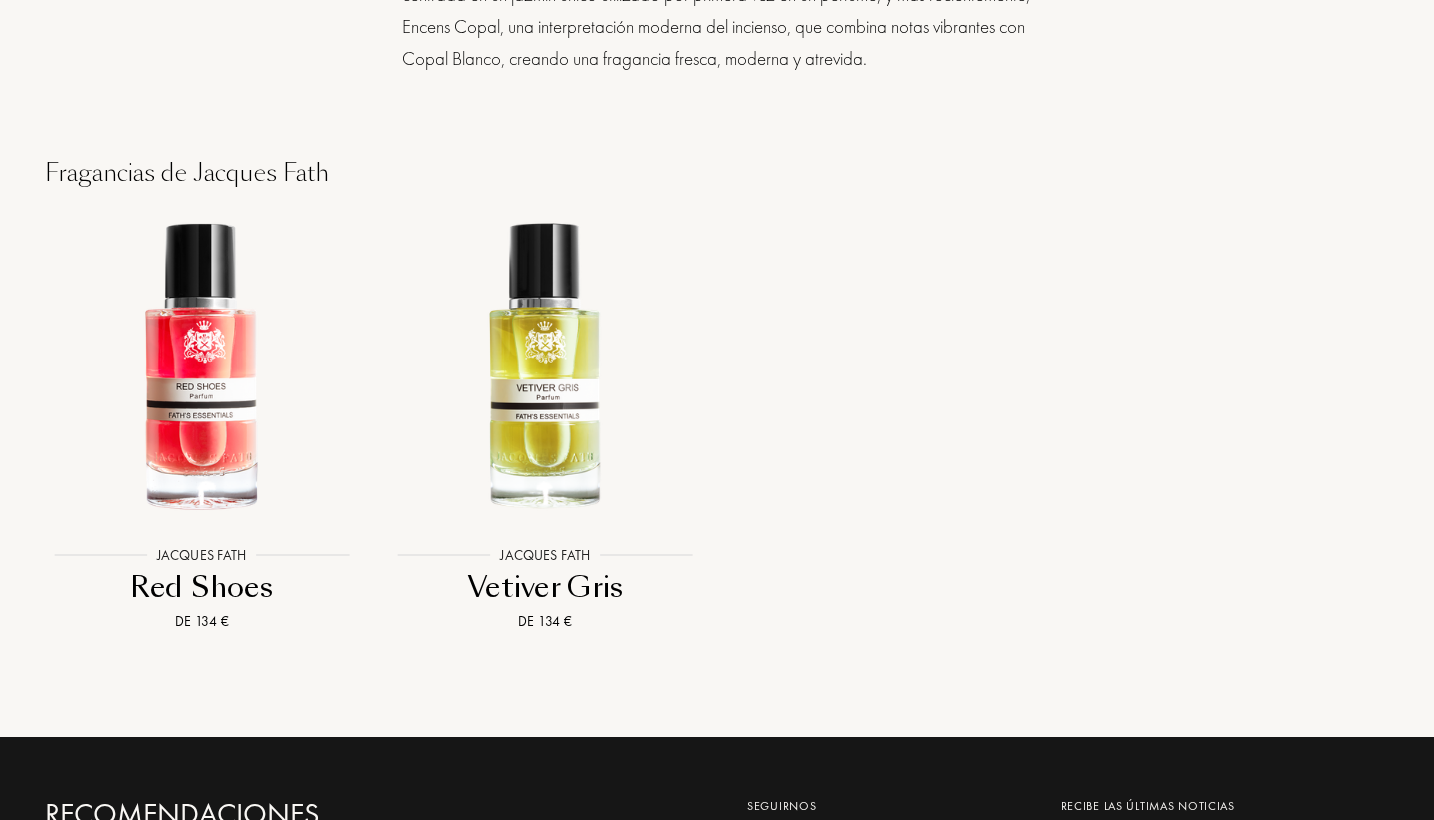 scroll, scrollTop: 2050, scrollLeft: 0, axis: vertical 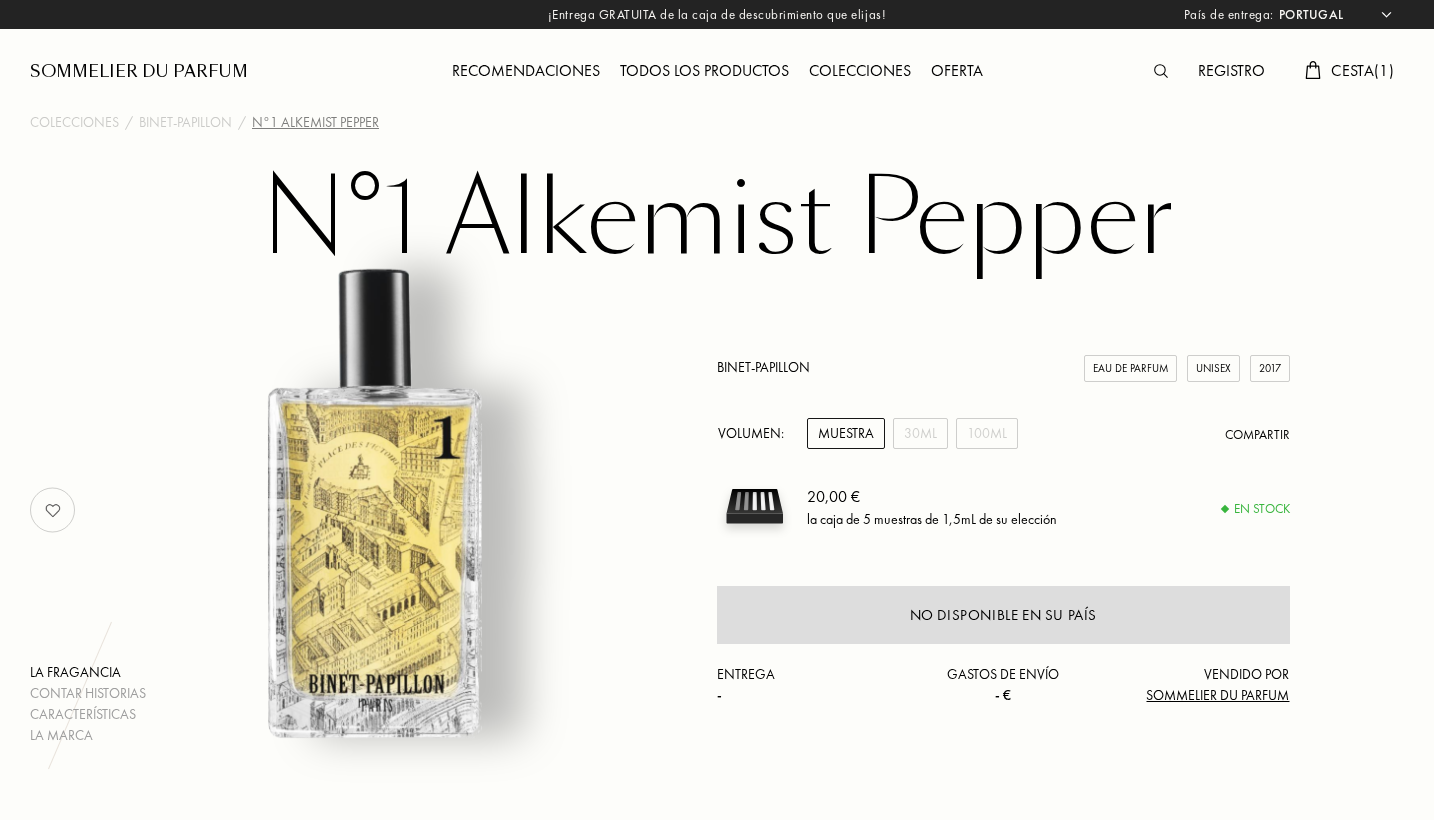 select on "PT" 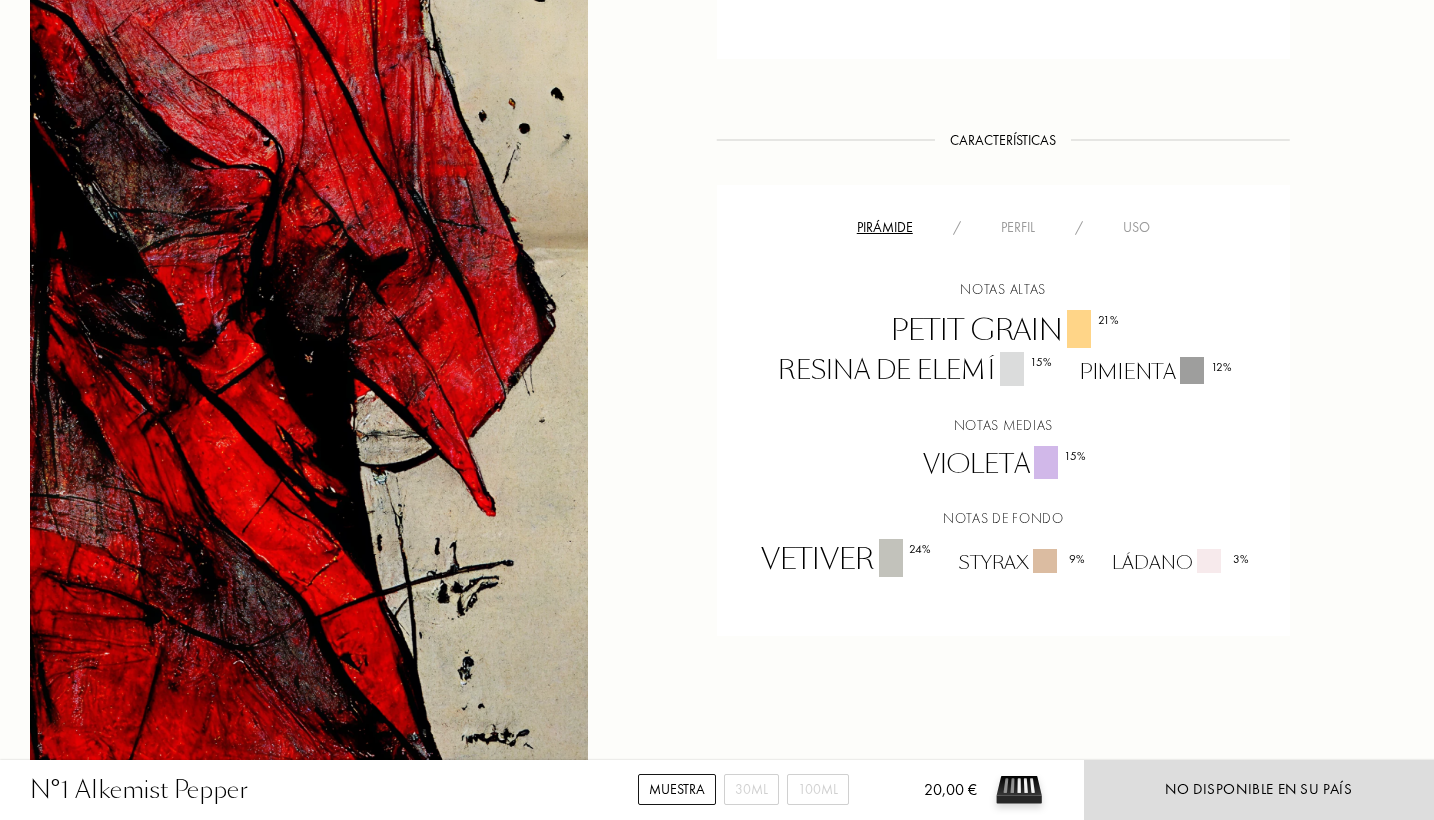 scroll, scrollTop: 1200, scrollLeft: 0, axis: vertical 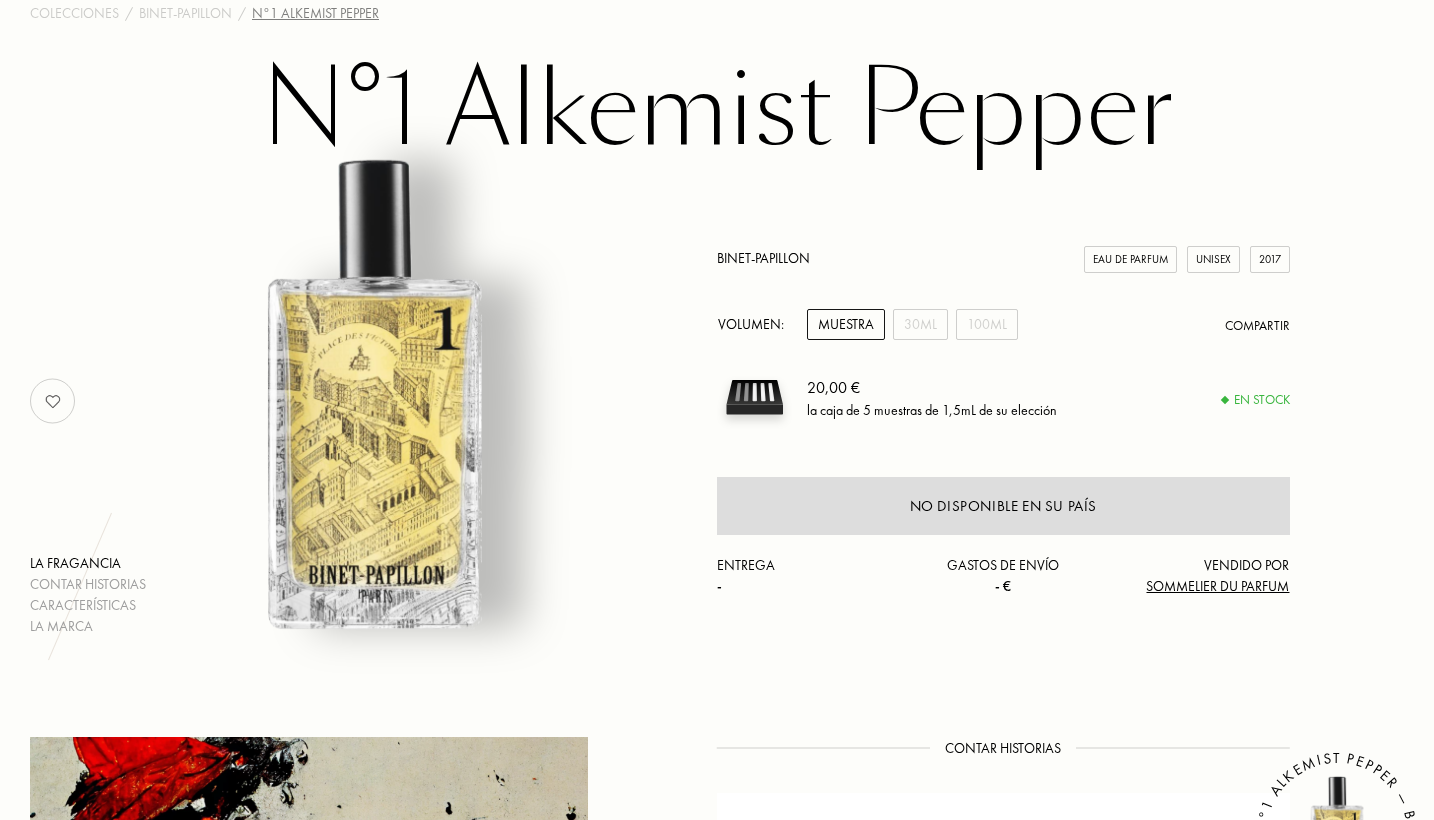 click on "Binet-Papillon" at bounding box center [763, 258] 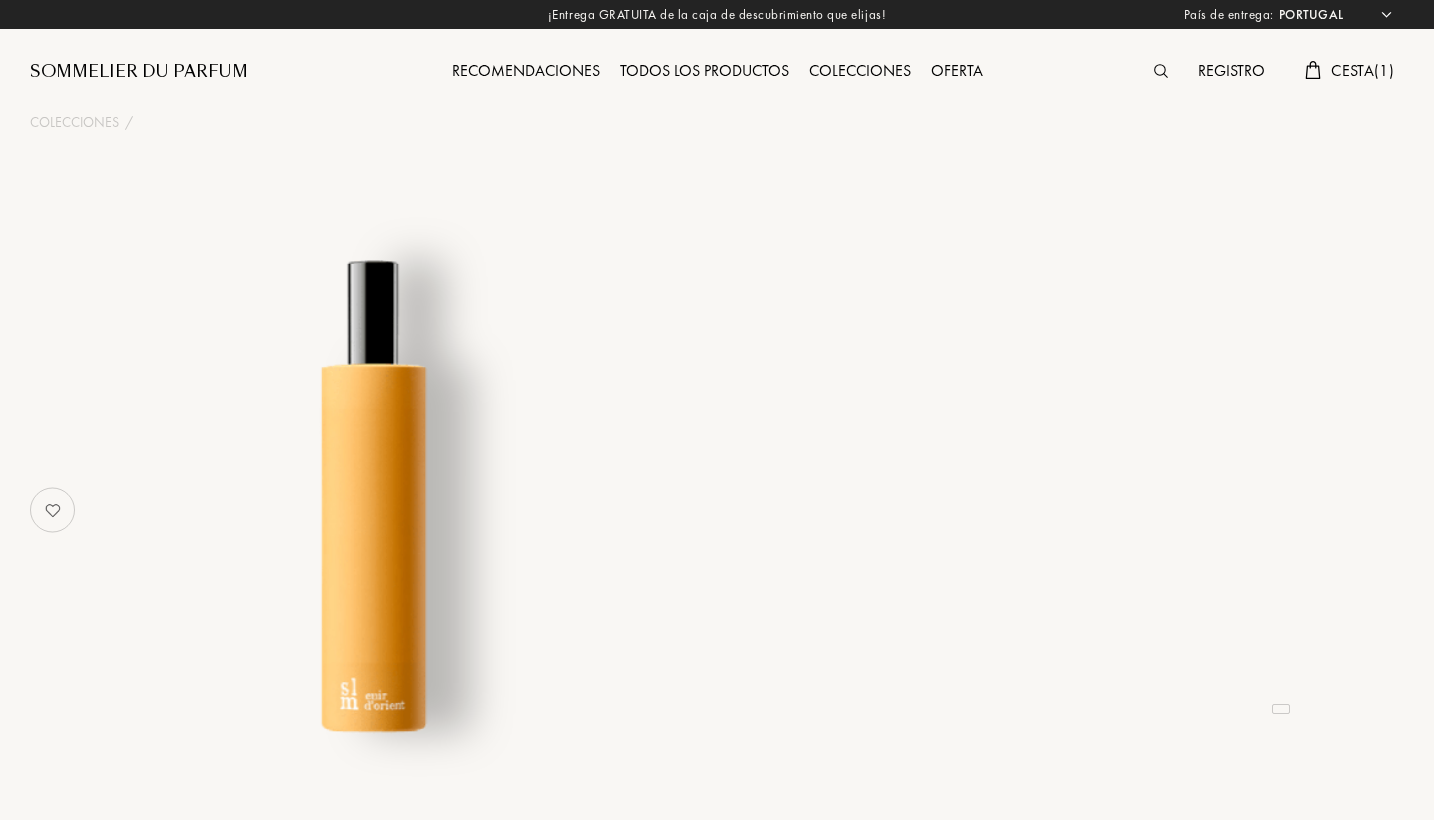 select on "PT" 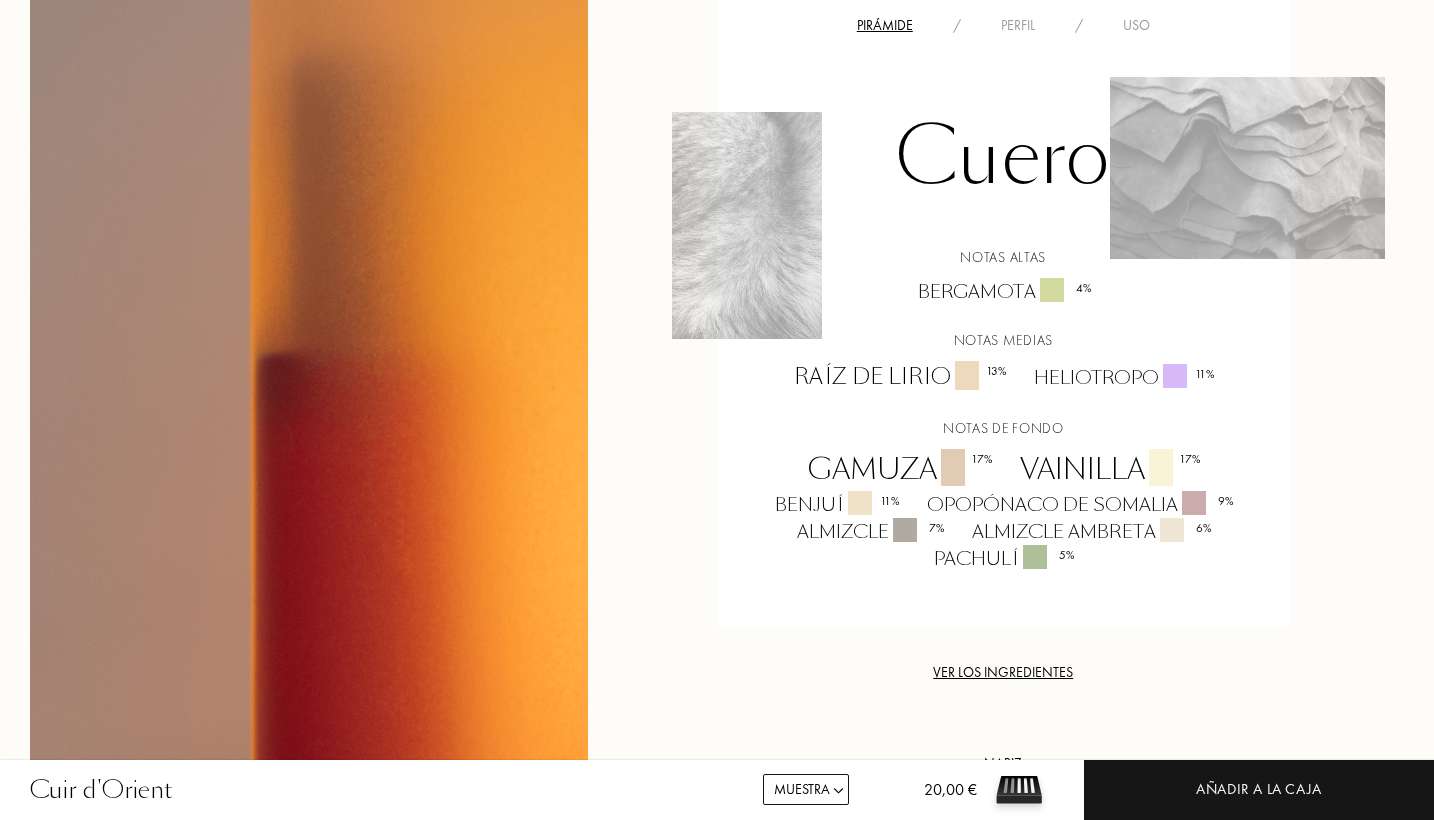 scroll, scrollTop: 1458, scrollLeft: 0, axis: vertical 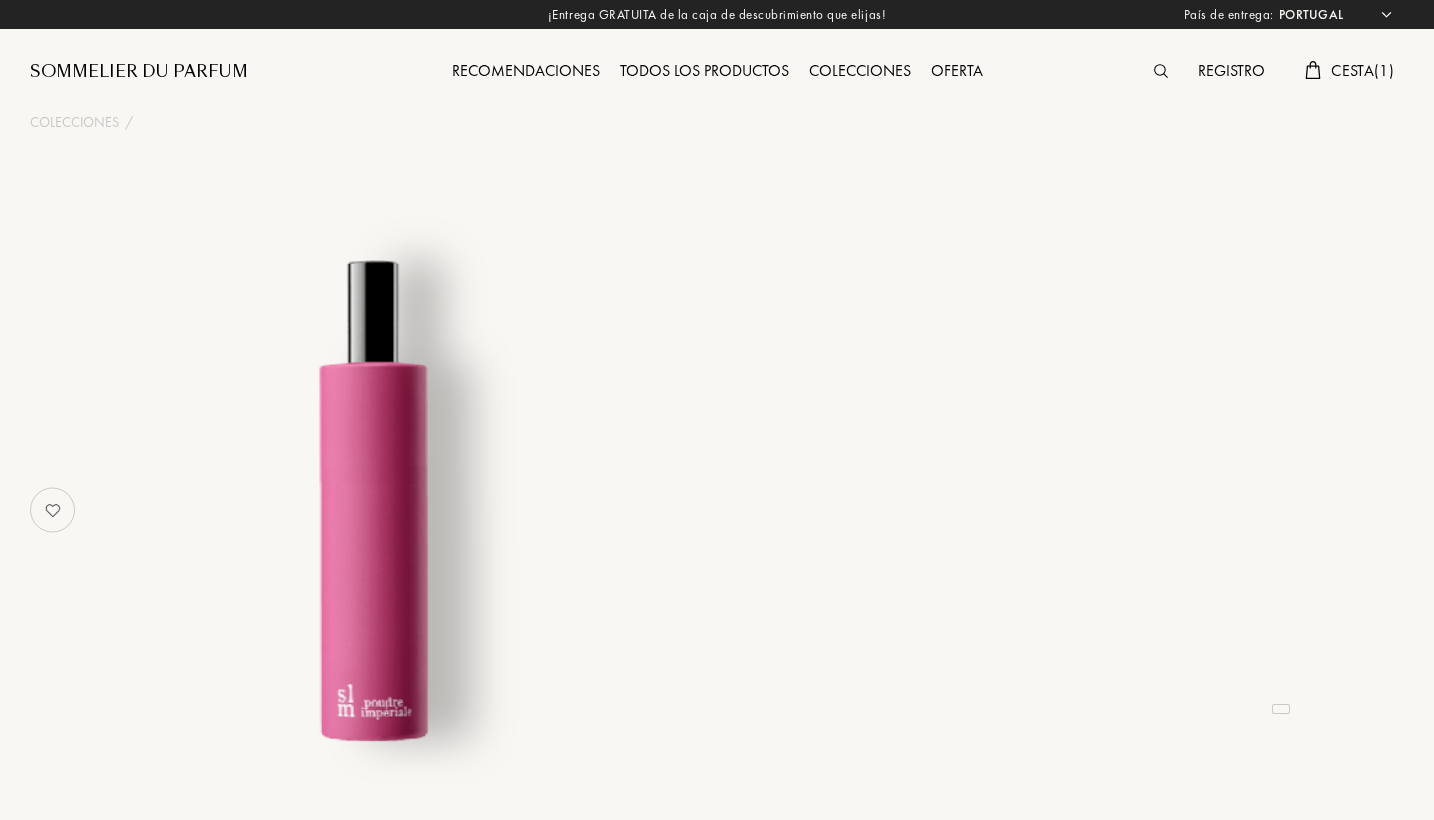 select on "PT" 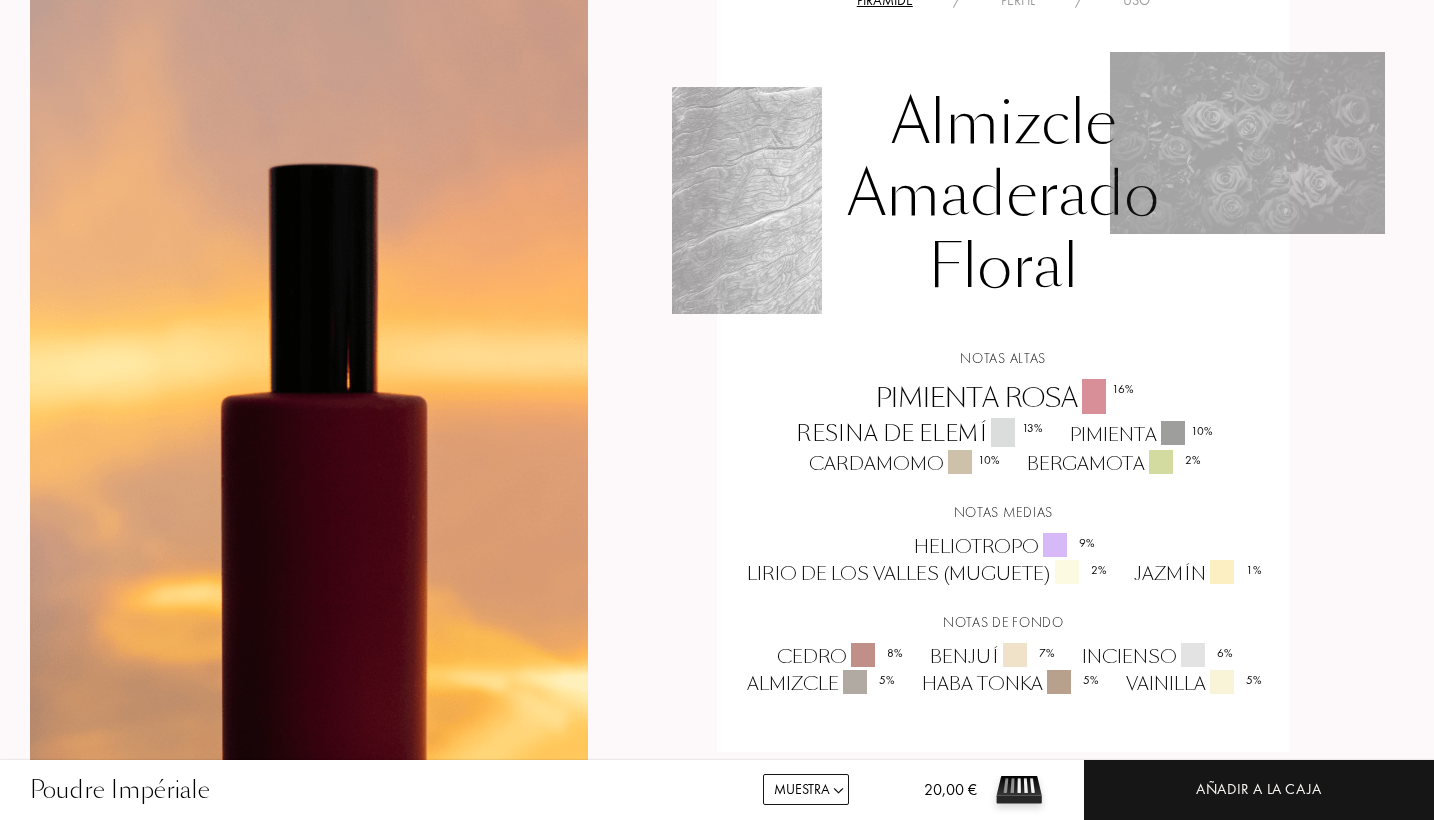 scroll, scrollTop: 1424, scrollLeft: 0, axis: vertical 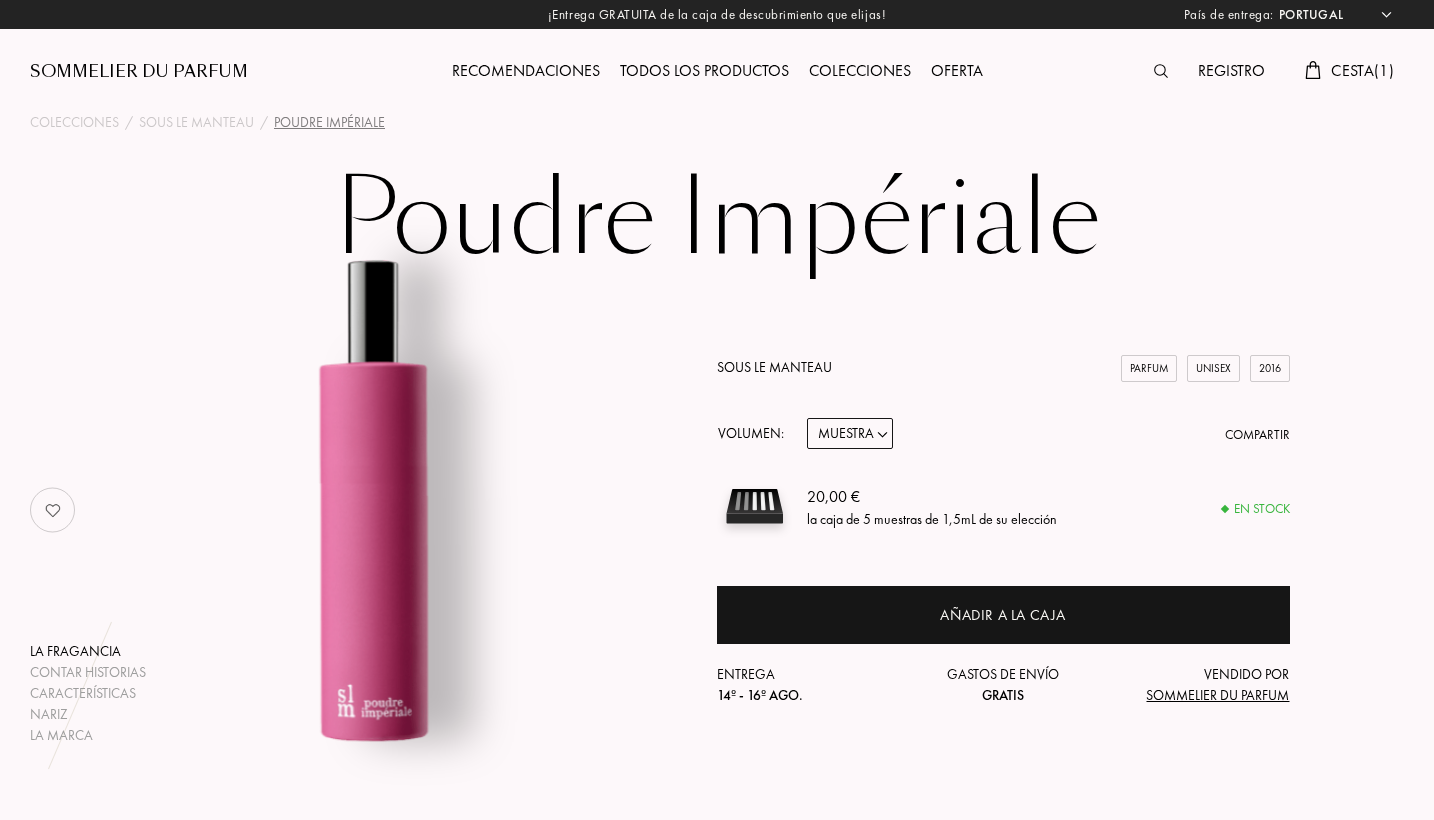 click on "Sous le Manteau" at bounding box center (774, 367) 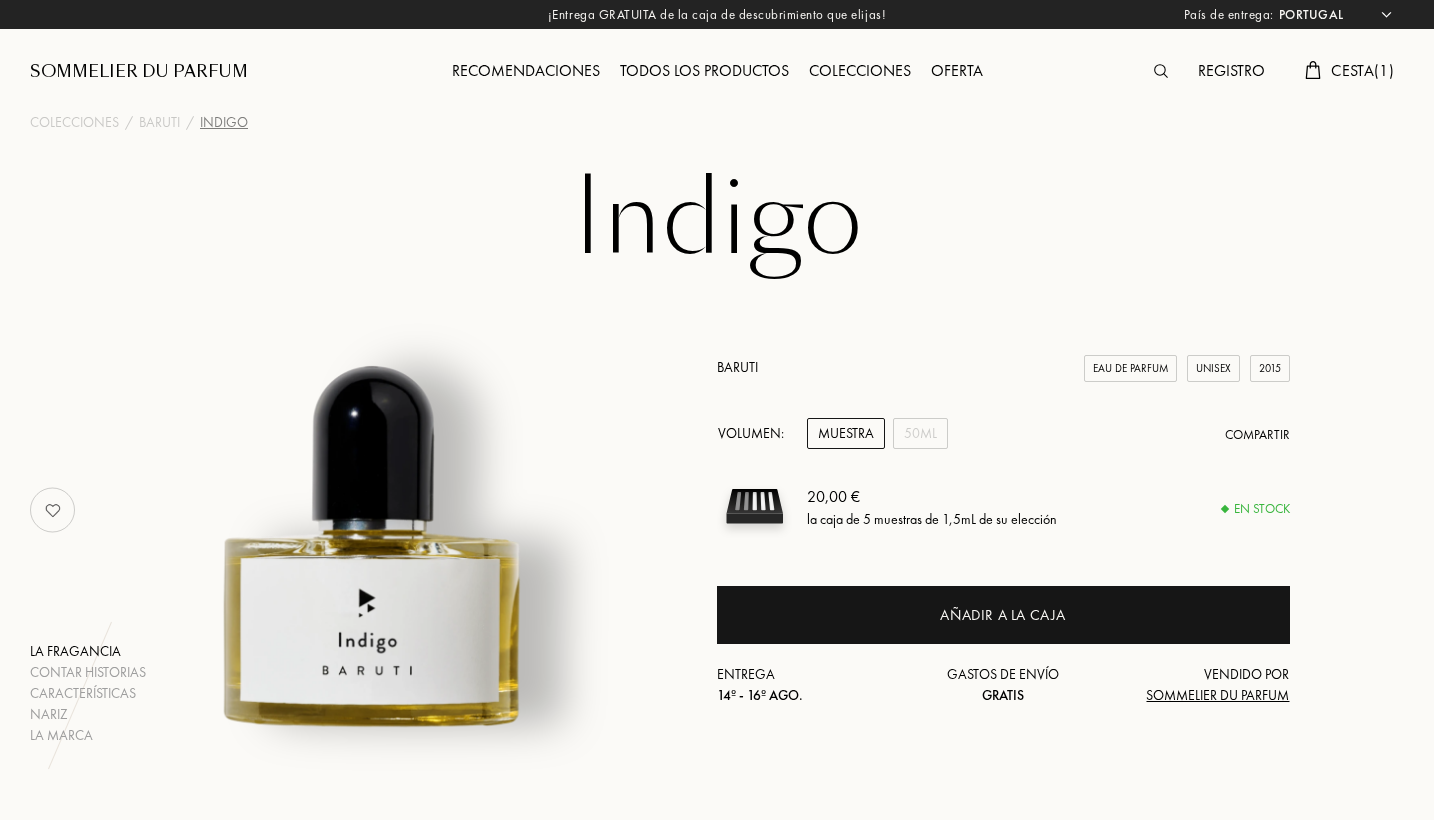 select on "PT" 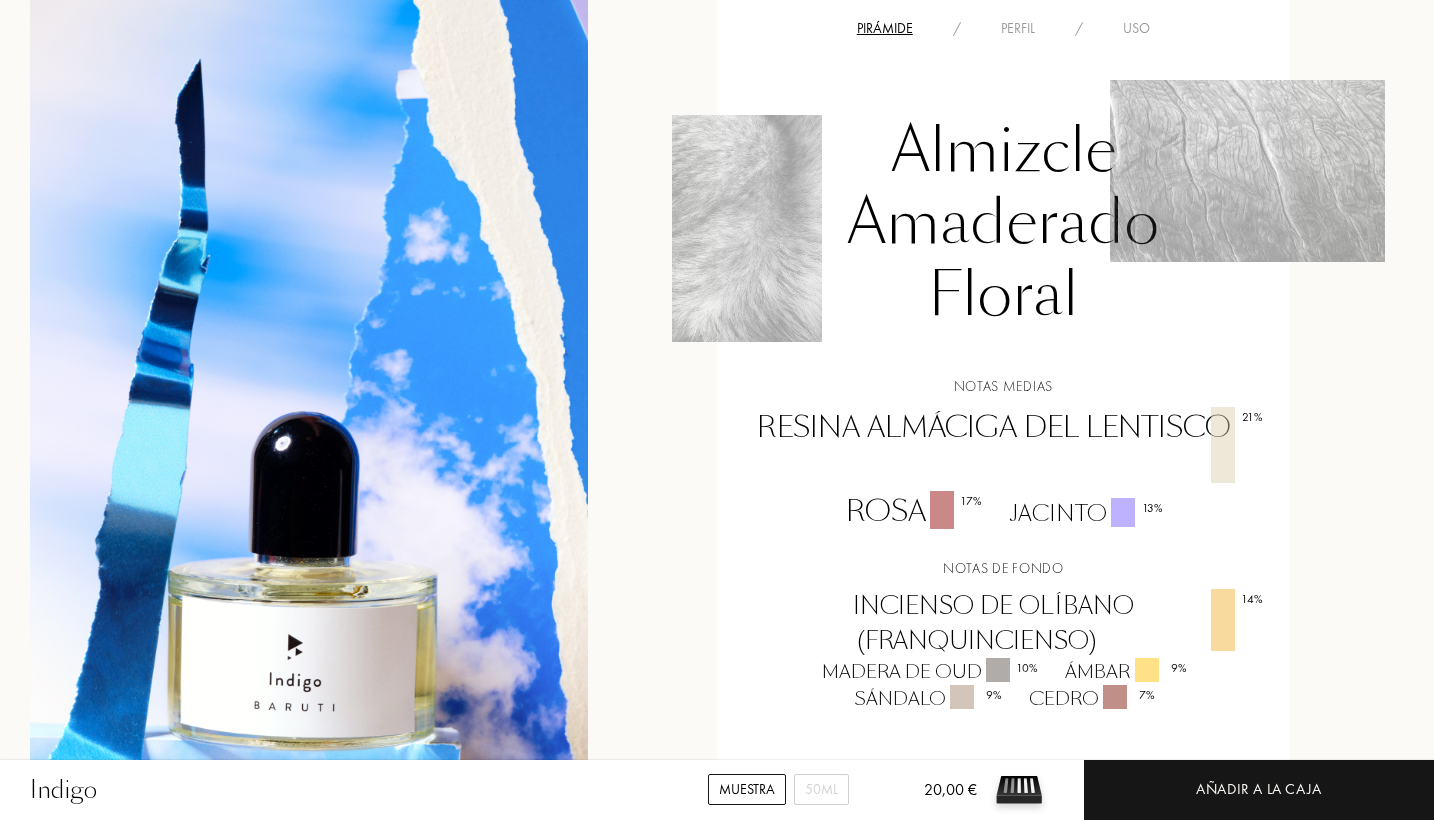 scroll, scrollTop: 1470, scrollLeft: 0, axis: vertical 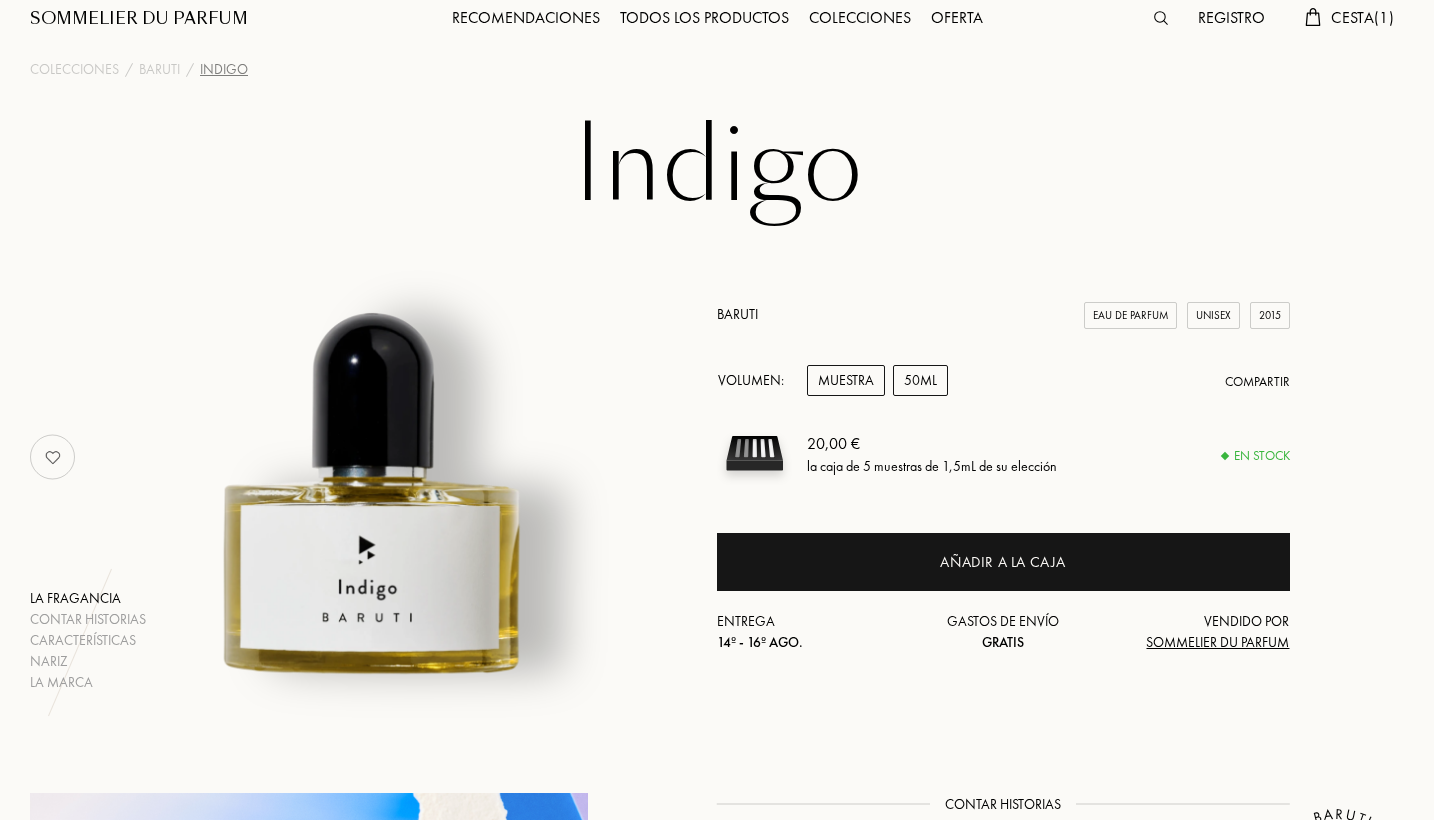 click on "50mL" at bounding box center [920, 380] 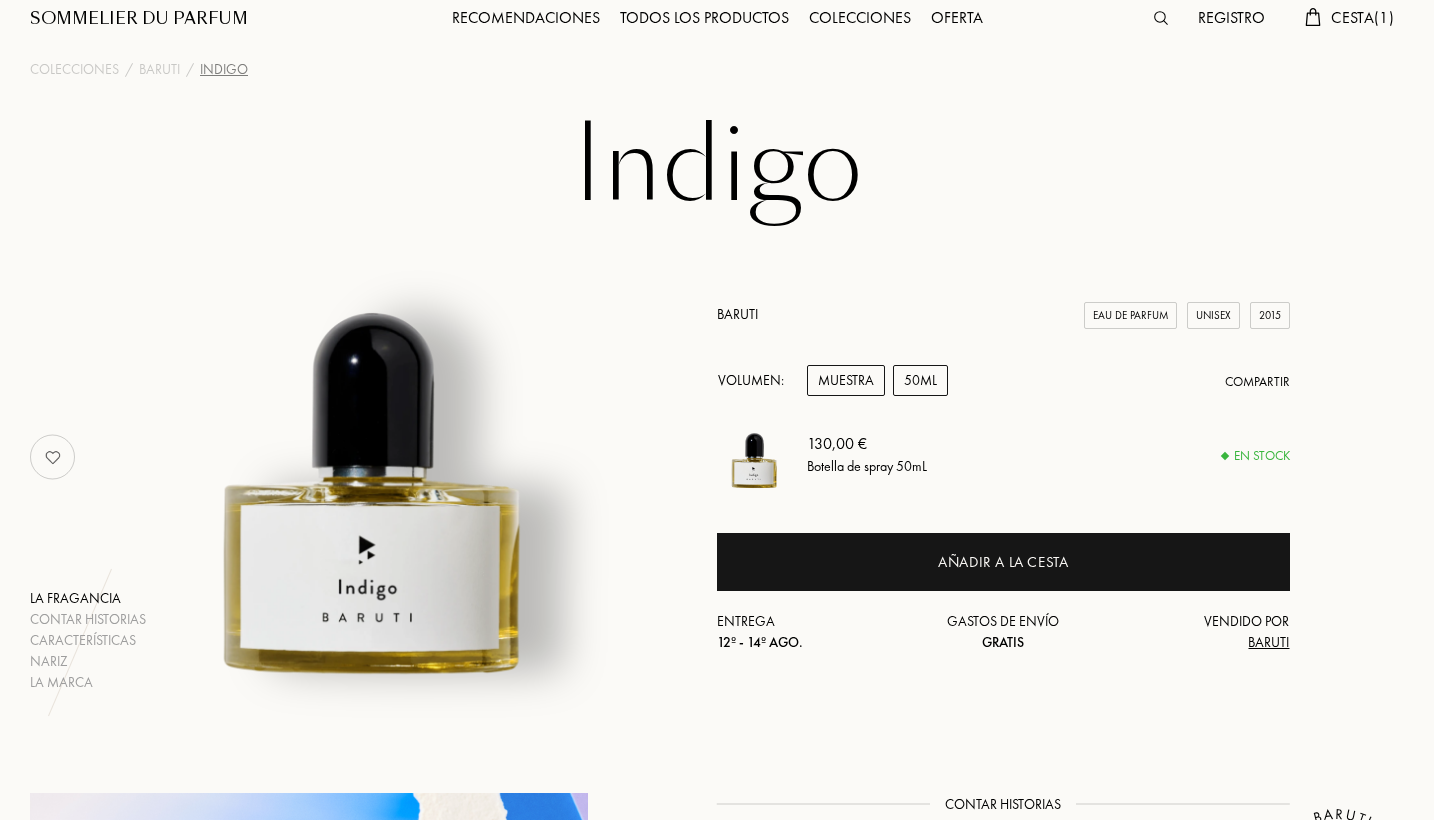 click on "Muestra" at bounding box center (846, 380) 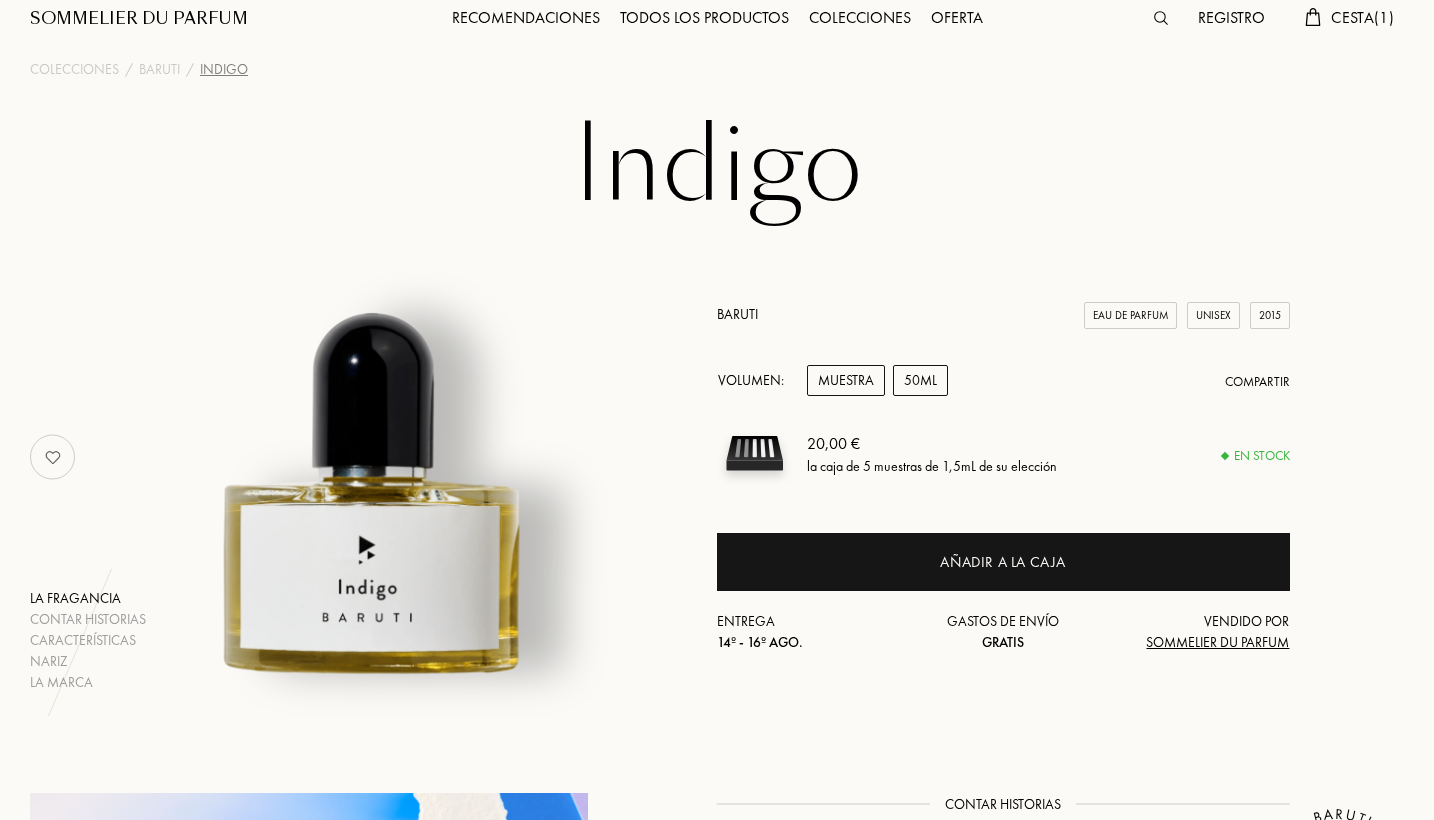 click on "50mL" at bounding box center (920, 380) 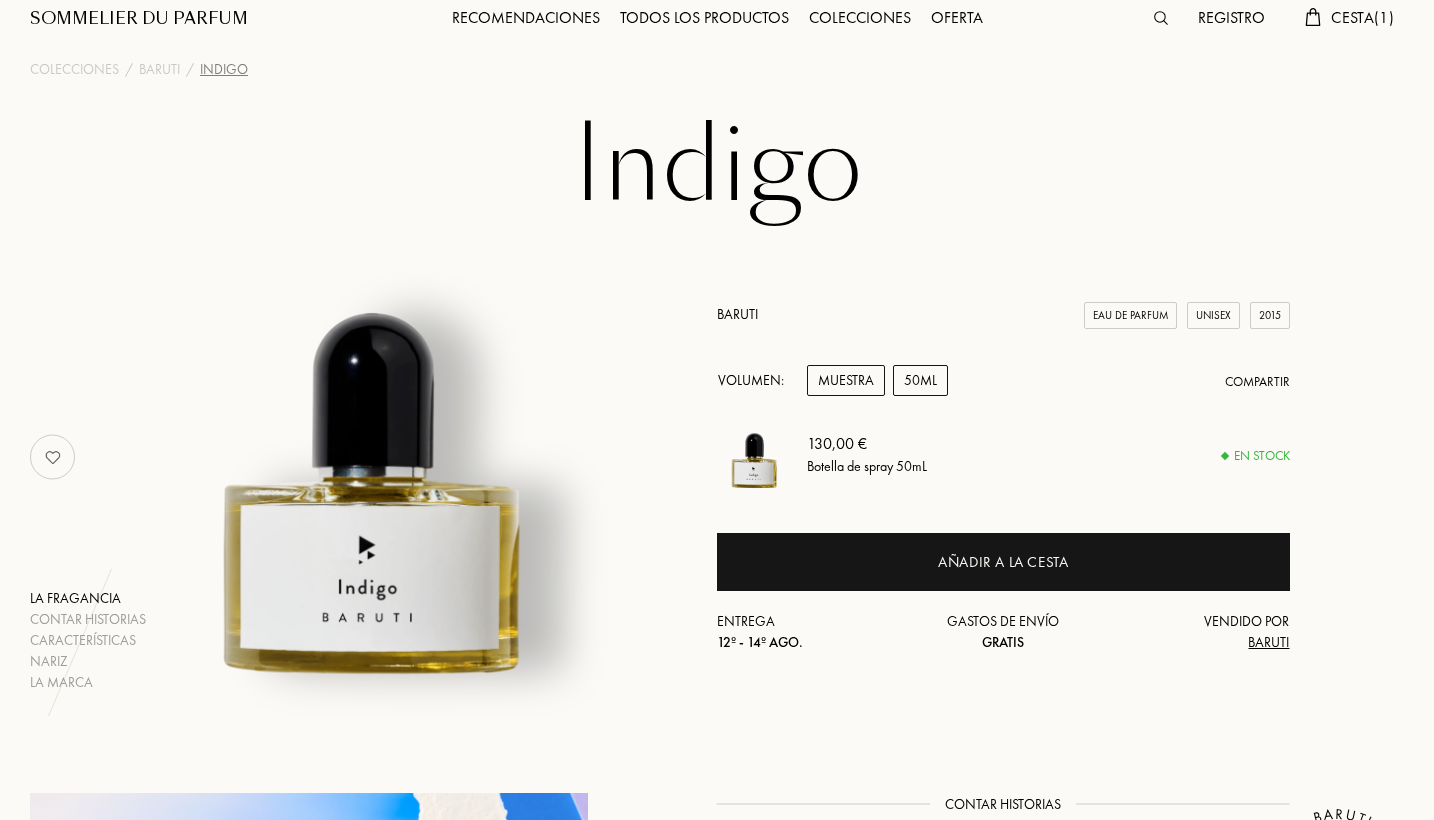 click on "Muestra" at bounding box center (846, 380) 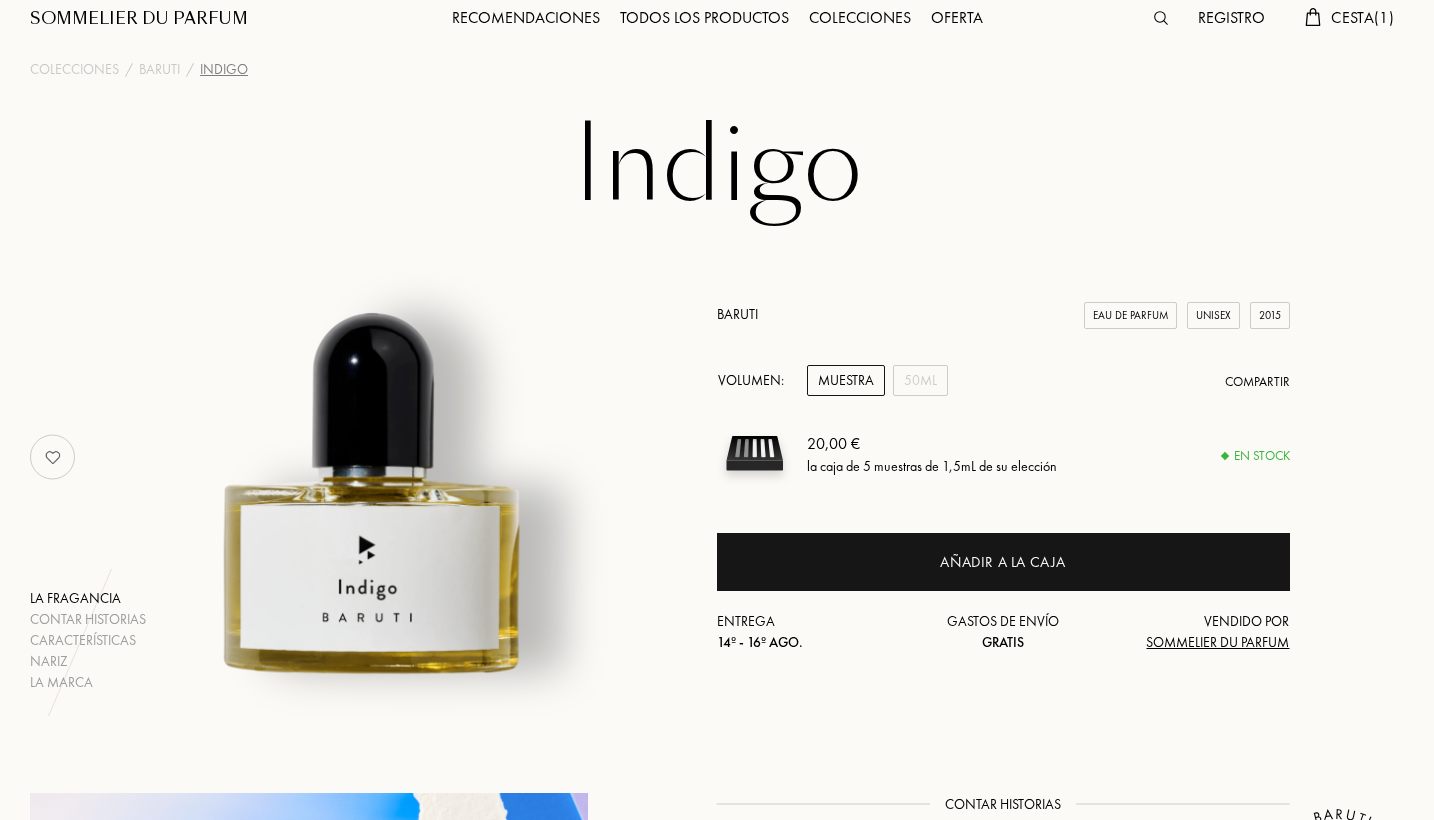 click on "Cesta ( 1 )" at bounding box center (1349, 19) 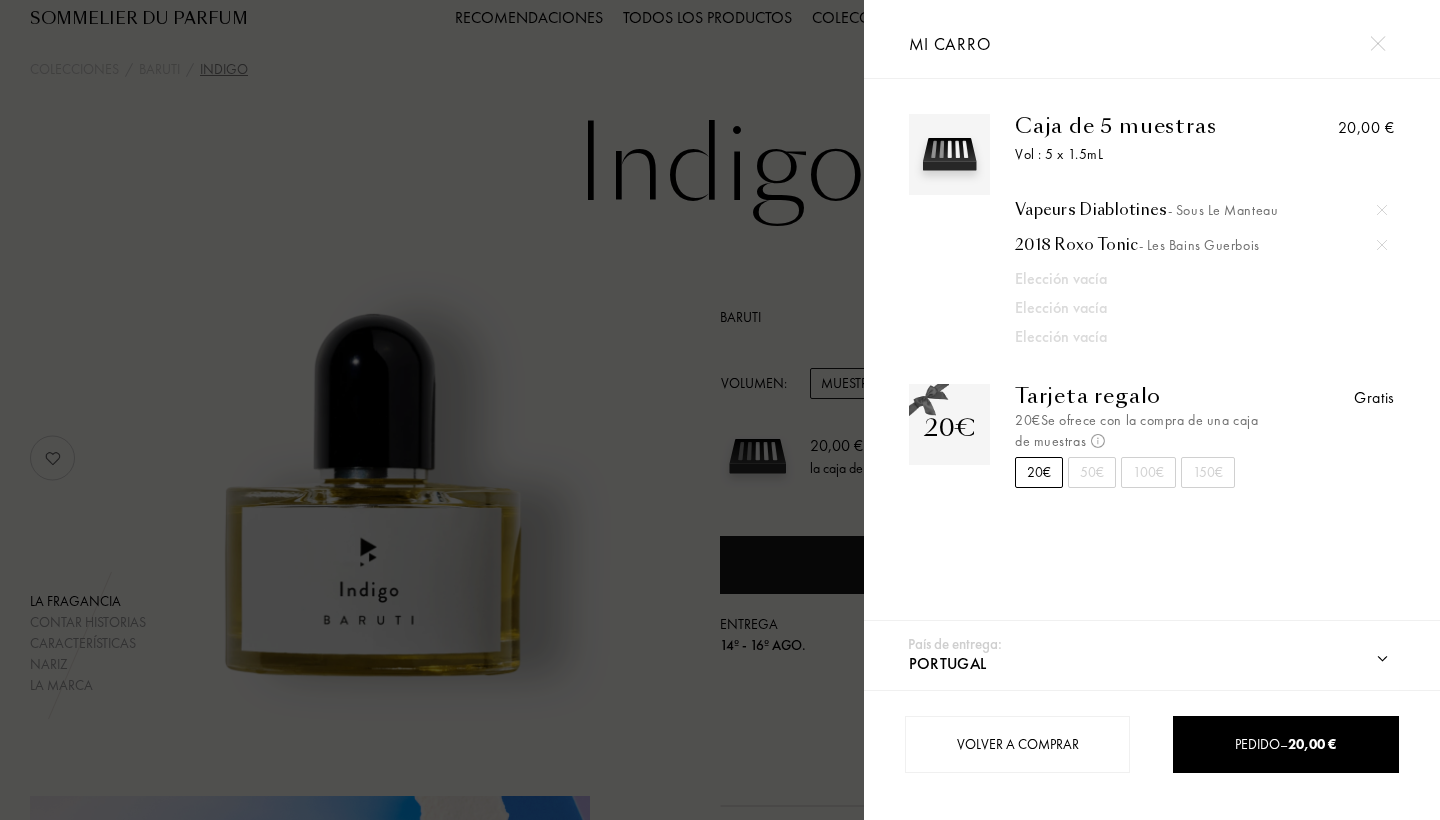 click at bounding box center [1382, 245] 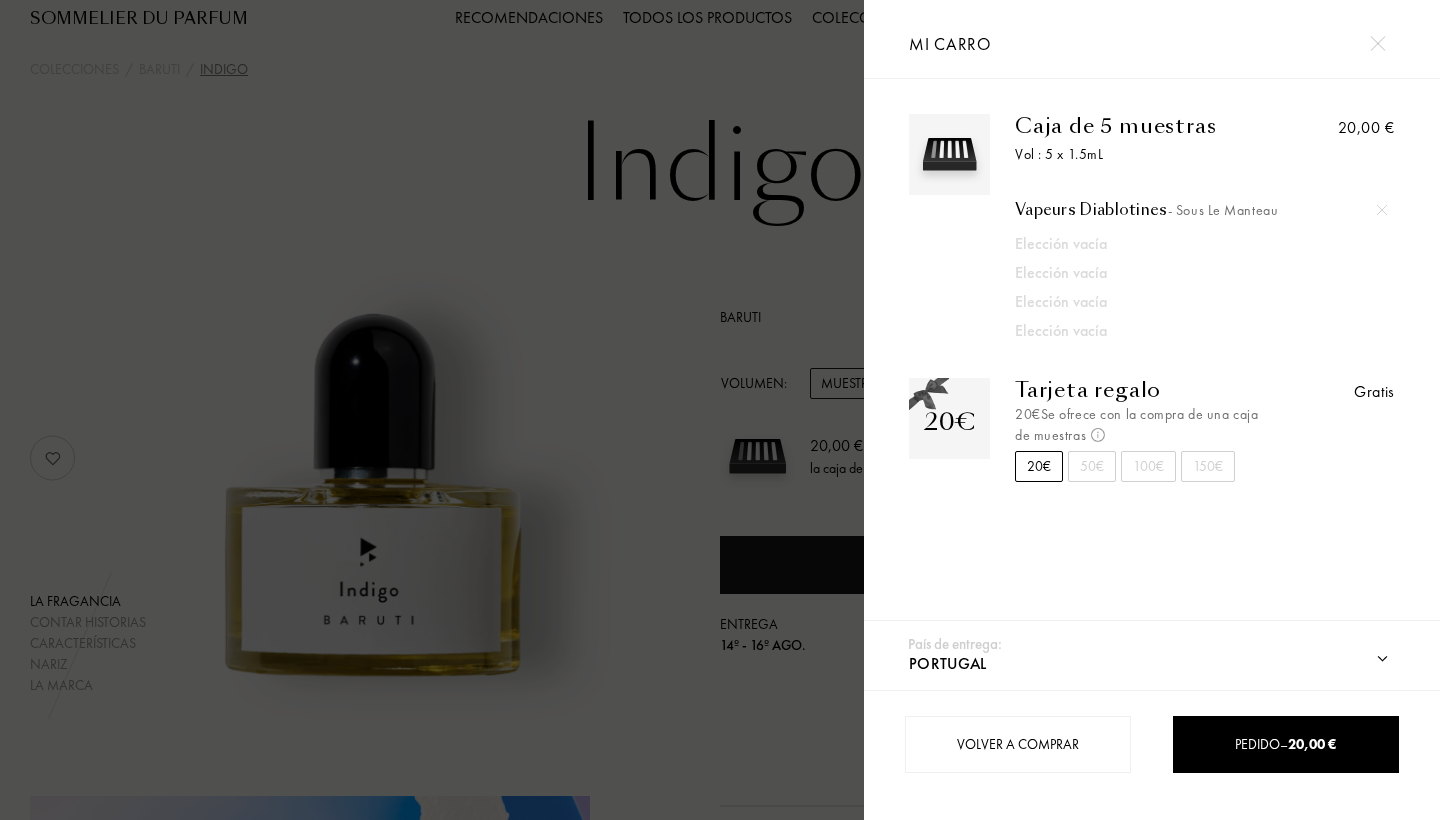 click at bounding box center [432, 410] 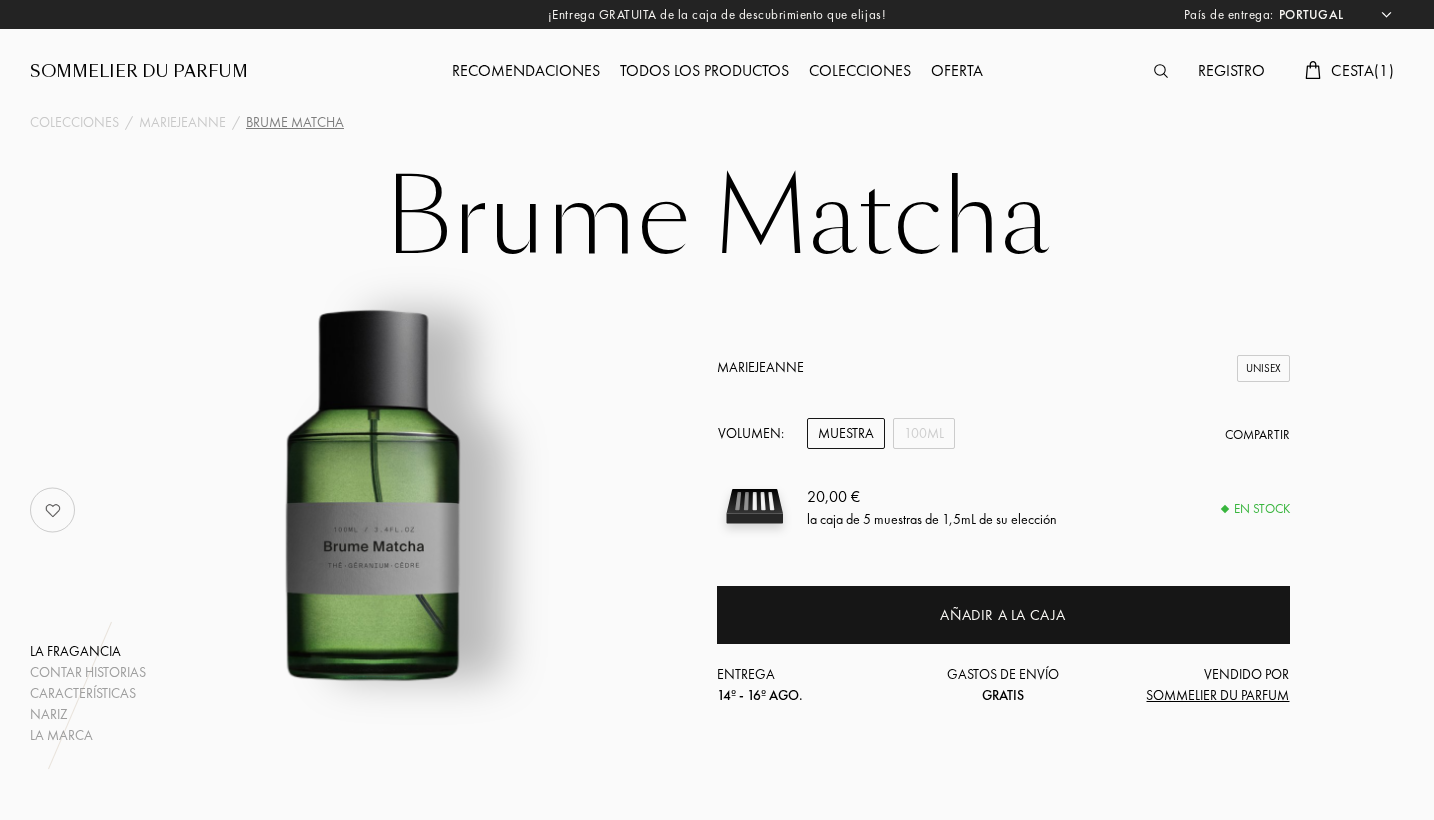 select on "PT" 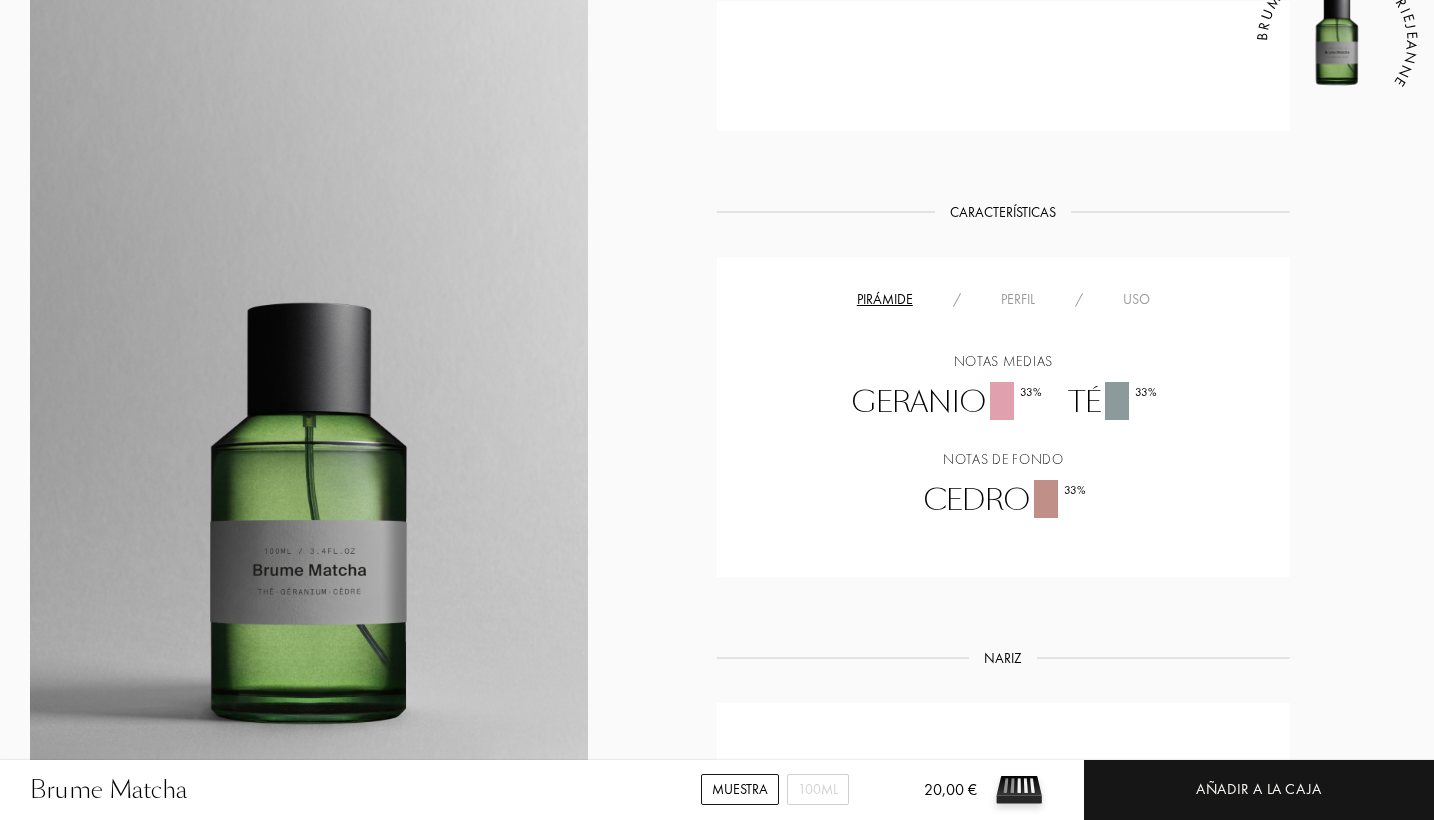 scroll, scrollTop: 902, scrollLeft: 0, axis: vertical 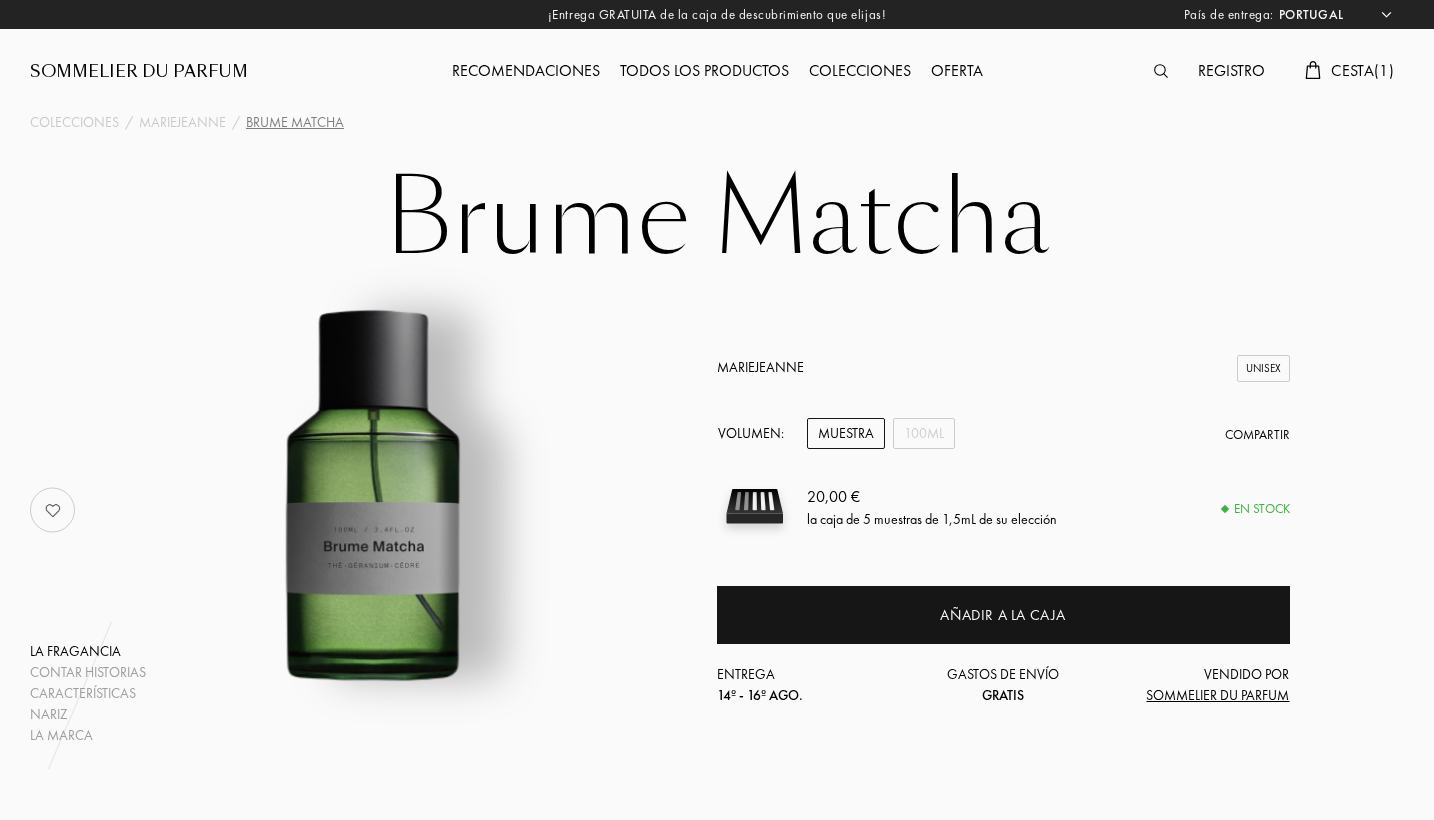 select on "PT" 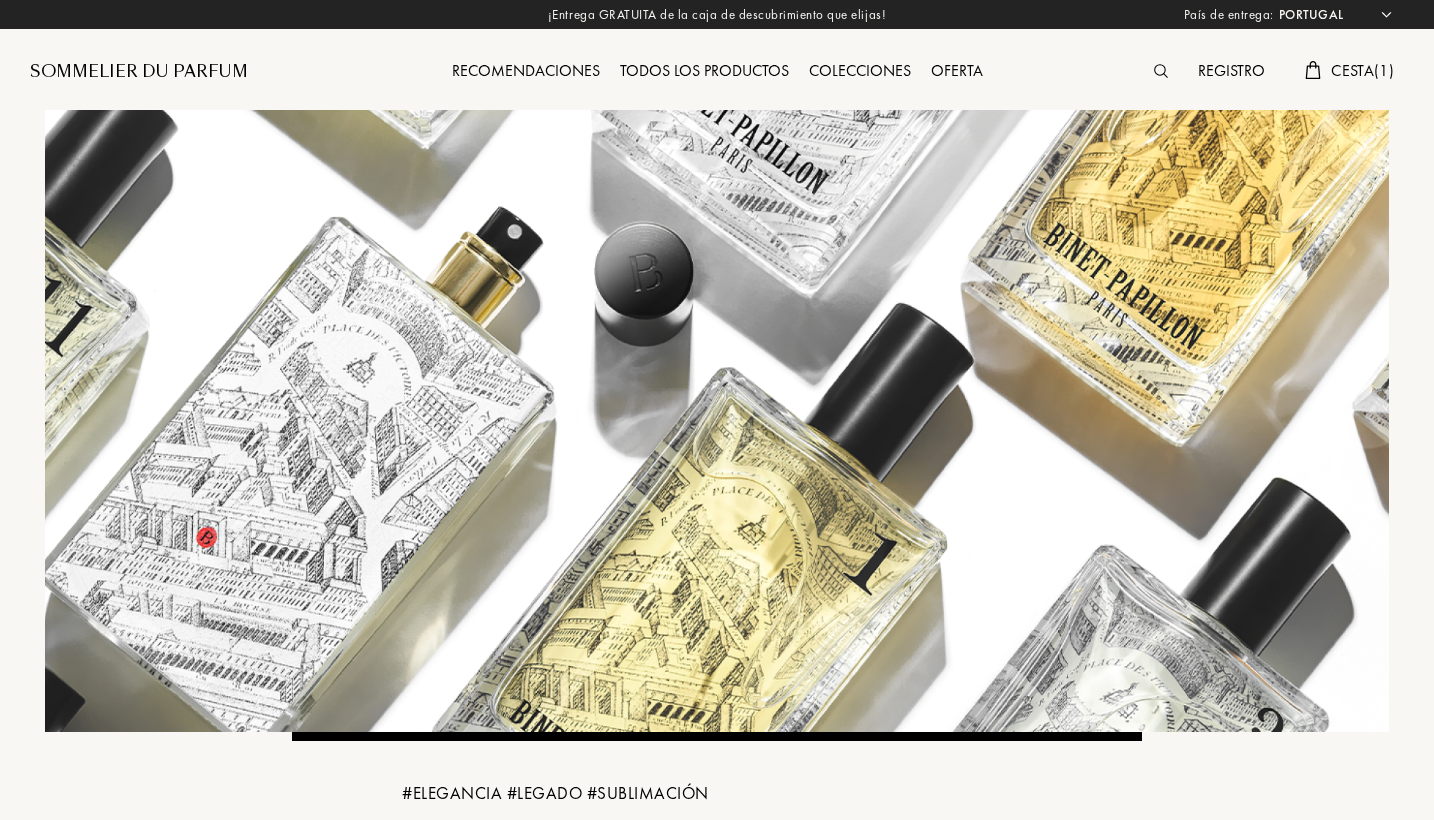select on "PT" 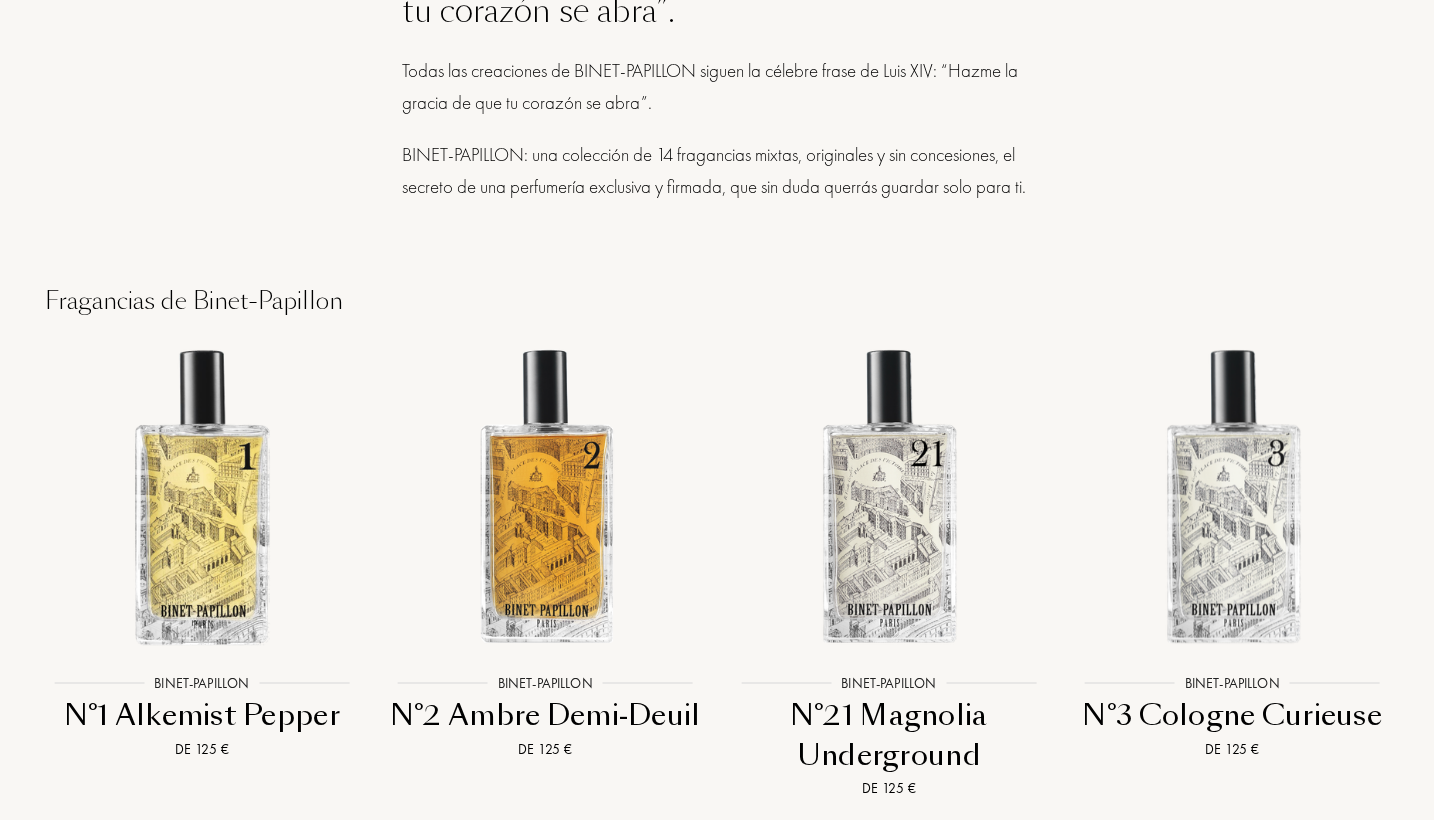 scroll, scrollTop: 2122, scrollLeft: 0, axis: vertical 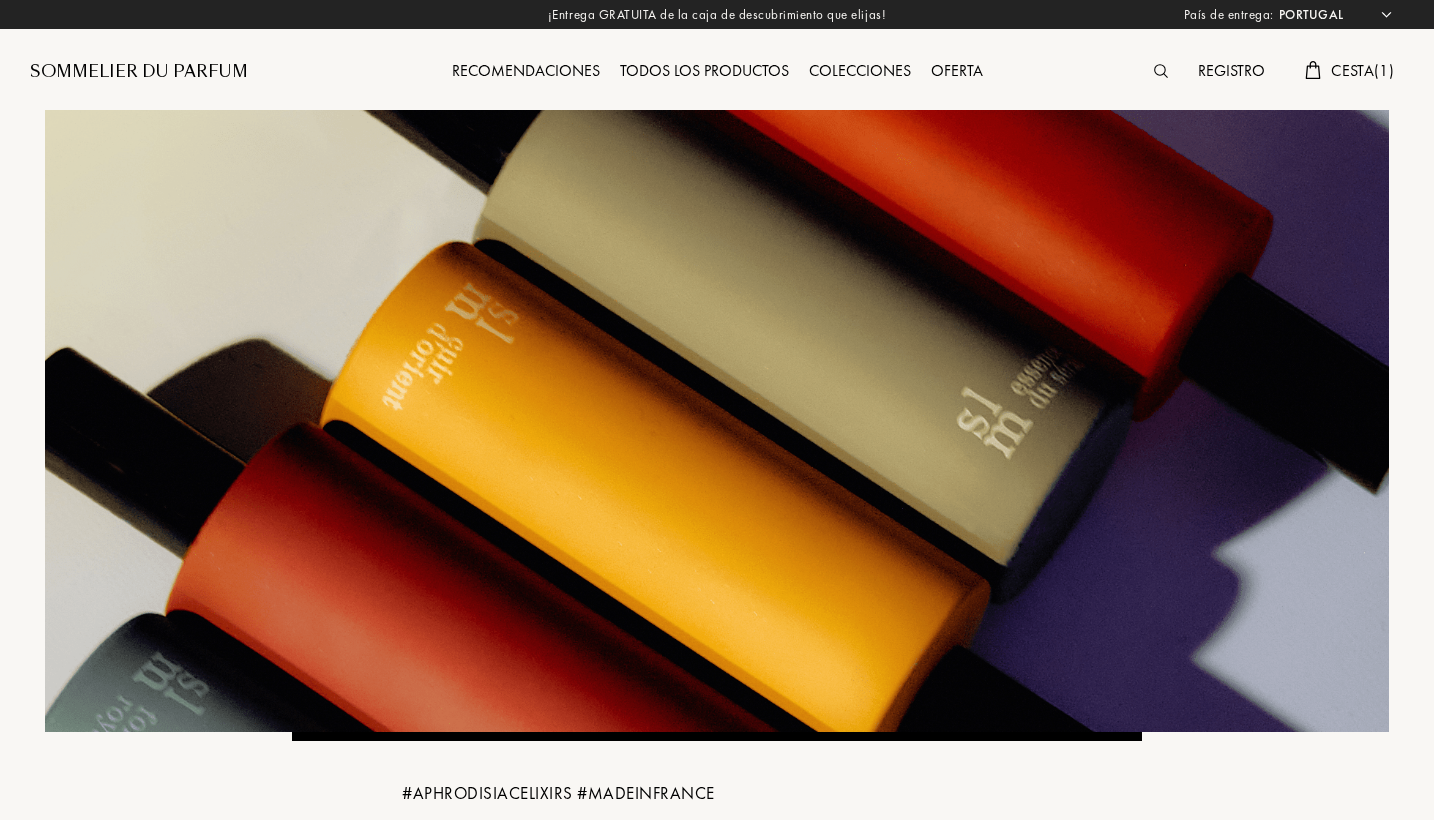 select on "PT" 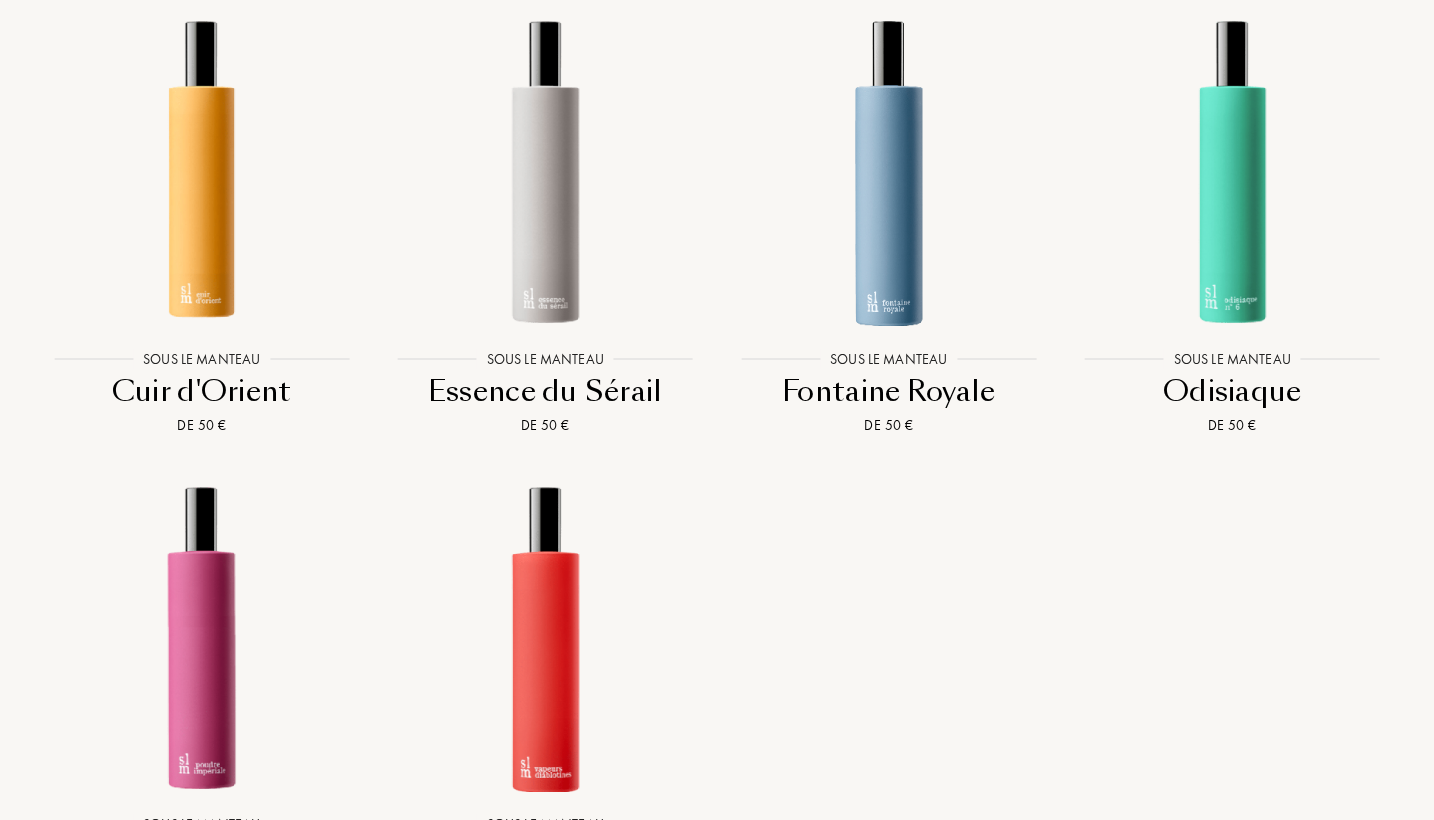 scroll, scrollTop: 1622, scrollLeft: 0, axis: vertical 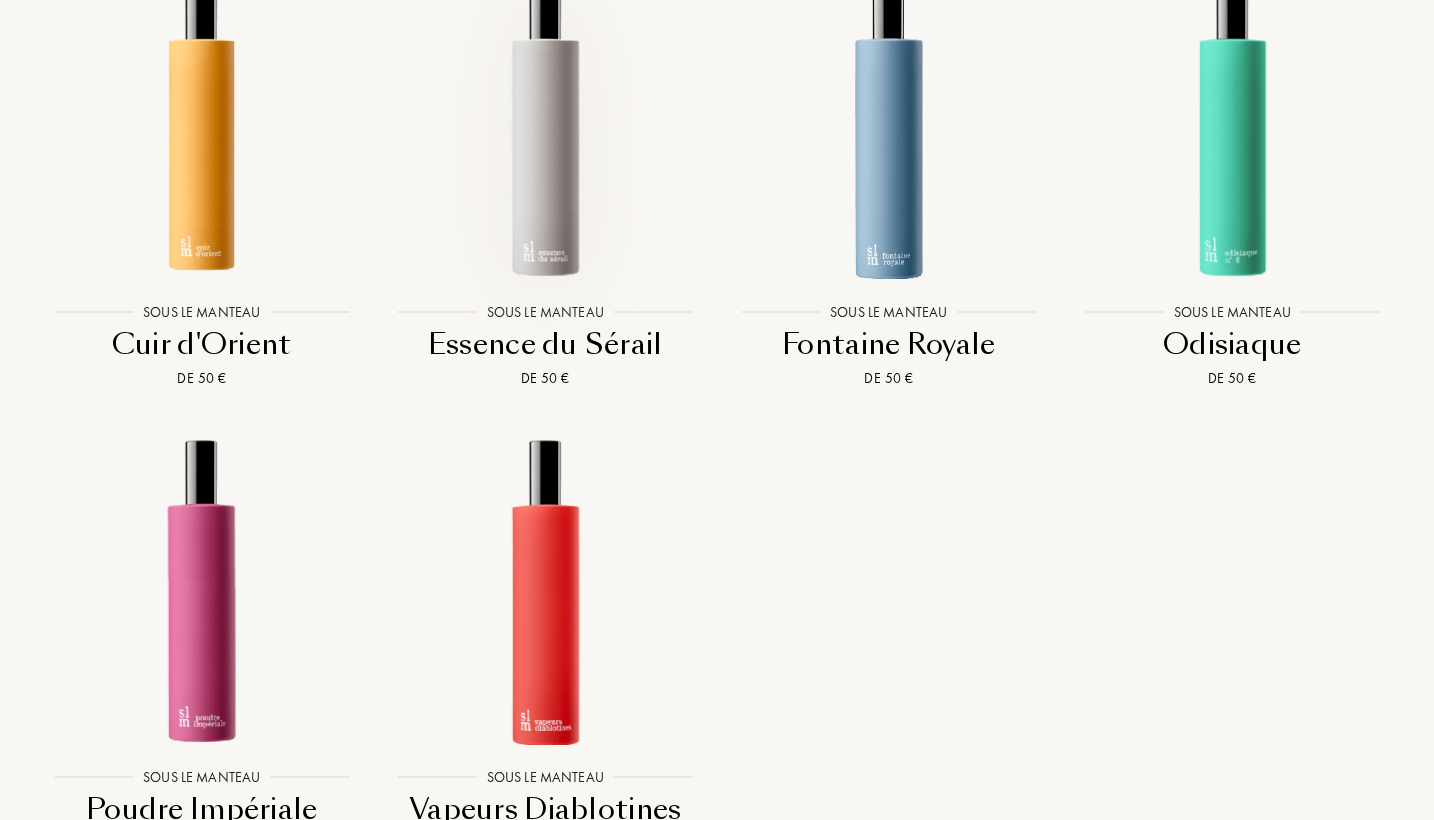 click at bounding box center [545, 124] 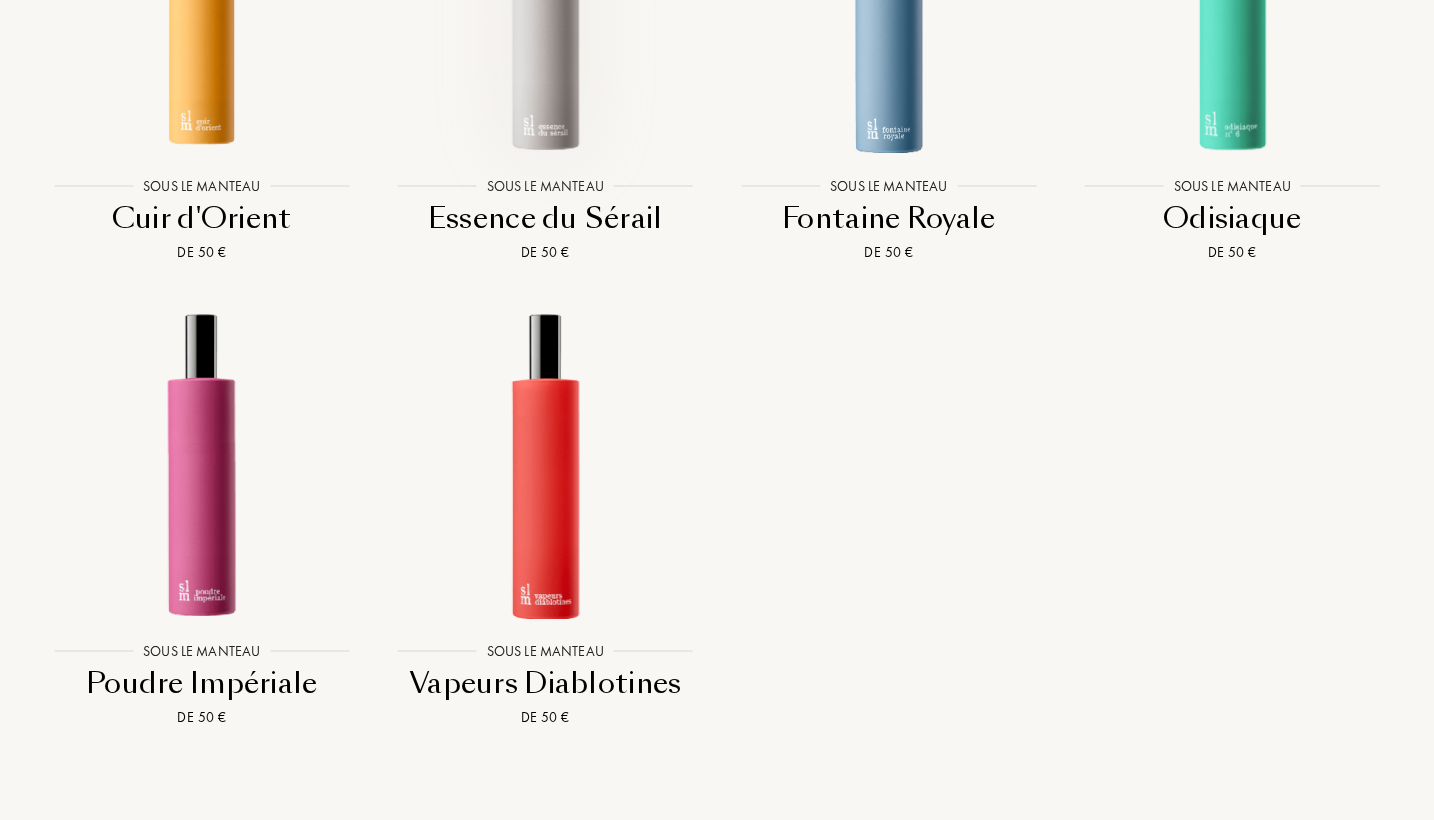 scroll, scrollTop: 1783, scrollLeft: 0, axis: vertical 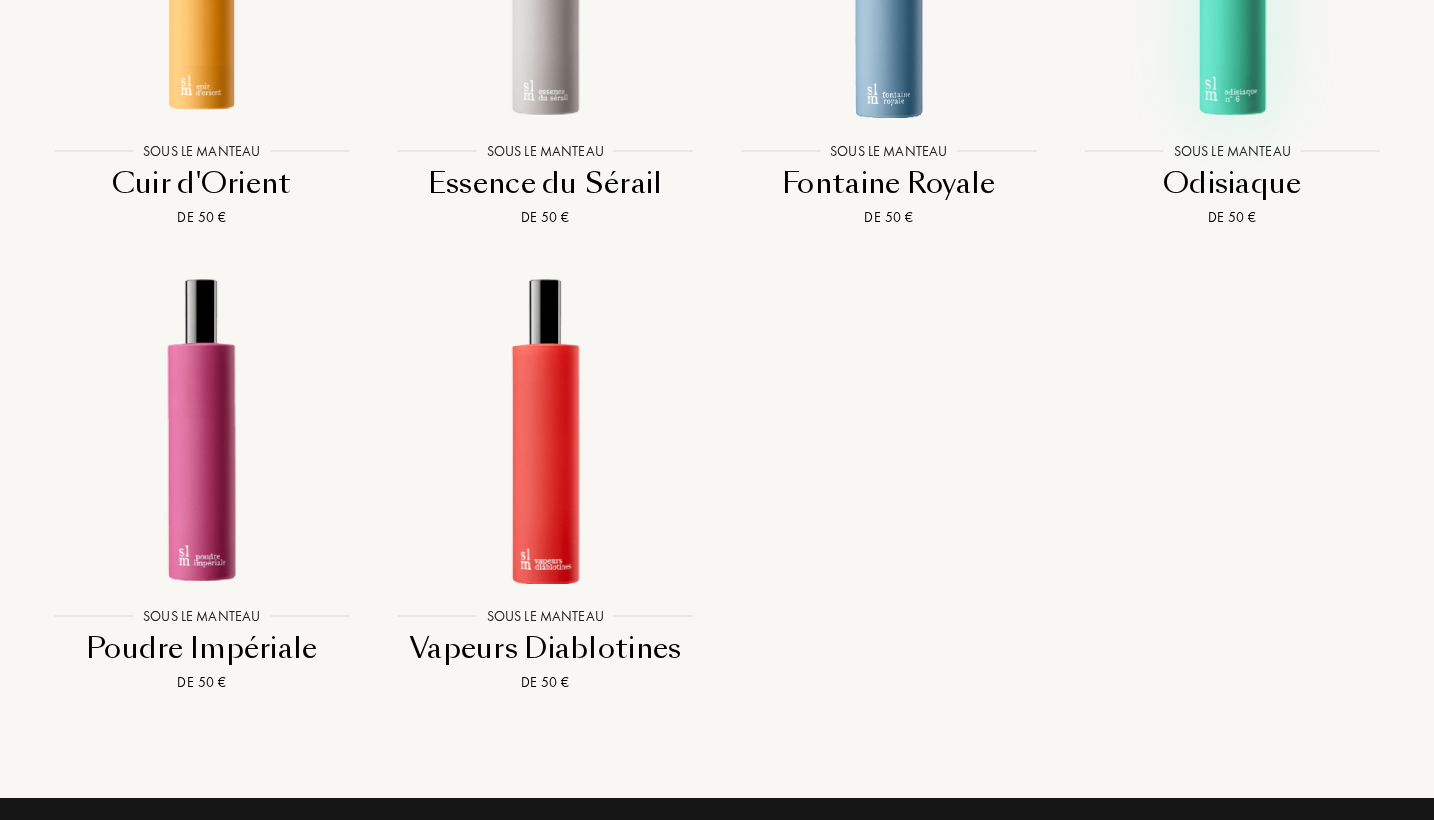 click at bounding box center (1232, -37) 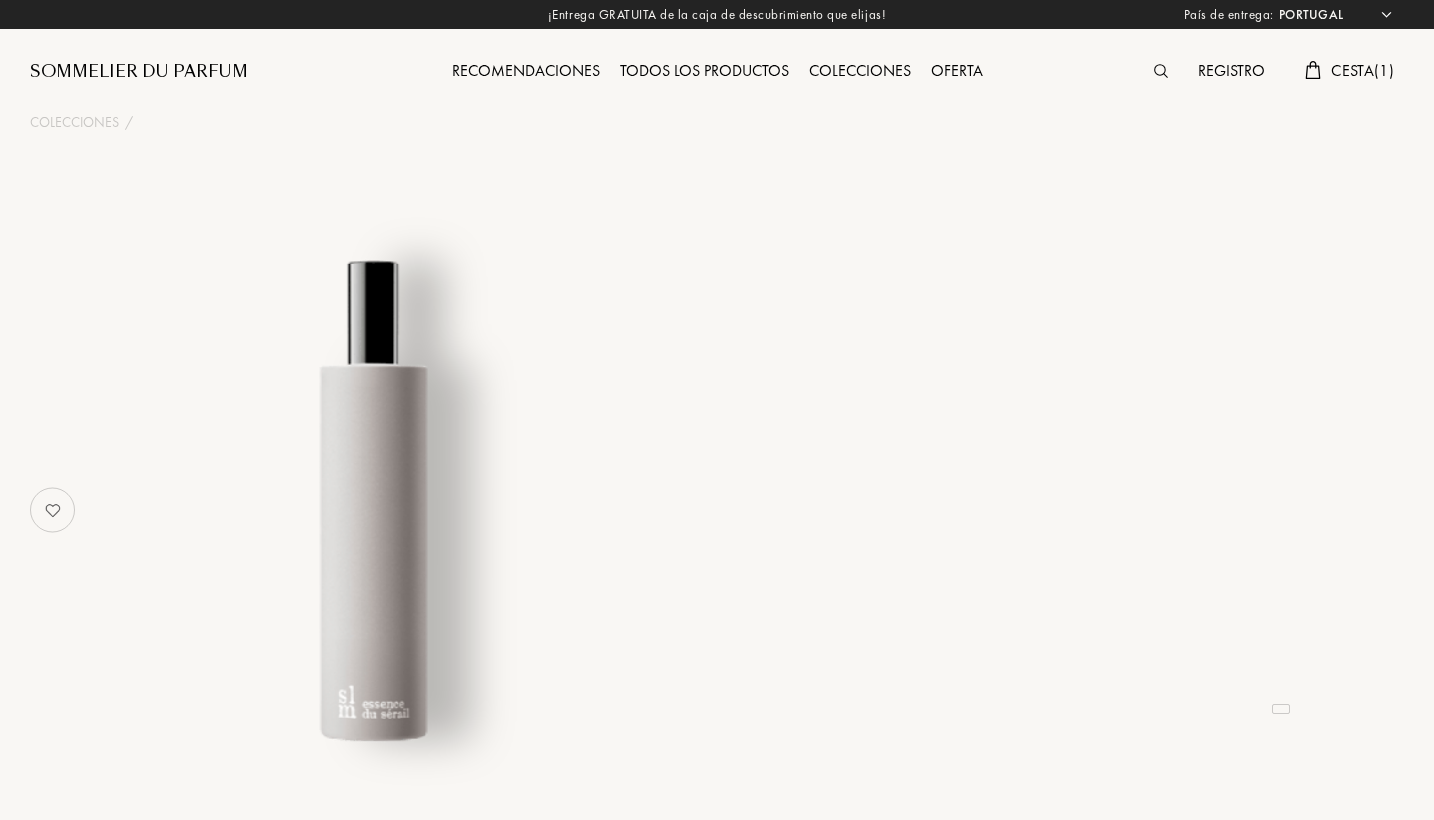 select on "PT" 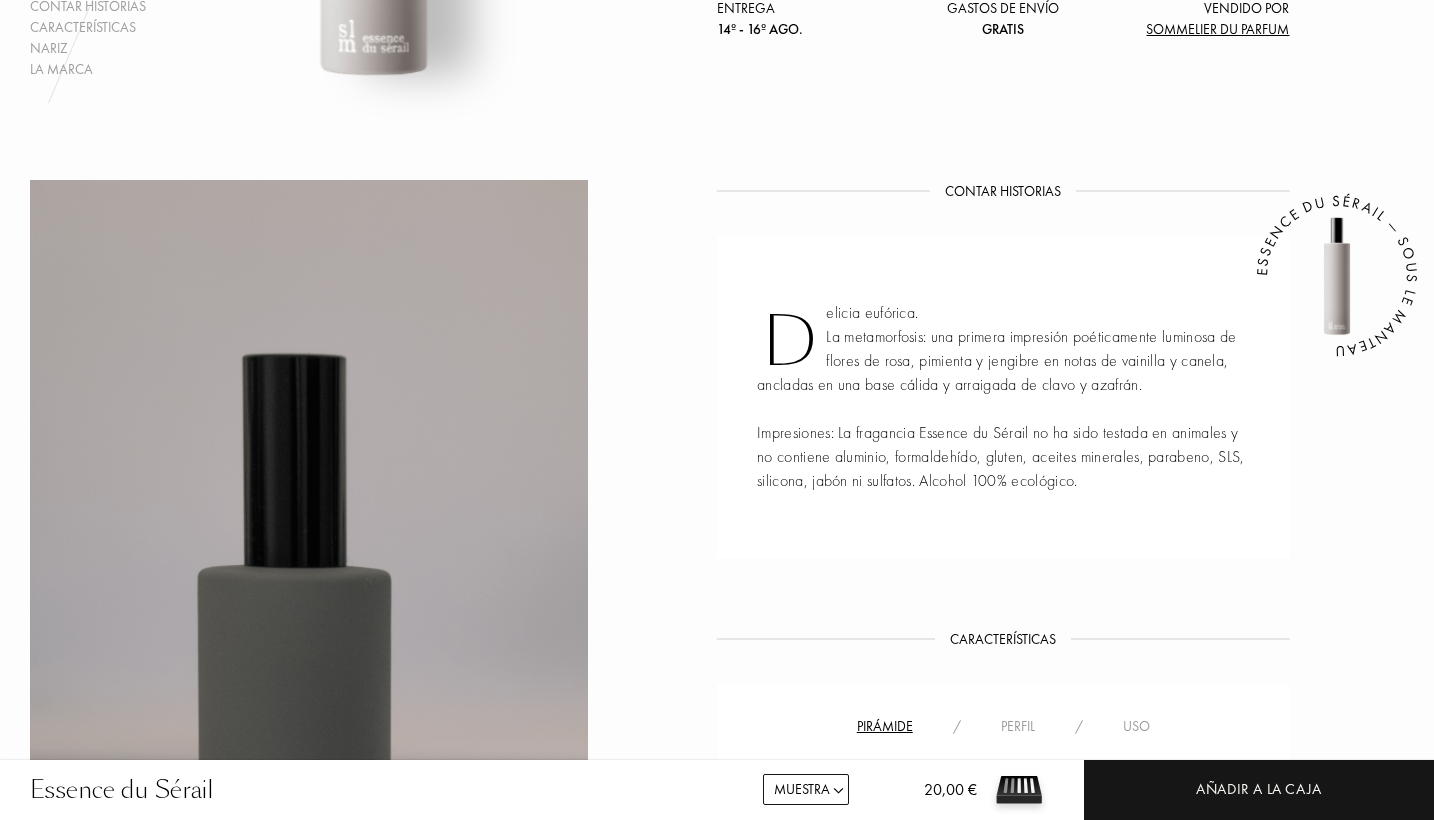 scroll, scrollTop: 667, scrollLeft: 0, axis: vertical 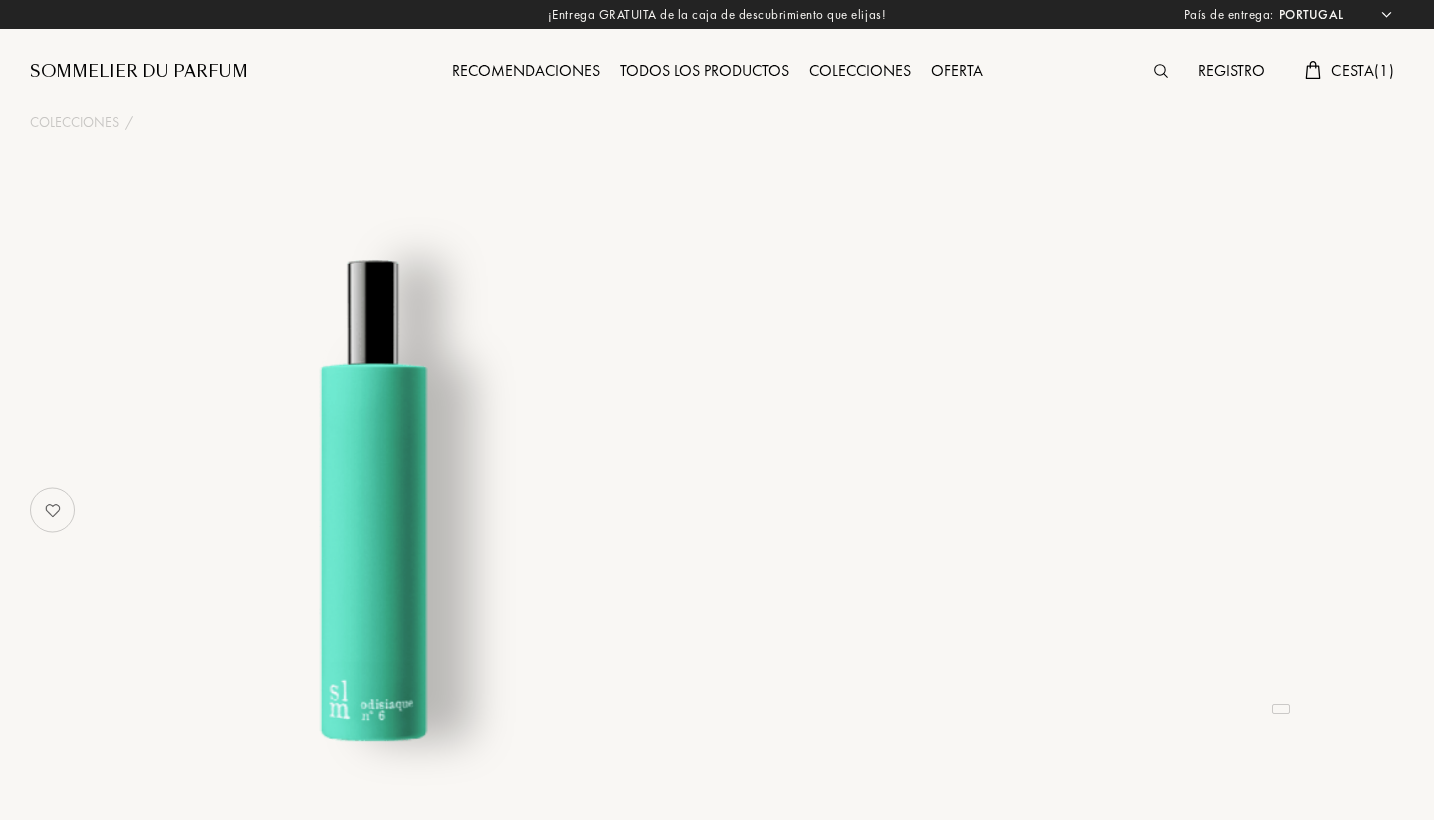 select on "PT" 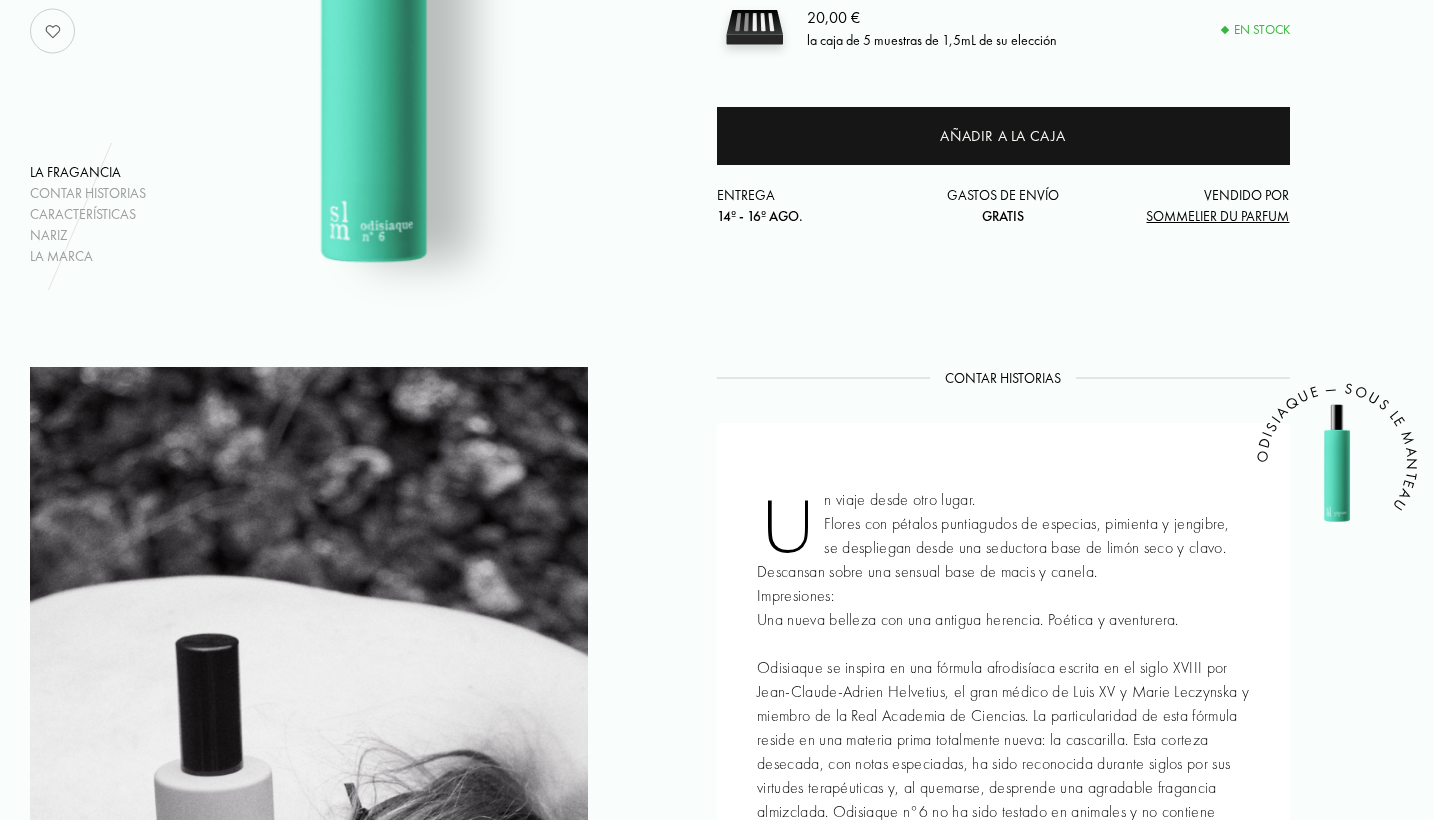 scroll, scrollTop: 415, scrollLeft: 0, axis: vertical 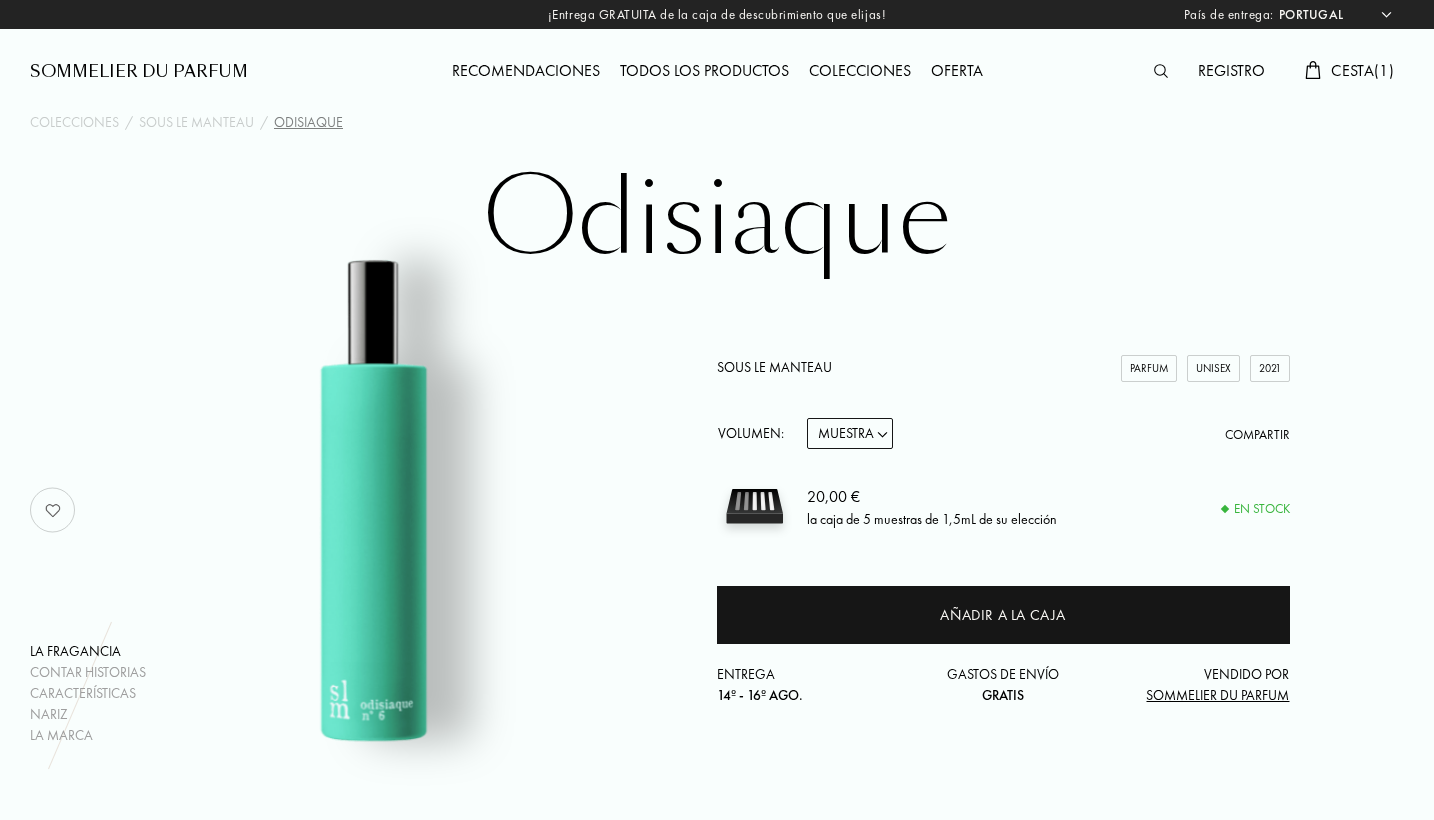 click on "Colecciones" at bounding box center [860, 72] 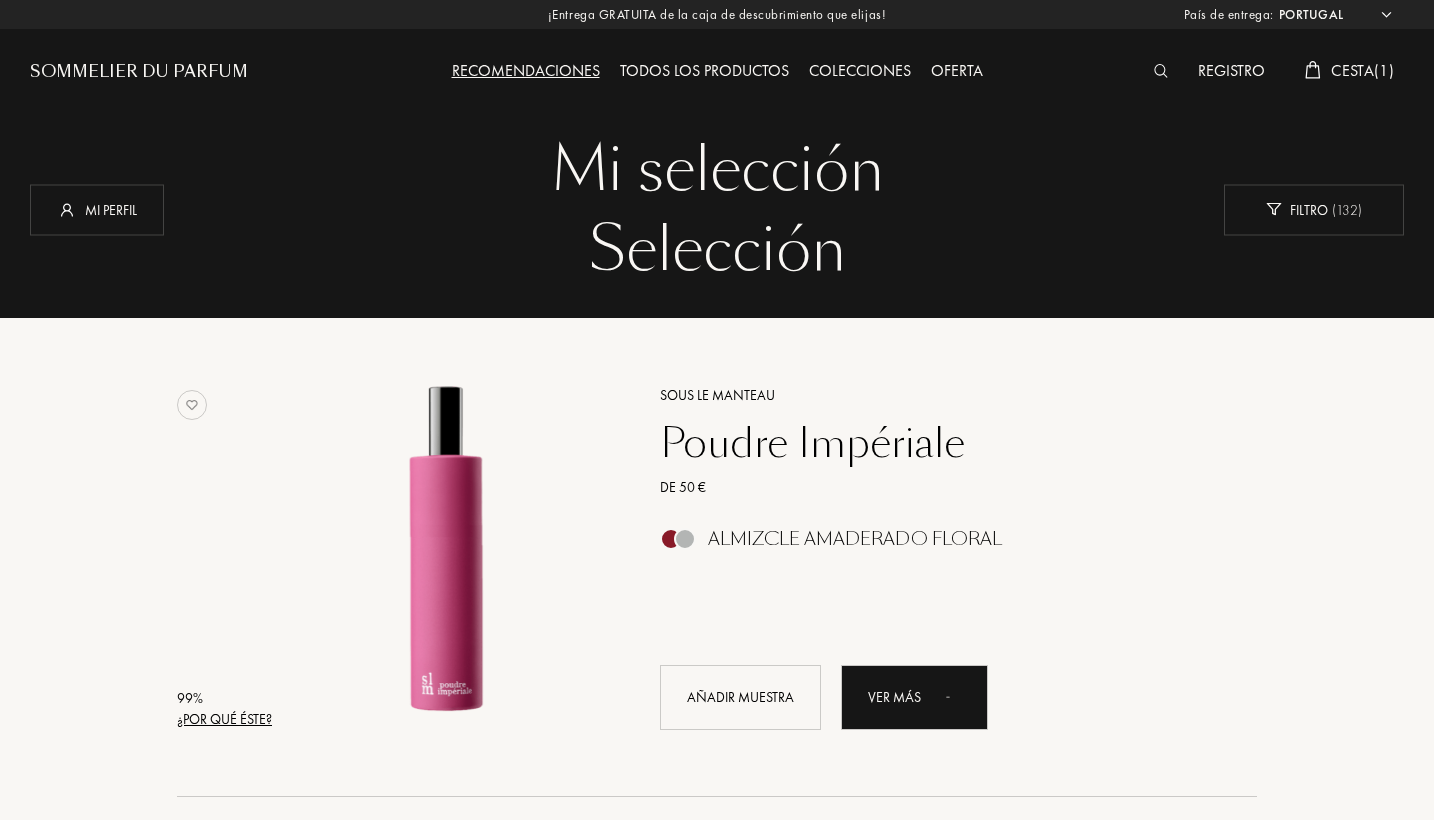 select on "PT" 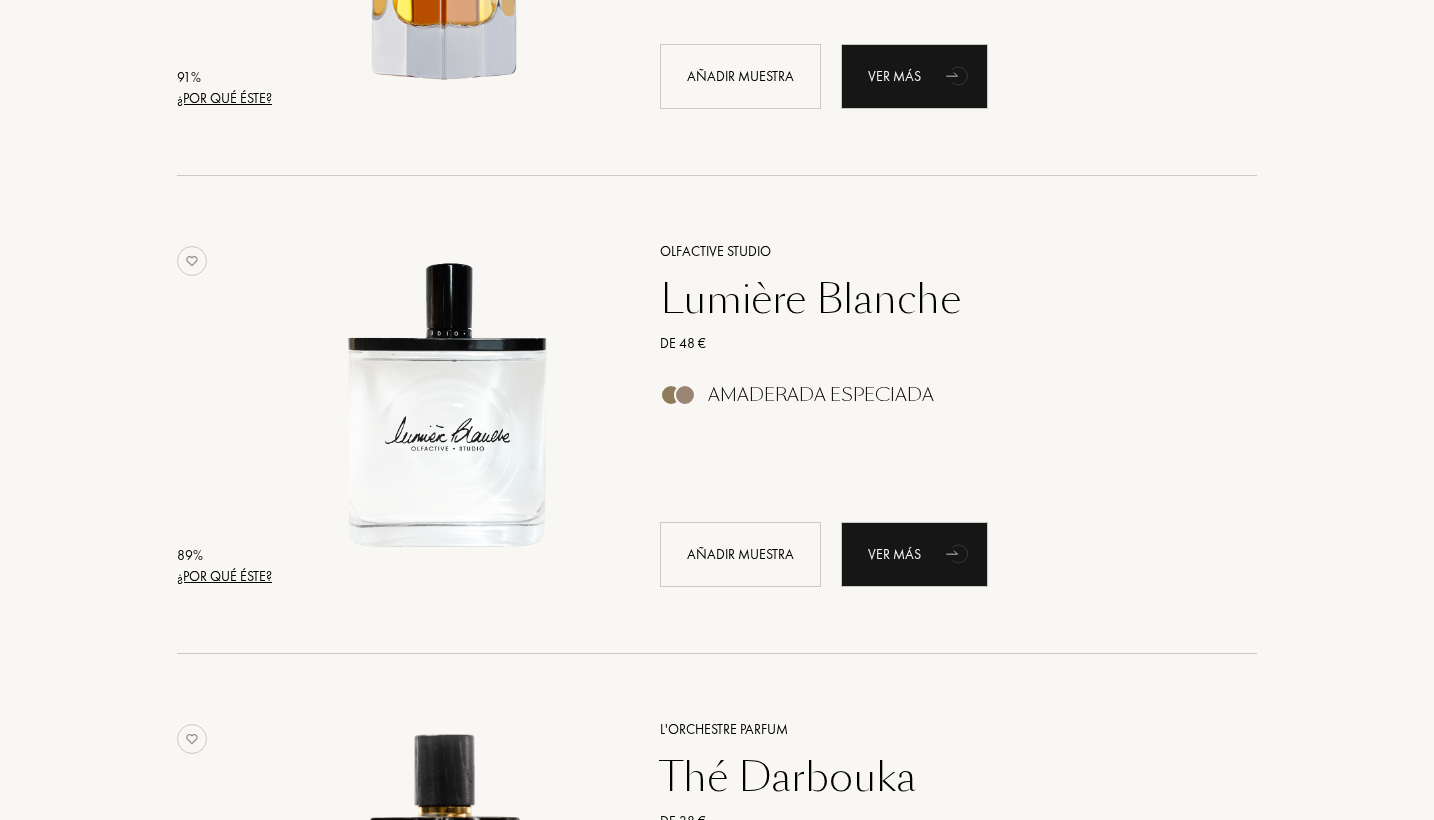 scroll, scrollTop: 1584, scrollLeft: 0, axis: vertical 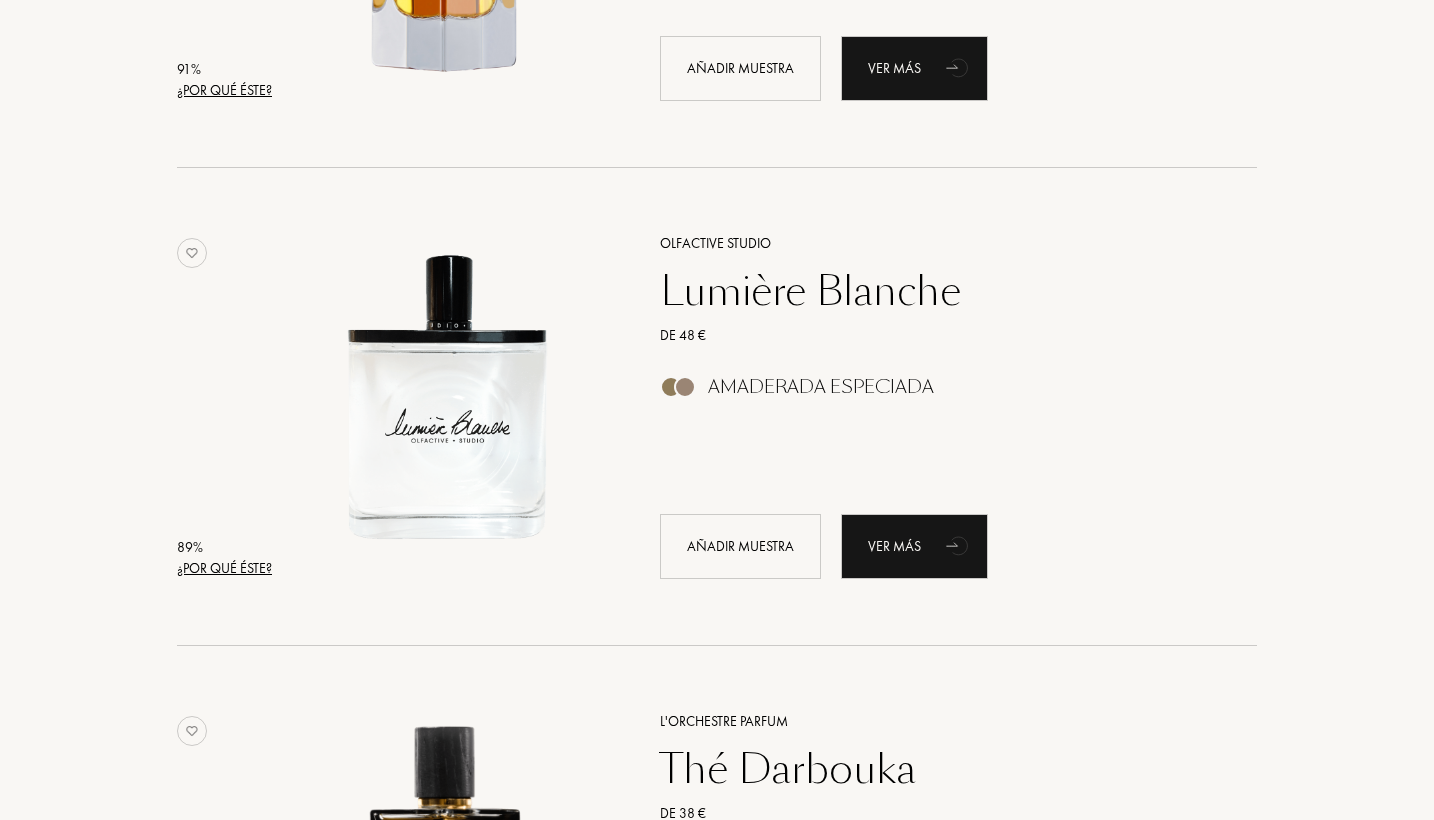 click on "Lumière Blanche" at bounding box center [936, 291] 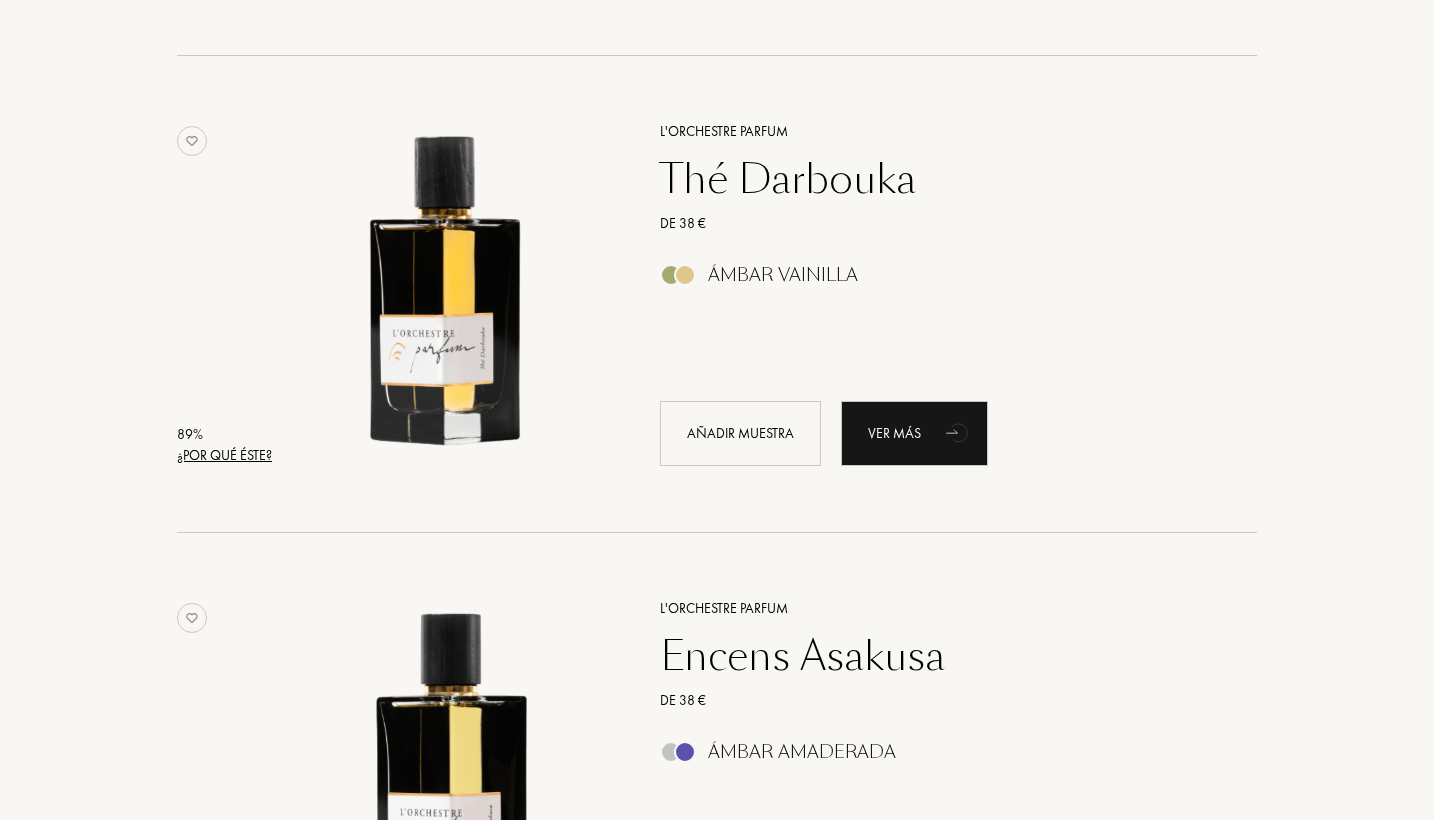 scroll, scrollTop: 2138, scrollLeft: 0, axis: vertical 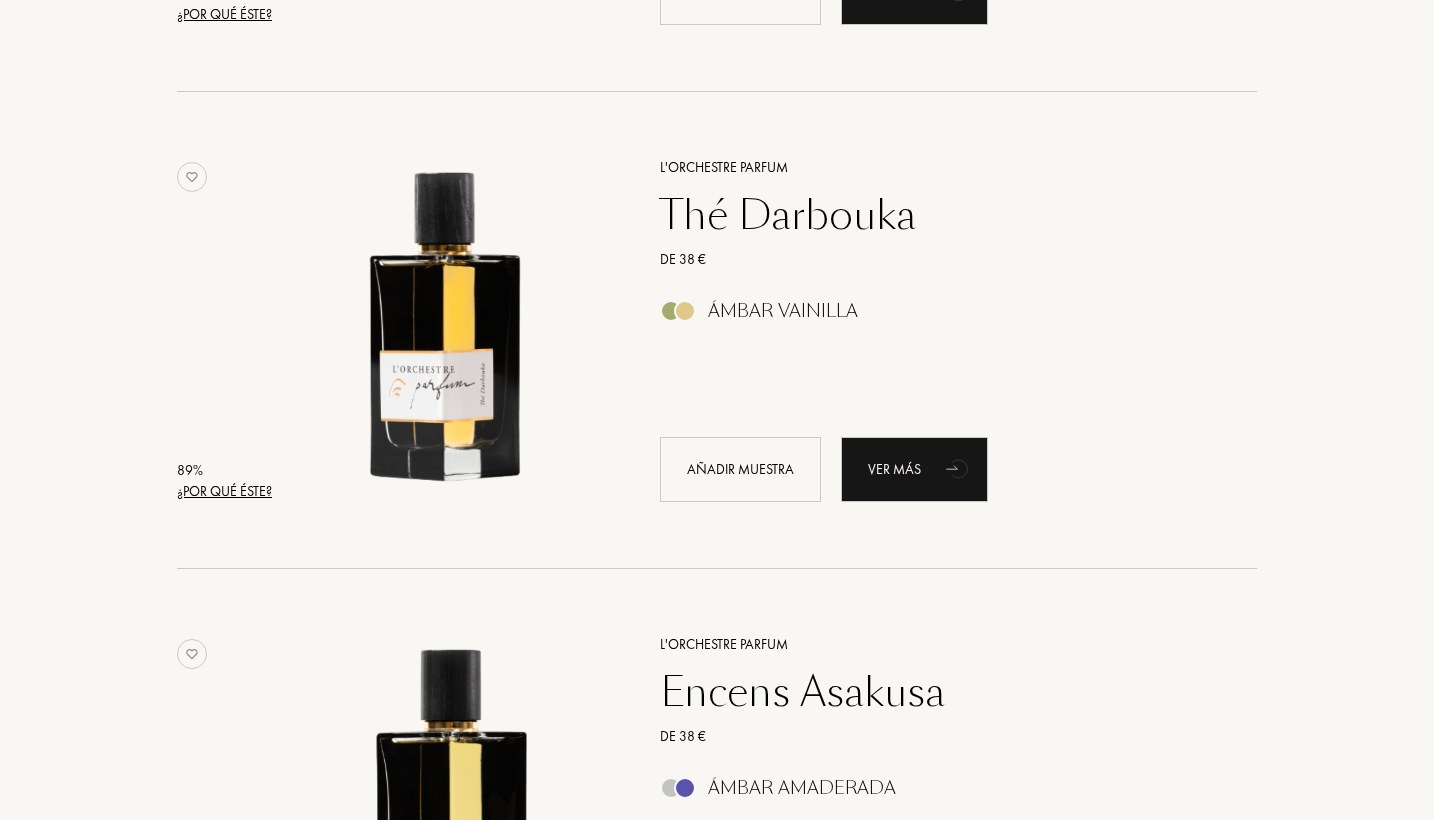 click on "Thé Darbouka" at bounding box center [936, 215] 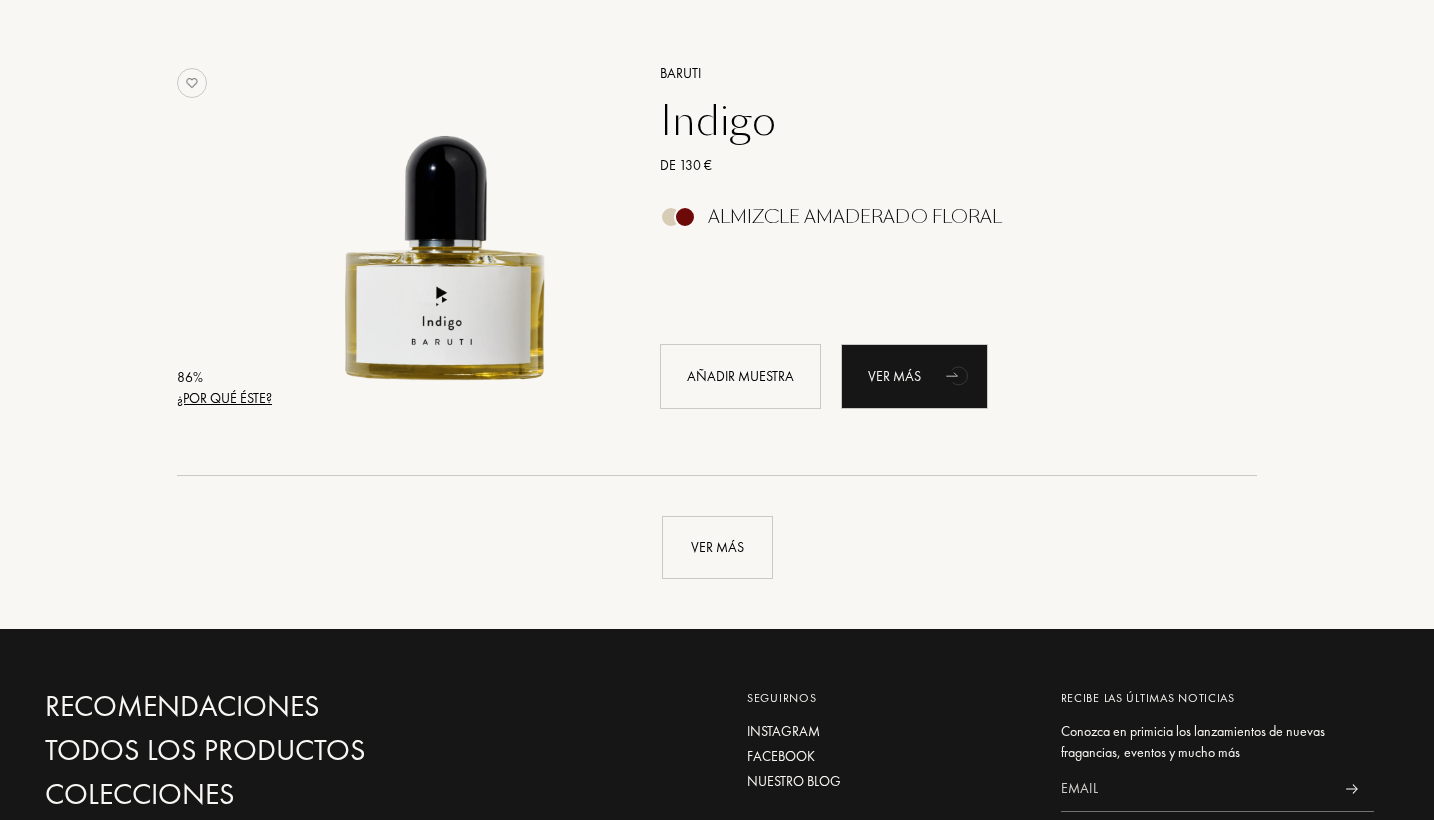 scroll, scrollTop: 4562, scrollLeft: 0, axis: vertical 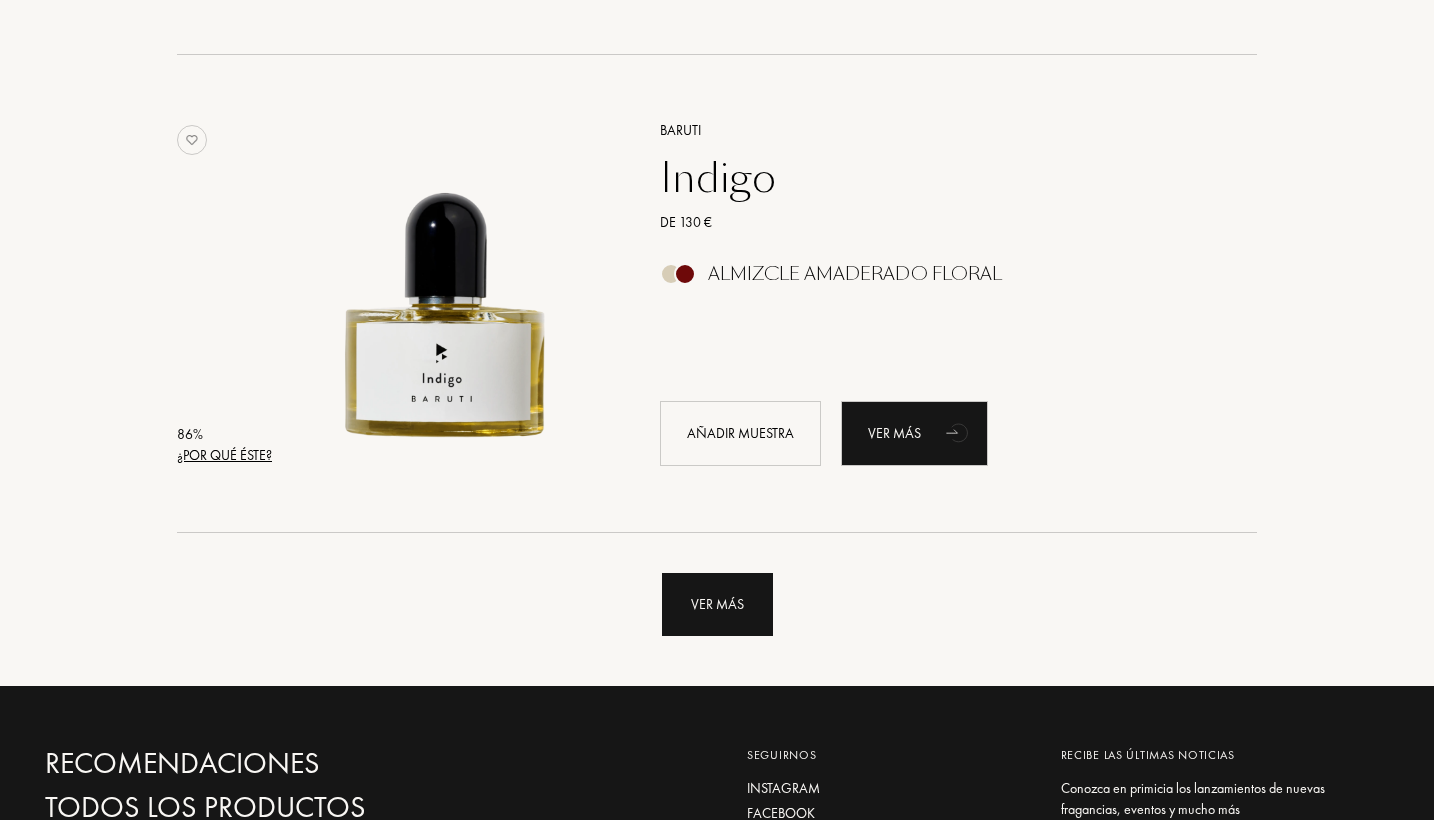 click on "Ver más" at bounding box center (717, 604) 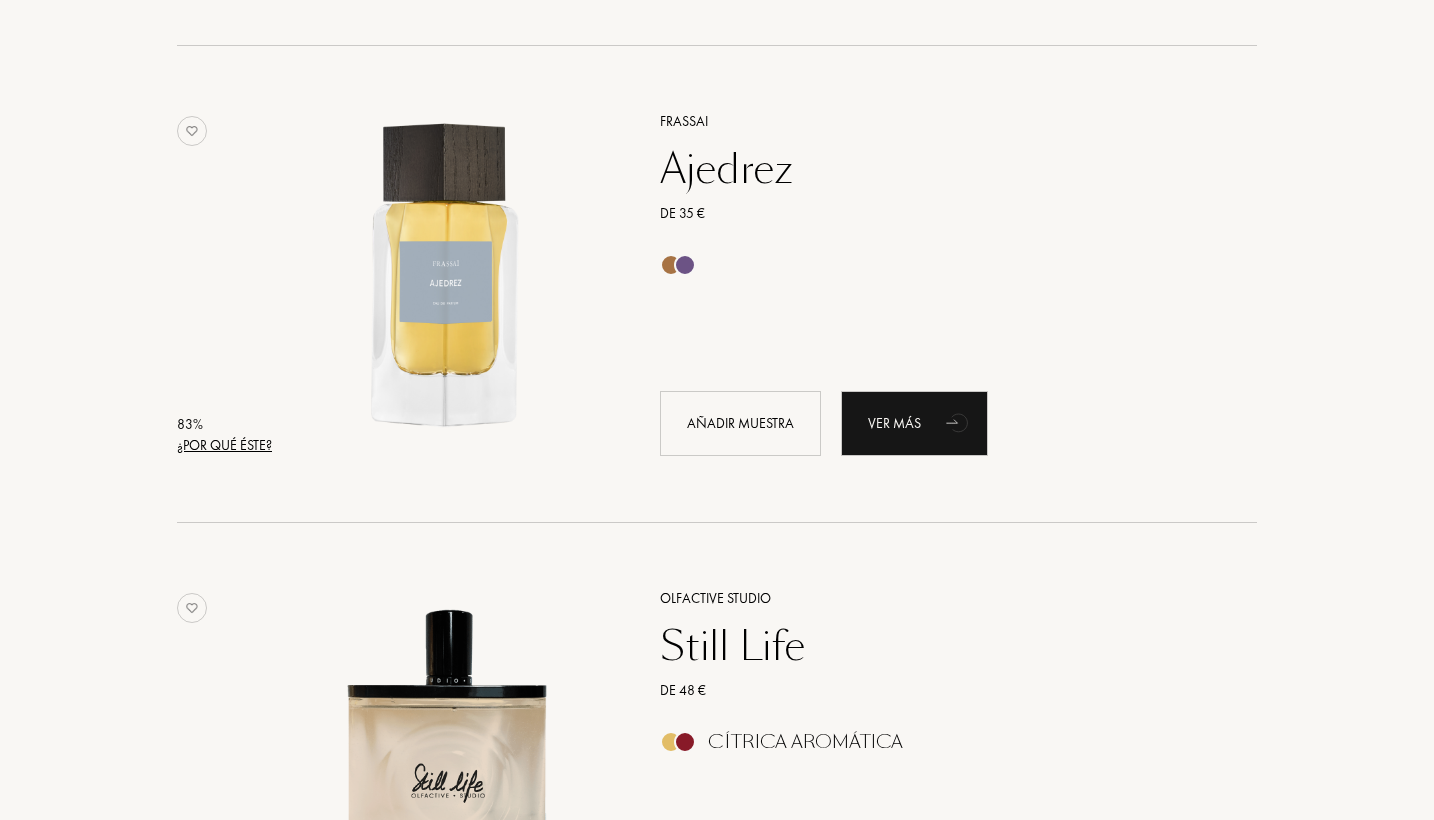scroll, scrollTop: 6082, scrollLeft: 0, axis: vertical 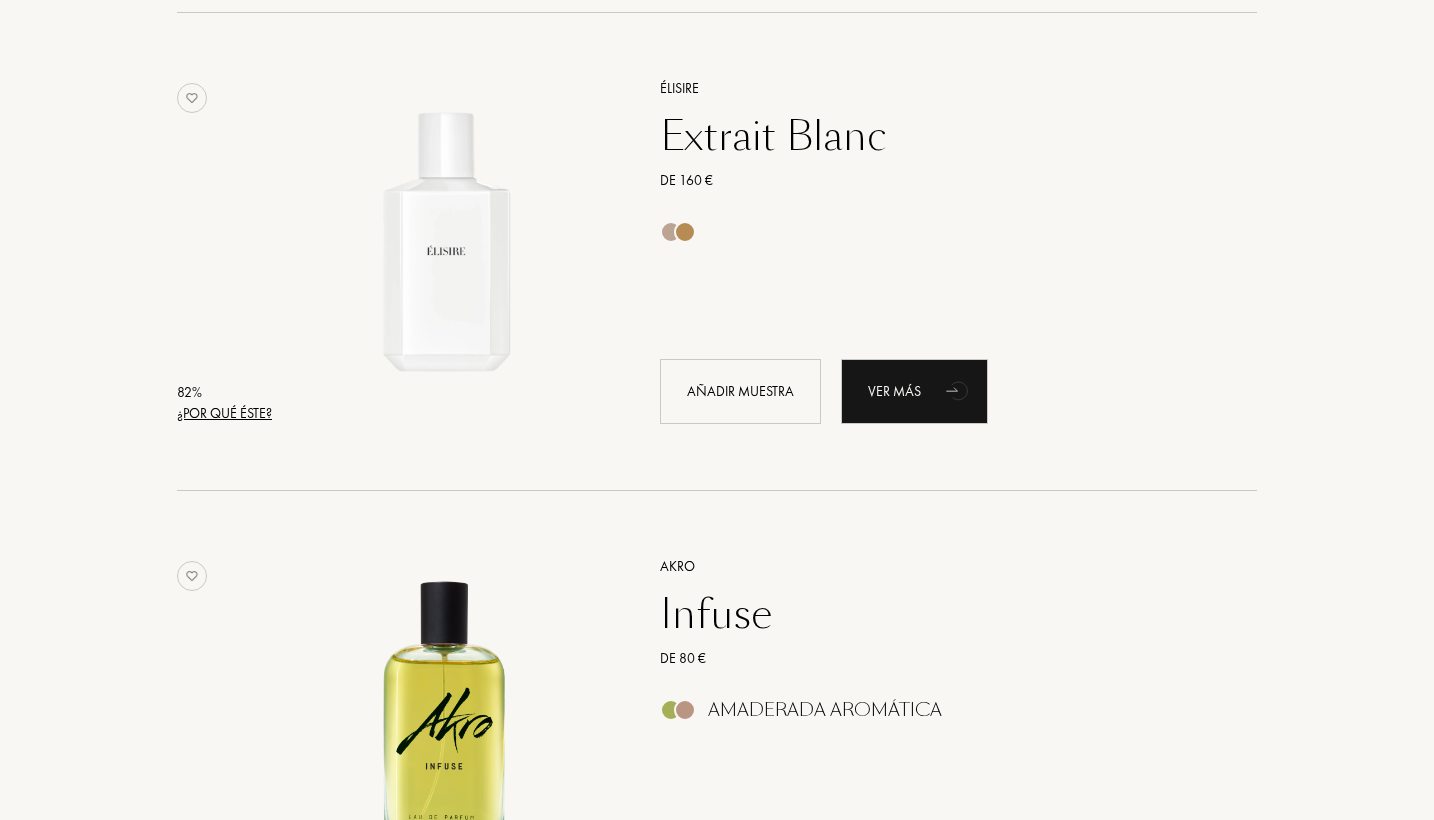 click on "Extrait Blanc" at bounding box center [936, 136] 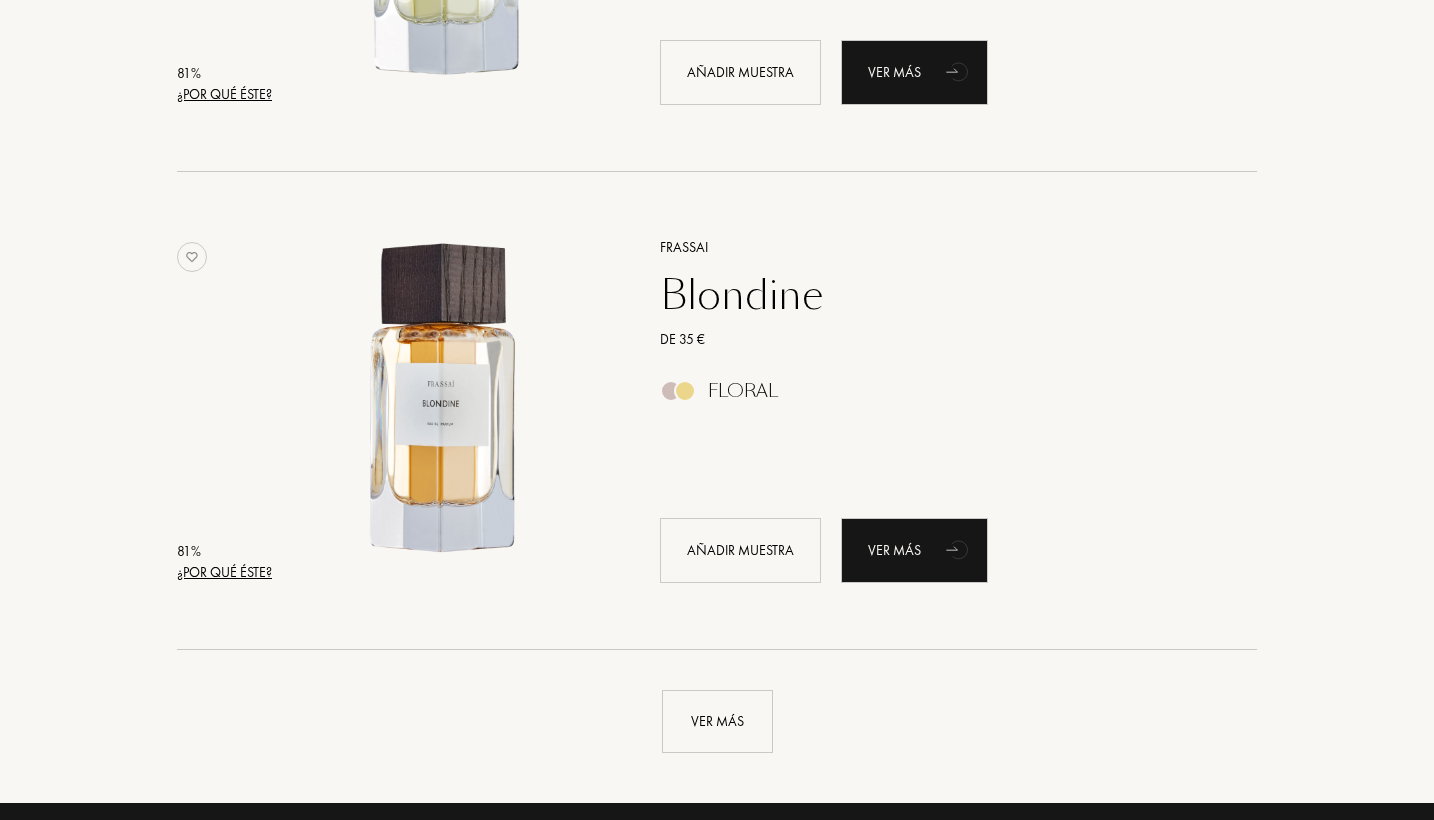 scroll, scrollTop: 9258, scrollLeft: 0, axis: vertical 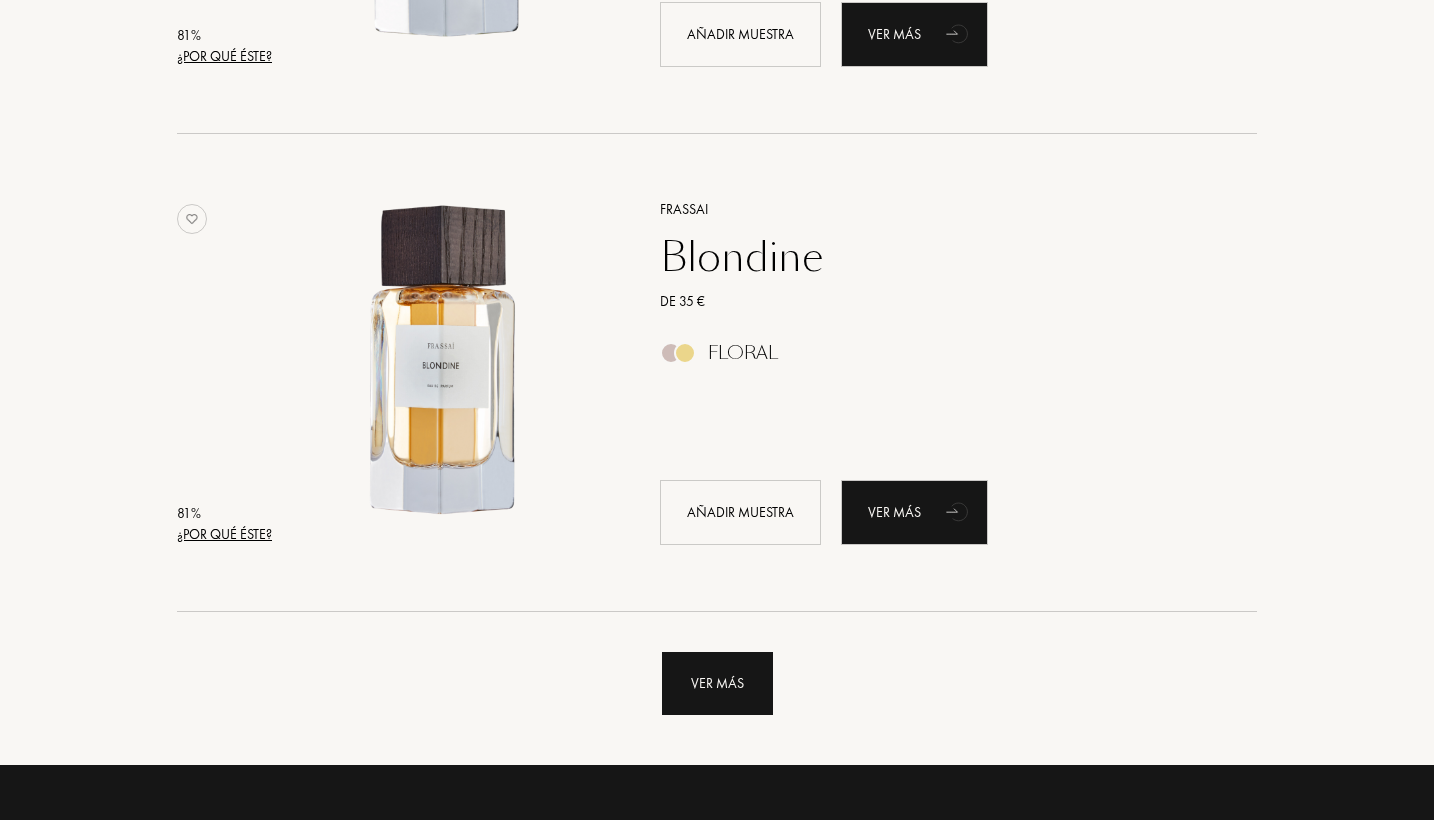 click on "Ver más" at bounding box center (717, 683) 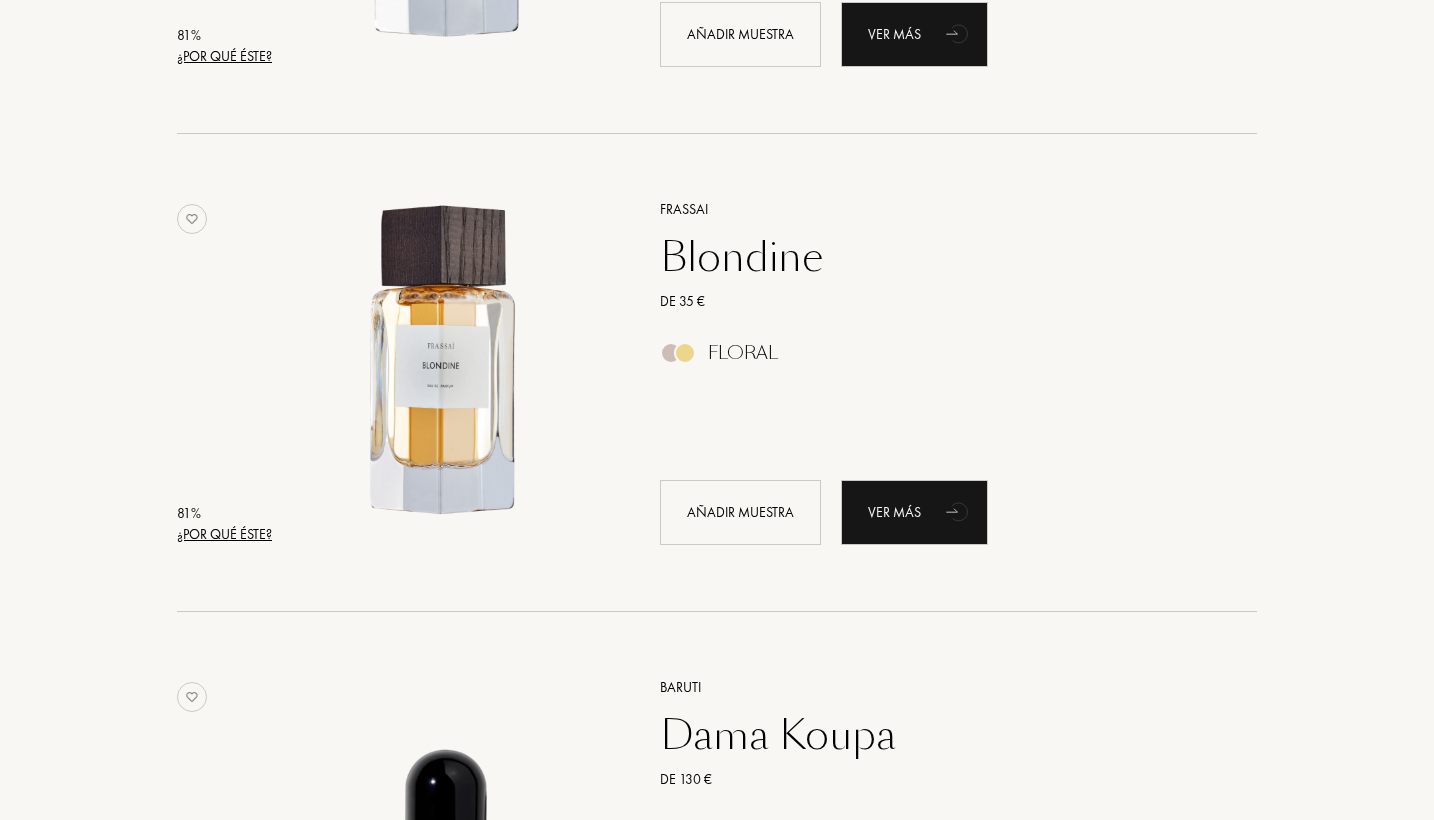 click on "Blondine" at bounding box center (936, 257) 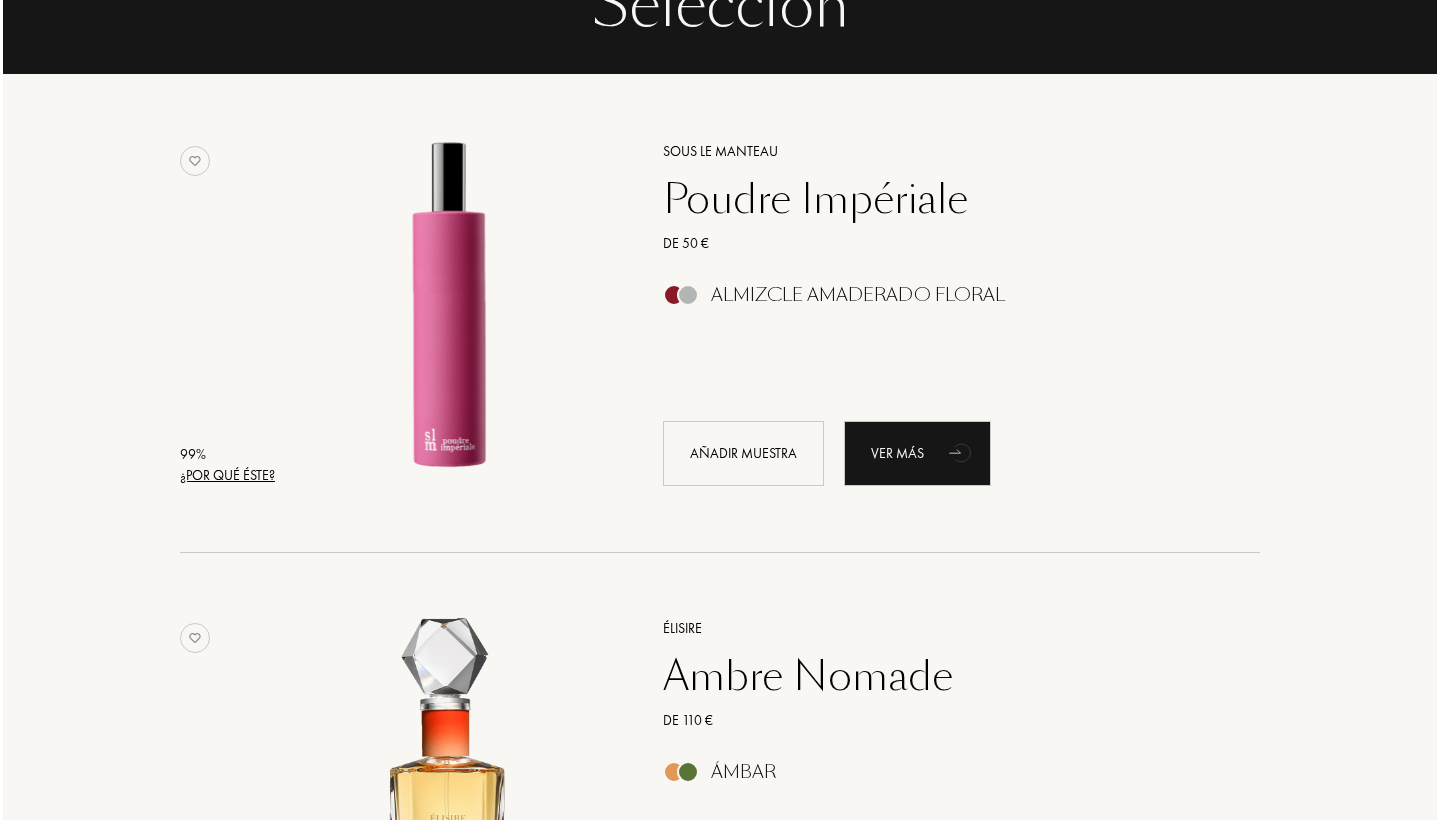 scroll, scrollTop: 94, scrollLeft: 0, axis: vertical 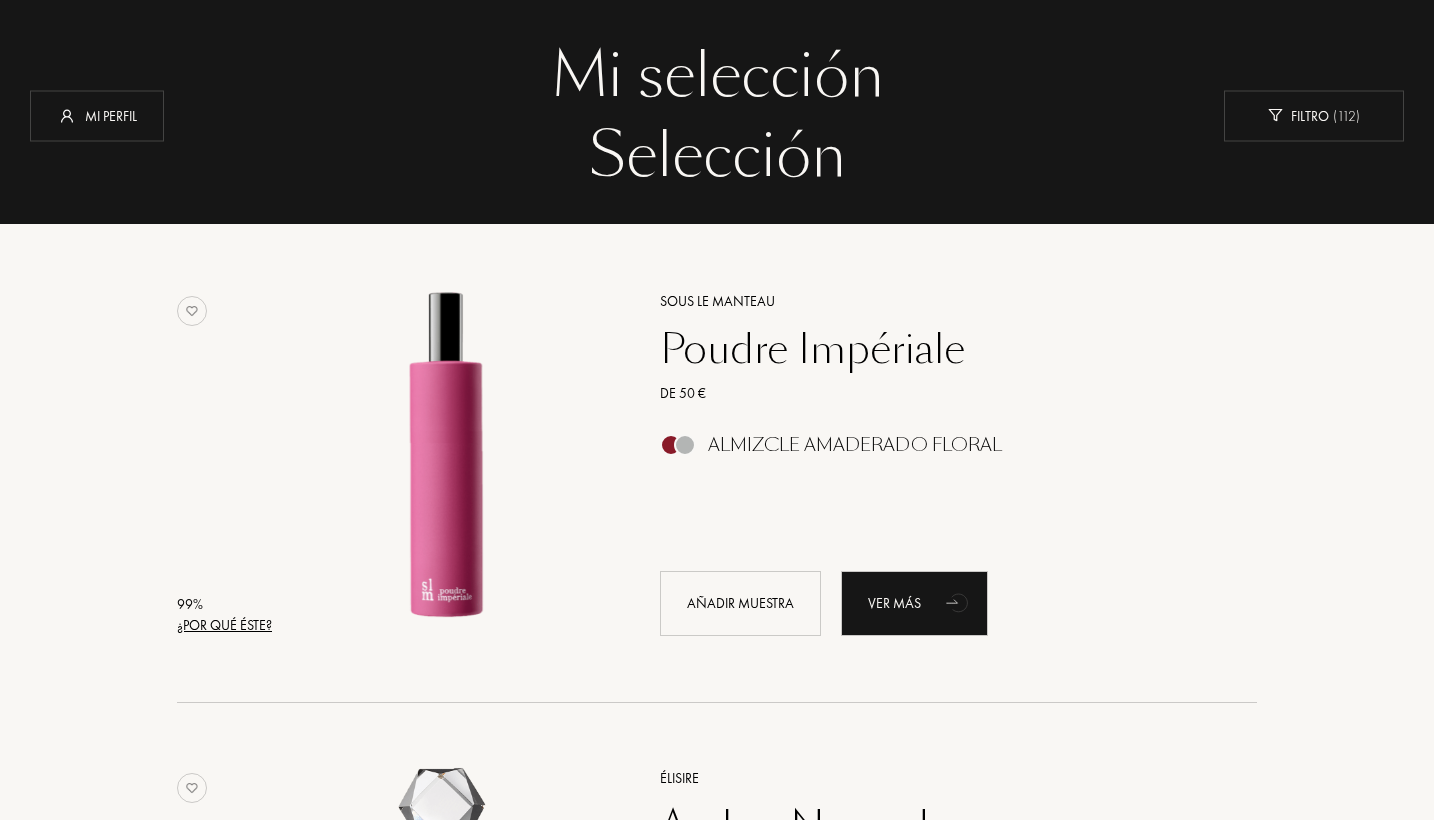 click on "Poudre Impériale" at bounding box center [936, 349] 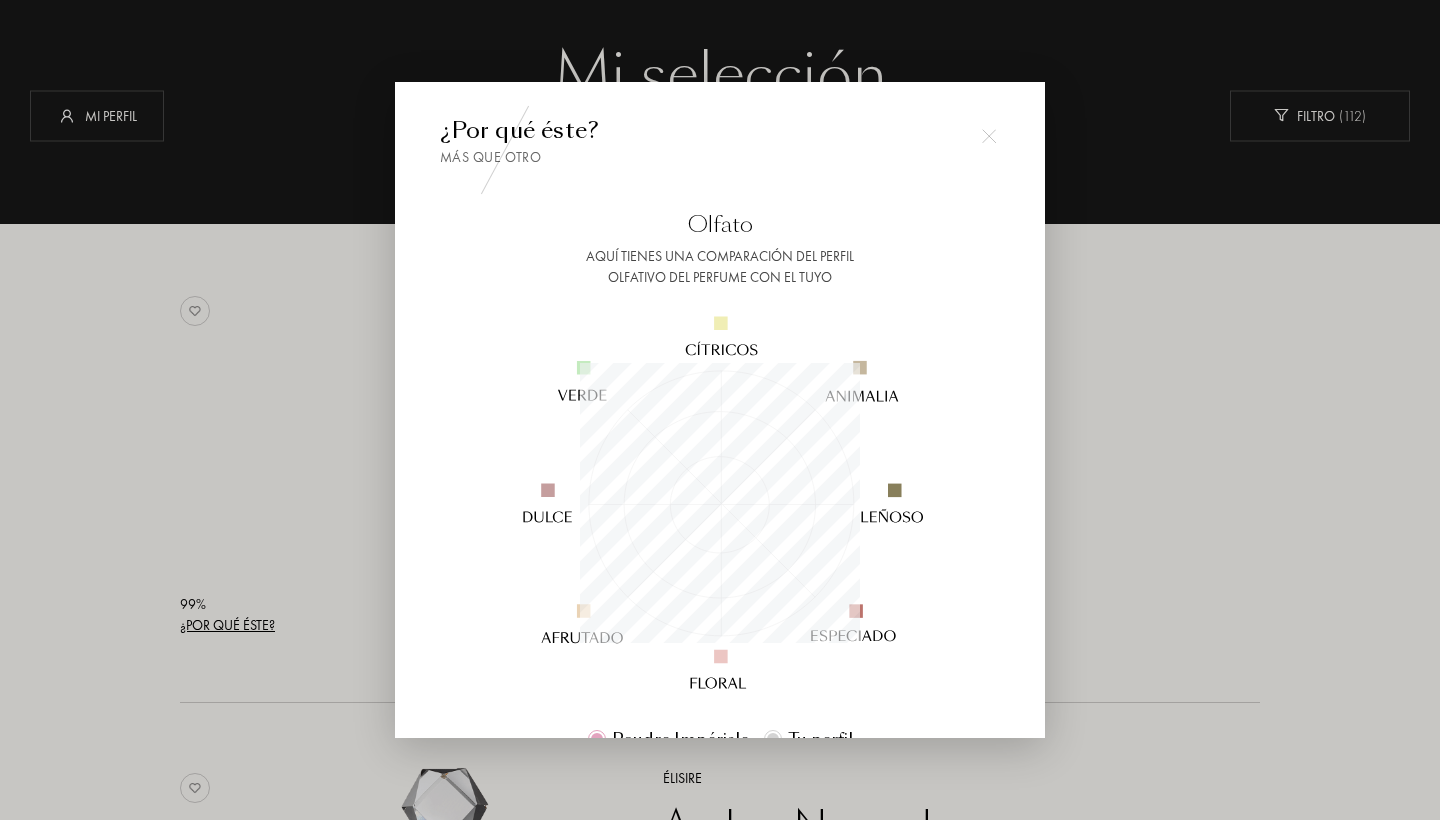 scroll, scrollTop: 999720, scrollLeft: 999720, axis: both 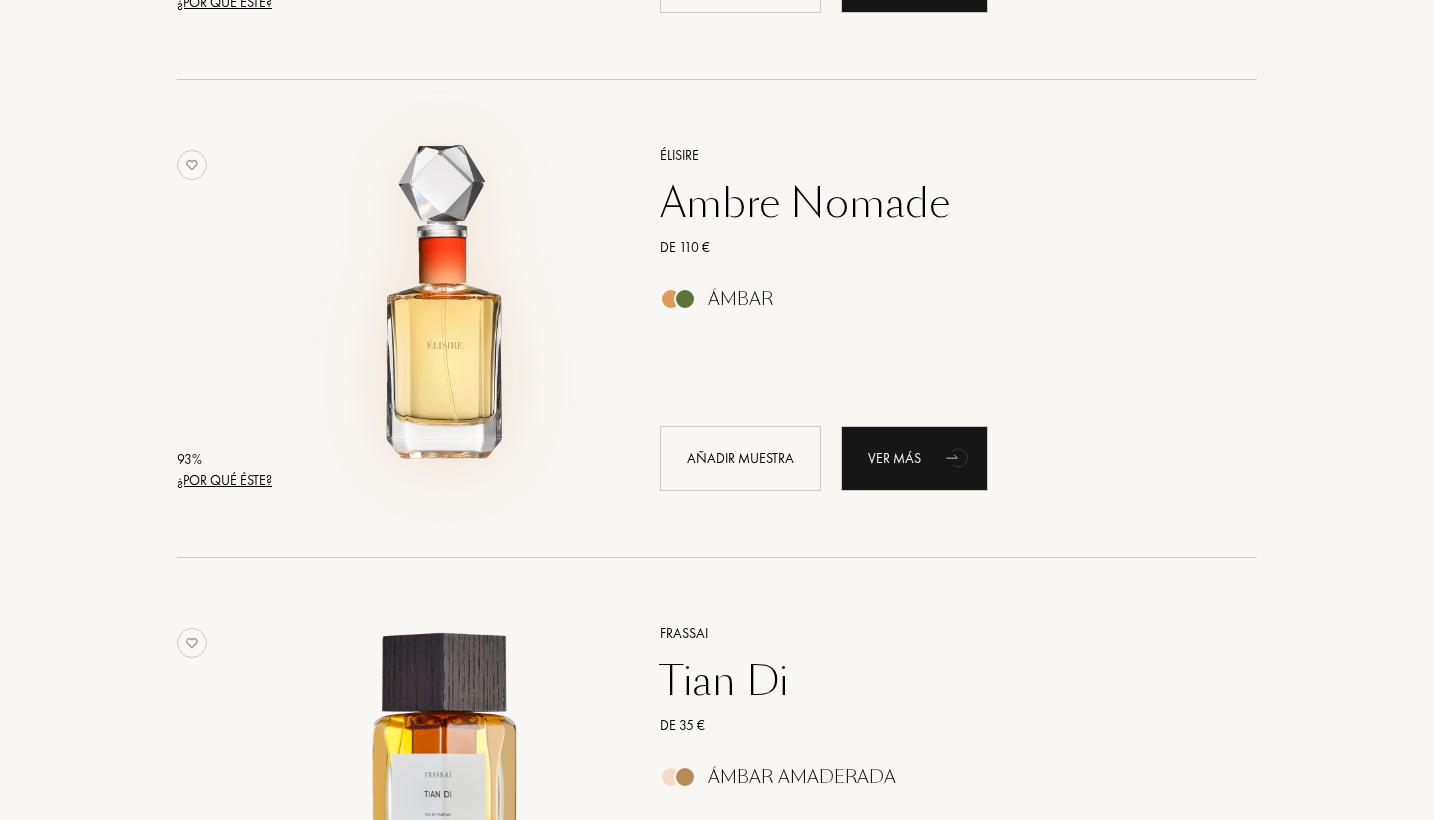 click at bounding box center (446, 308) 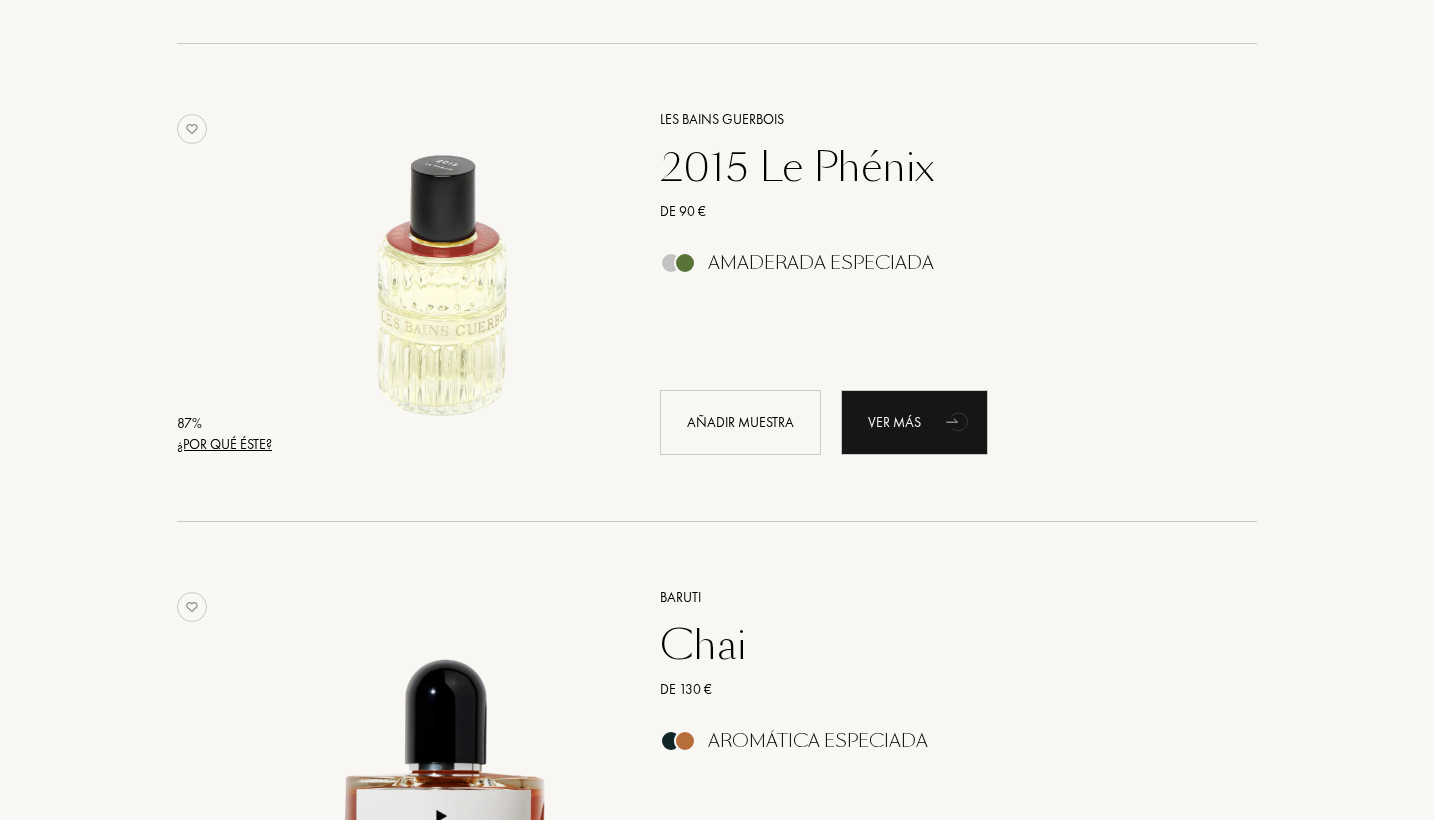 scroll, scrollTop: 3630, scrollLeft: 0, axis: vertical 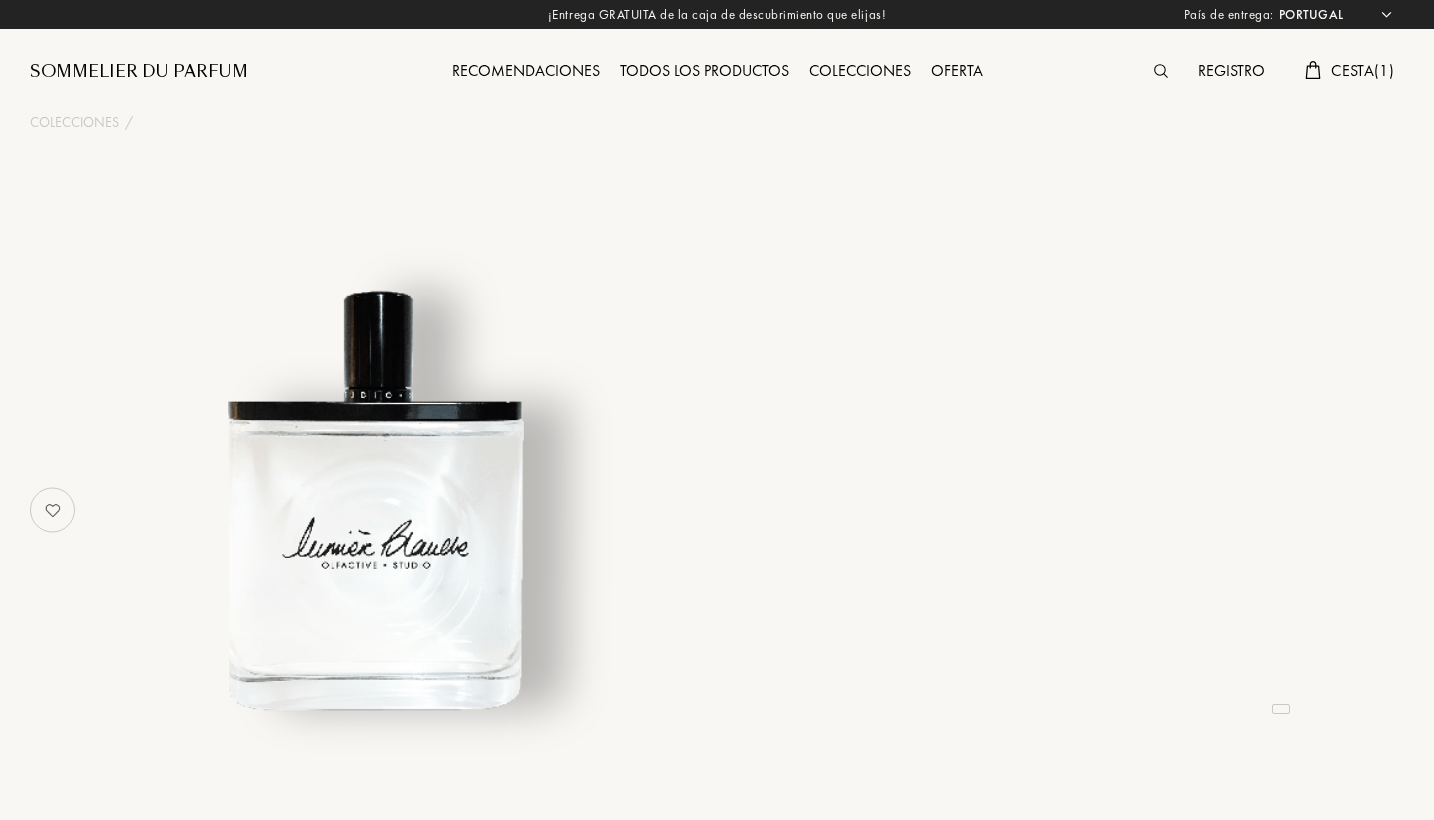 select on "PT" 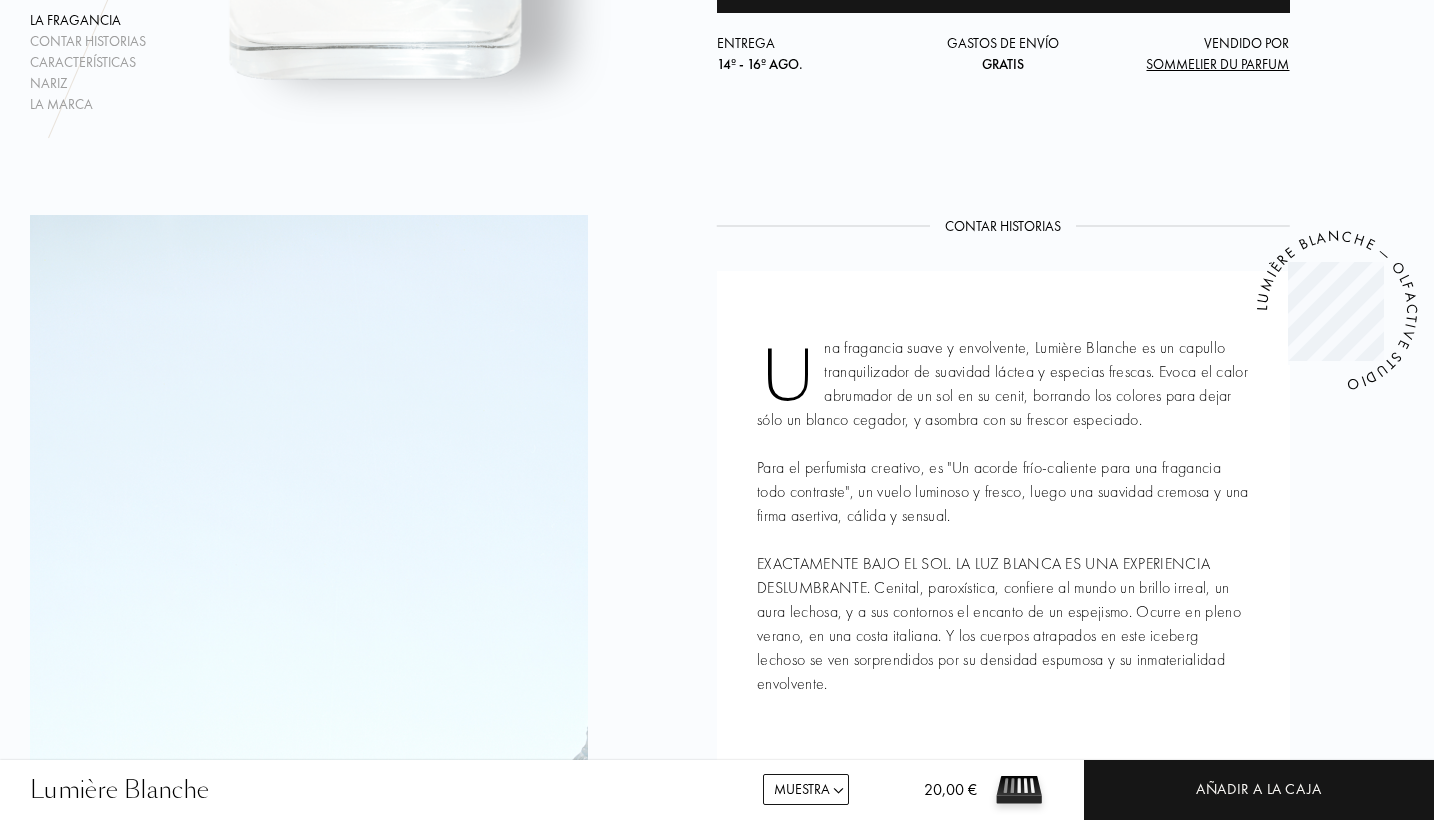 scroll, scrollTop: 614, scrollLeft: 0, axis: vertical 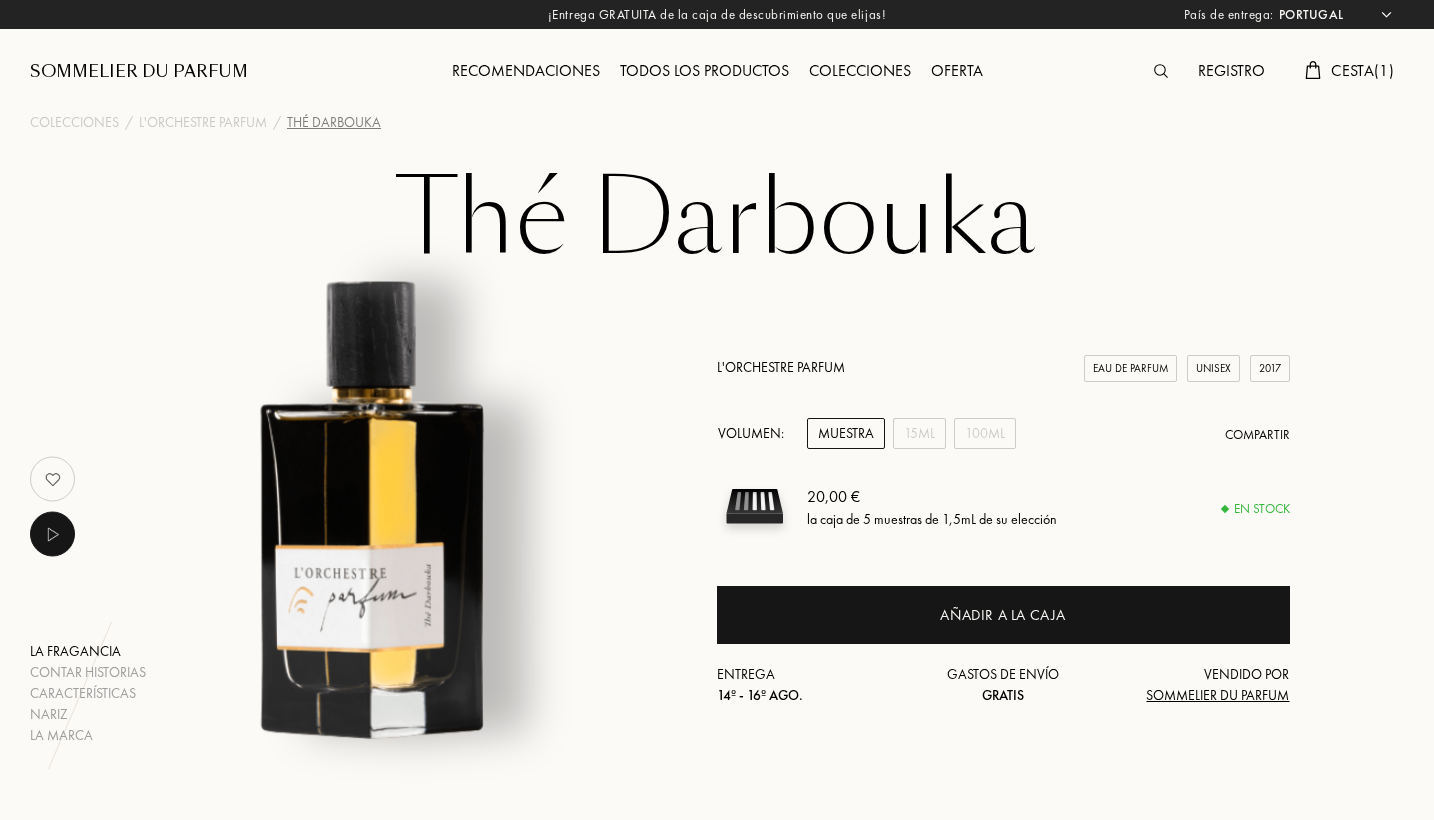 select on "PT" 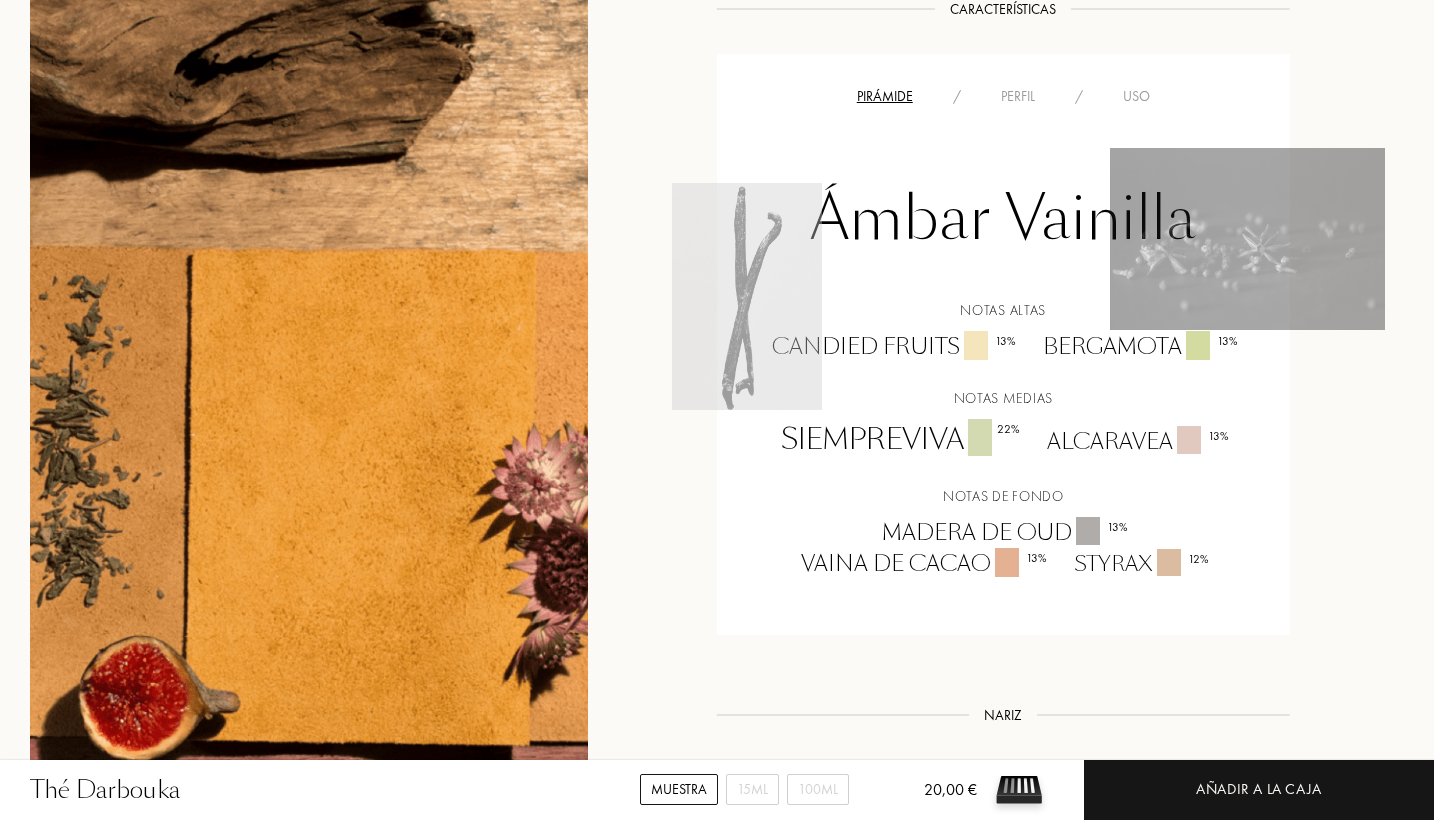 scroll, scrollTop: 1491, scrollLeft: 0, axis: vertical 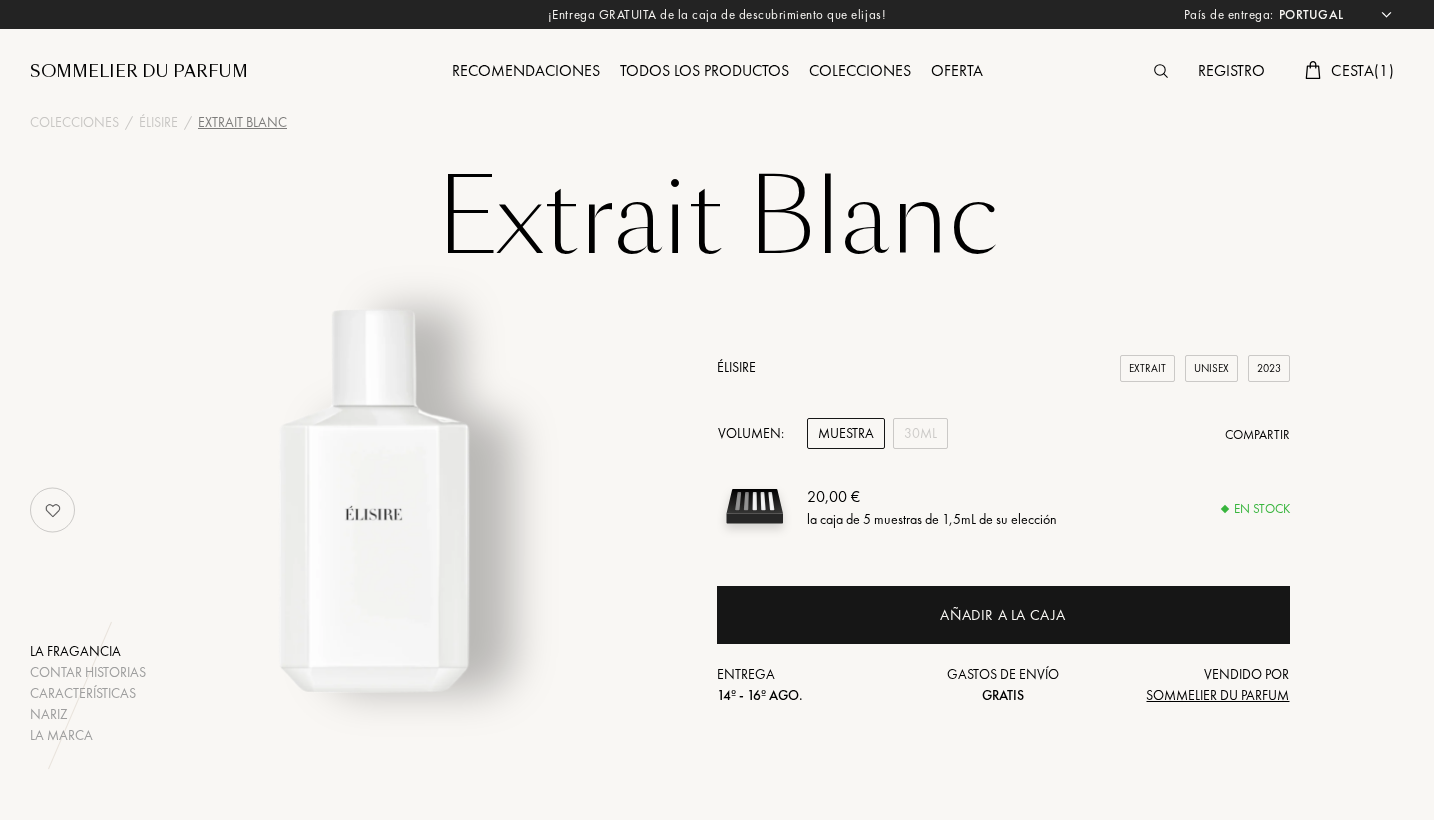 select on "PT" 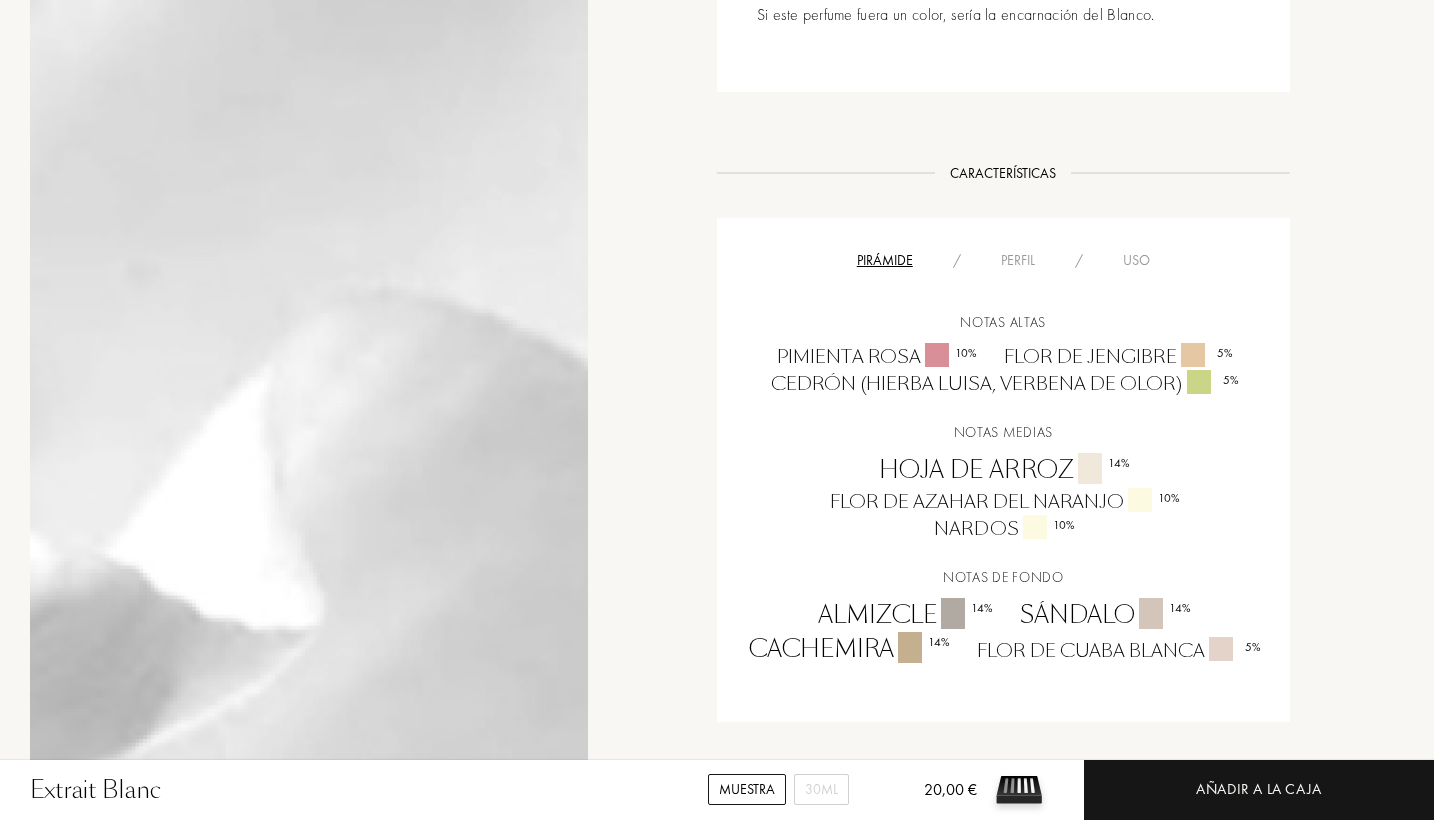scroll, scrollTop: 1196, scrollLeft: 0, axis: vertical 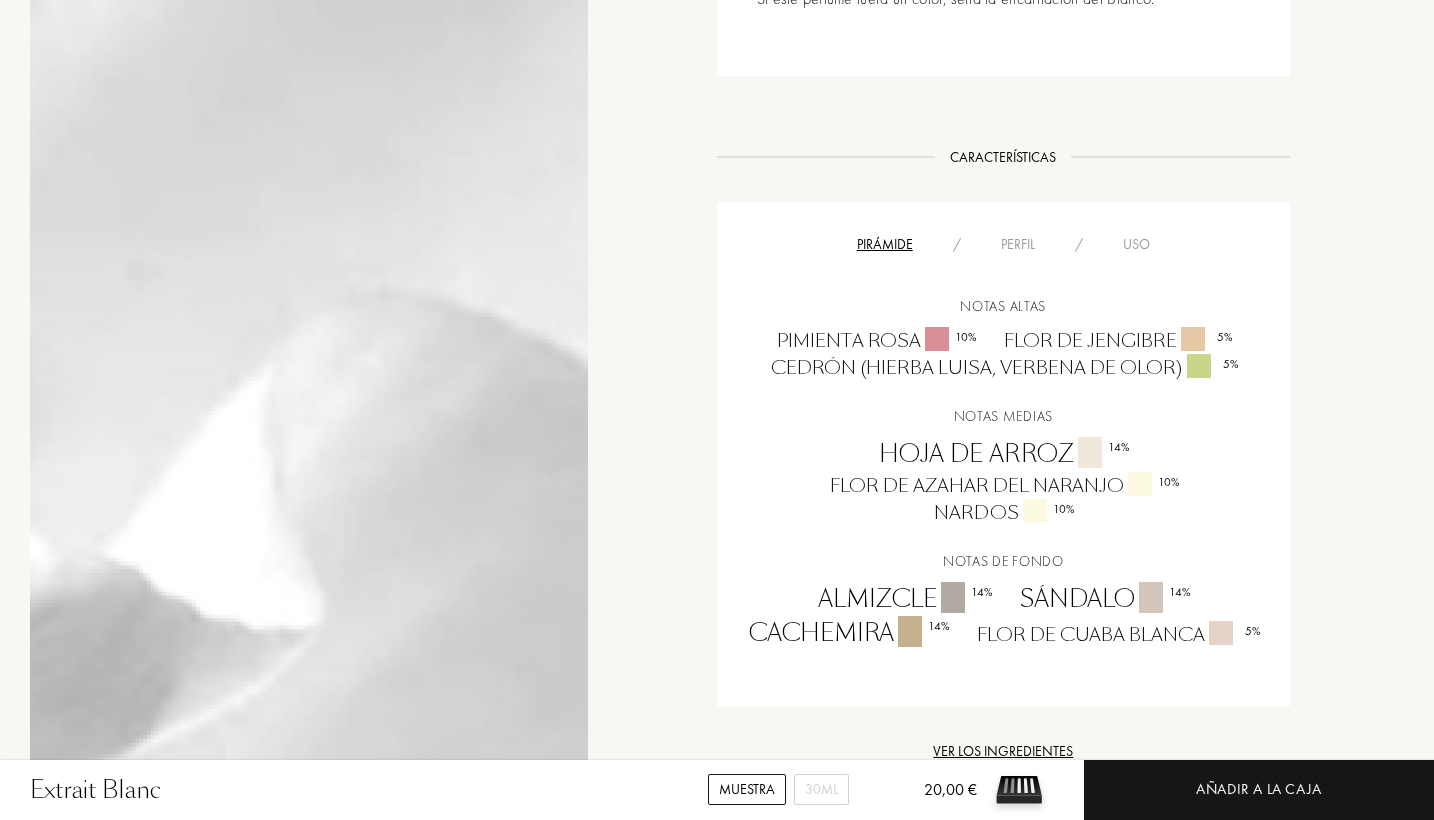 click on "nardos 10 %" at bounding box center [1003, 512] 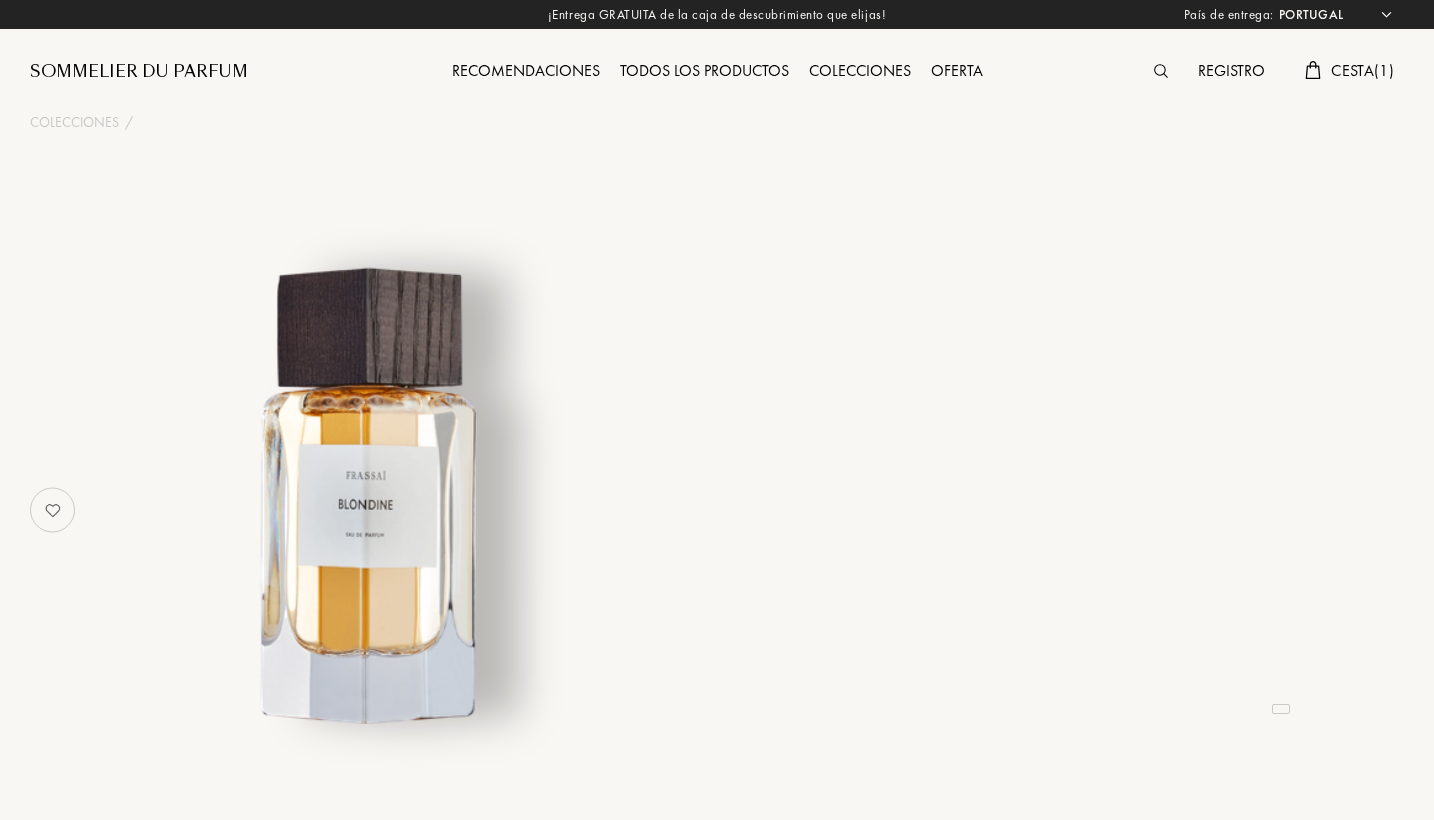 select on "PT" 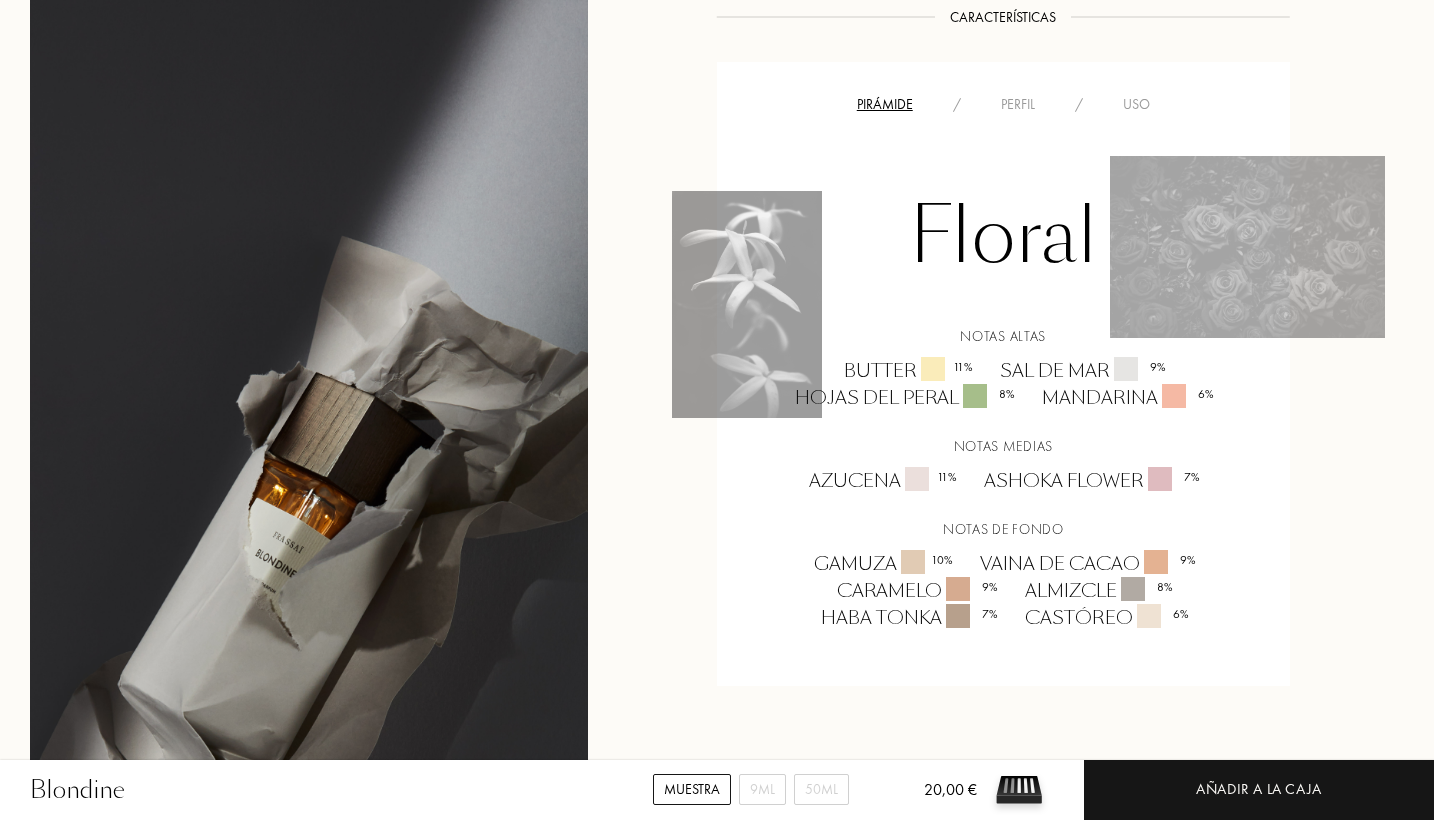 scroll, scrollTop: 1337, scrollLeft: 0, axis: vertical 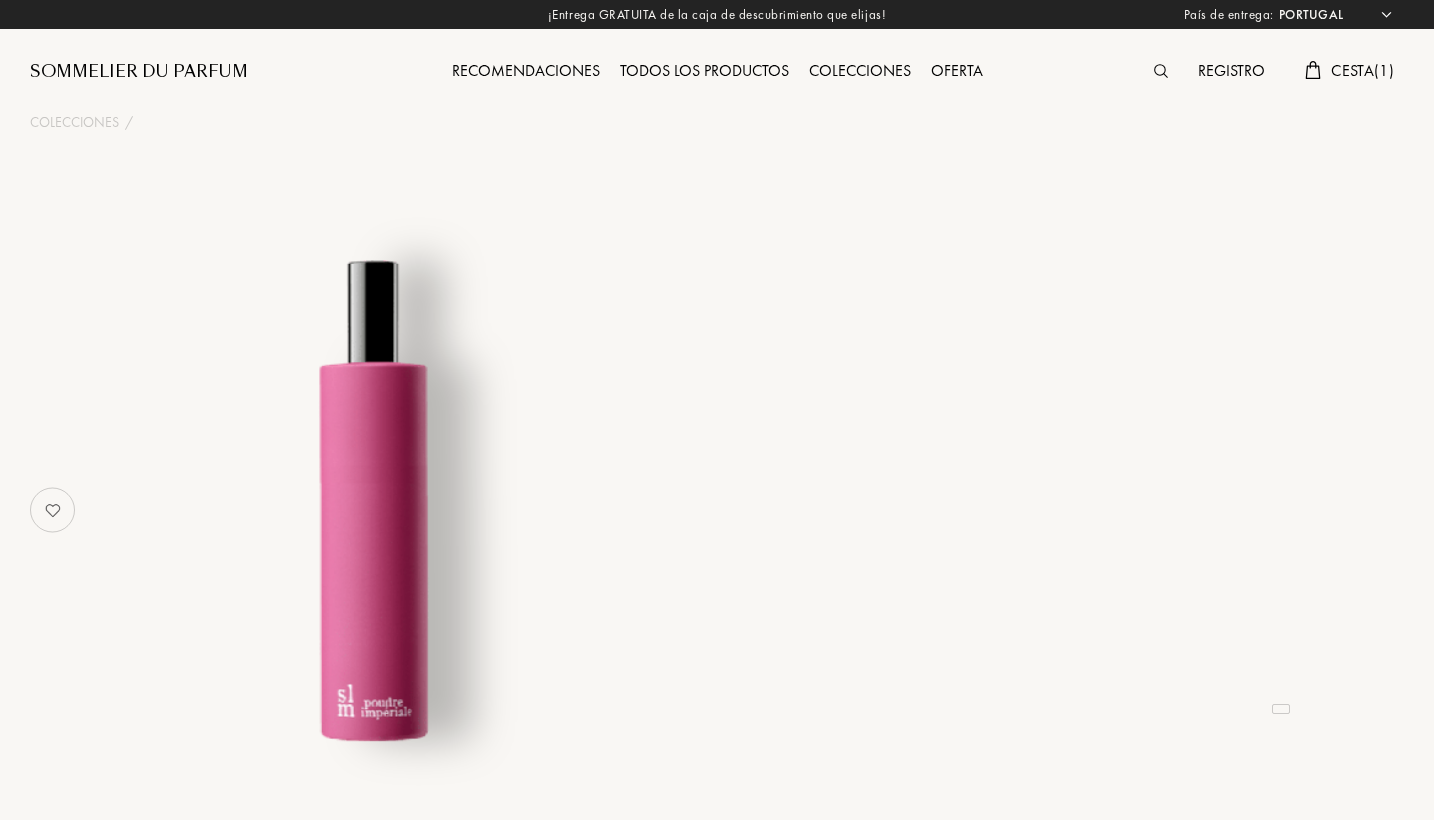 select on "PT" 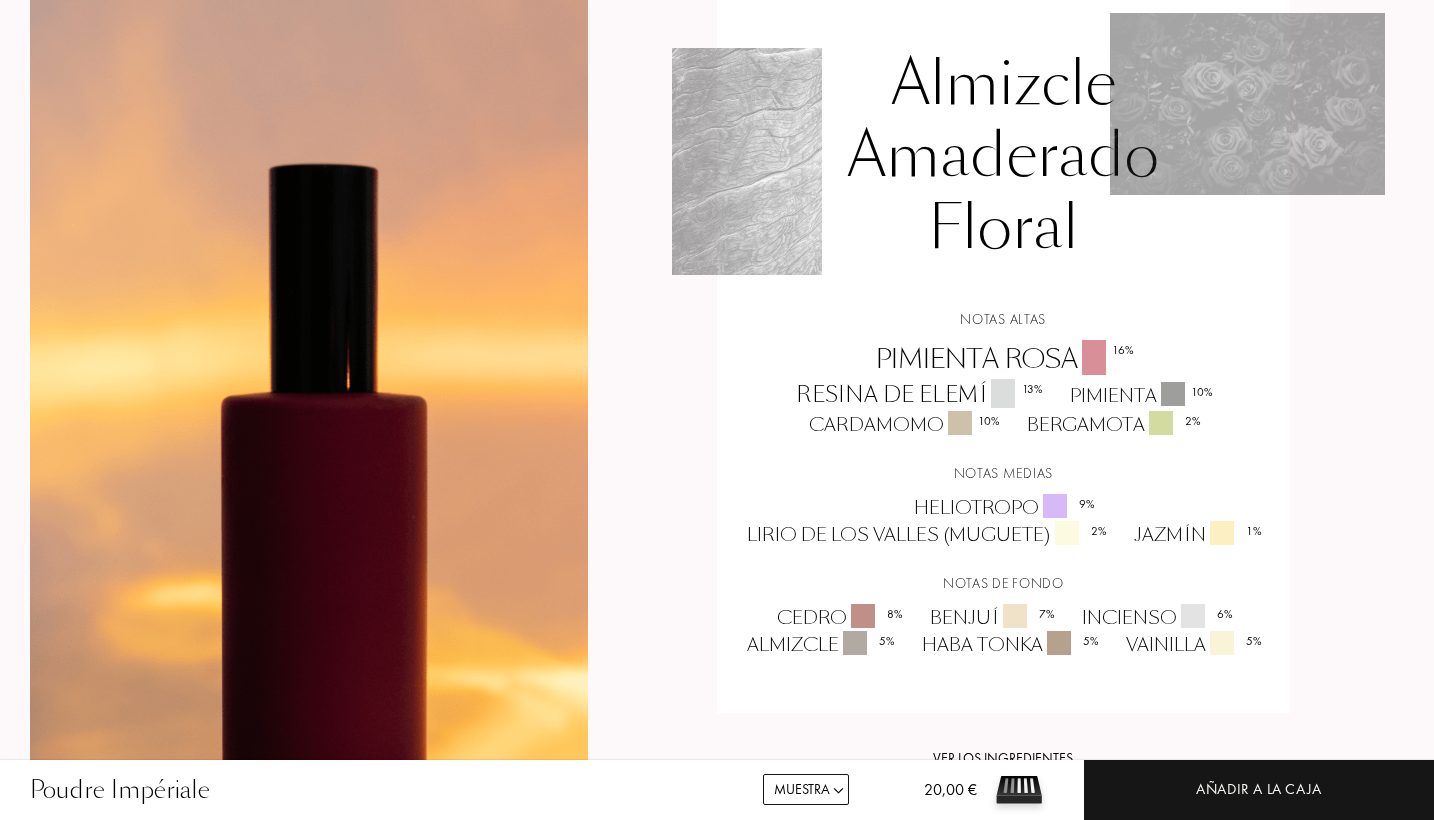 scroll, scrollTop: 1470, scrollLeft: 0, axis: vertical 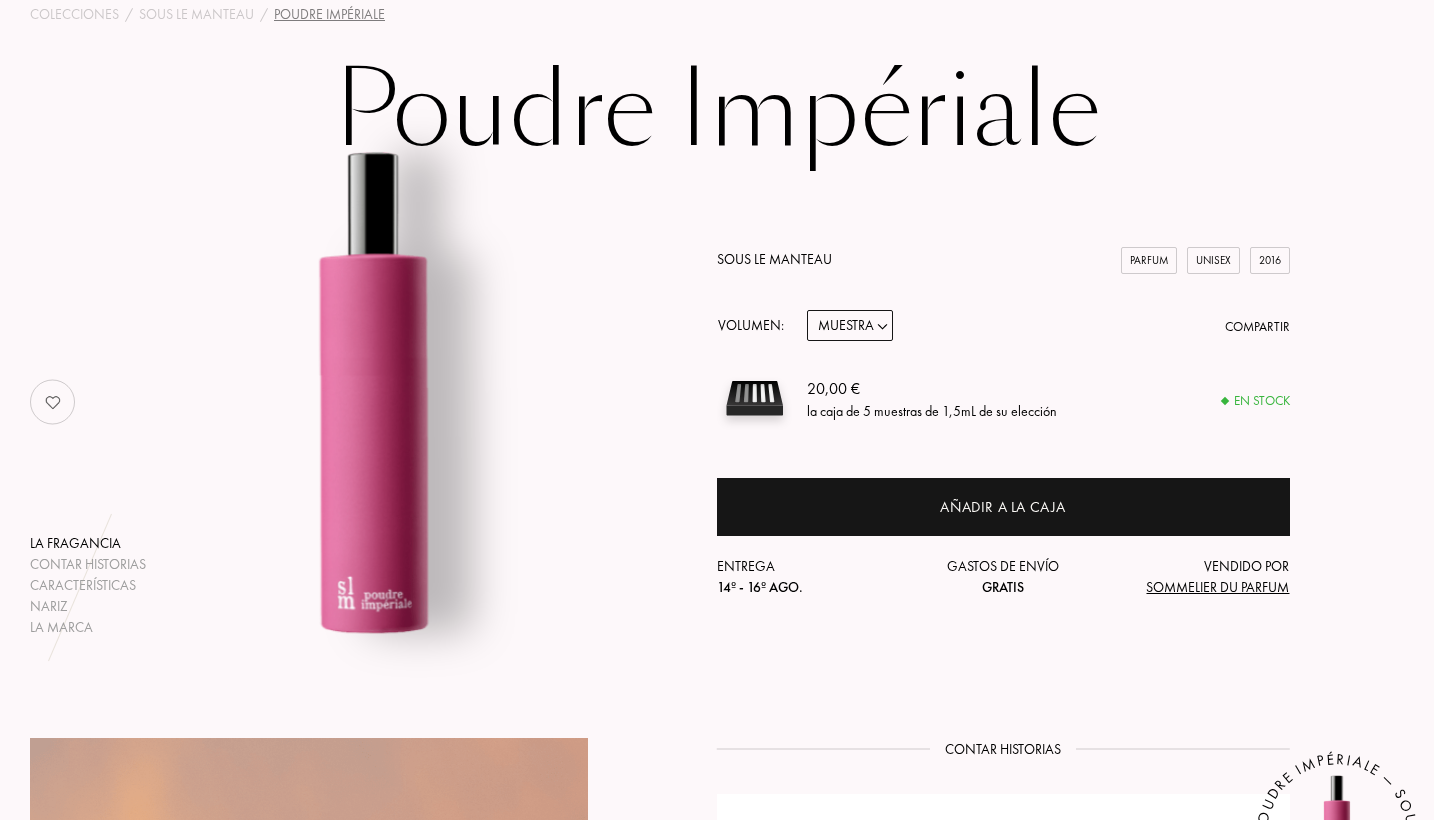 click on "Sous le Manteau" at bounding box center (774, 259) 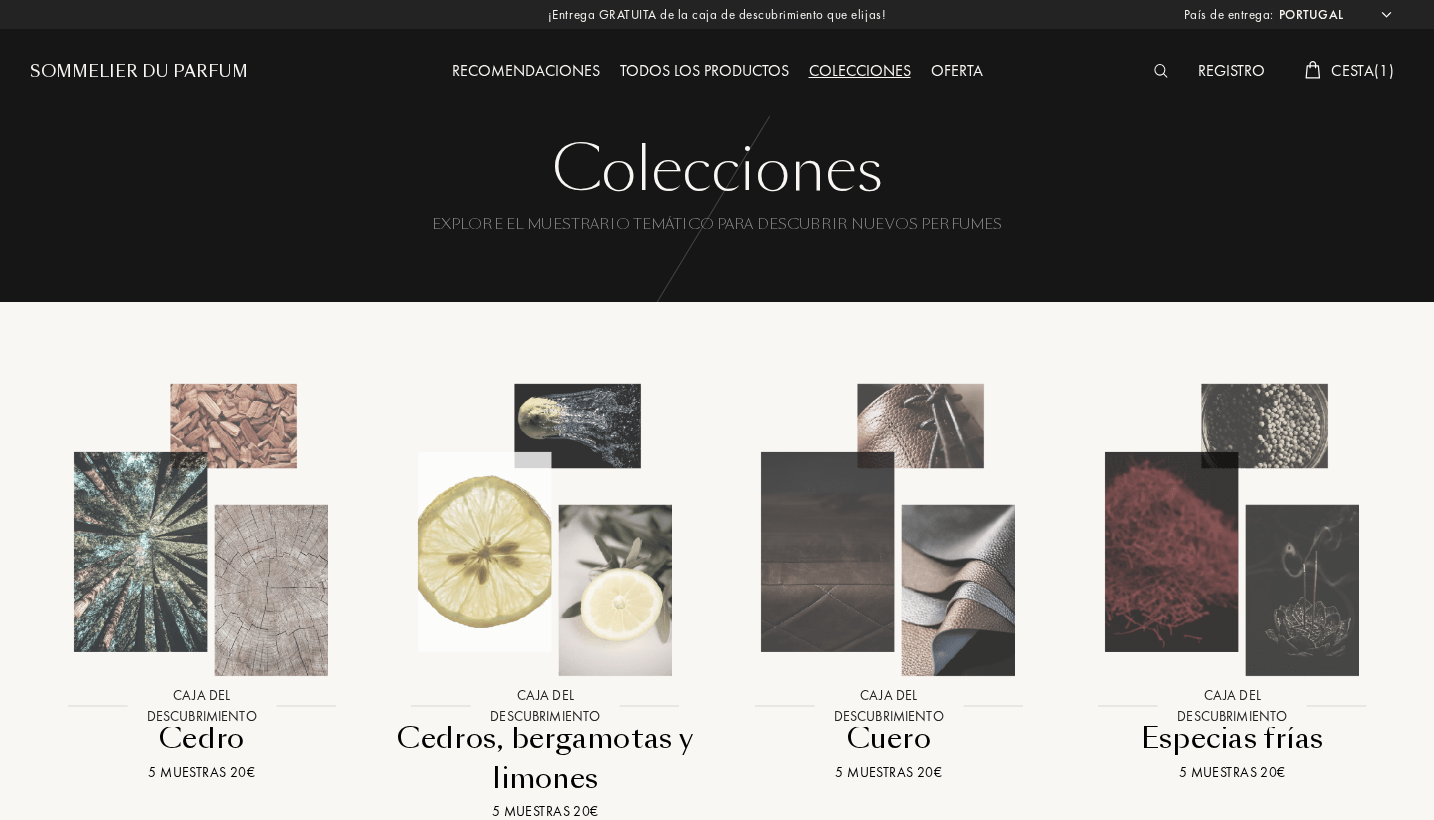 select on "PT" 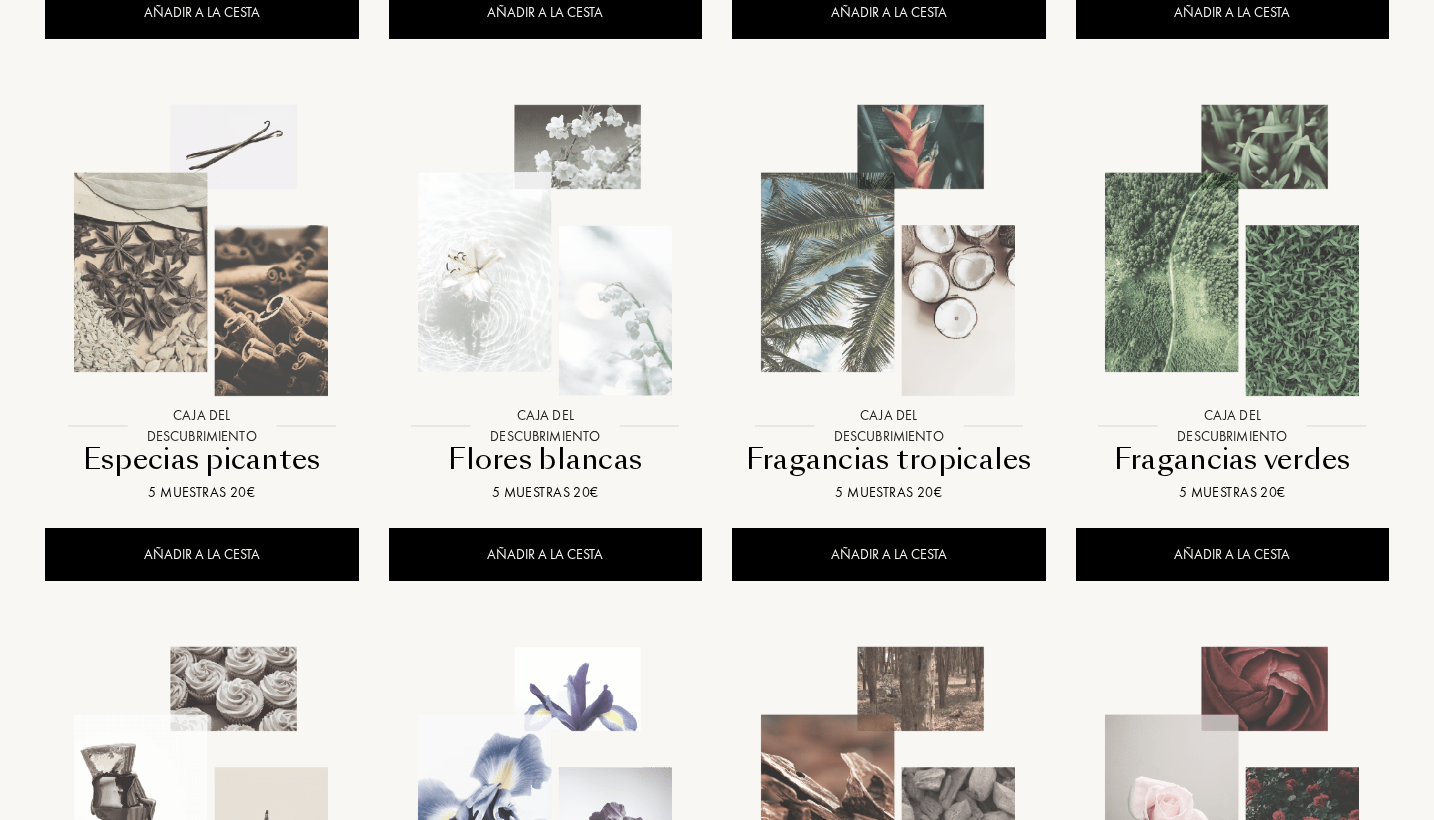 scroll, scrollTop: 964, scrollLeft: 0, axis: vertical 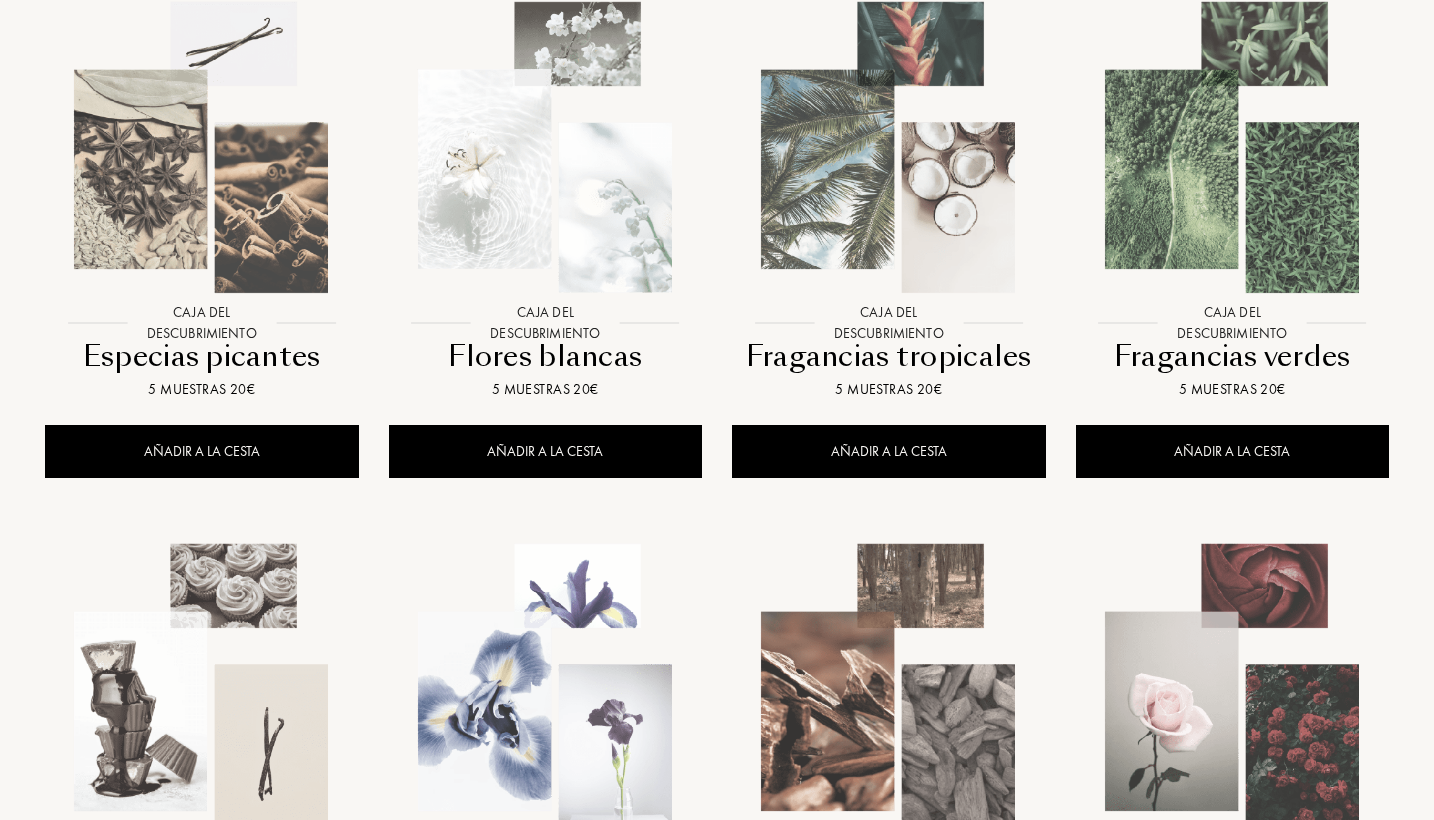 click at bounding box center [201, 147] 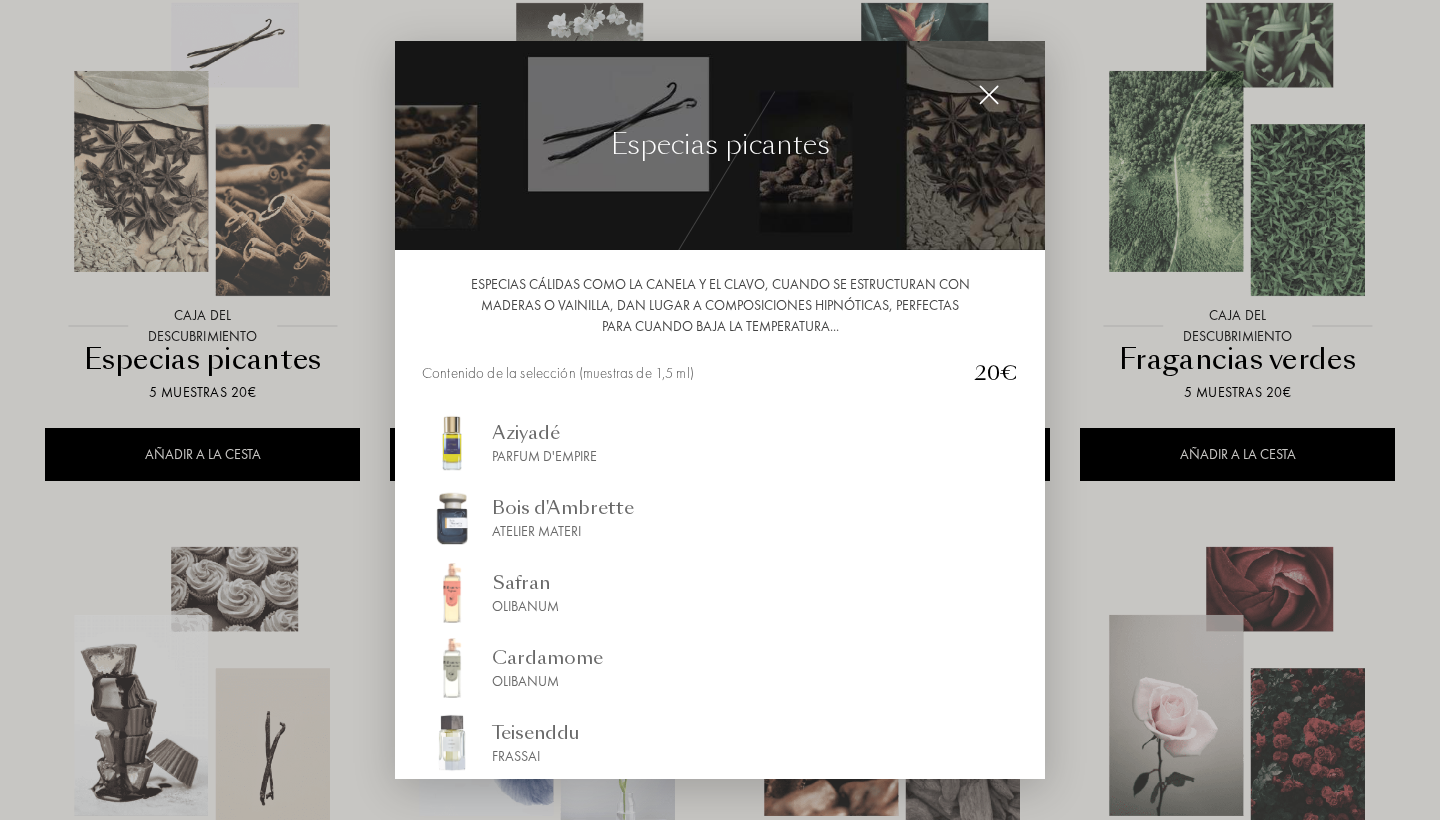 click on "Aziyadé" at bounding box center (544, 433) 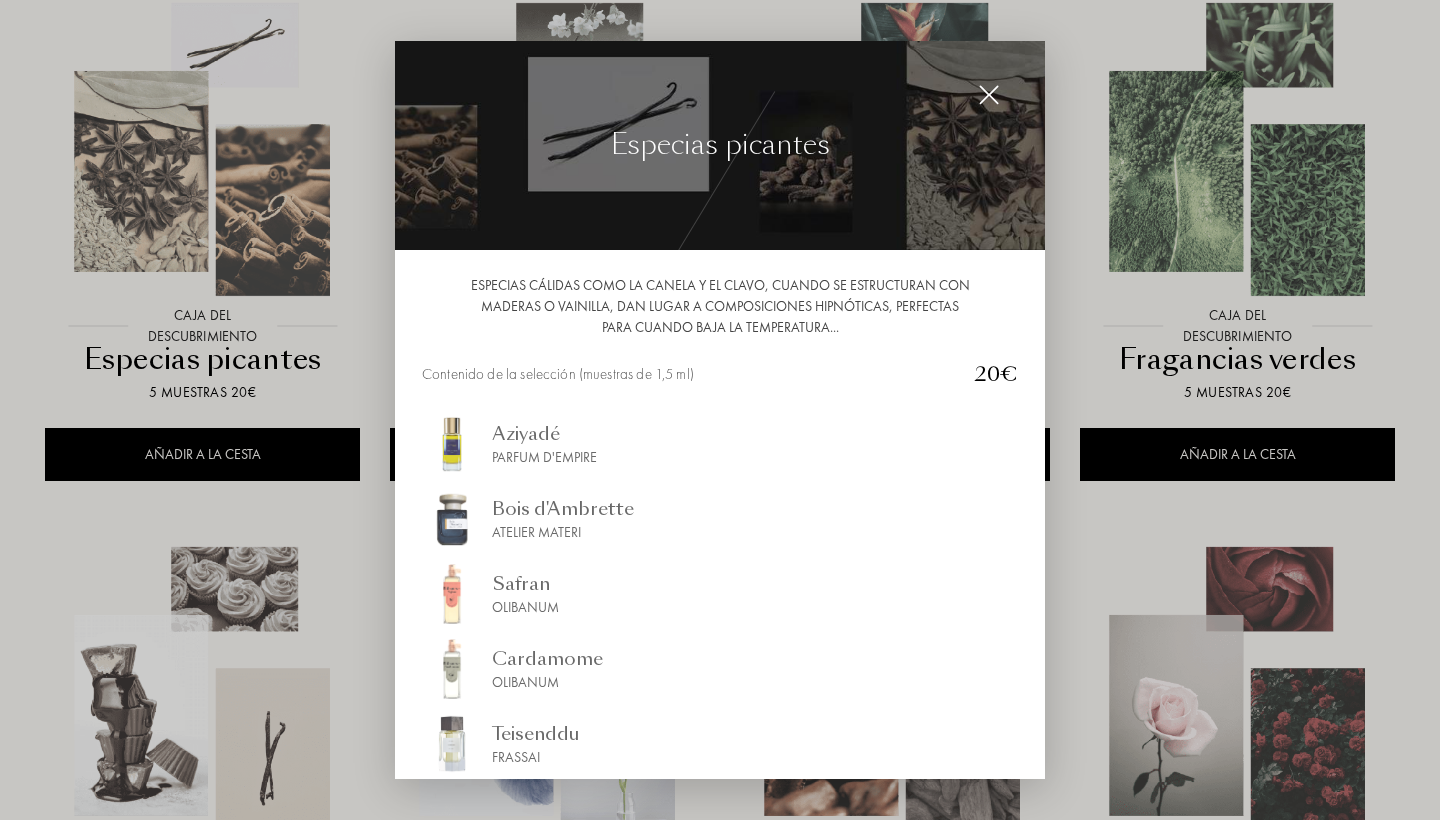 click on "Frassai" at bounding box center (536, 757) 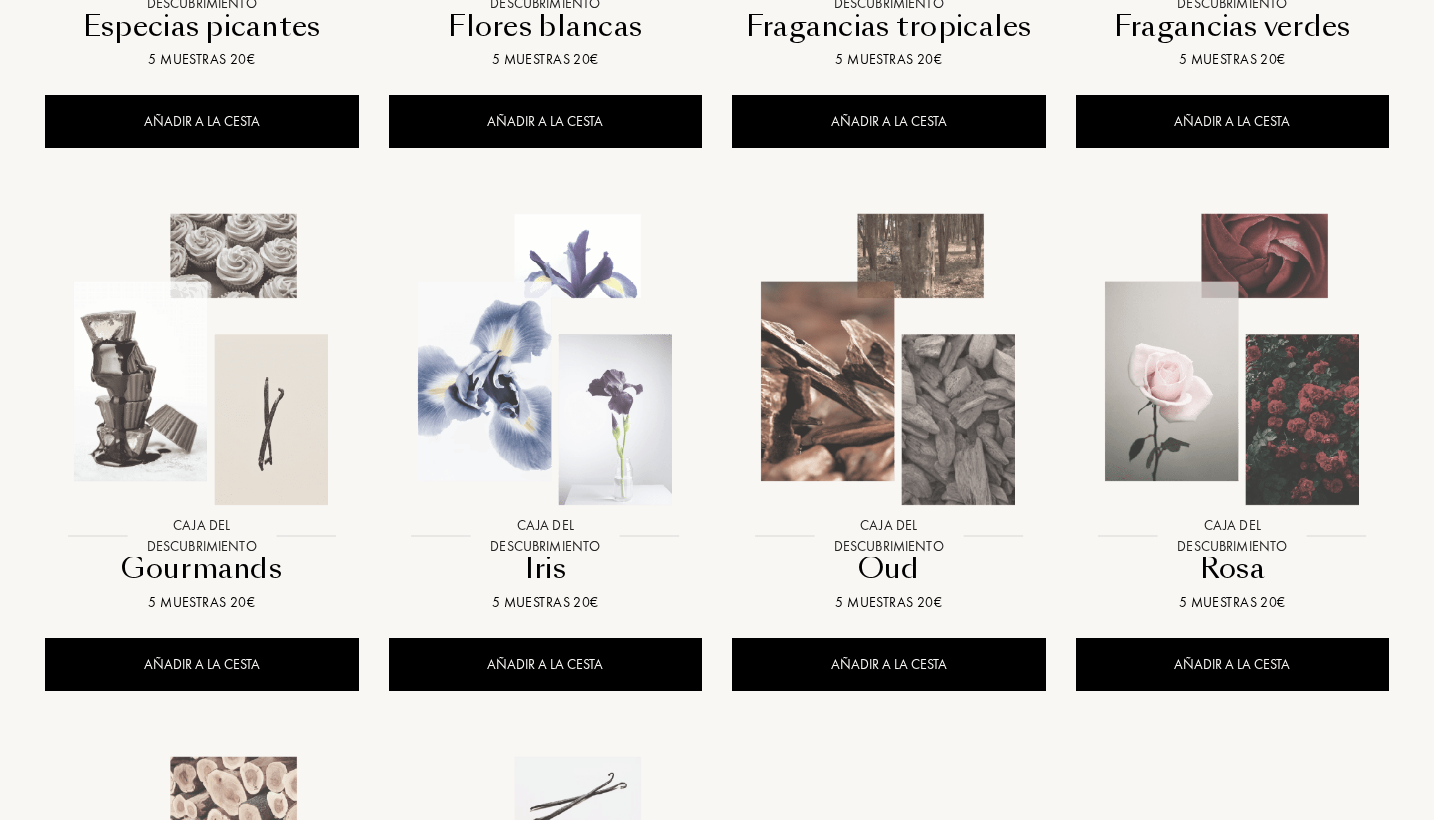 scroll, scrollTop: 1306, scrollLeft: 0, axis: vertical 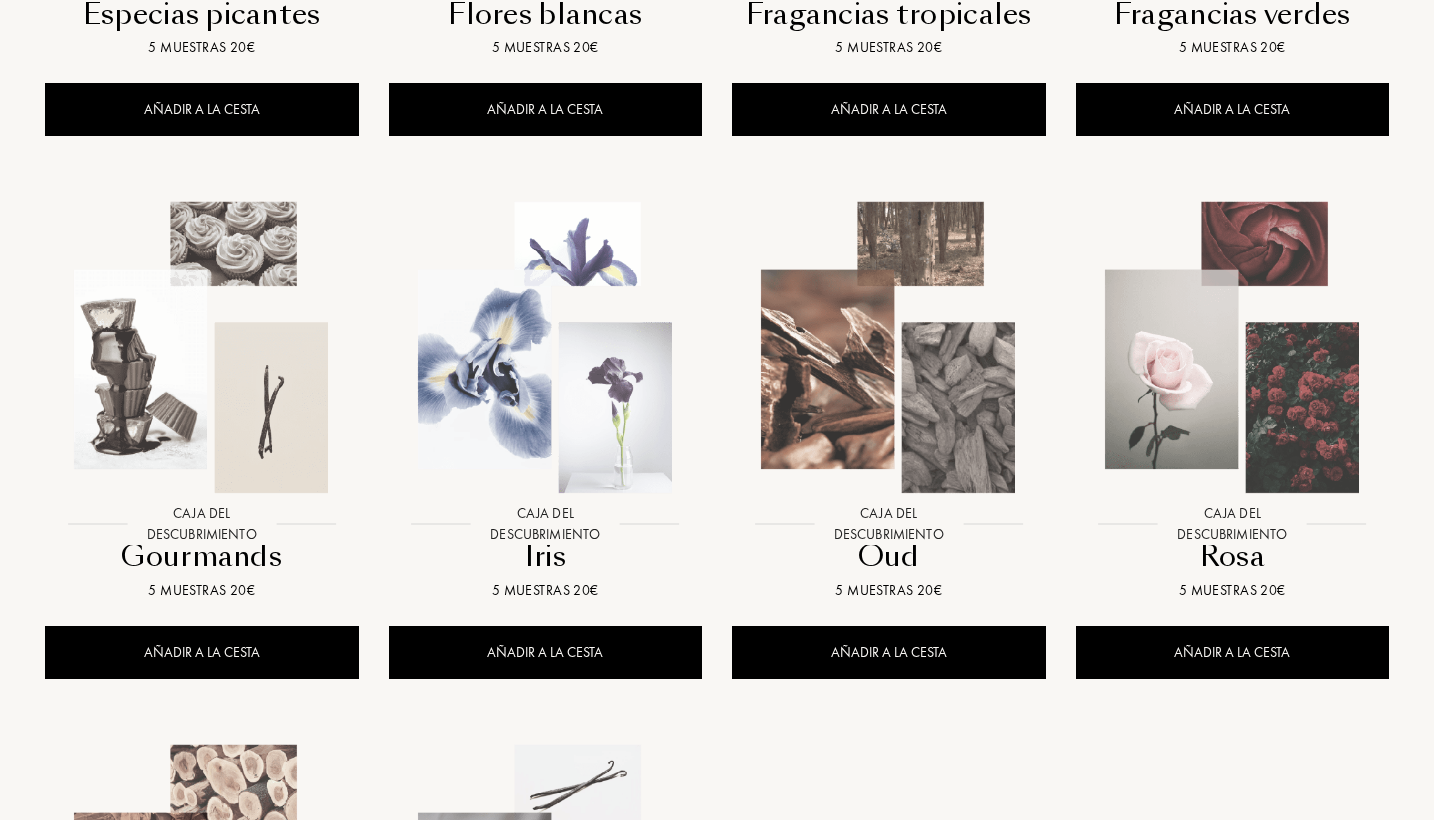 click at bounding box center [1232, 347] 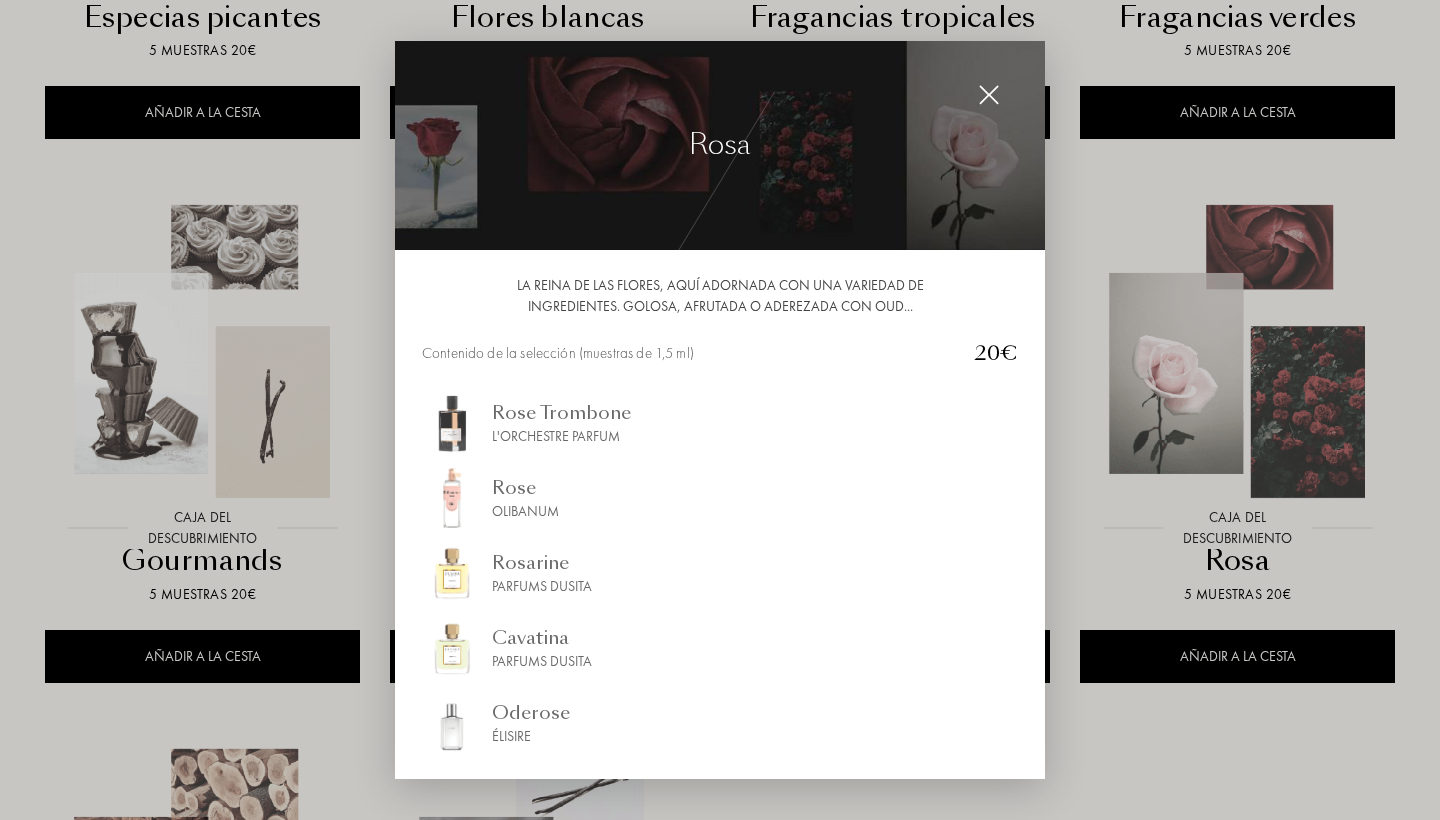 click at bounding box center (720, 410) 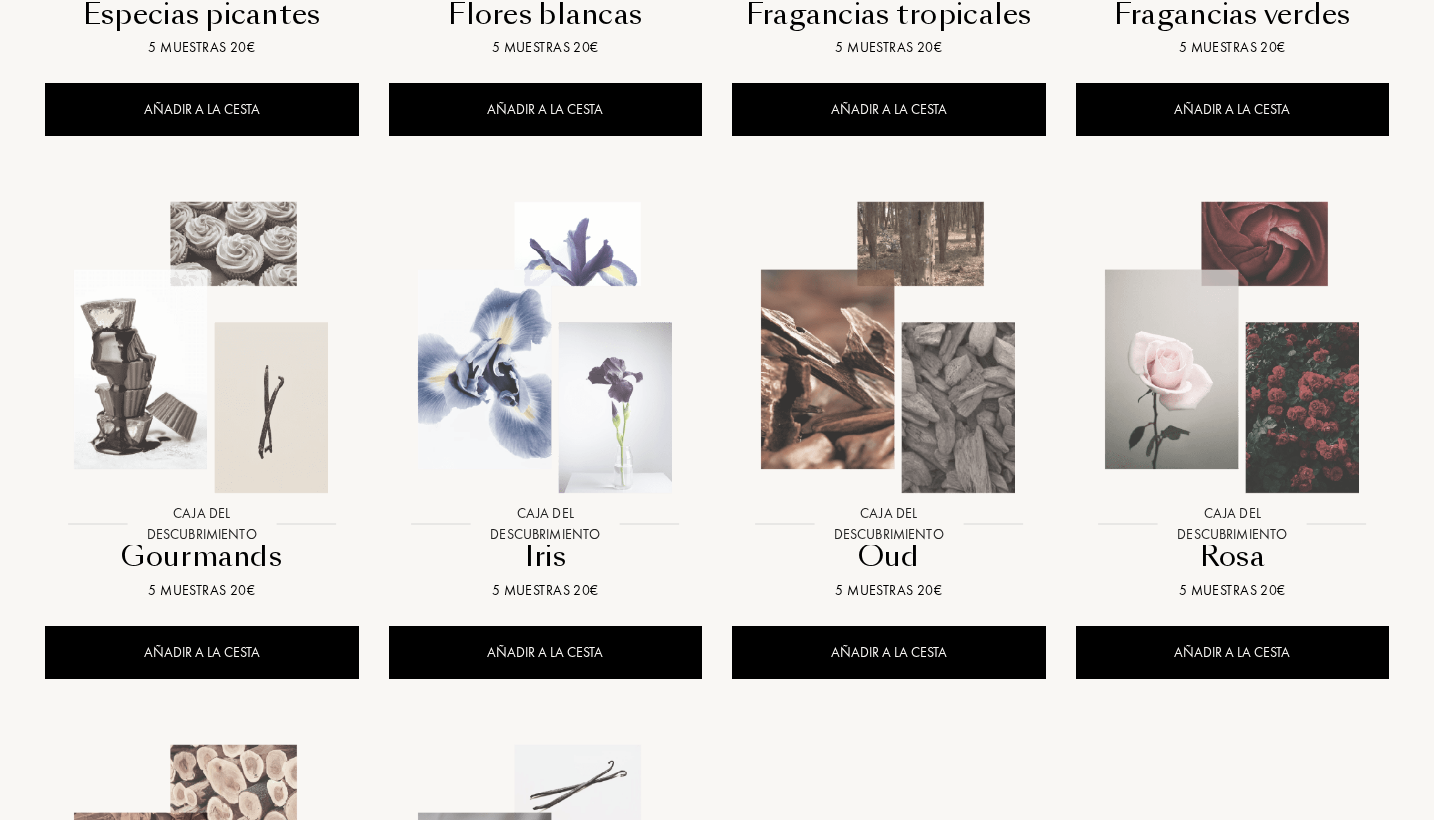click at bounding box center (545, 347) 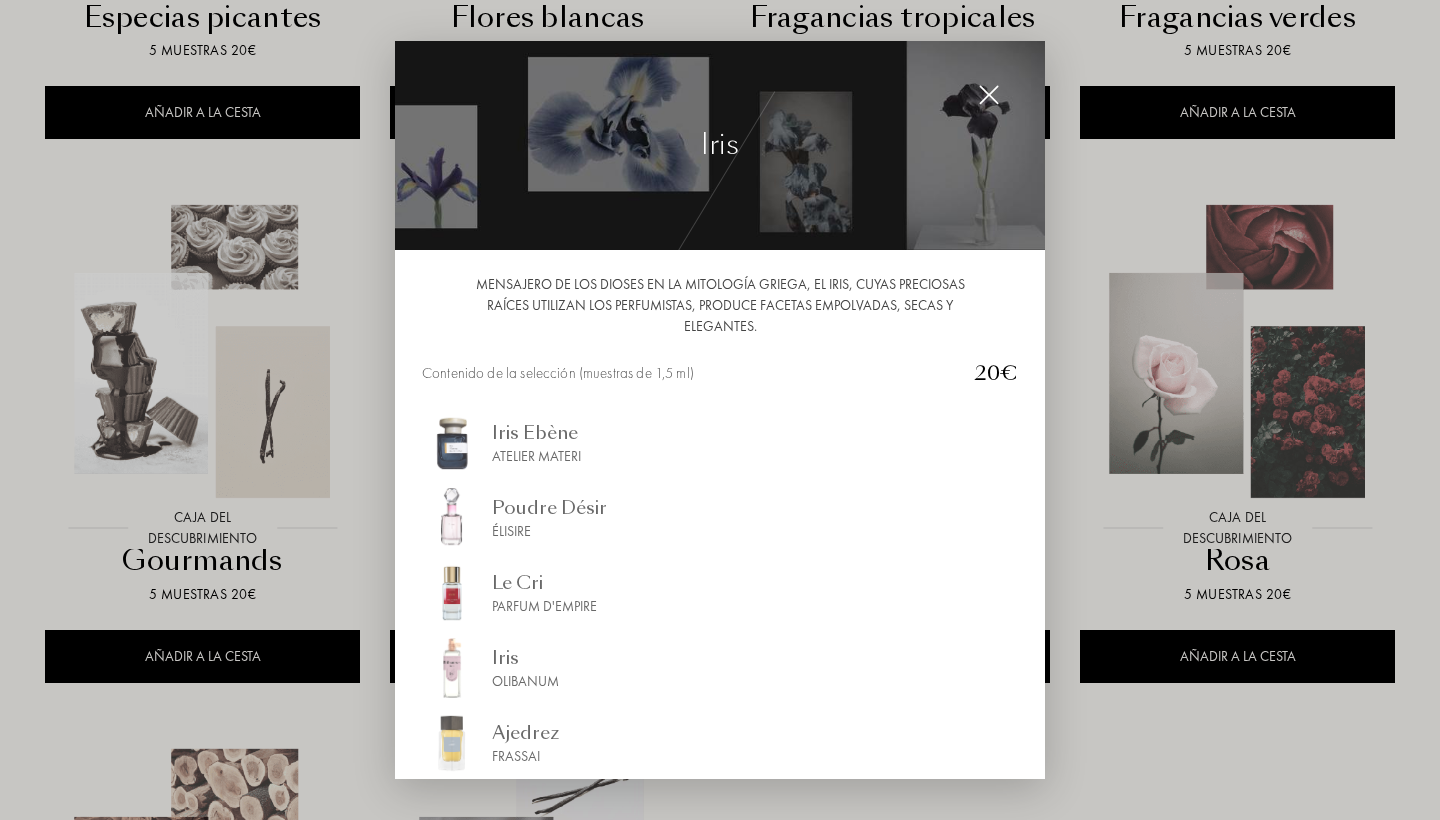 click at bounding box center (720, 410) 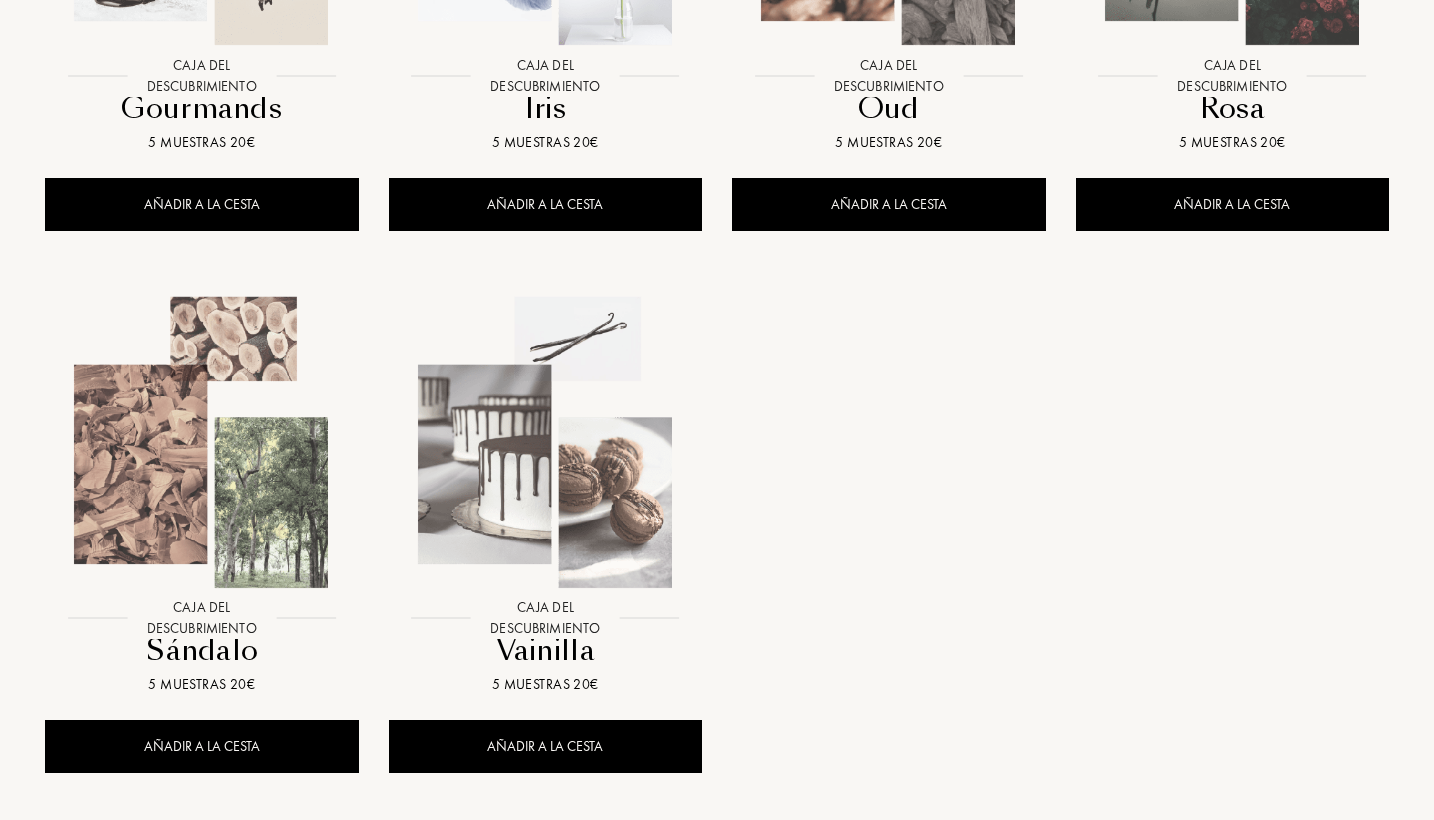 scroll, scrollTop: 1789, scrollLeft: 0, axis: vertical 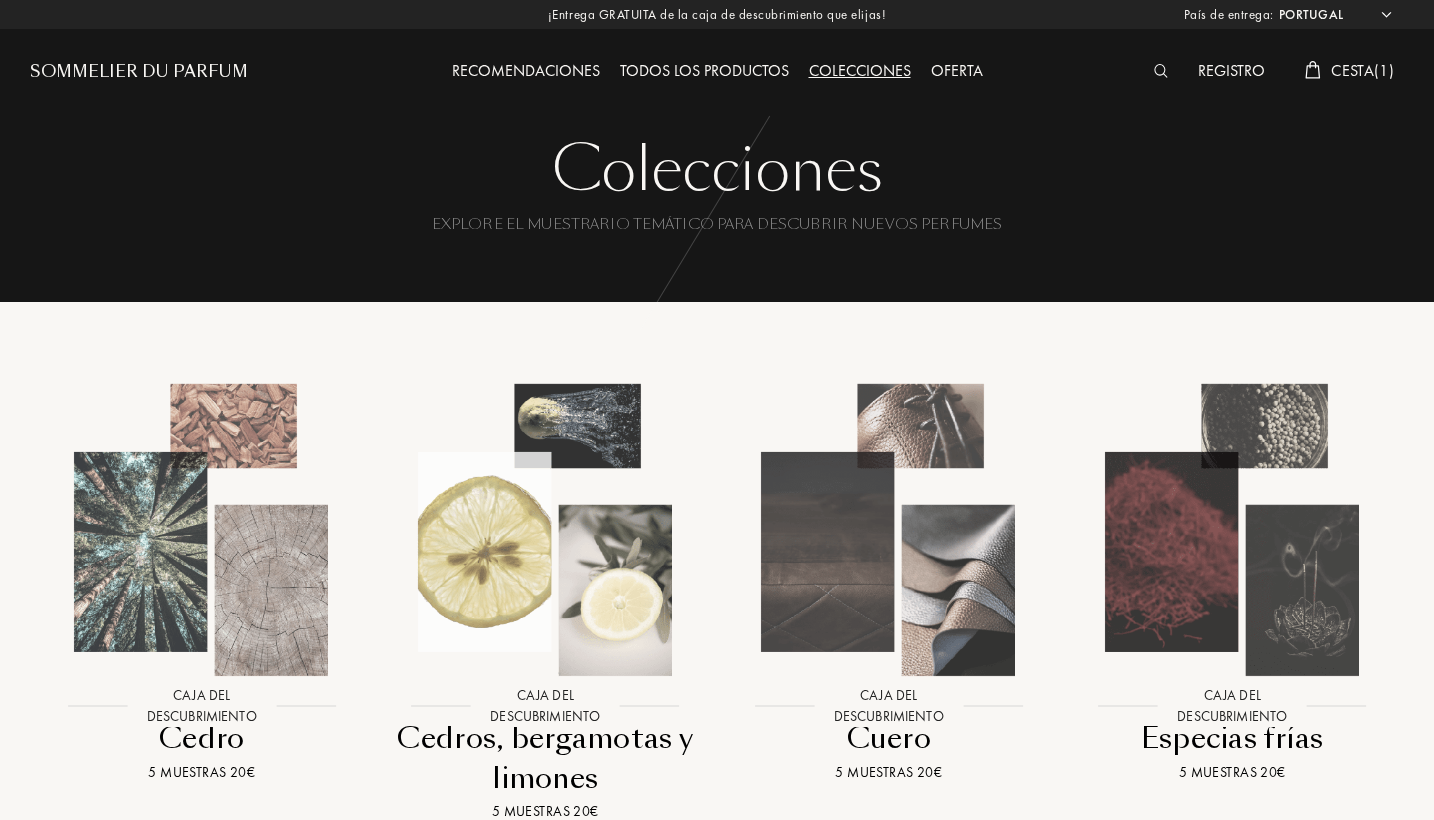 click on "Recomendaciones" at bounding box center [526, 72] 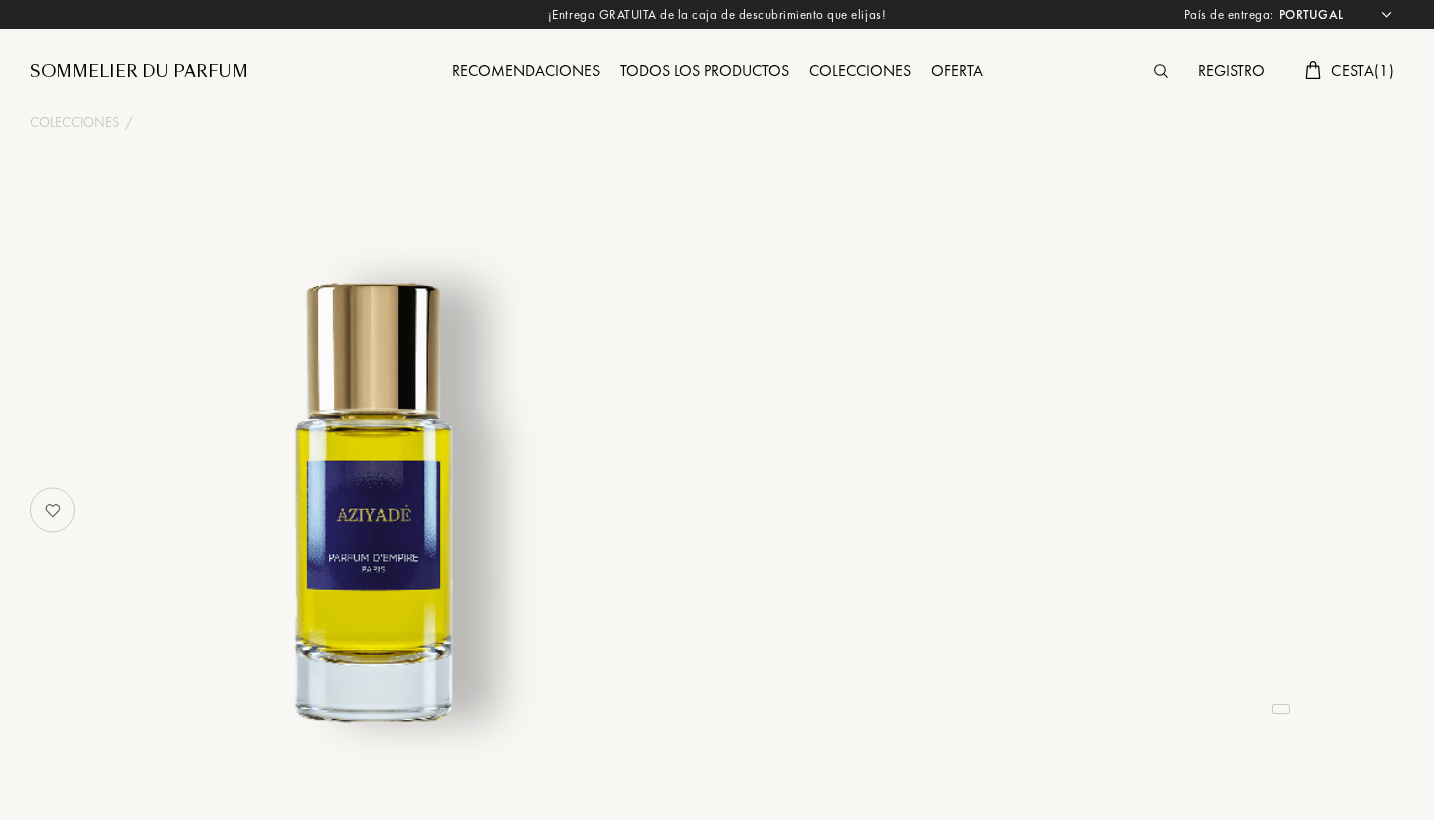 select on "PT" 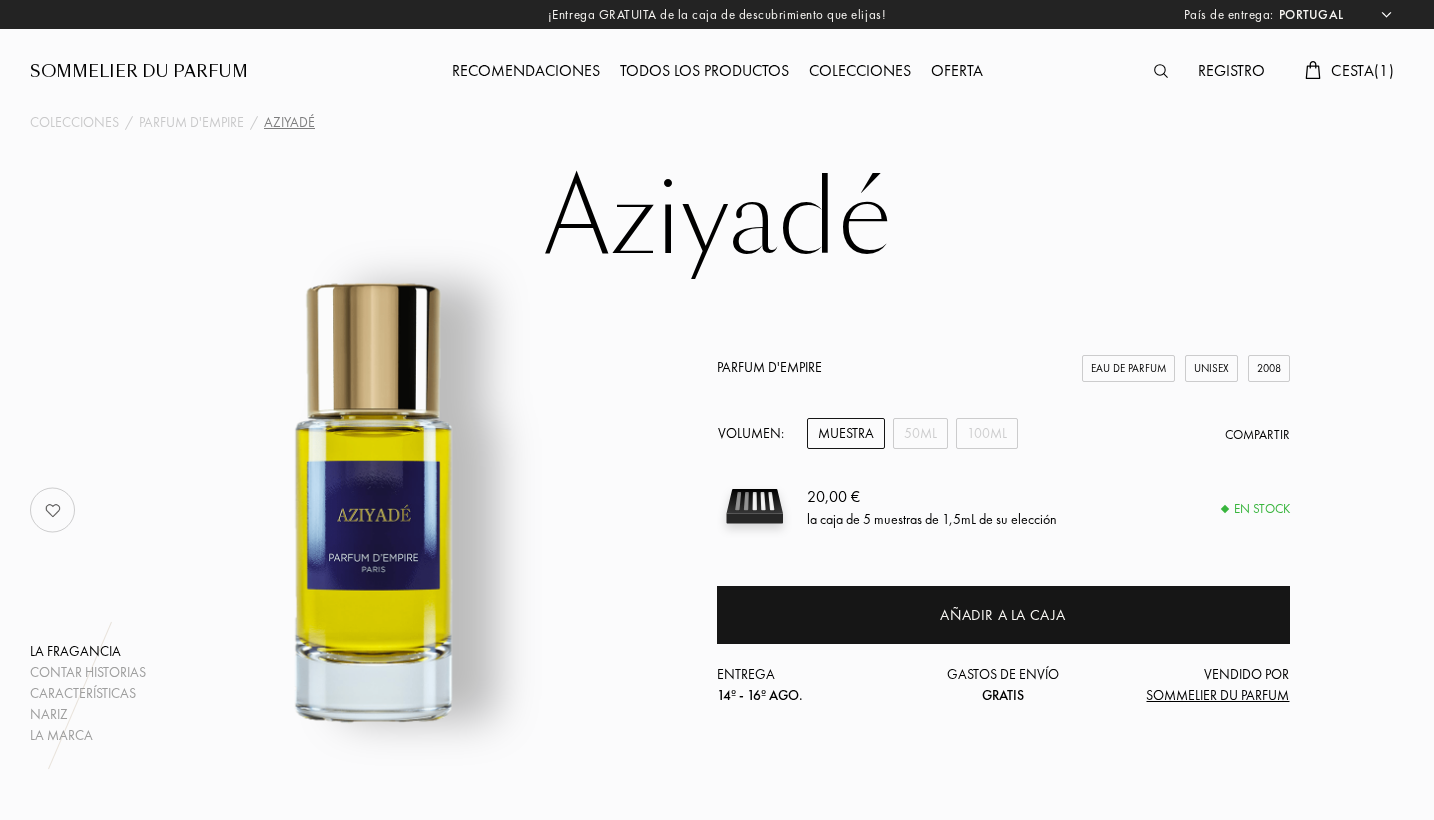 scroll, scrollTop: 0, scrollLeft: 0, axis: both 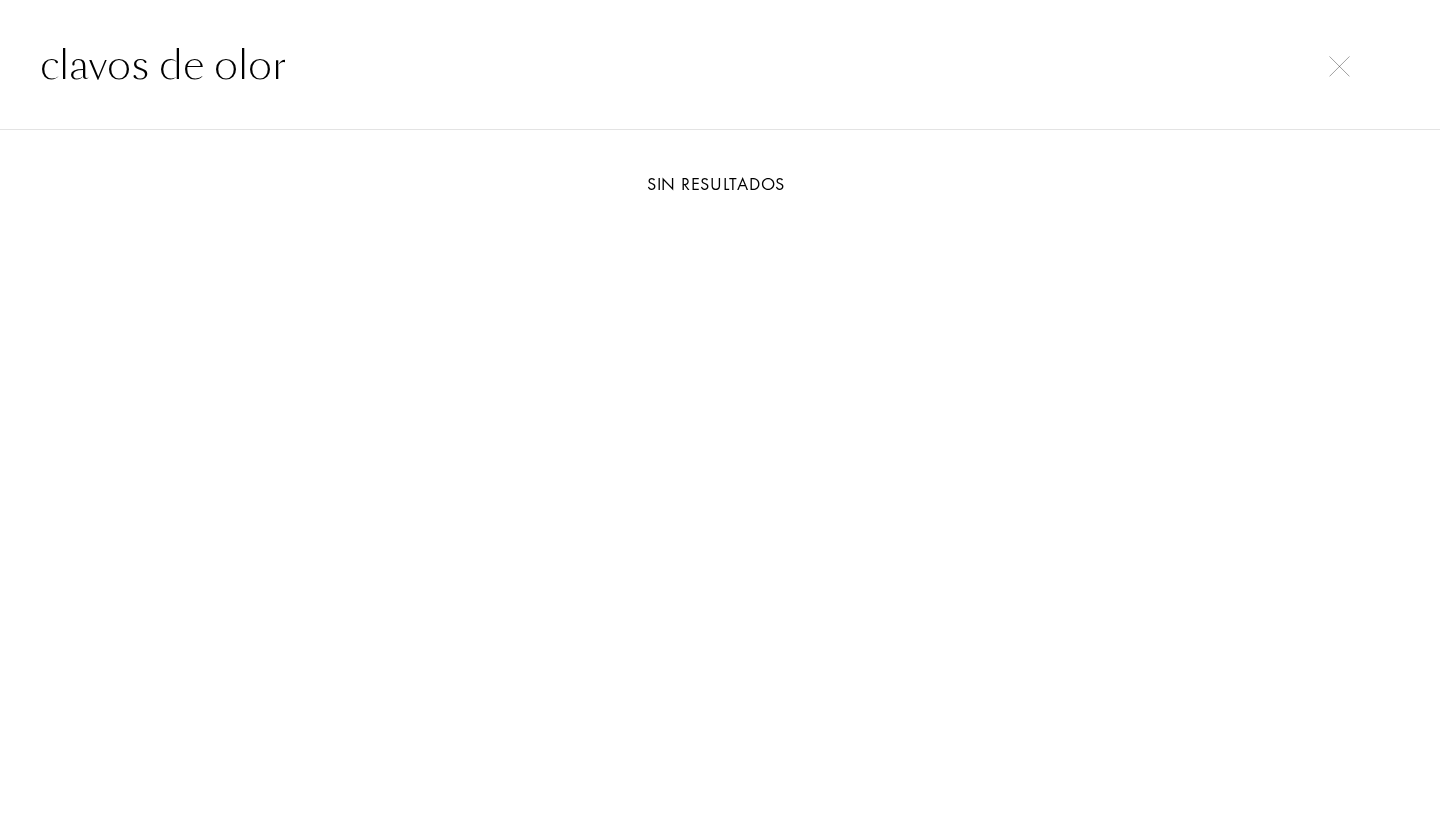 type on "clavos de olor" 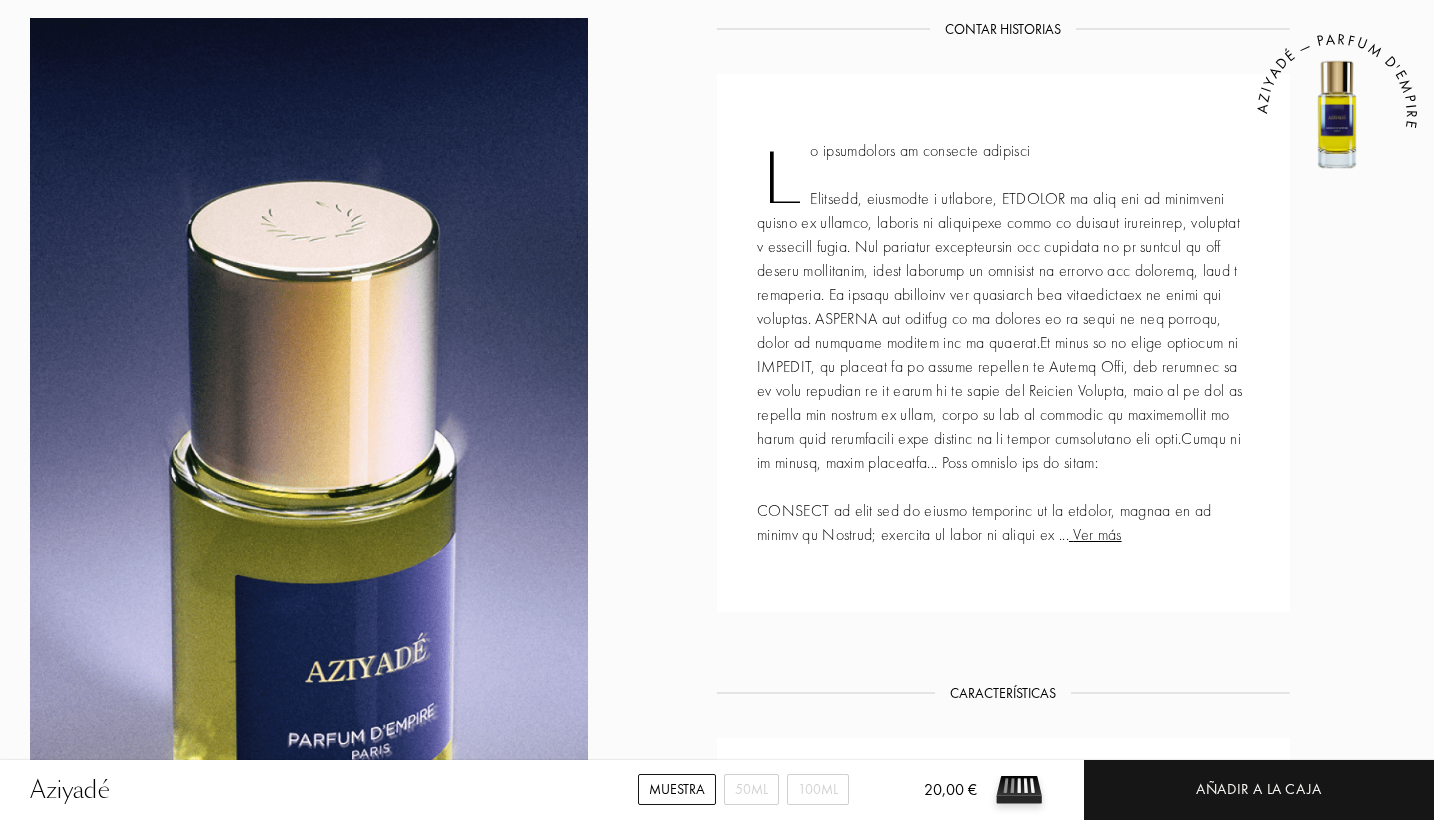 scroll, scrollTop: 851, scrollLeft: 0, axis: vertical 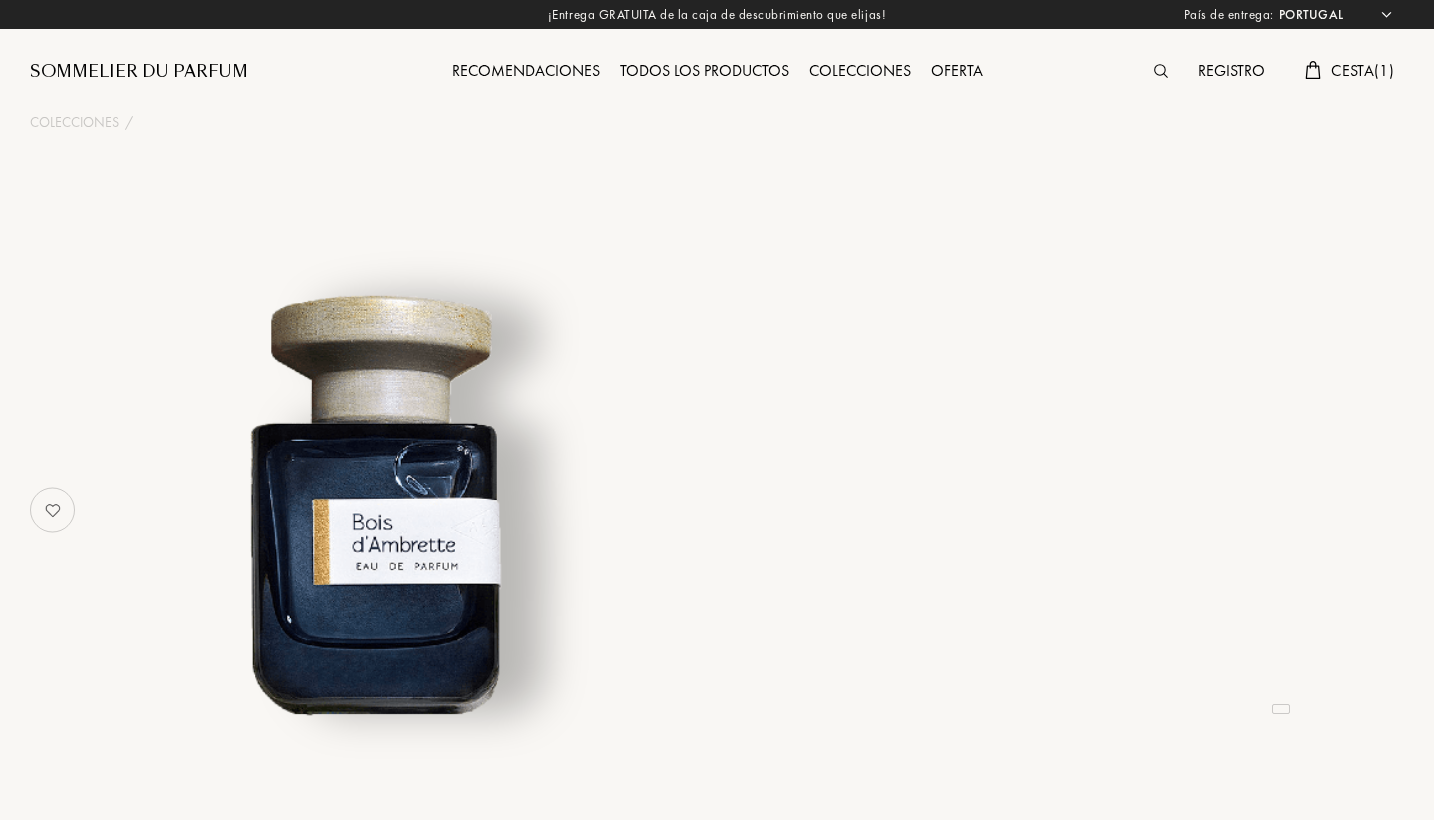 select on "PT" 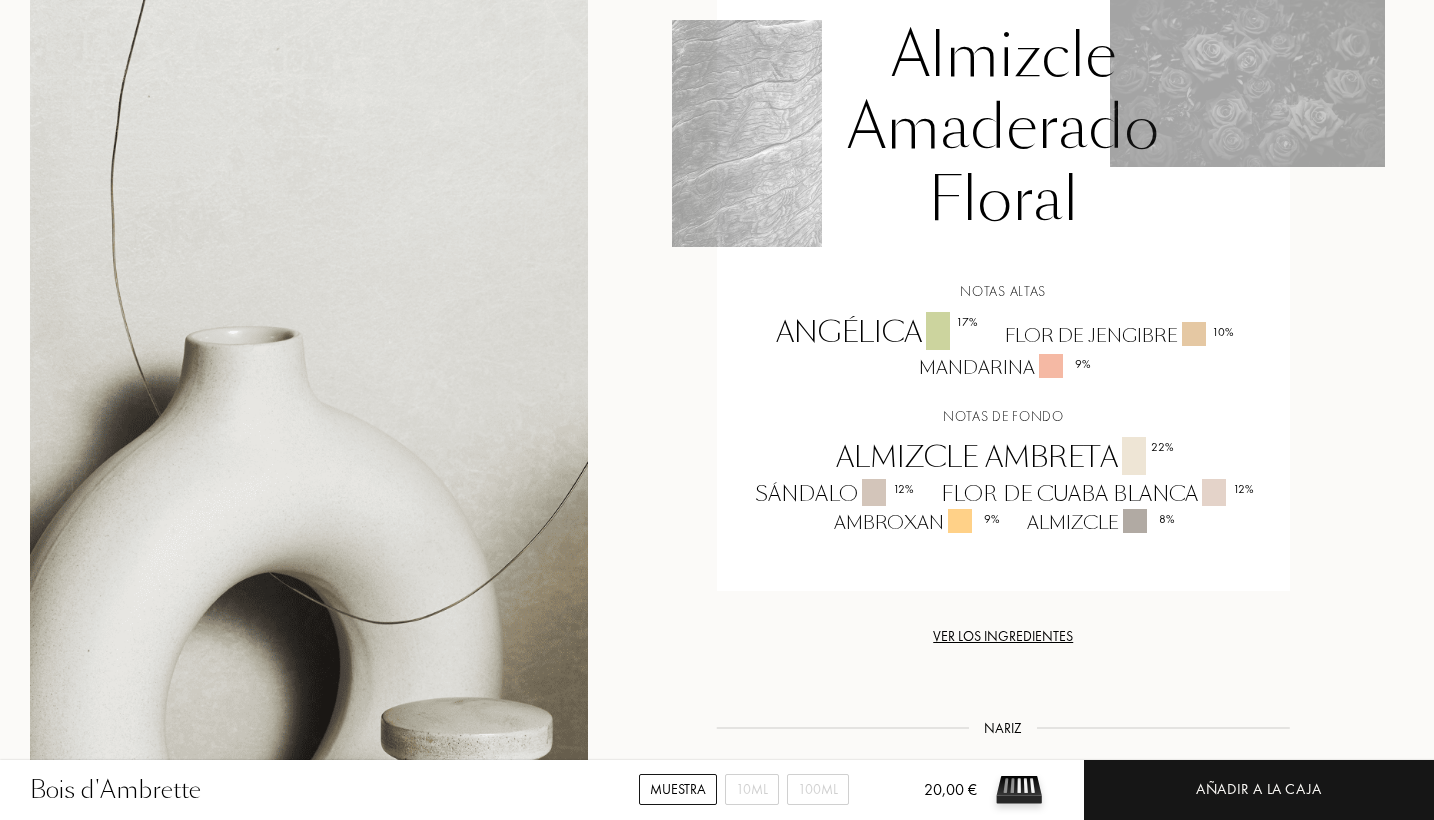 scroll, scrollTop: 1584, scrollLeft: 0, axis: vertical 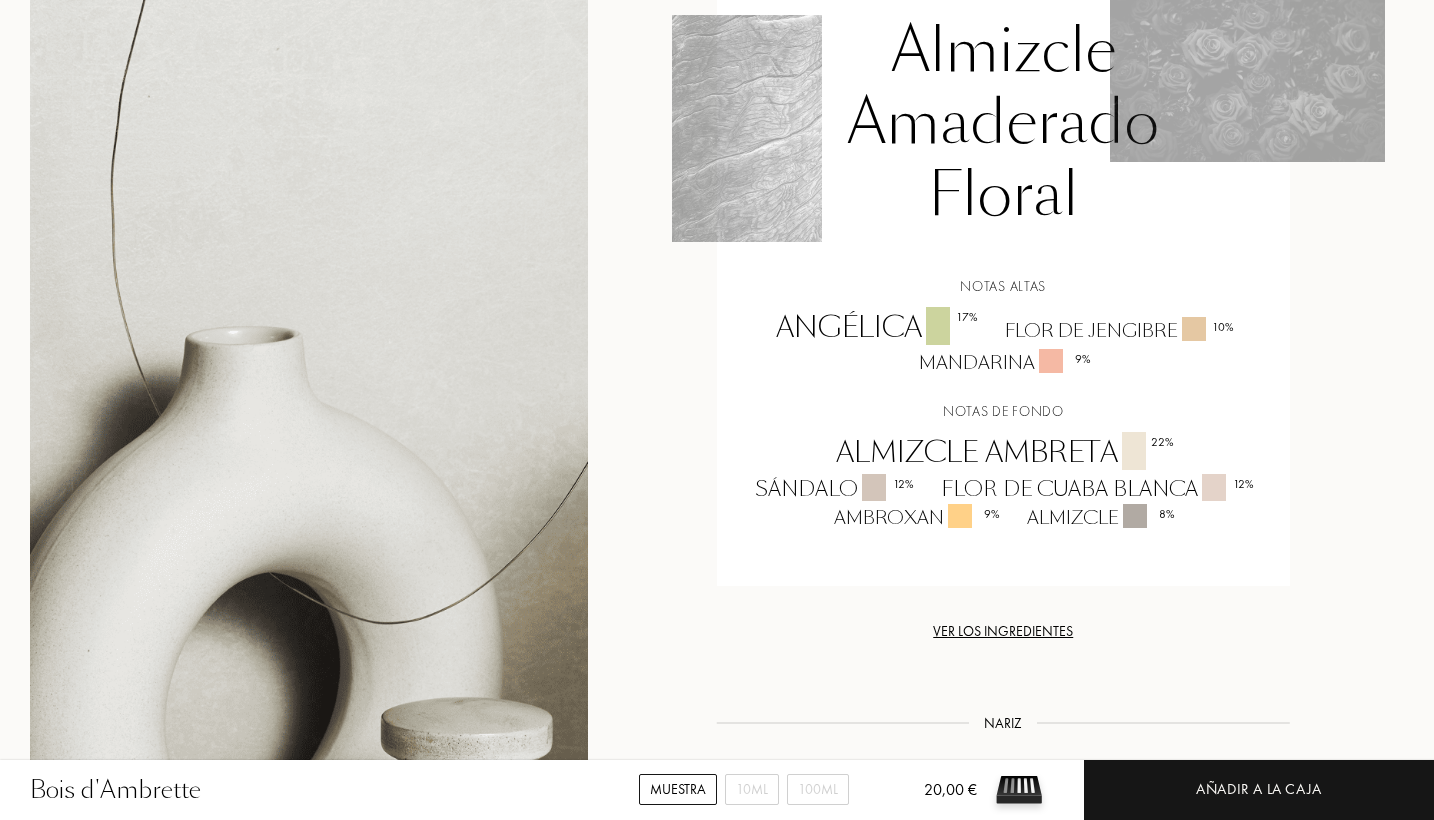 click on "sándalo 12 %" at bounding box center [833, 489] 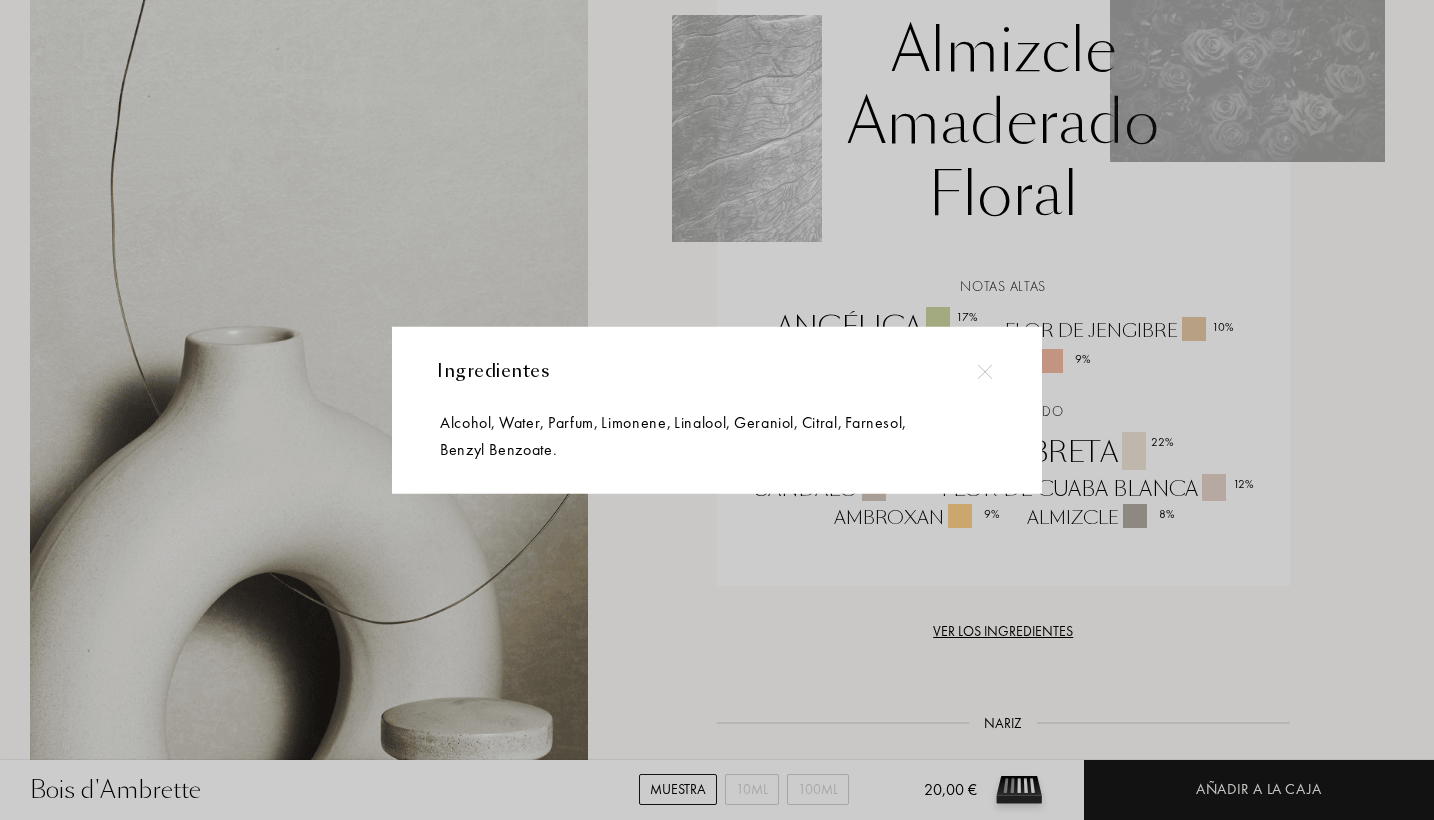 click on "Ingredientes Alcohol ,  Water ,  Parfum ,  Limonene ,  Linalool ,  Geraniol ,  Citral ,  Farnesol ,  Benzyl Benzoate ." at bounding box center [717, 410] 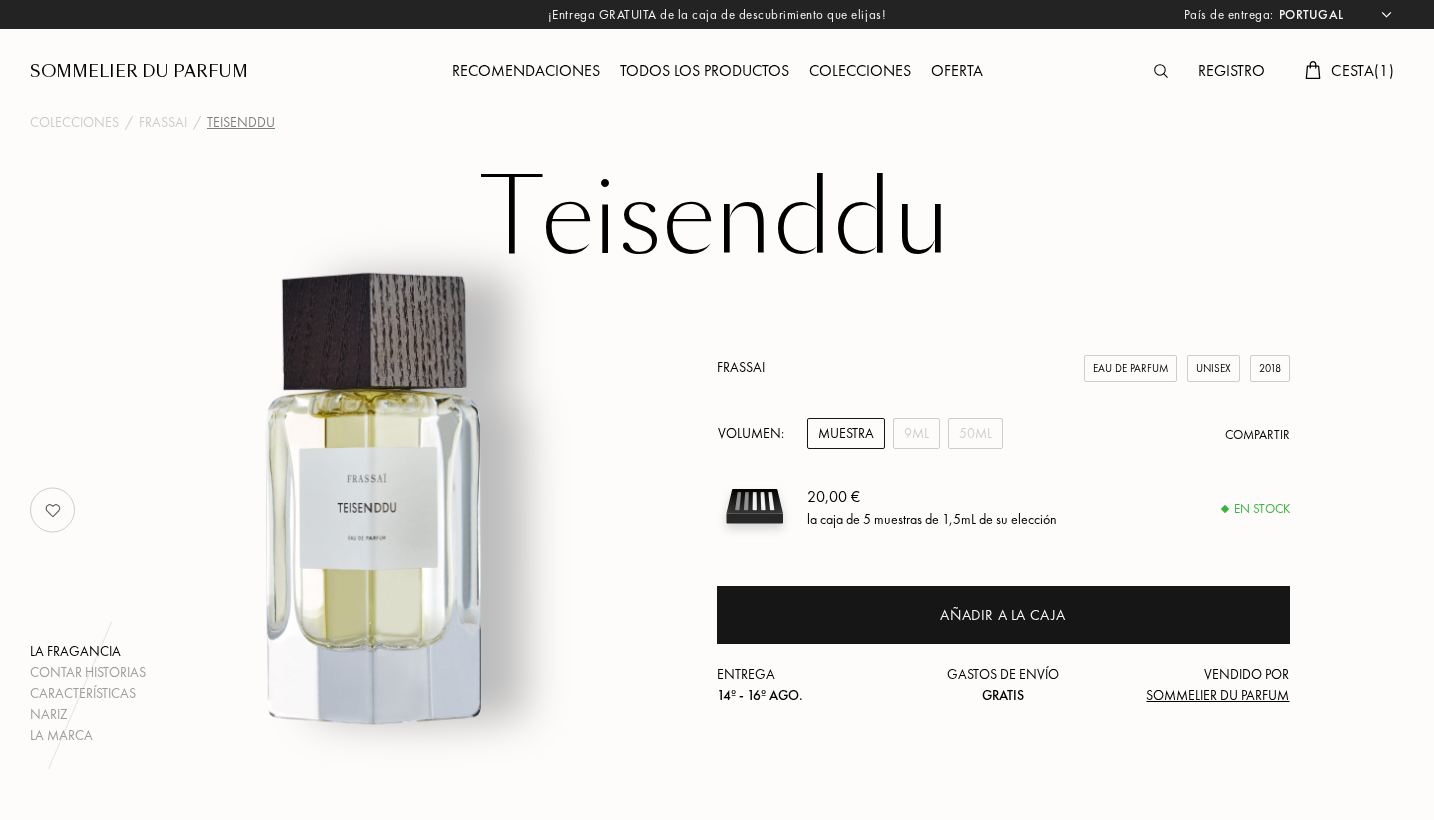 select on "PT" 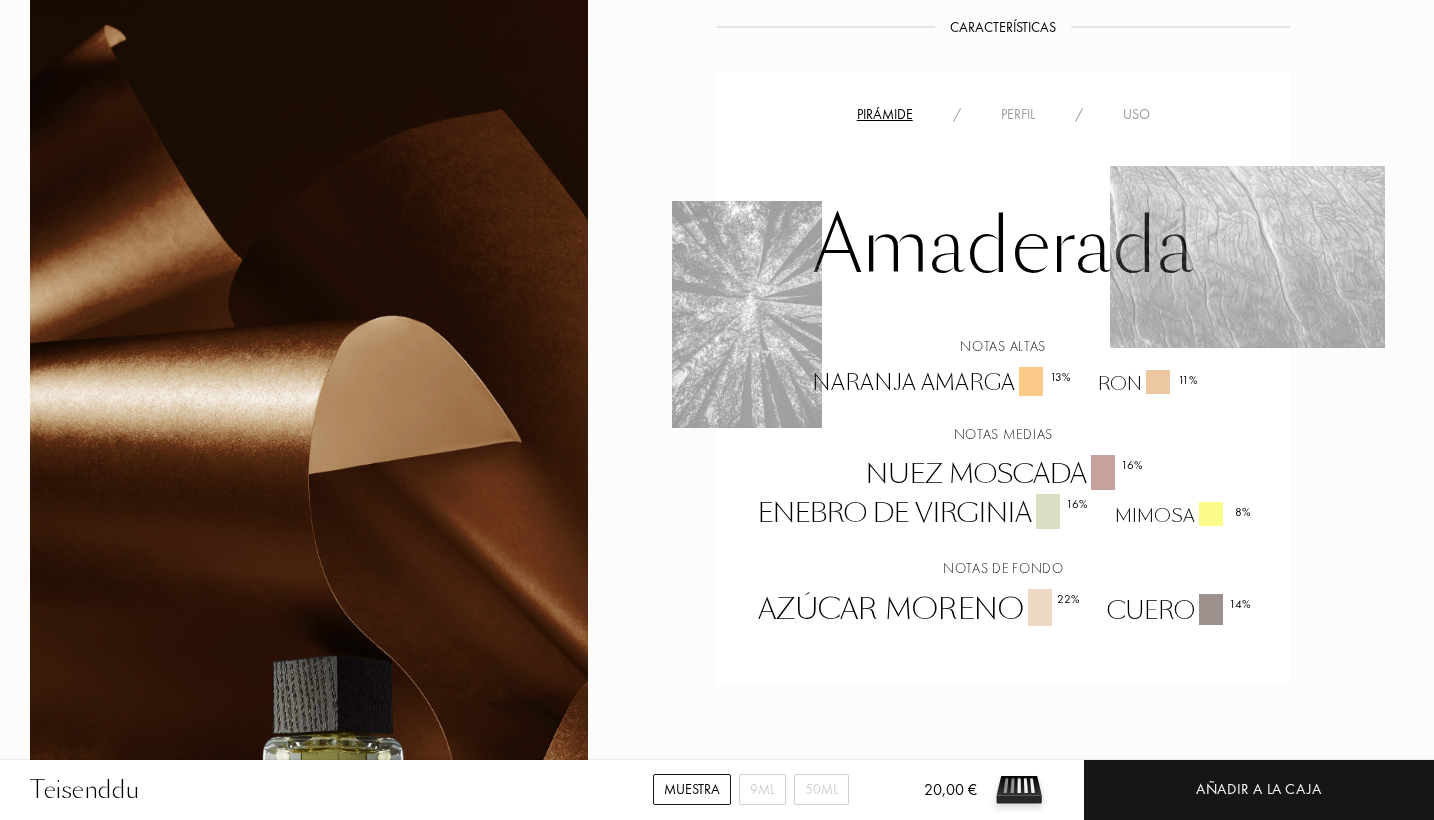scroll, scrollTop: 1610, scrollLeft: 0, axis: vertical 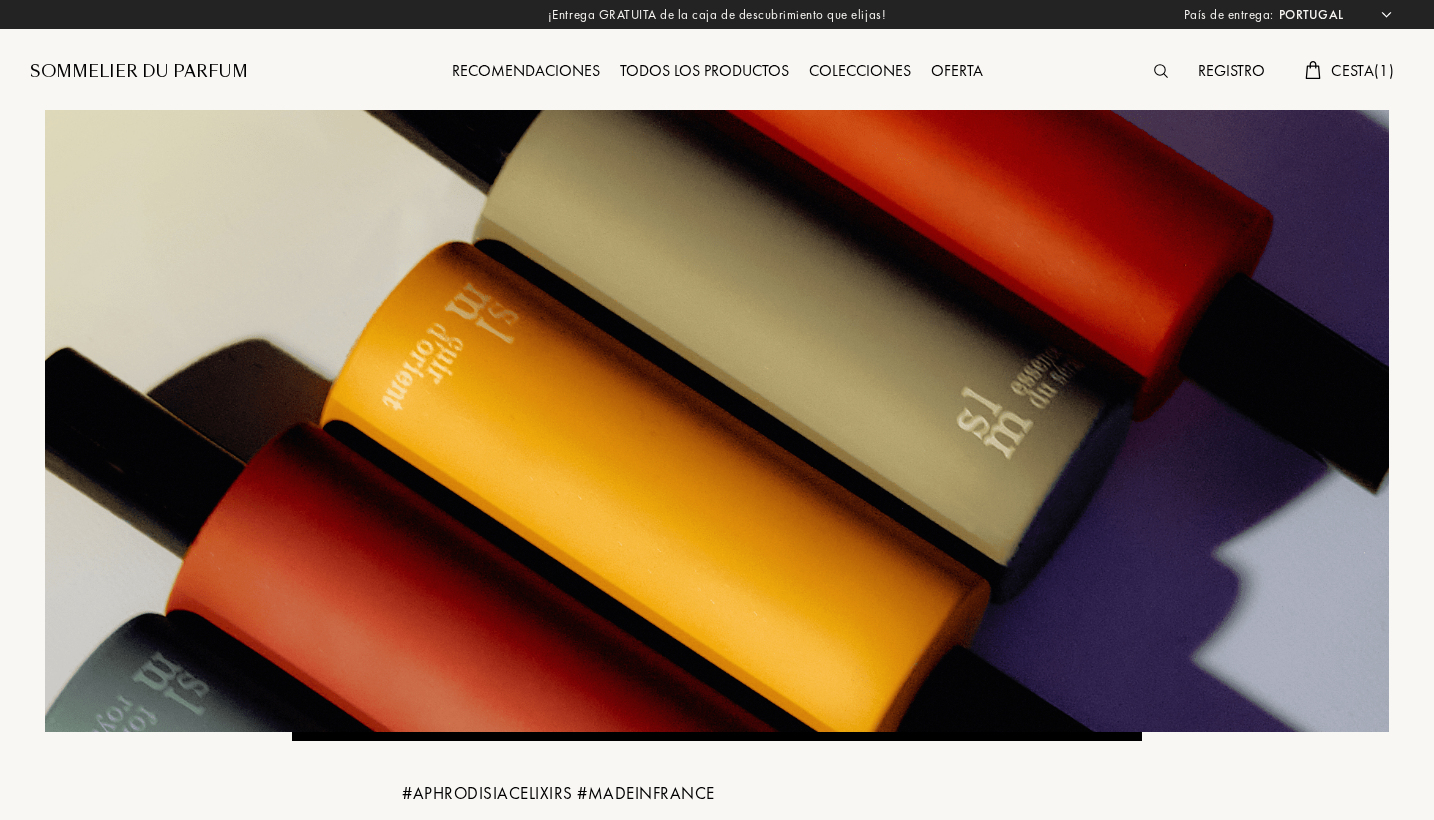 select on "PT" 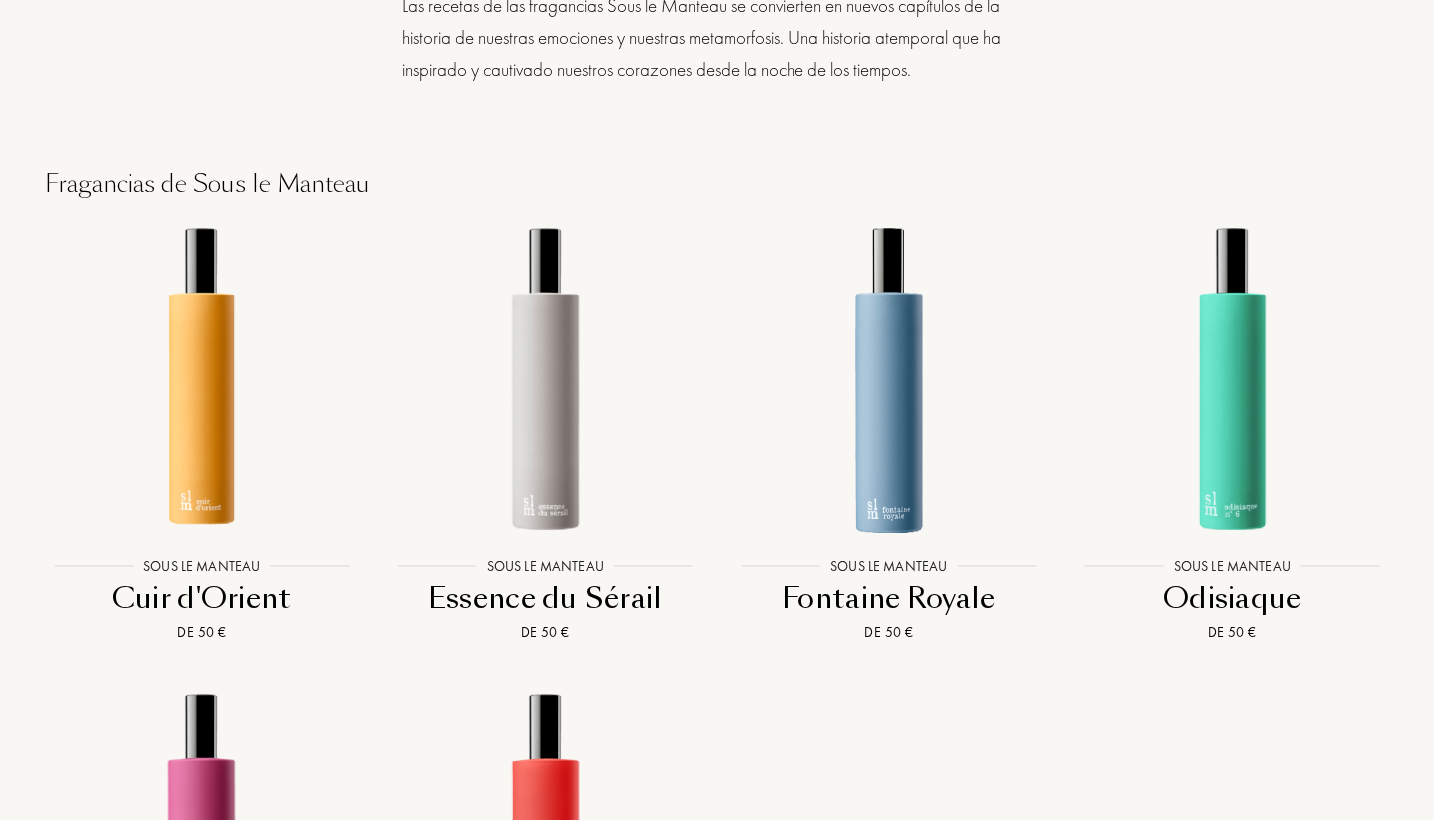 scroll, scrollTop: 1391, scrollLeft: 0, axis: vertical 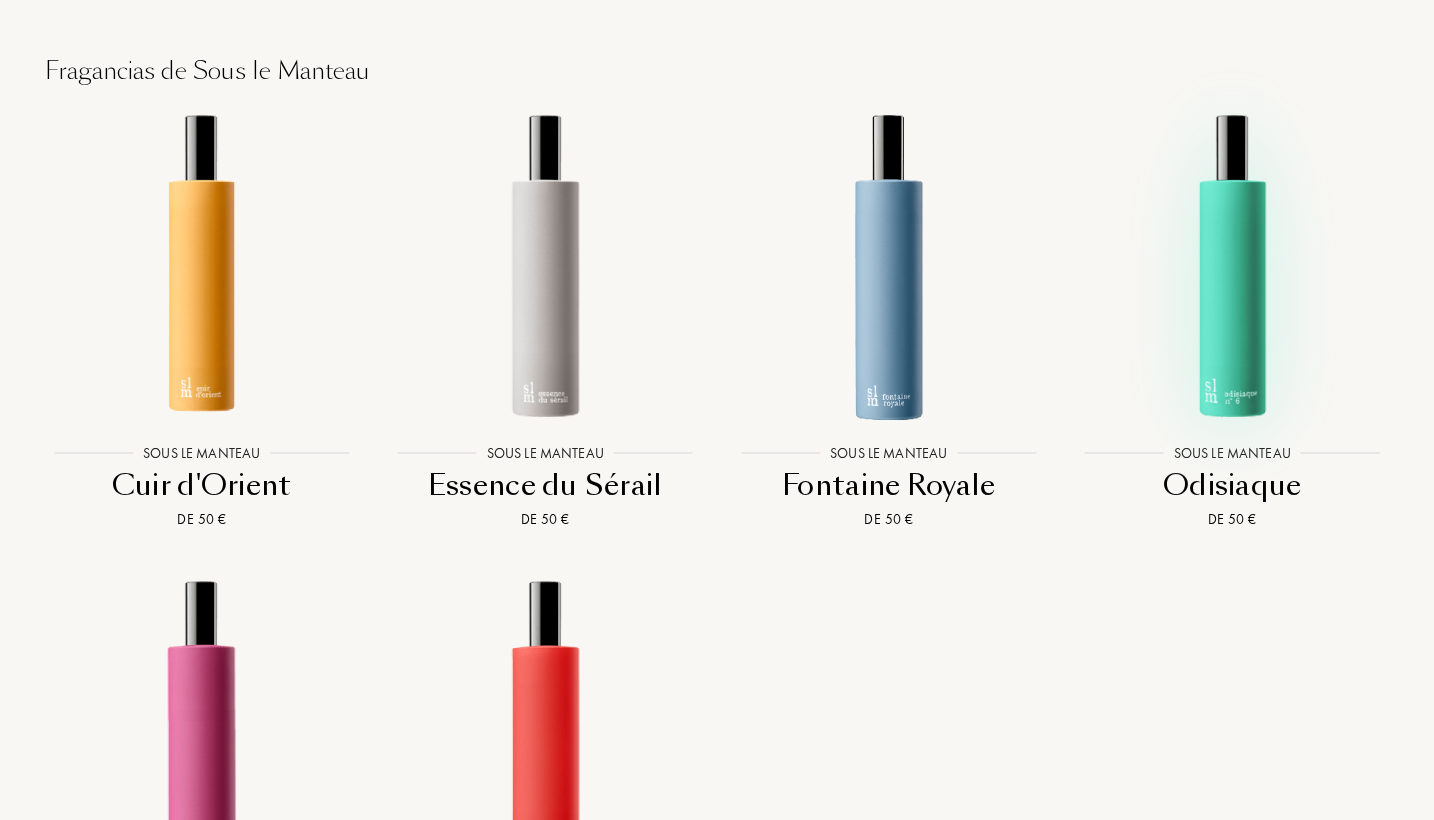 click at bounding box center (1232, 265) 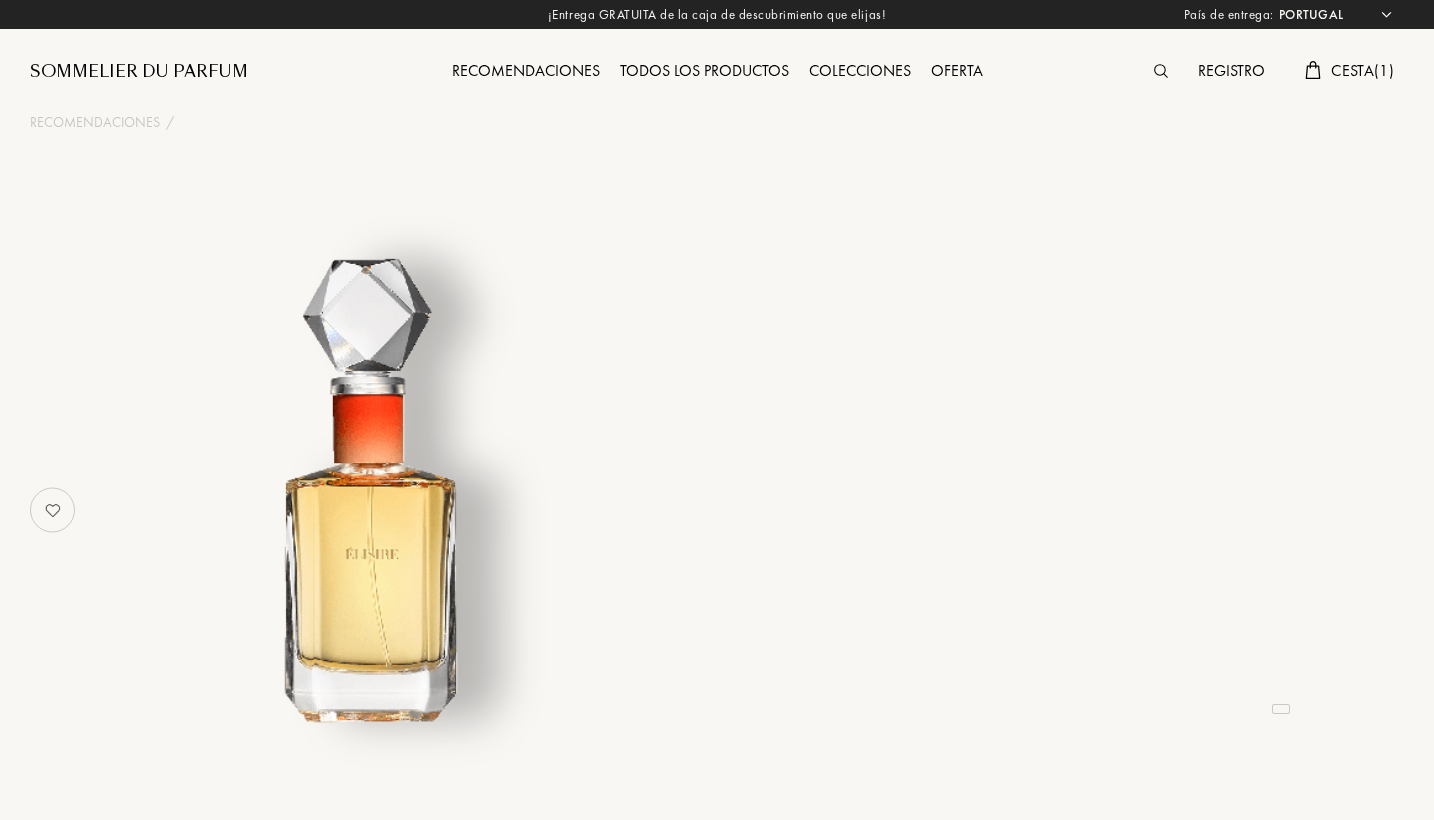 select on "PT" 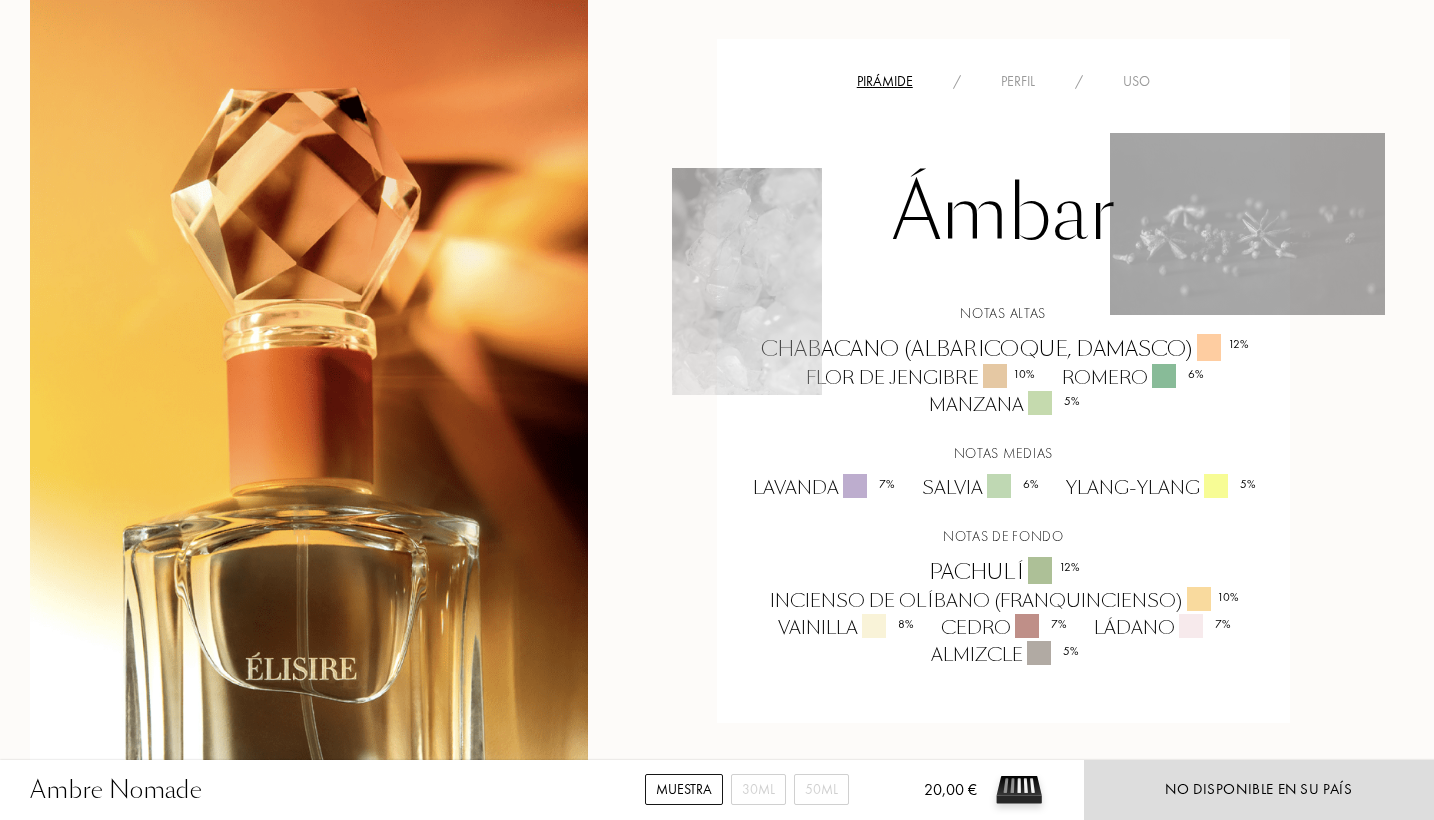 scroll, scrollTop: 1310, scrollLeft: 0, axis: vertical 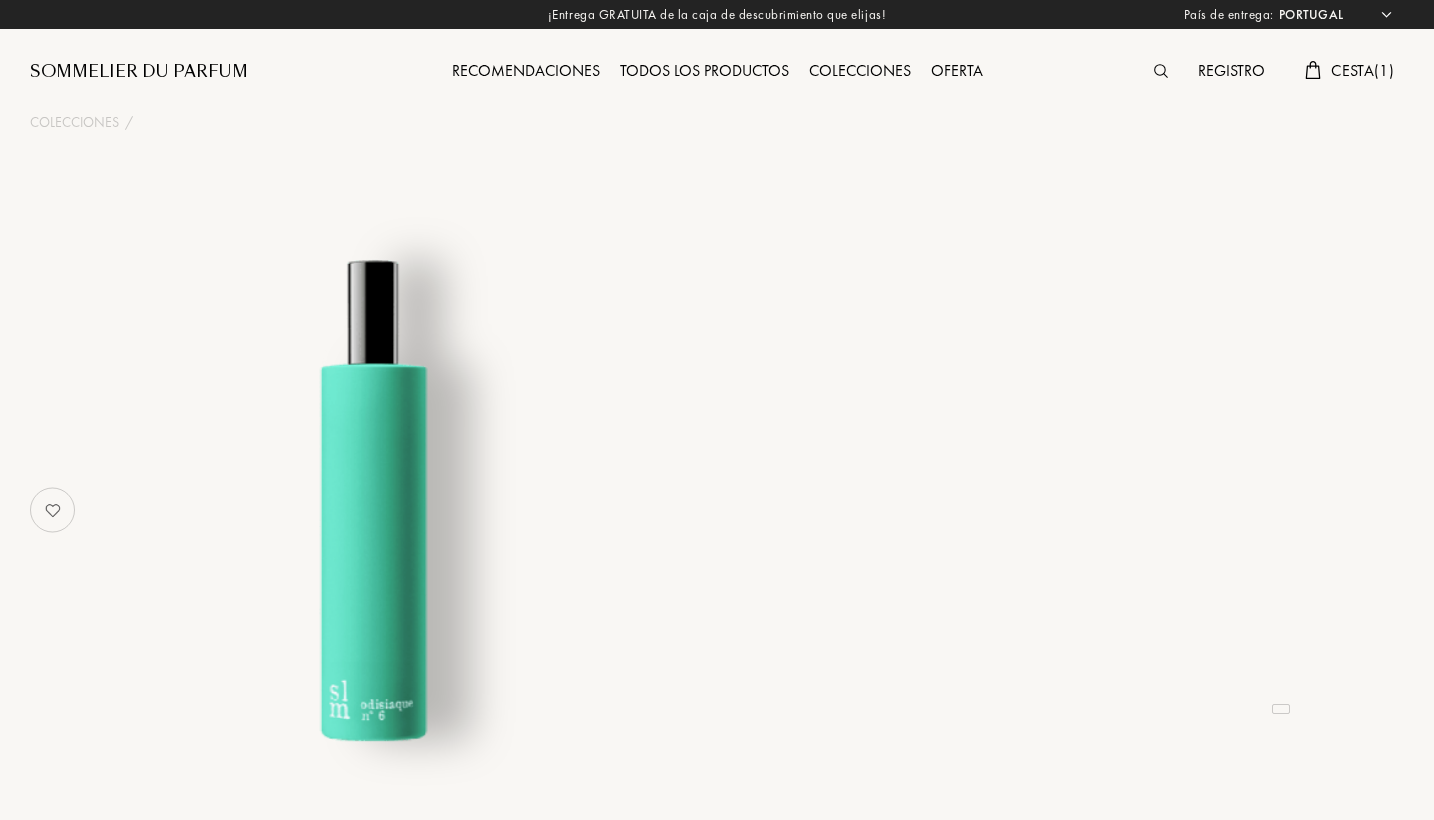 select on "PT" 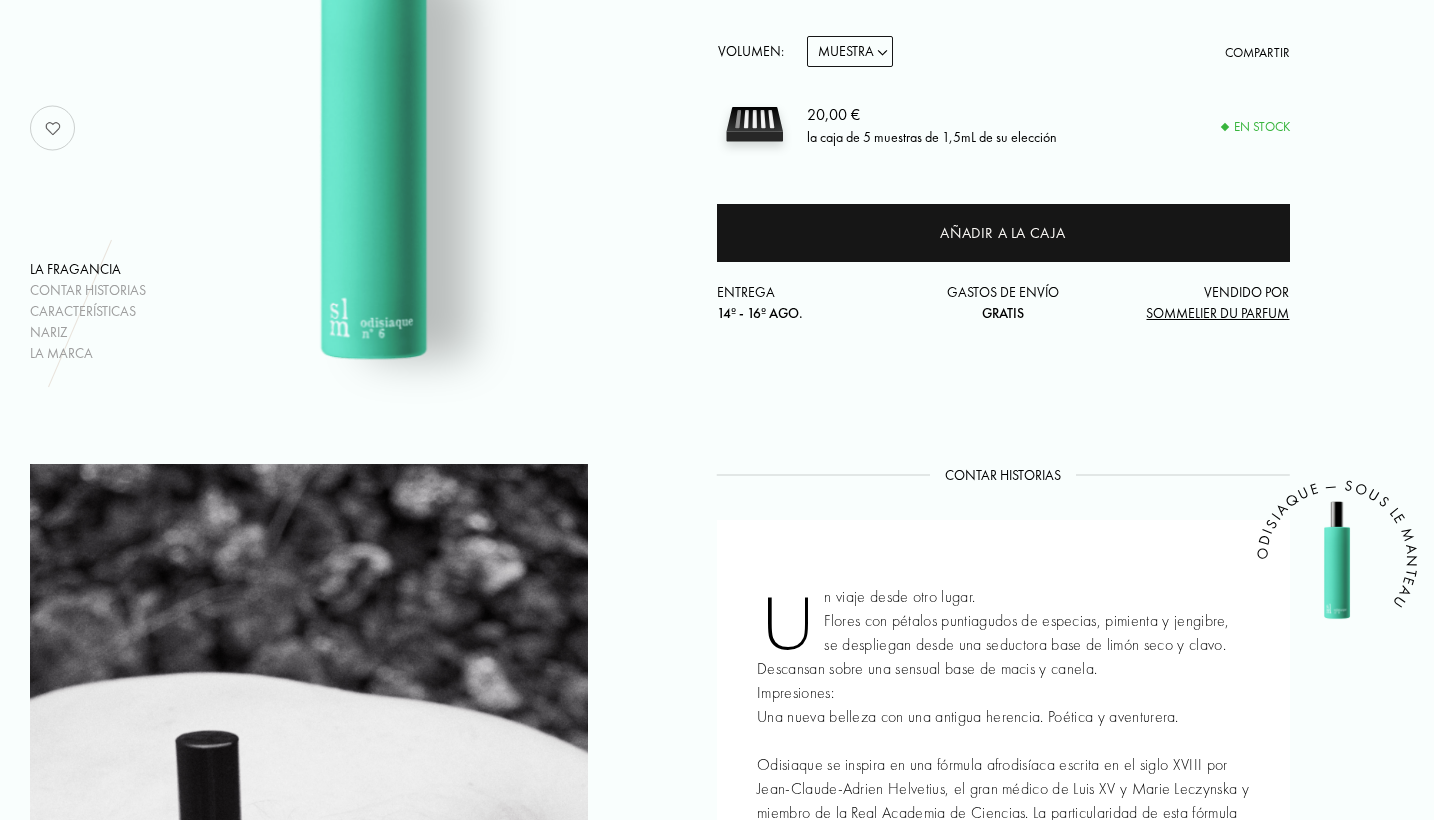 scroll, scrollTop: 385, scrollLeft: 0, axis: vertical 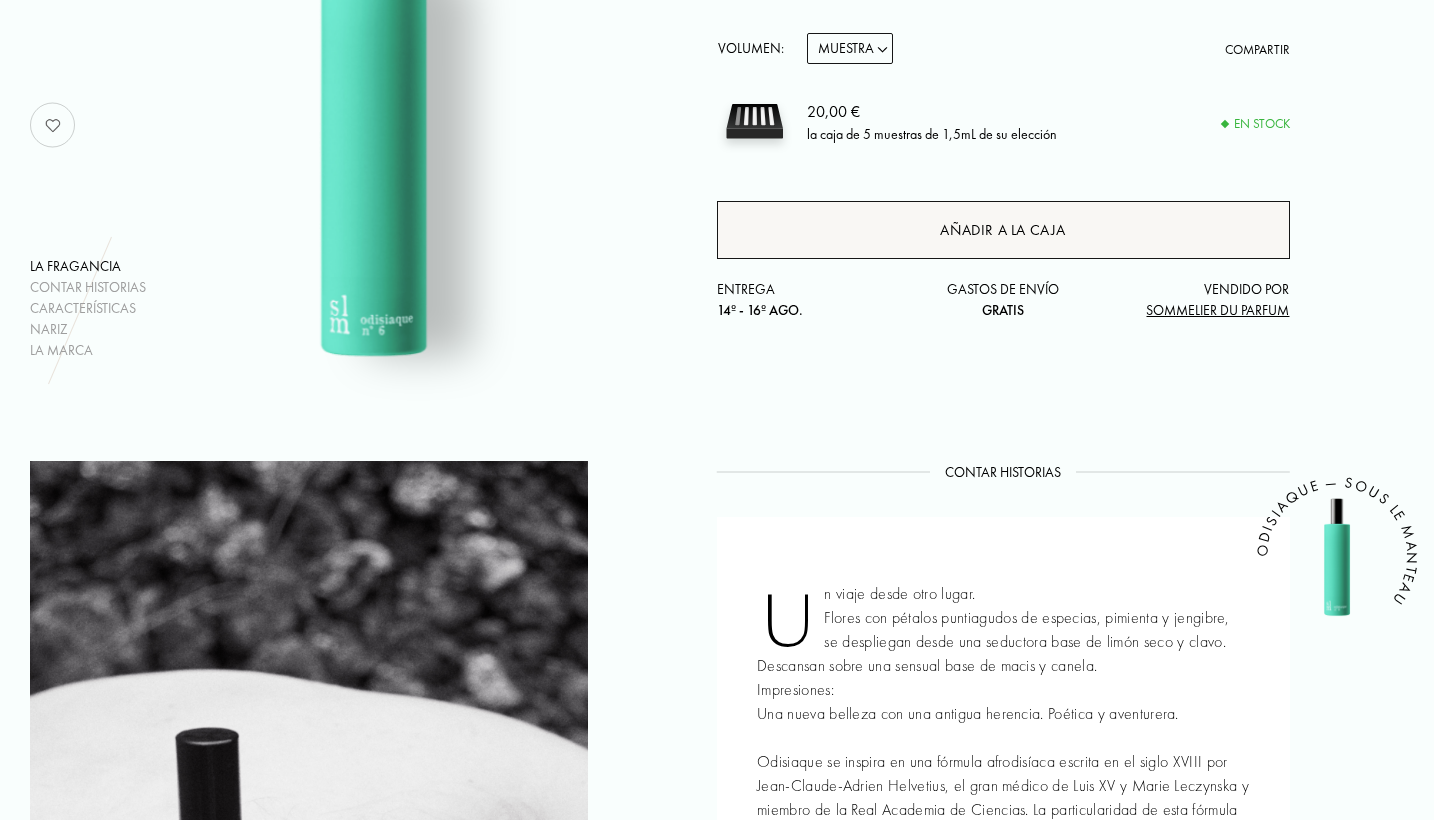 click on "Añadir a la caja" at bounding box center [1003, 230] 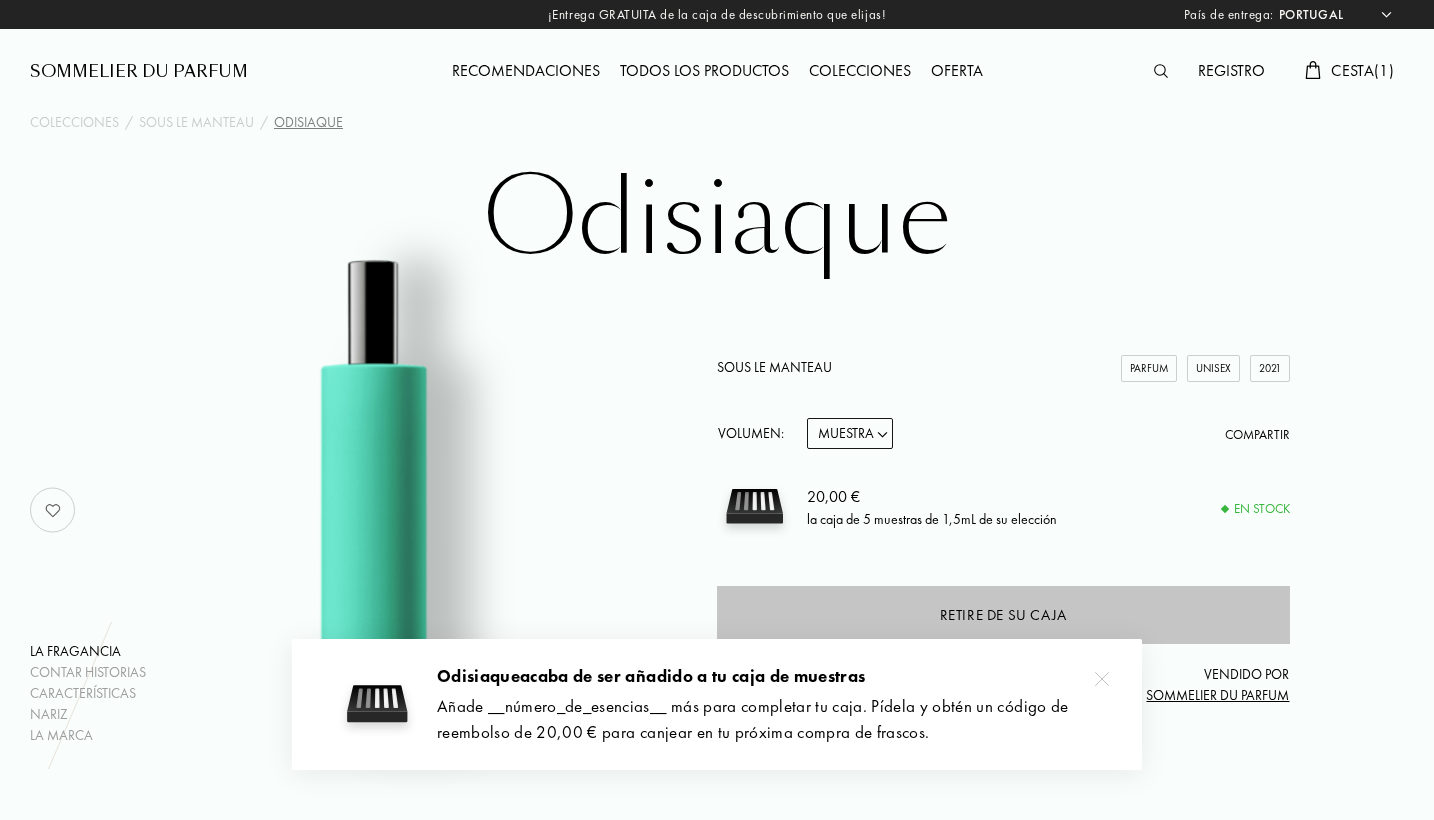 scroll, scrollTop: 0, scrollLeft: 0, axis: both 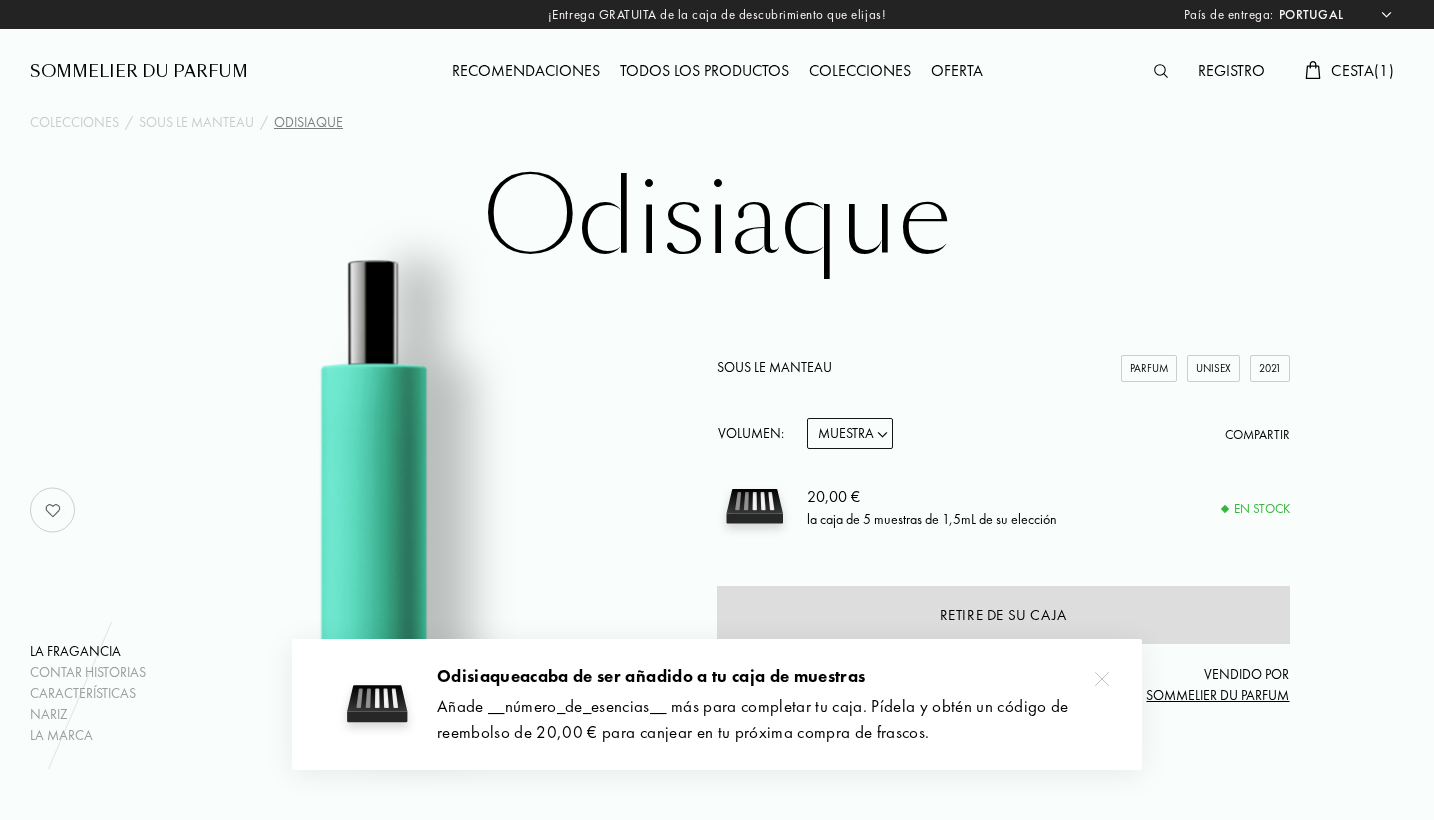 click on "Recomendaciones" at bounding box center [526, 72] 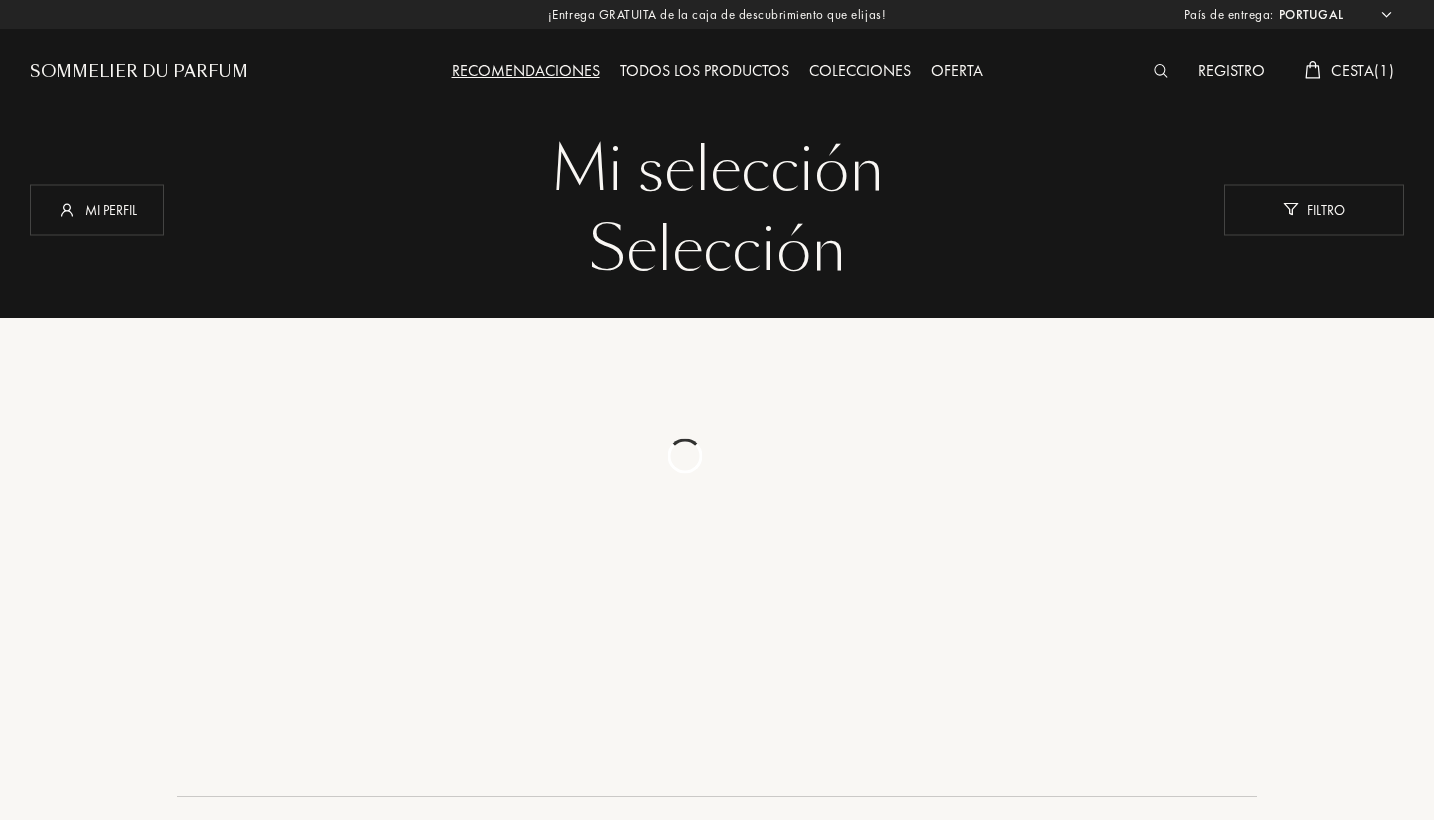 select on "PT" 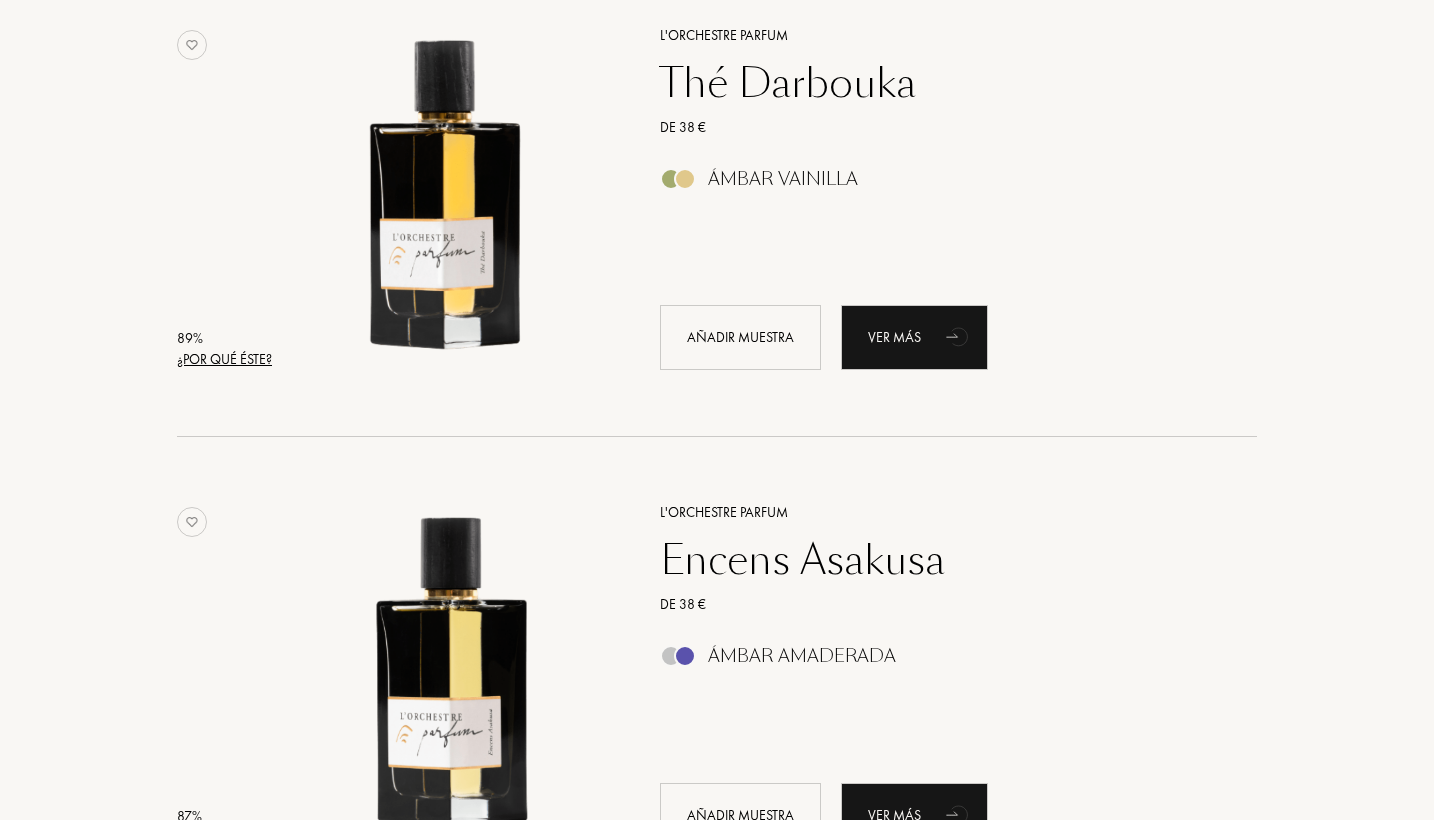 scroll, scrollTop: 2286, scrollLeft: 0, axis: vertical 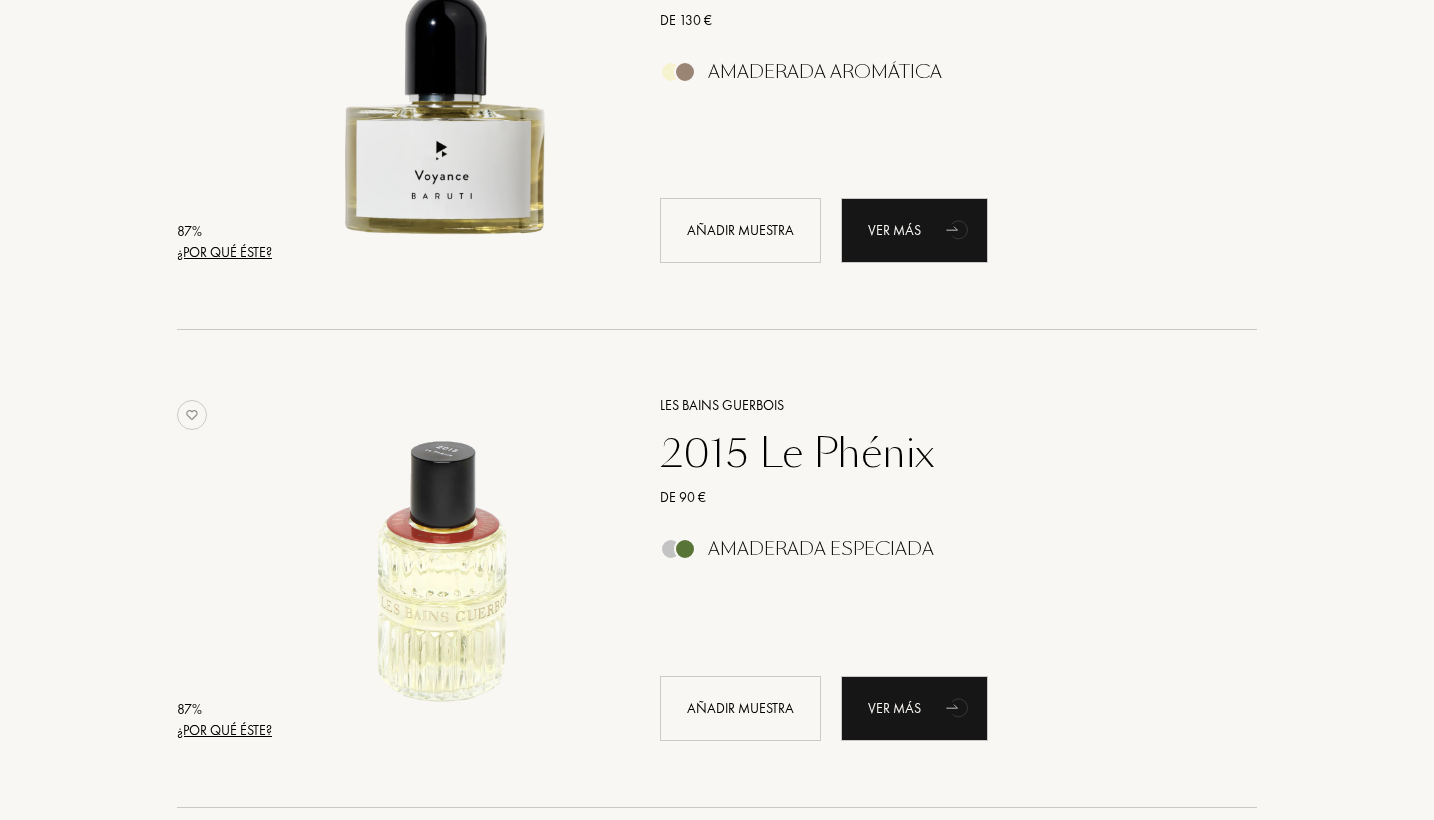 click on "2015 Le Phénix" at bounding box center (936, 453) 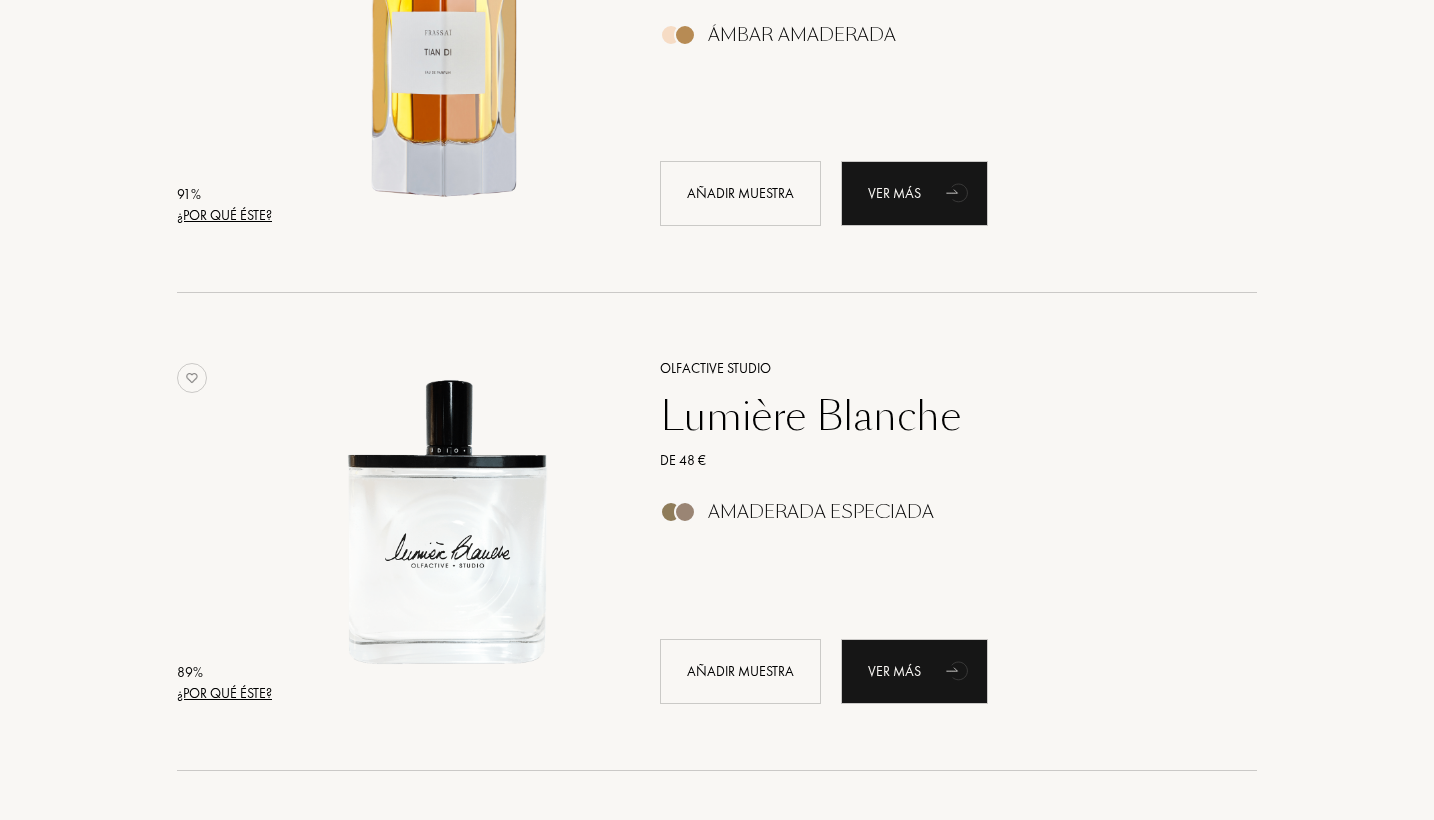 scroll, scrollTop: 744, scrollLeft: 0, axis: vertical 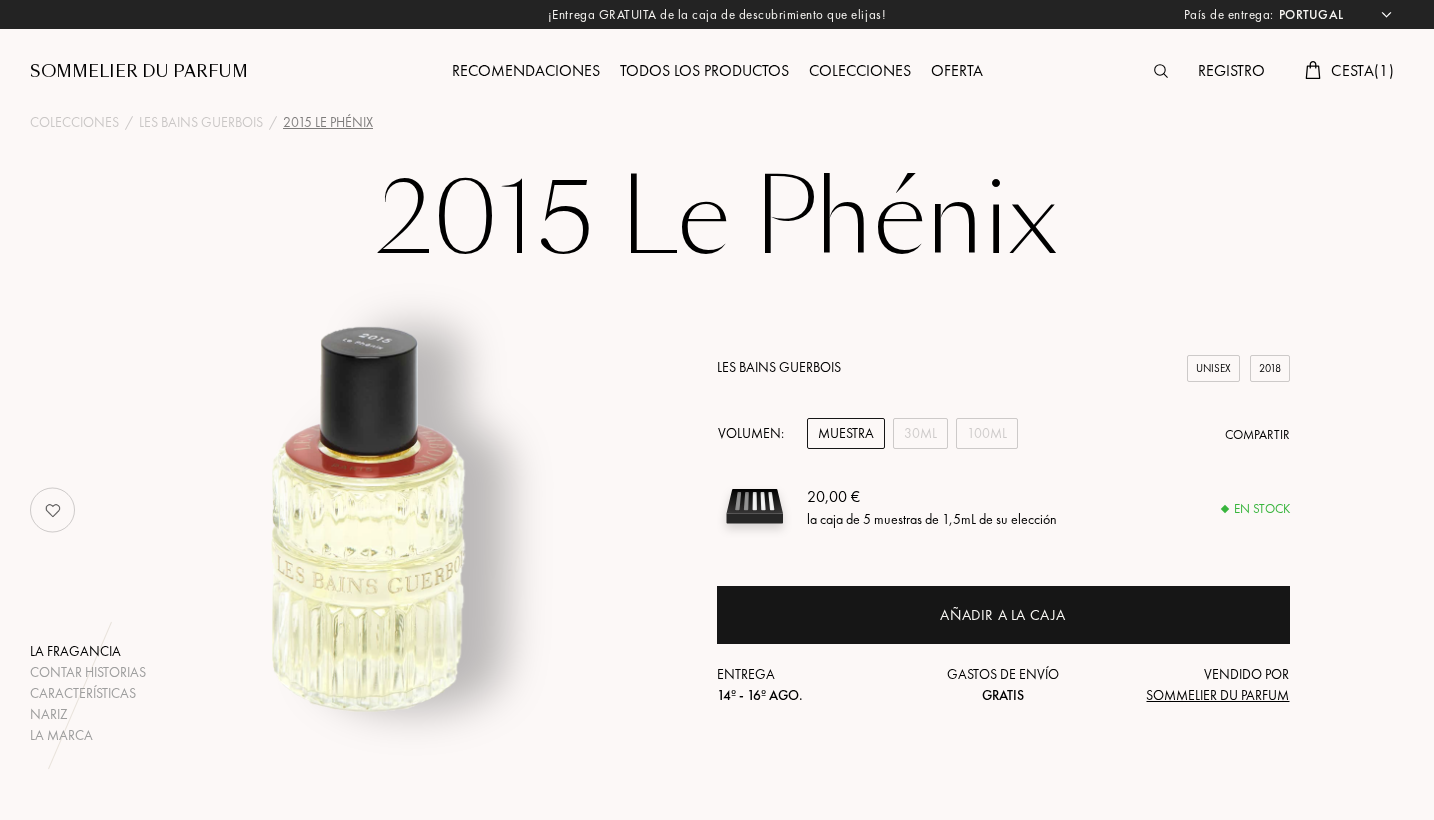 select on "PT" 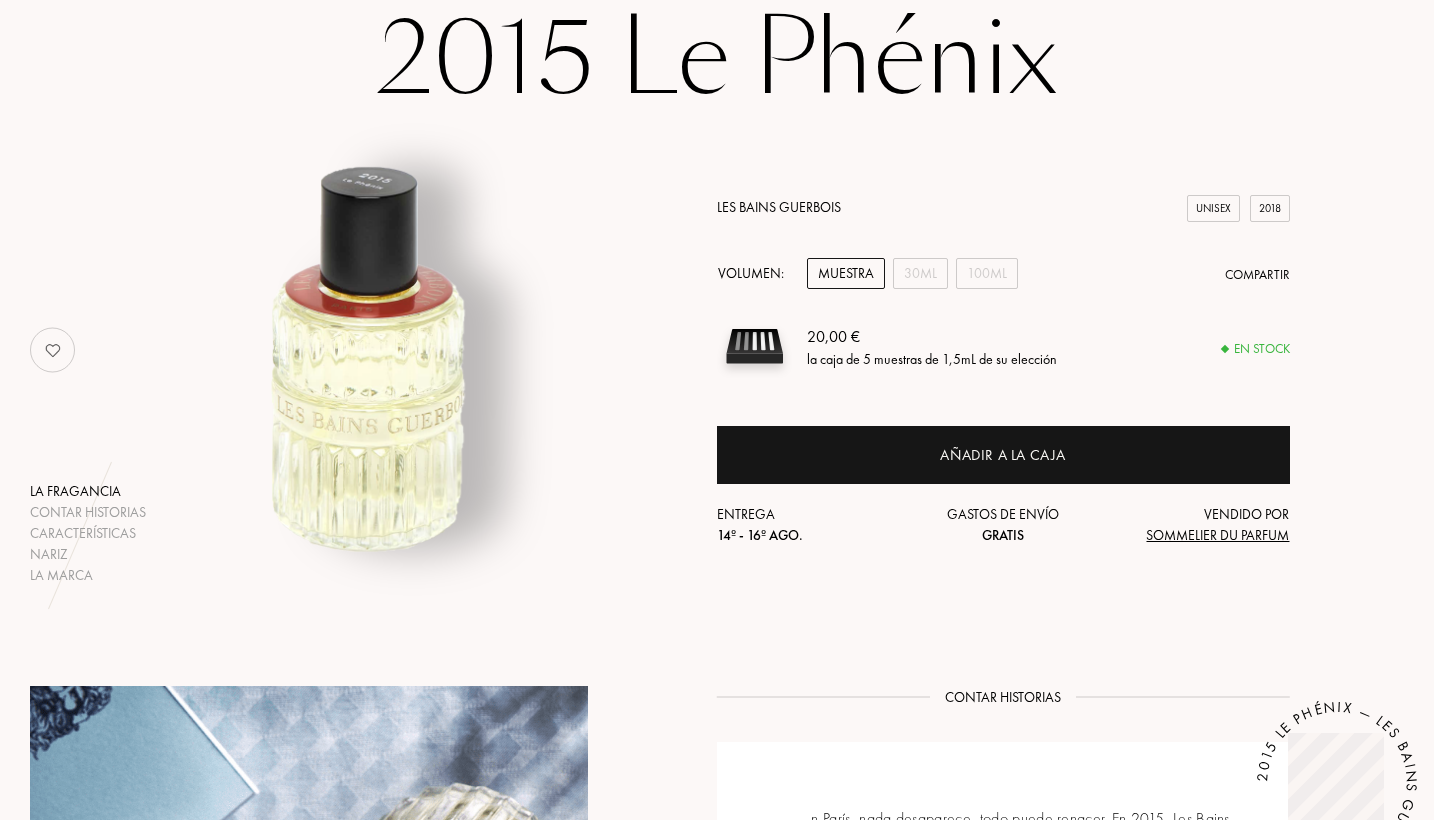 scroll, scrollTop: 162, scrollLeft: 0, axis: vertical 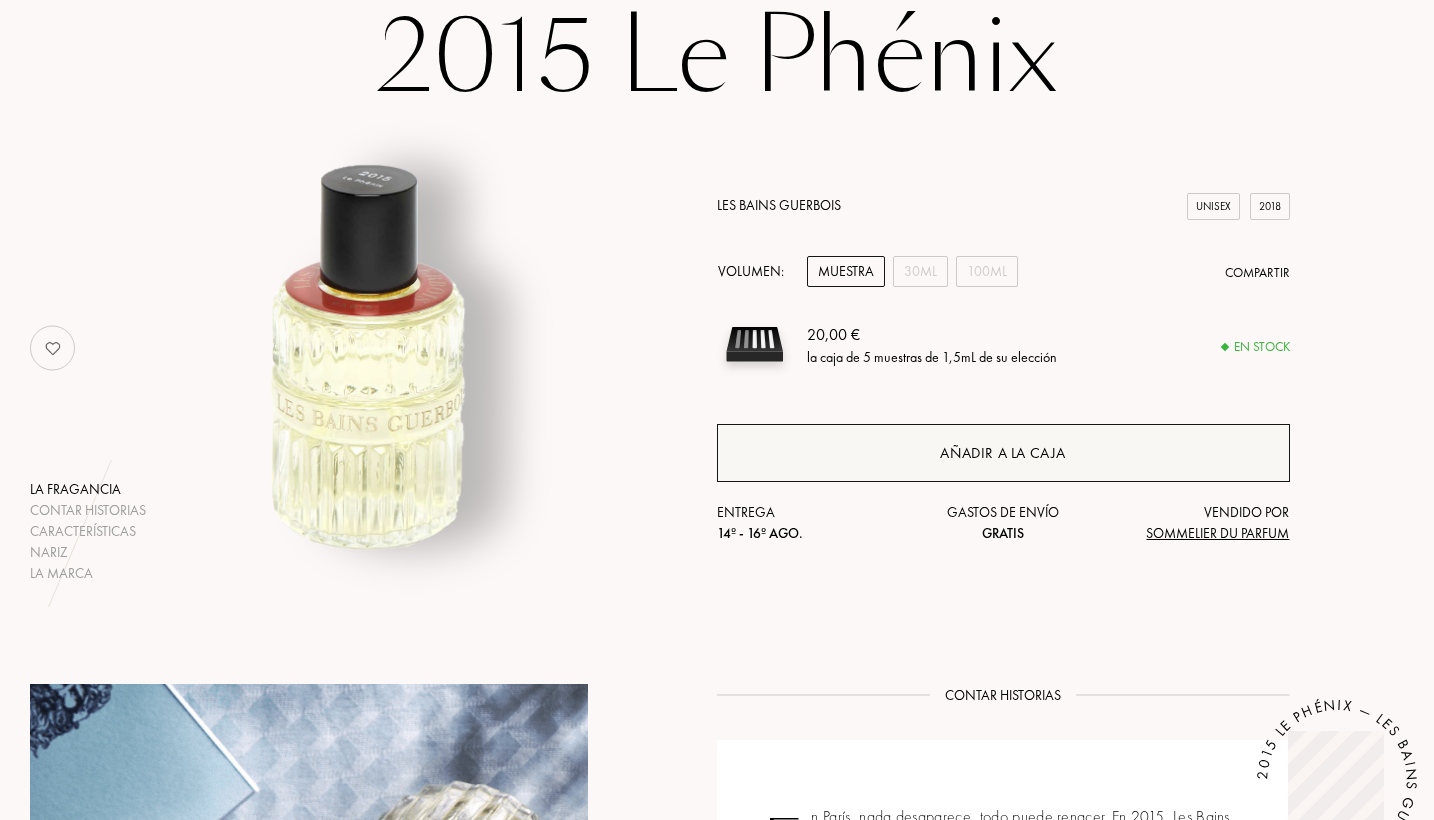 click on "Añadir a la caja" at bounding box center [1003, 453] 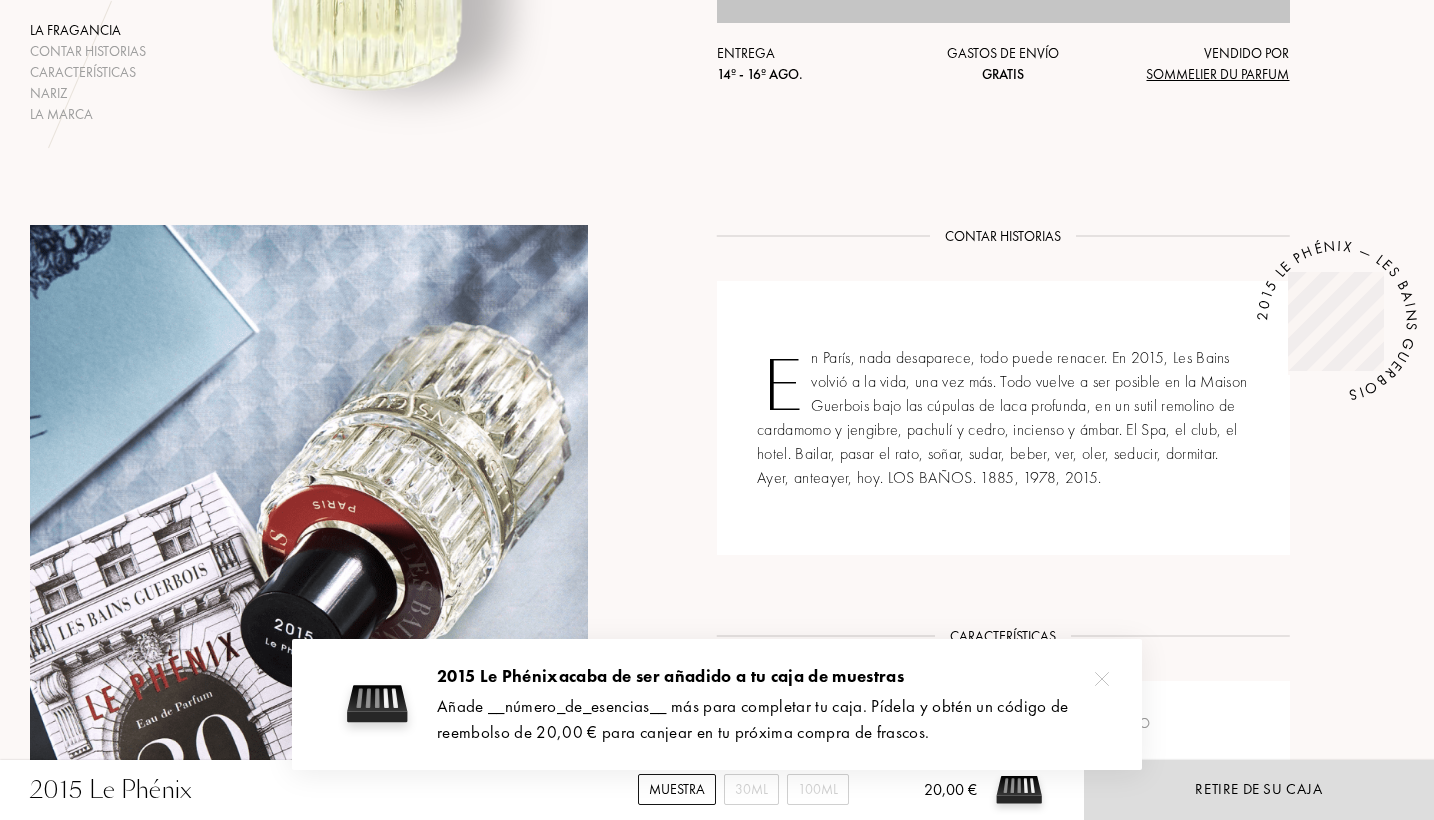 scroll, scrollTop: 643, scrollLeft: 0, axis: vertical 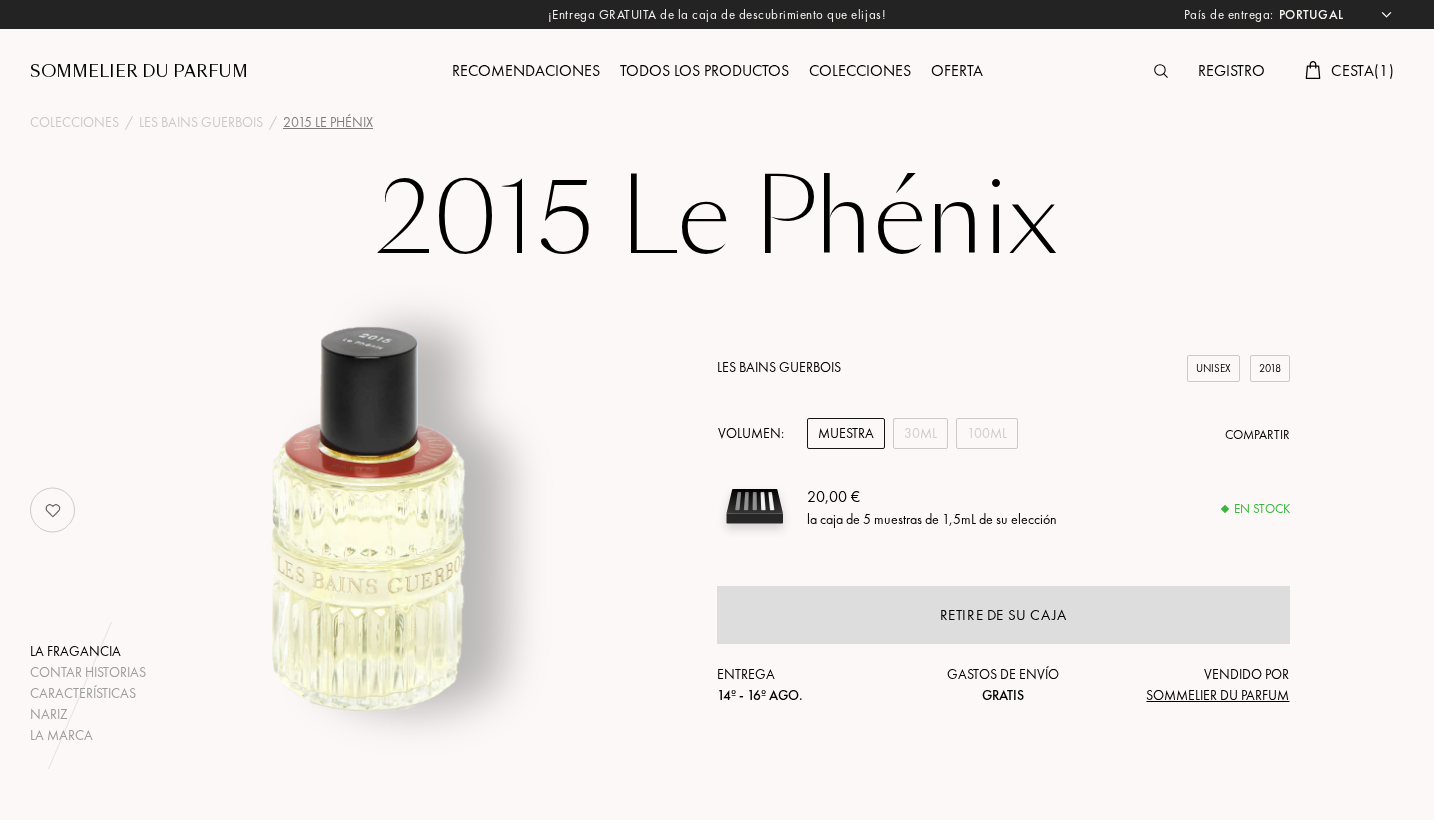 click on "Cesta ( 1 )" at bounding box center (1362, 70) 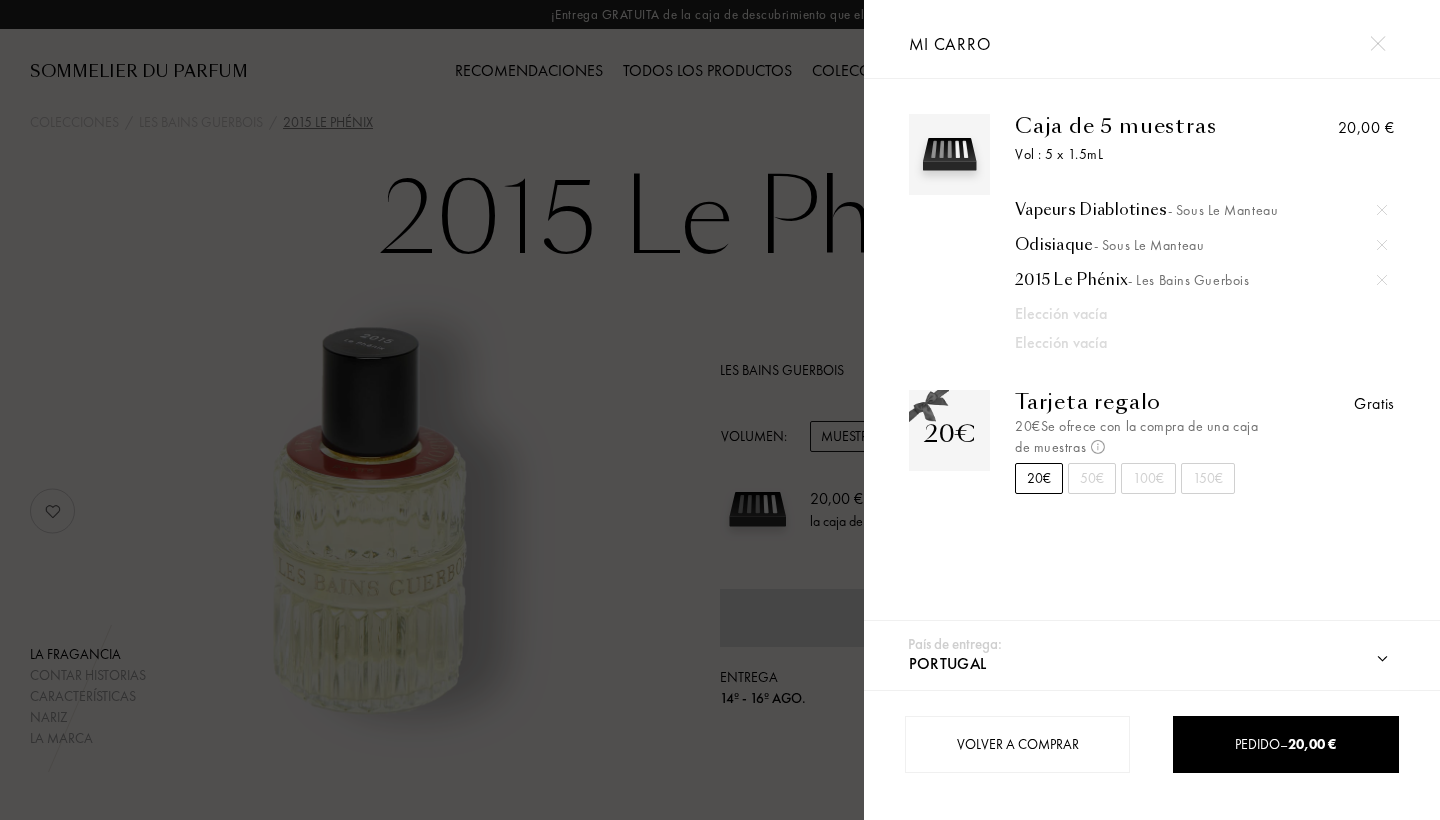 click at bounding box center (432, 410) 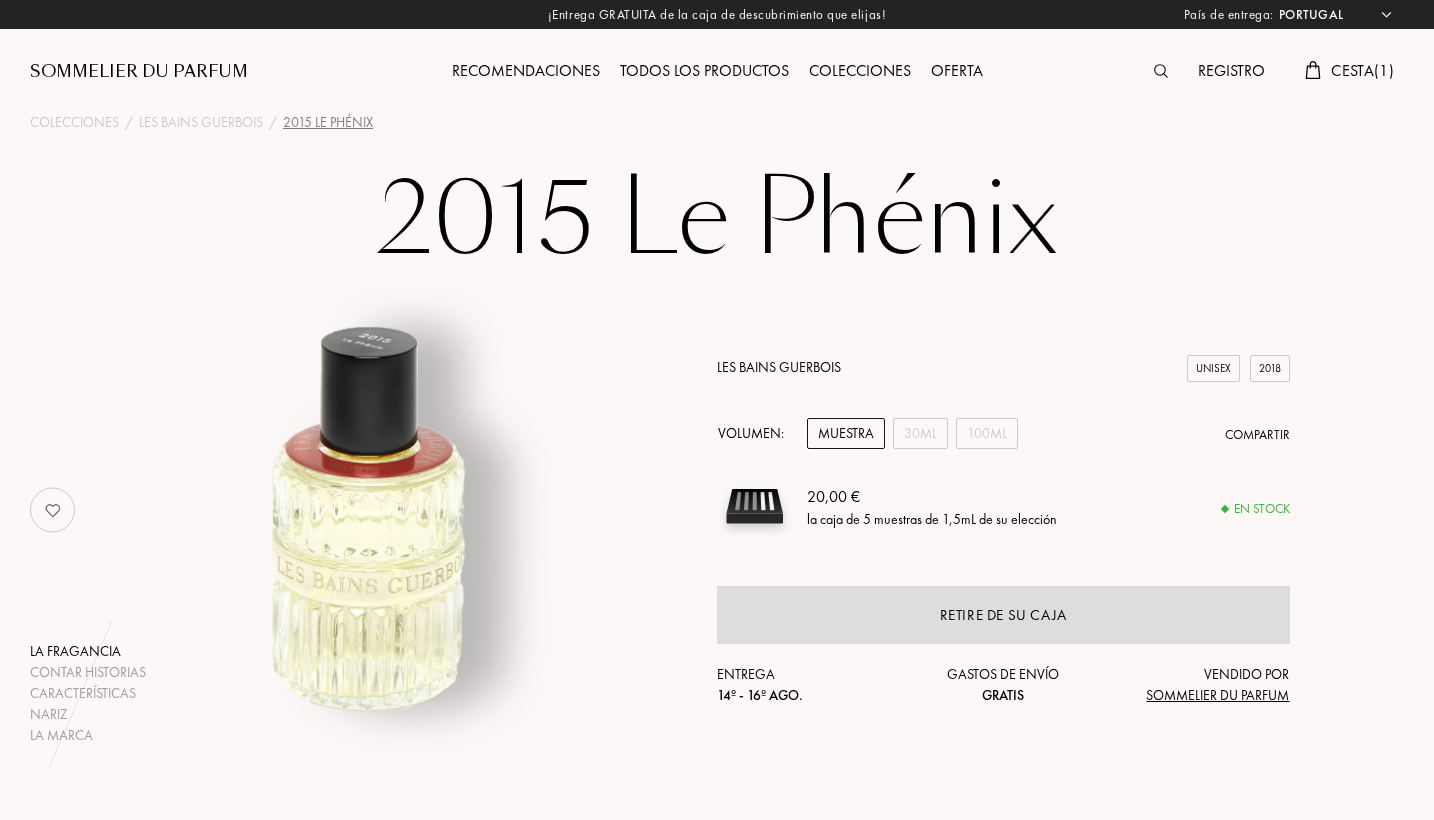 click on "Oferta" at bounding box center (957, 72) 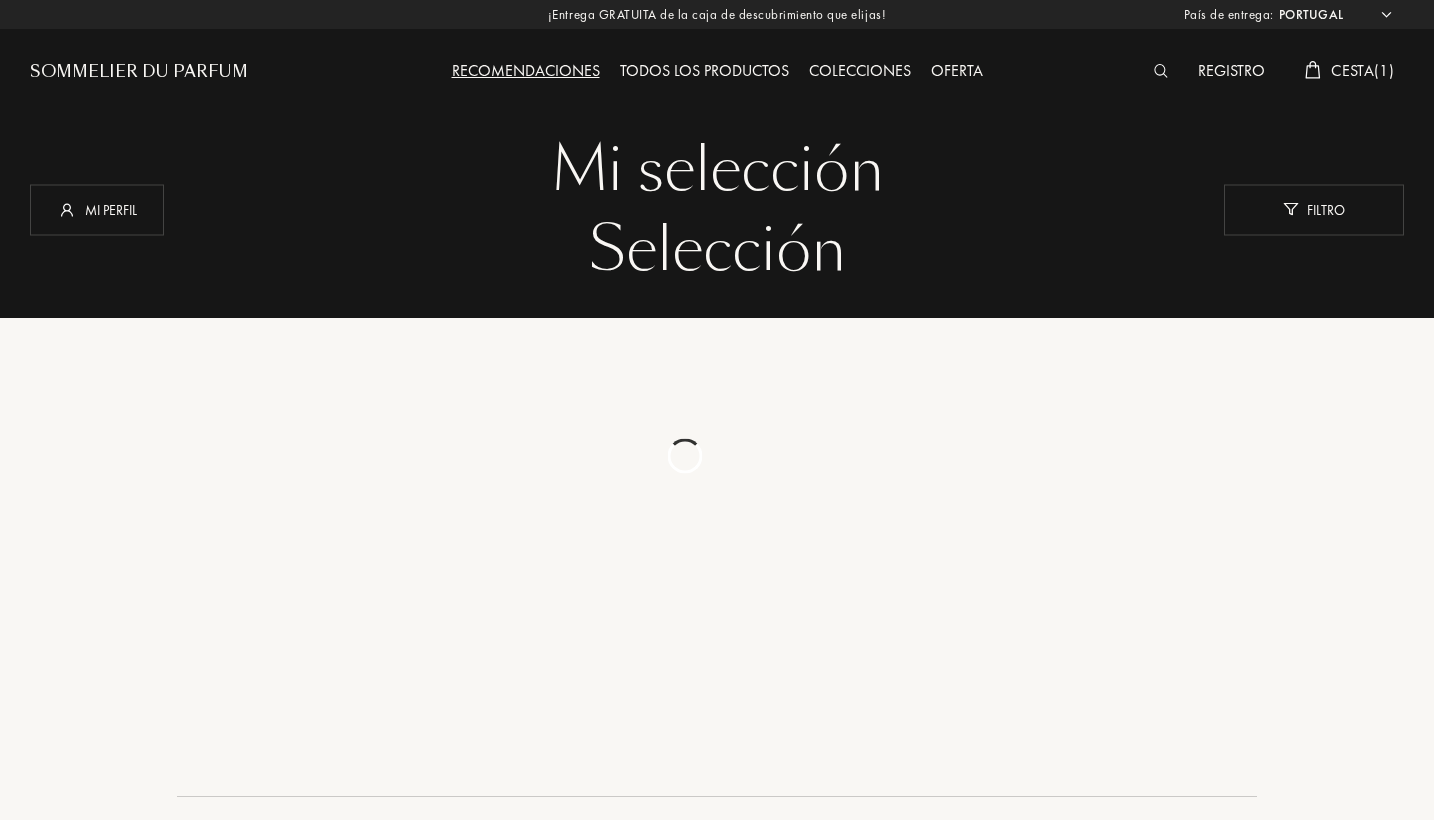 select on "PT" 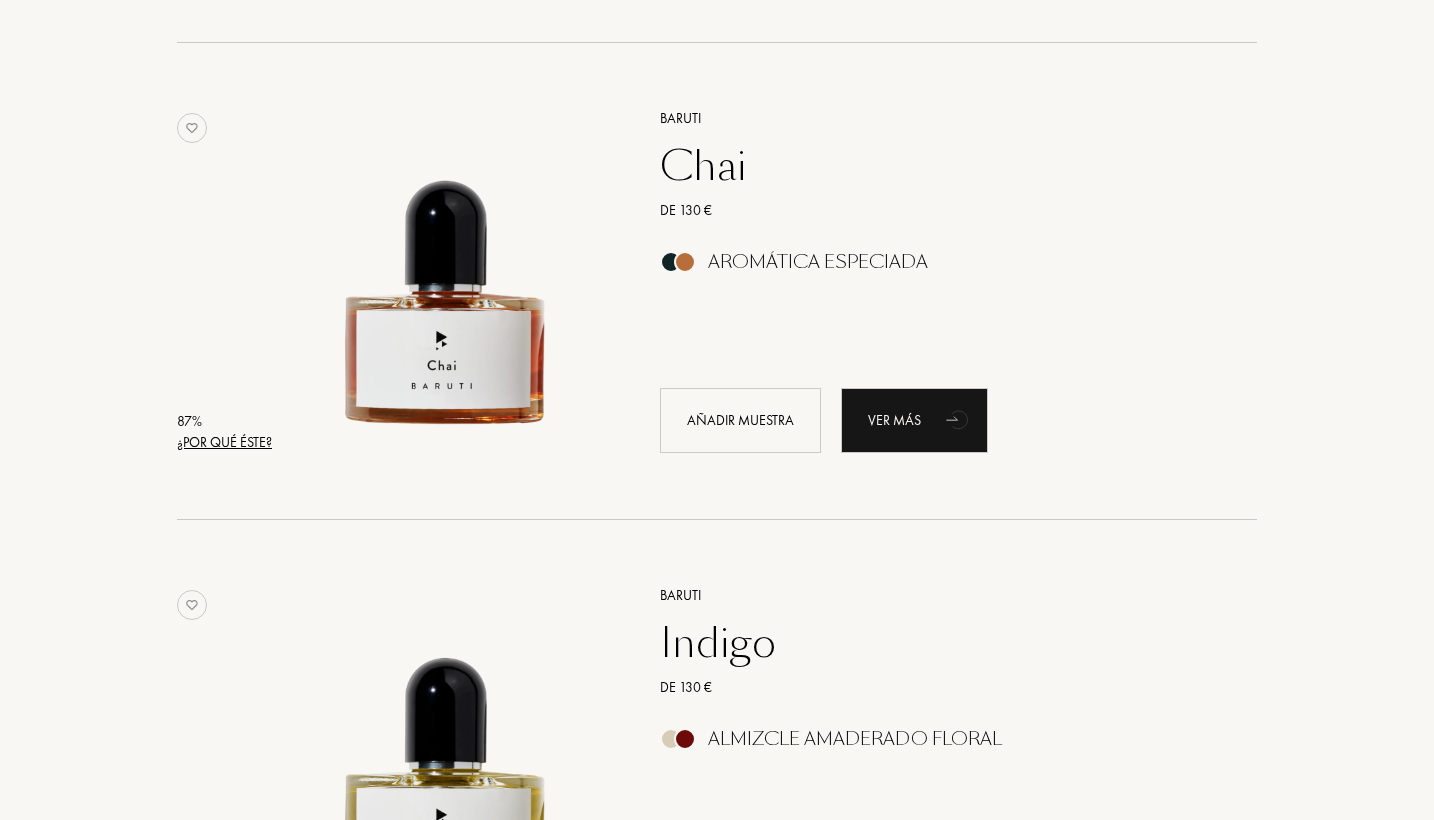 scroll, scrollTop: 1316, scrollLeft: 0, axis: vertical 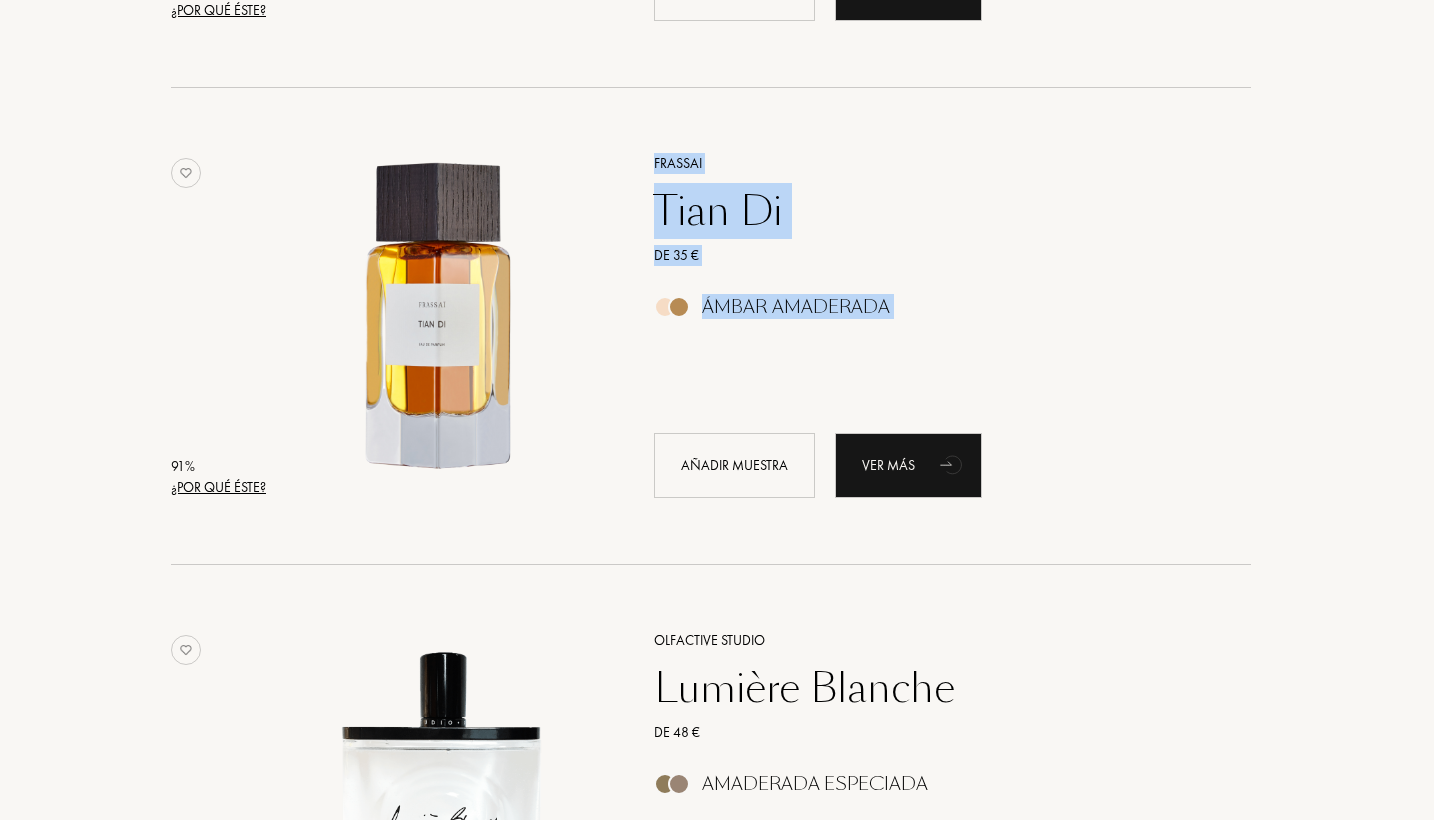 drag, startPoint x: 1433, startPoint y: 201, endPoint x: 1341, endPoint y: 140, distance: 110.38569 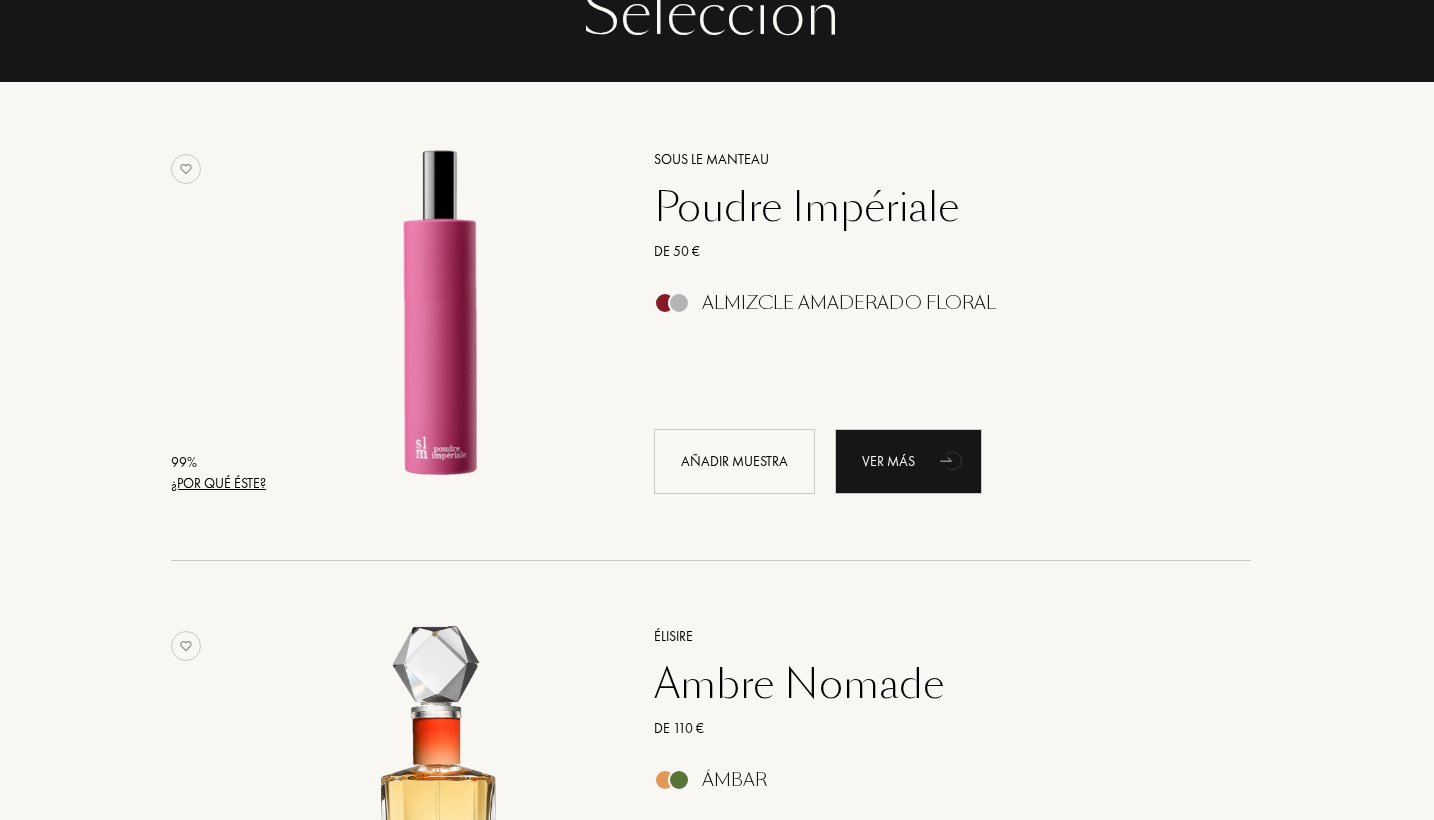 scroll, scrollTop: 222, scrollLeft: 6, axis: both 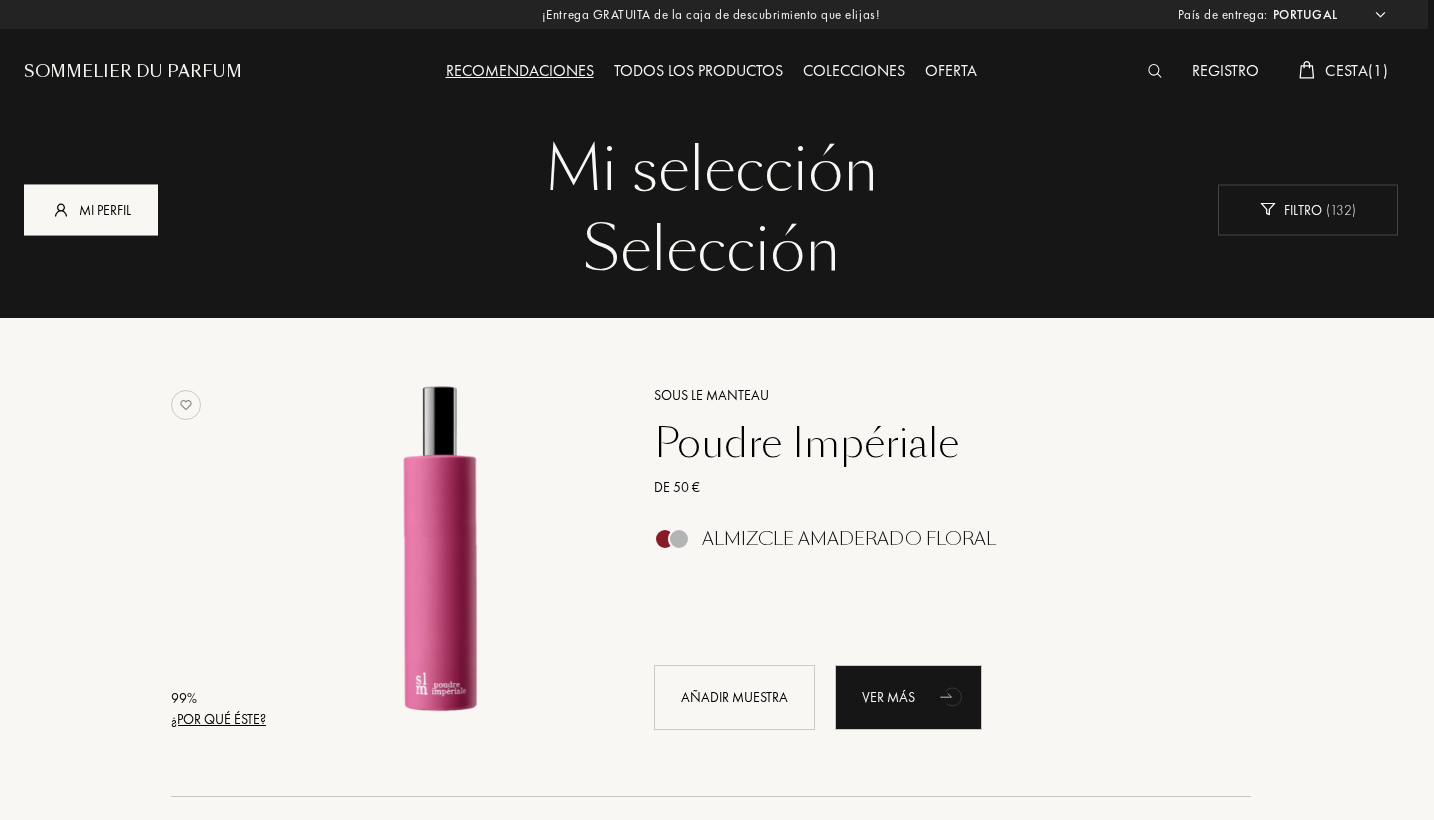 click on "Mi perfil" at bounding box center (91, 209) 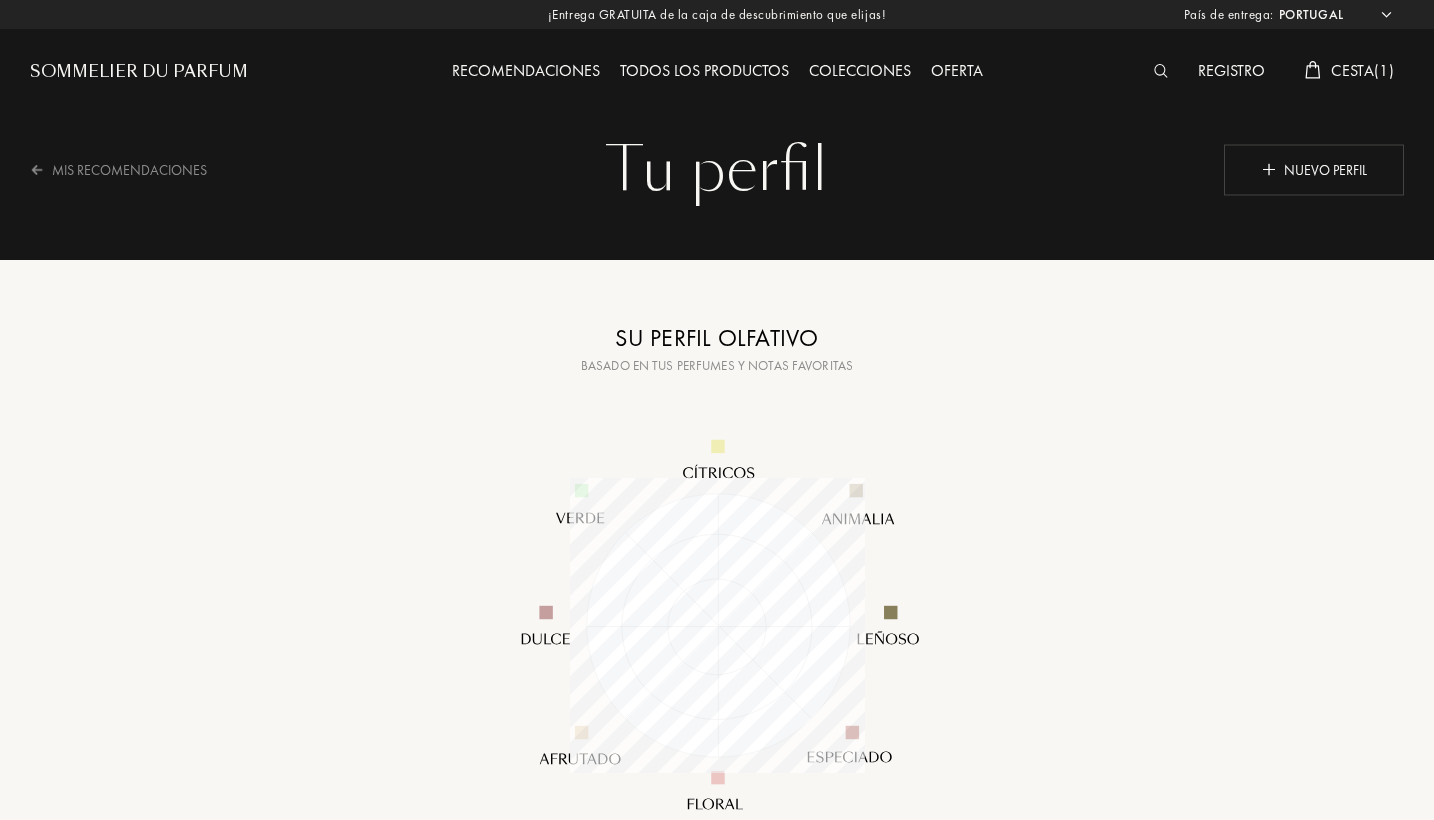 select on "PT" 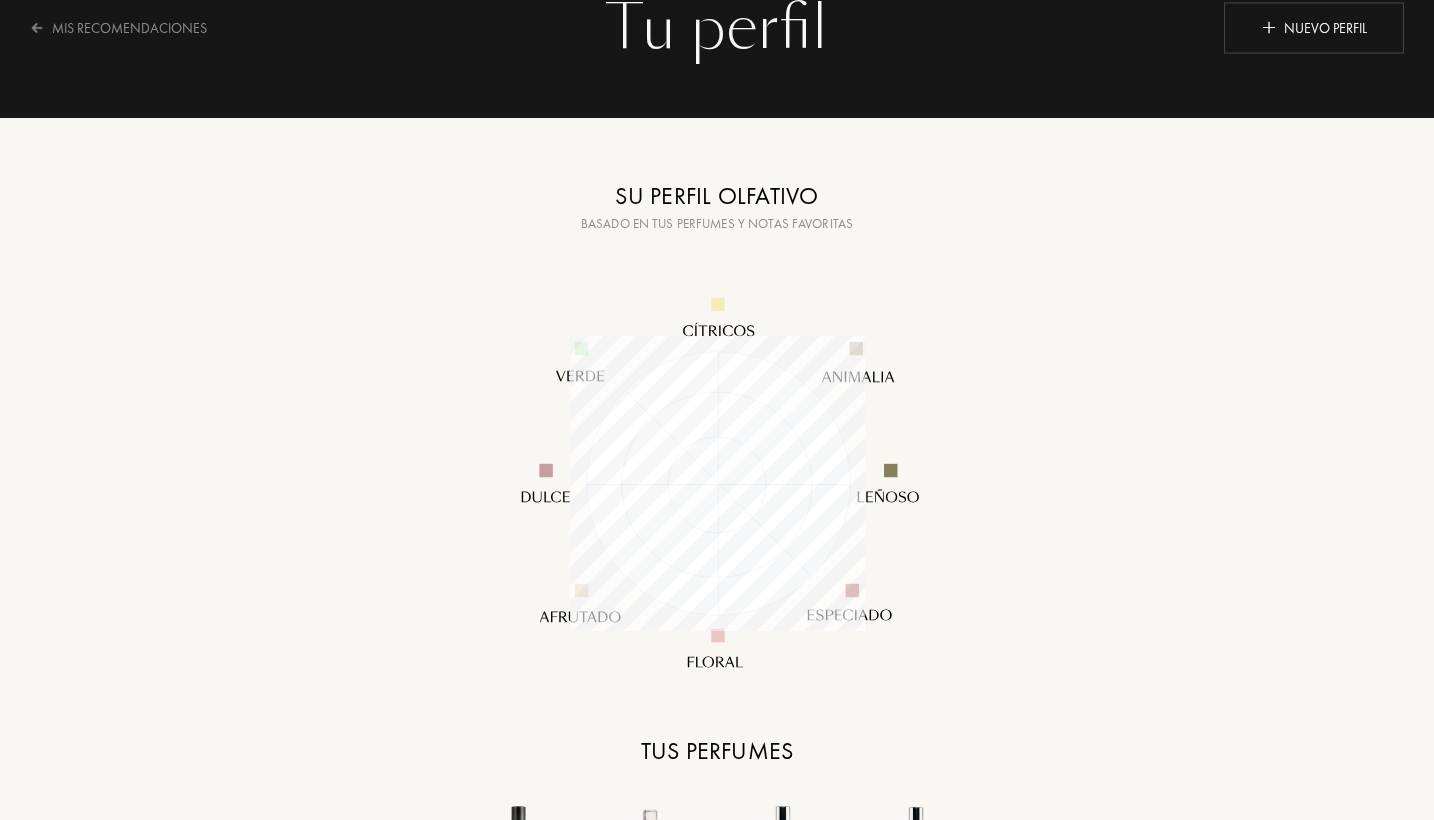 scroll, scrollTop: 242, scrollLeft: 0, axis: vertical 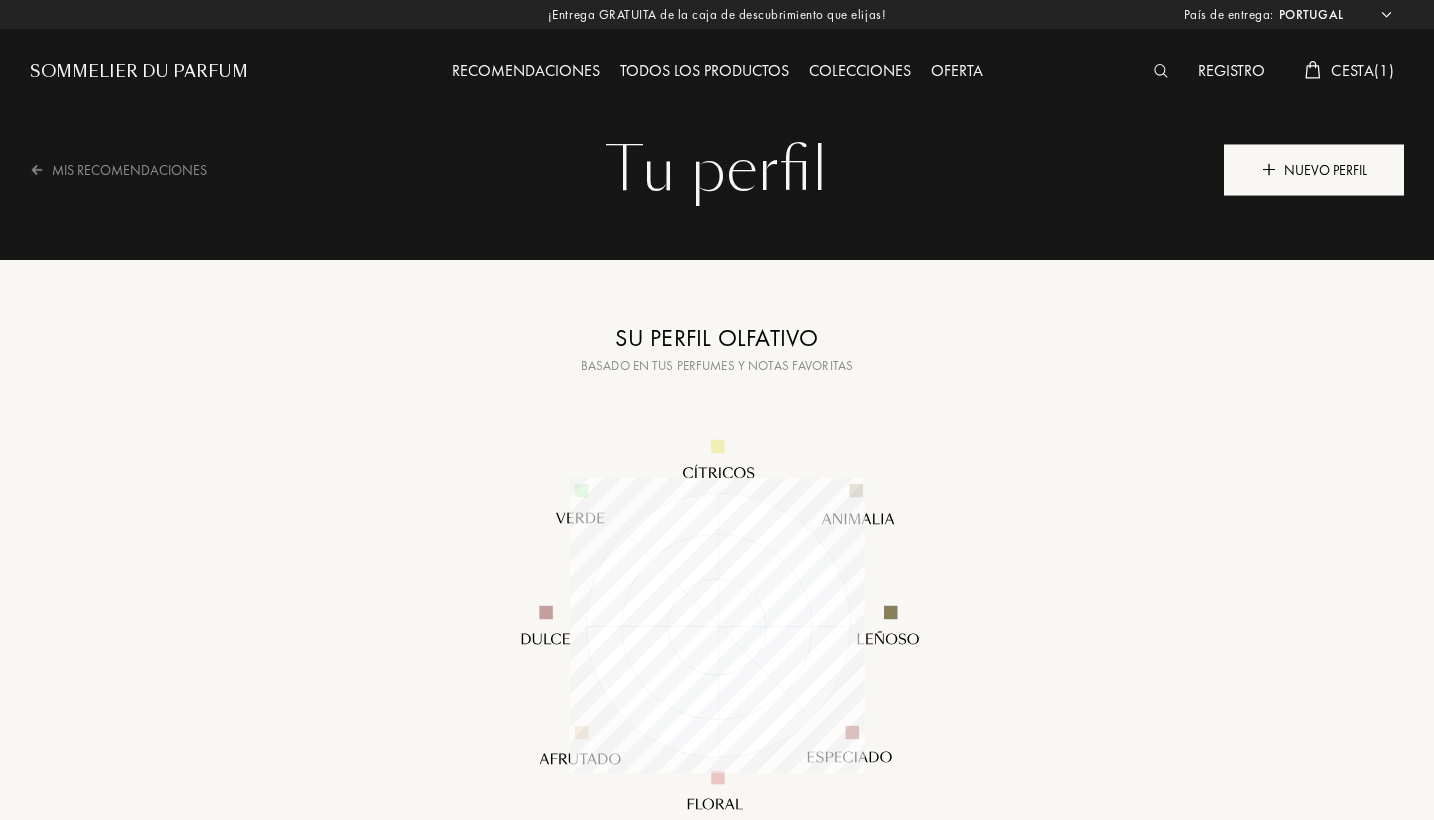 click on "Nuevo perfil" at bounding box center (1314, 169) 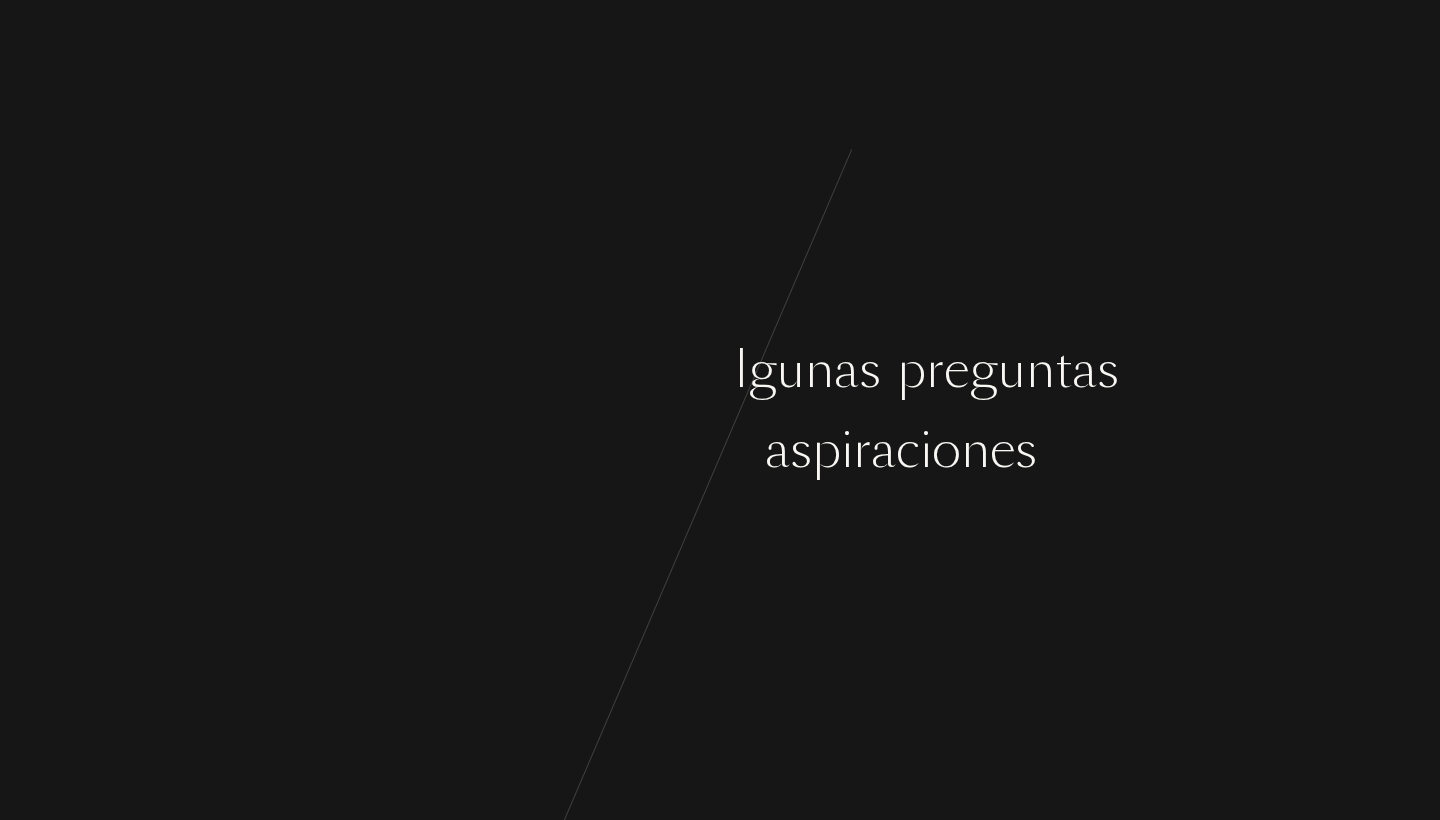 scroll, scrollTop: 0, scrollLeft: 0, axis: both 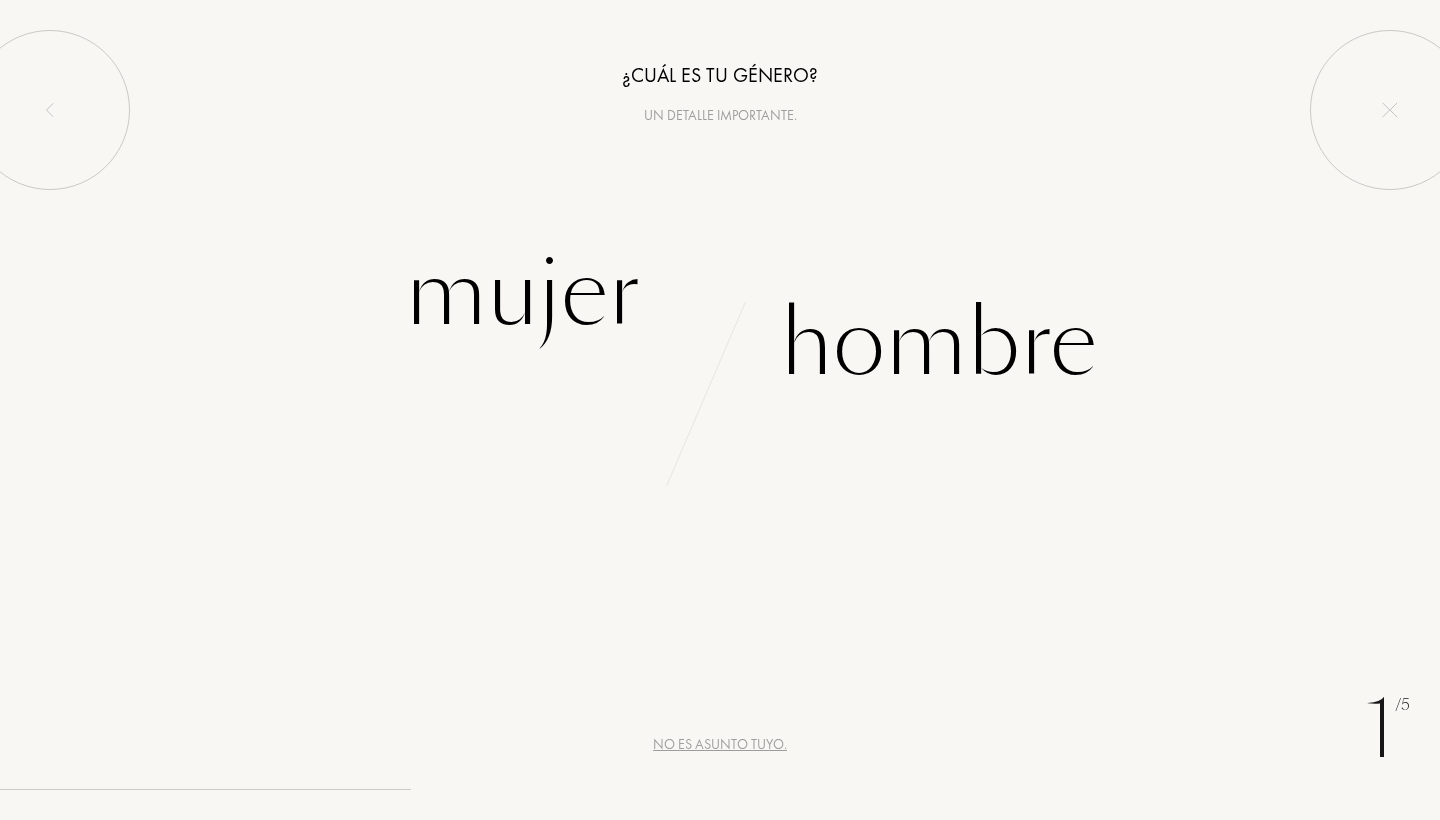 click on "No es asunto tuyo." at bounding box center (720, 744) 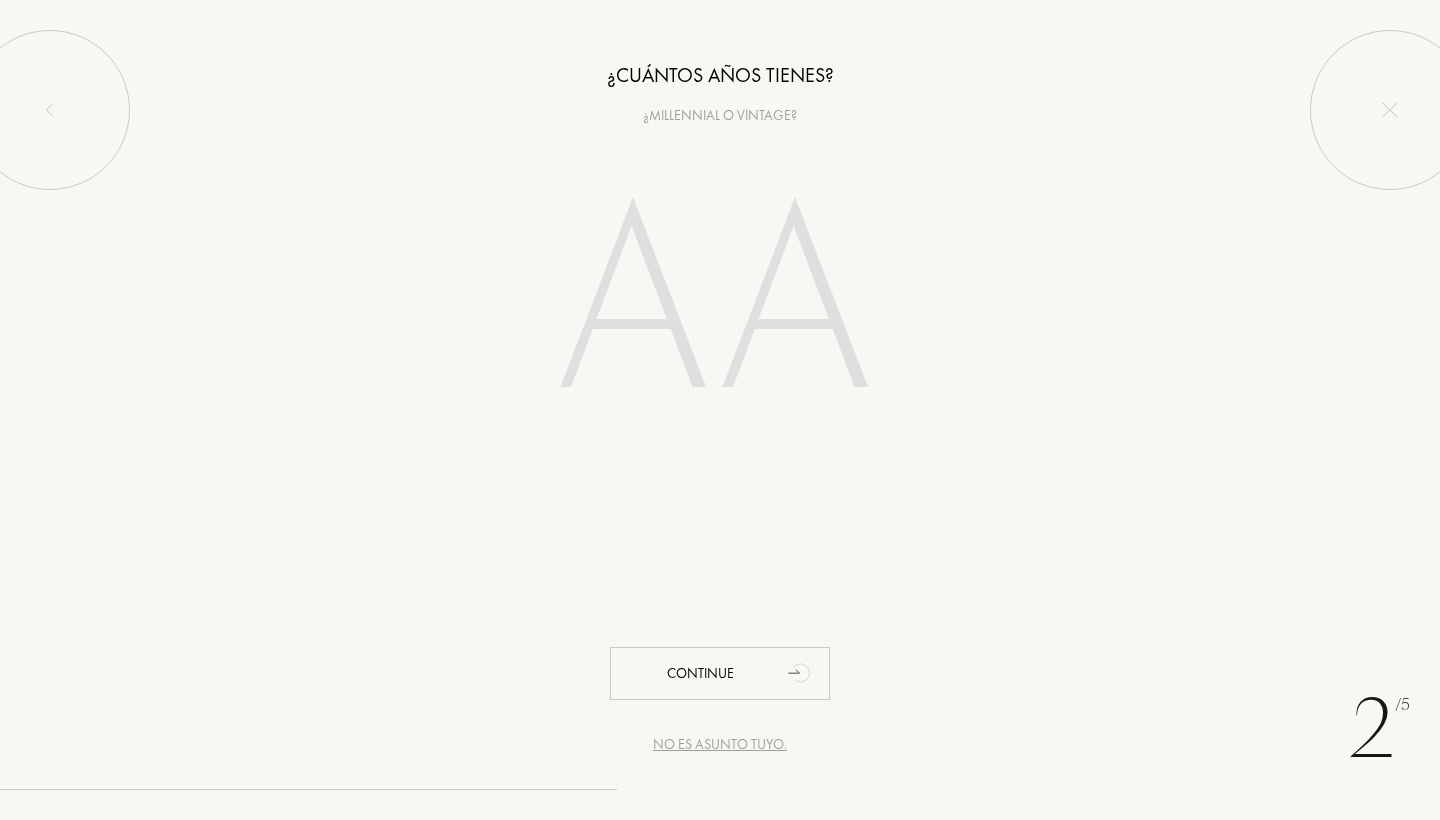 click on "No es asunto tuyo." at bounding box center (720, 744) 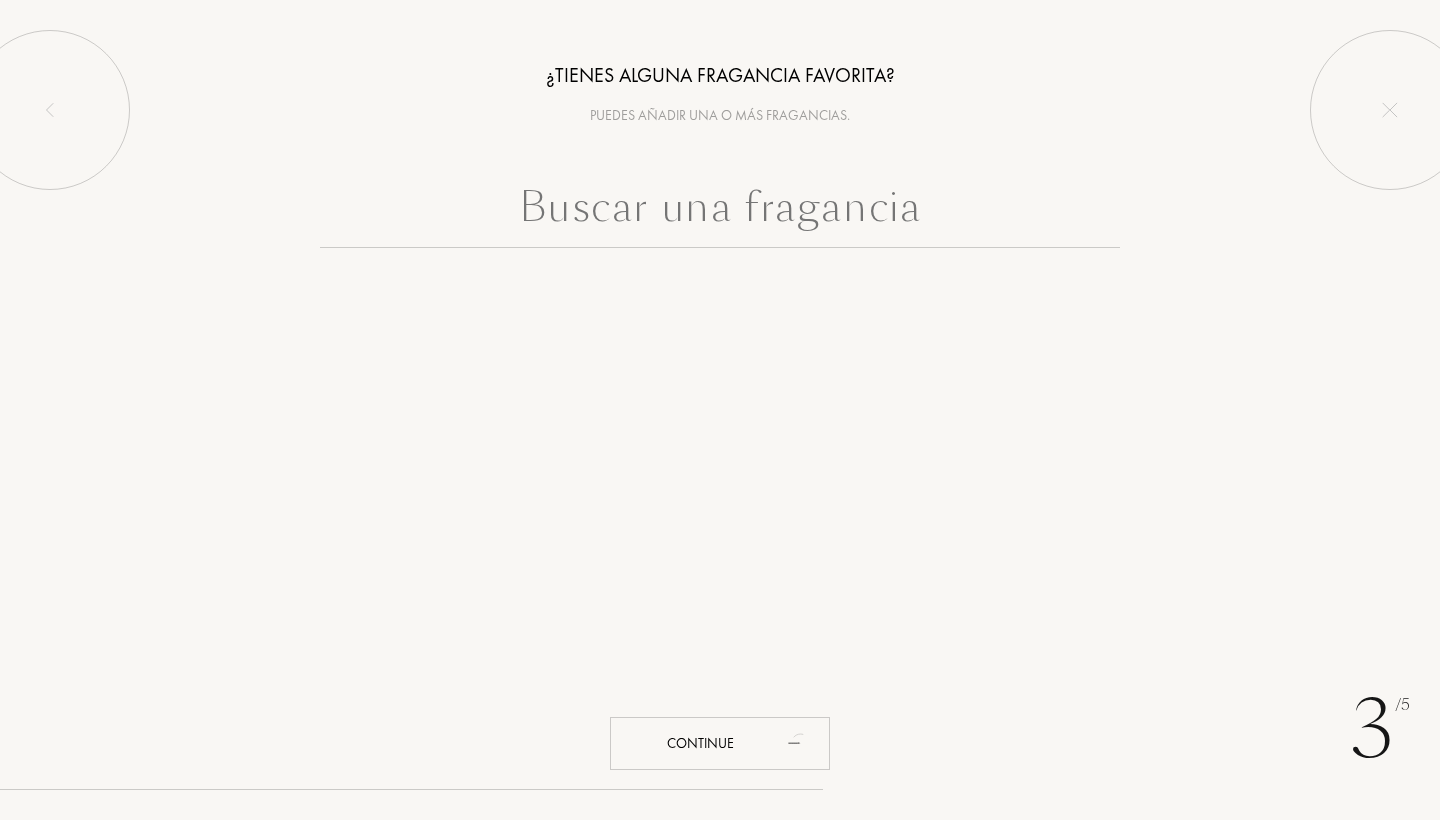 click at bounding box center [720, 212] 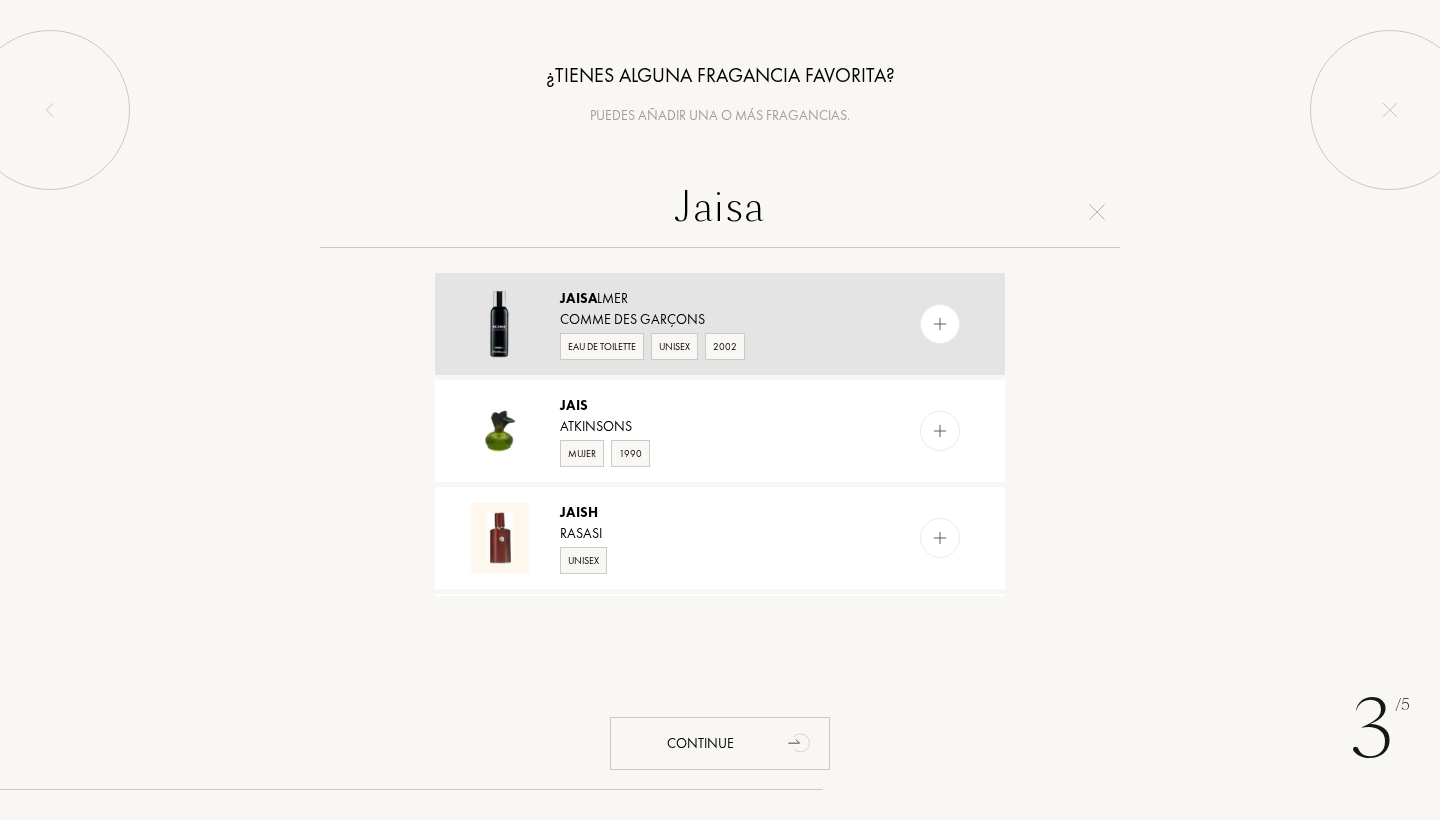 type on "Jaisa" 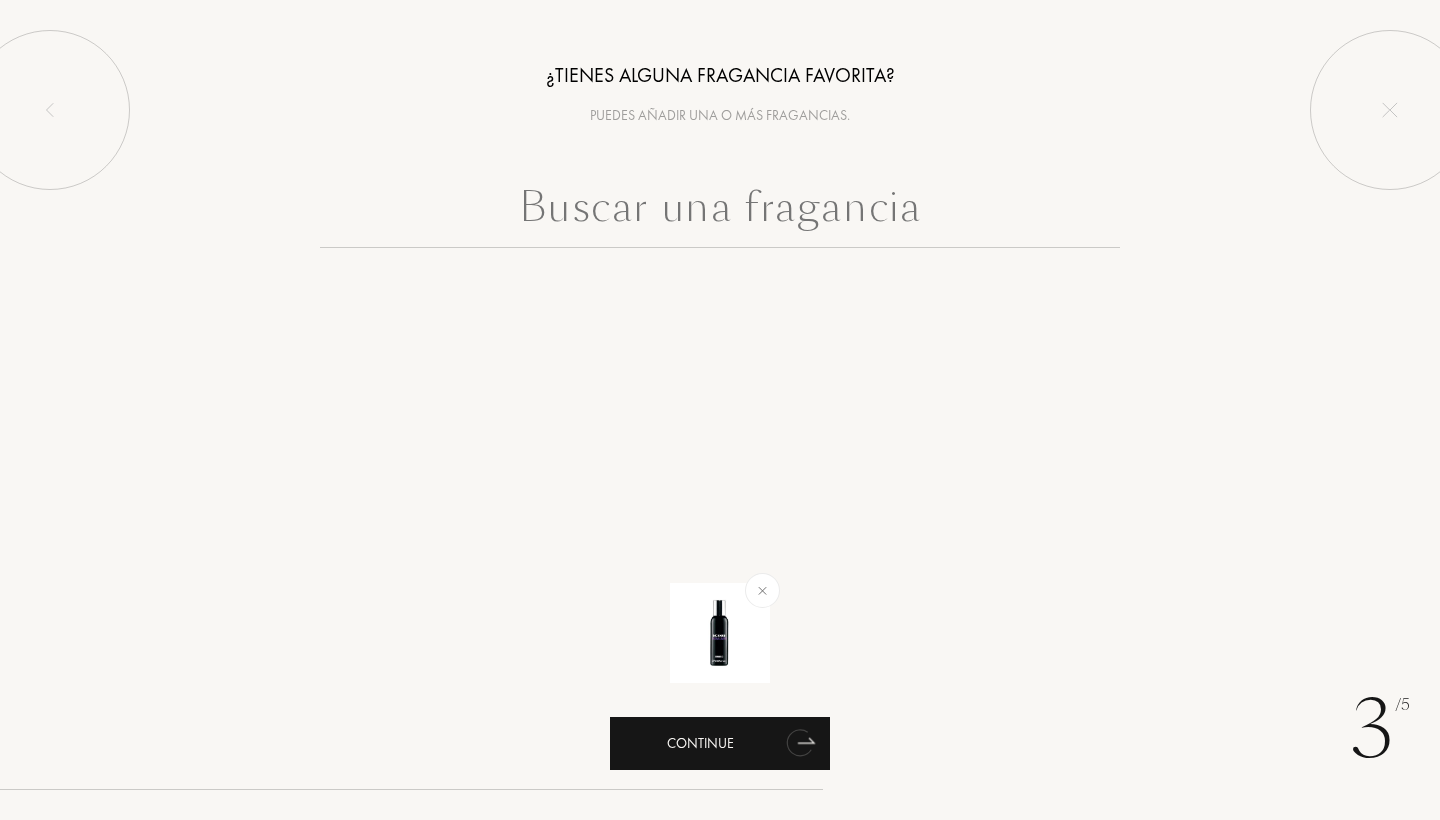 click on "Continue" at bounding box center (720, 743) 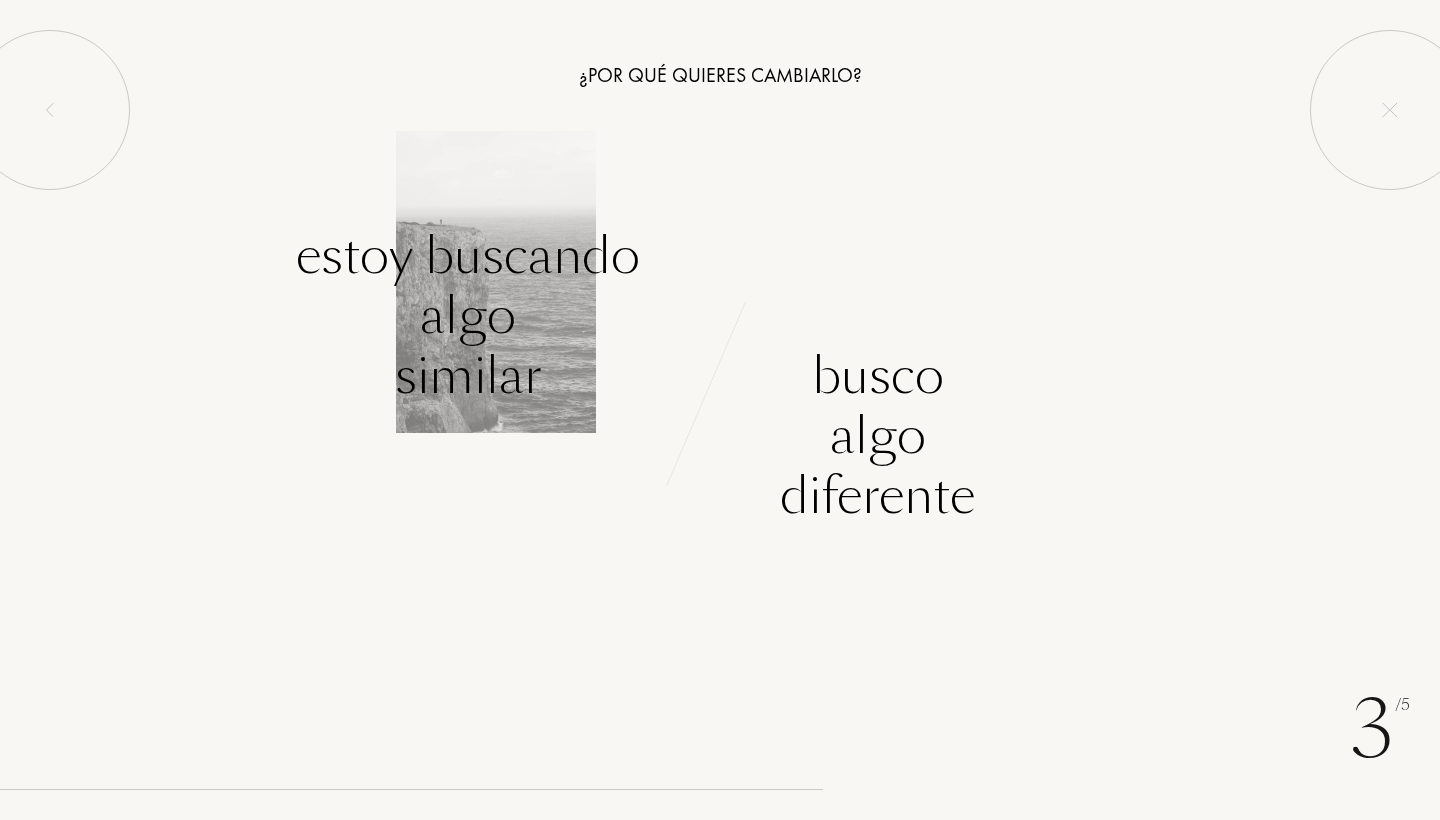 click on "Estoy buscando
algo
similar" at bounding box center [468, 316] 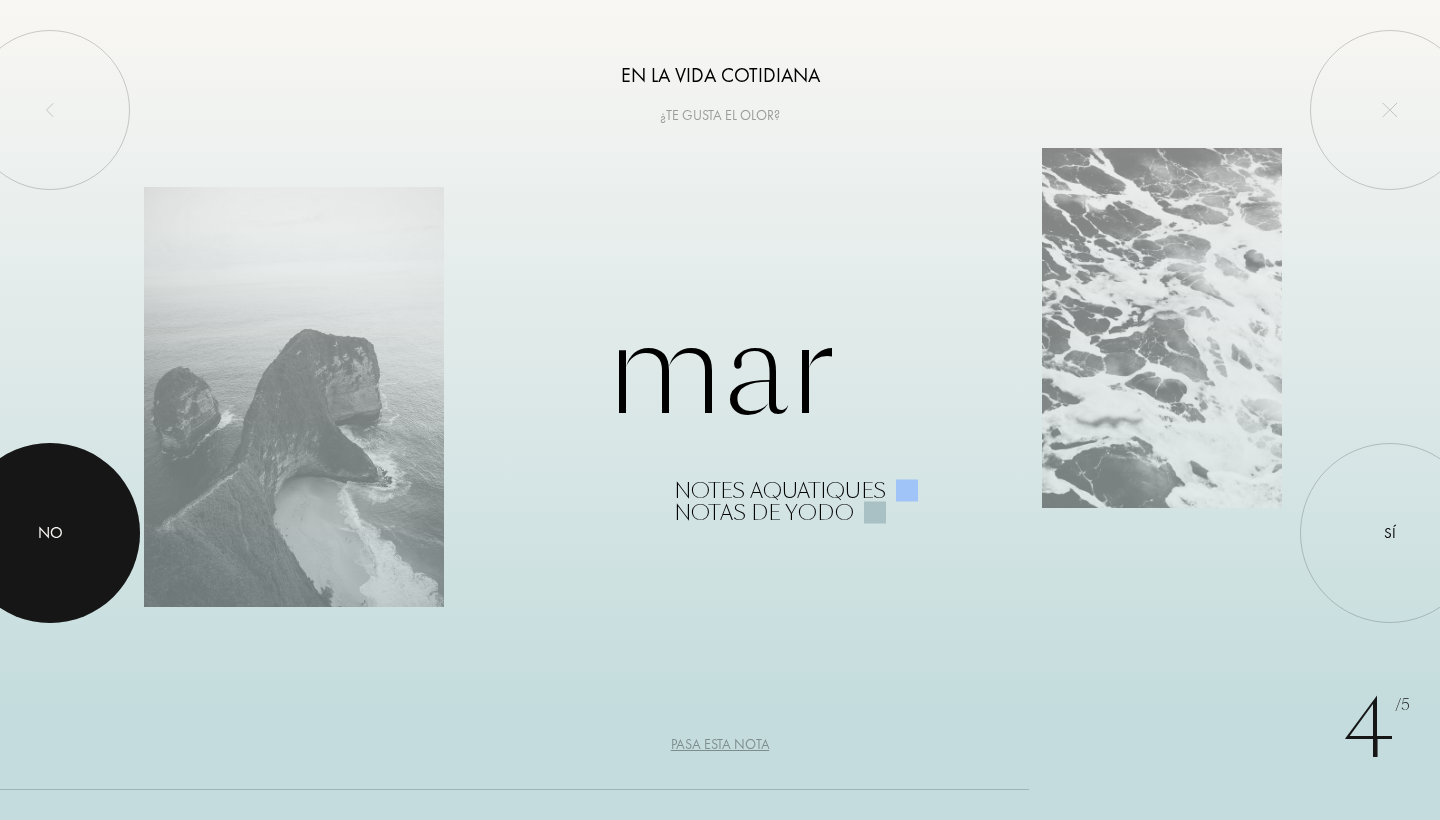 click at bounding box center [50, 533] 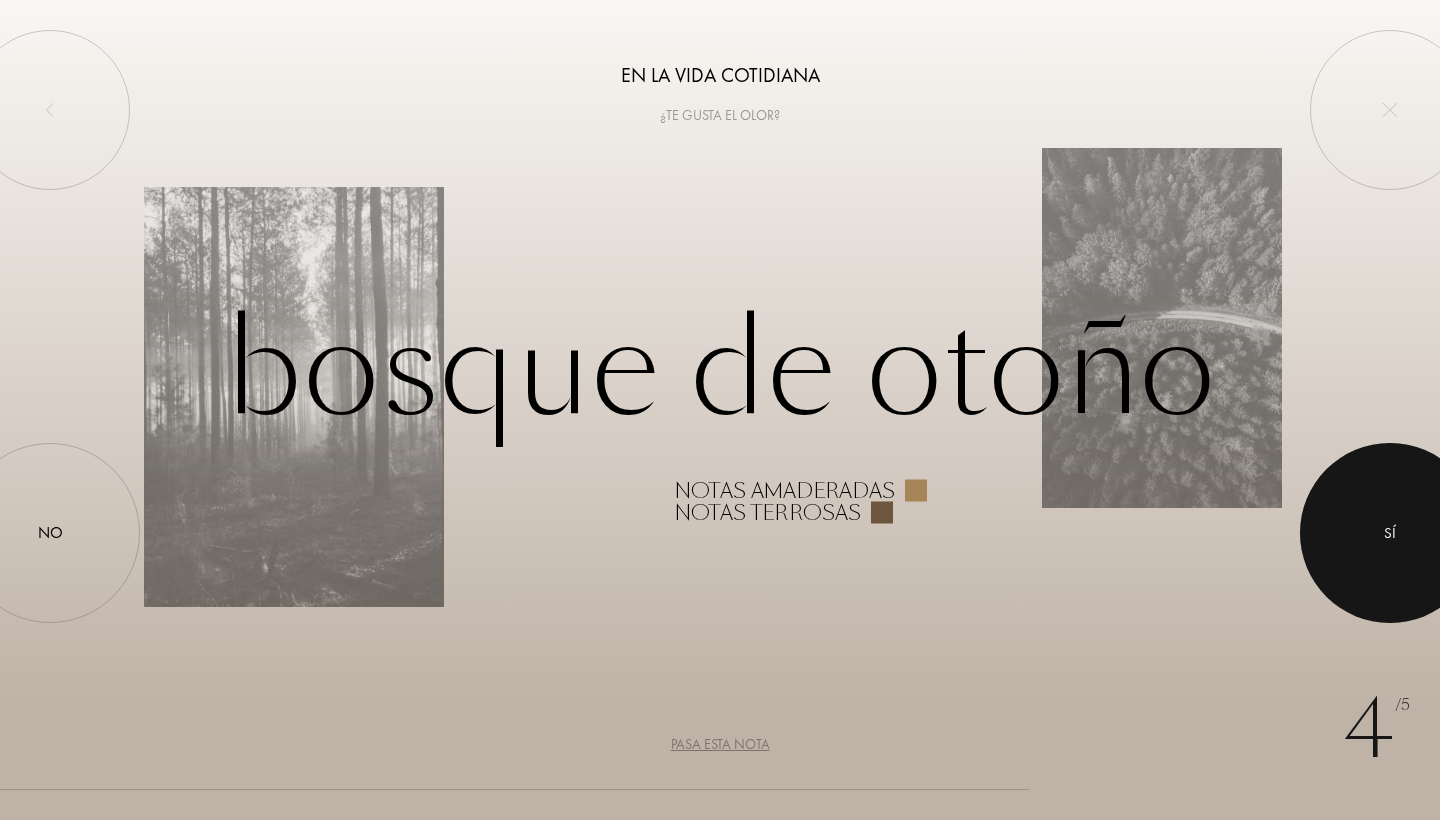 click at bounding box center [1390, 533] 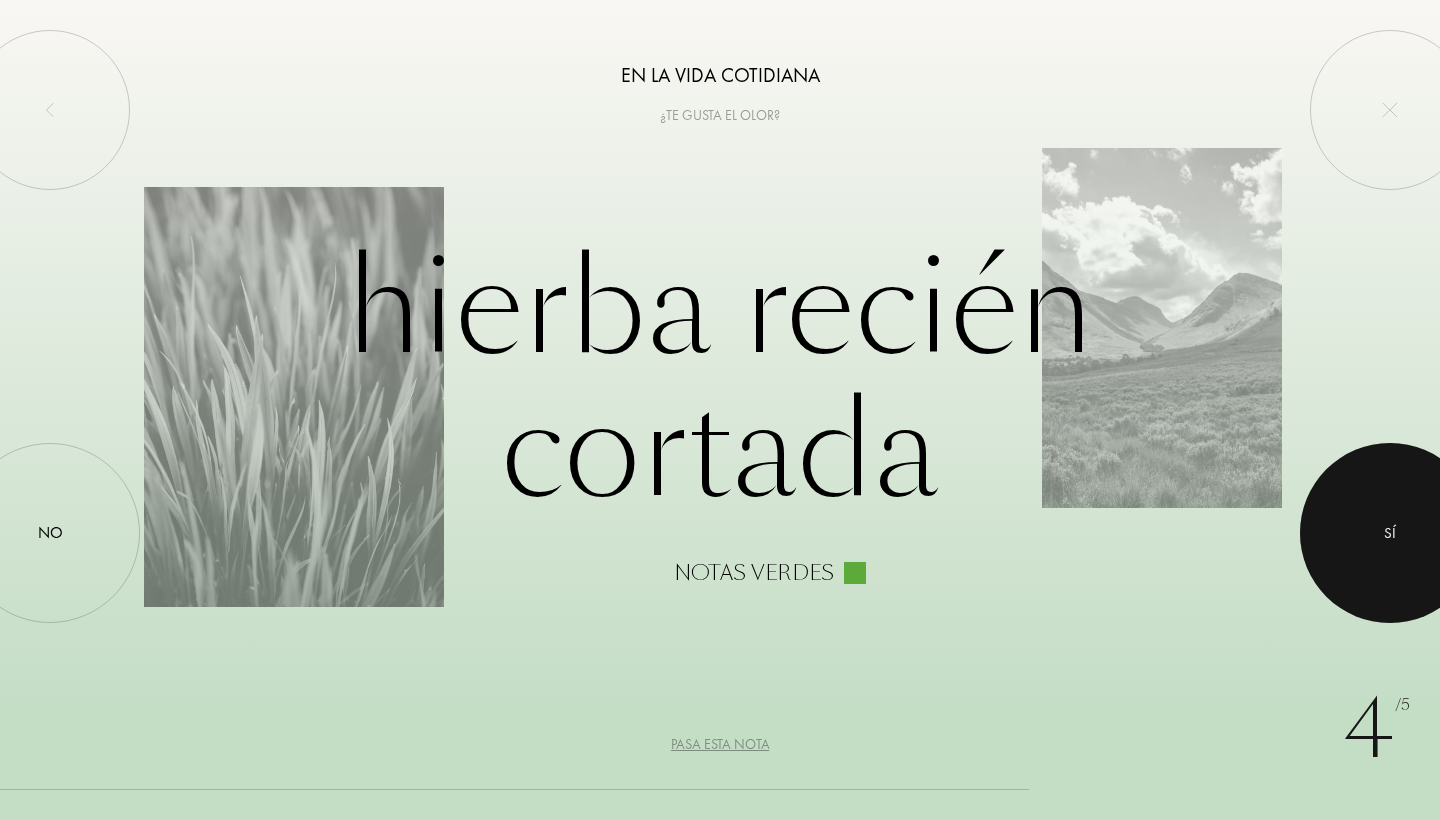 click at bounding box center [1390, 533] 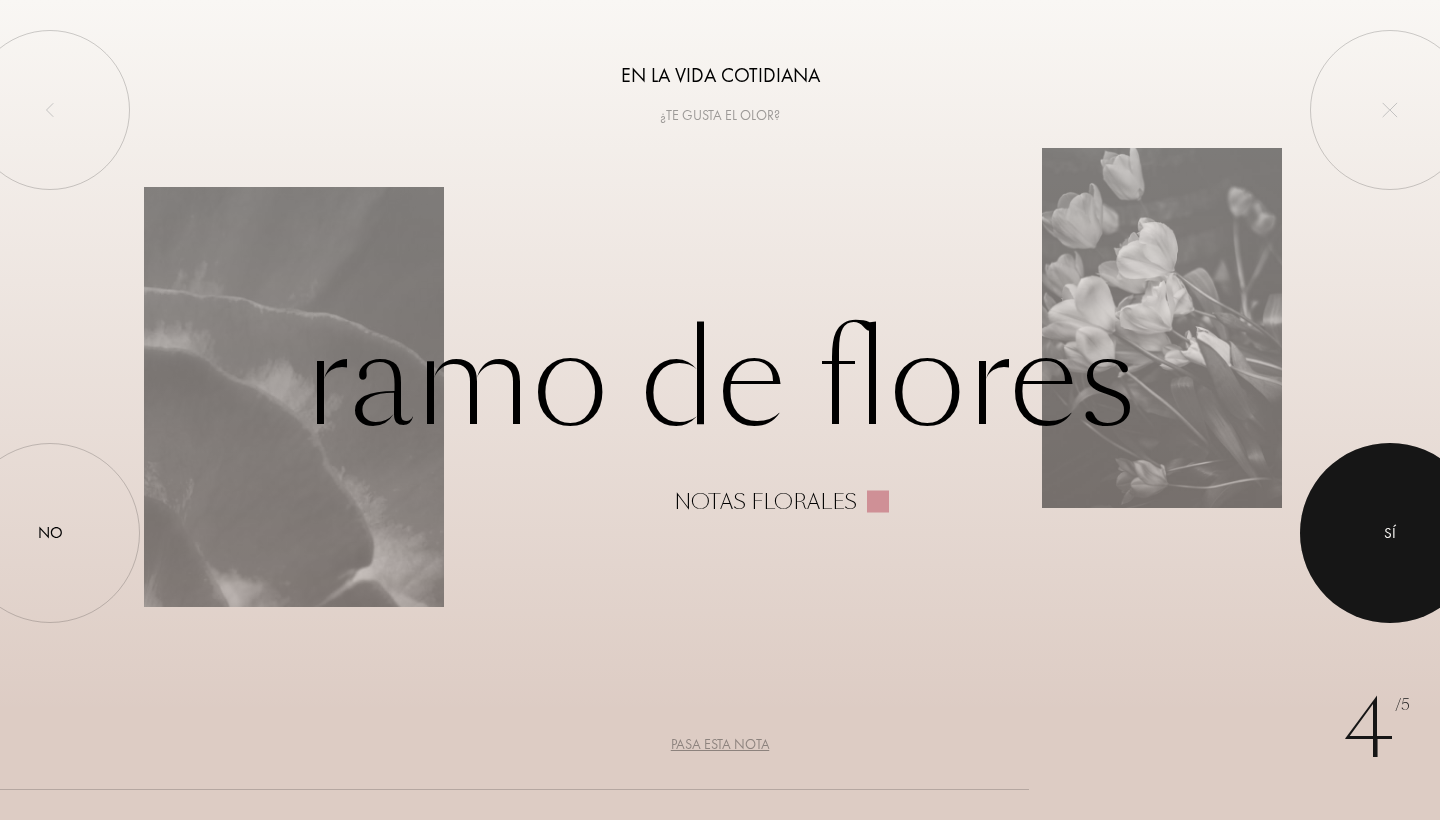 click at bounding box center (1390, 533) 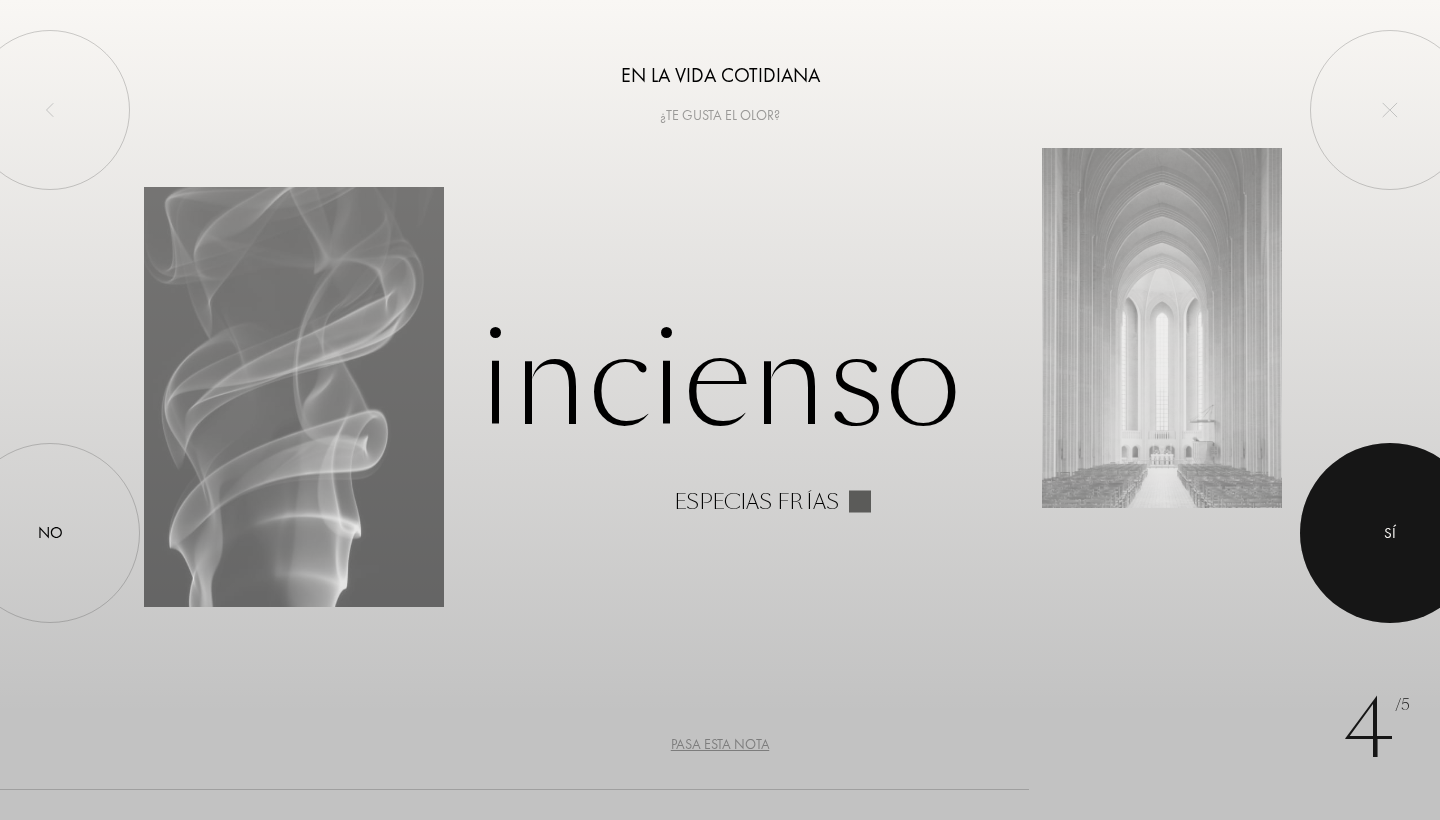 click at bounding box center (1390, 533) 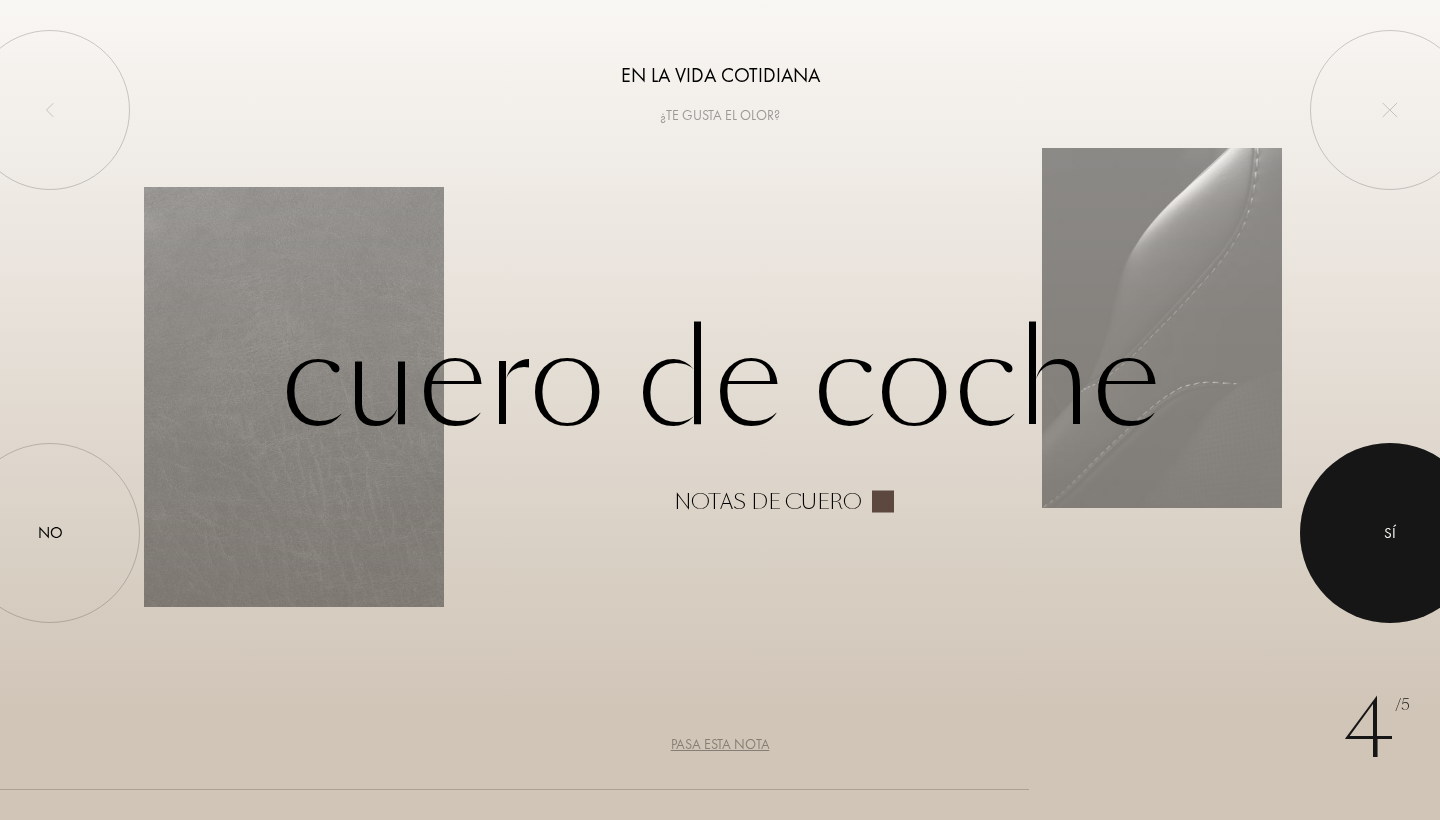 click at bounding box center [1390, 533] 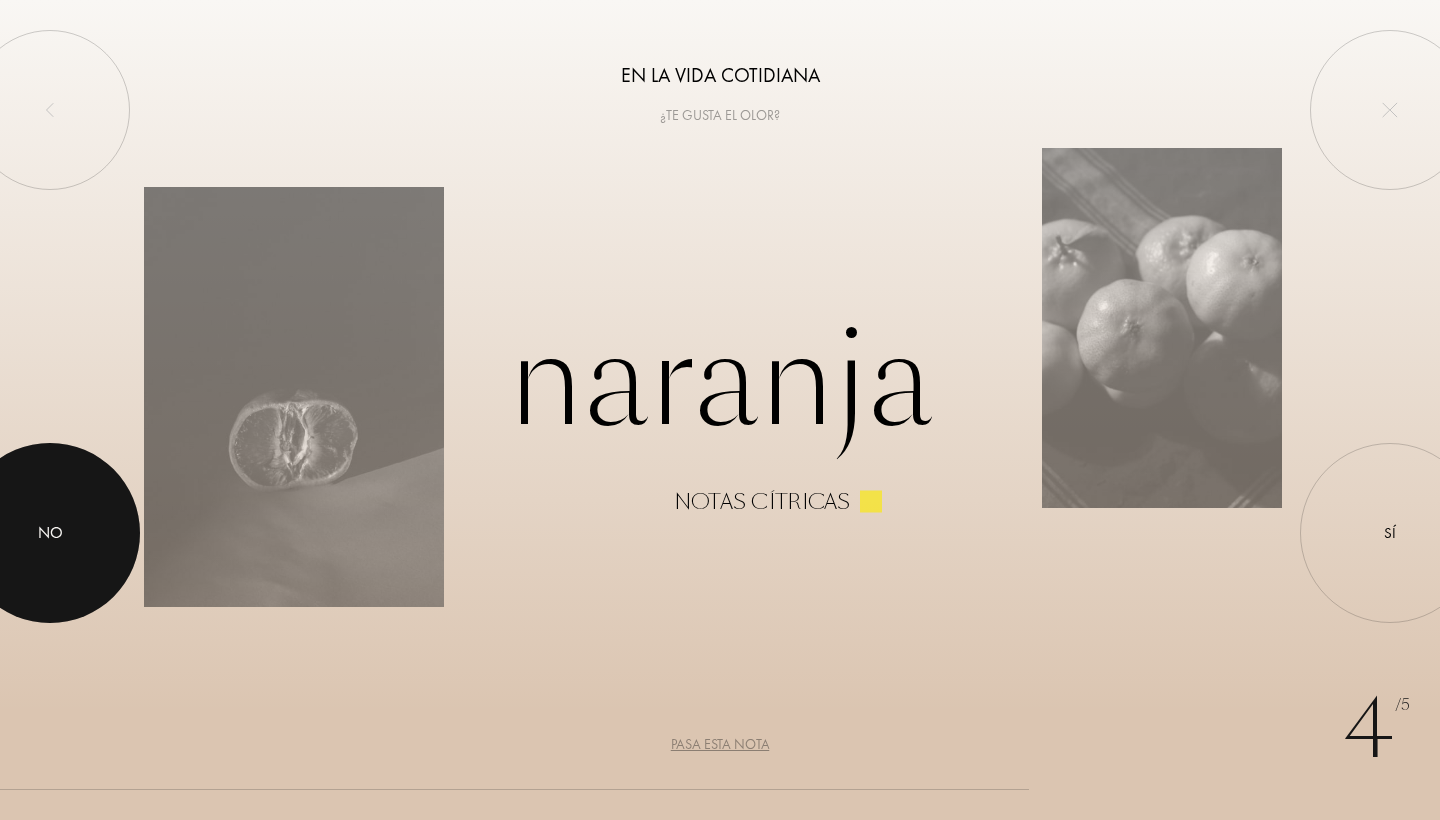 click at bounding box center [50, 533] 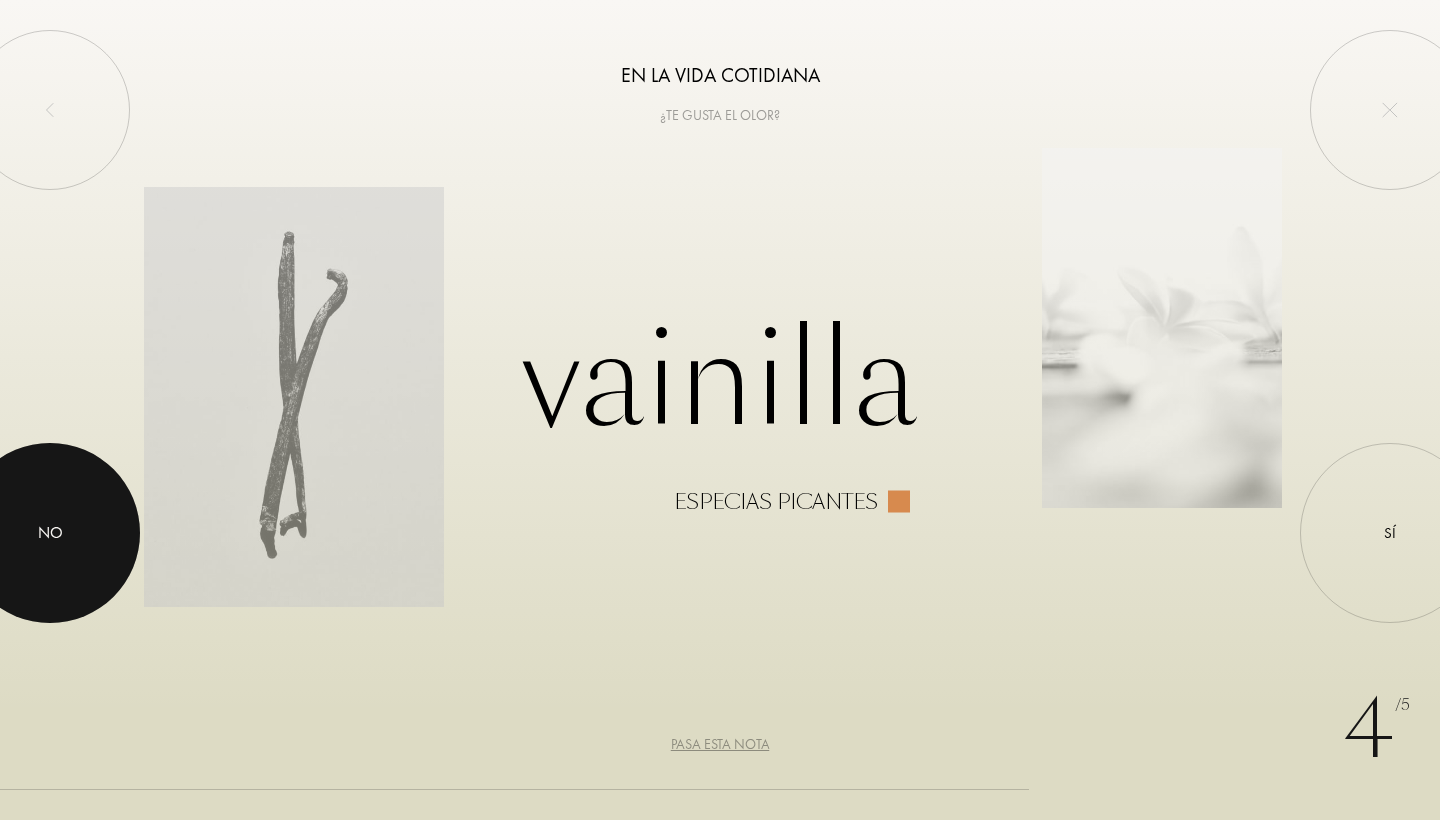click at bounding box center (50, 533) 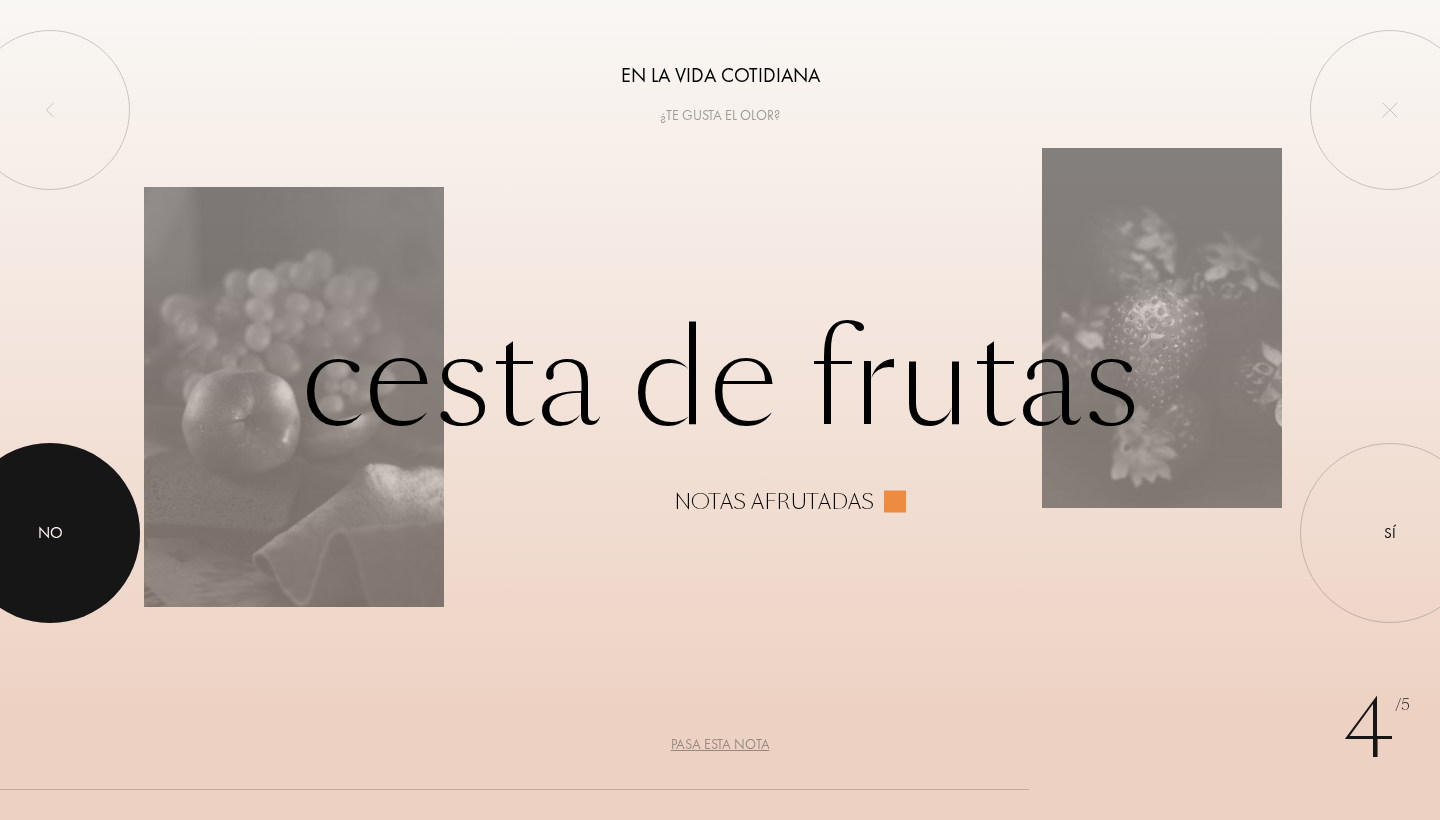 click at bounding box center [50, 533] 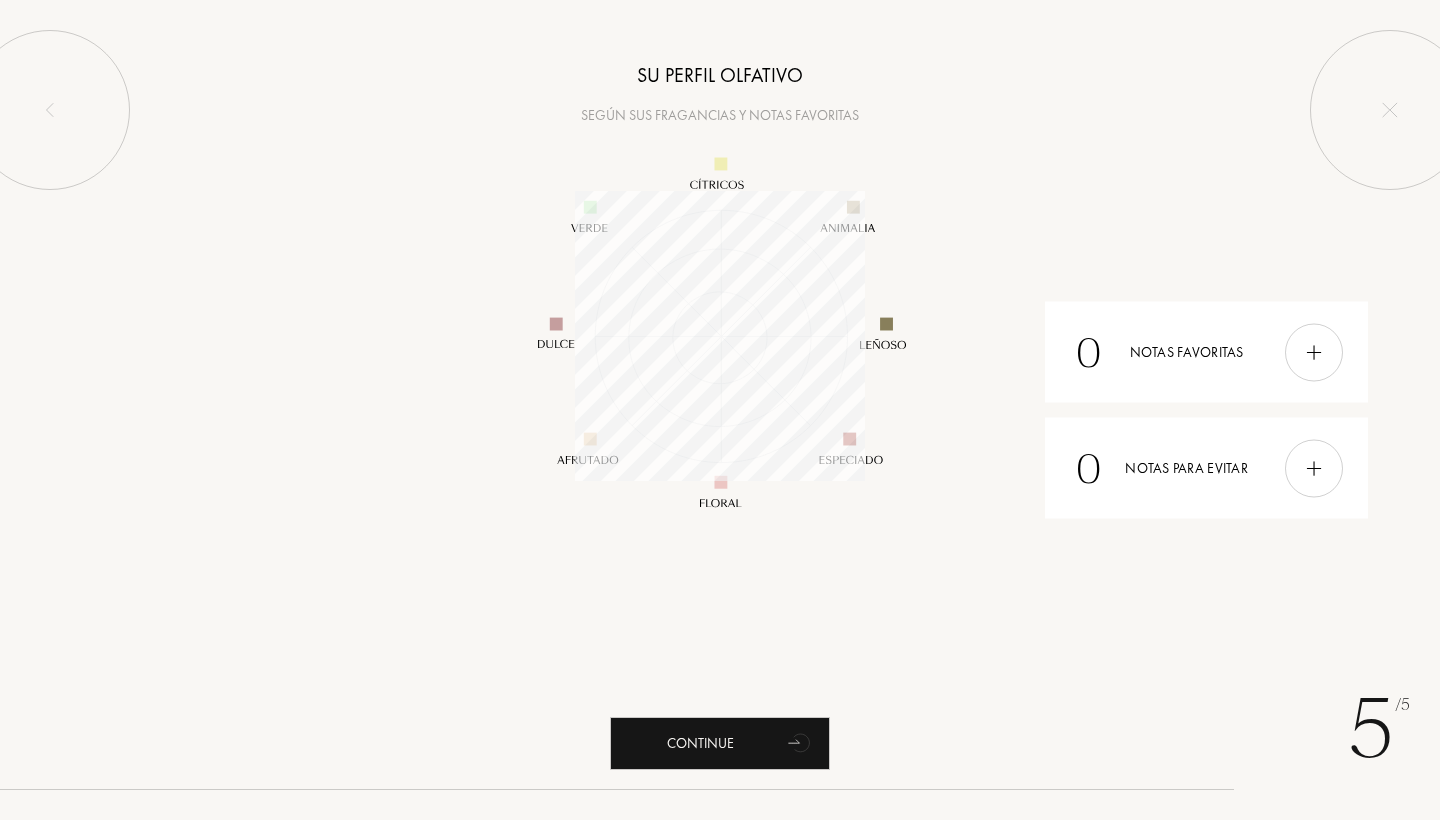 scroll, scrollTop: 999710, scrollLeft: 999710, axis: both 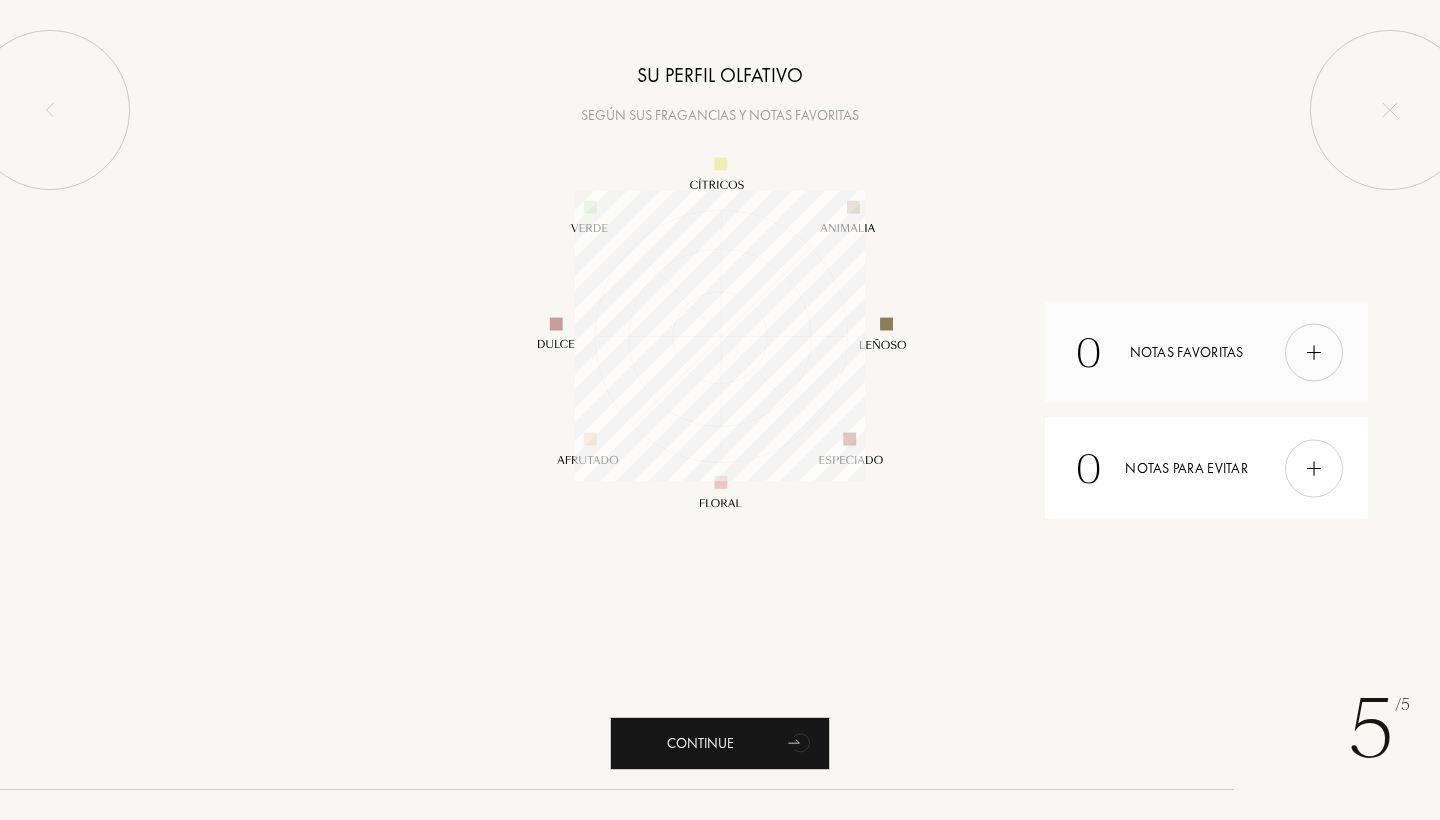 click at bounding box center (1314, 352) 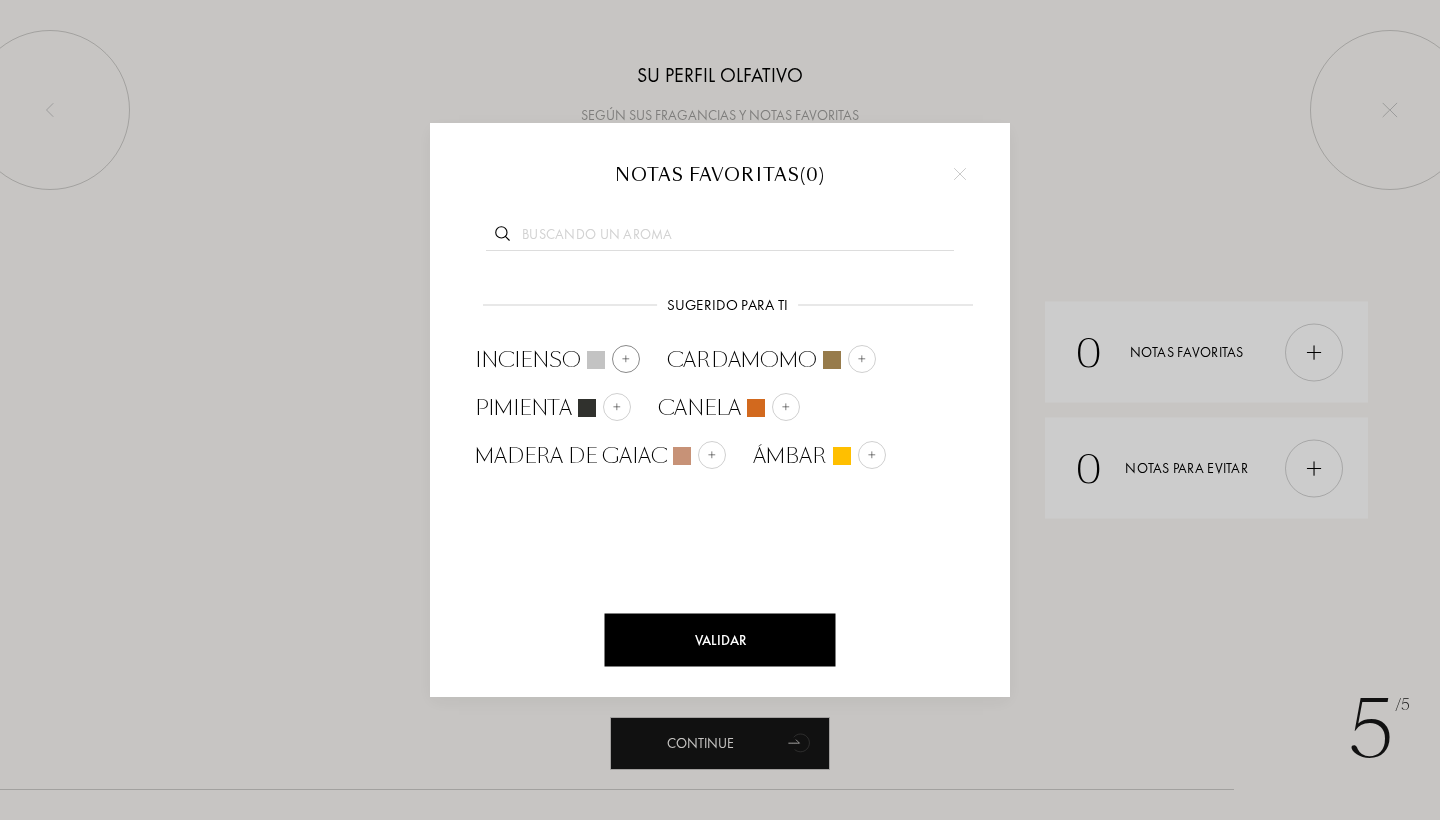 click at bounding box center (596, 360) 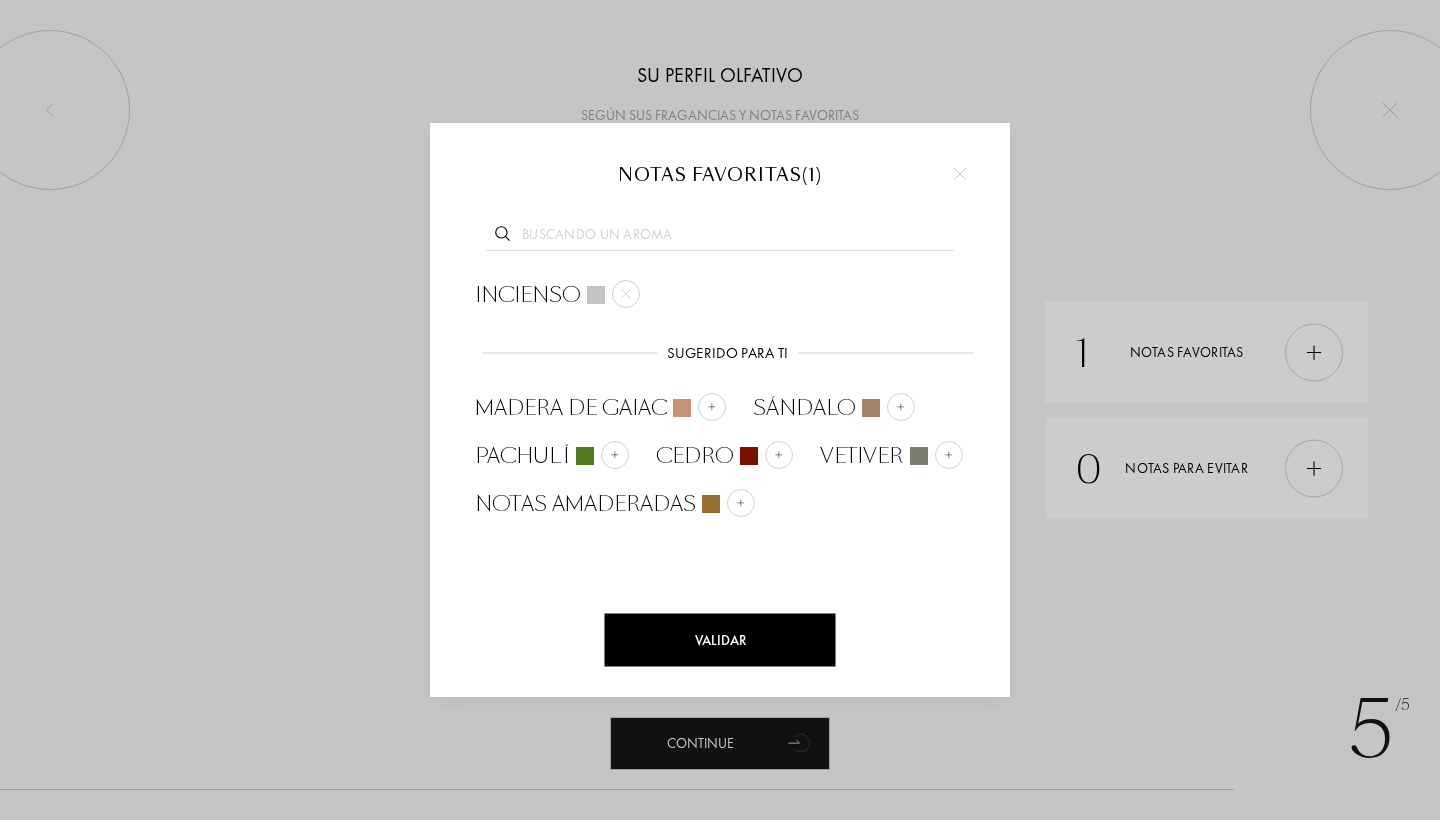 click on "Validar" at bounding box center [720, 640] 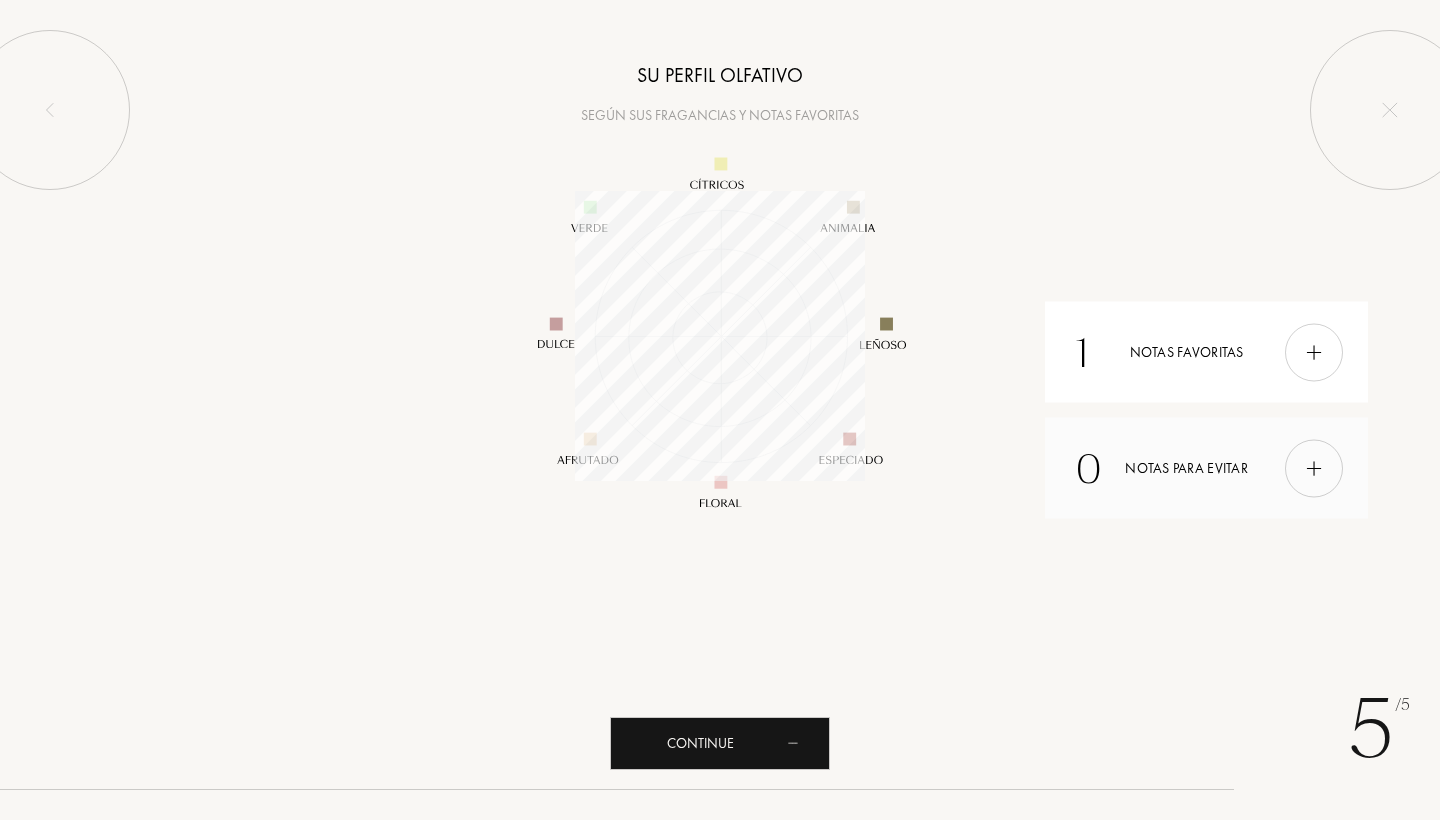 click on "0 Notas para evitar" at bounding box center [1206, 468] 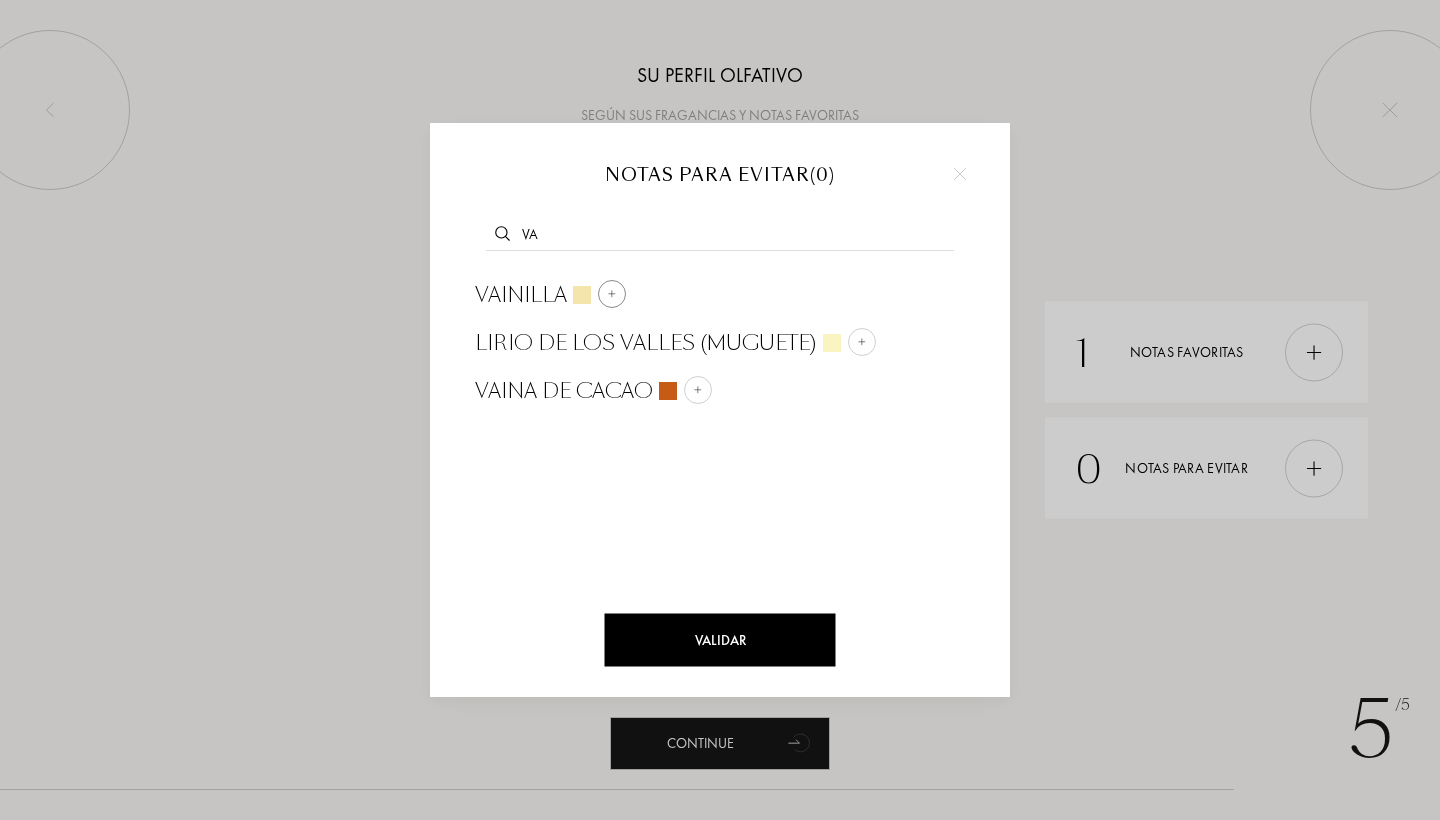 type on "va" 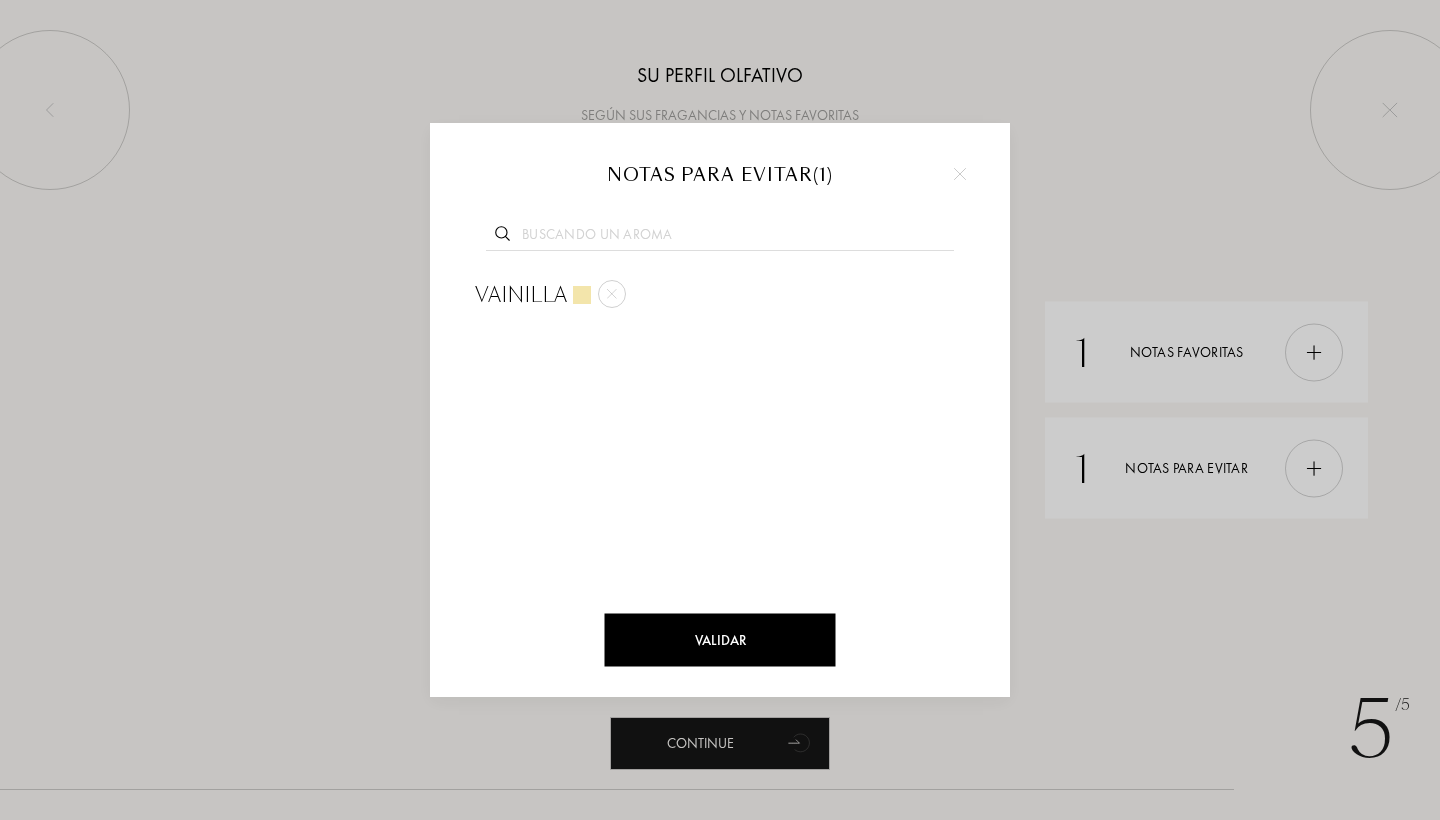 click on "Validar" at bounding box center [720, 640] 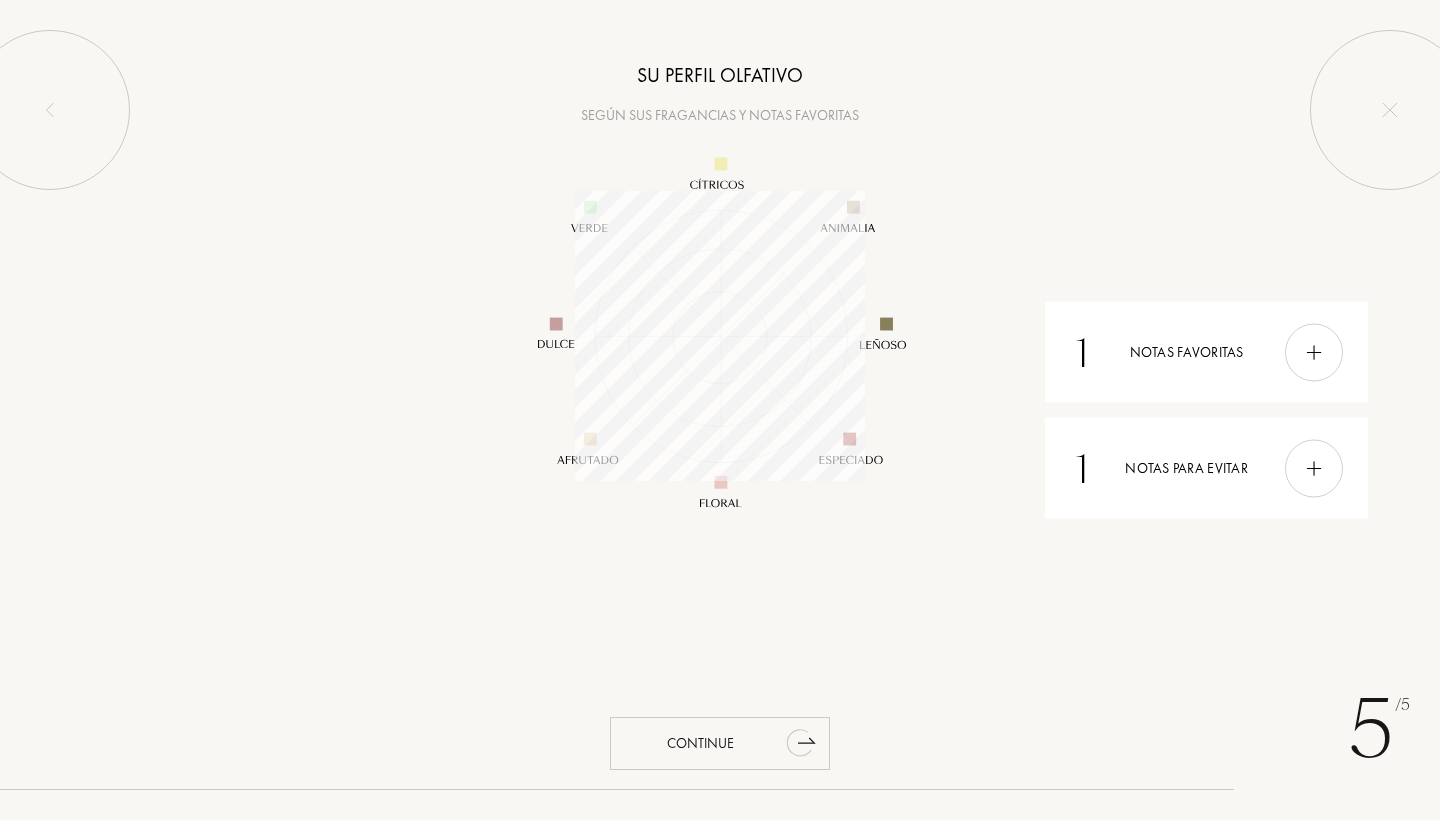 click on "Continue" at bounding box center (720, 743) 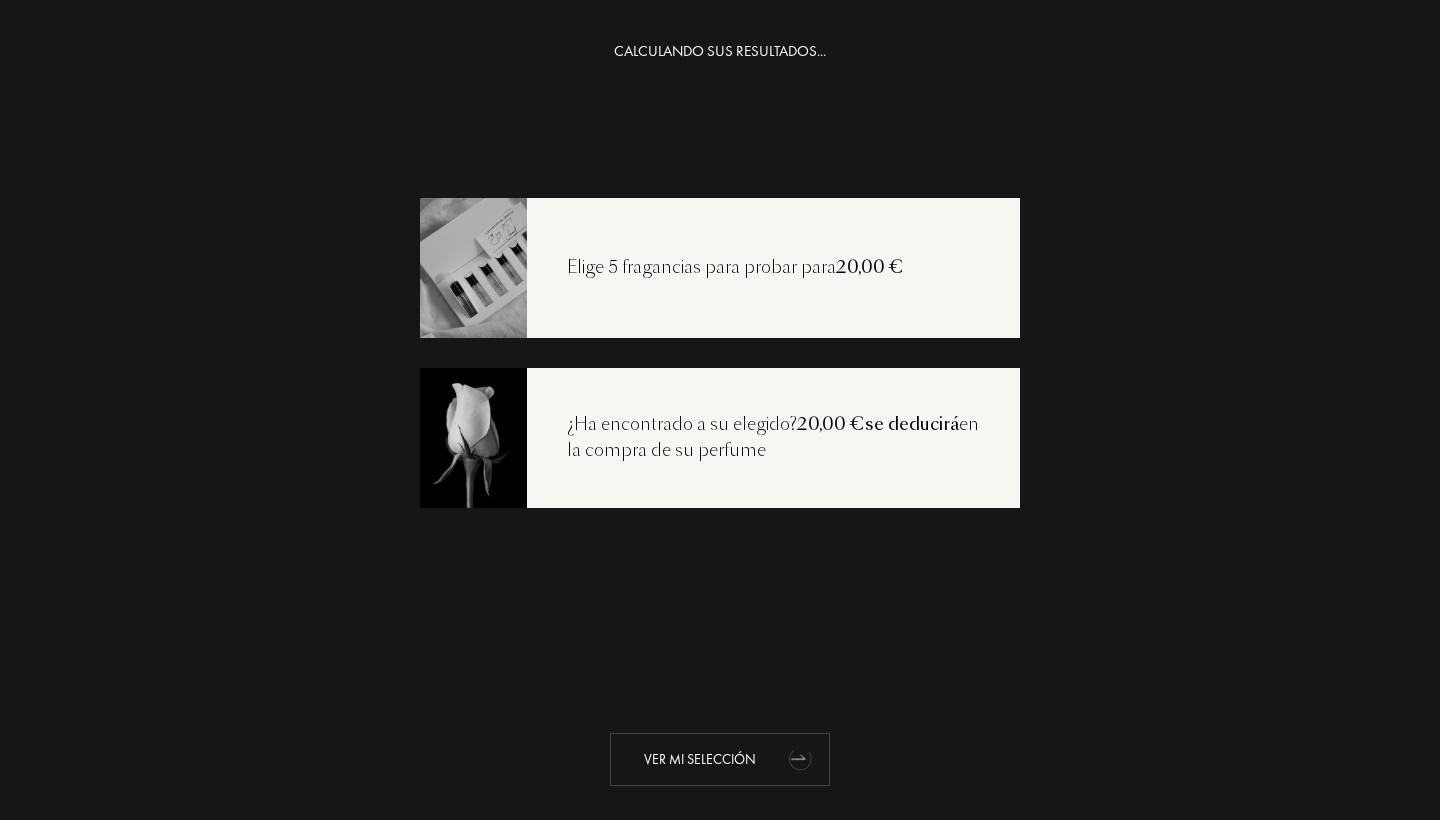 click on "Ver mi selección" at bounding box center [720, 759] 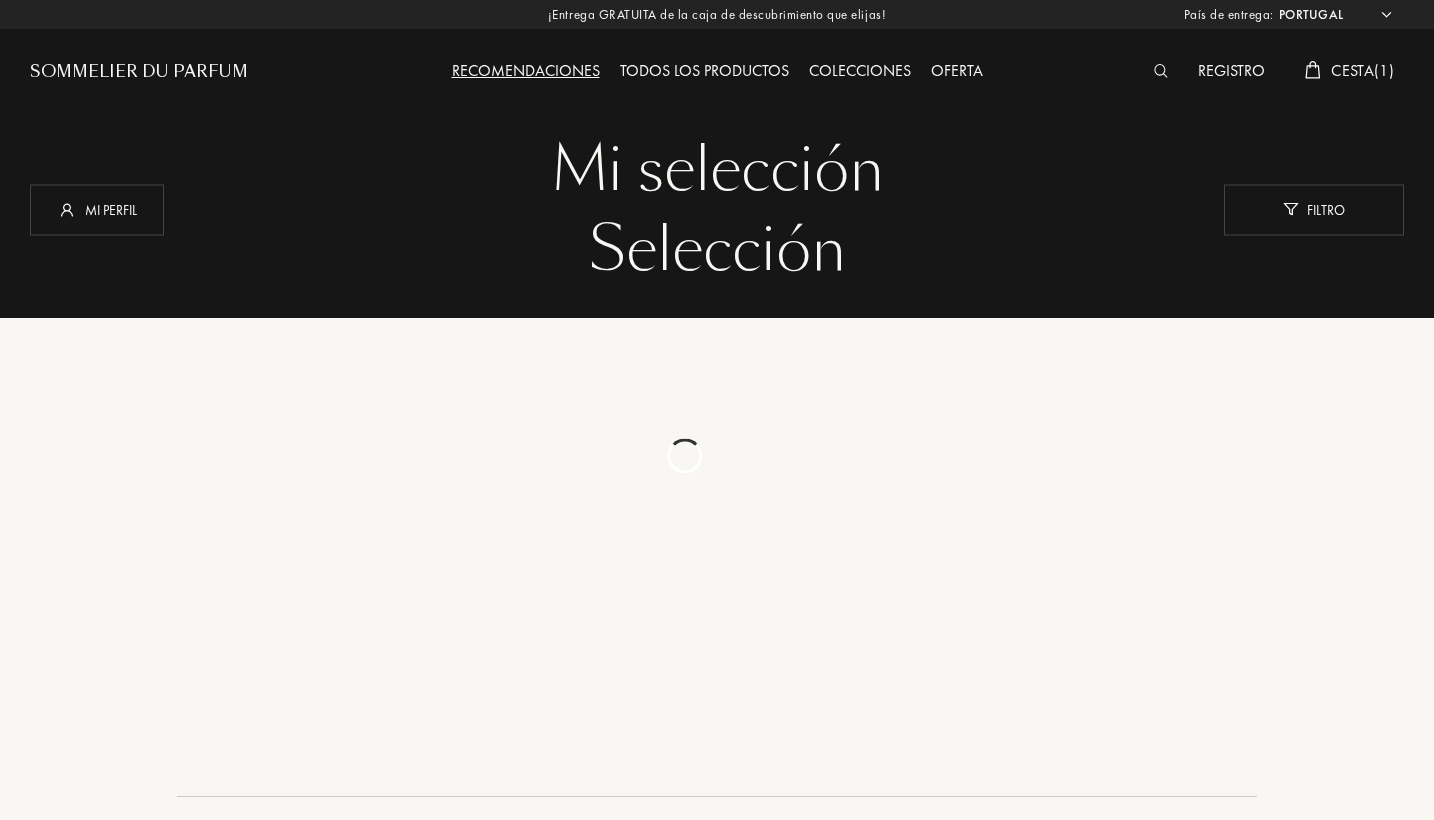 select on "PT" 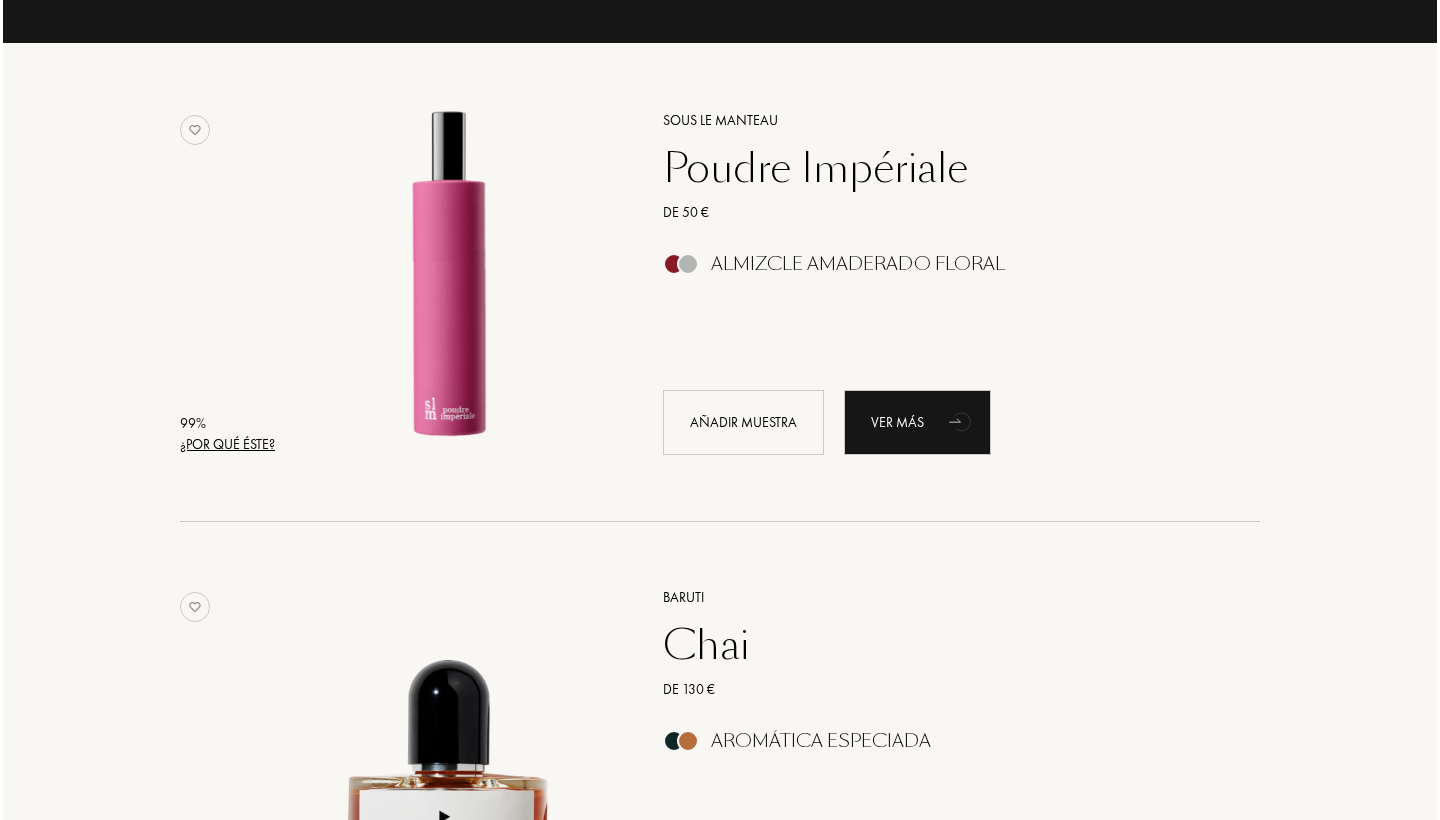 scroll, scrollTop: 276, scrollLeft: 0, axis: vertical 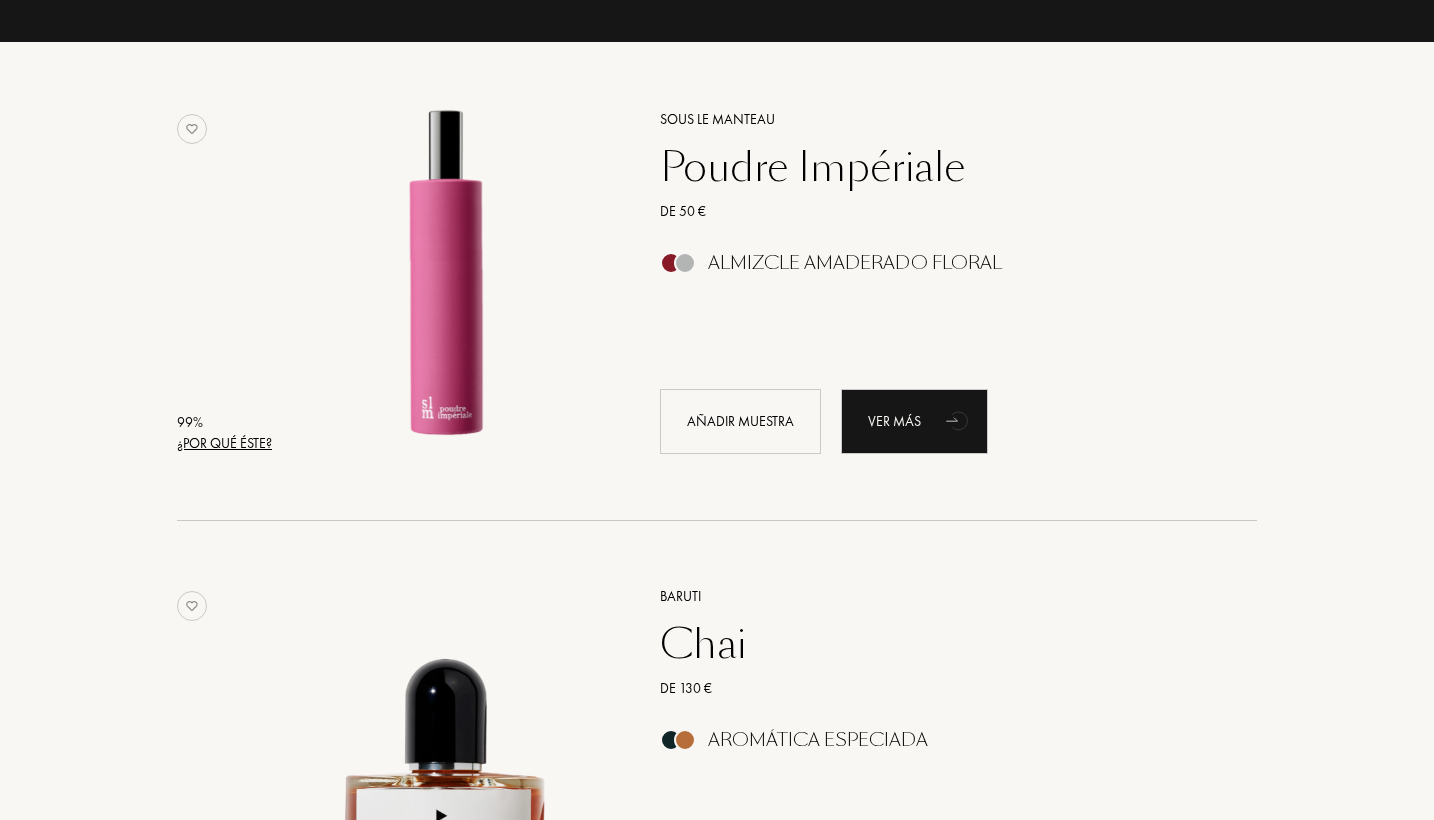 click on "¿Por qué éste?" at bounding box center (224, 443) 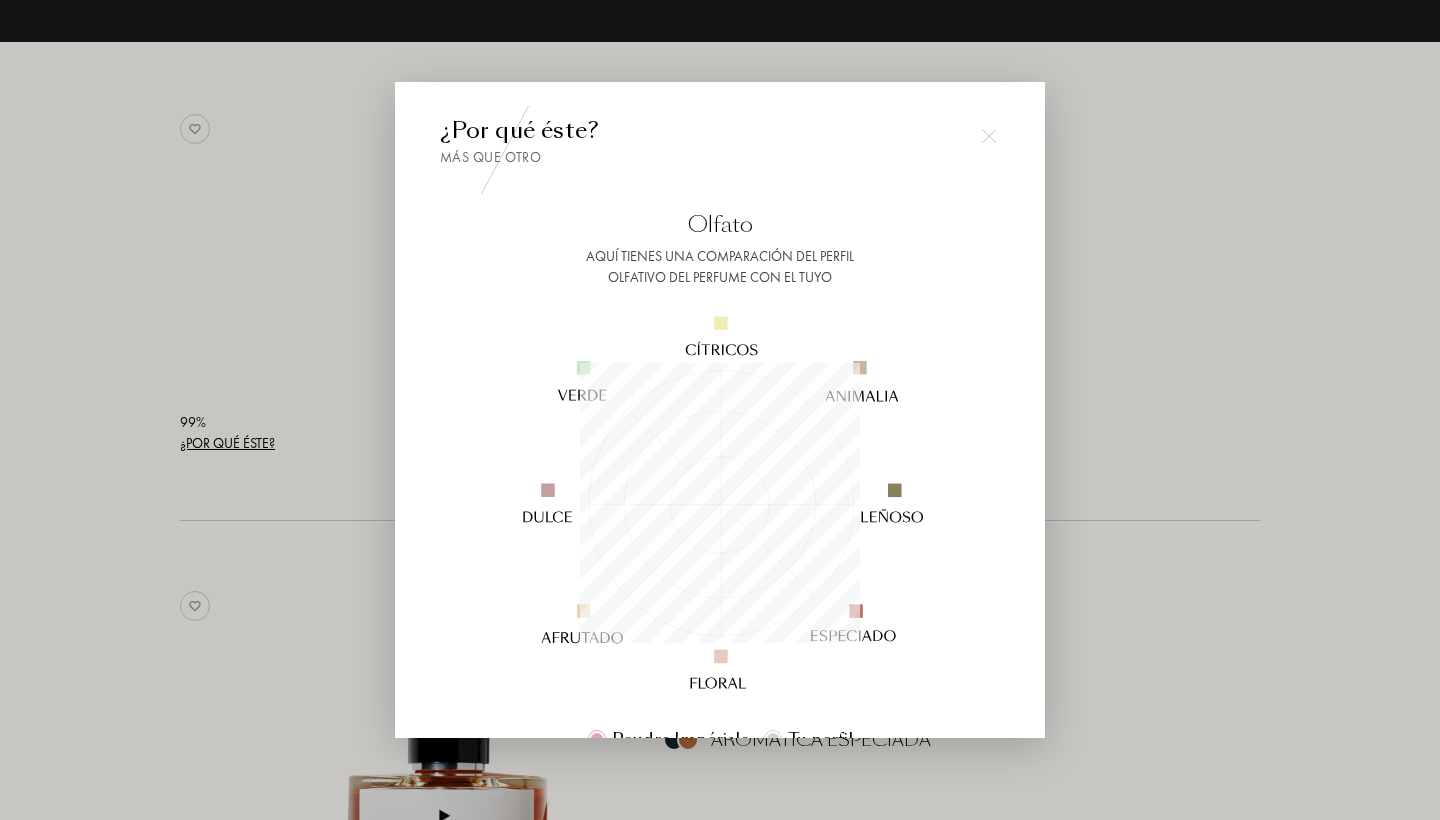 scroll, scrollTop: 999720, scrollLeft: 999720, axis: both 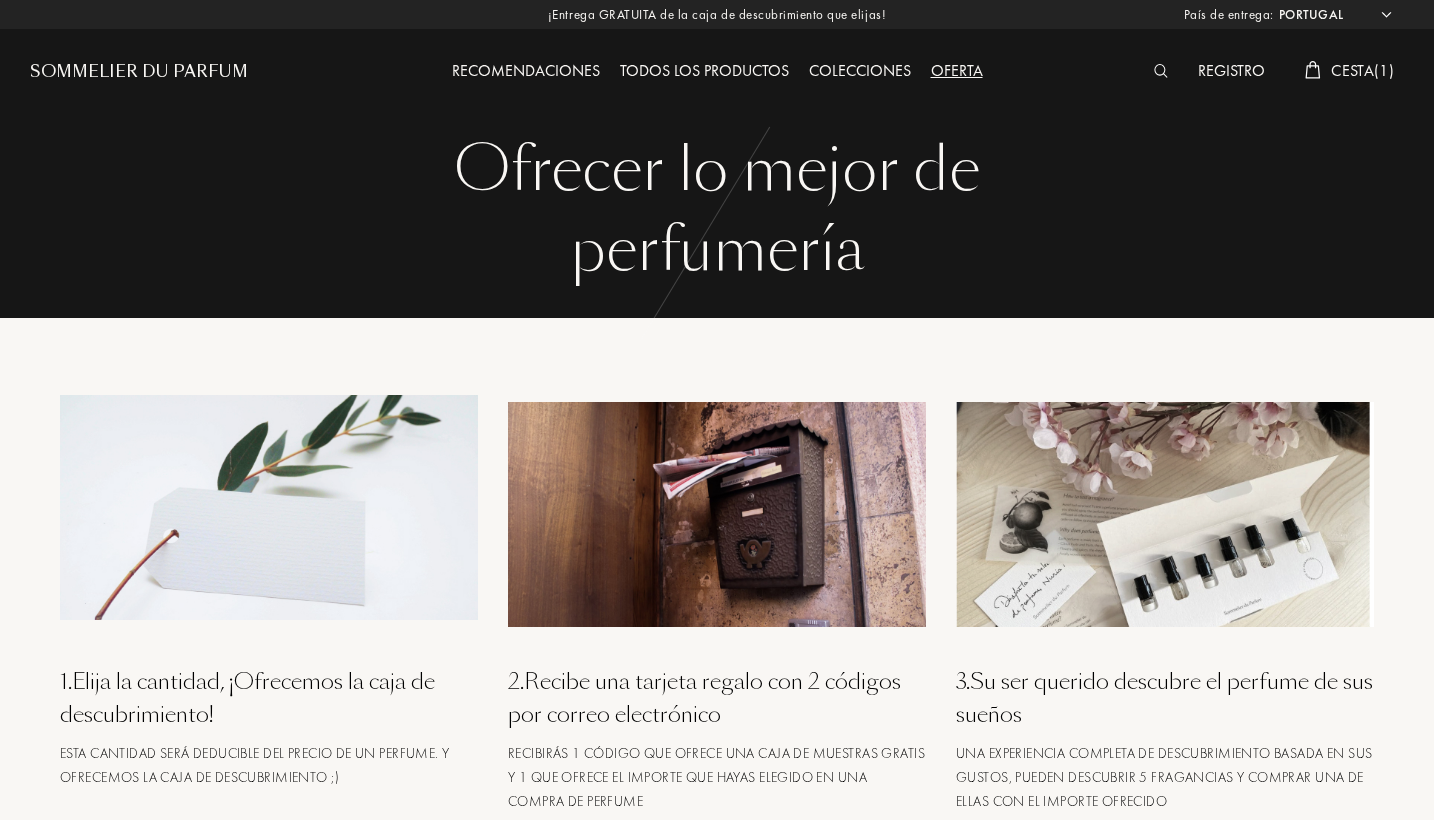 select on "PT" 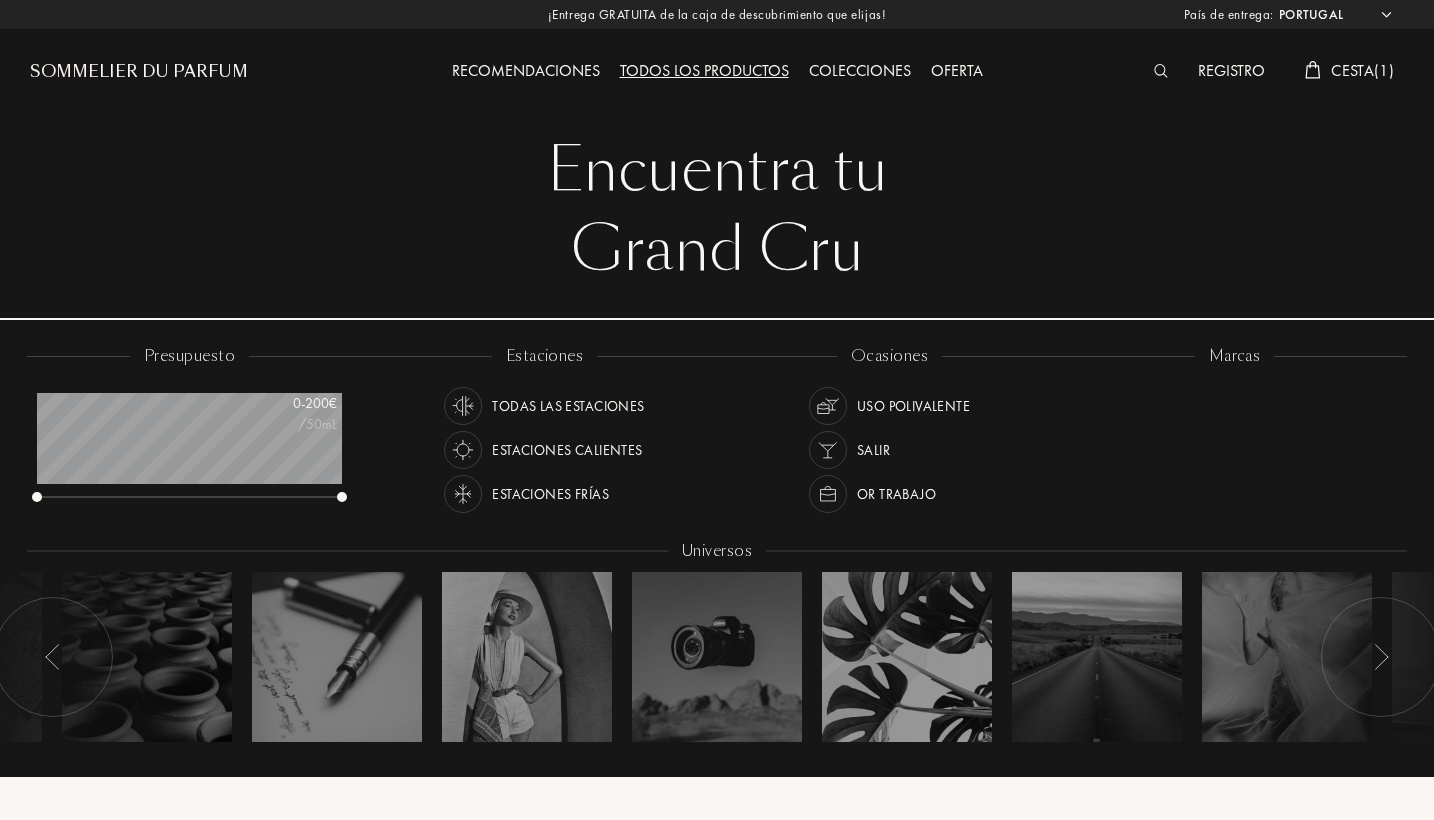 select on "PT" 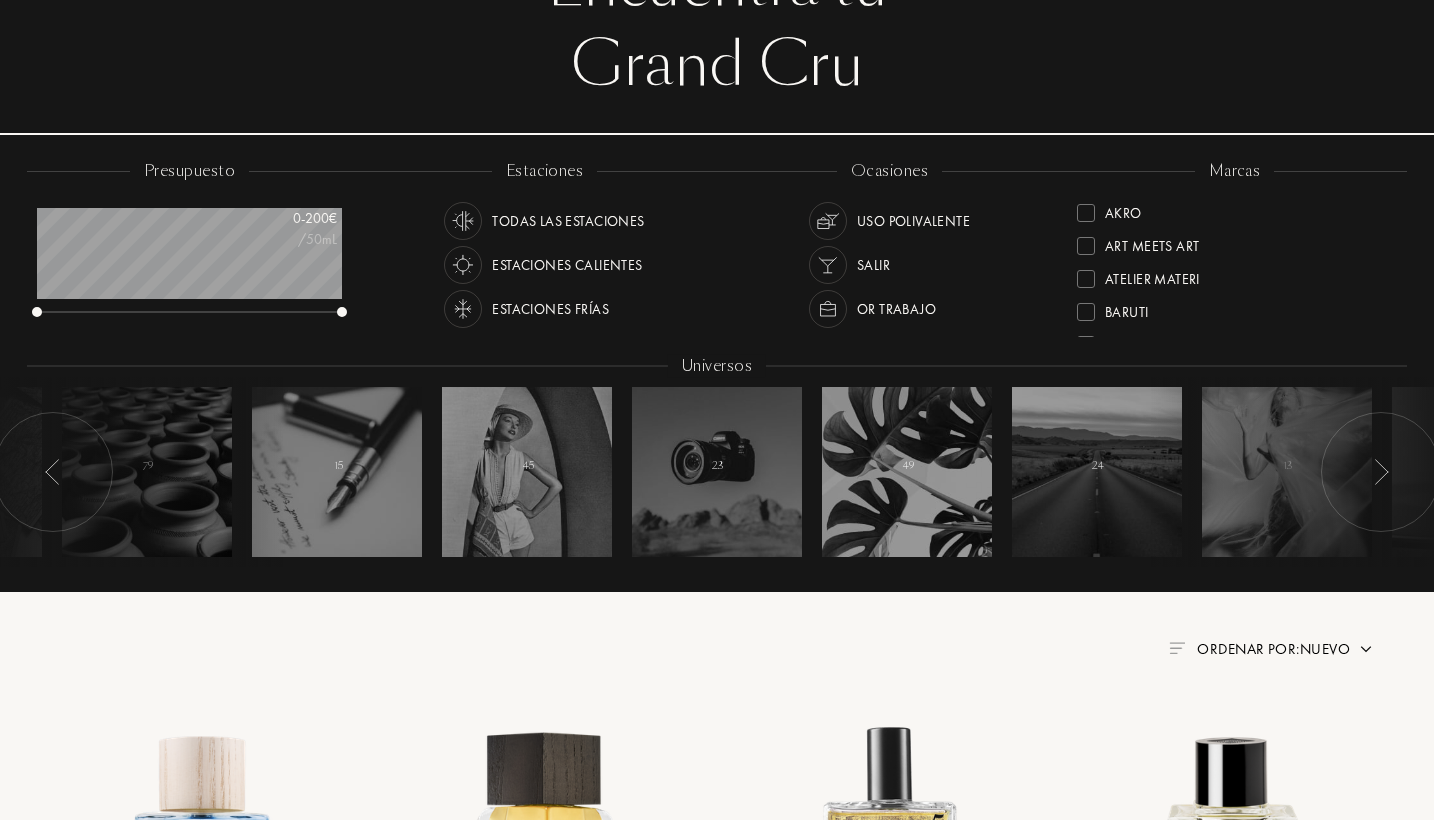 scroll, scrollTop: 201, scrollLeft: 0, axis: vertical 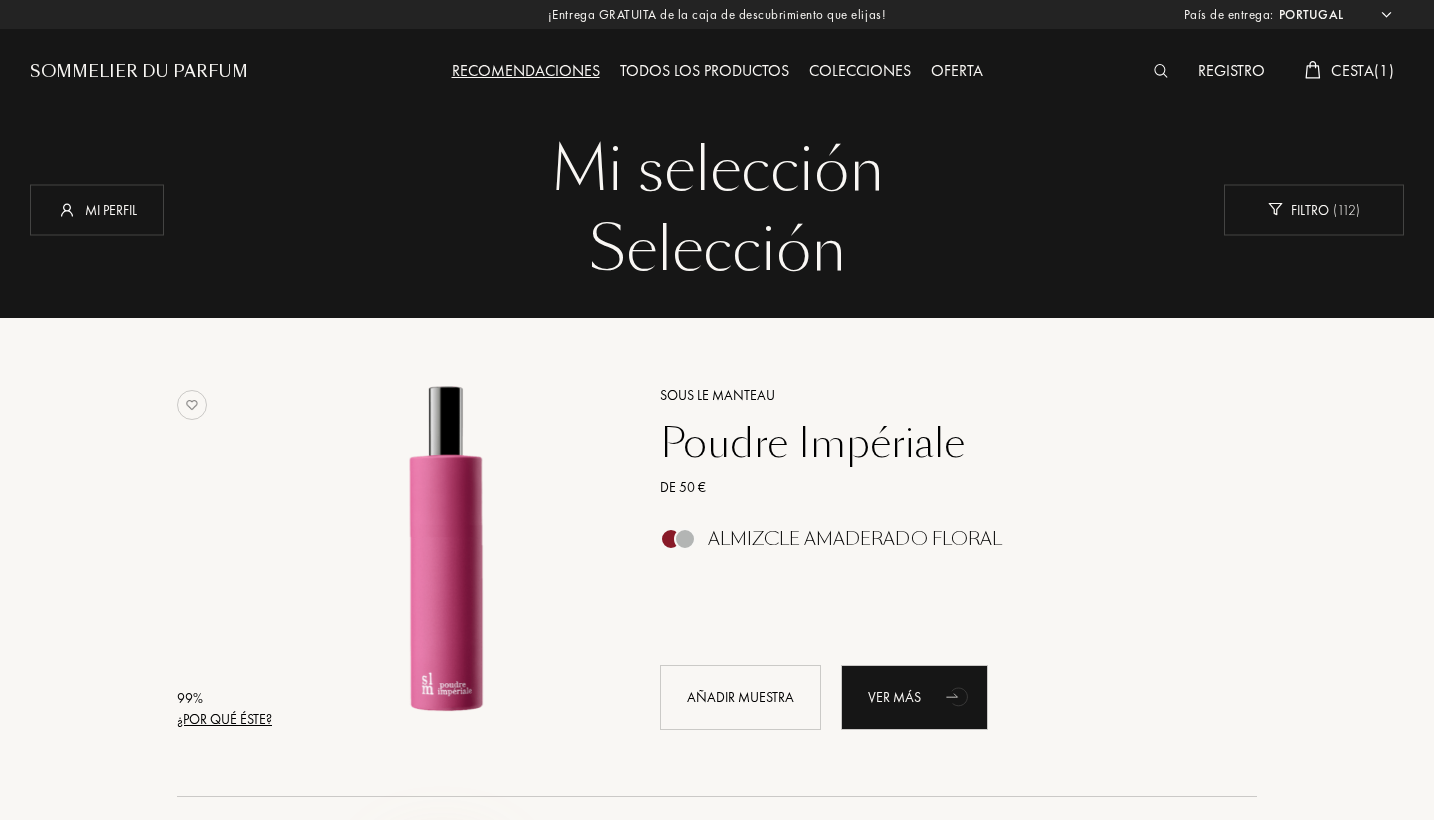 select on "PT" 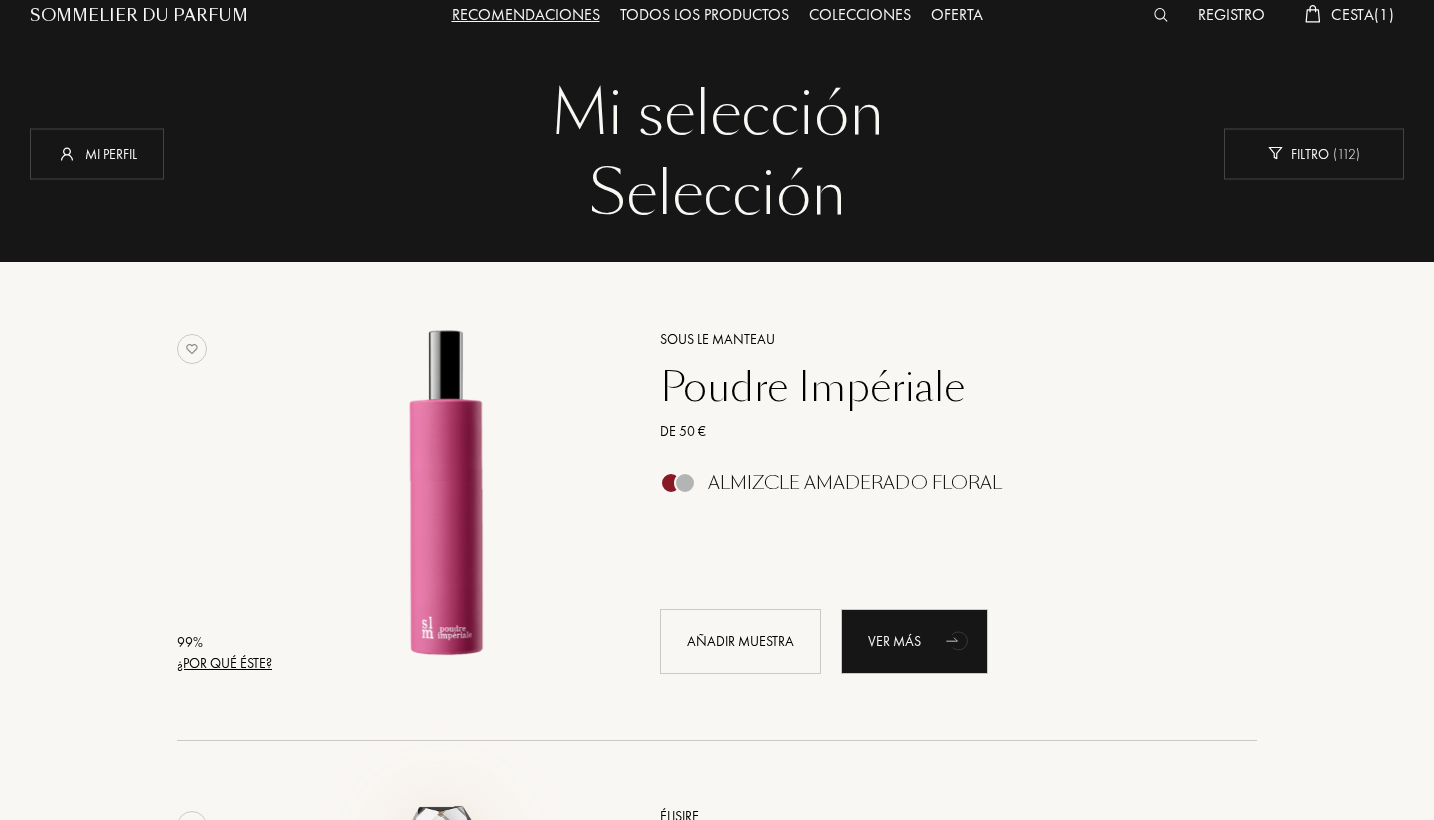 scroll, scrollTop: 19, scrollLeft: 0, axis: vertical 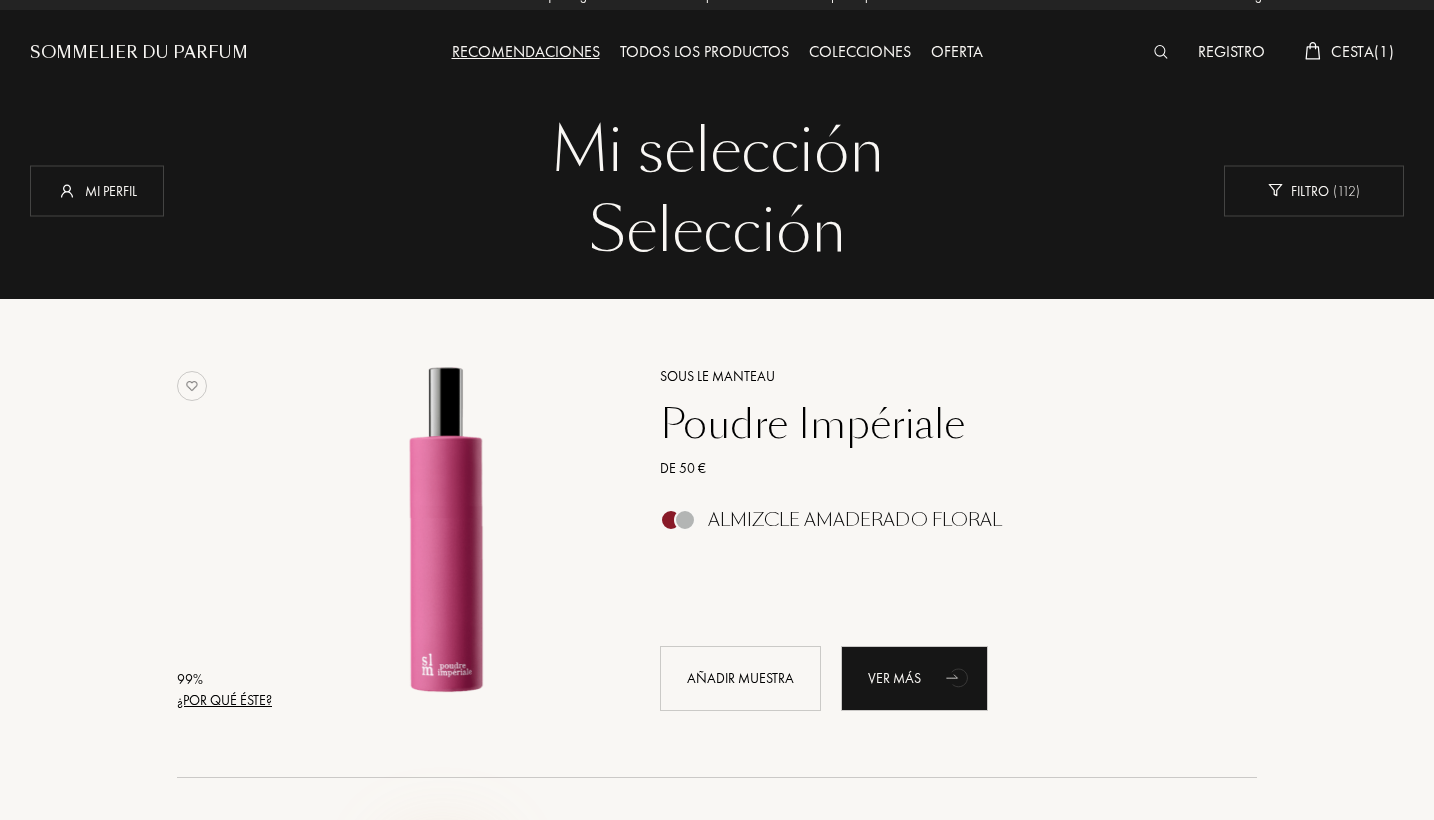 click on "Poudre Impériale" at bounding box center [936, 424] 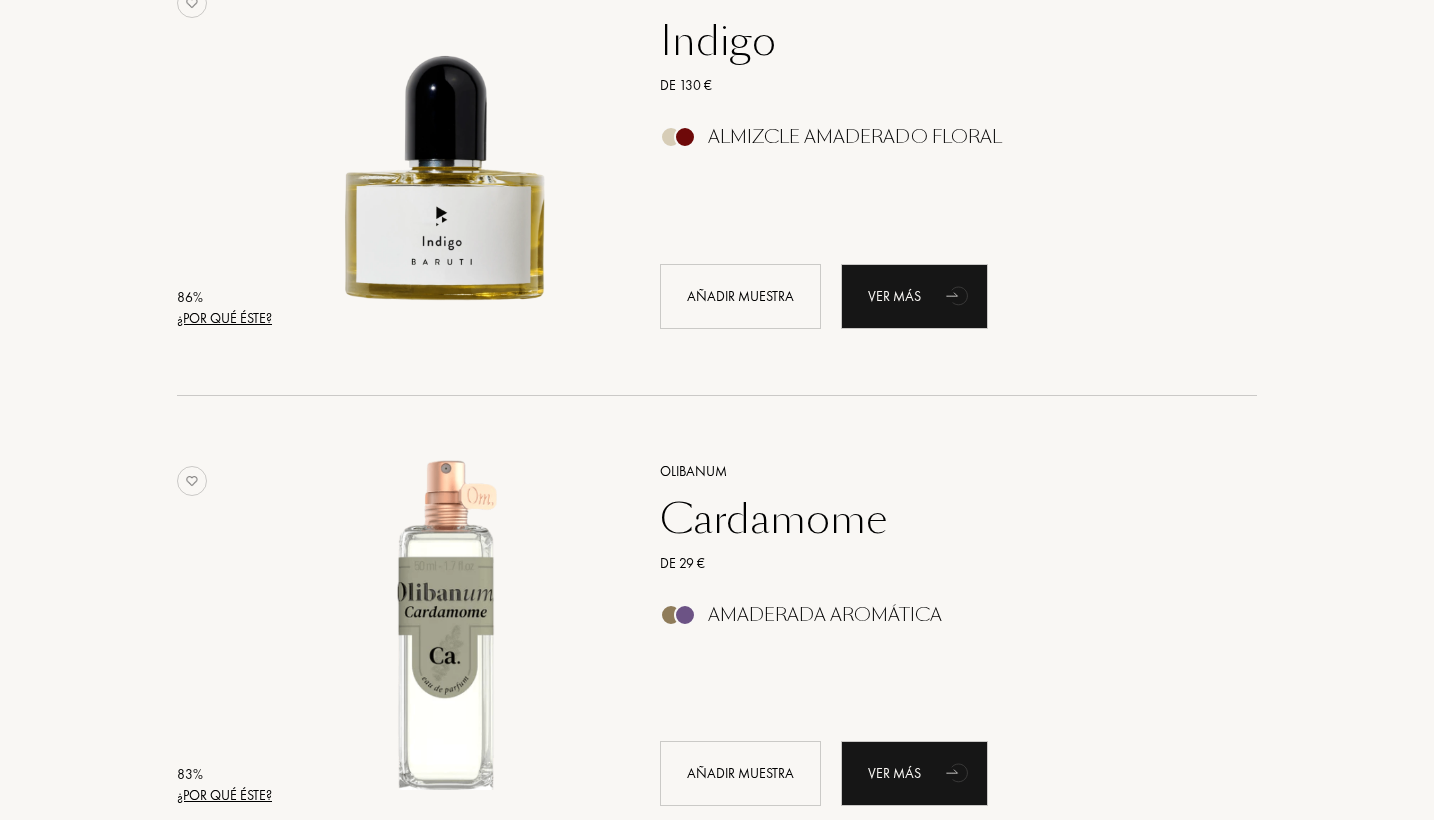 scroll, scrollTop: 5479, scrollLeft: 0, axis: vertical 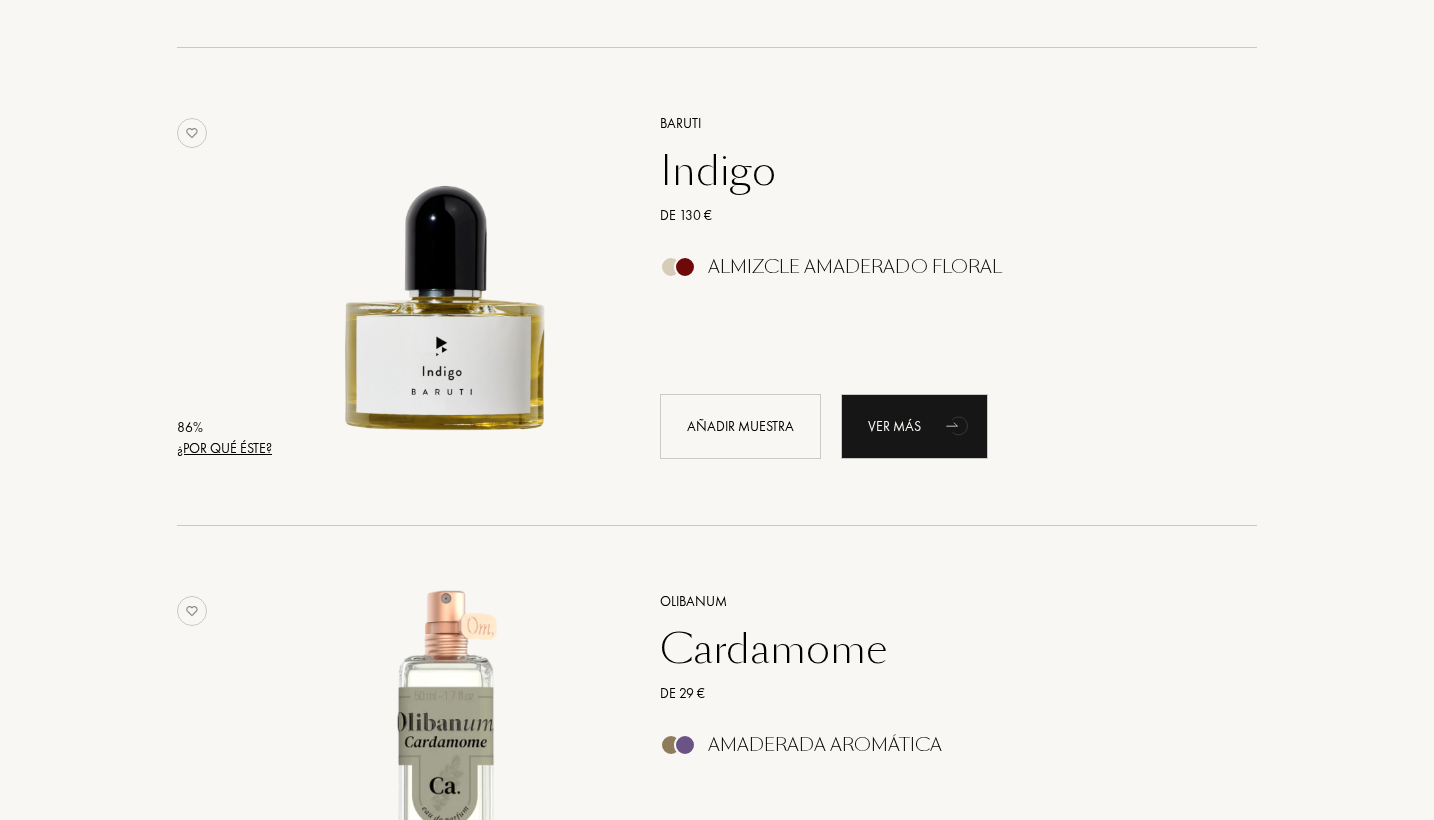 click on "Cardamome" at bounding box center [936, 649] 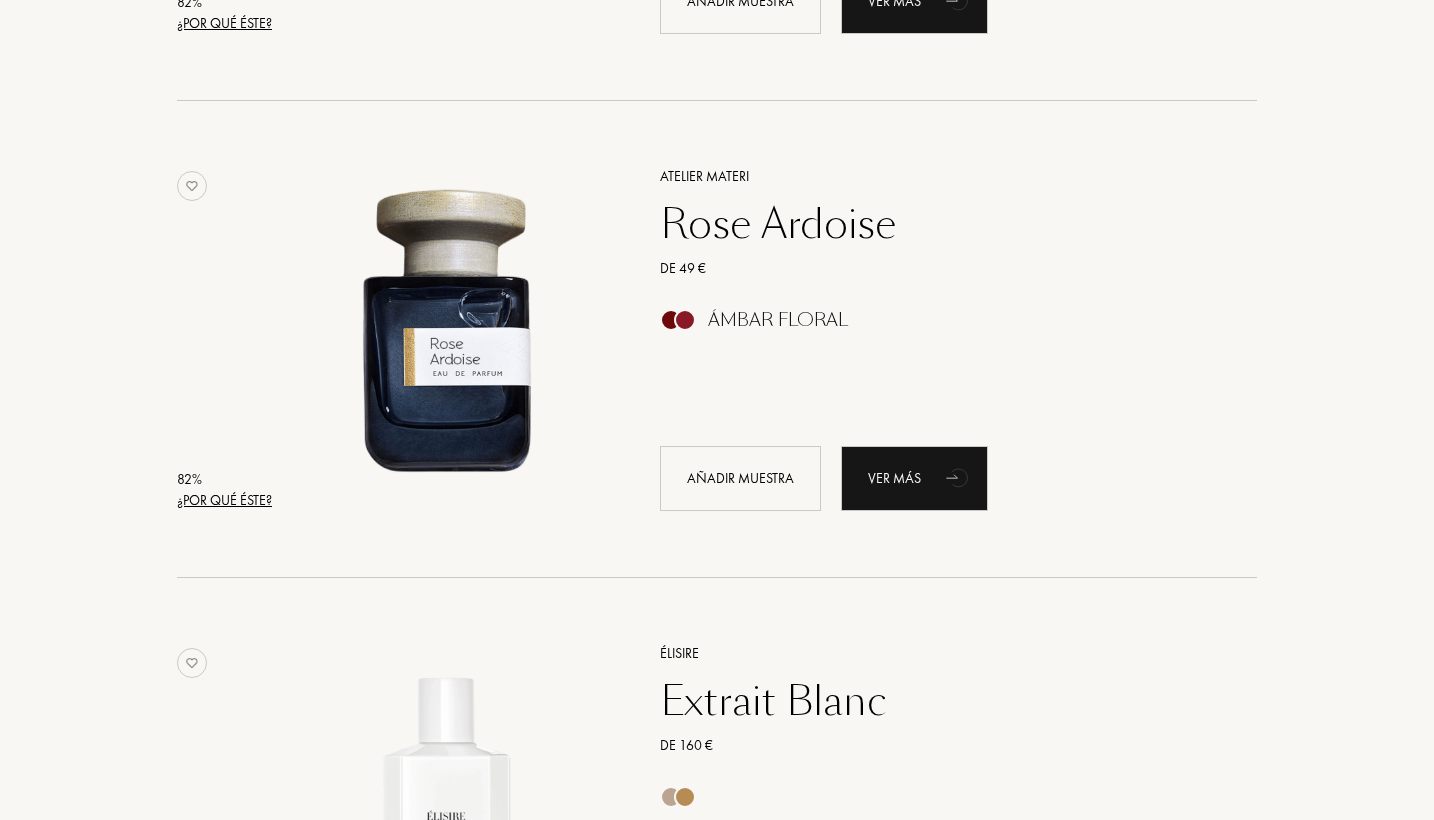 scroll, scrollTop: 6909, scrollLeft: 0, axis: vertical 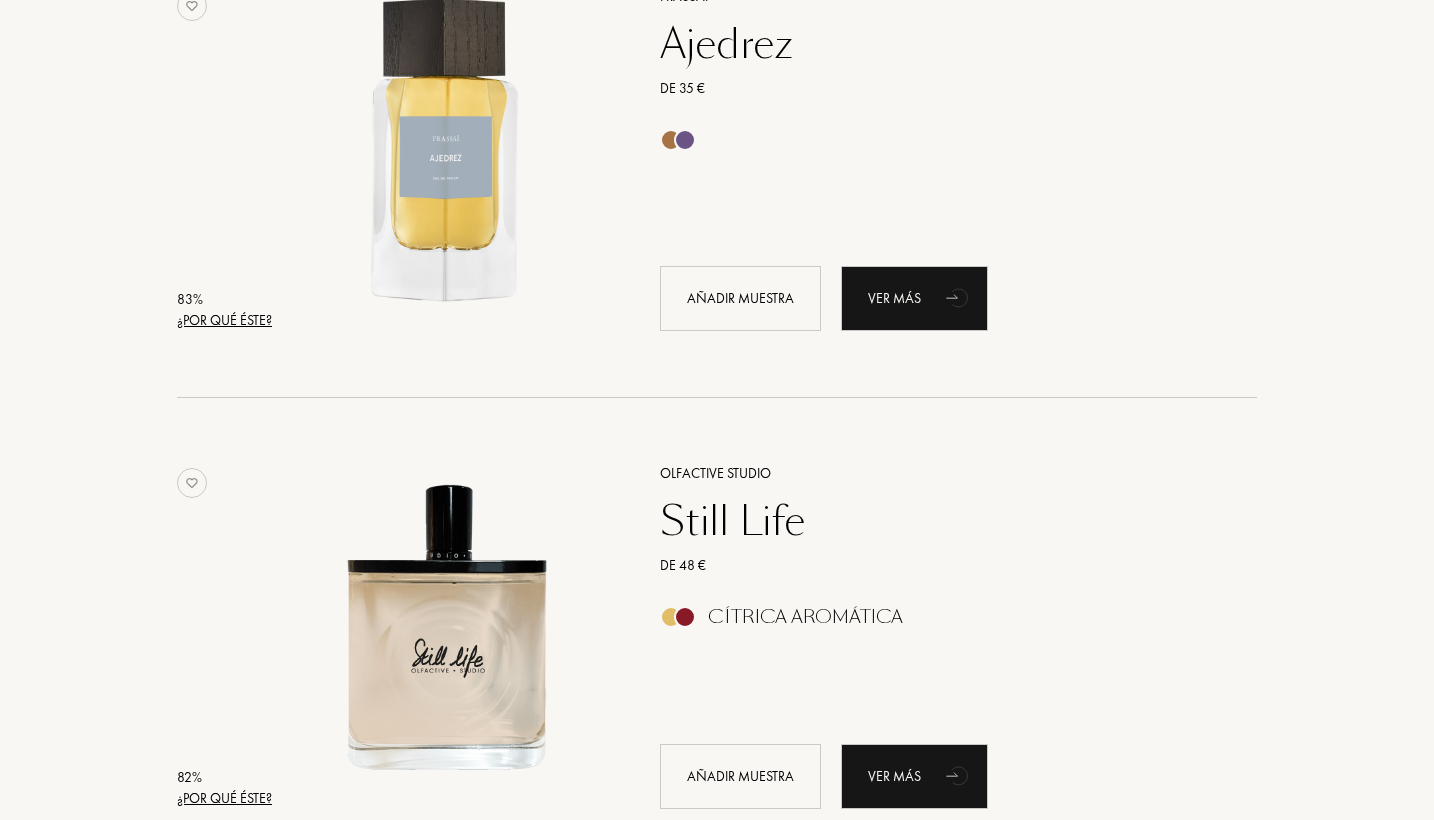 click on "Still Life" at bounding box center (936, 521) 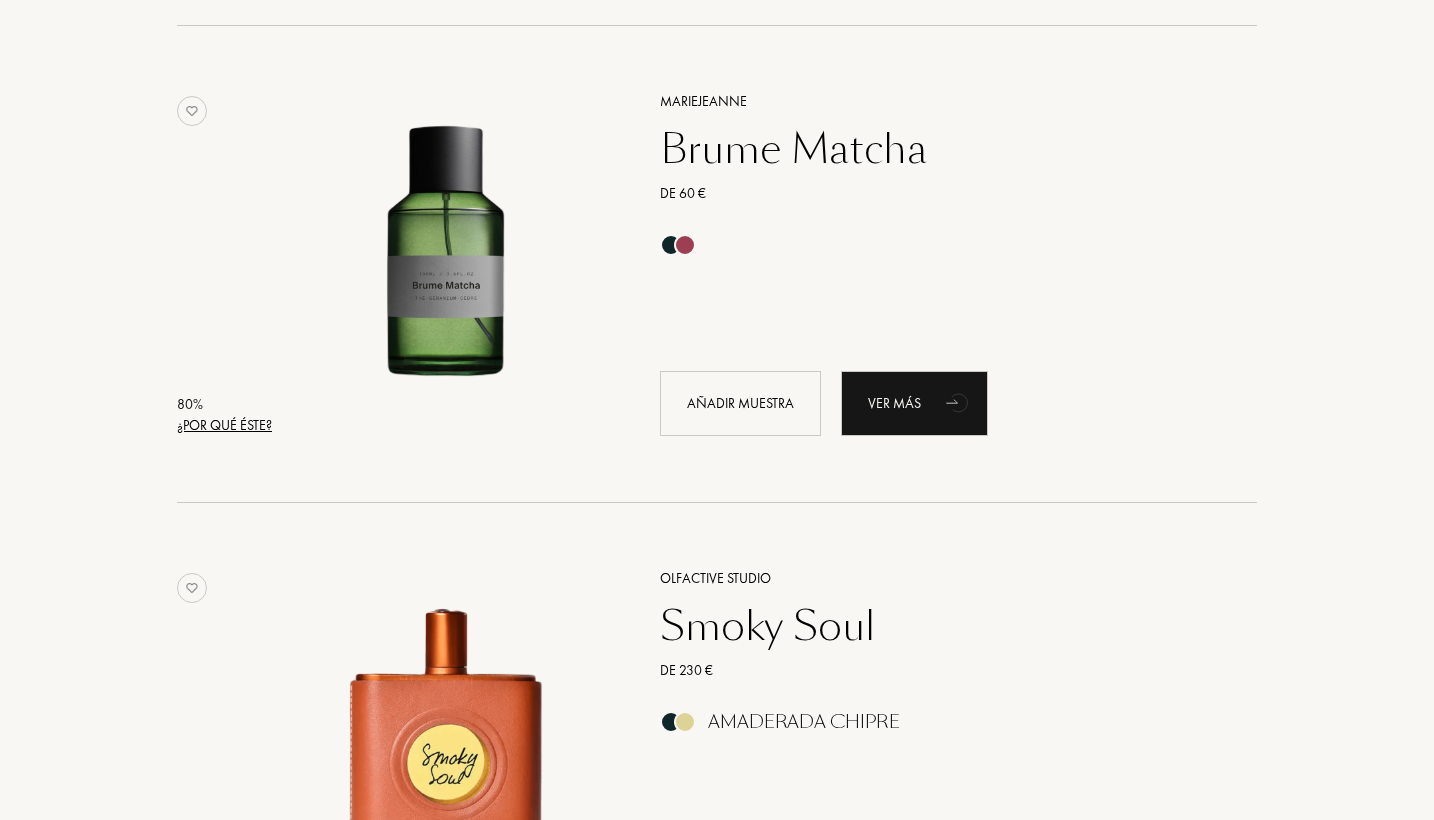 scroll, scrollTop: 11861, scrollLeft: 0, axis: vertical 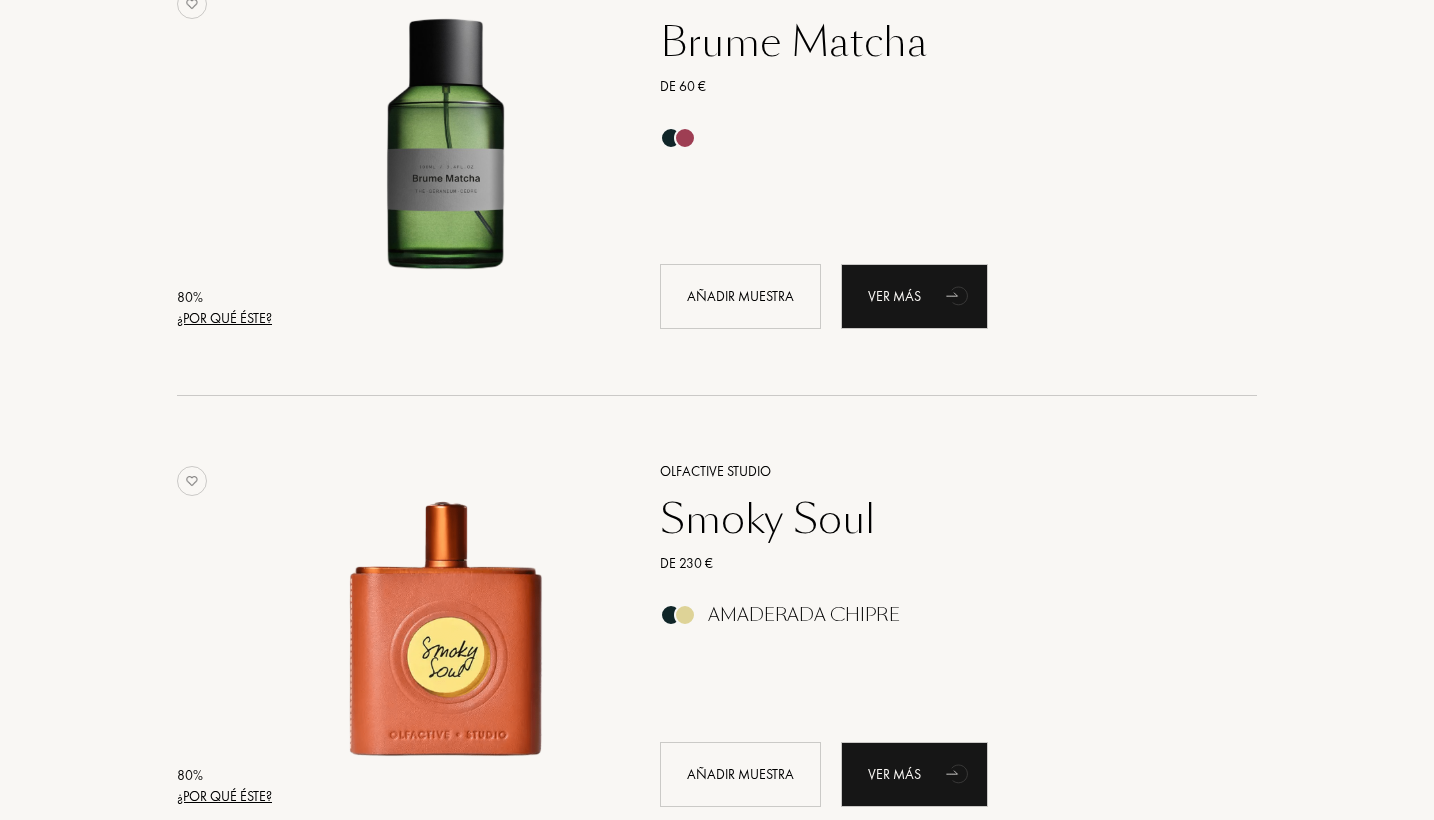 click on "Brume Matcha" at bounding box center [936, 42] 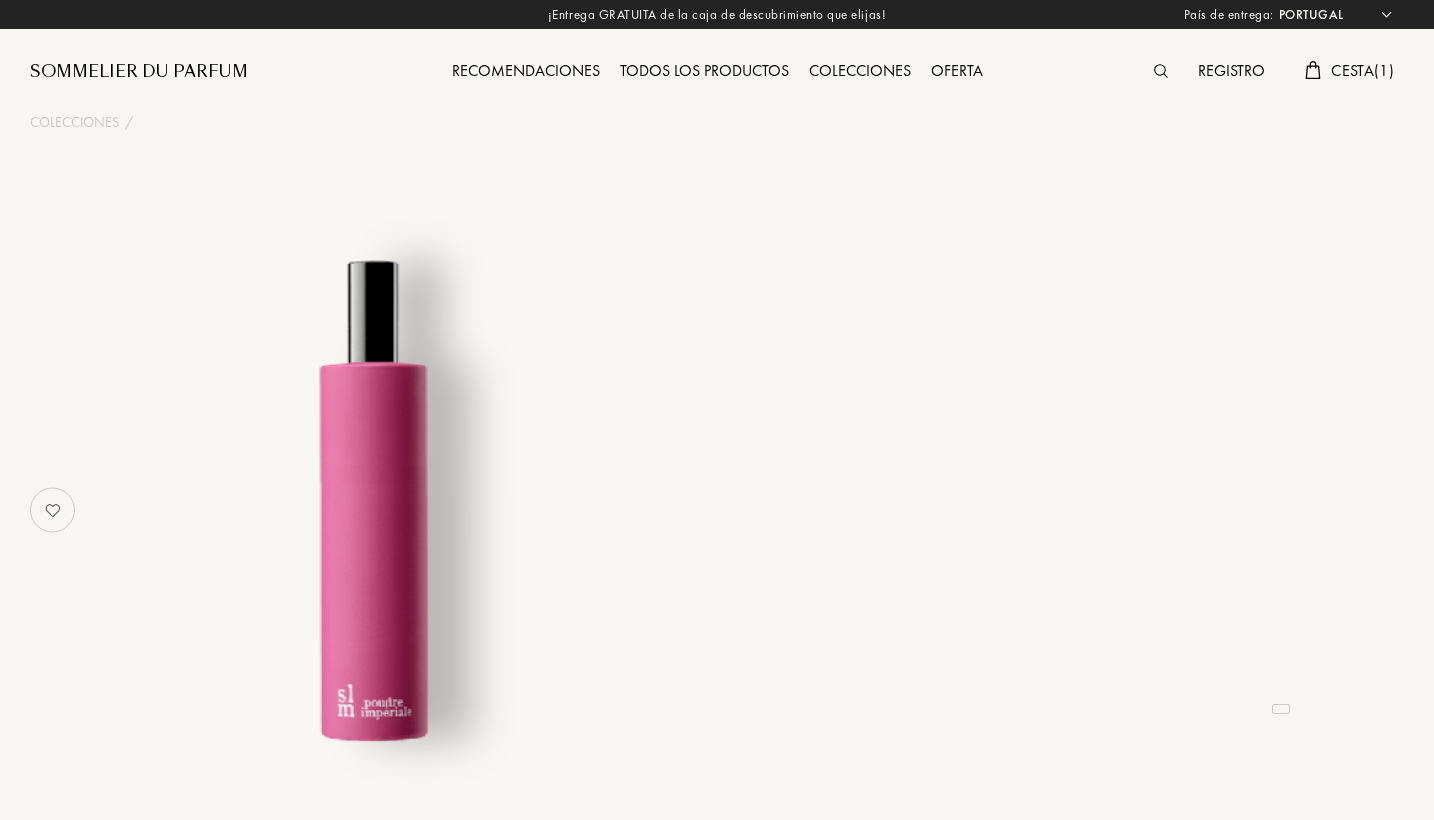 select on "PT" 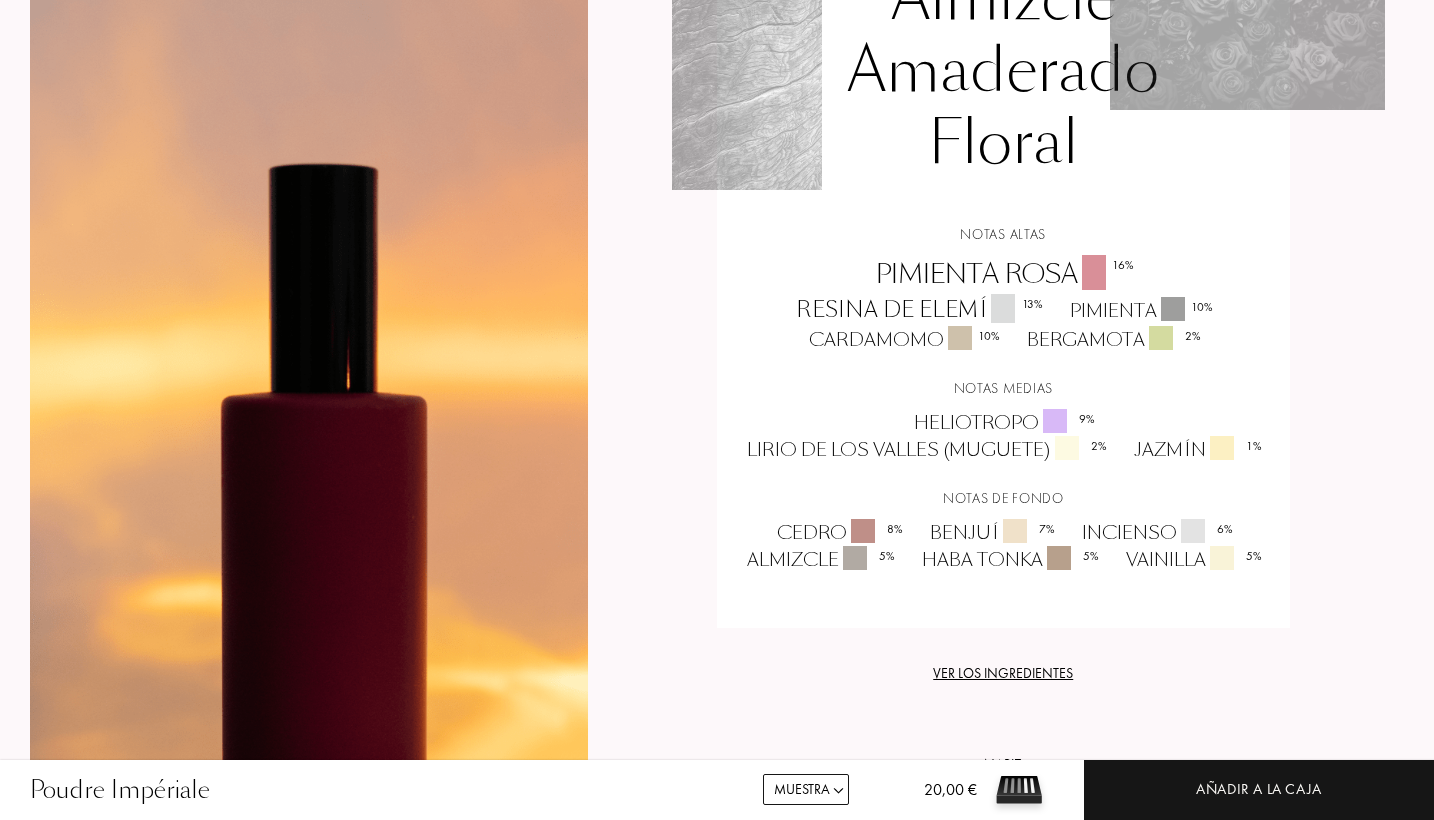 scroll, scrollTop: 1562, scrollLeft: 0, axis: vertical 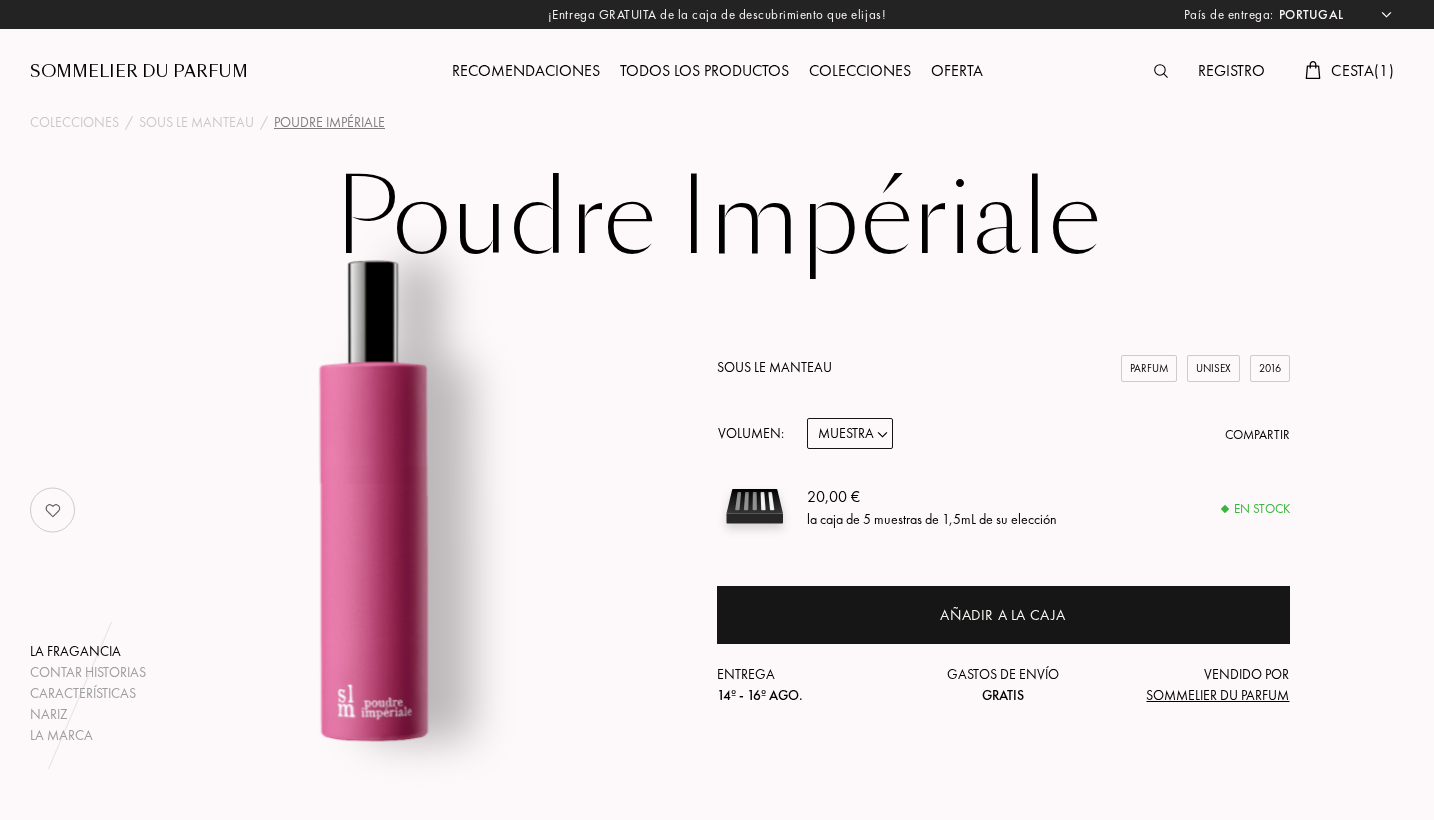 click on "Sous le Manteau Parfum Unisex 2016 Volumen: Muestra 14mL 50mL 100mL Compartir 20,00 € la caja de 5 muestras de 1,5mL de su elección En stock Añadir a la caja Entrega 14º - 16º ago. Gastos de envío Gratis Vendido por Sommelier du Parfum" at bounding box center [1003, 510] 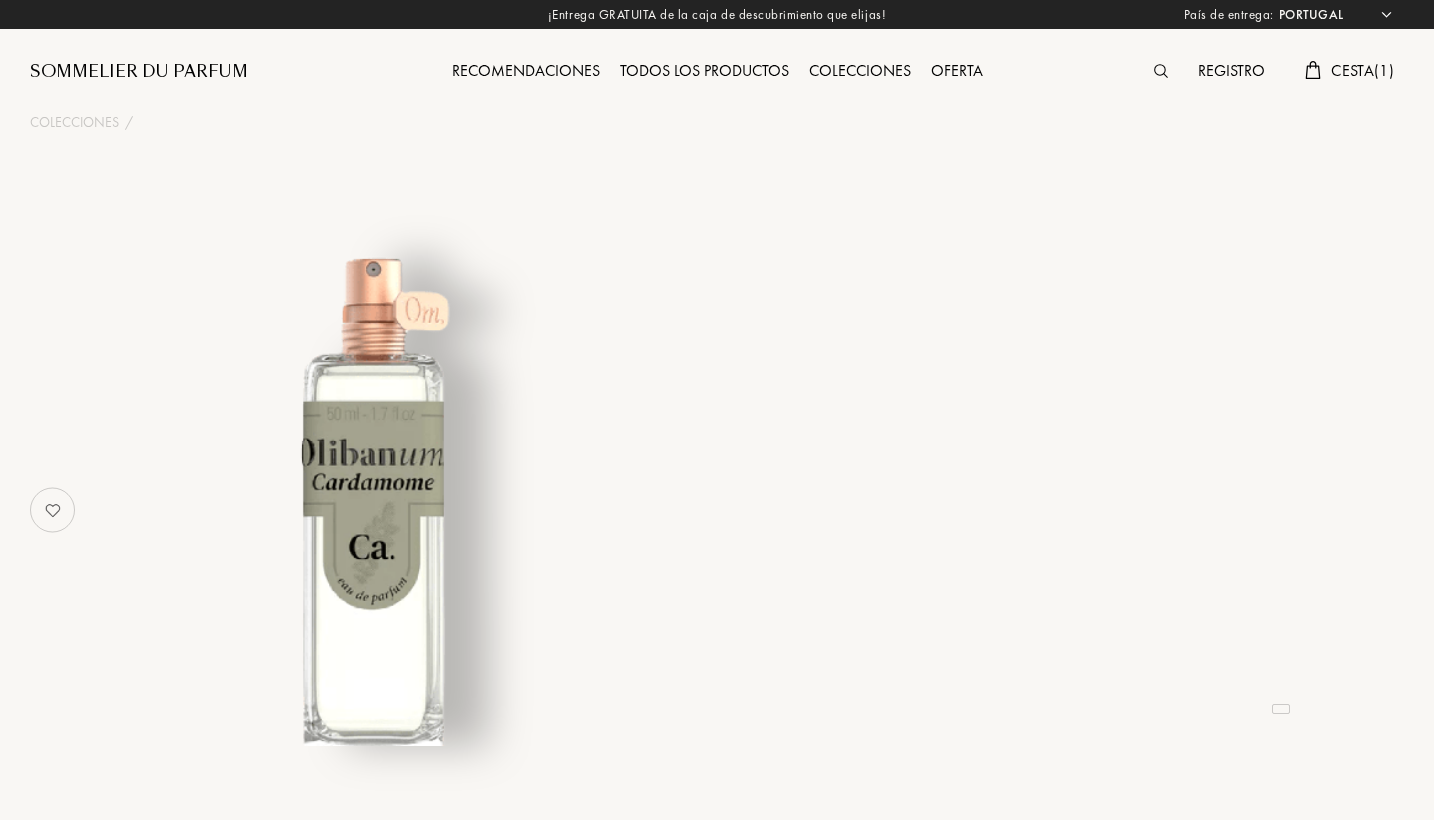 select on "PT" 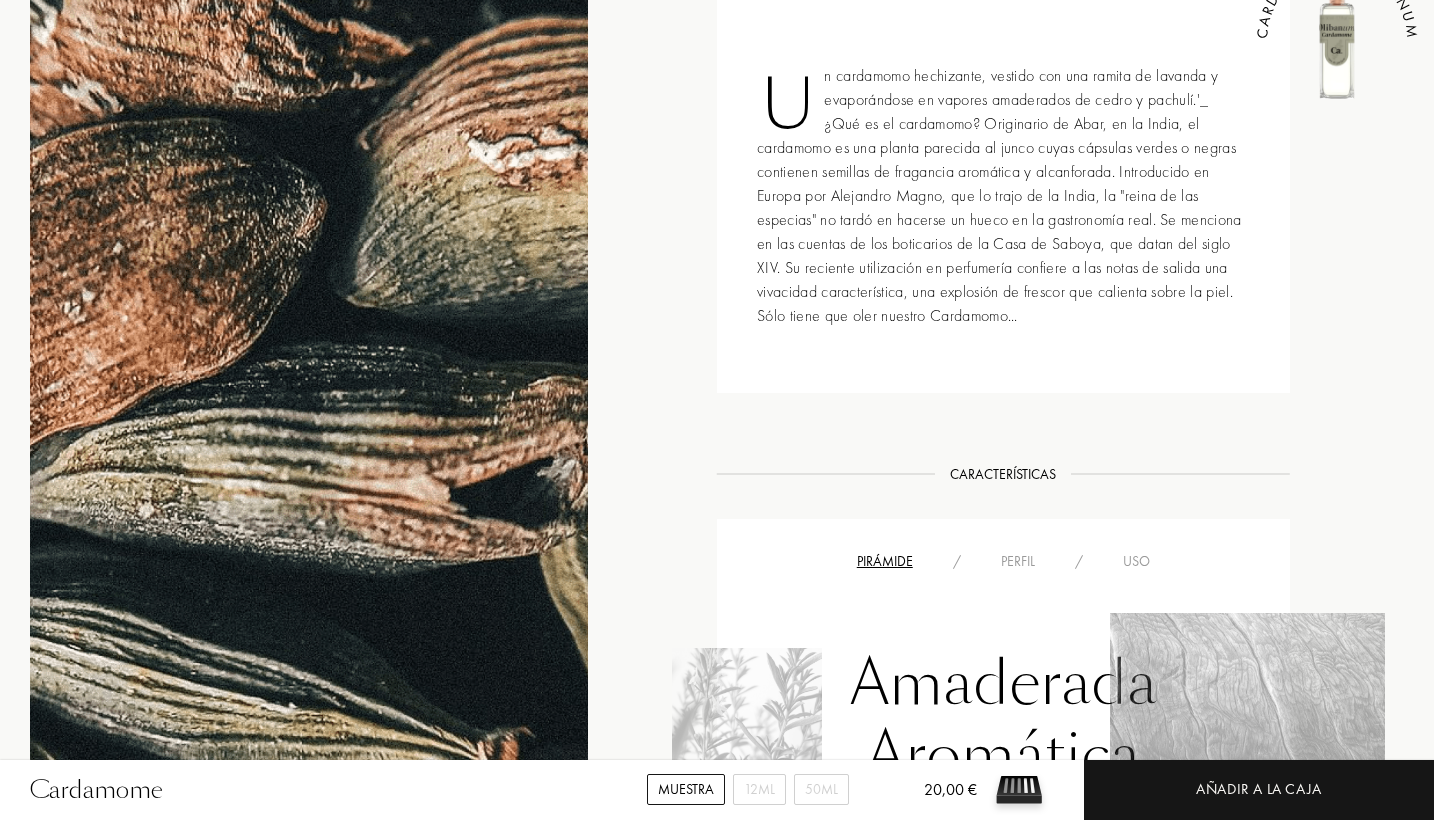 scroll, scrollTop: 889, scrollLeft: 0, axis: vertical 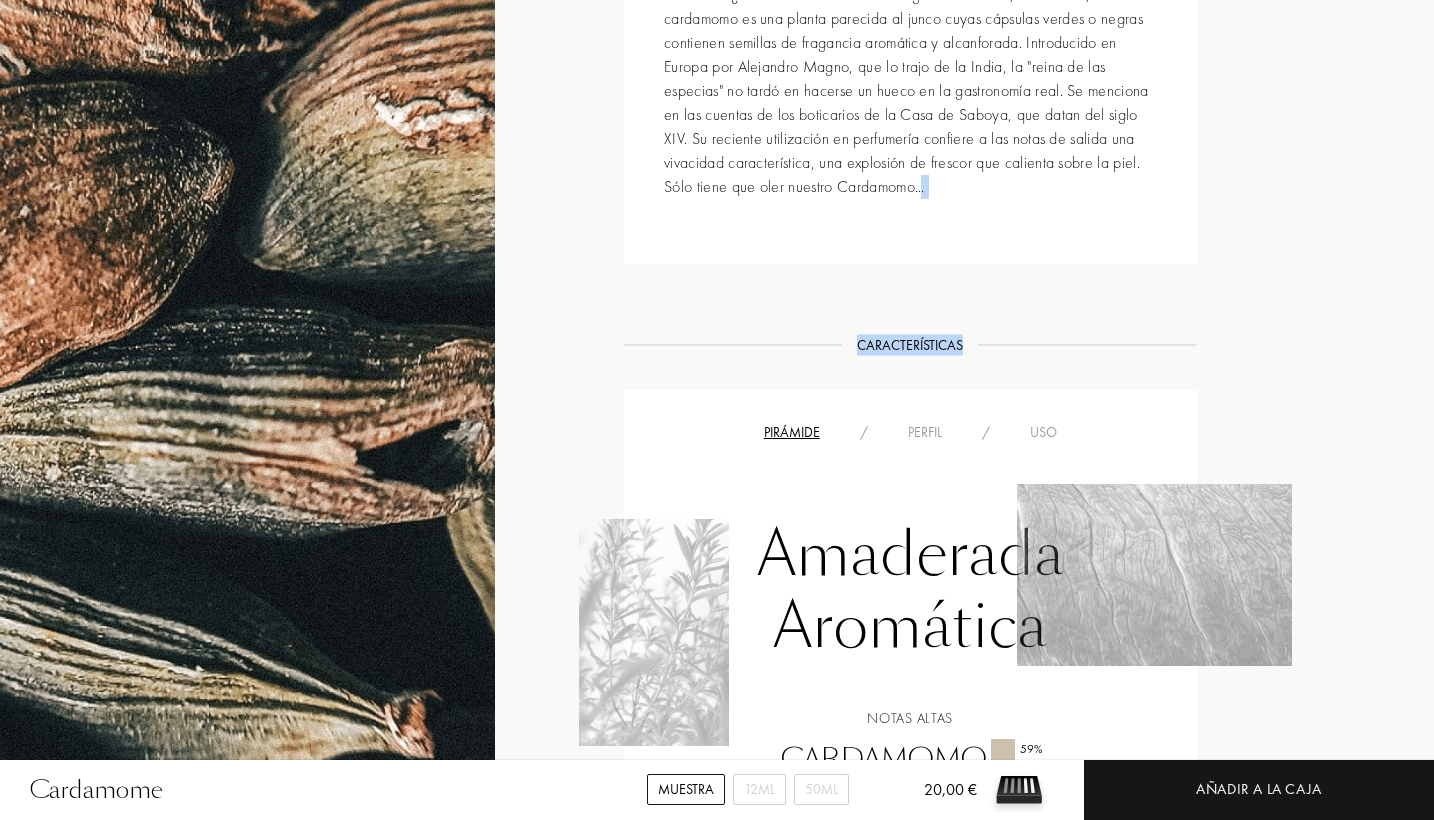 drag, startPoint x: 1433, startPoint y: 242, endPoint x: 1439, endPoint y: 333, distance: 91.197586 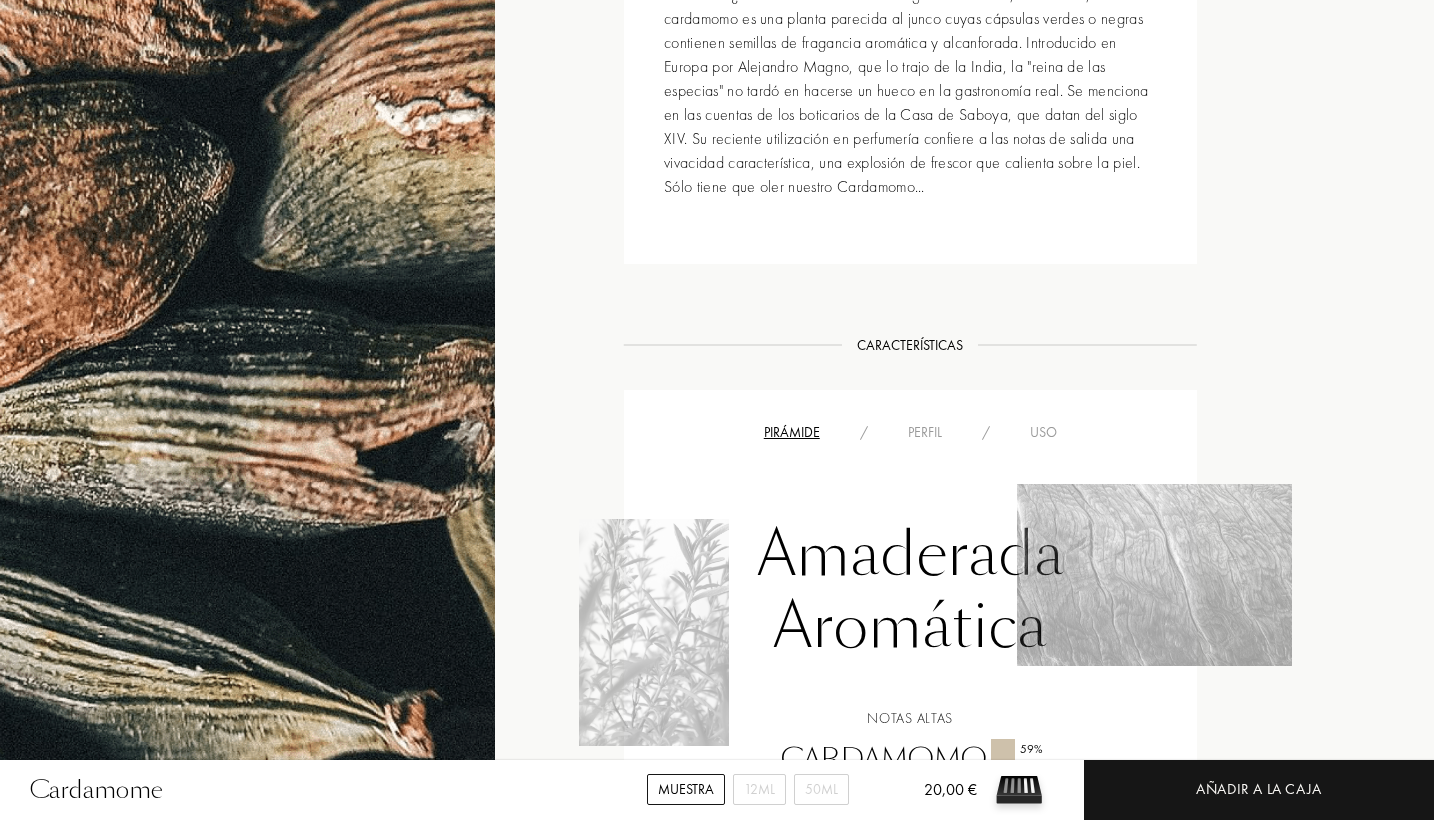 click on "País de entrega: Afganistán Albania Alemania Andorra Angola Anguila Antigua y Barbuda Arabia Saudí Argelia Argentina Armenia Aruba Australia Austria Azerbaiyán Bahrein Bangladesh Barbados Bélgica Belice Benin Bermudas Bielorrusia Bolivia Bonaire Bosnia y Herzegovina Botsuana Brasil Brunei Bulgaria Burkina Faso Burundi Bután Cabo Verde Camboya Camerún Canada Chad Chile China Chipre Colombia Comoras Corea del Norte Corea del Sur Costa de Marfil Costa Rica Croacia Cuba Curaçao Dinamarca Ecuador Egipto El Salvador Emiratos Árabes Unidos Eritrea Eslovaquia Eslovenia España Estados Federados de Micronesia Estados Unidos Estonia Etiopía Federación Rusa Fiji Filipinas Finlandia Francia Gabón Gambia Georgia Georgia del Sur y las islas Sandwich del Sur Ghana Granada Grecia Groenlandia Guadalupe Guatemala Guinea Guinea Ecuatorial Guinea Francesa Guinea-Bissau Guyana Haití Honduras Hong Kong Hungría India Indonesia Irán Iraq Isla Clipperton Isla Navassa Islandia Islas Caimán Islas Malvinas €" at bounding box center [714, 410] 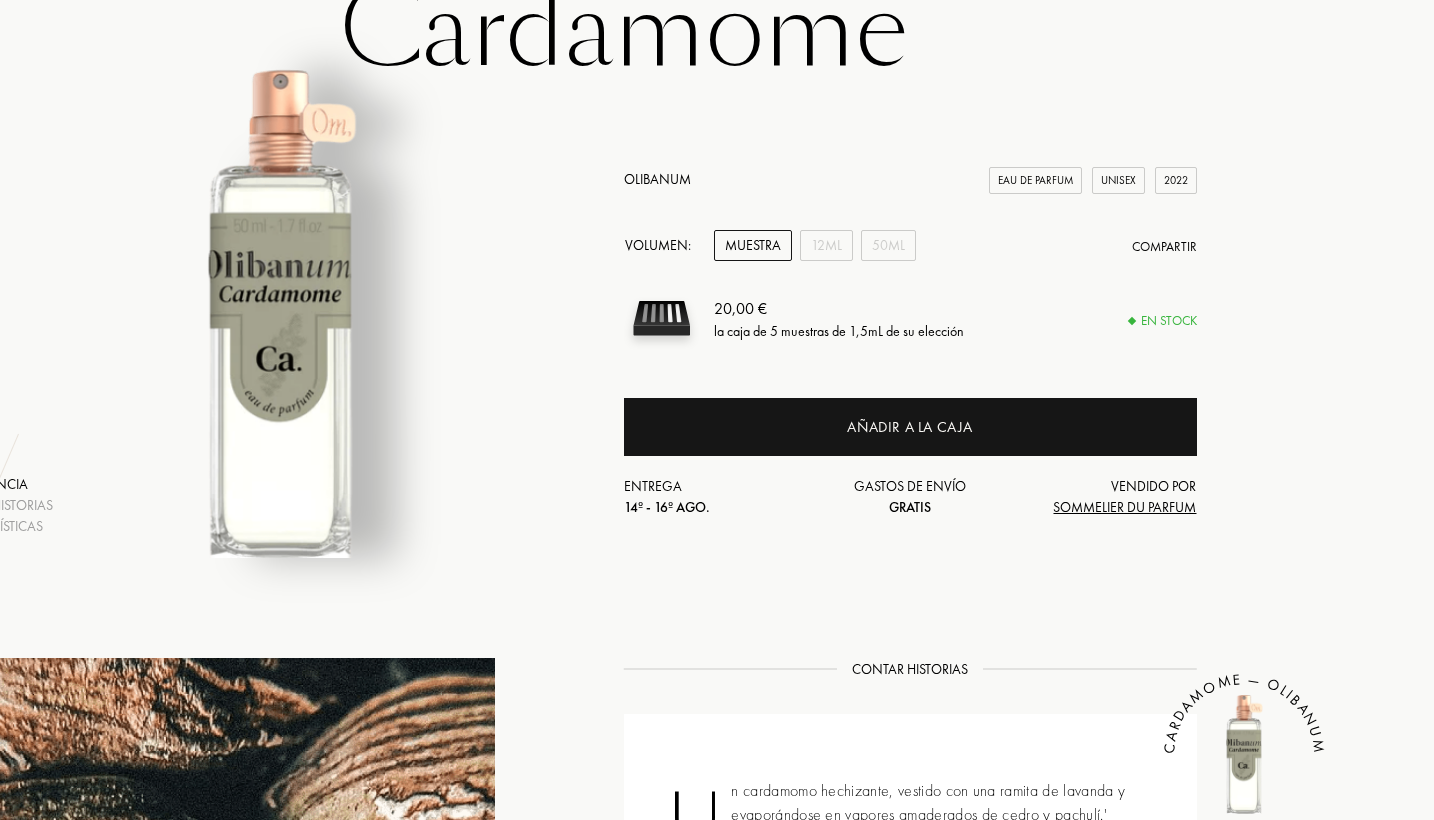 scroll, scrollTop: 118, scrollLeft: 93, axis: both 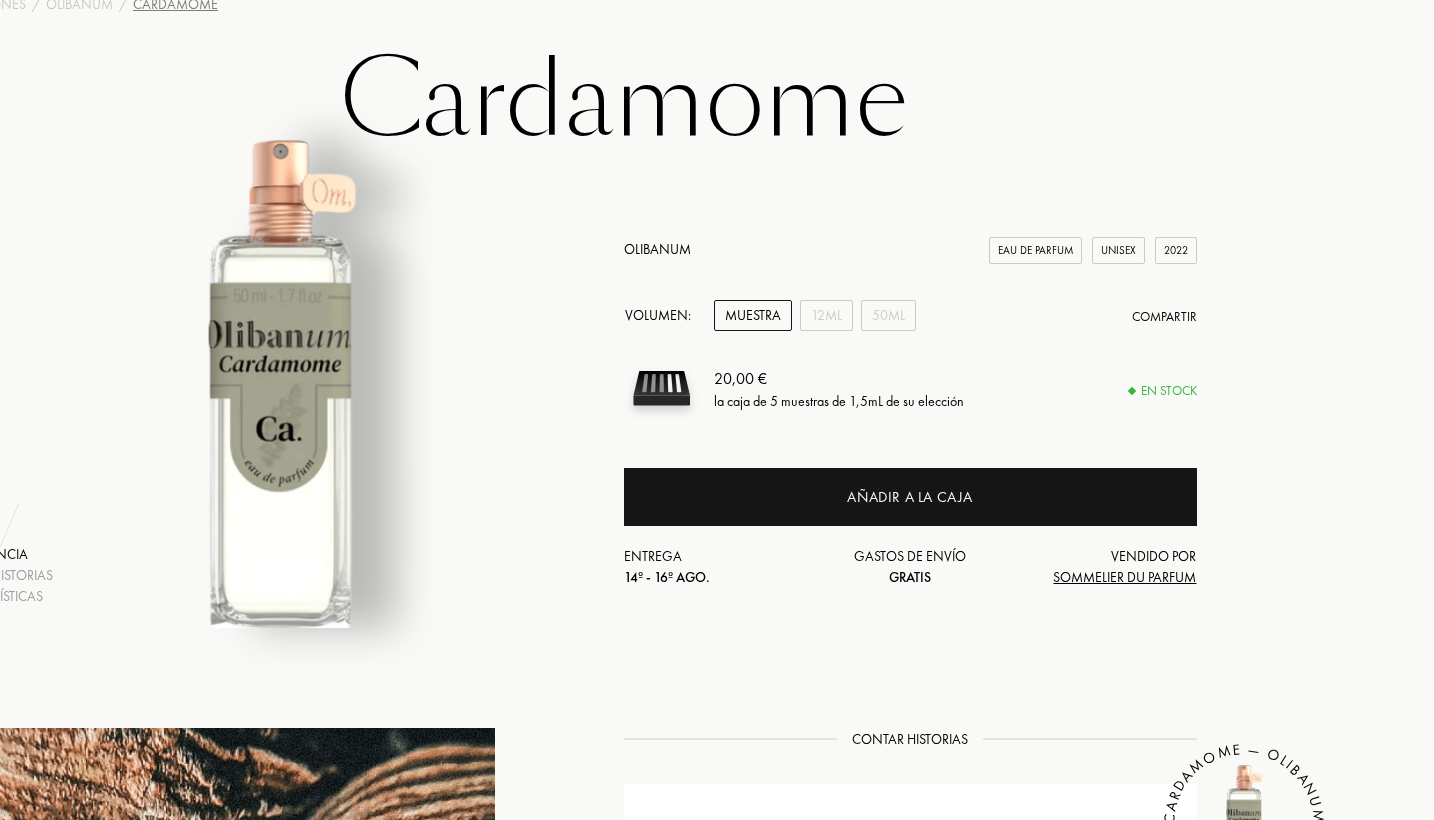 click on "Olibanum" at bounding box center [657, 249] 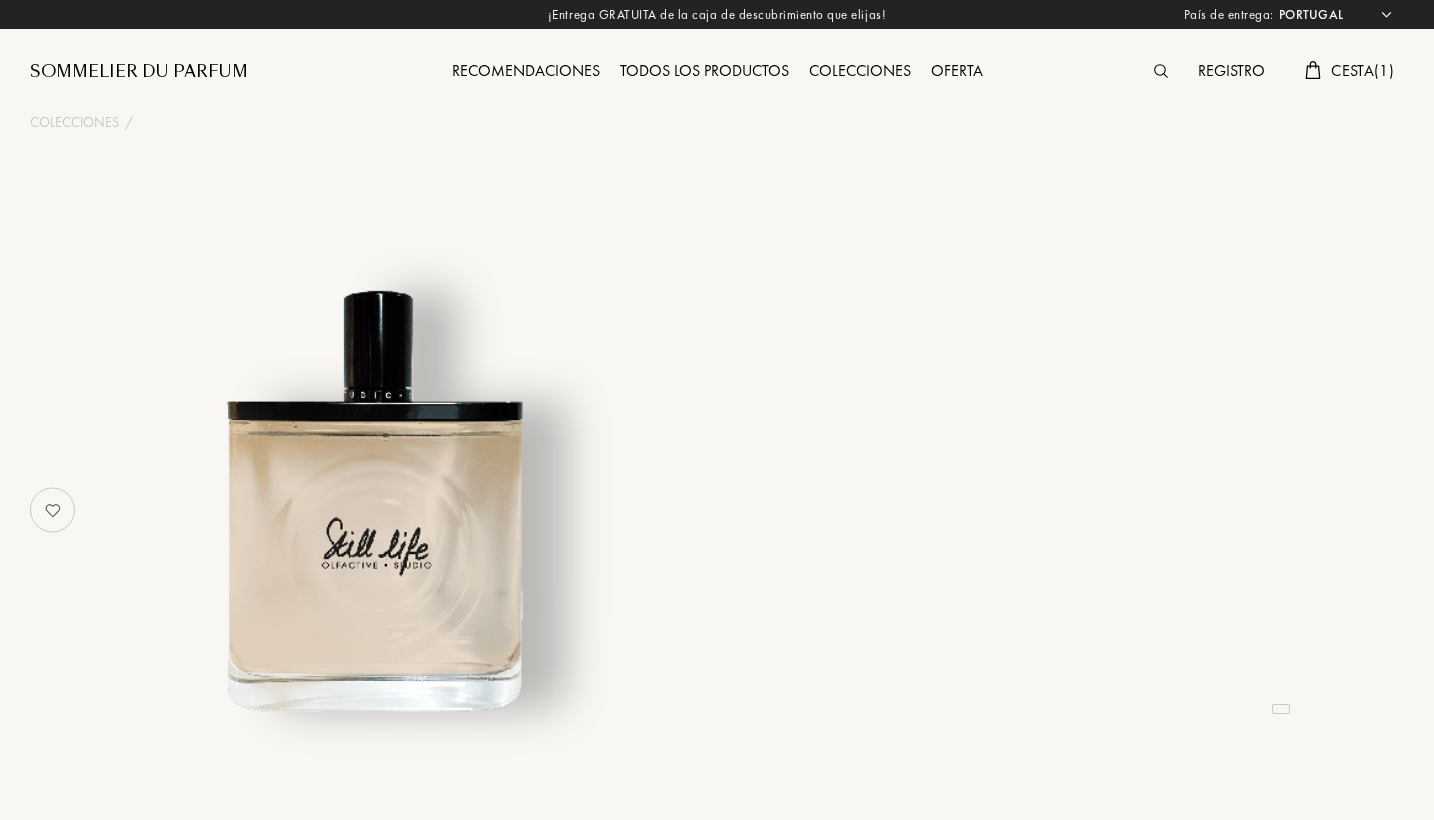 select on "PT" 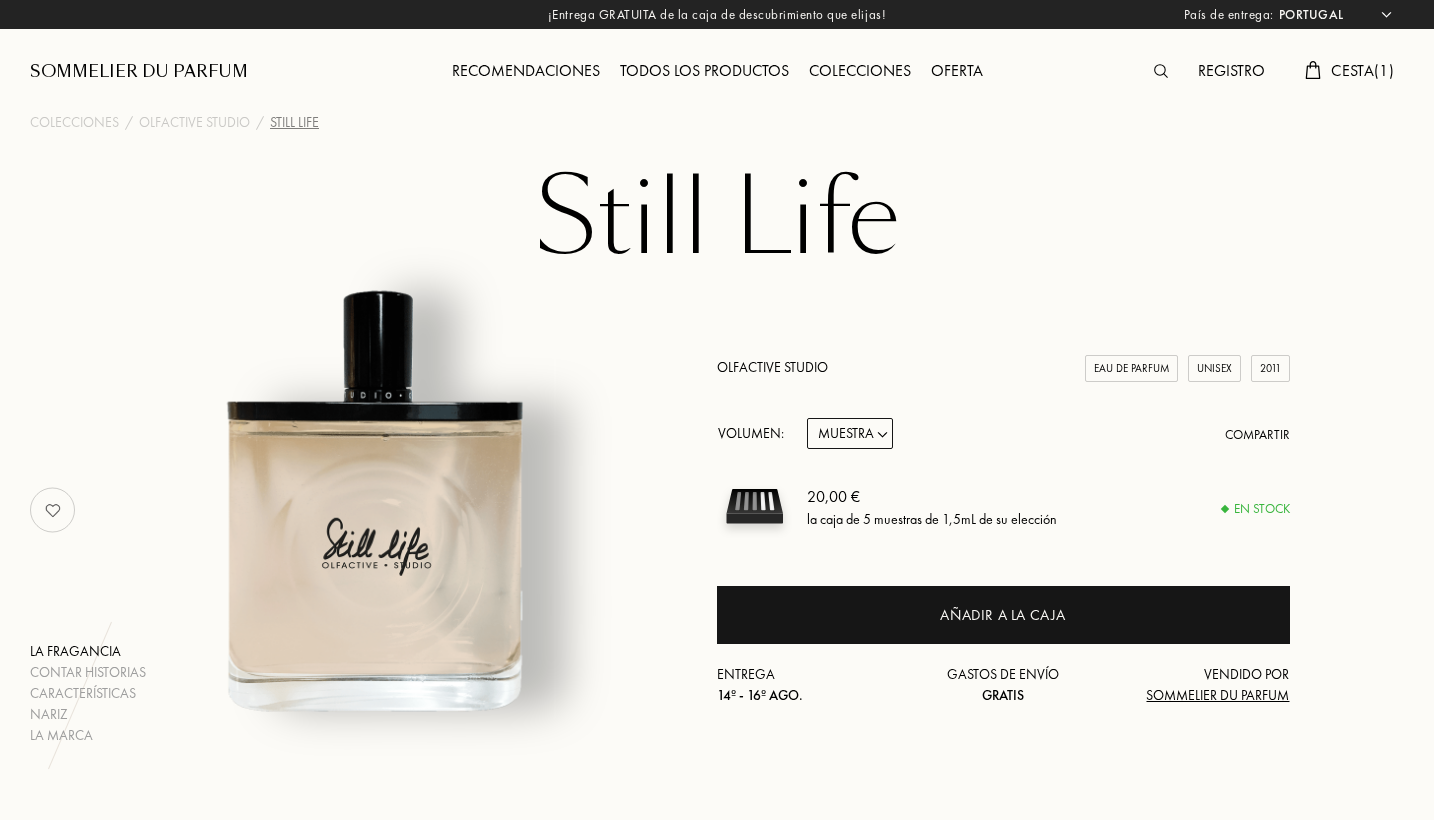 scroll, scrollTop: 0, scrollLeft: 0, axis: both 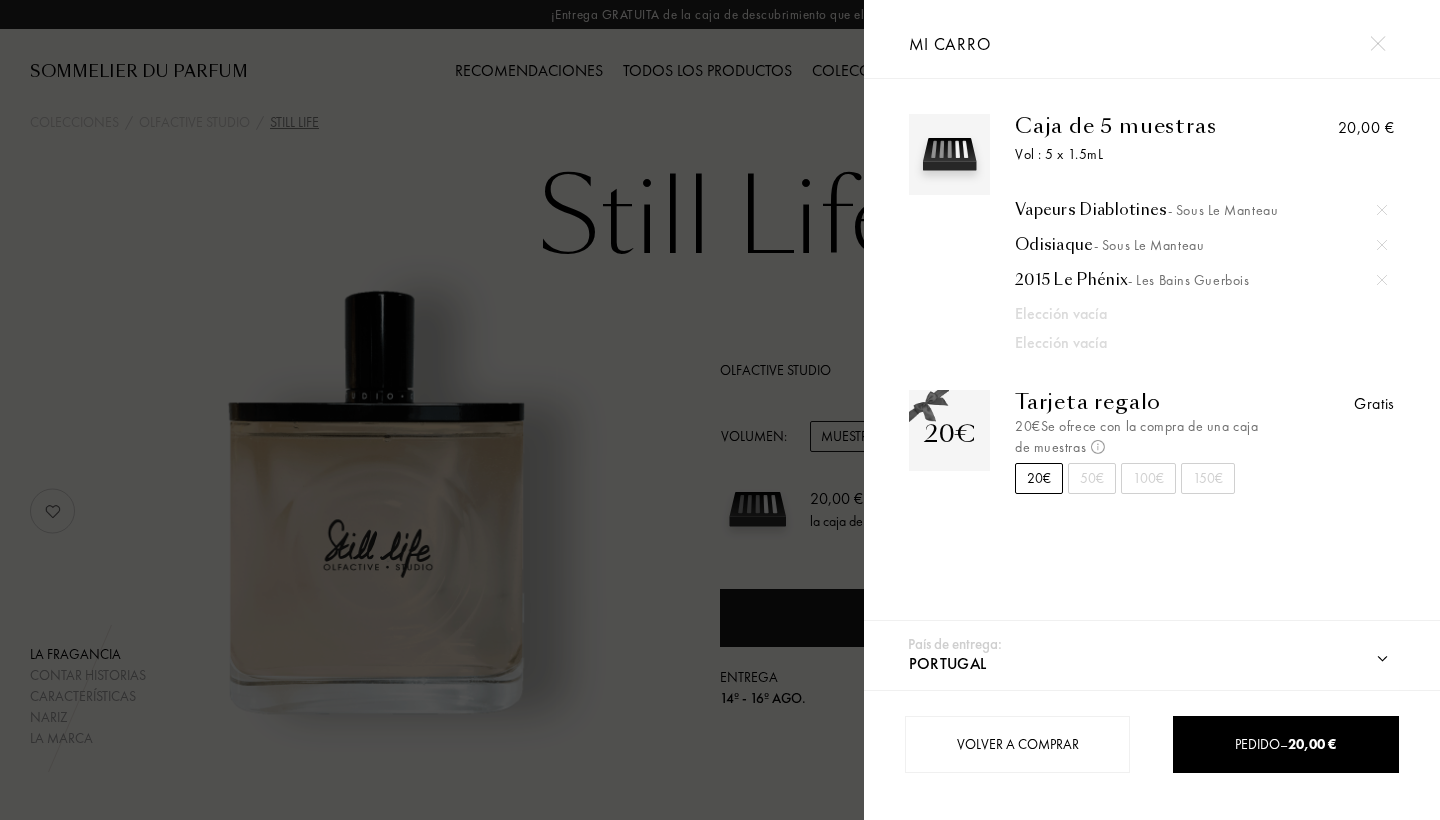 click at bounding box center (432, 410) 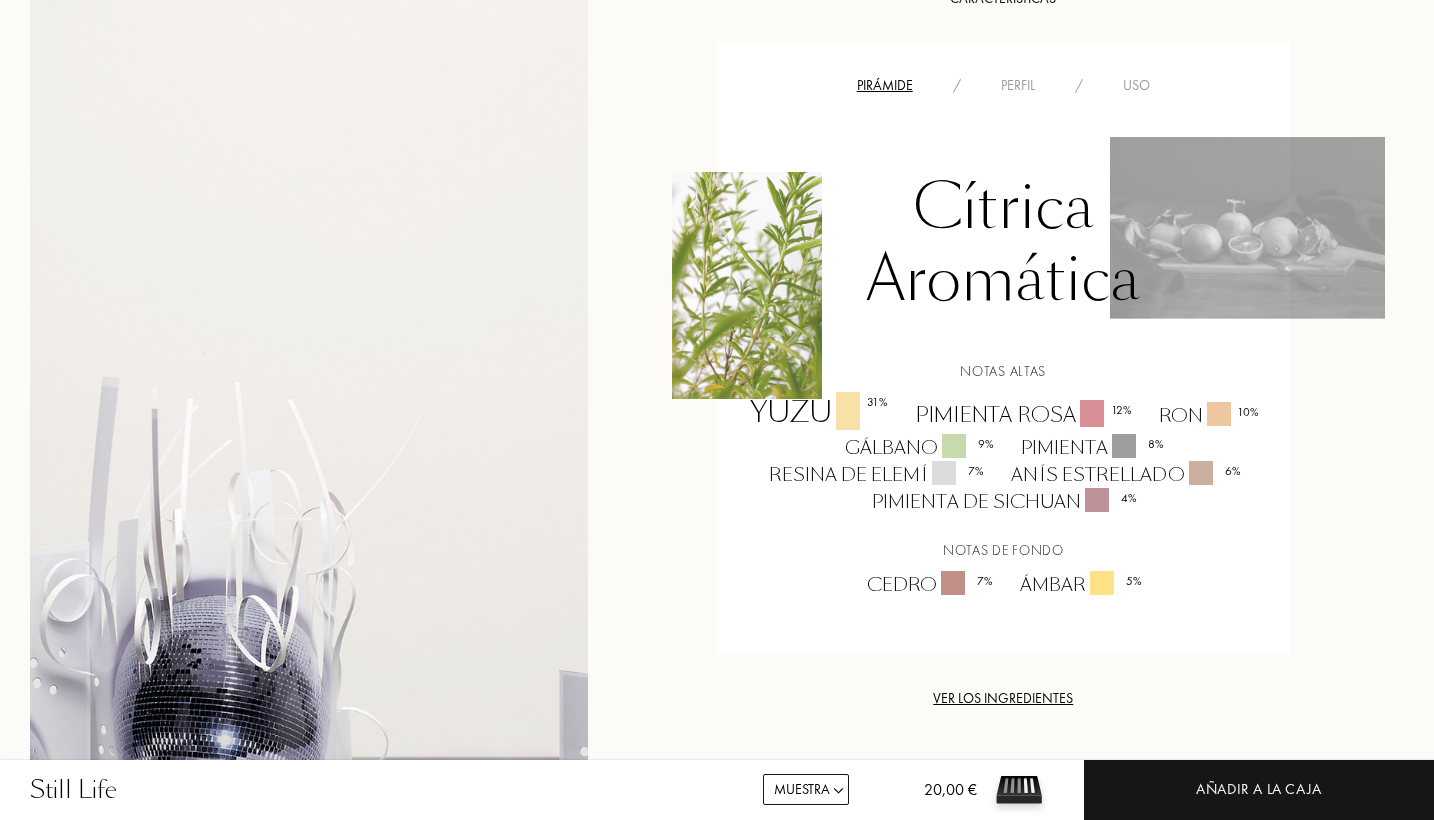scroll, scrollTop: 1452, scrollLeft: 0, axis: vertical 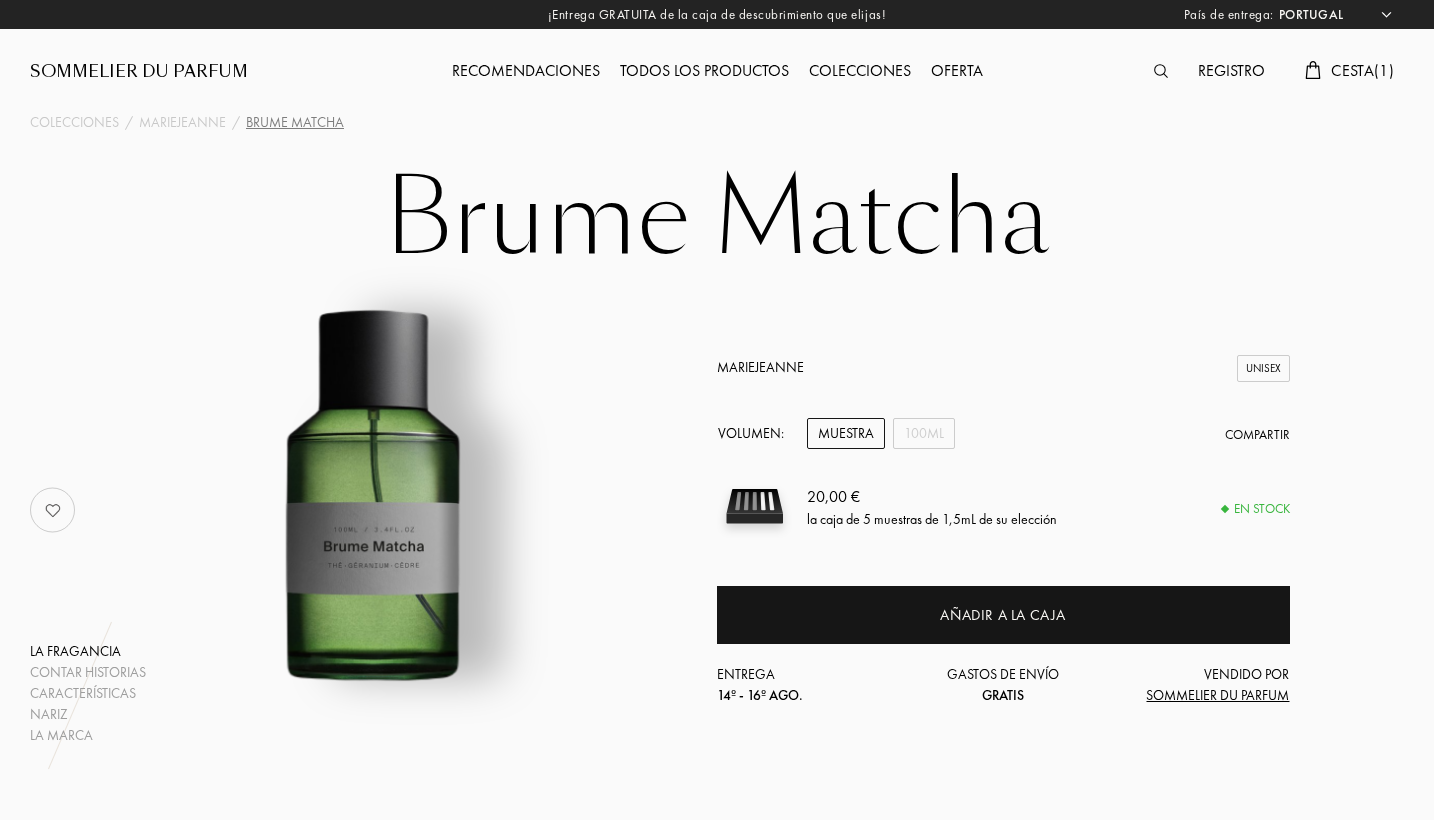 select on "PT" 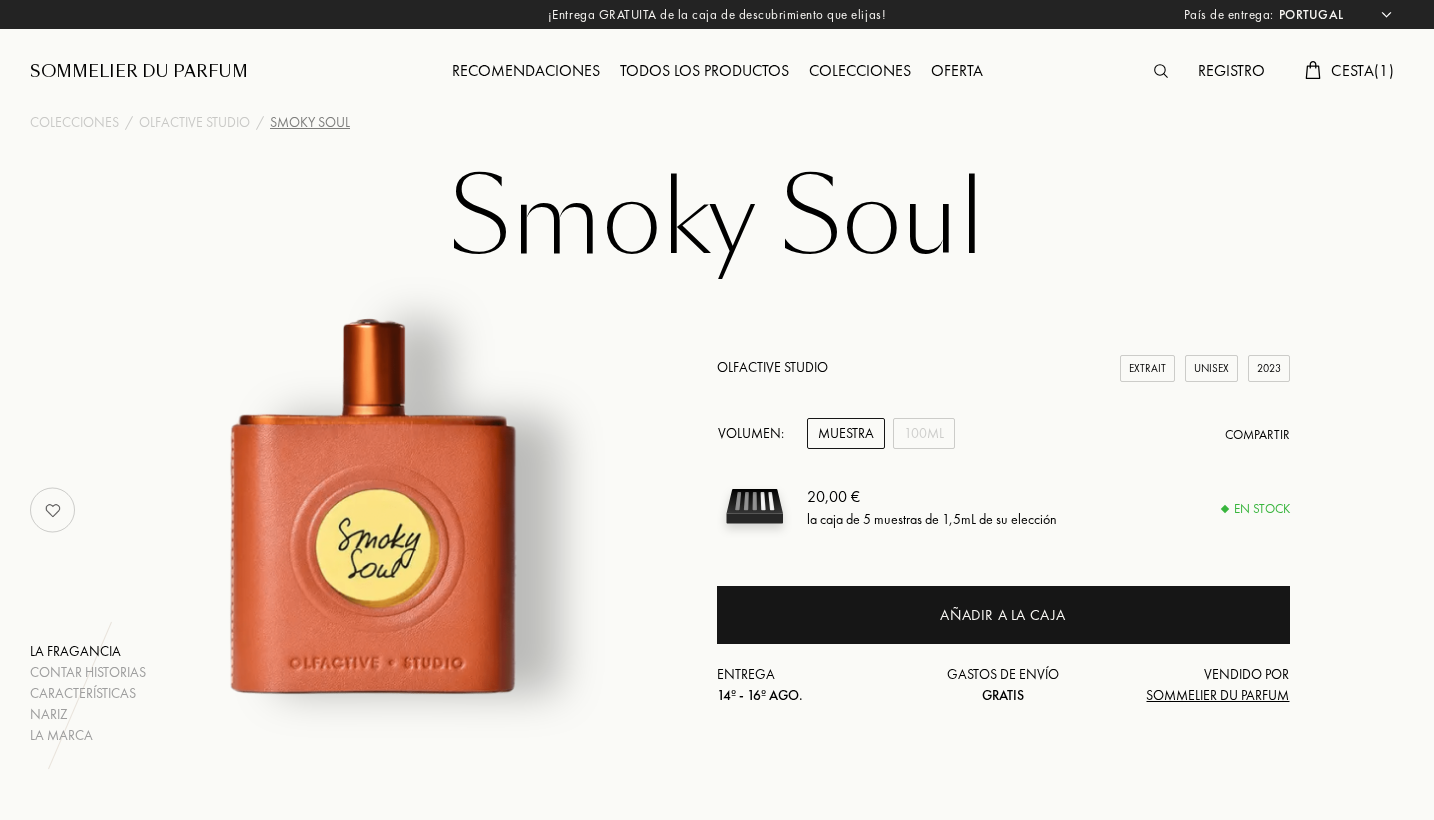 select on "PT" 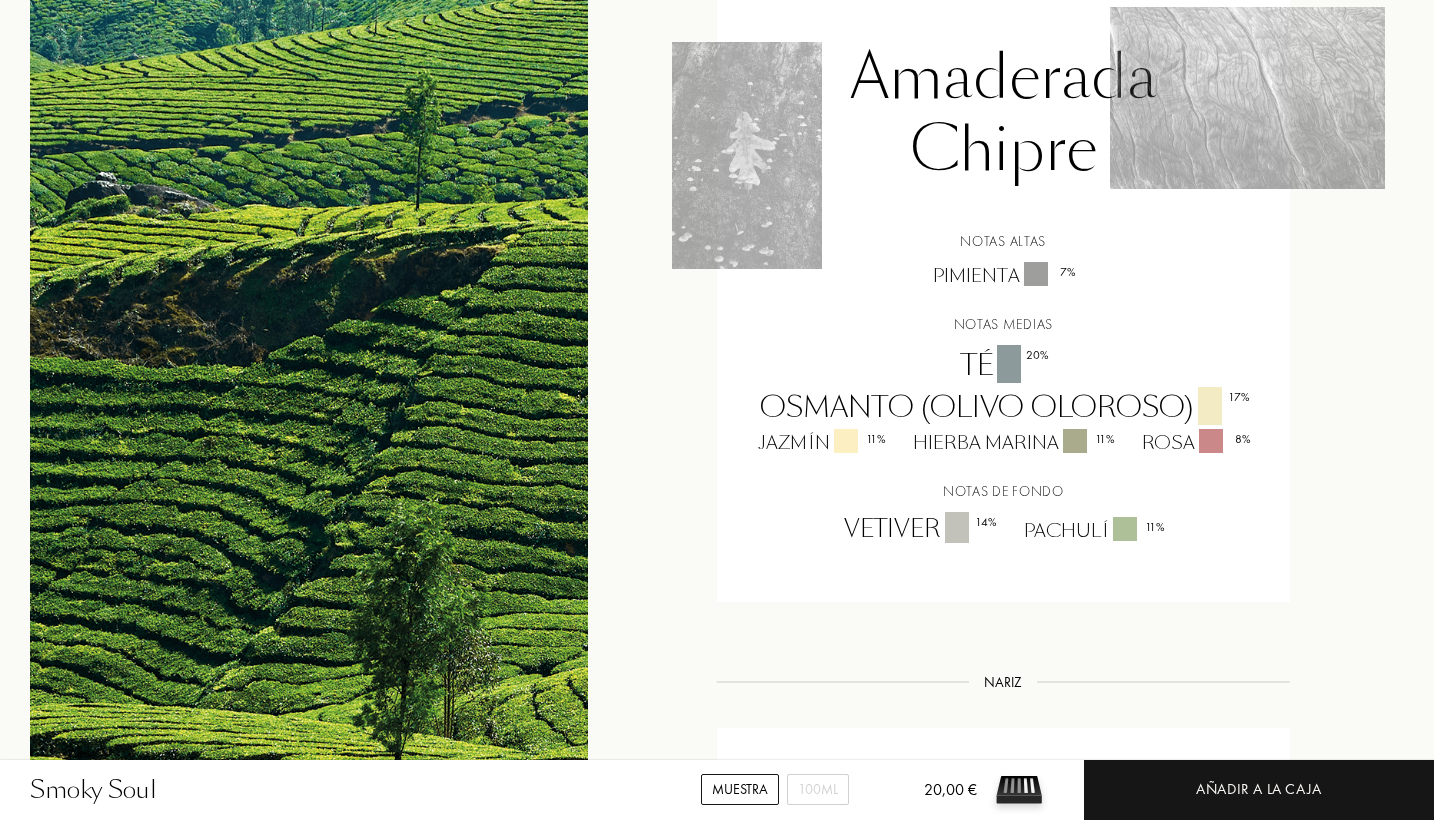scroll, scrollTop: 1469, scrollLeft: 0, axis: vertical 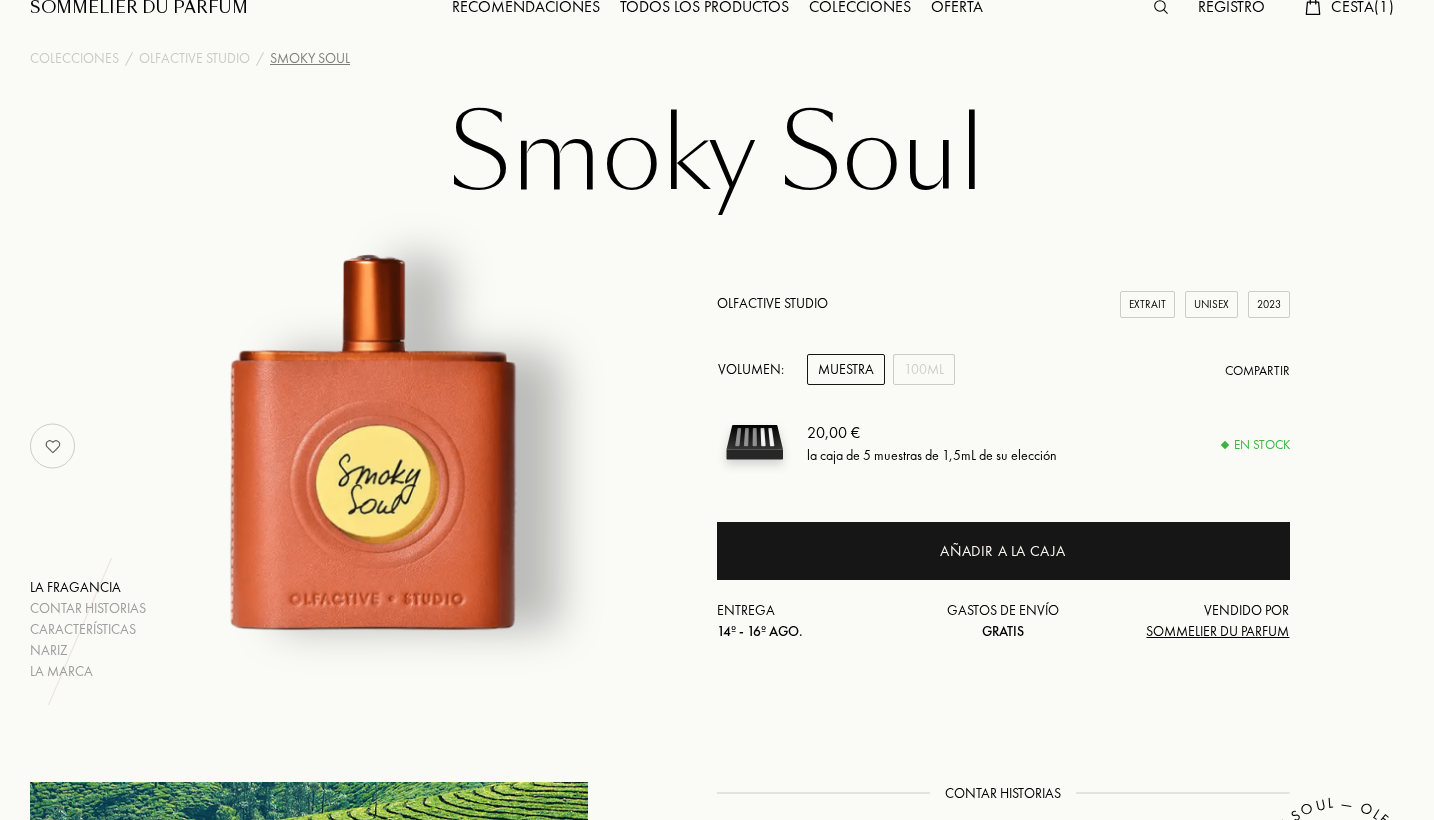 click on "Recomendaciones Todos los productos Colecciones Oferta" at bounding box center [717, 8] 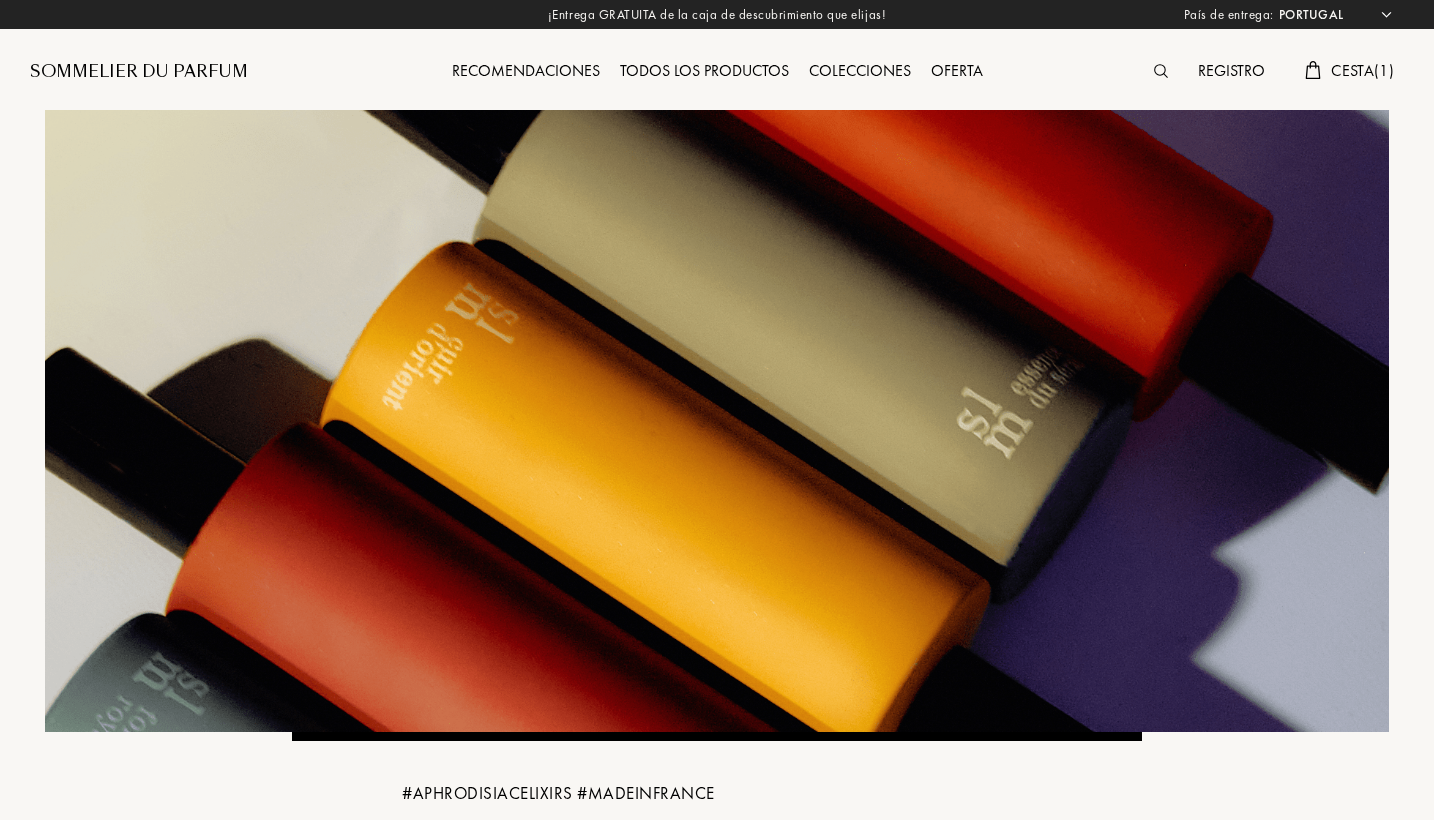 select on "PT" 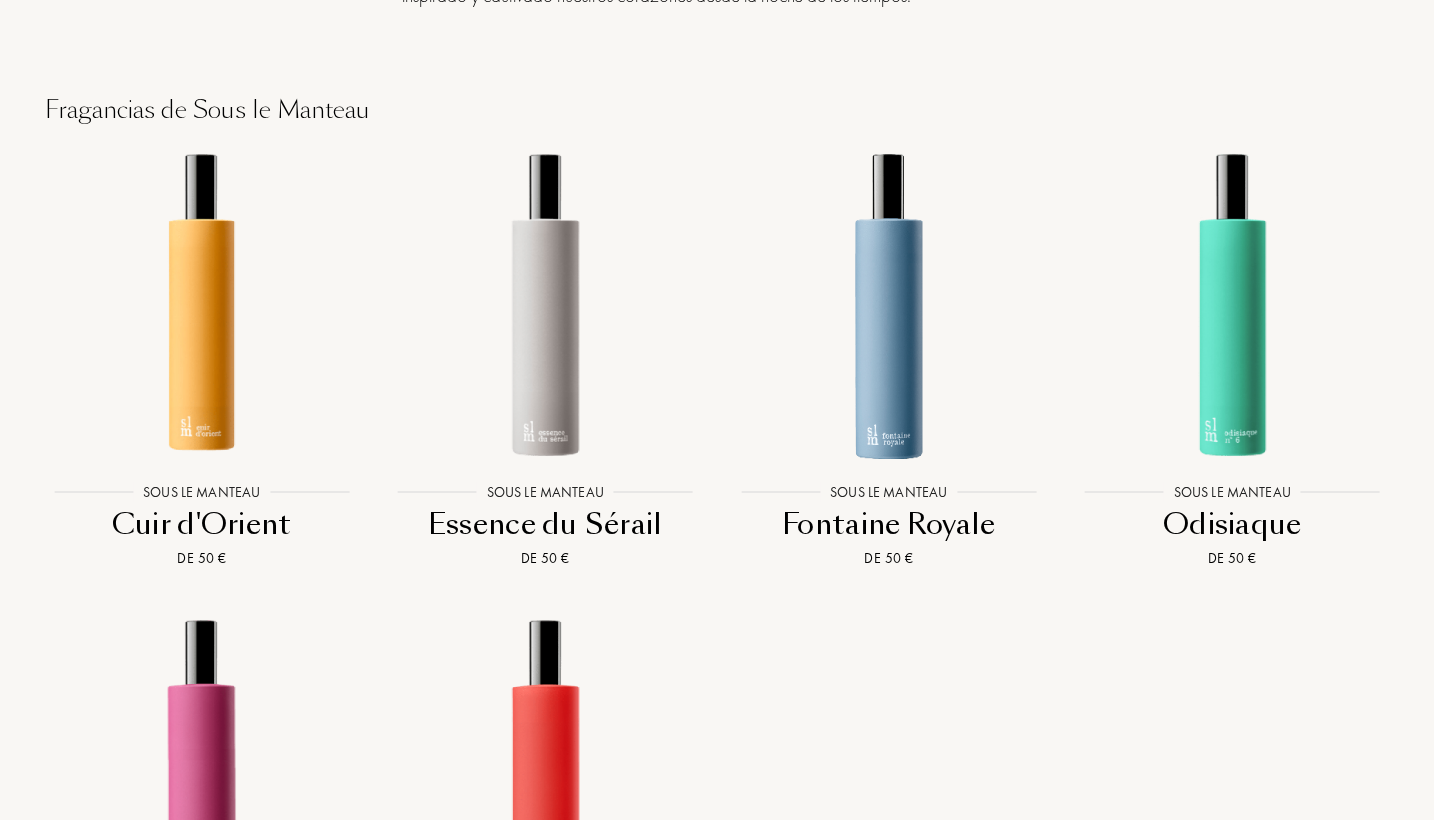 scroll, scrollTop: 1435, scrollLeft: 0, axis: vertical 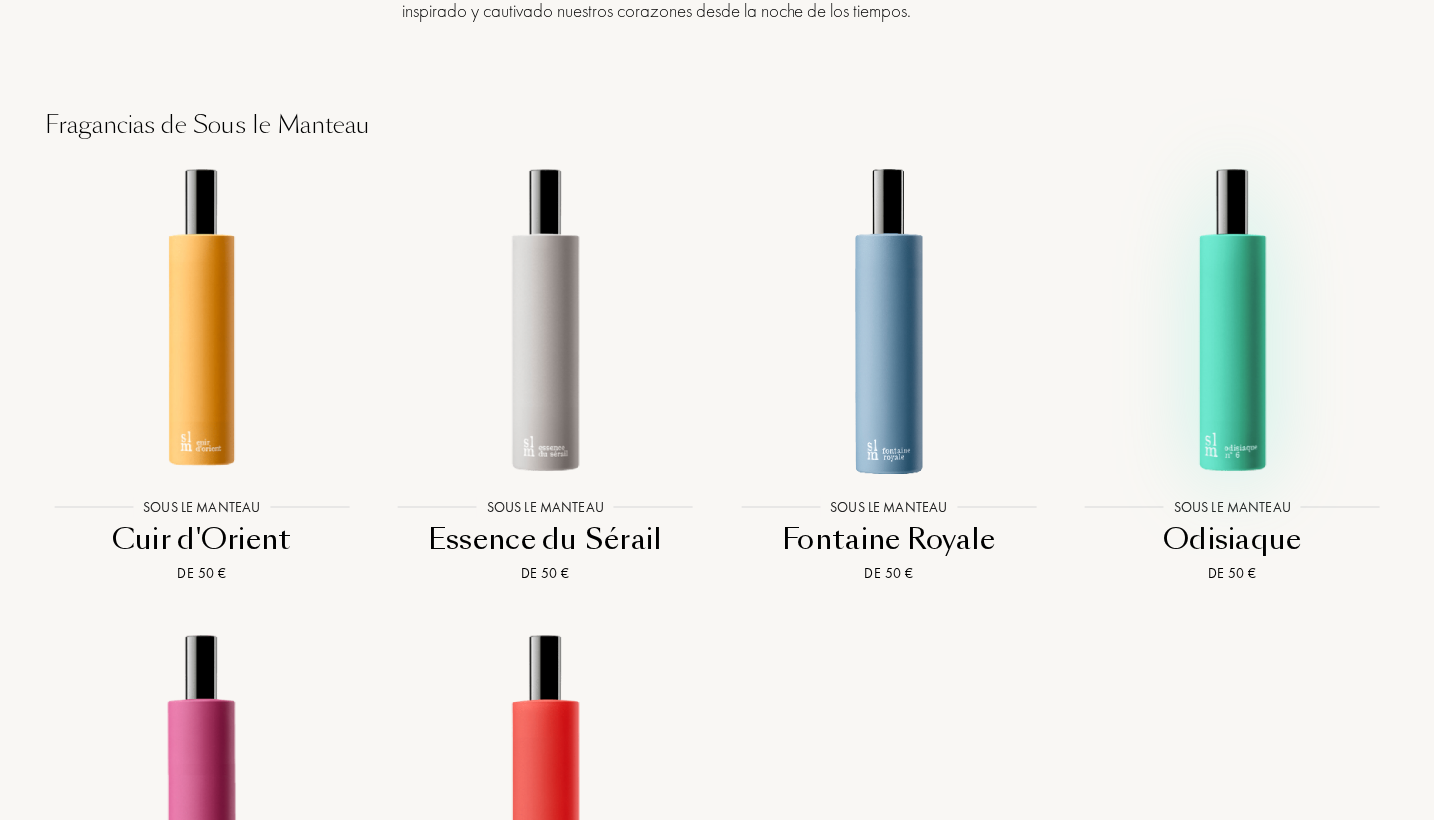 click at bounding box center (1232, 319) 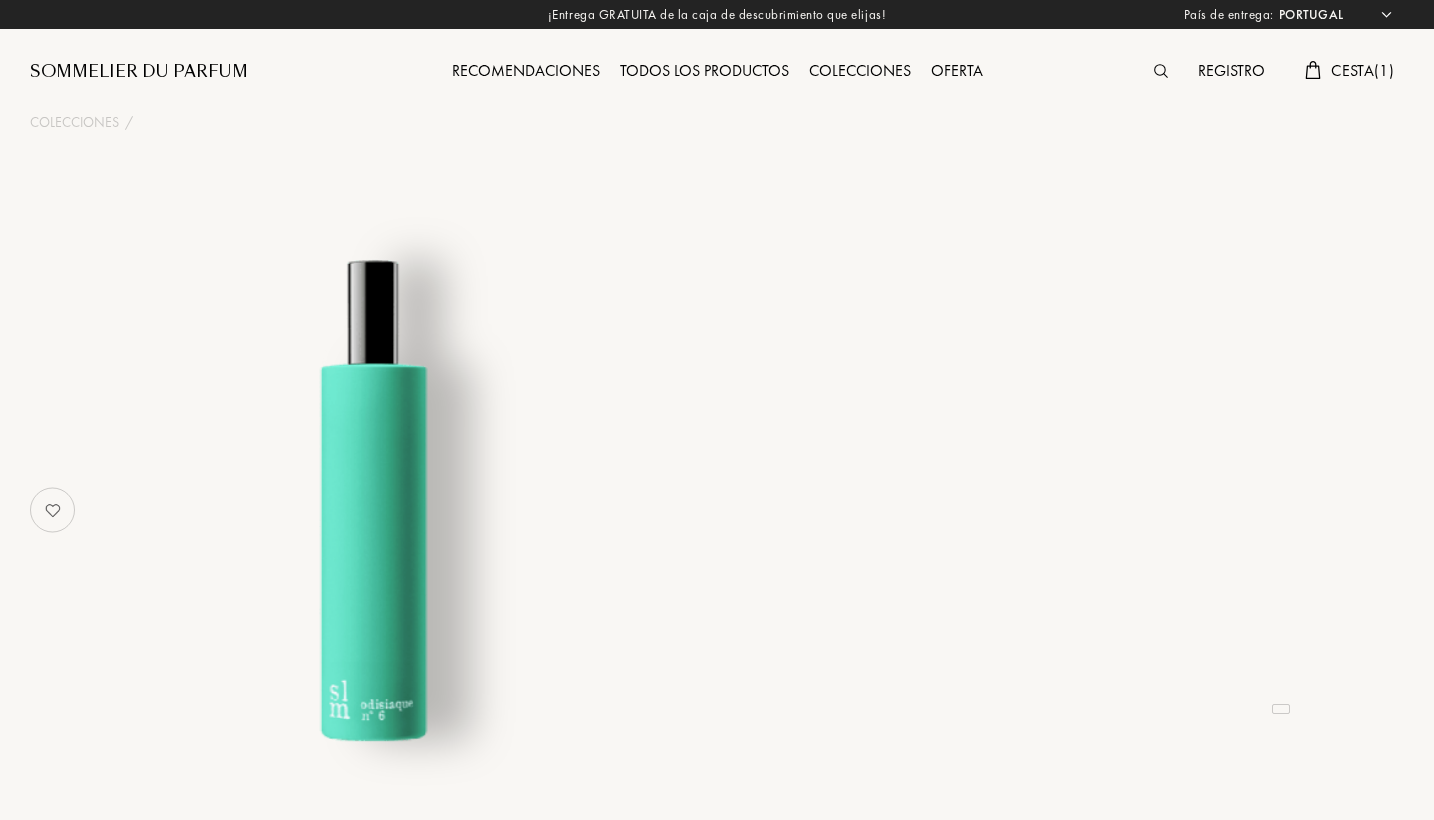 select on "PT" 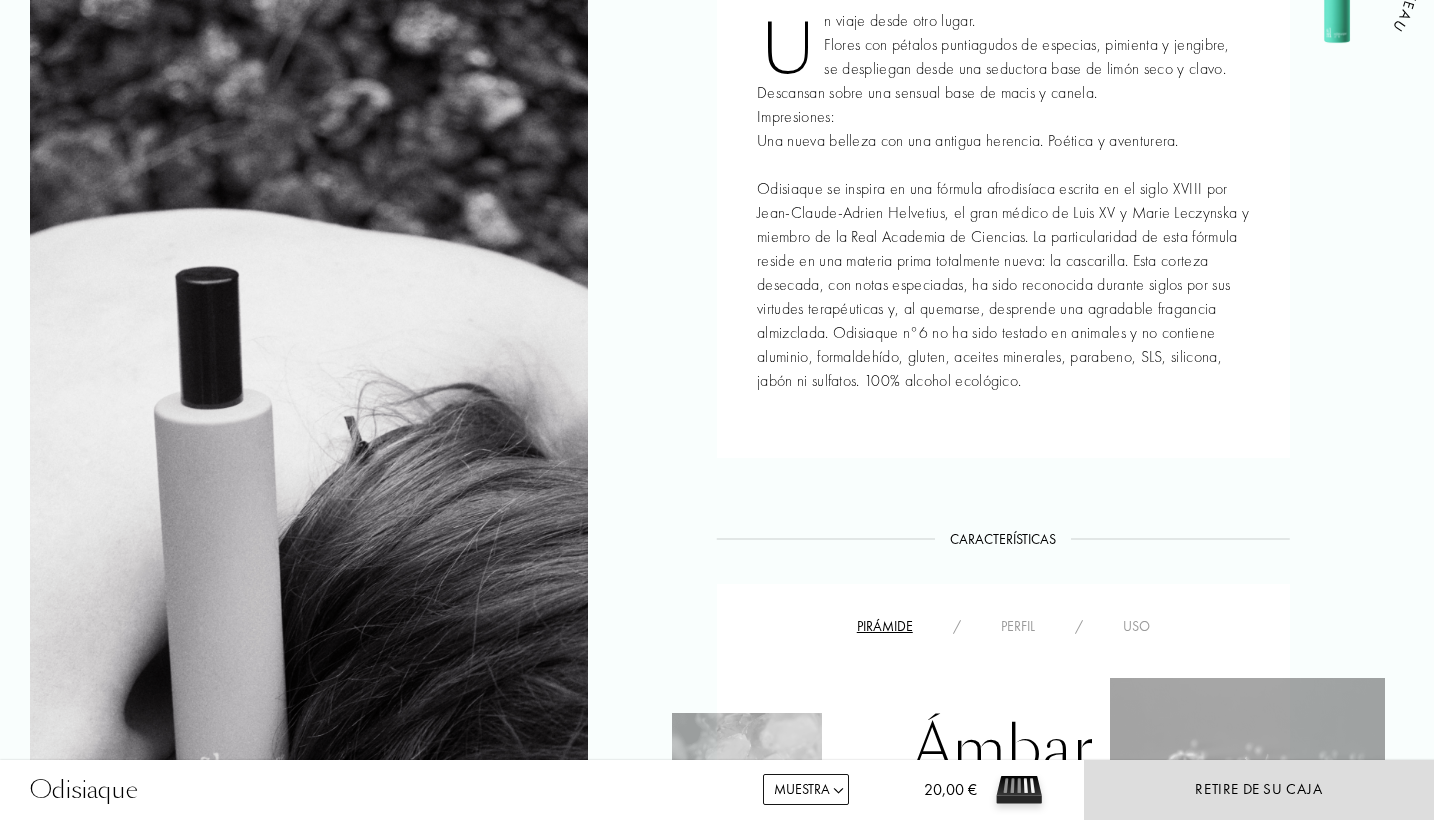 scroll, scrollTop: 969, scrollLeft: 0, axis: vertical 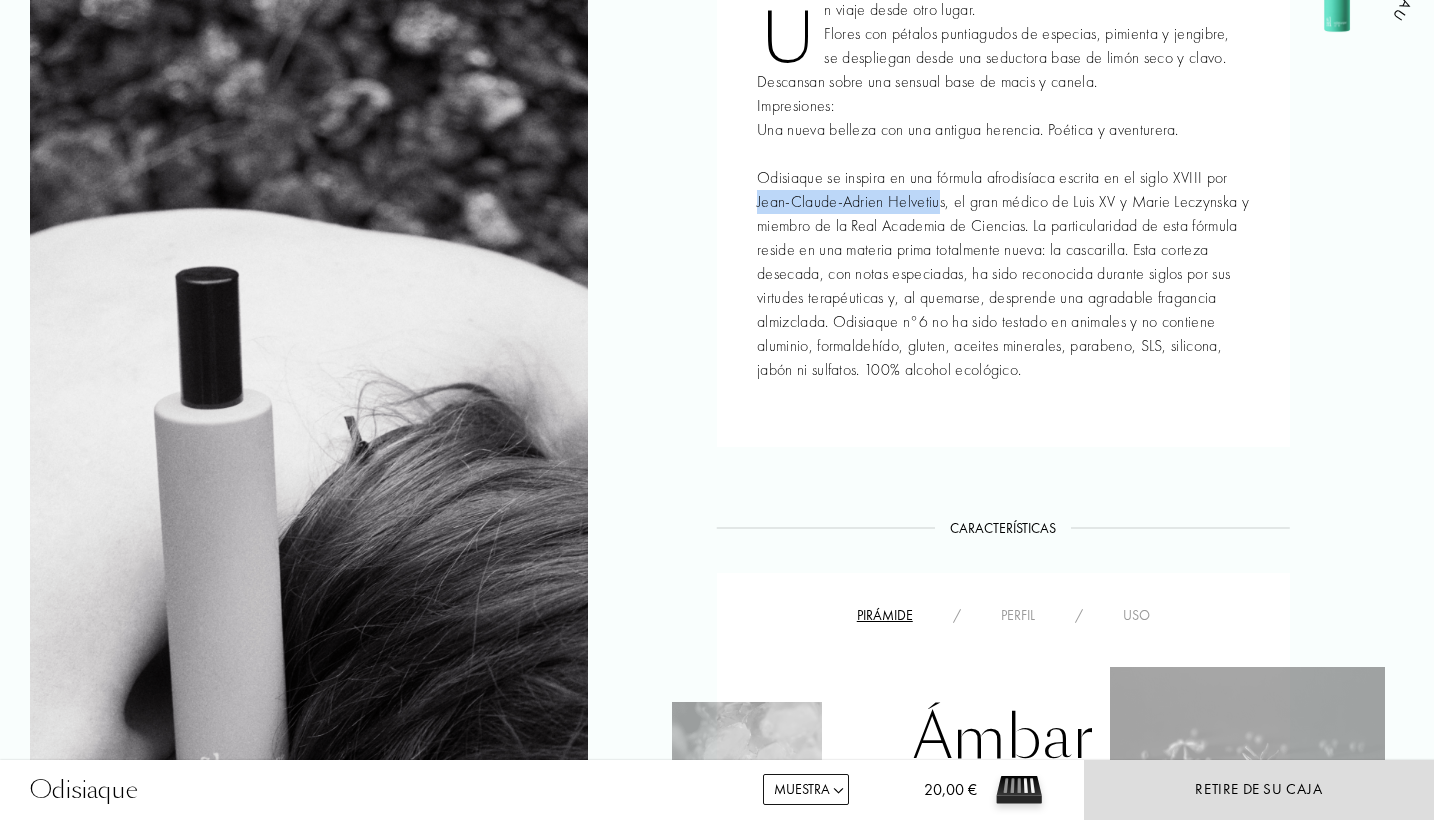 drag, startPoint x: 944, startPoint y: 202, endPoint x: 721, endPoint y: 201, distance: 223.00224 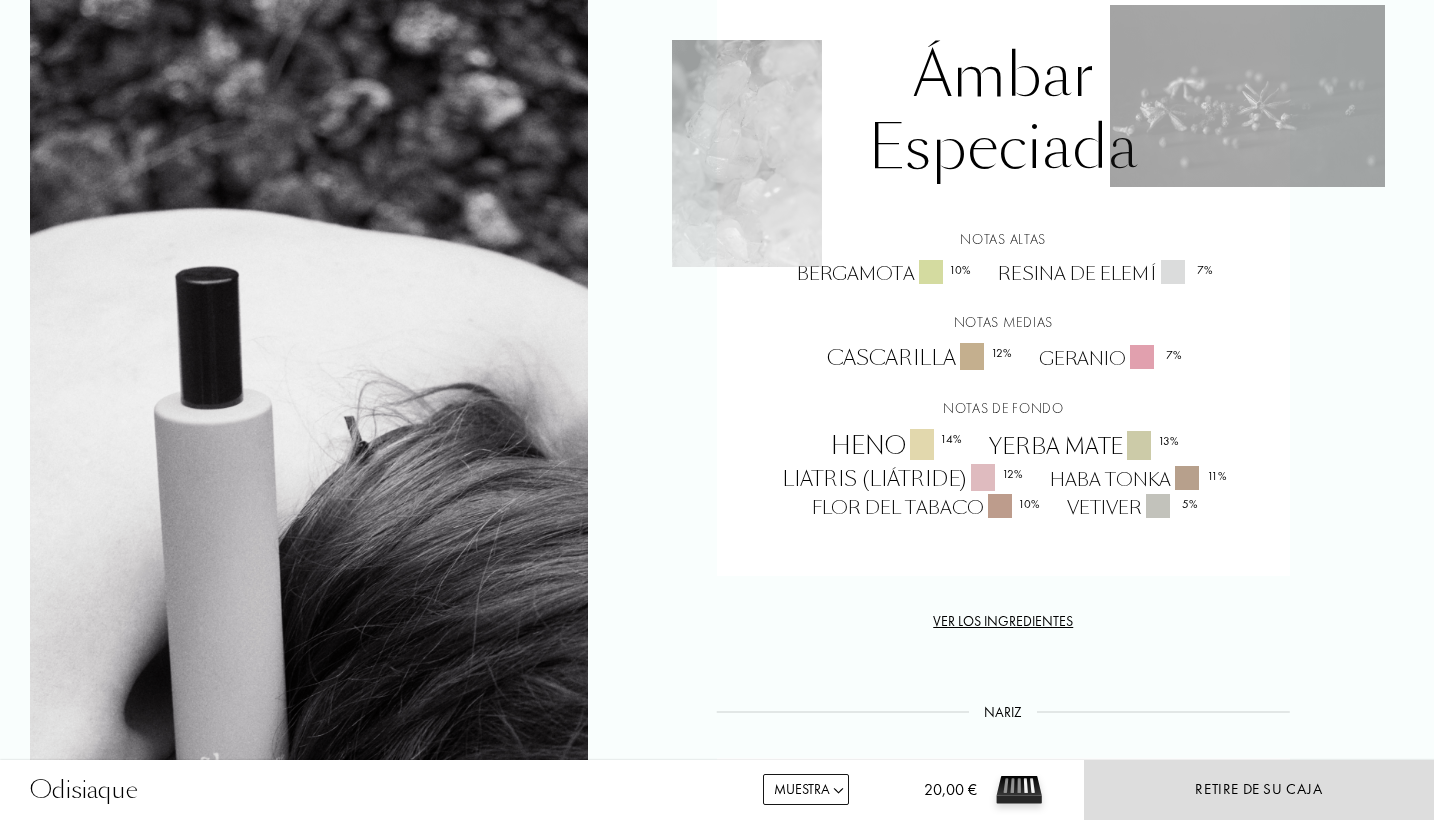 scroll, scrollTop: 1636, scrollLeft: 0, axis: vertical 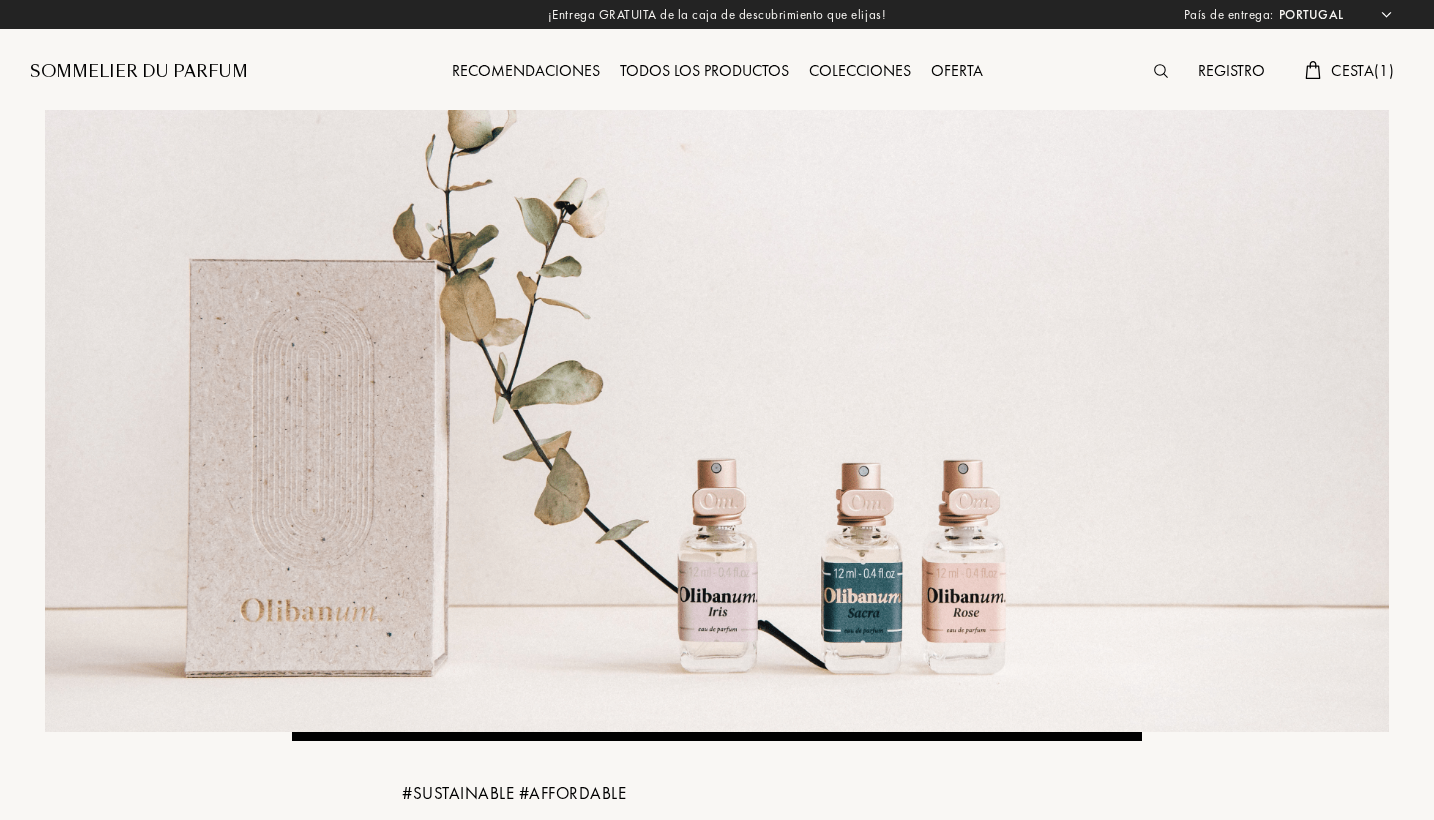 select on "PT" 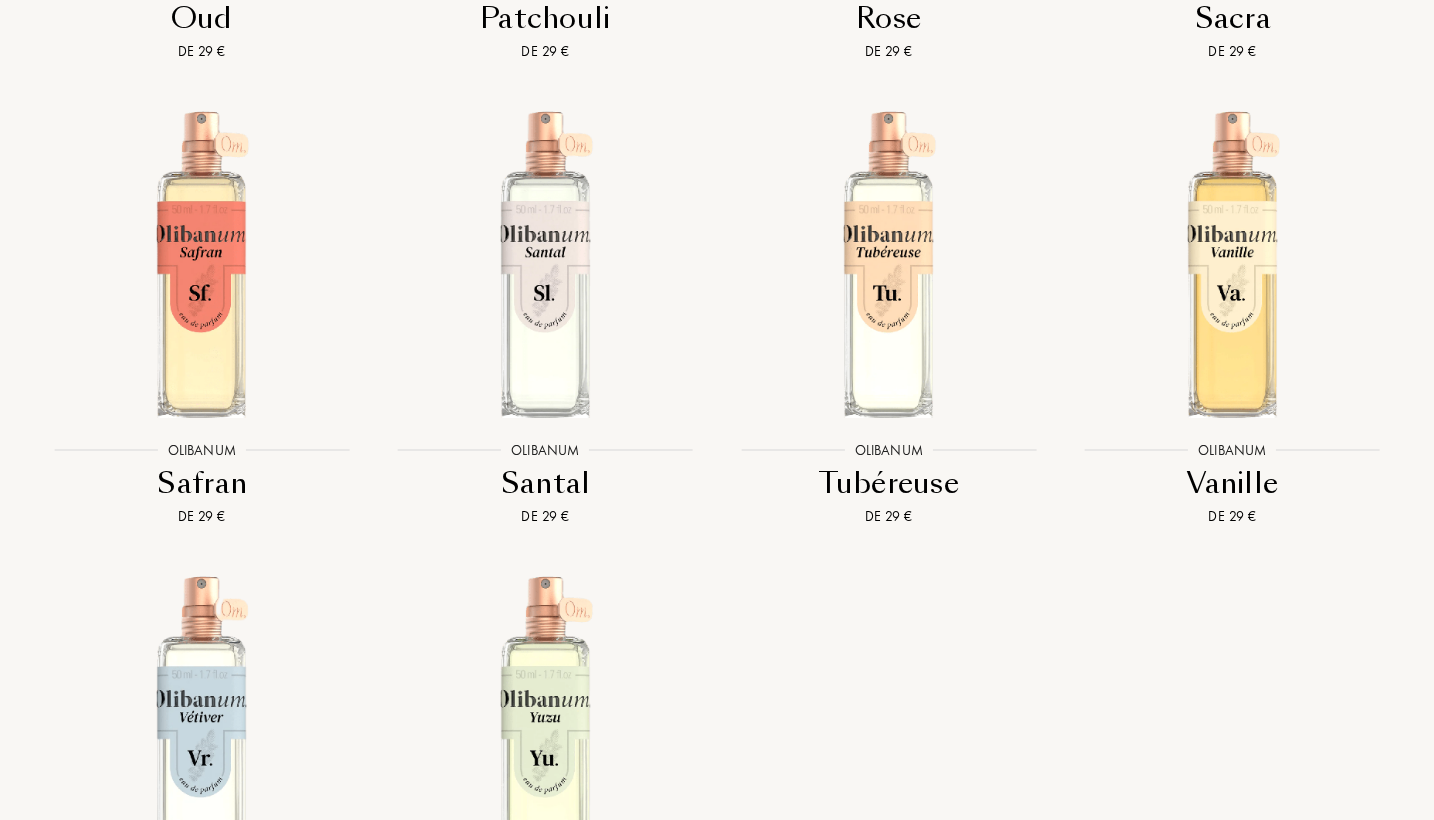 scroll, scrollTop: 4504, scrollLeft: 0, axis: vertical 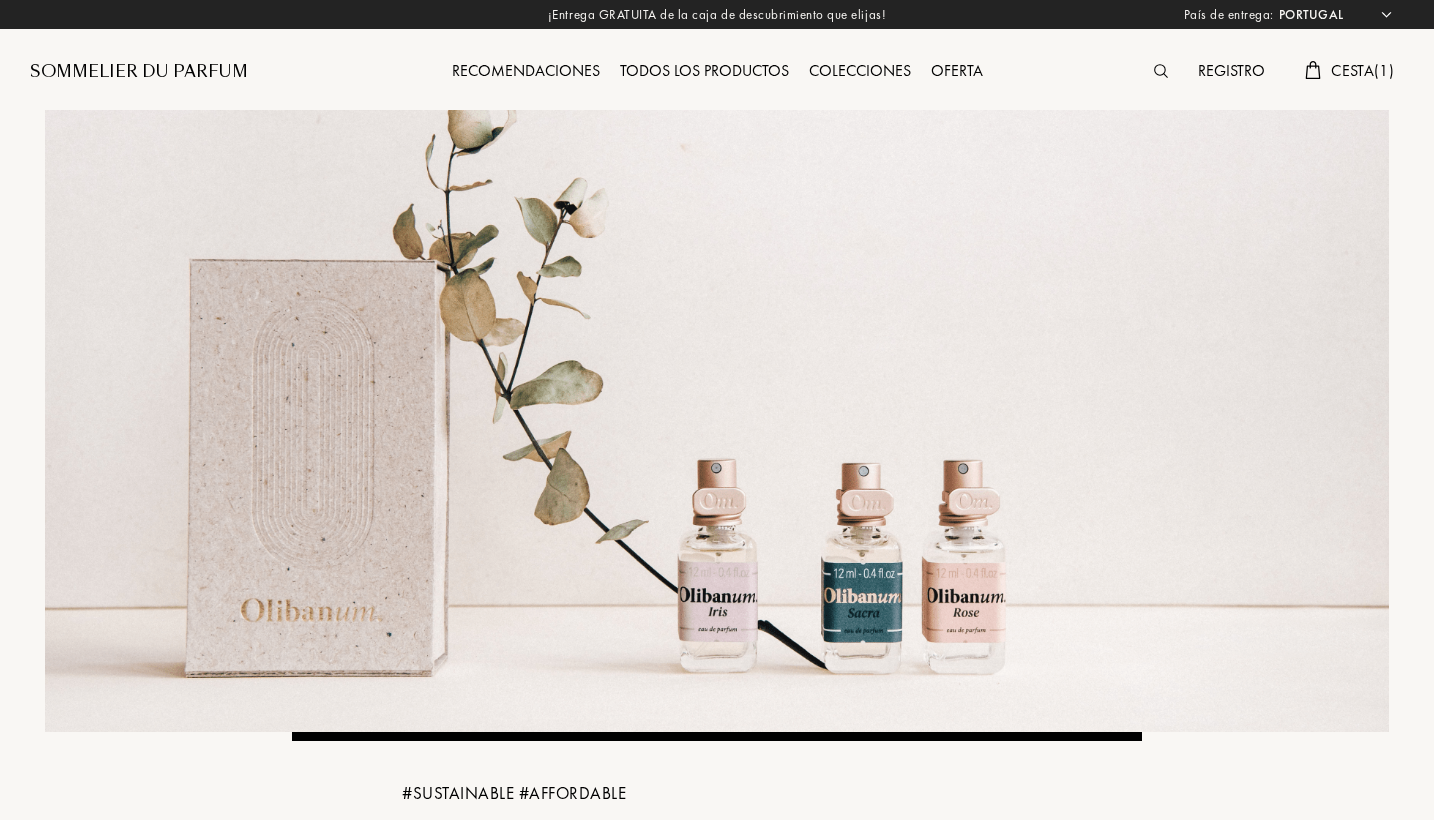 click on "Cesta ( 1 )" at bounding box center [1362, 70] 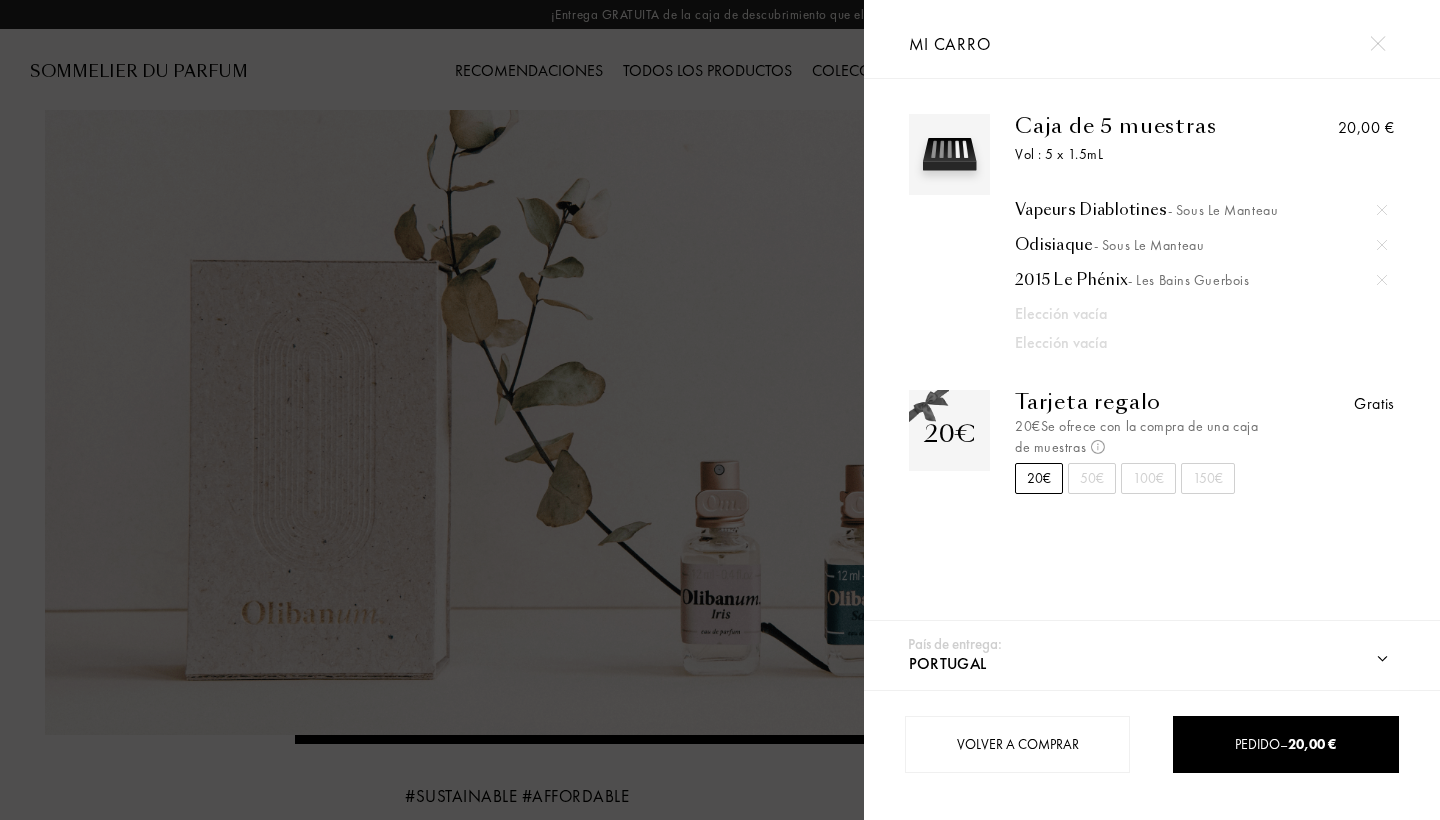 click at bounding box center [432, 410] 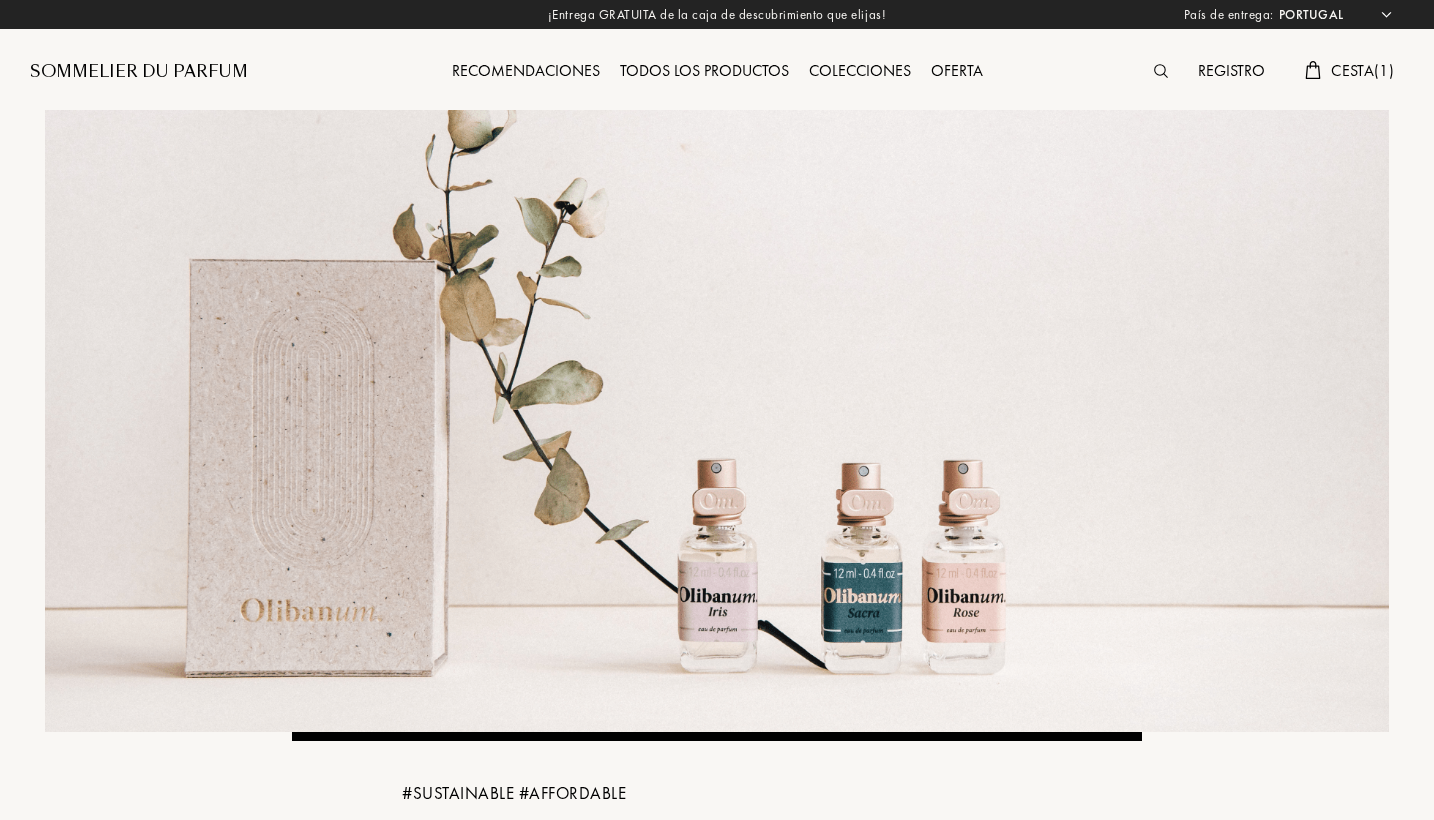 click on "Recomendaciones" at bounding box center (526, 72) 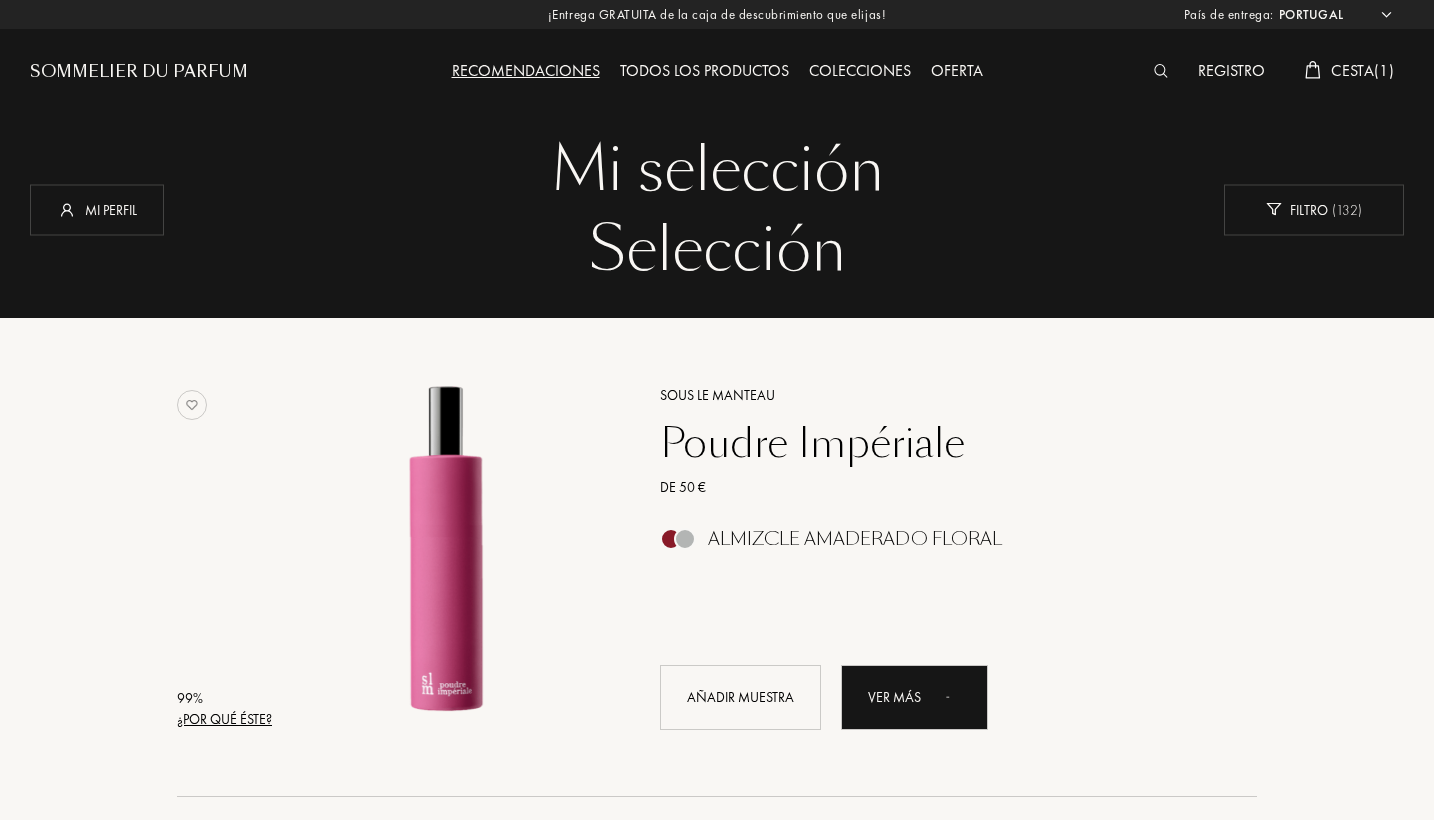 select on "PT" 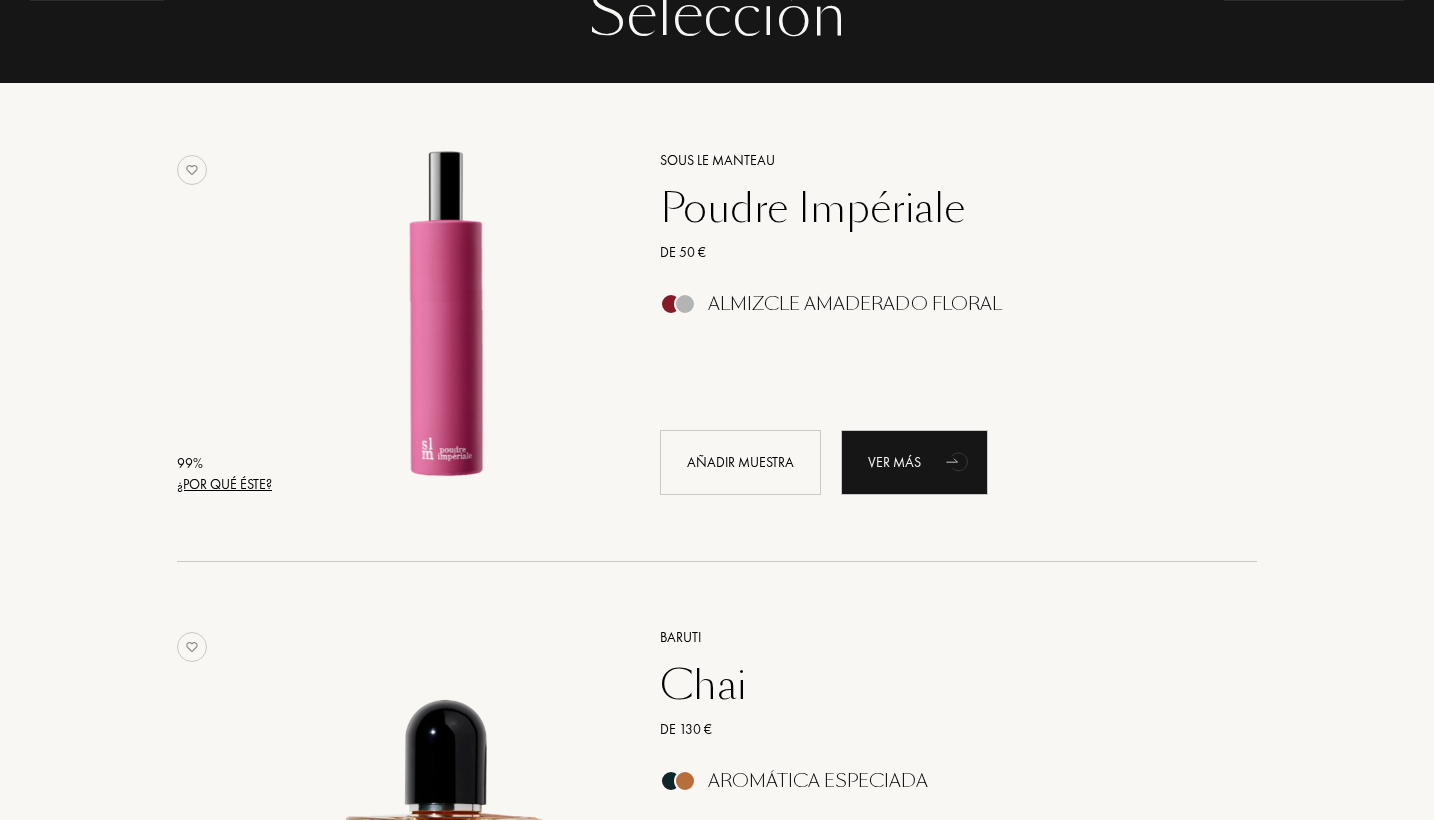 scroll, scrollTop: 258, scrollLeft: 0, axis: vertical 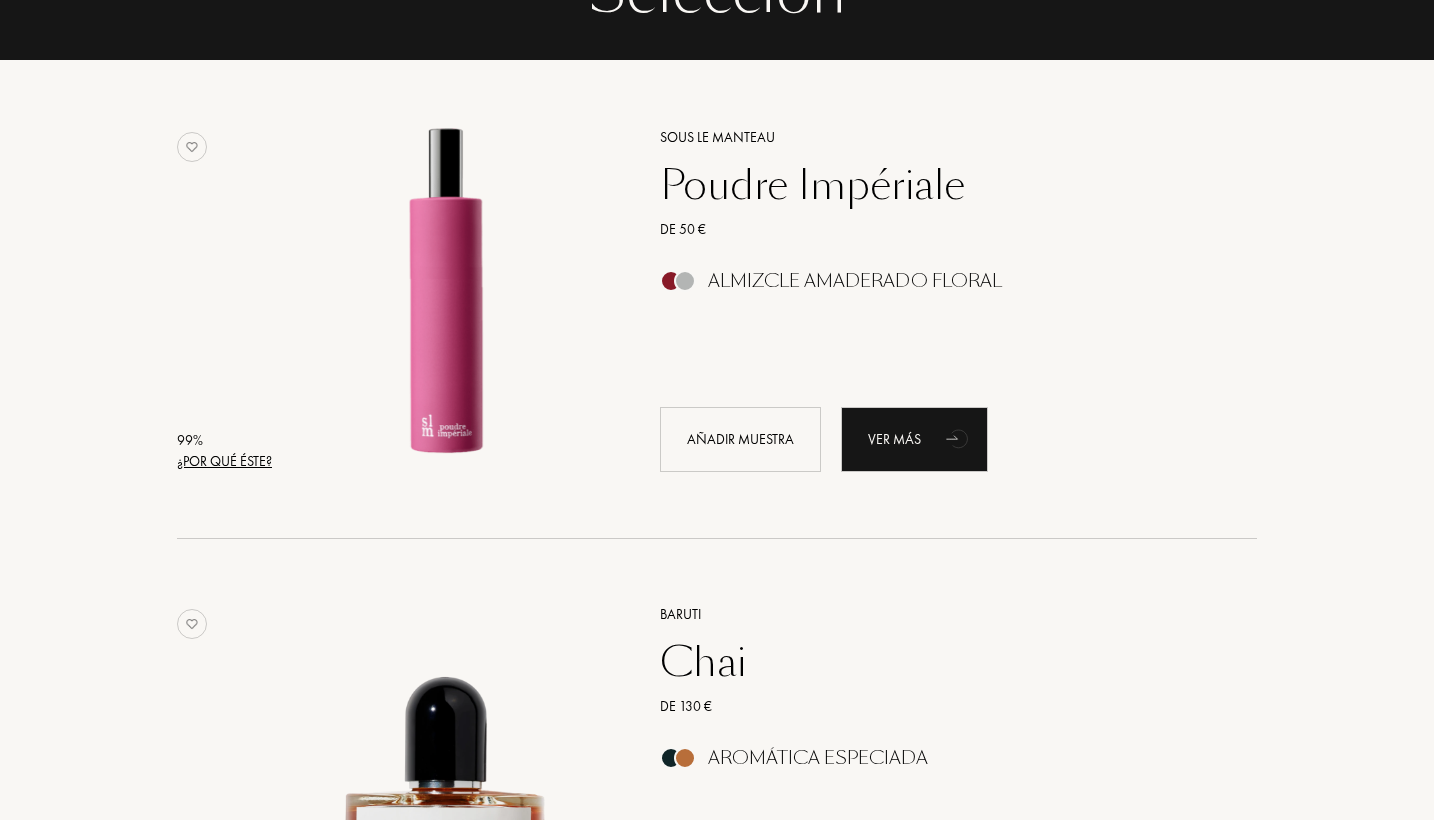 click on "Poudre Impériale" at bounding box center (936, 185) 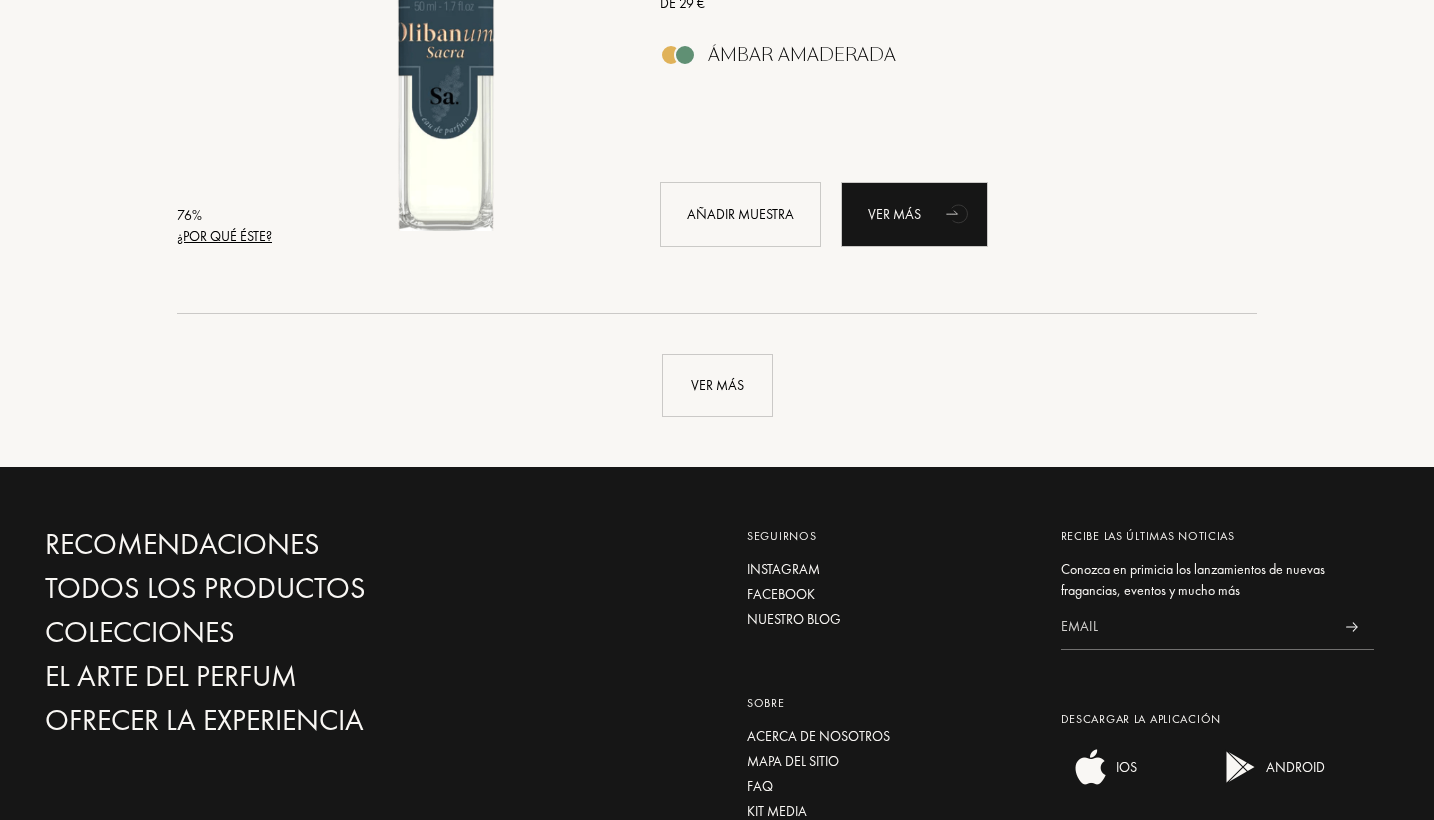 scroll, scrollTop: 4765, scrollLeft: 0, axis: vertical 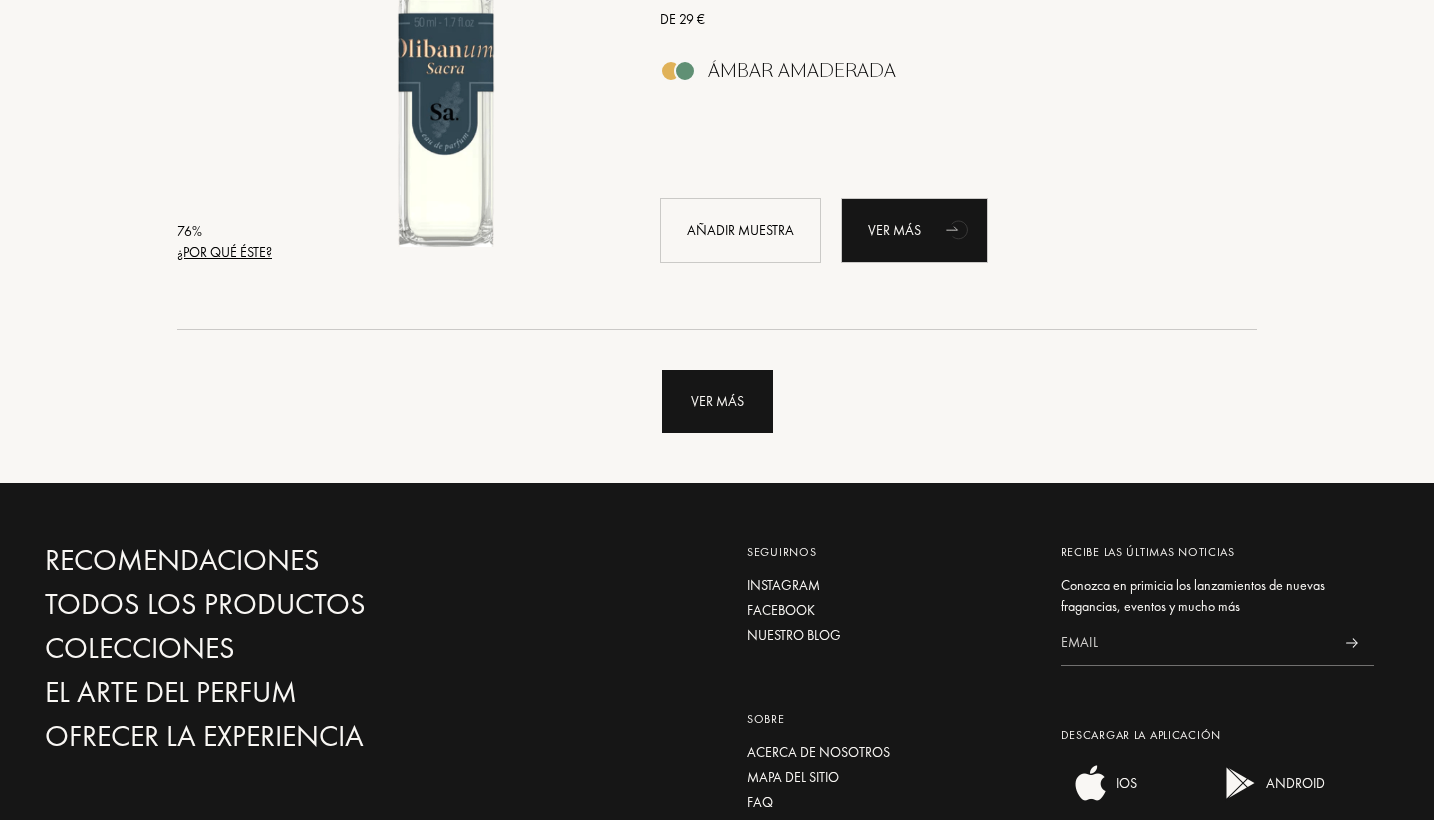 click on "Ver más" at bounding box center [717, 401] 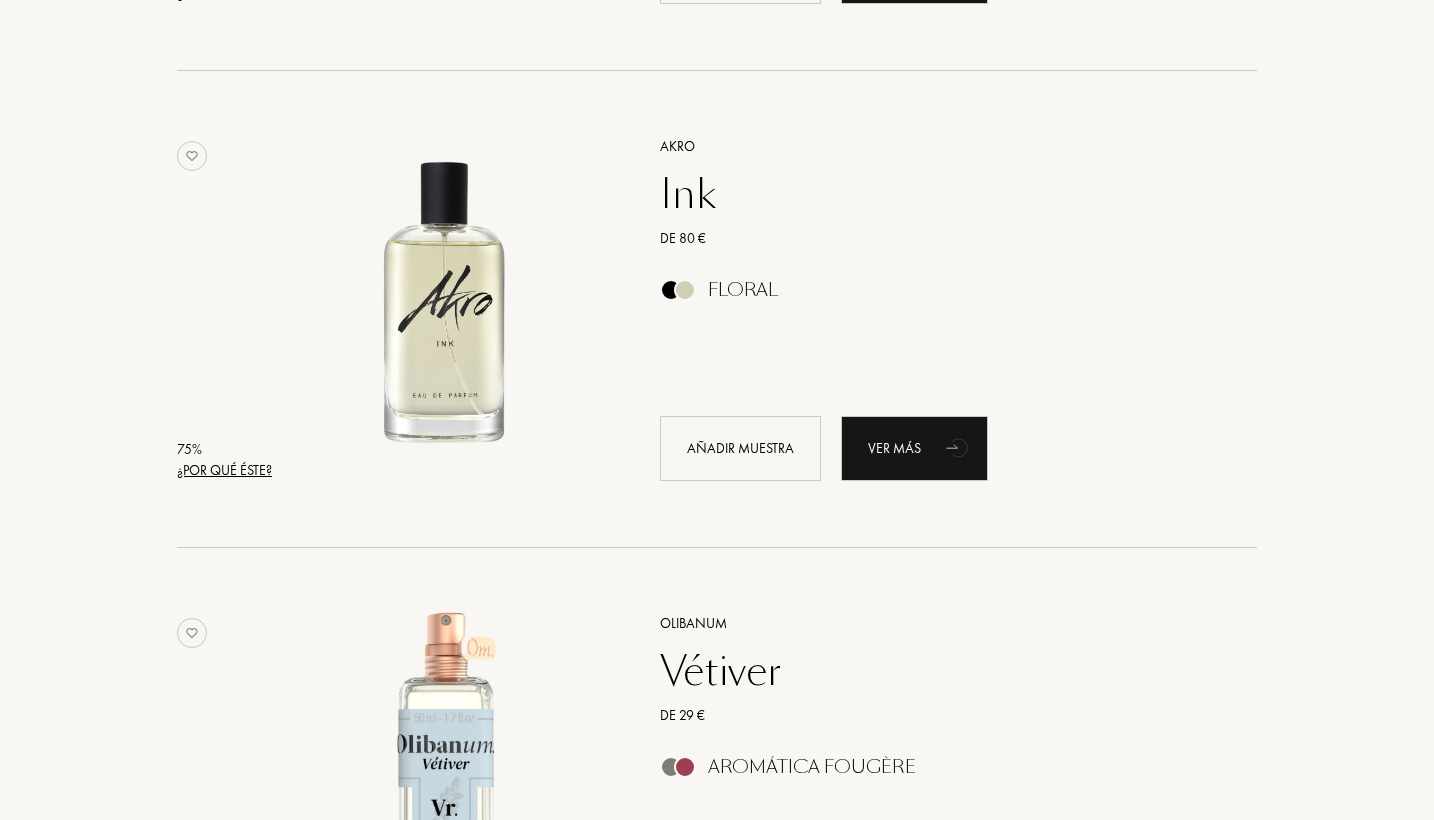 scroll, scrollTop: 6956, scrollLeft: 0, axis: vertical 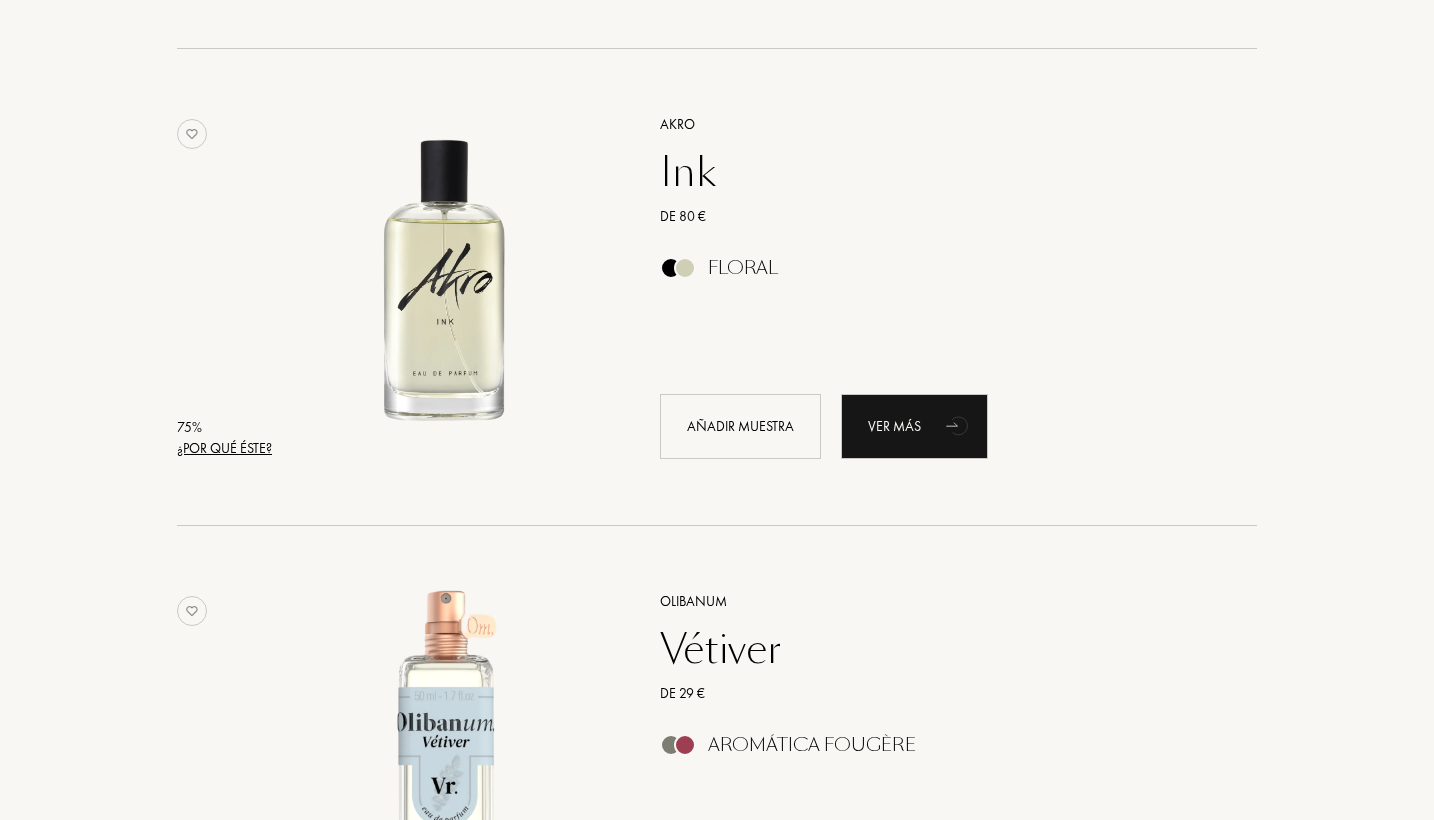 click on "Akro Ink De 80 € Floral Añadir muestra Ver más" at bounding box center (936, 285) 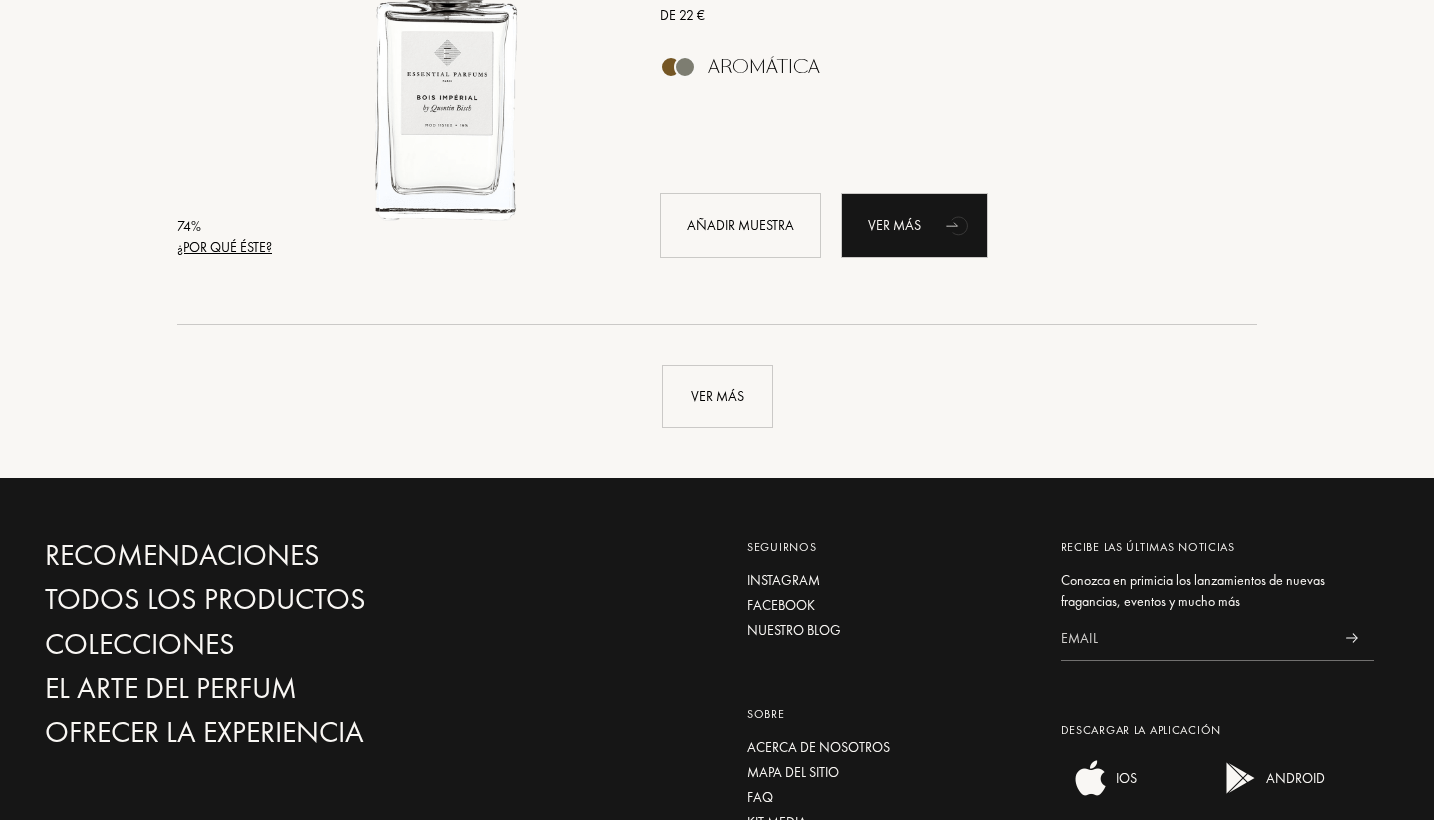 scroll, scrollTop: 9545, scrollLeft: 0, axis: vertical 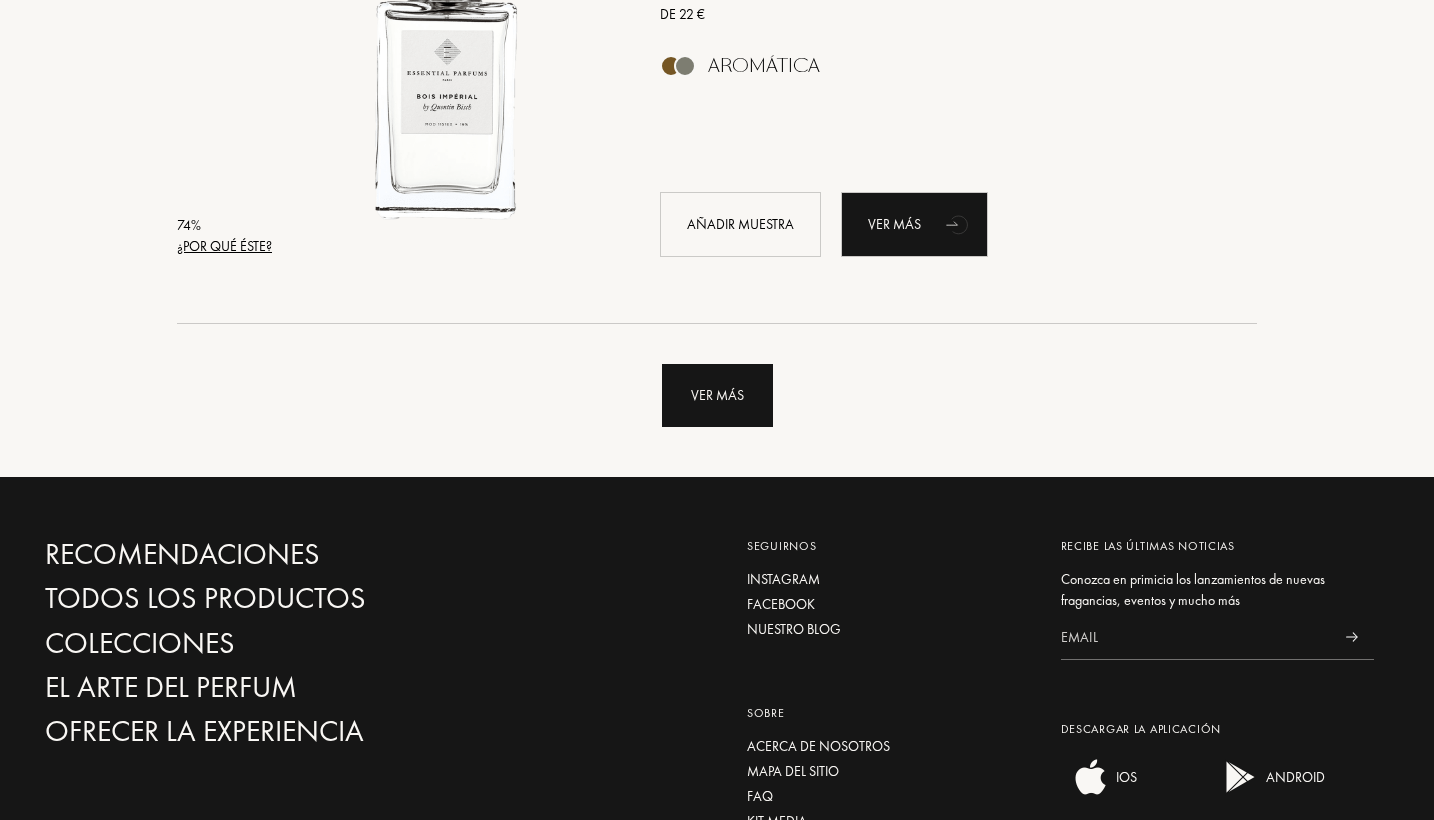 click on "Ver más" at bounding box center [717, 395] 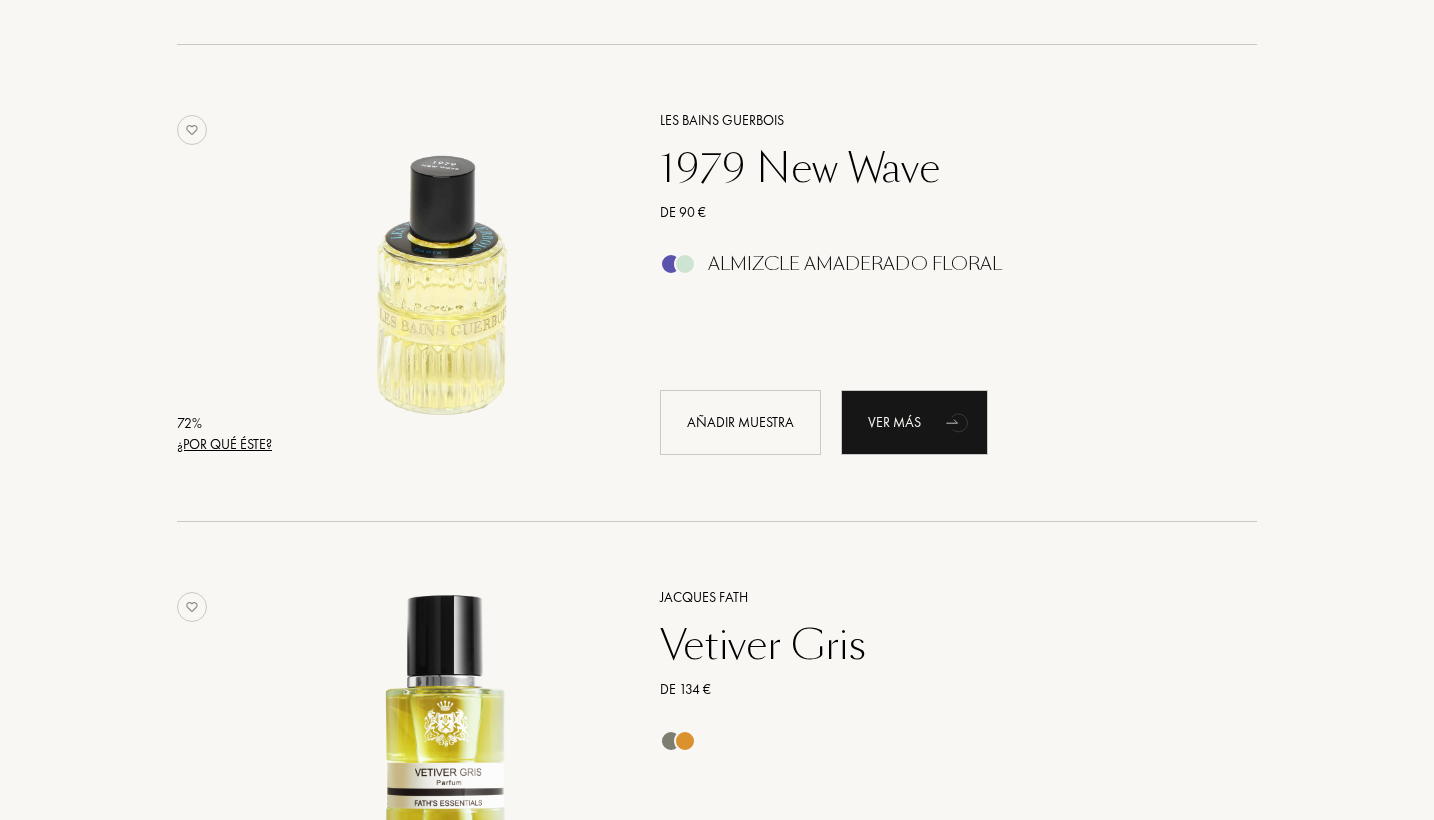 scroll, scrollTop: 12209, scrollLeft: 0, axis: vertical 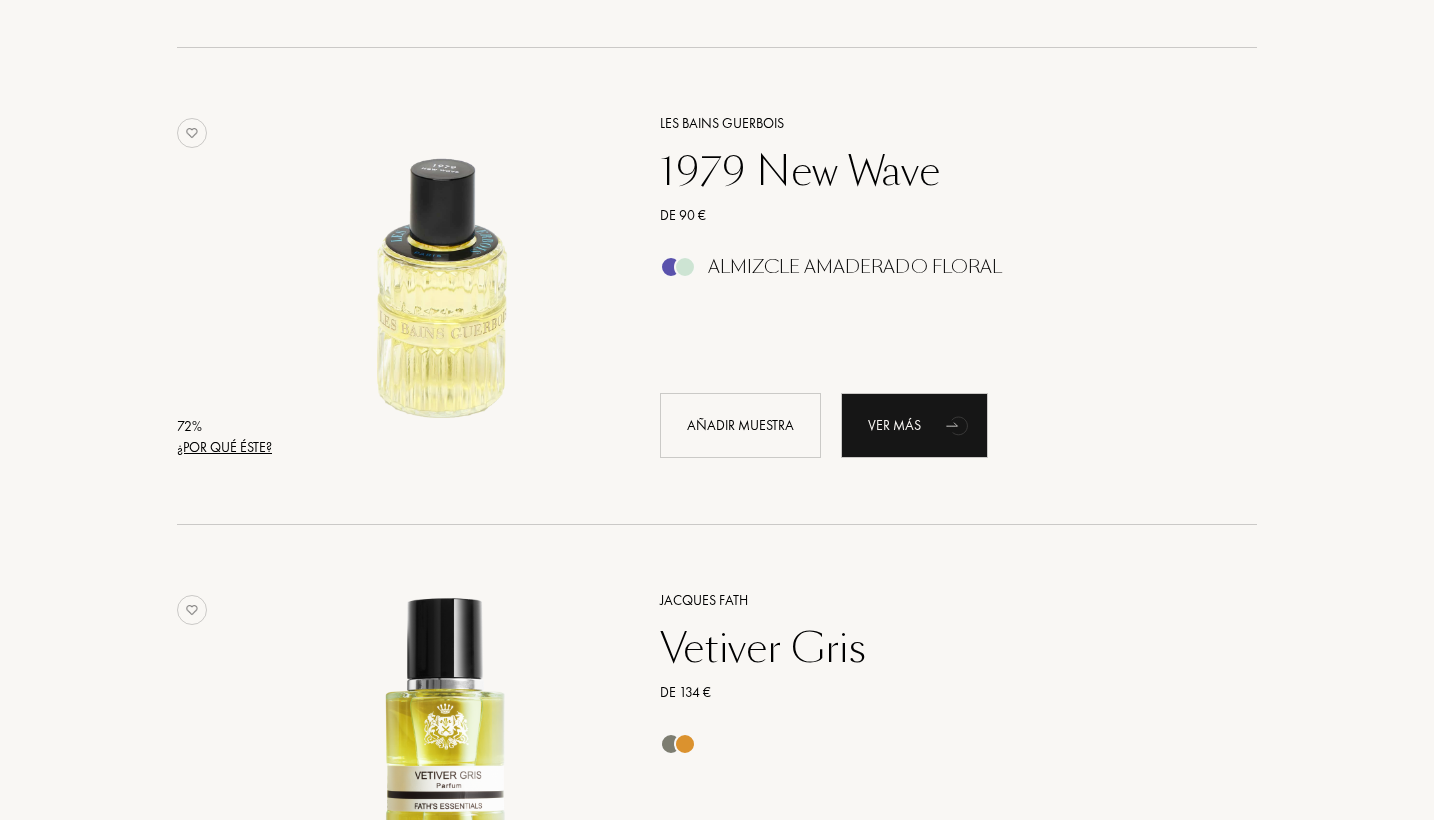 click on "Les Bains Guerbois 1979 New Wave De 90 € Almizcle Amaderado Floral Añadir muestra Ver más" at bounding box center [936, 284] 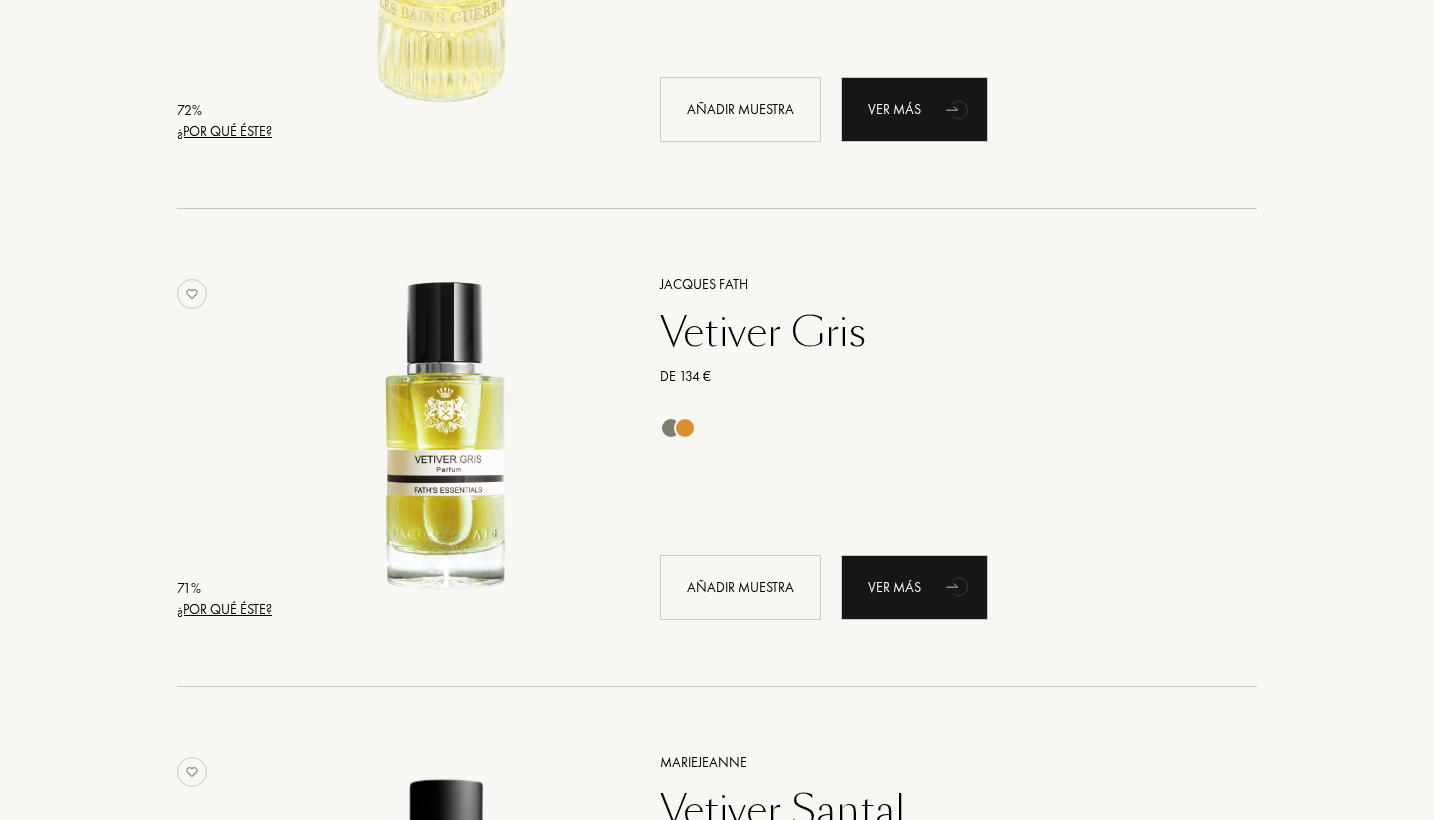 scroll, scrollTop: 12542, scrollLeft: 0, axis: vertical 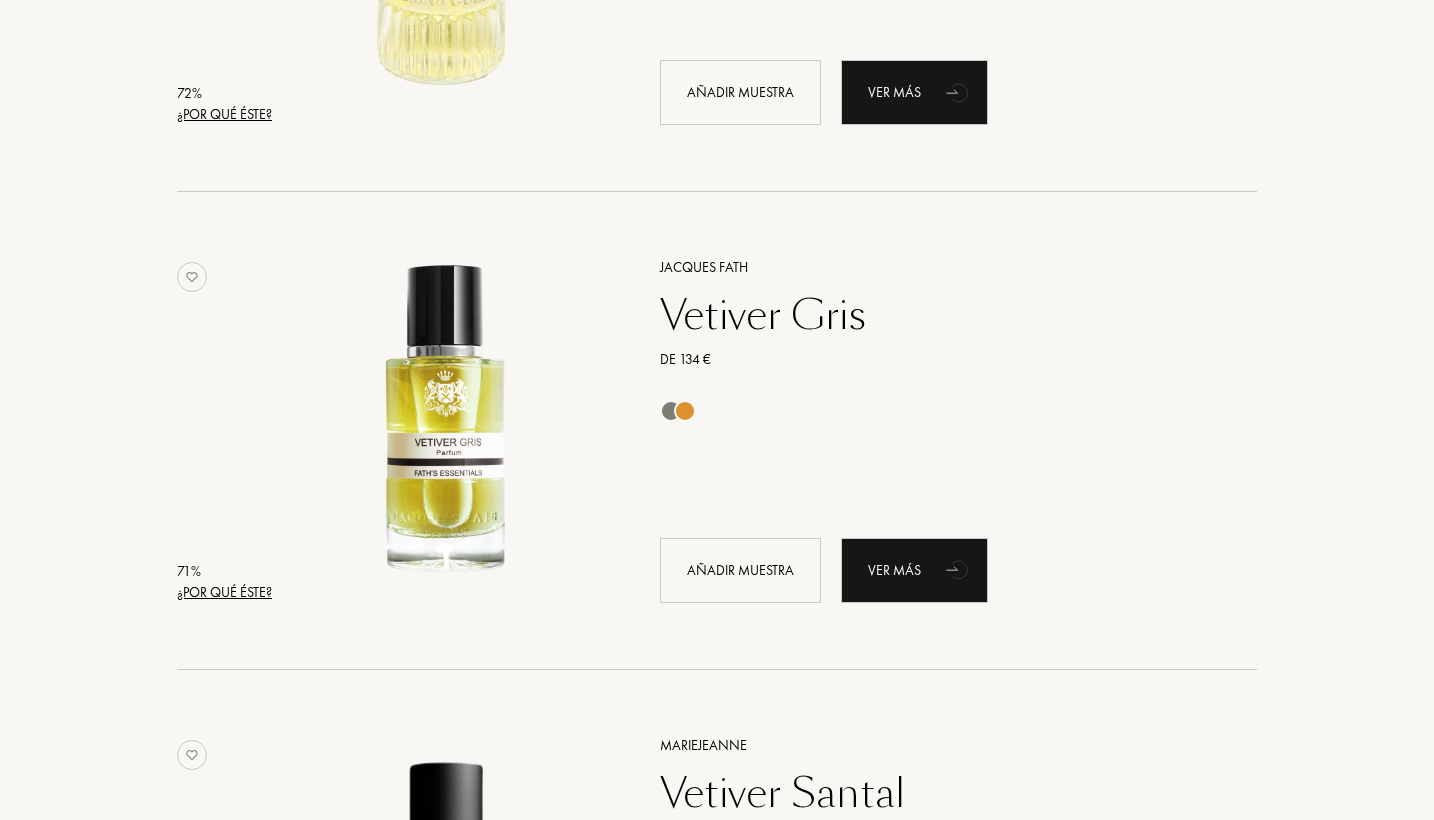 click on "Vetiver Gris" at bounding box center (936, 315) 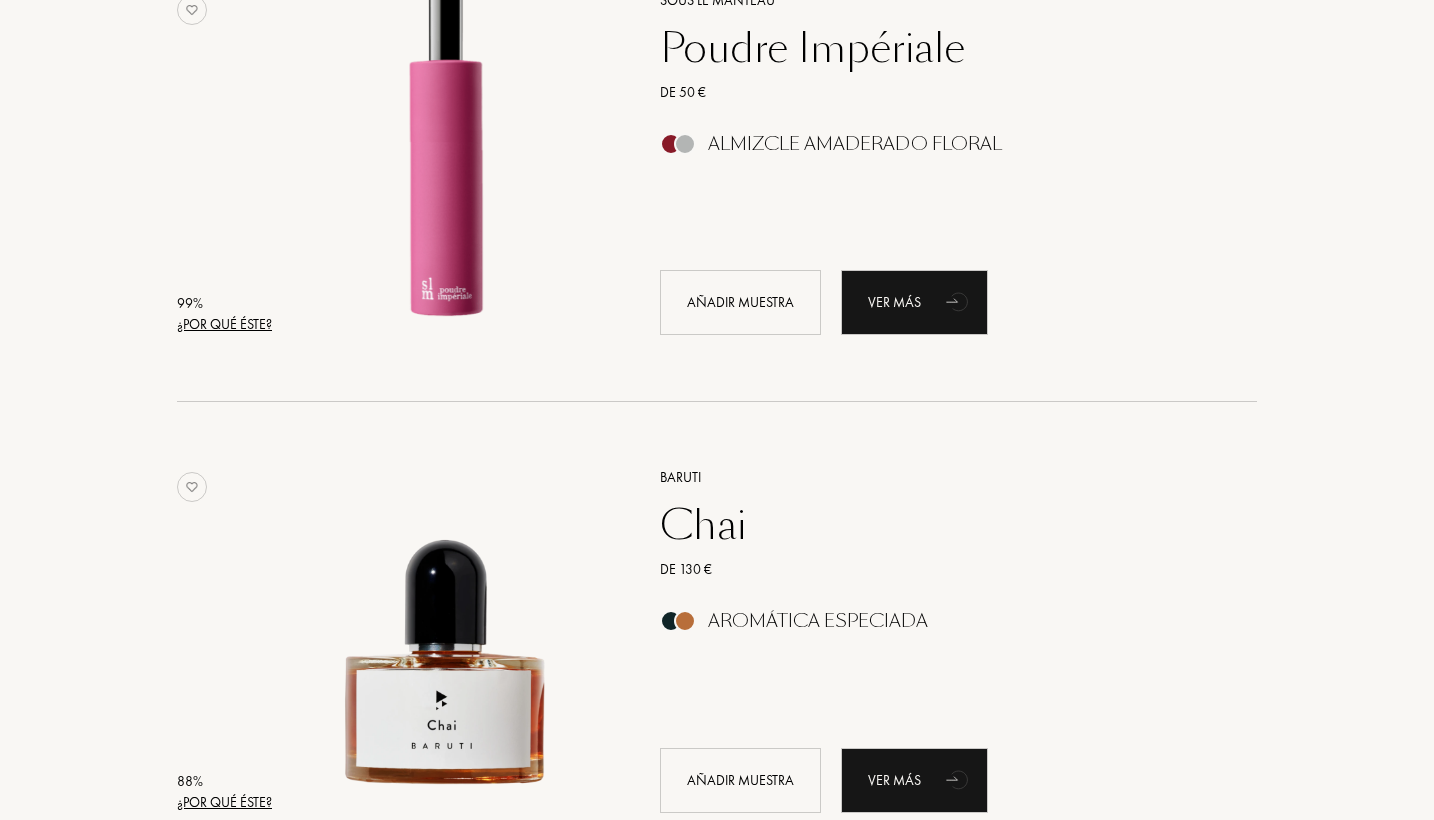 scroll, scrollTop: 376, scrollLeft: 0, axis: vertical 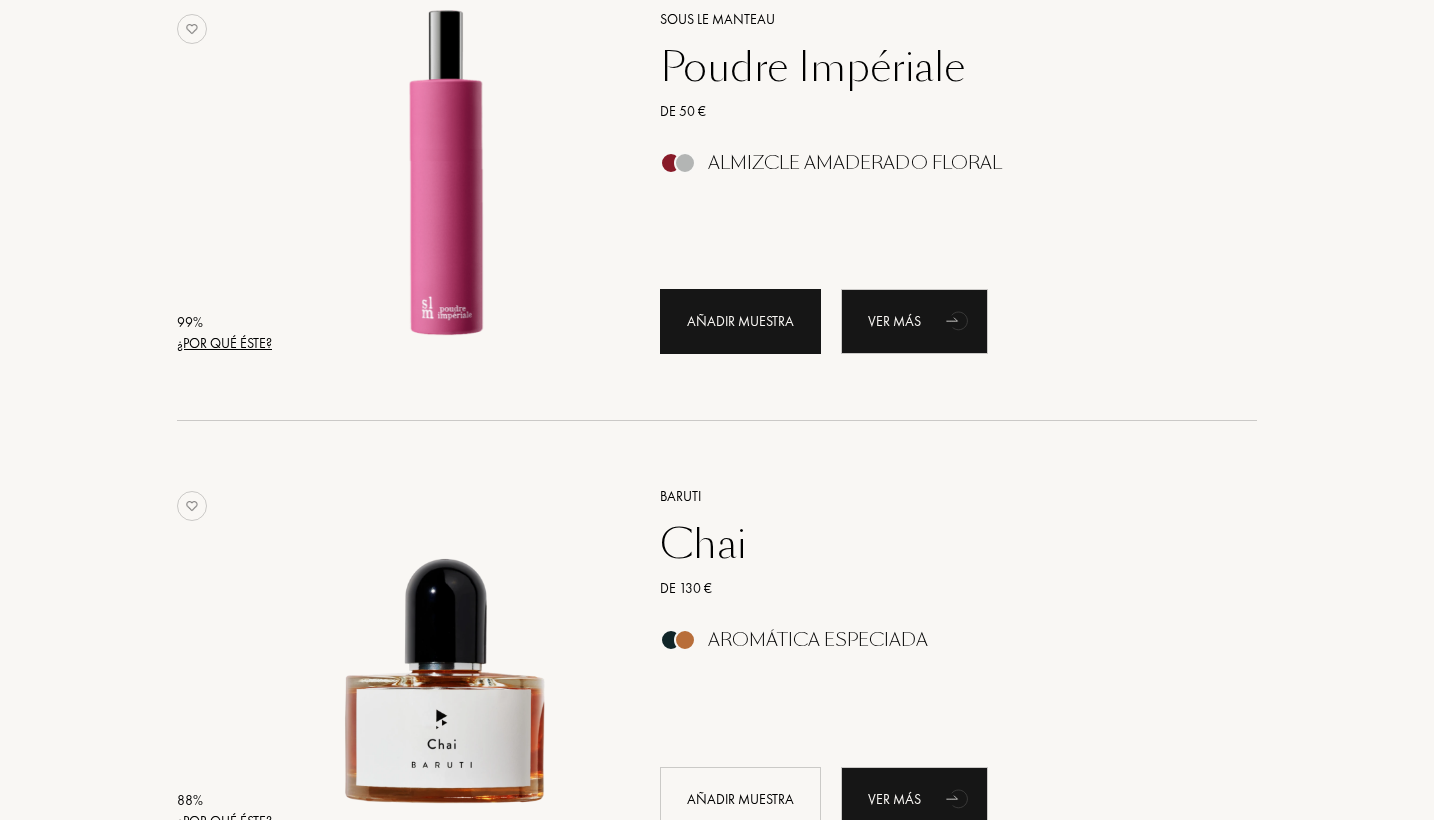 click on "Añadir muestra" at bounding box center (740, 321) 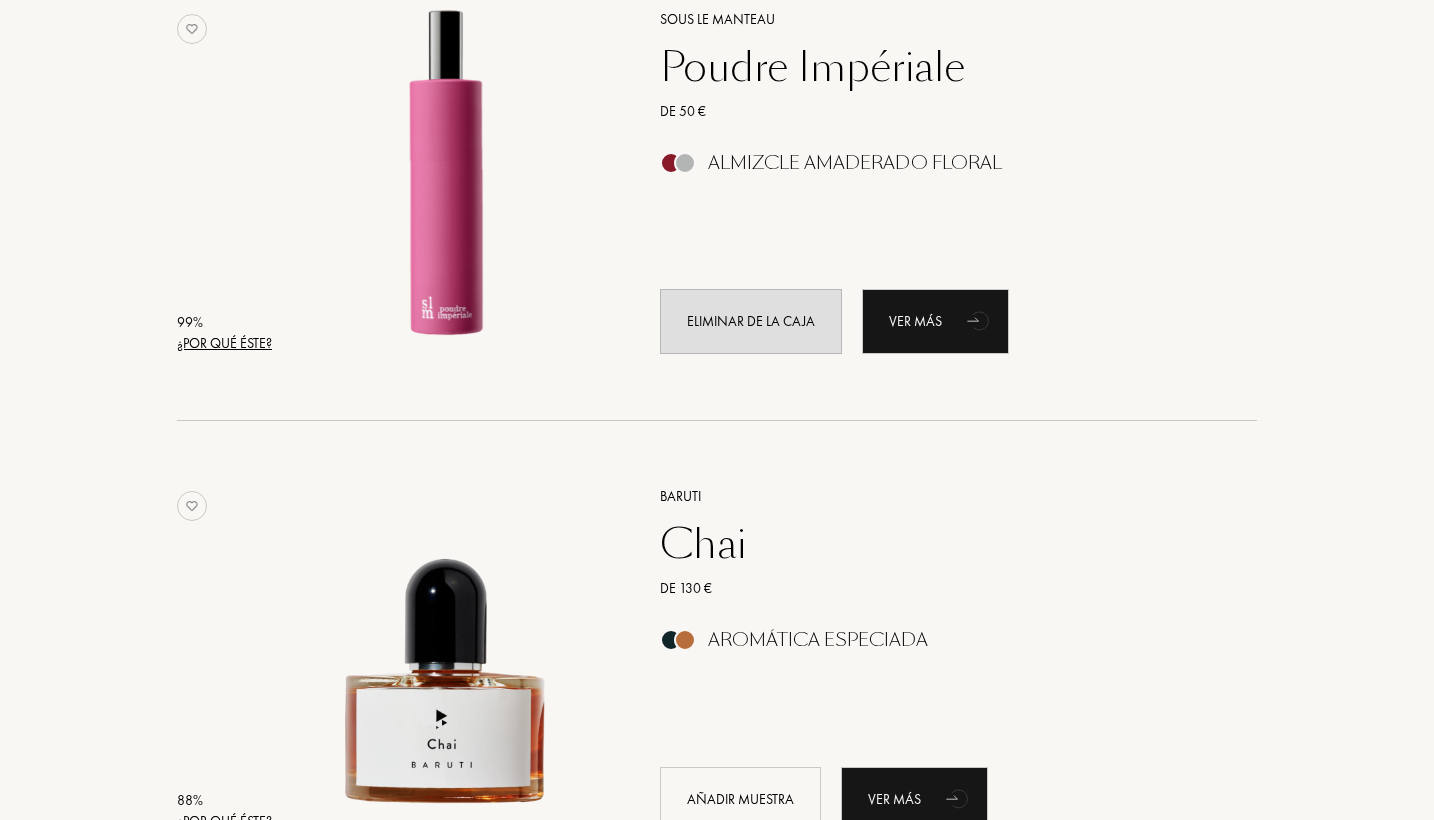 scroll, scrollTop: 0, scrollLeft: 0, axis: both 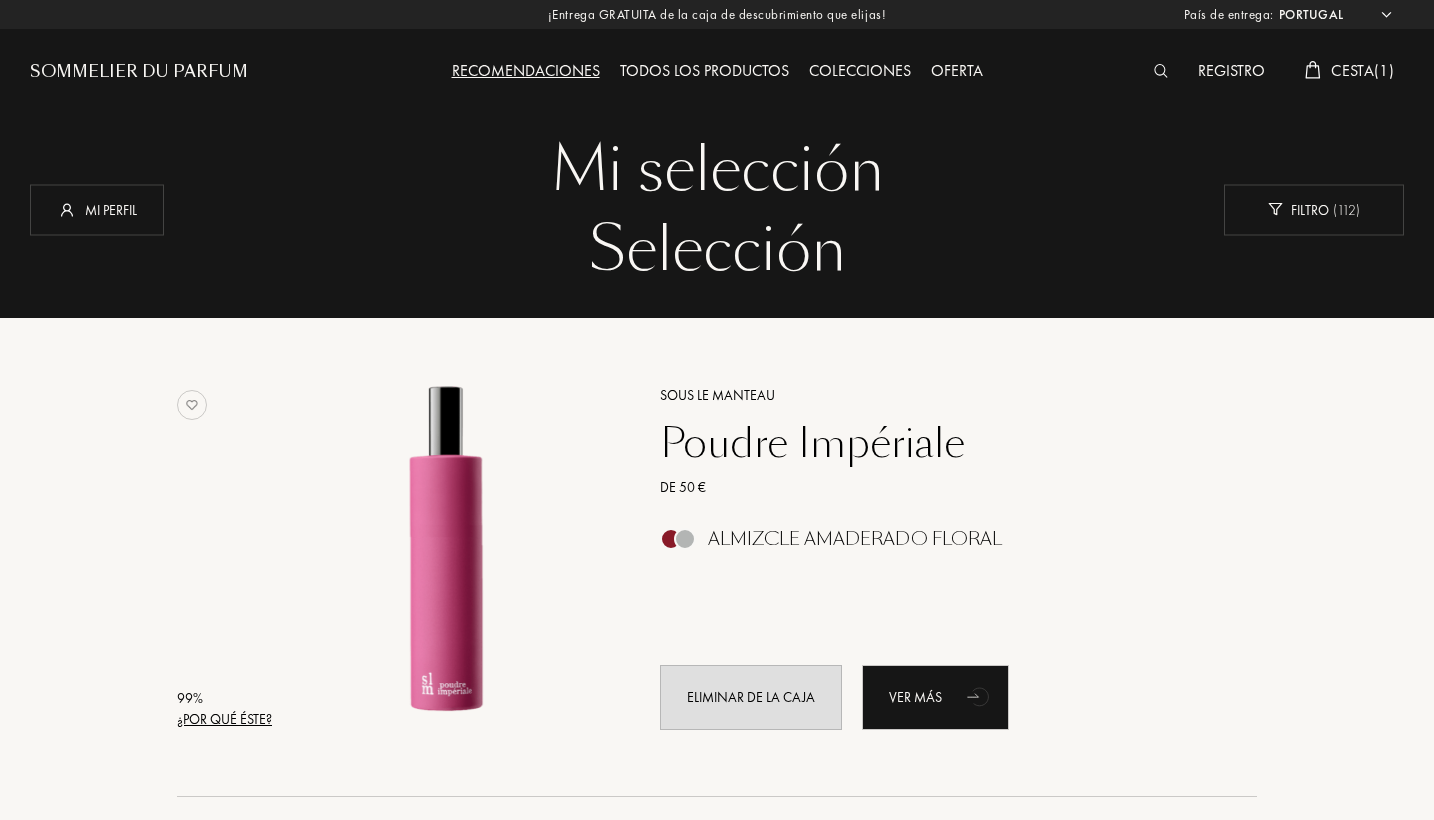 click on "Cesta ( 1 )" at bounding box center [1362, 70] 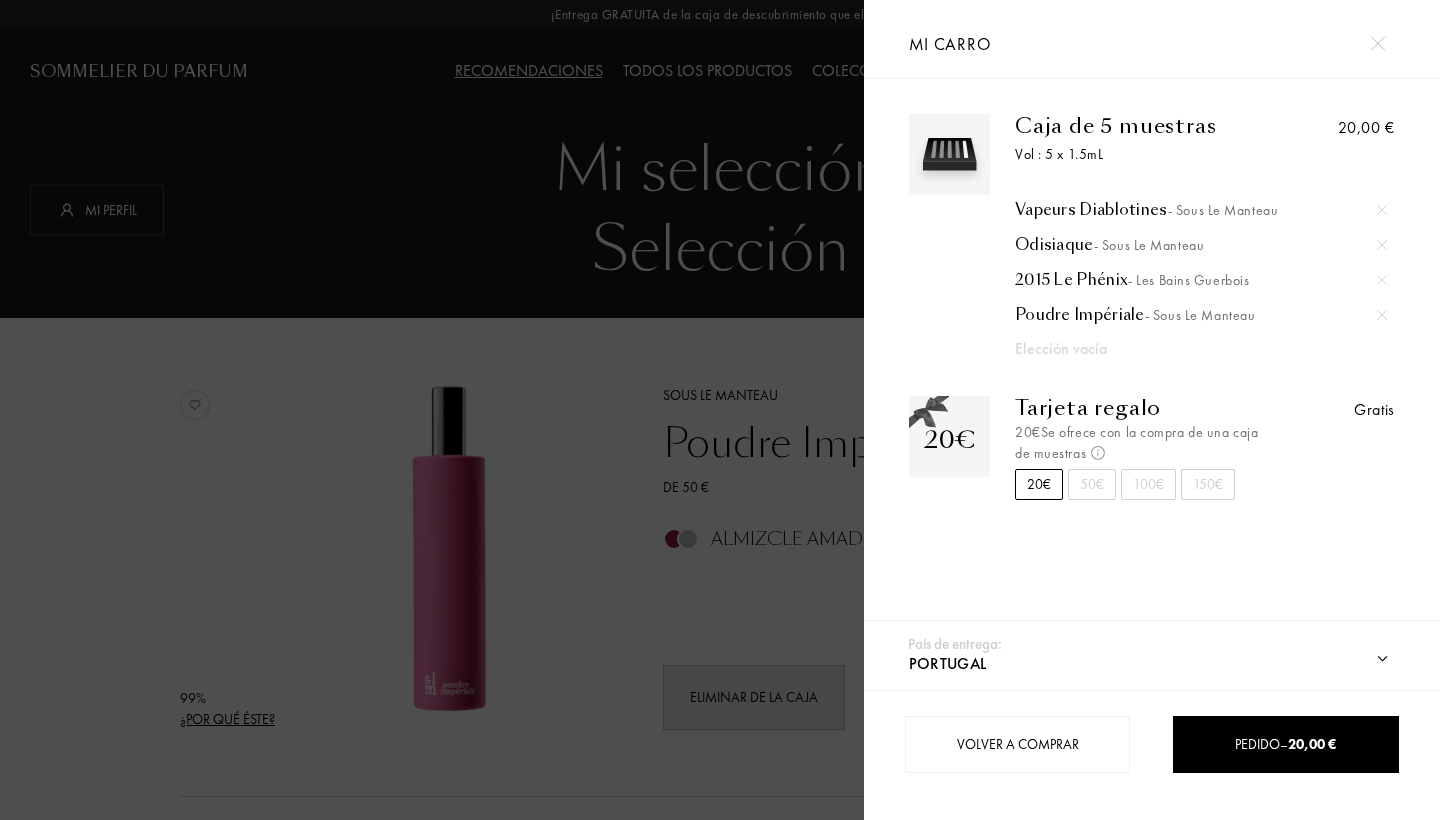 click at bounding box center (432, 410) 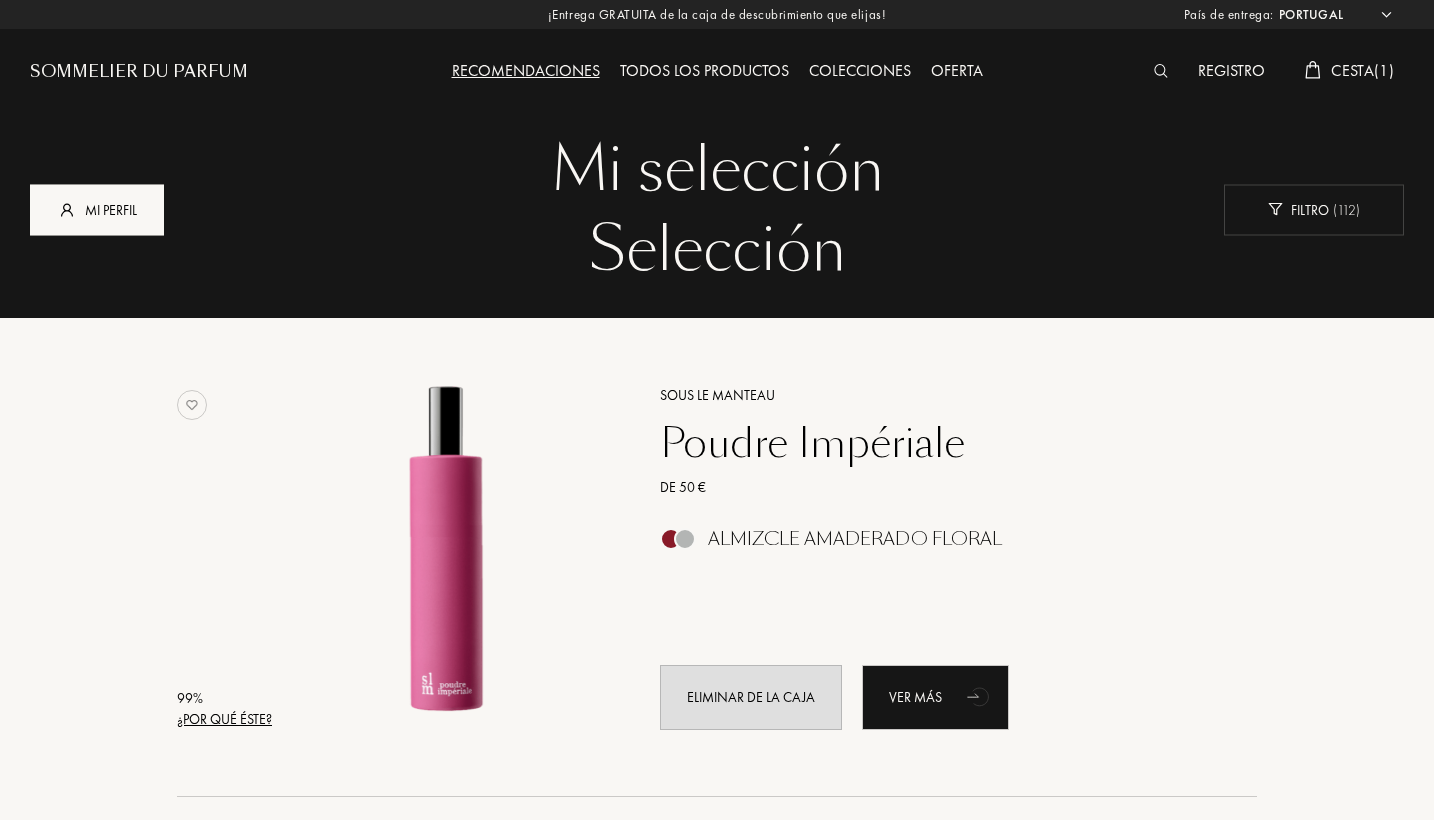 click on "Mi perfil" at bounding box center (97, 209) 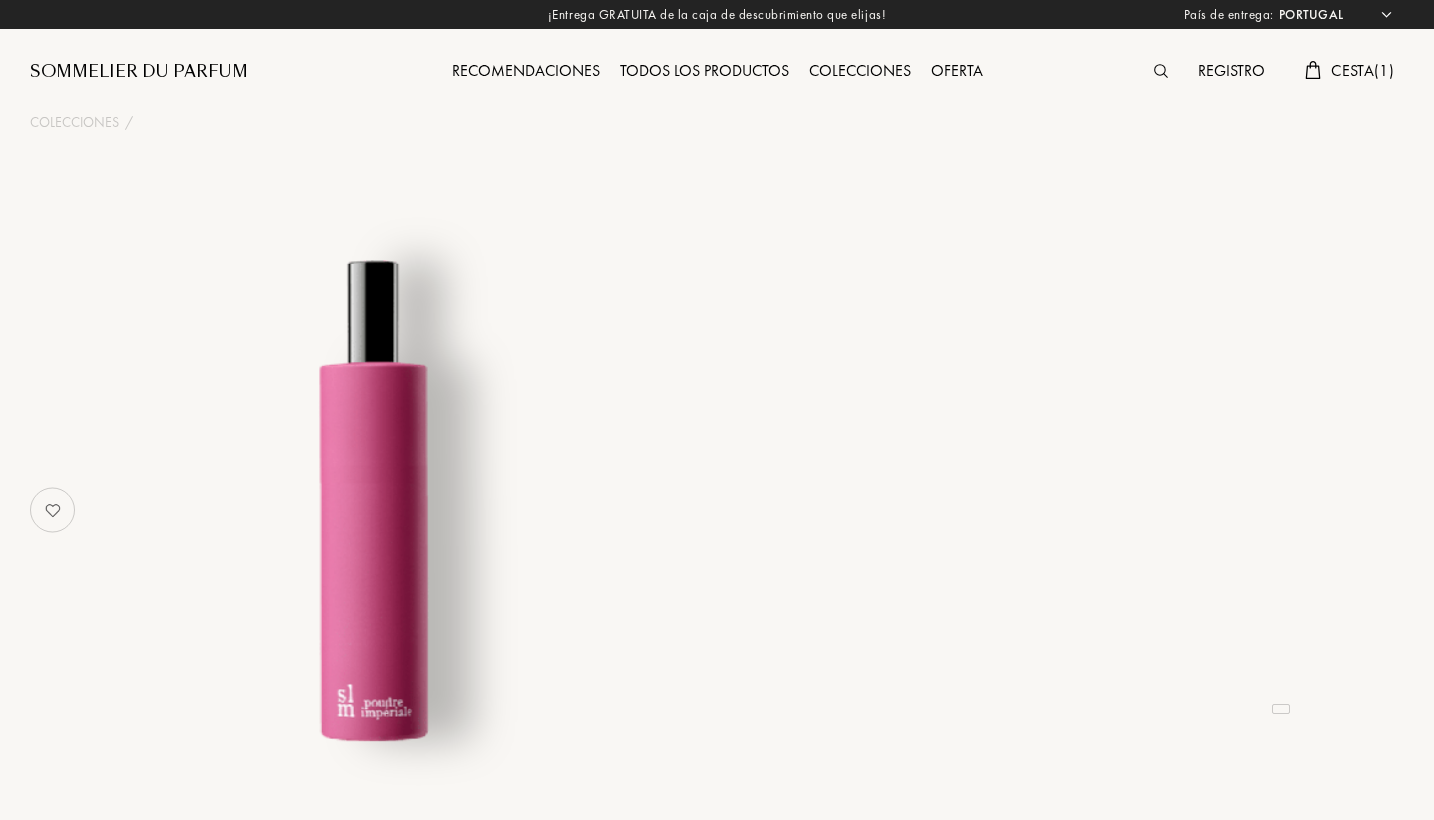 select on "PT" 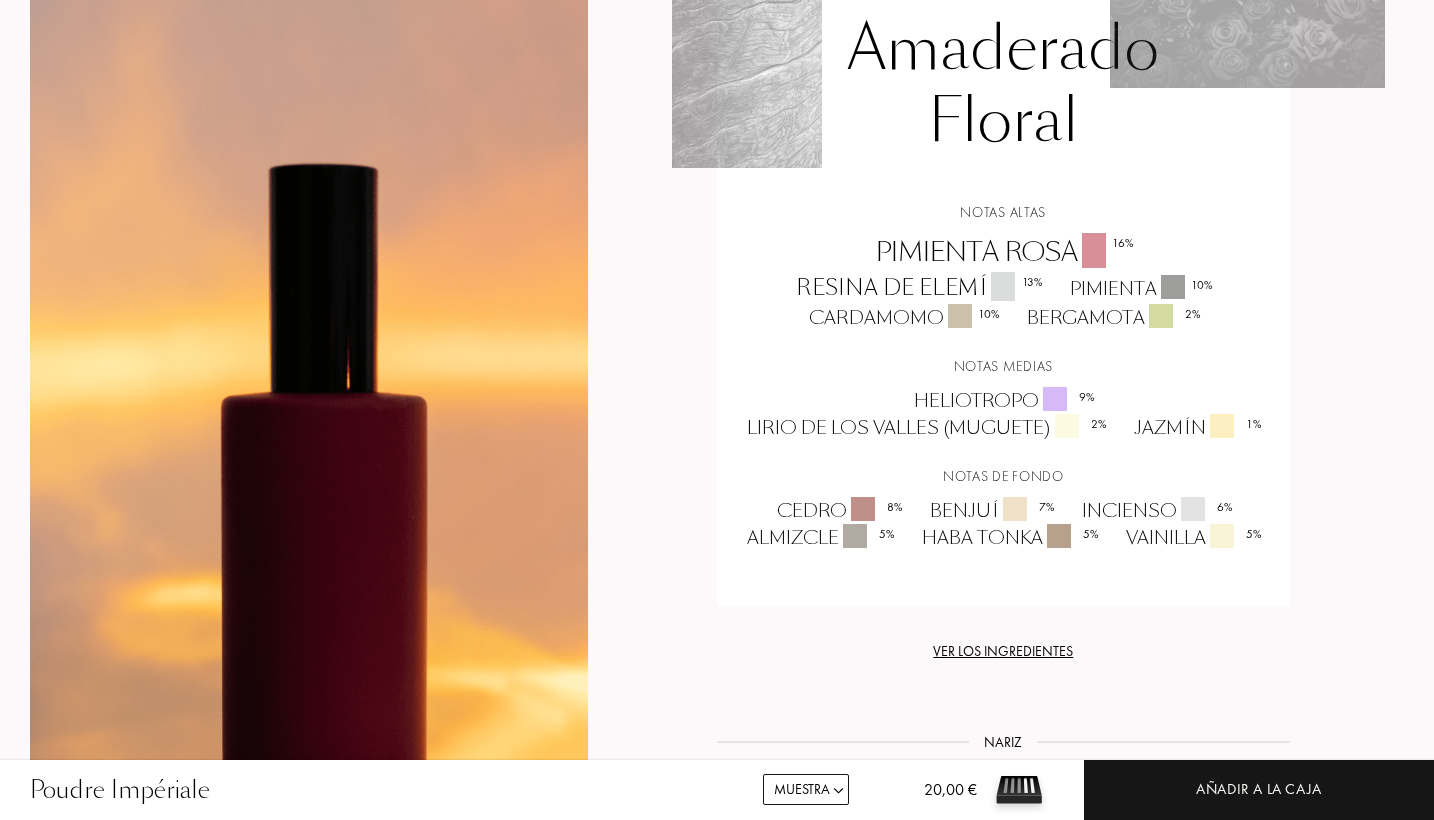 scroll, scrollTop: 1559, scrollLeft: 0, axis: vertical 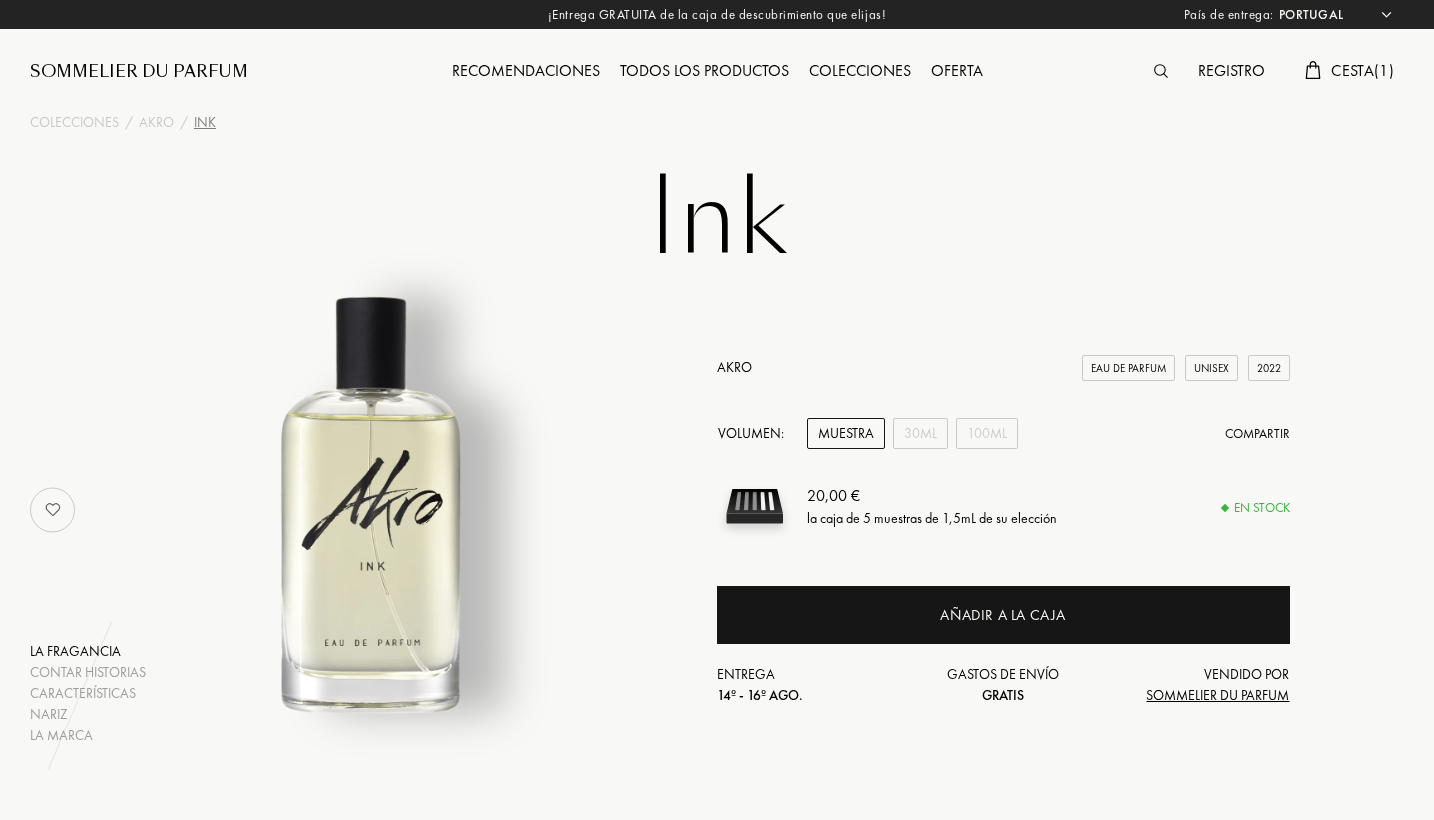 select on "PT" 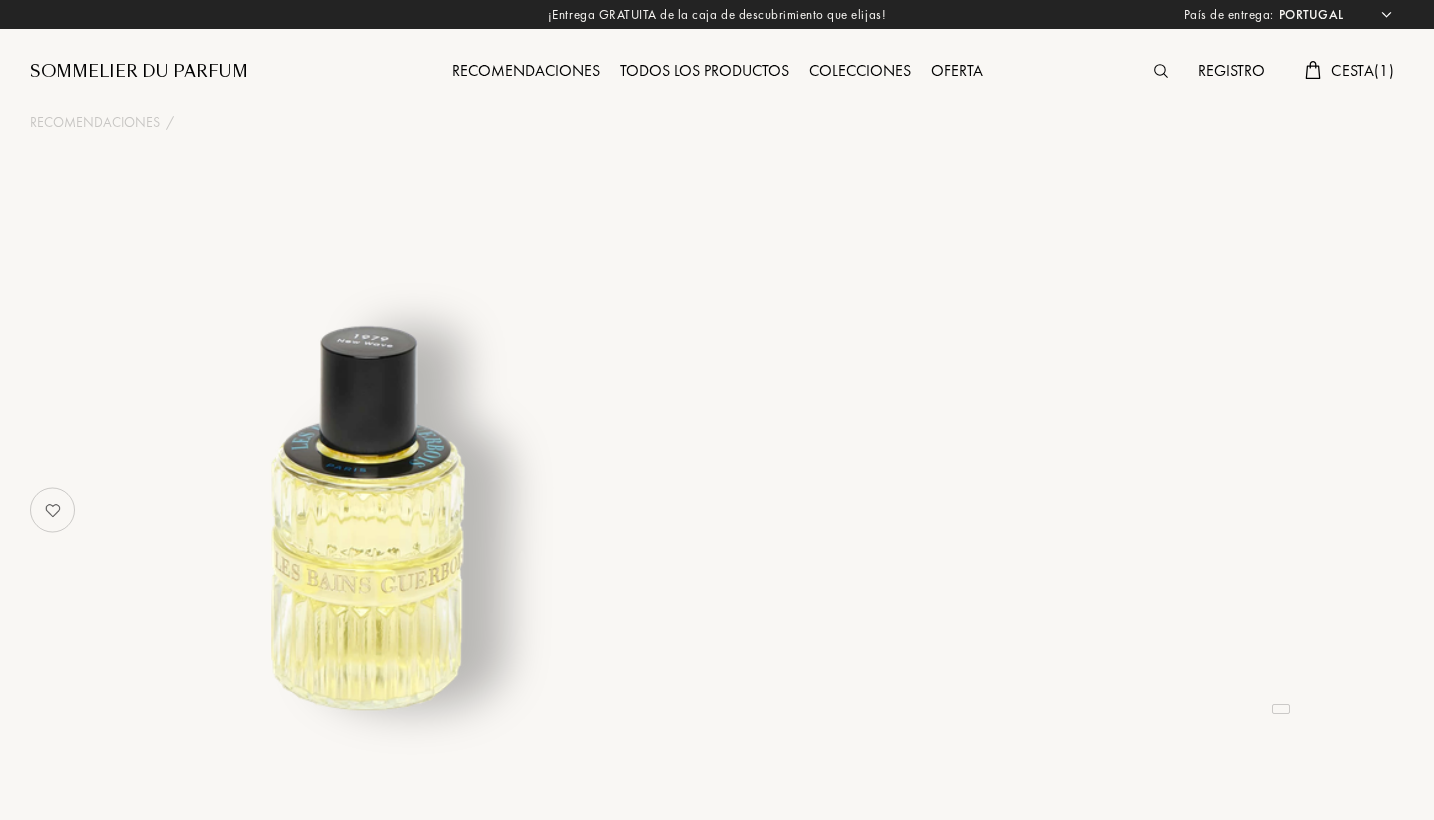 select on "PT" 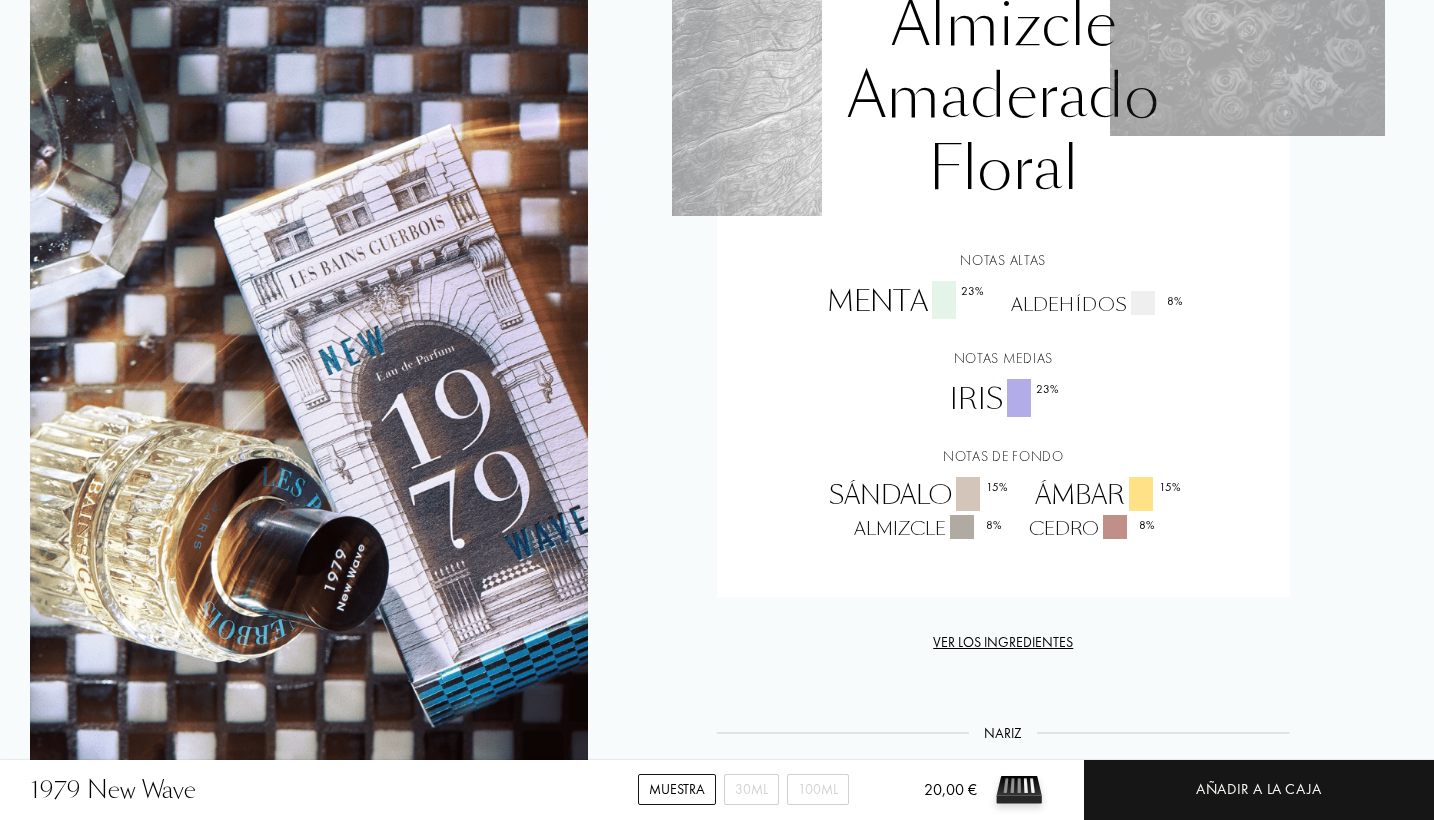 scroll, scrollTop: 1472, scrollLeft: 0, axis: vertical 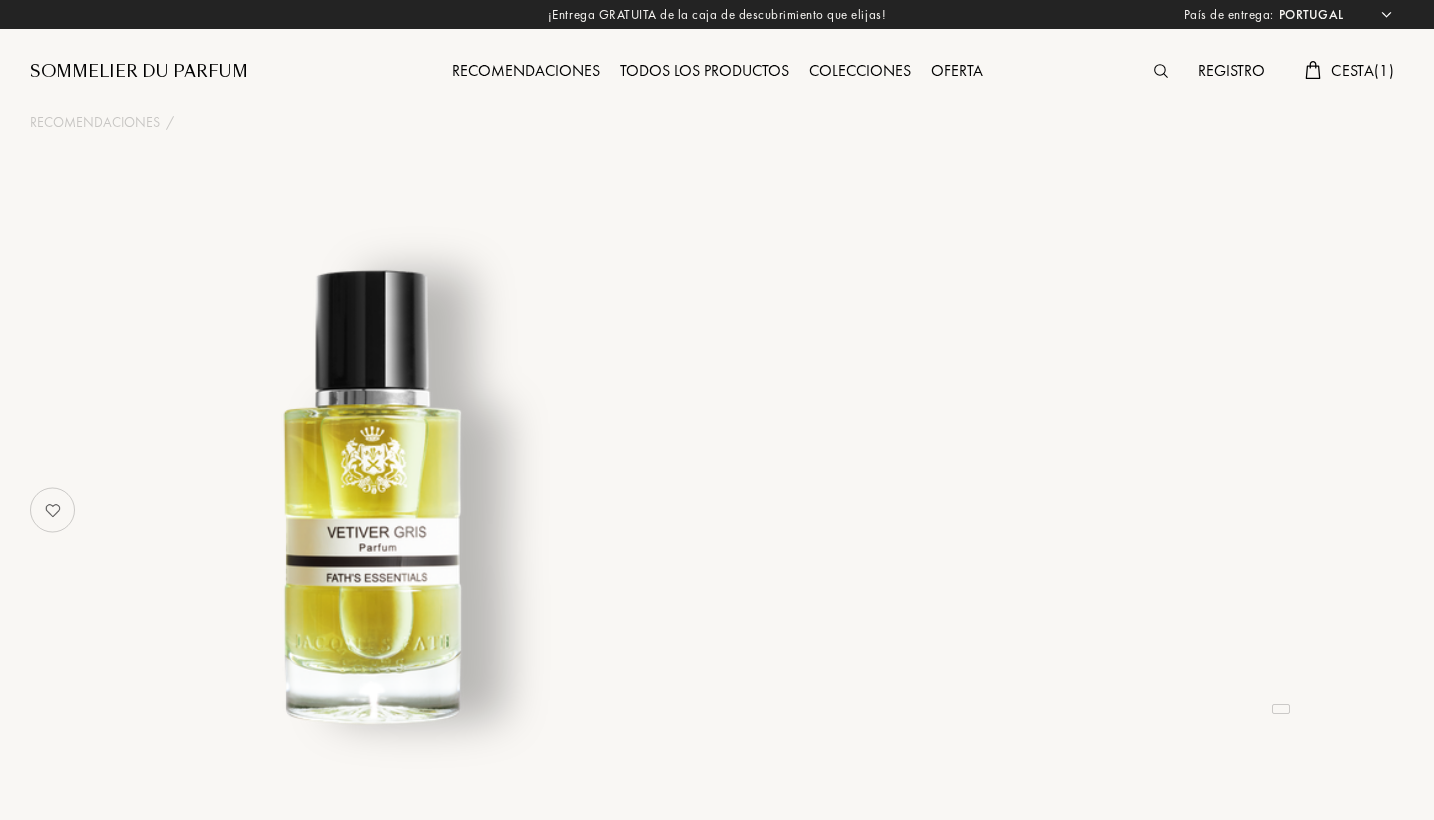 select on "PT" 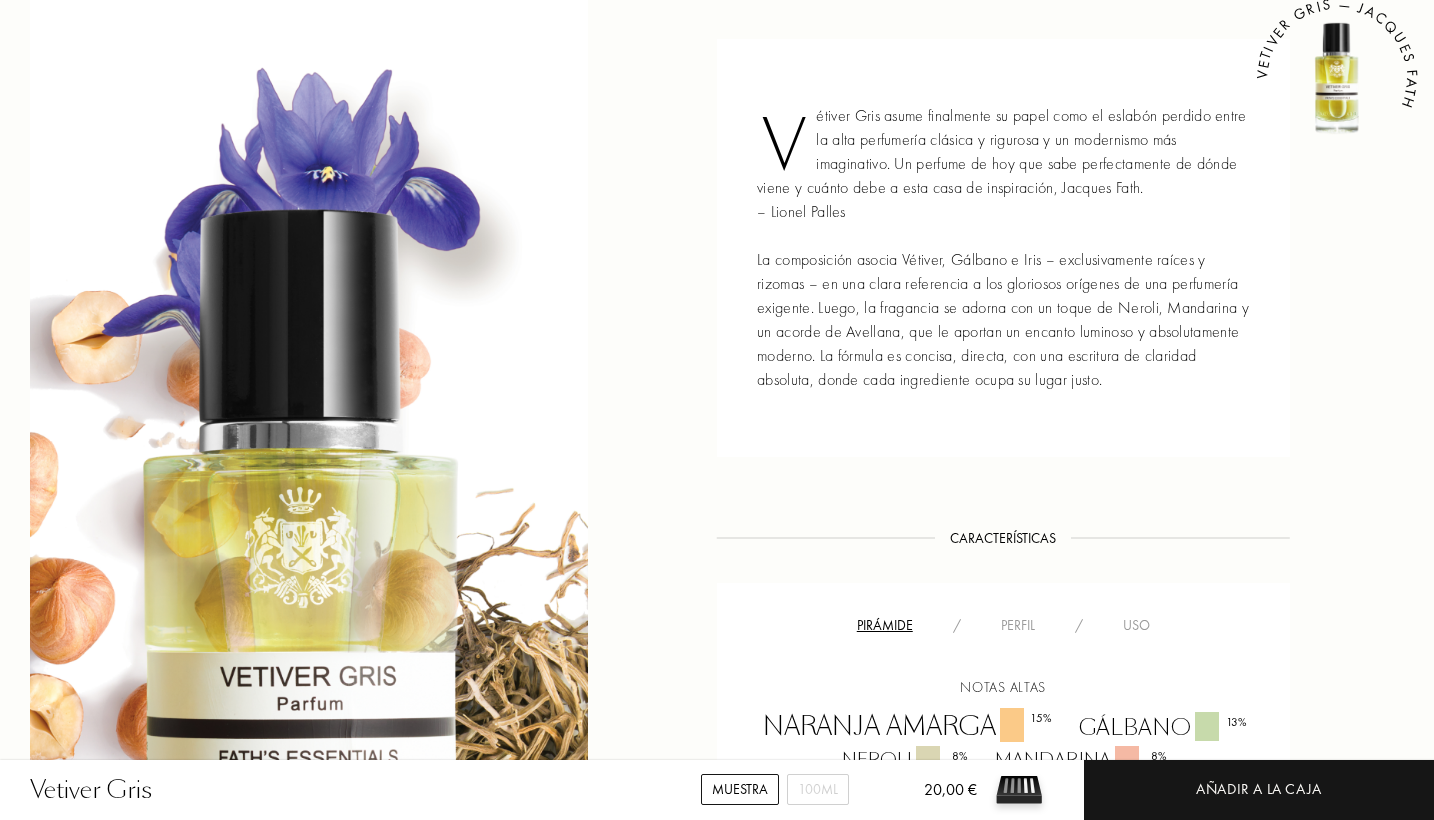 scroll, scrollTop: 862, scrollLeft: 0, axis: vertical 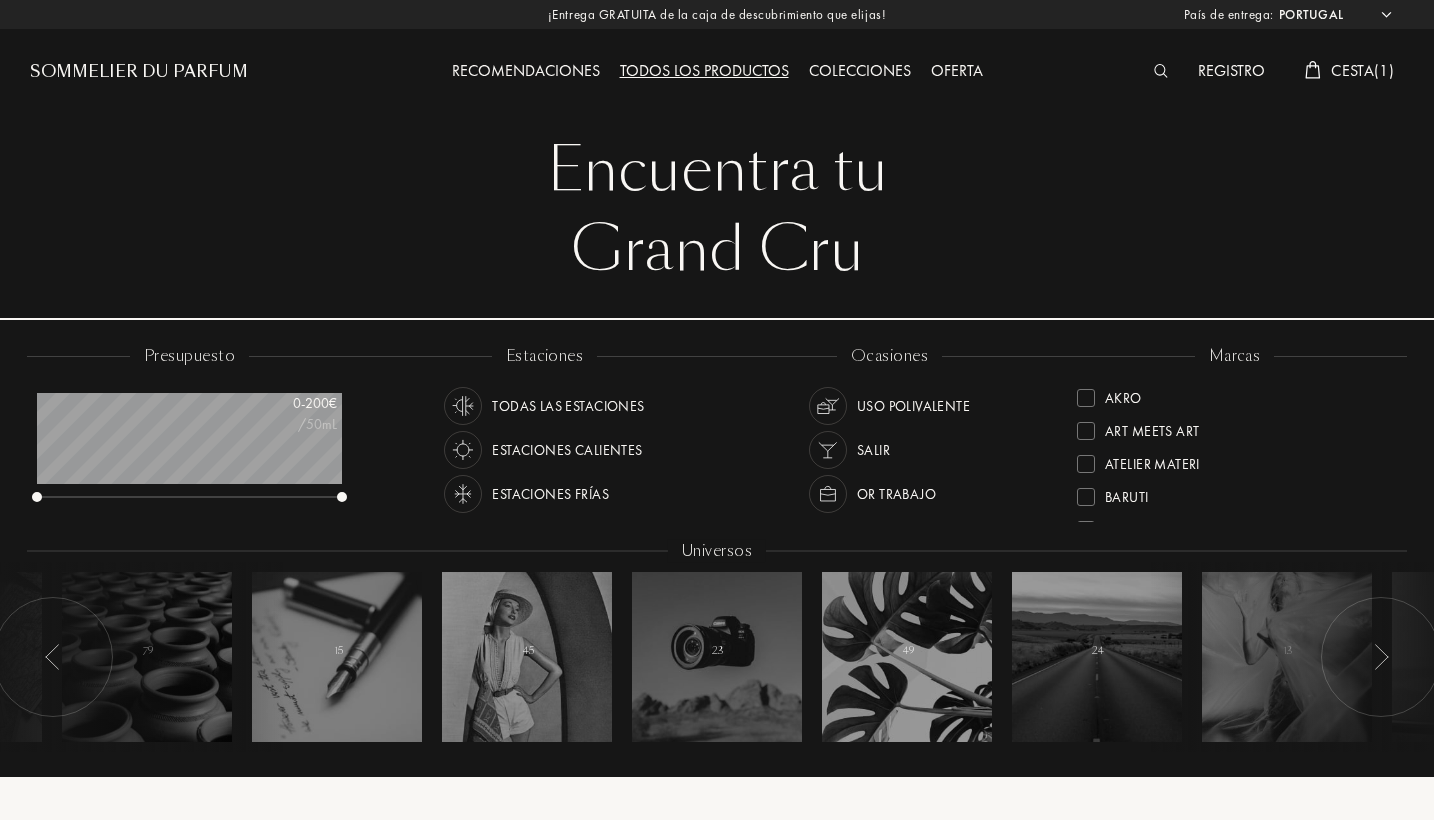 select on "PT" 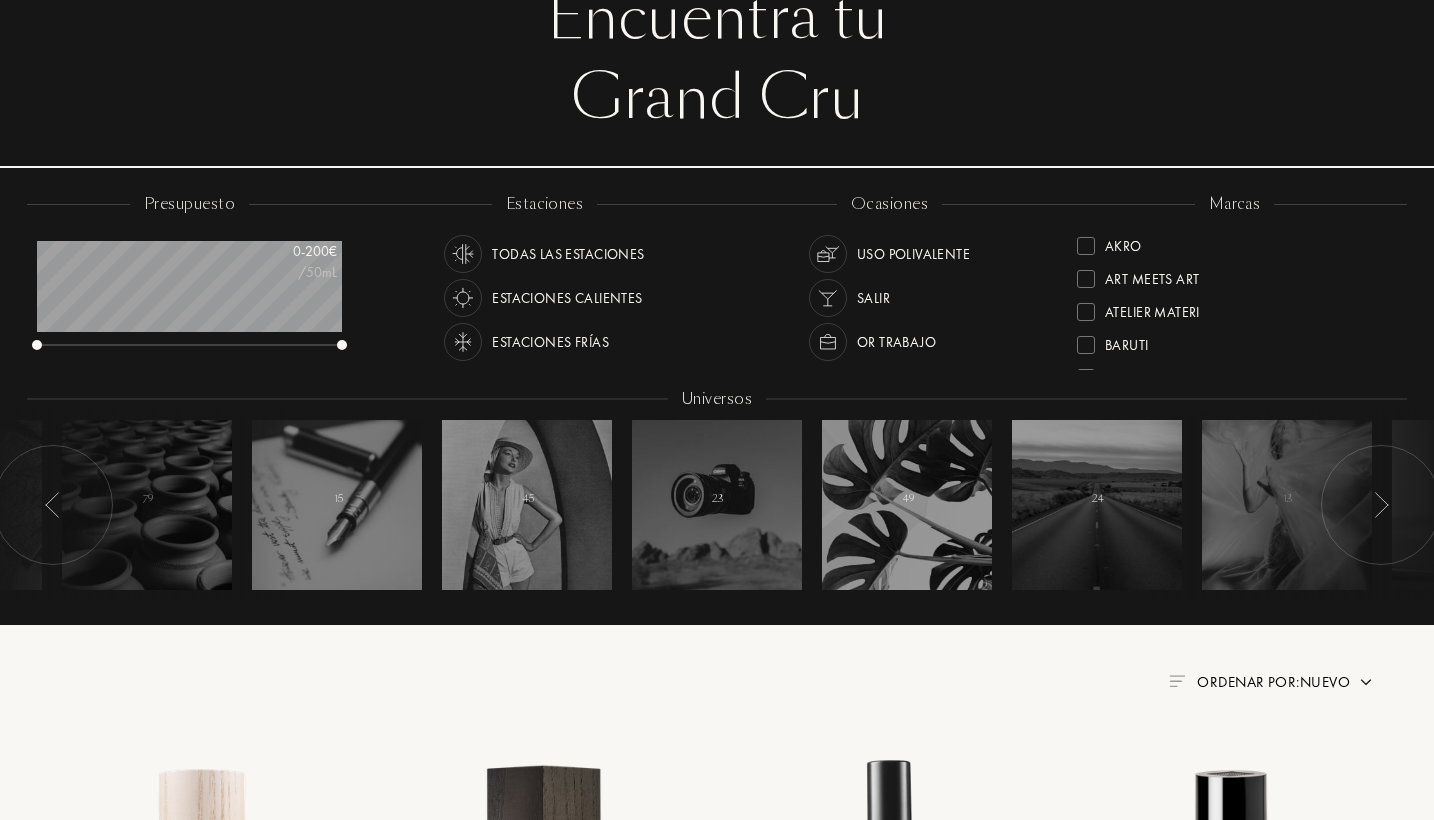 scroll, scrollTop: 159, scrollLeft: 0, axis: vertical 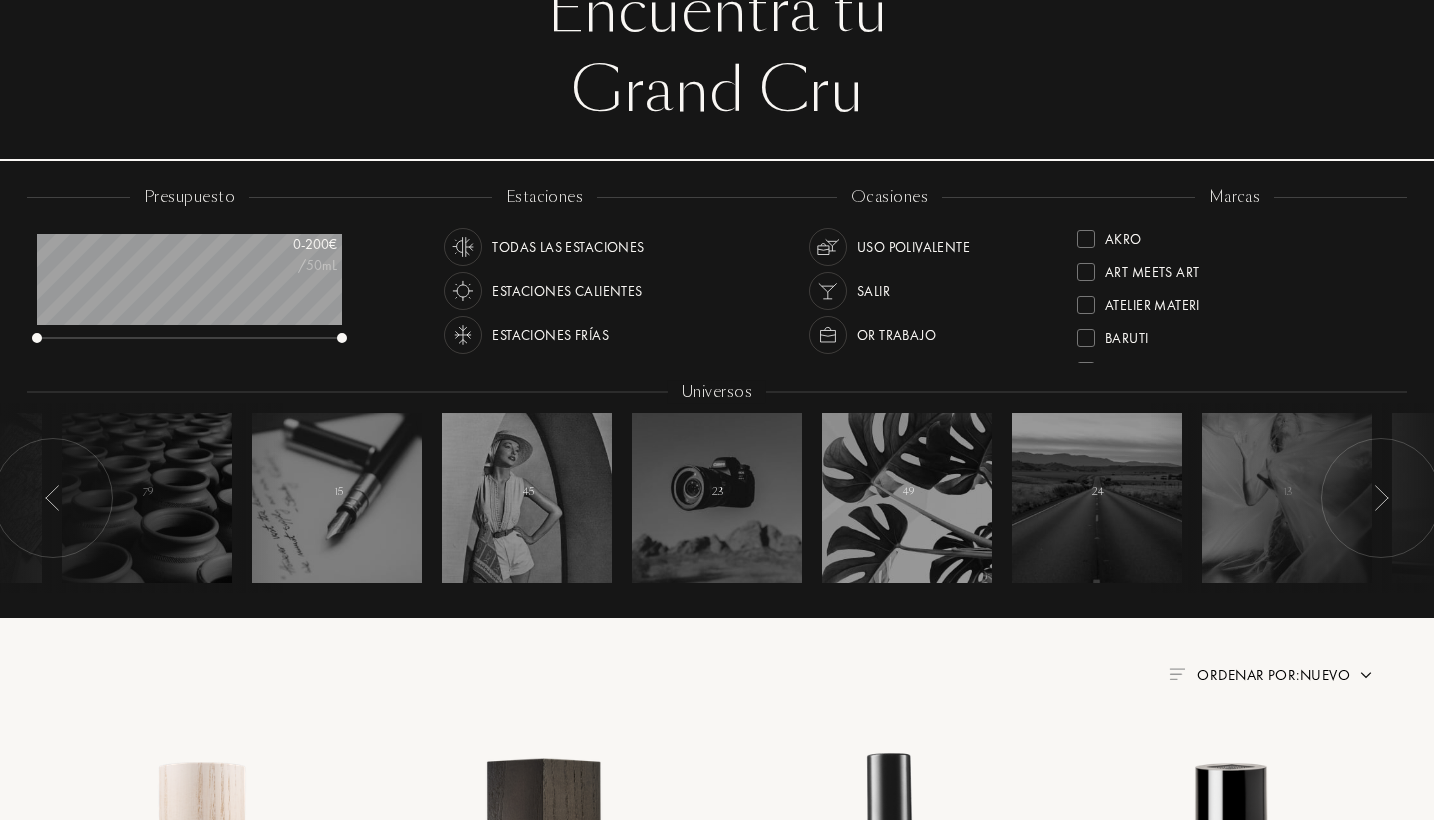 click at bounding box center (1381, 498) 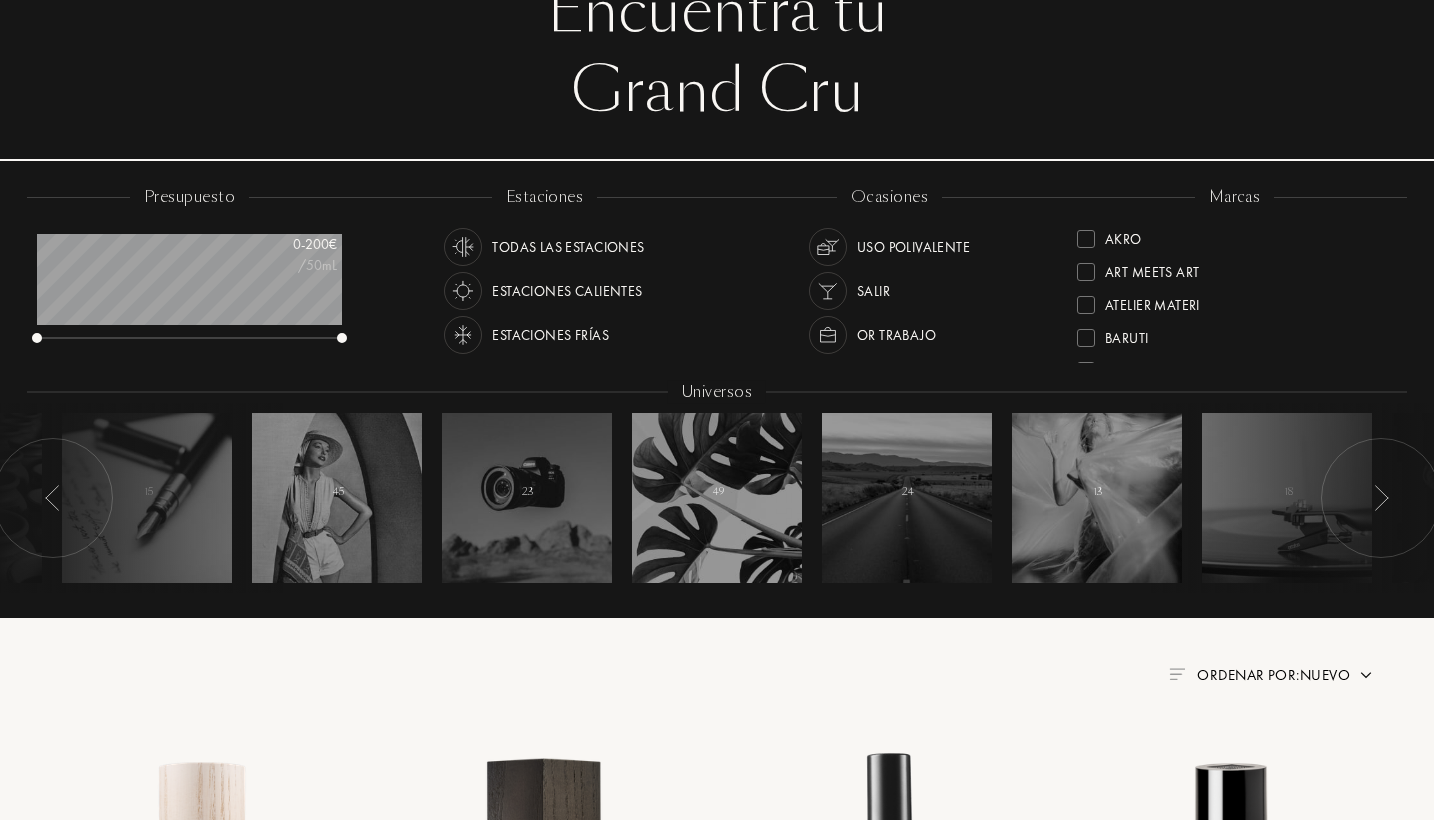 click at bounding box center [1381, 498] 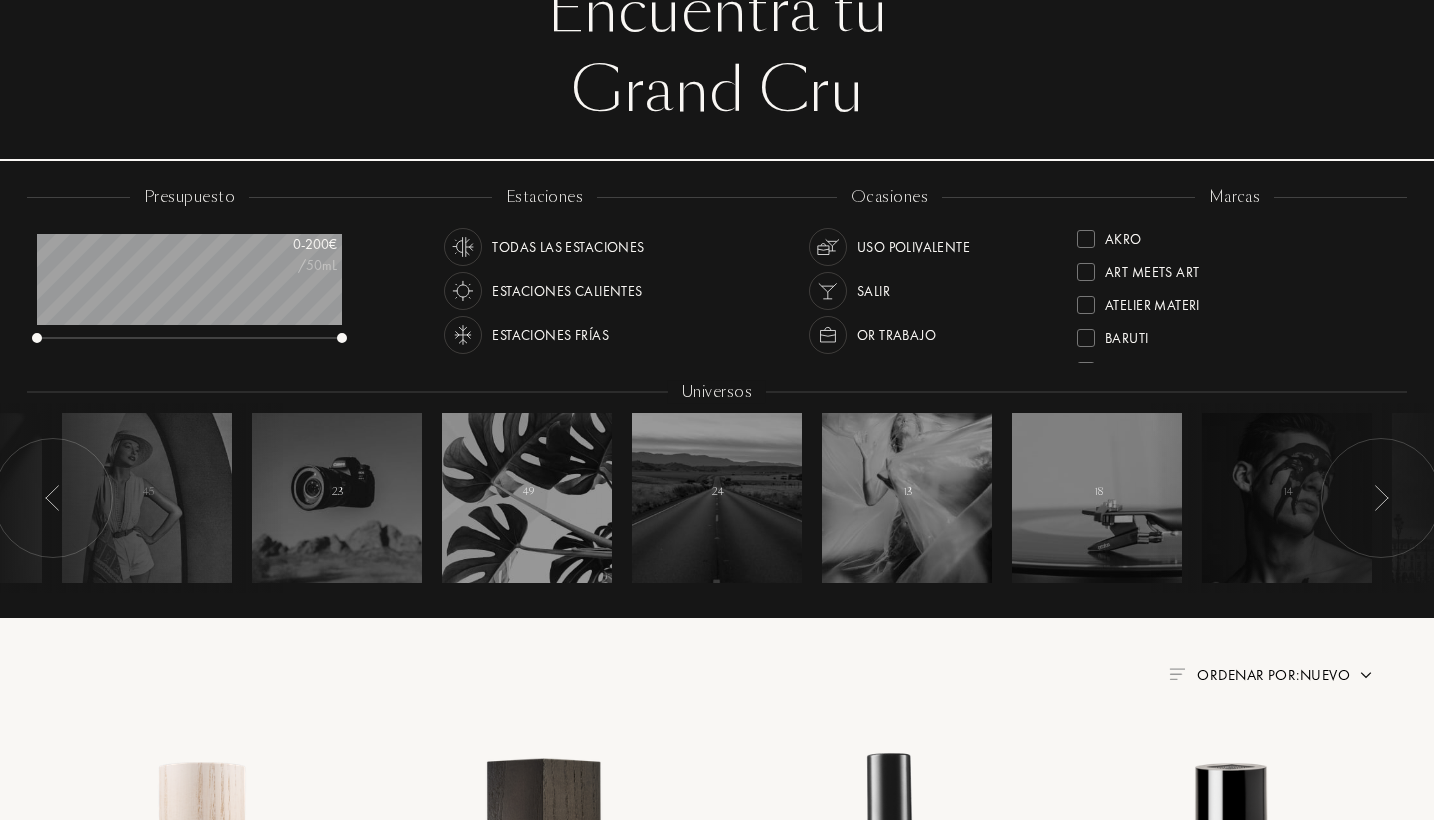 click at bounding box center [1381, 498] 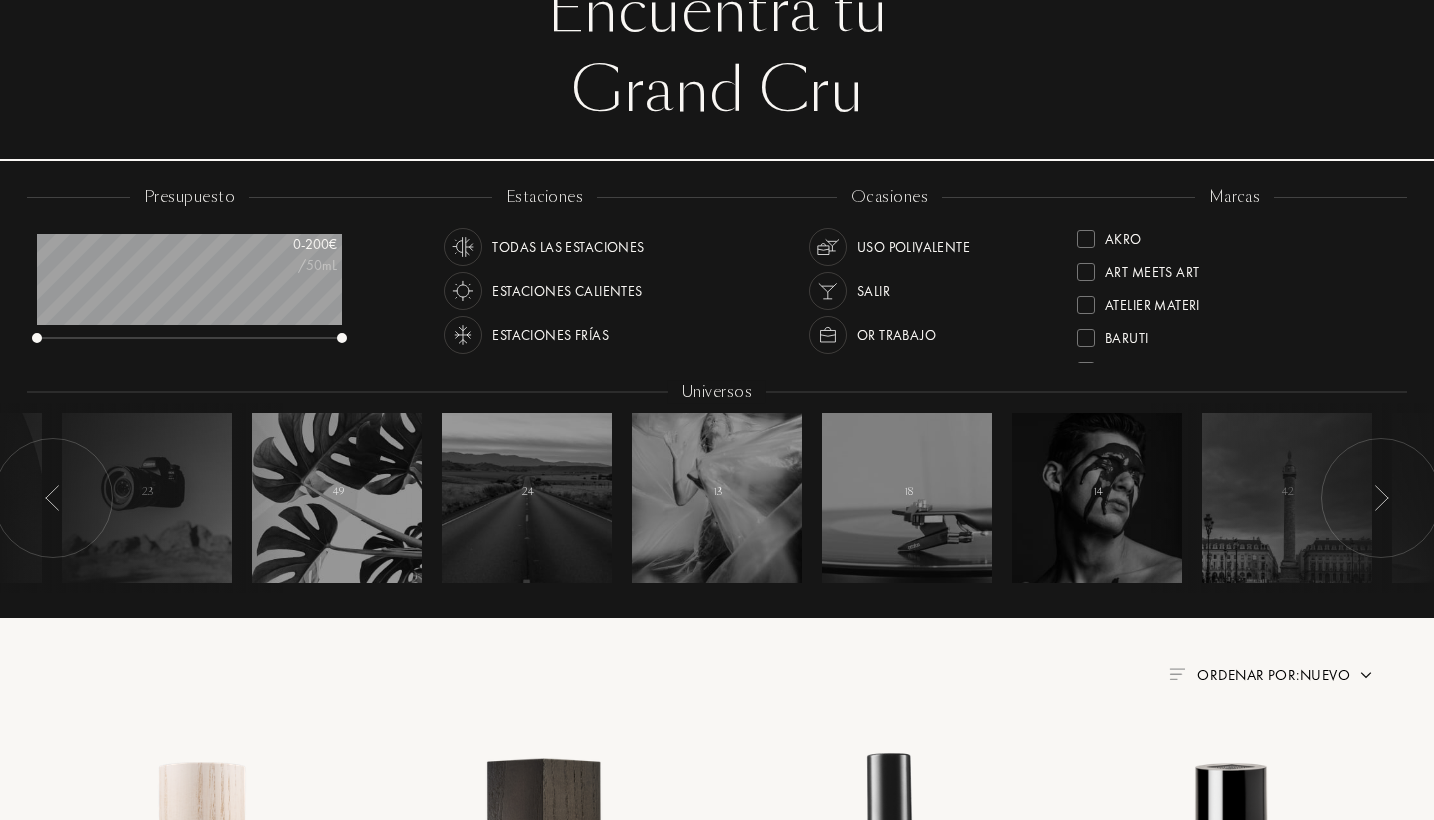 click at bounding box center [1381, 498] 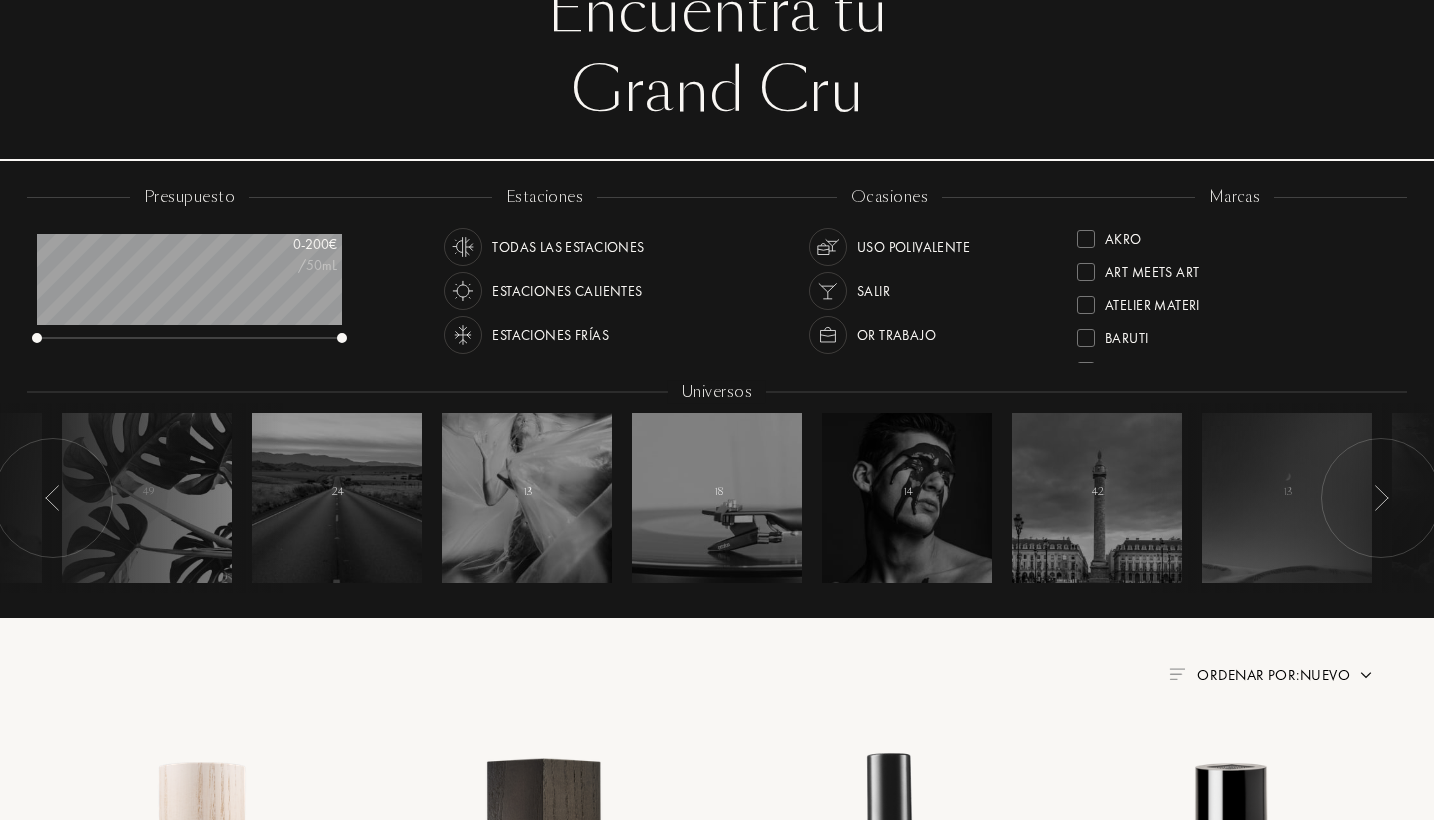 click at bounding box center (1381, 498) 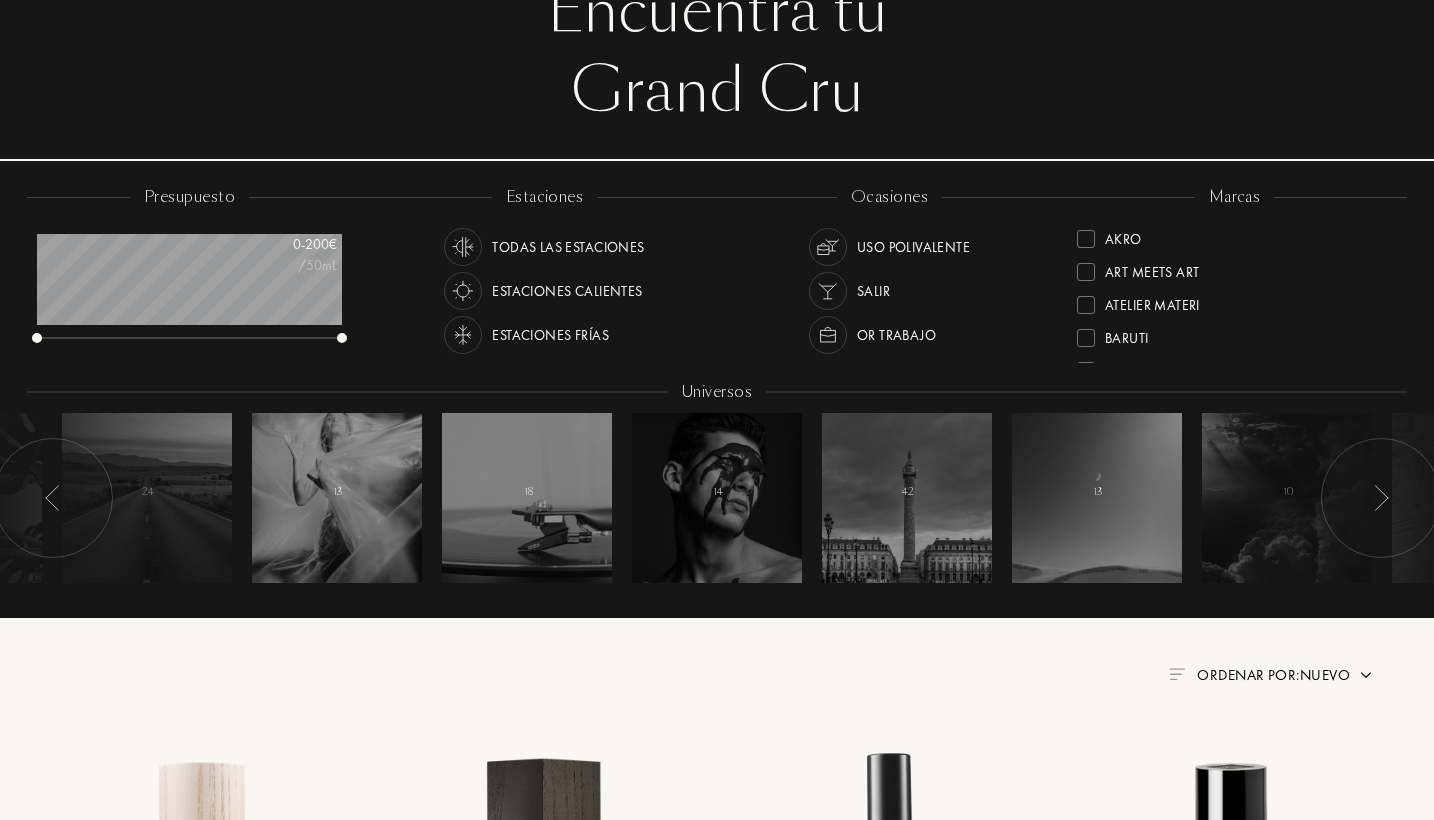click at bounding box center [1381, 498] 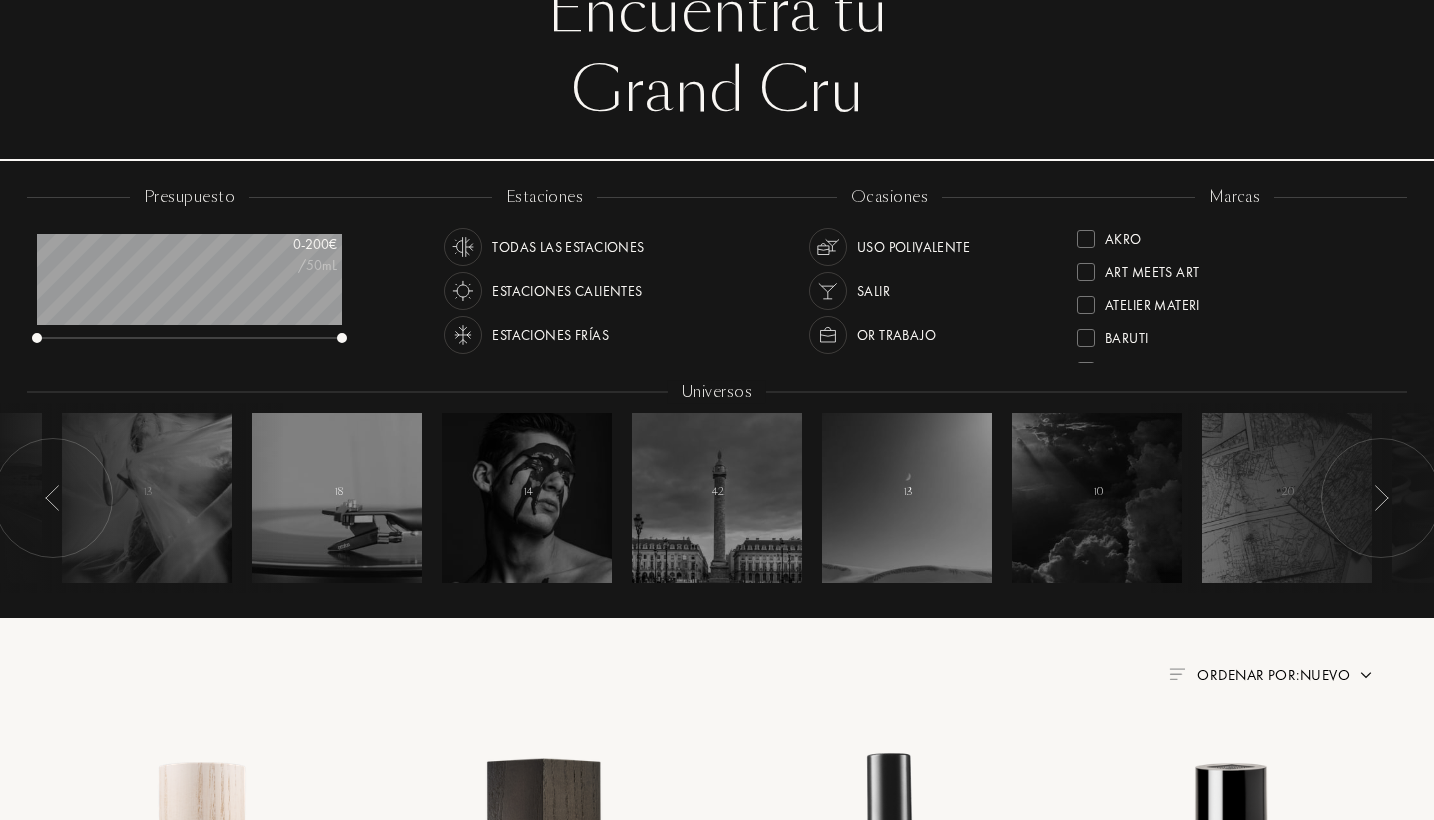 click at bounding box center (1381, 498) 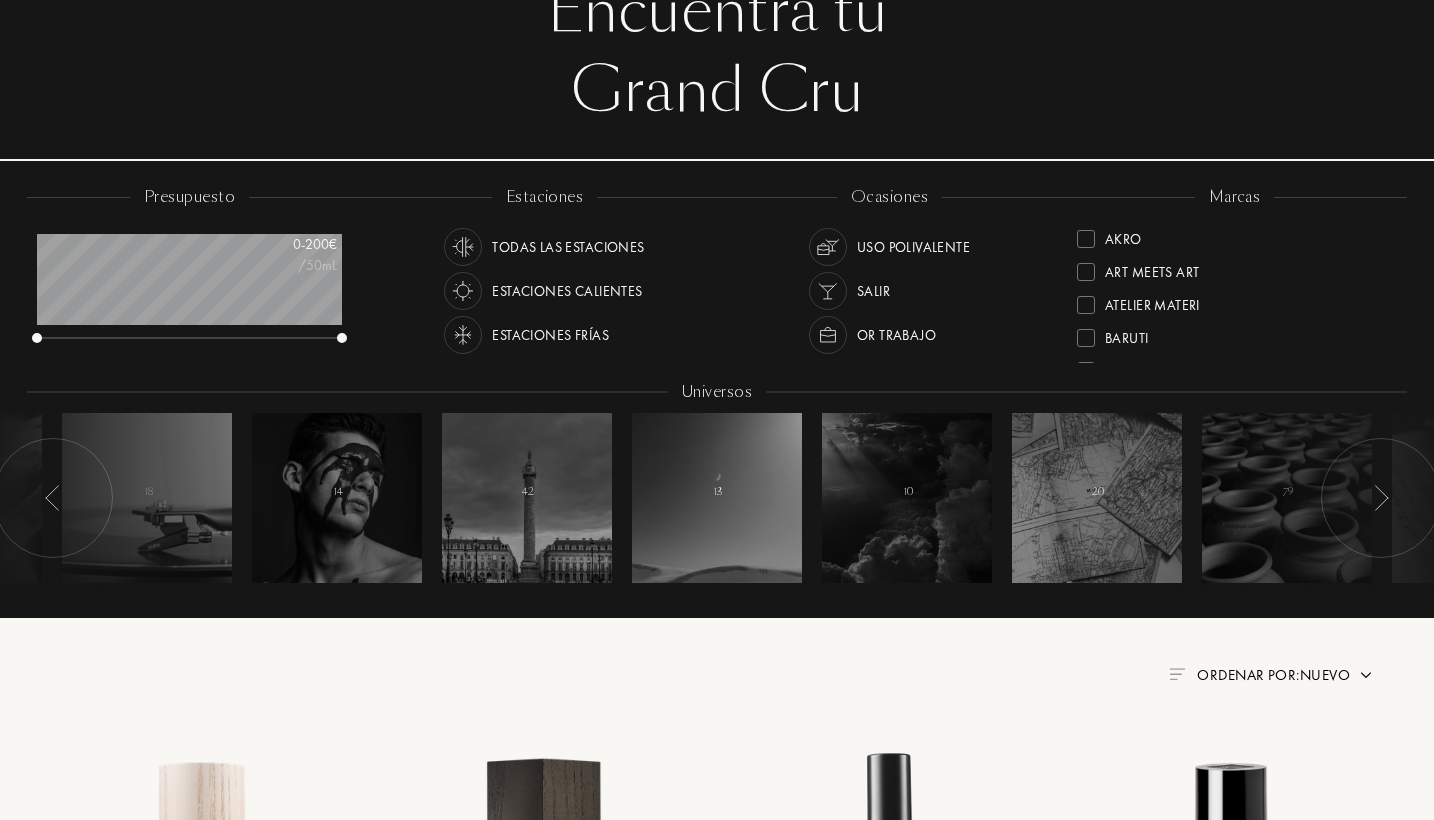 click at bounding box center [1381, 498] 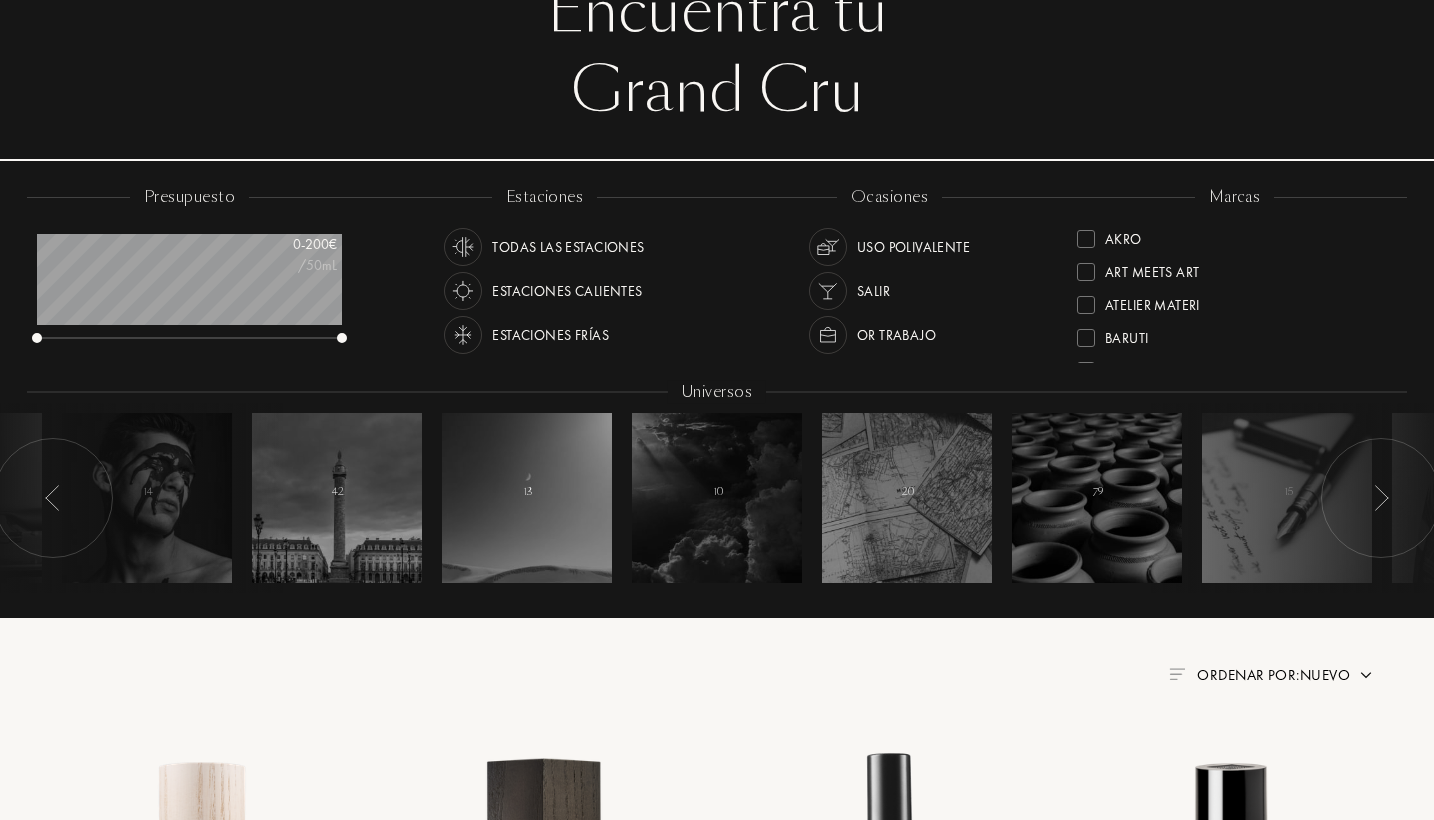 click at bounding box center [1381, 498] 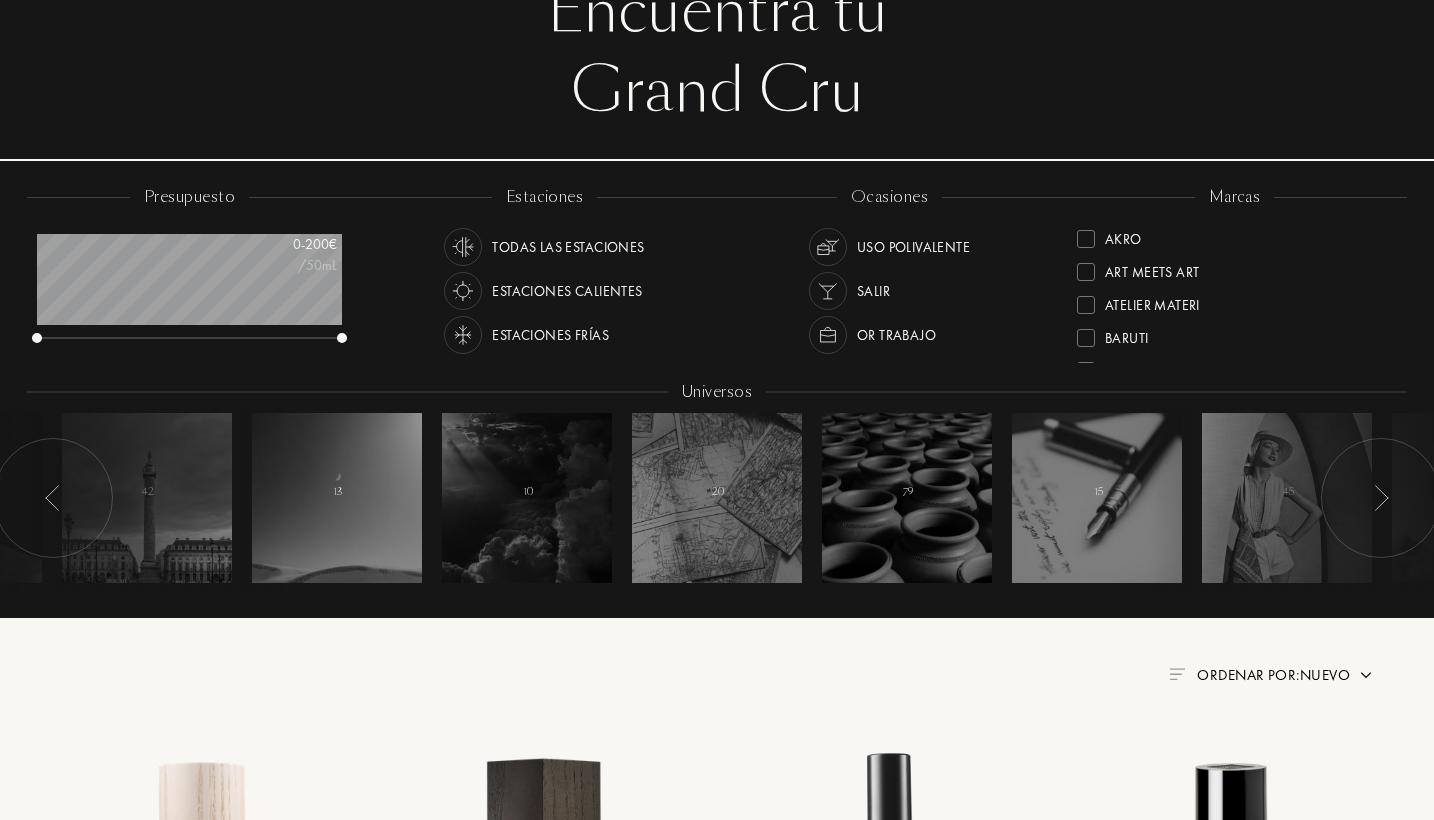 click at bounding box center (1381, 498) 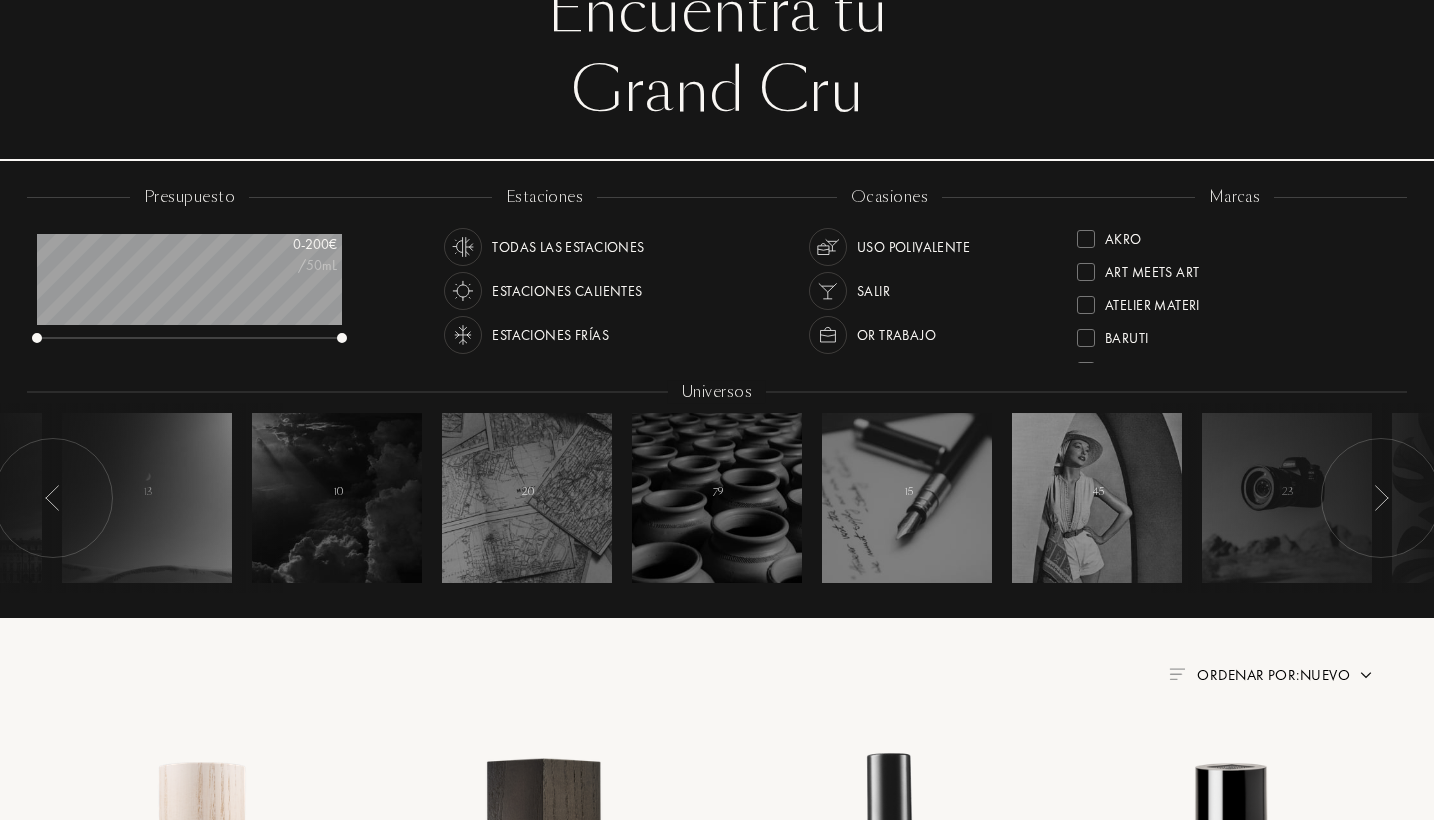 click at bounding box center [1381, 498] 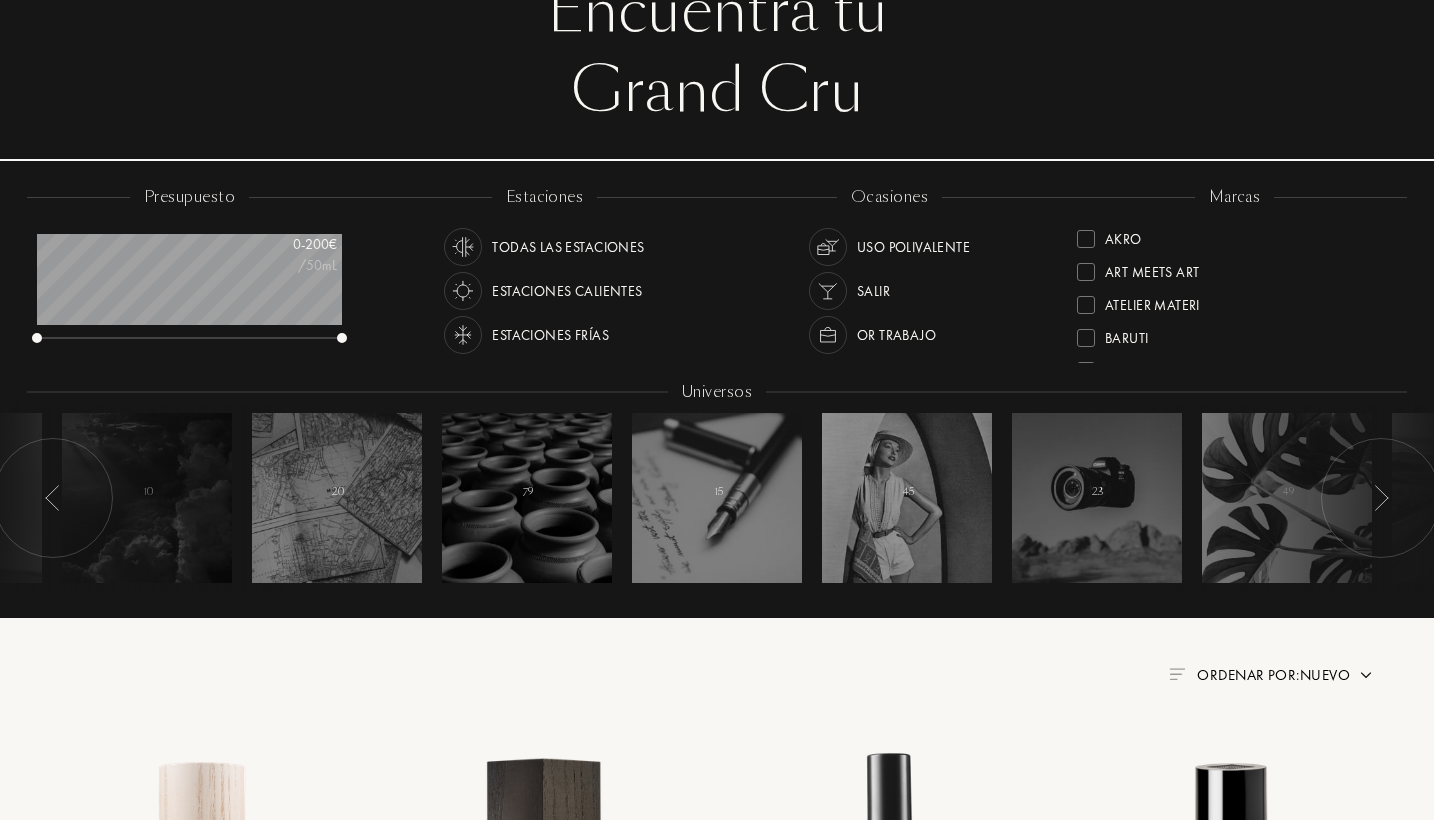 click at bounding box center (1381, 498) 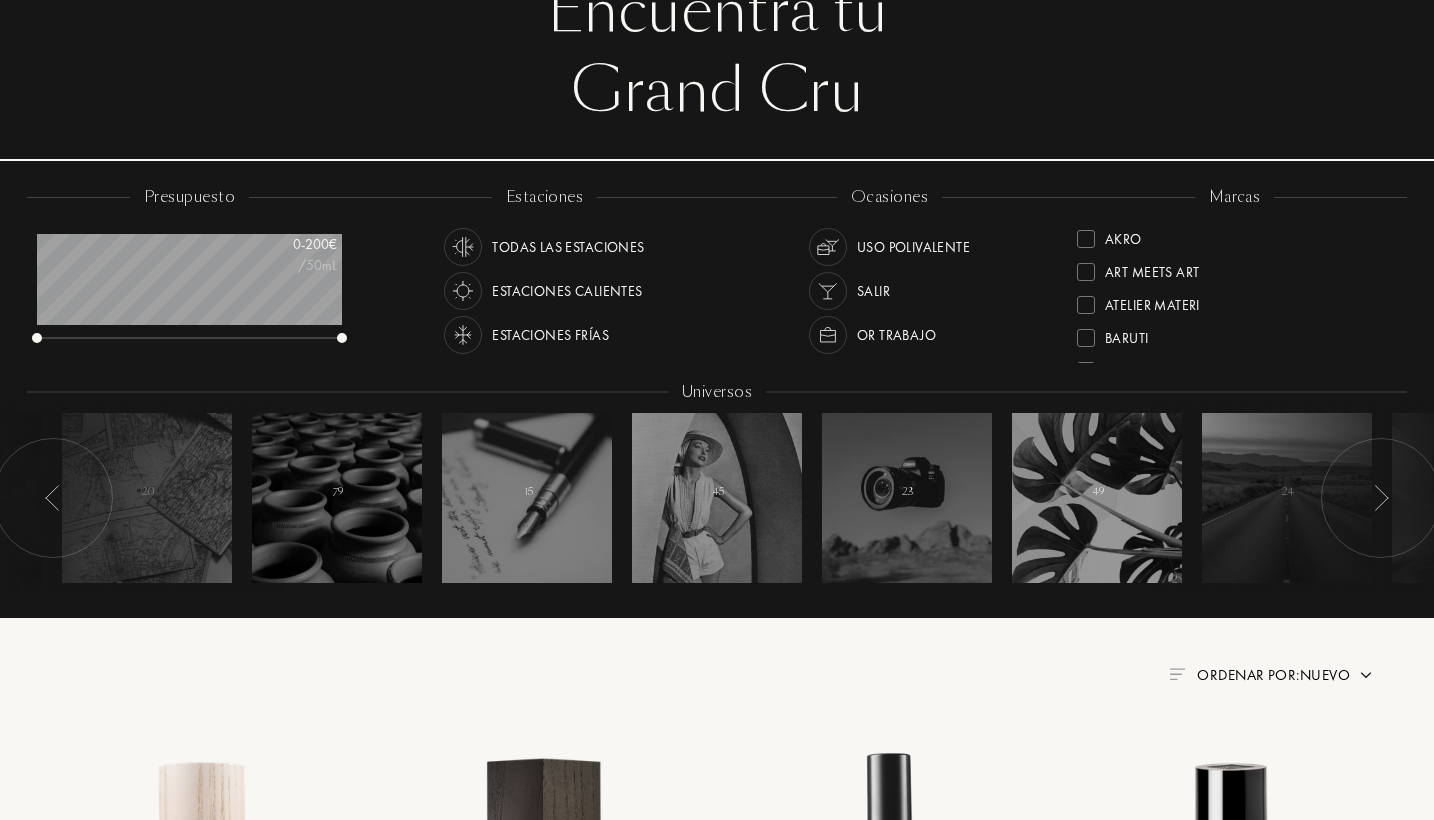 click at bounding box center (1381, 498) 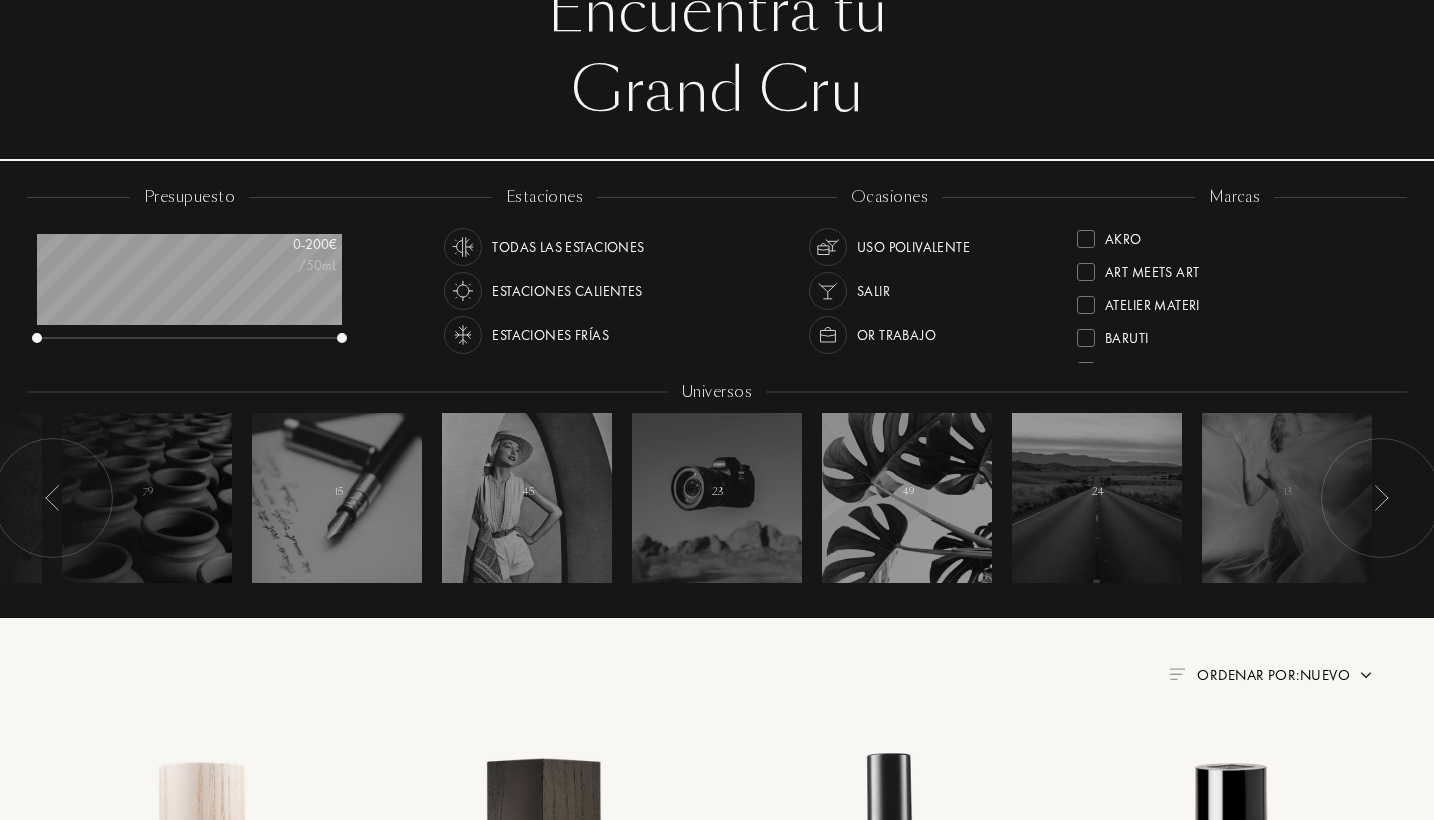 click at bounding box center (1381, 498) 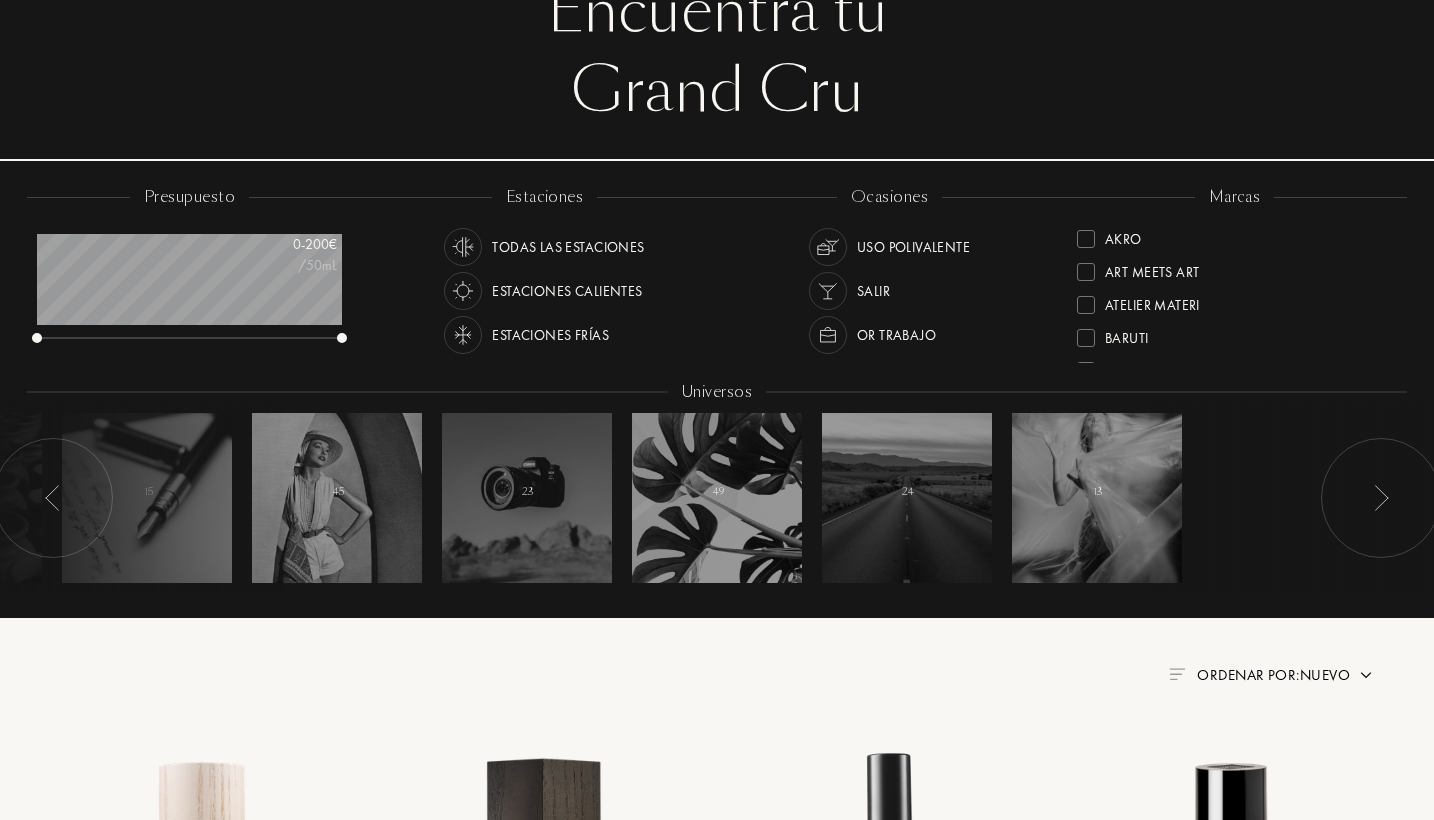 click at bounding box center [1381, 498] 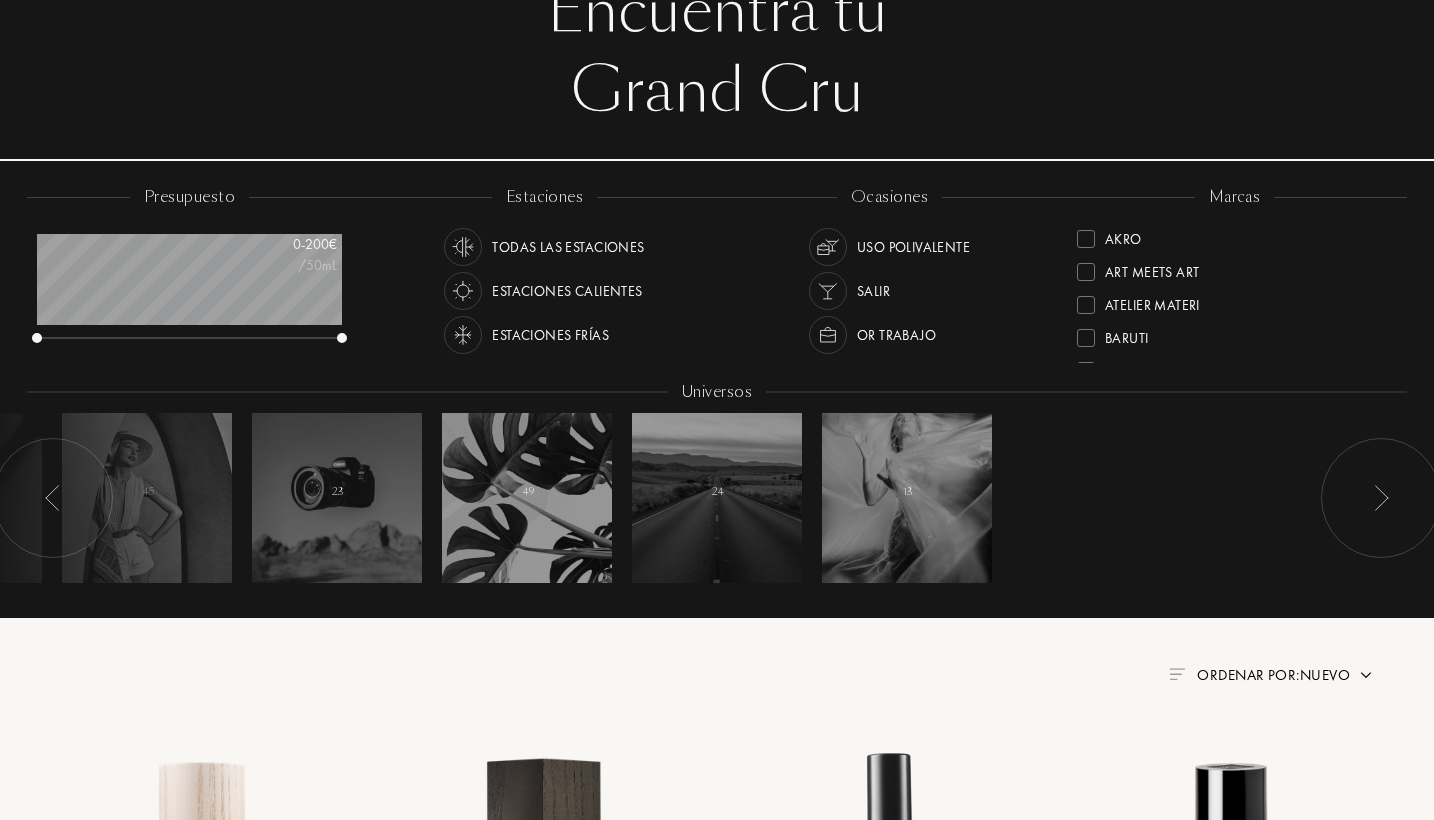 click at bounding box center (1381, 498) 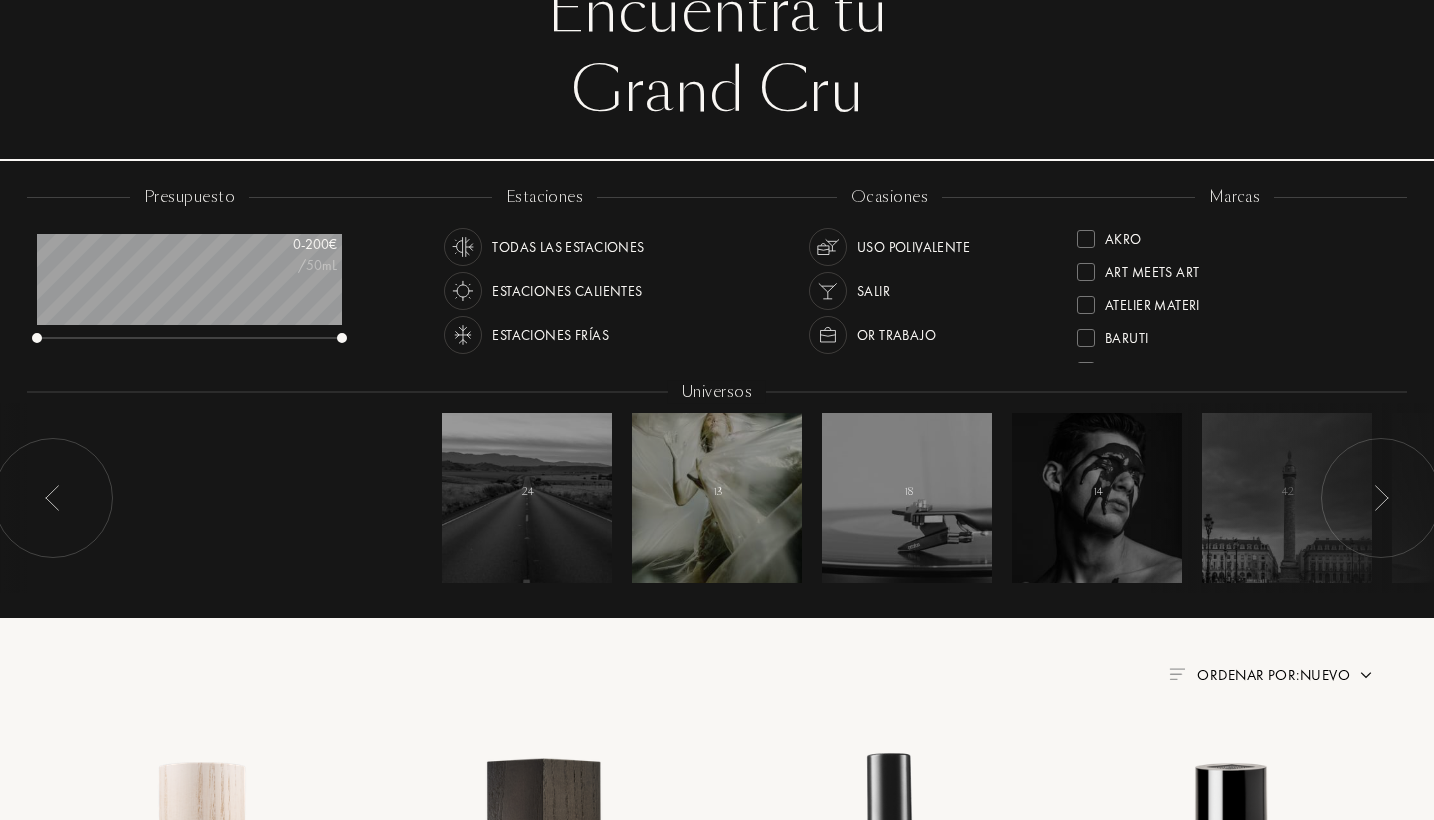 click at bounding box center (717, 498) 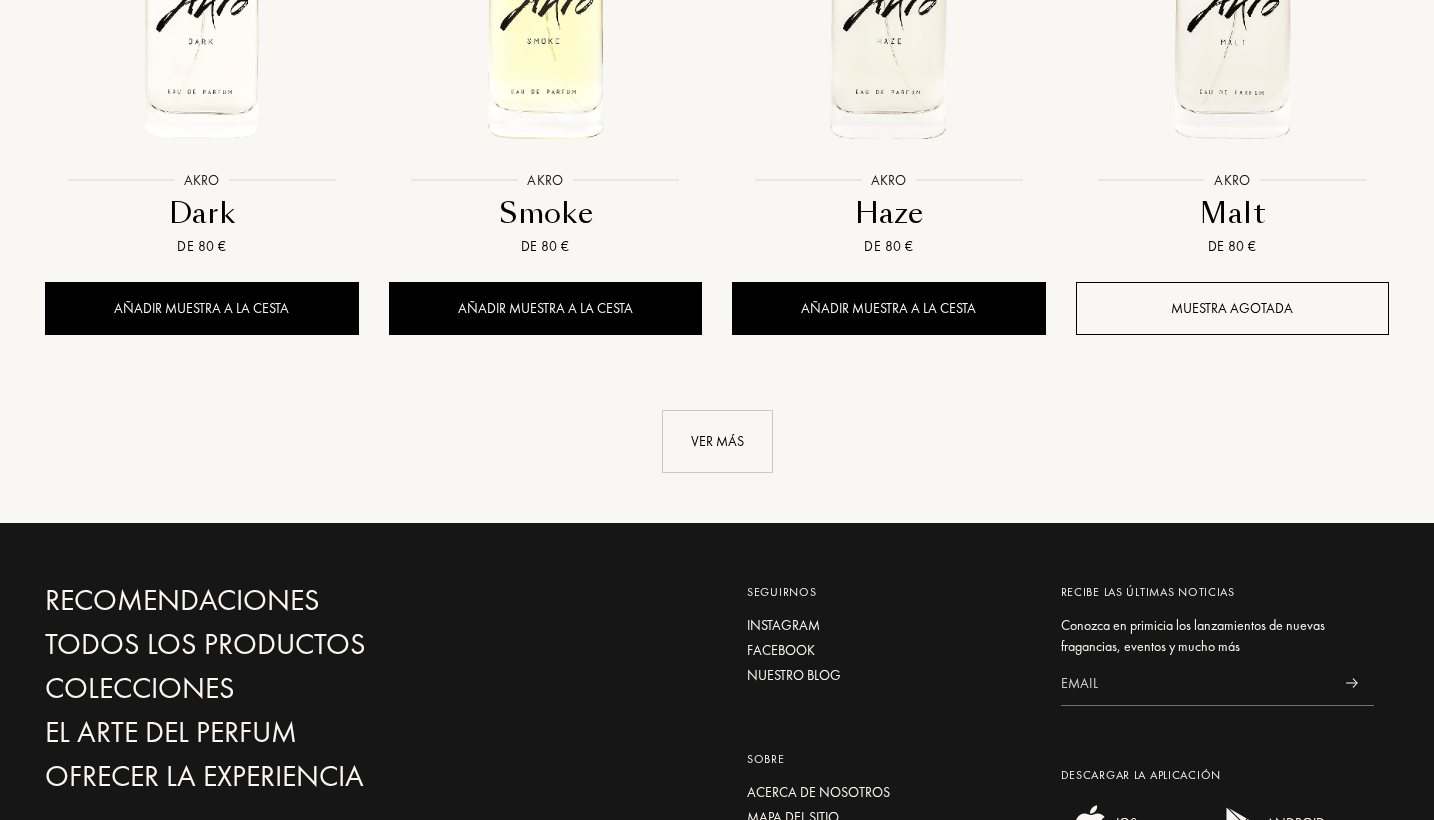 scroll, scrollTop: 2150, scrollLeft: 0, axis: vertical 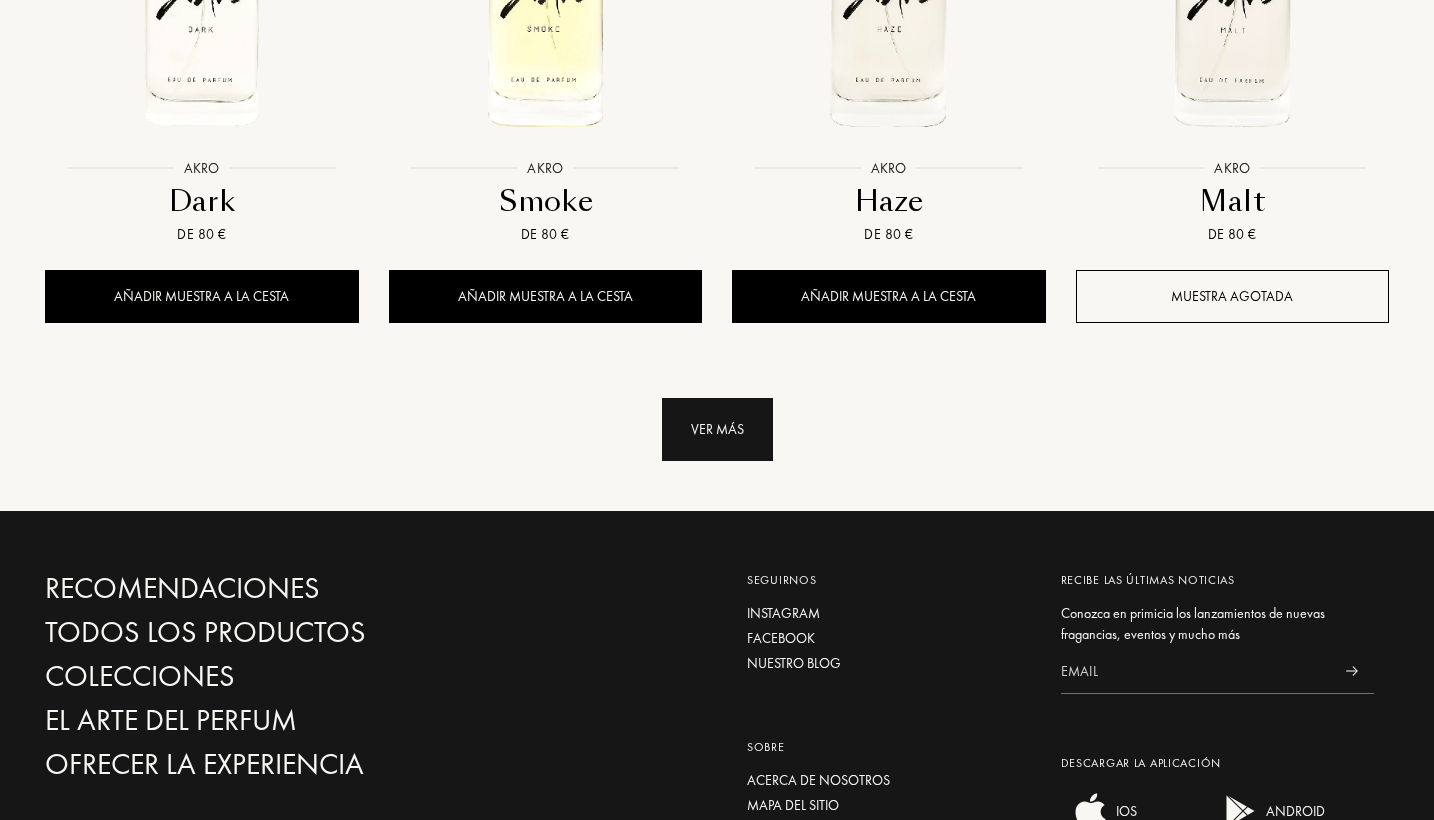 click on "Ver más" at bounding box center (717, 429) 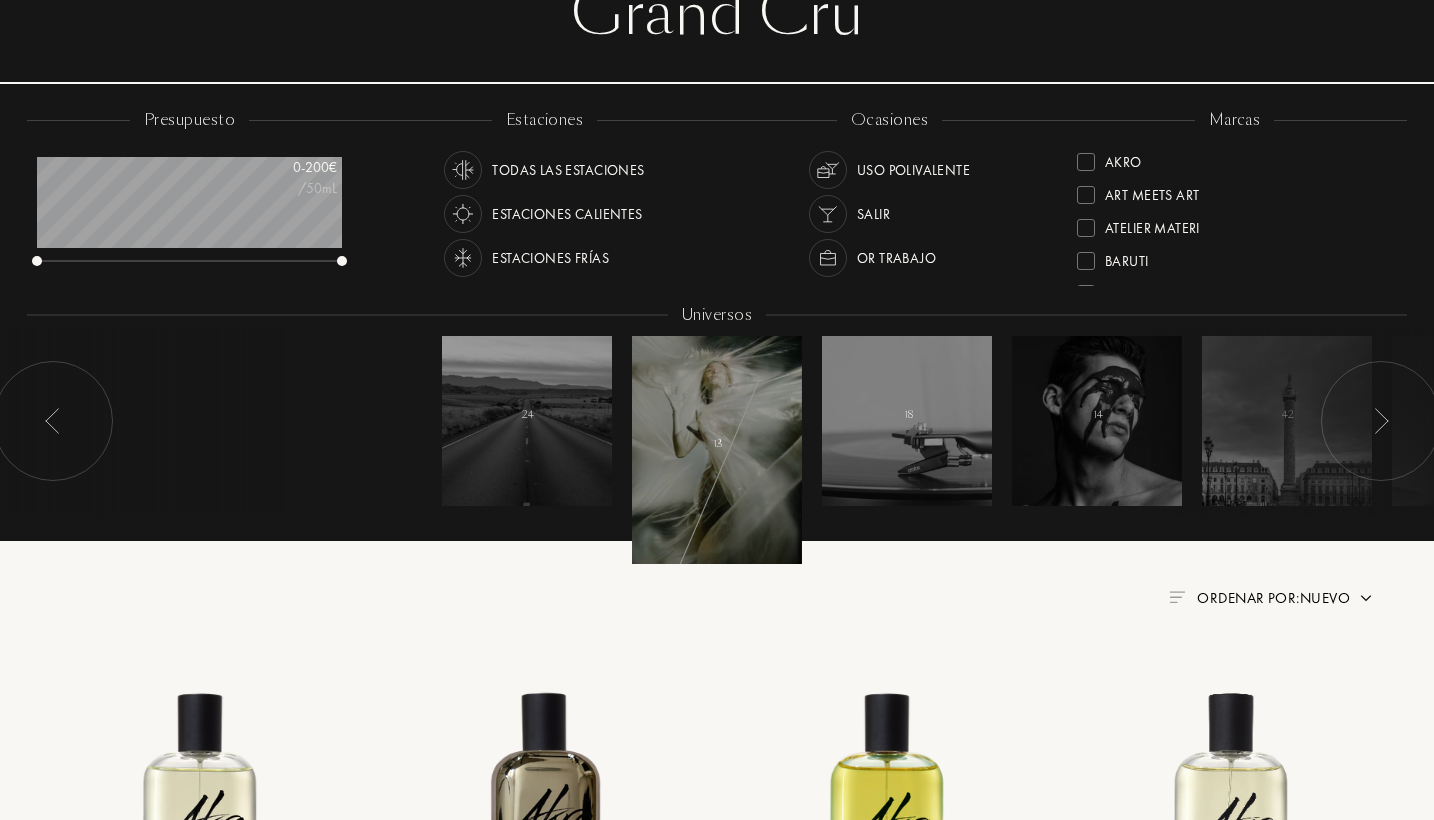 scroll, scrollTop: 227, scrollLeft: 0, axis: vertical 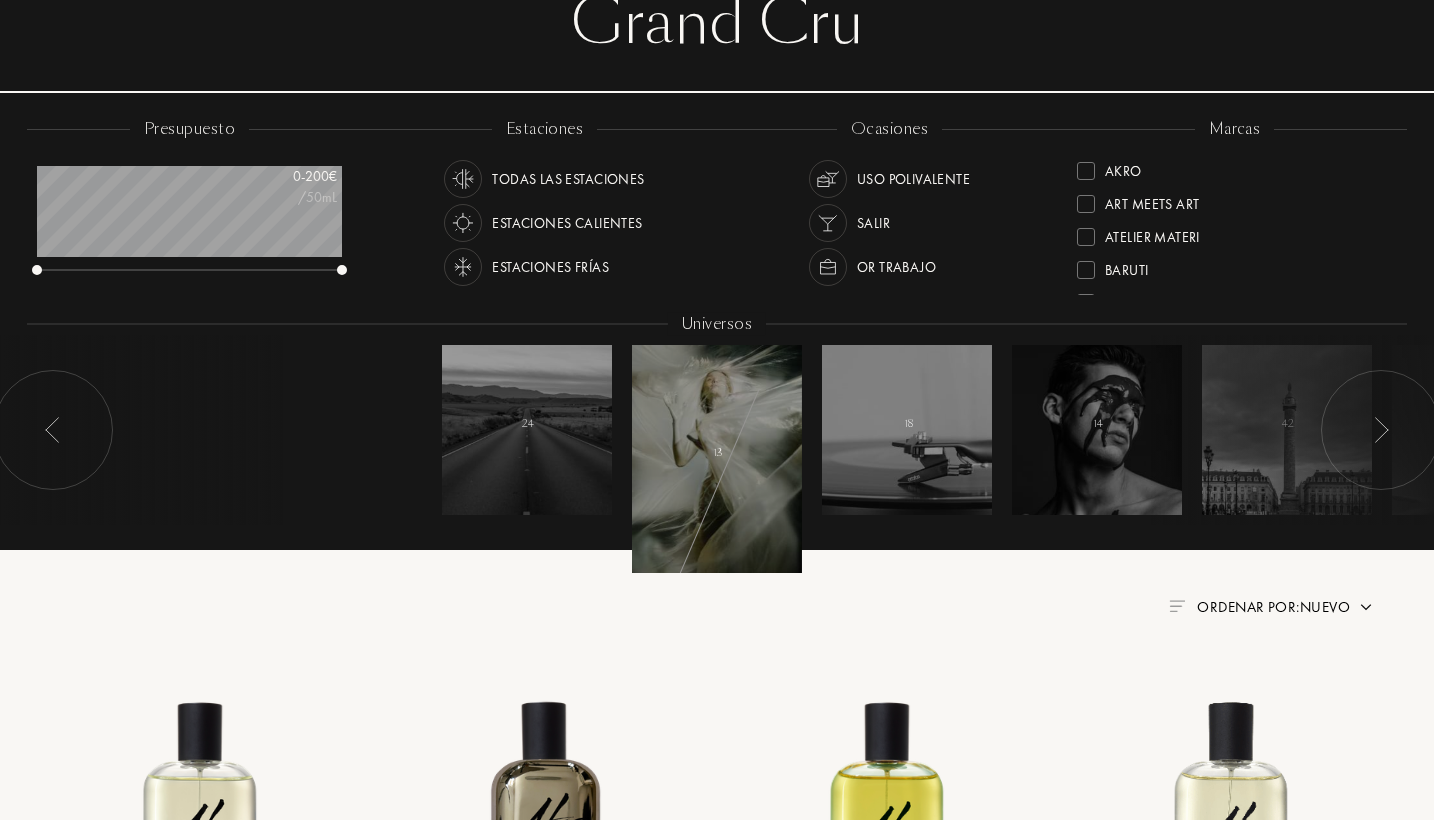 click at bounding box center [1381, 430] 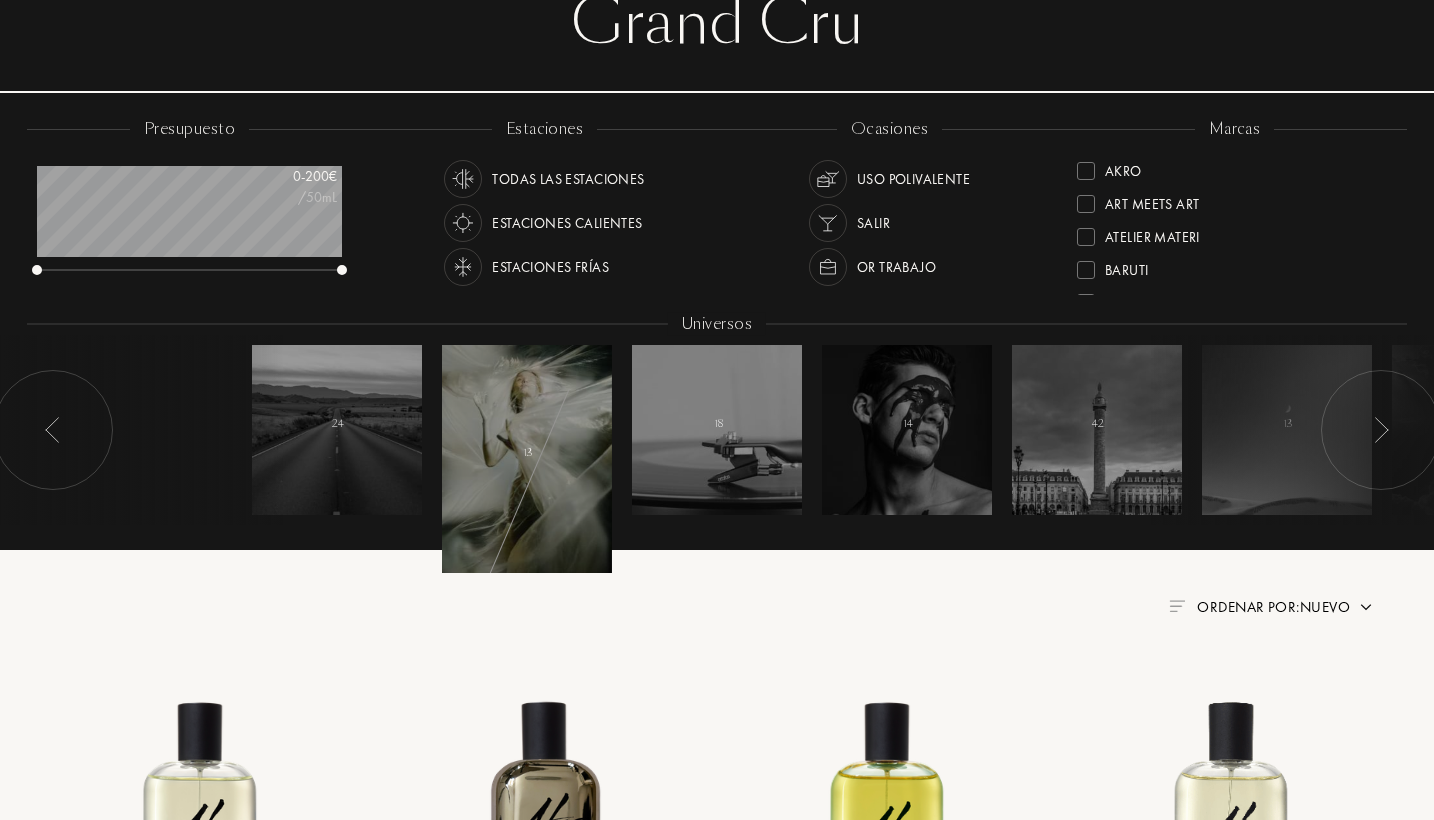 click at bounding box center (1381, 430) 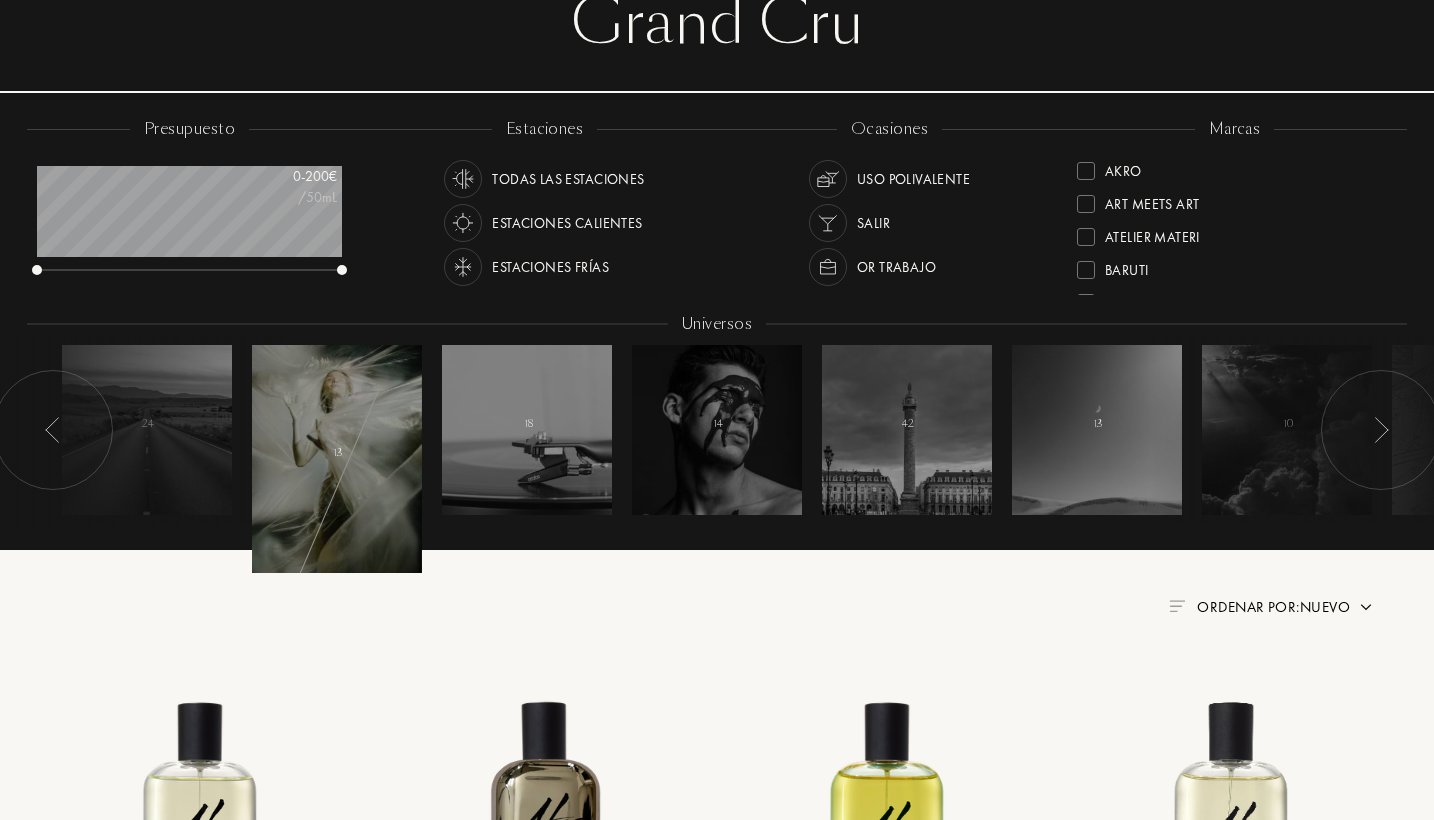 click at bounding box center (1381, 430) 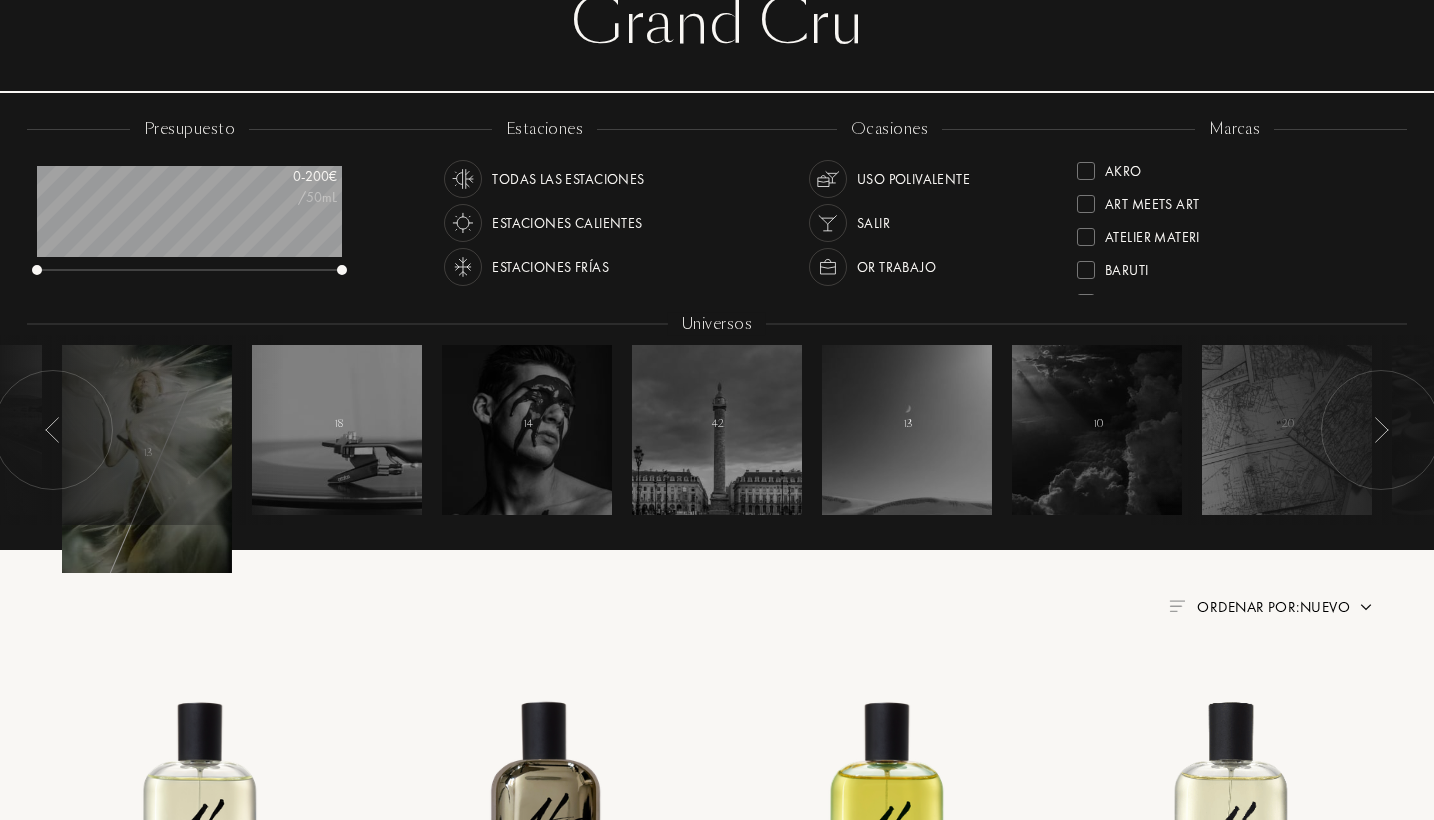 click at bounding box center [1381, 430] 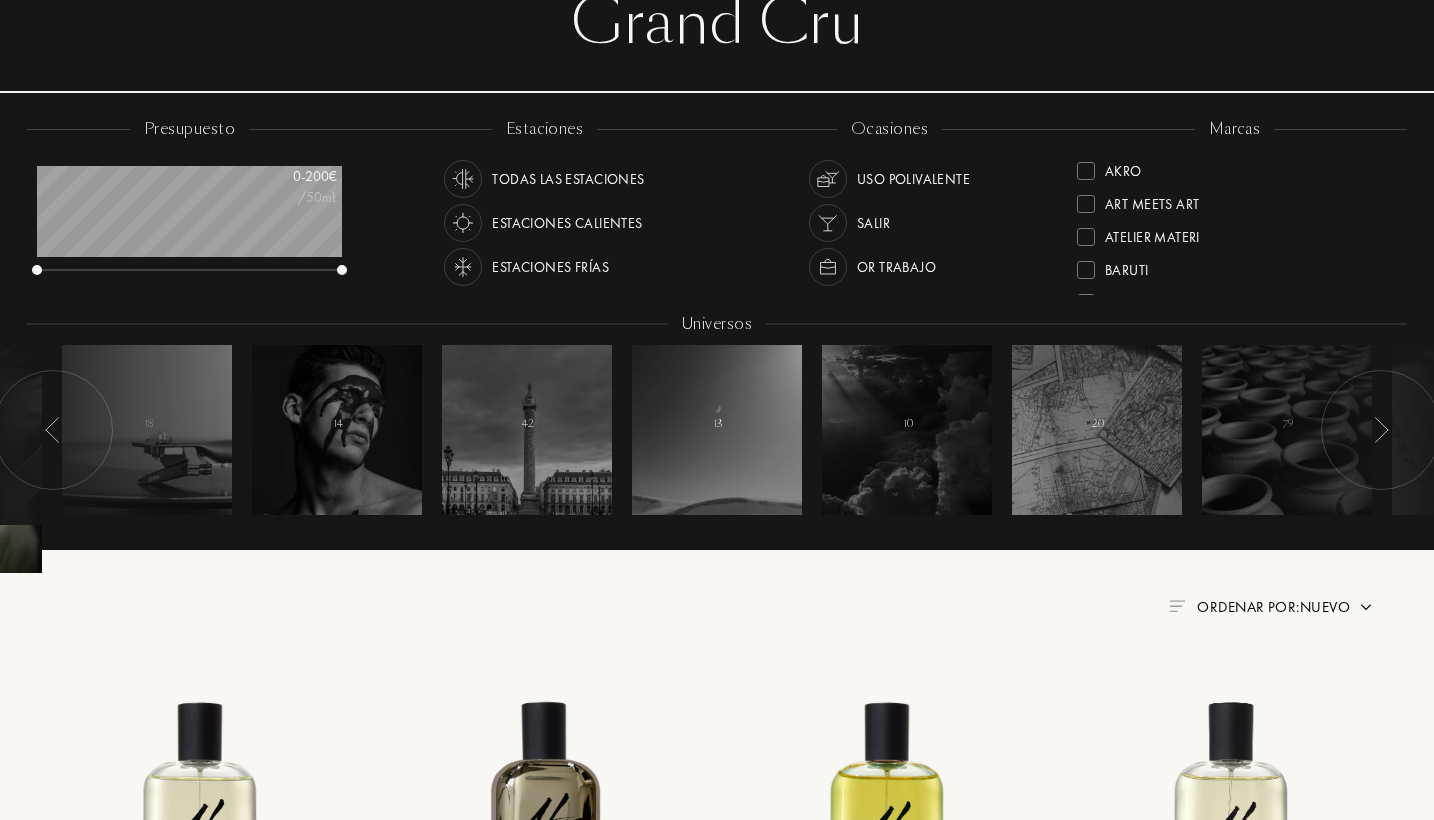 click at bounding box center (1381, 430) 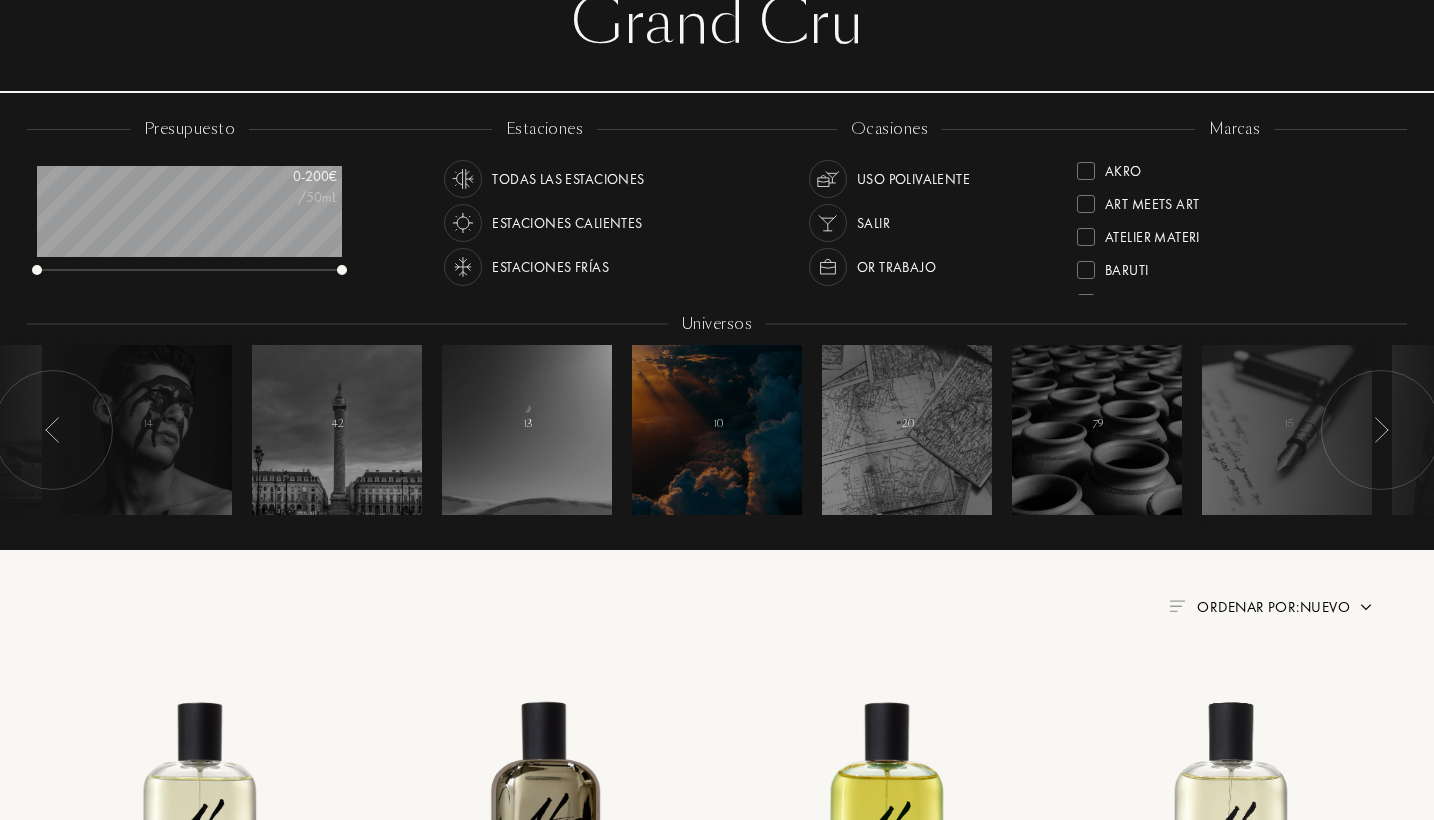 click at bounding box center (717, 430) 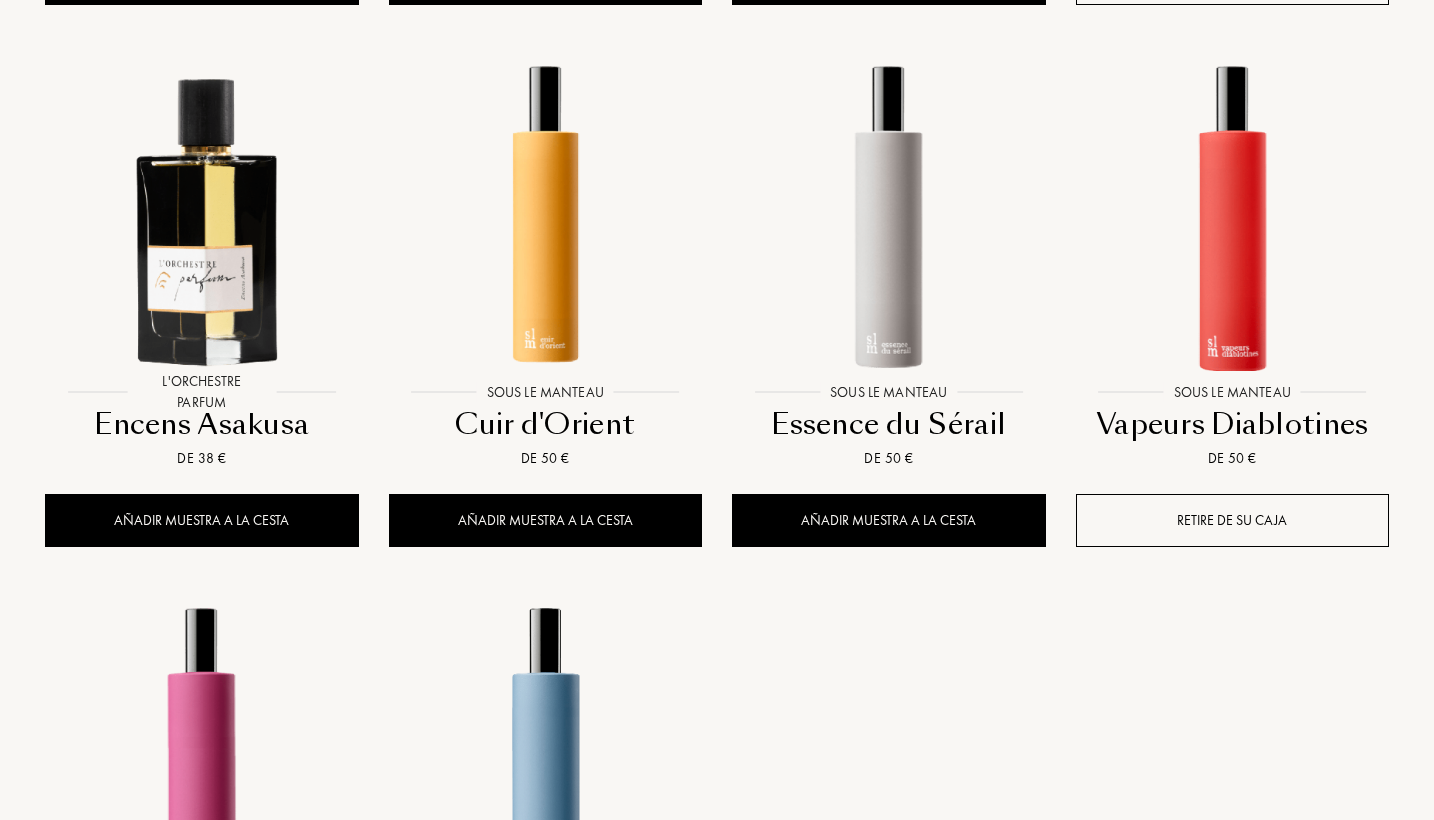 scroll, scrollTop: 1394, scrollLeft: 0, axis: vertical 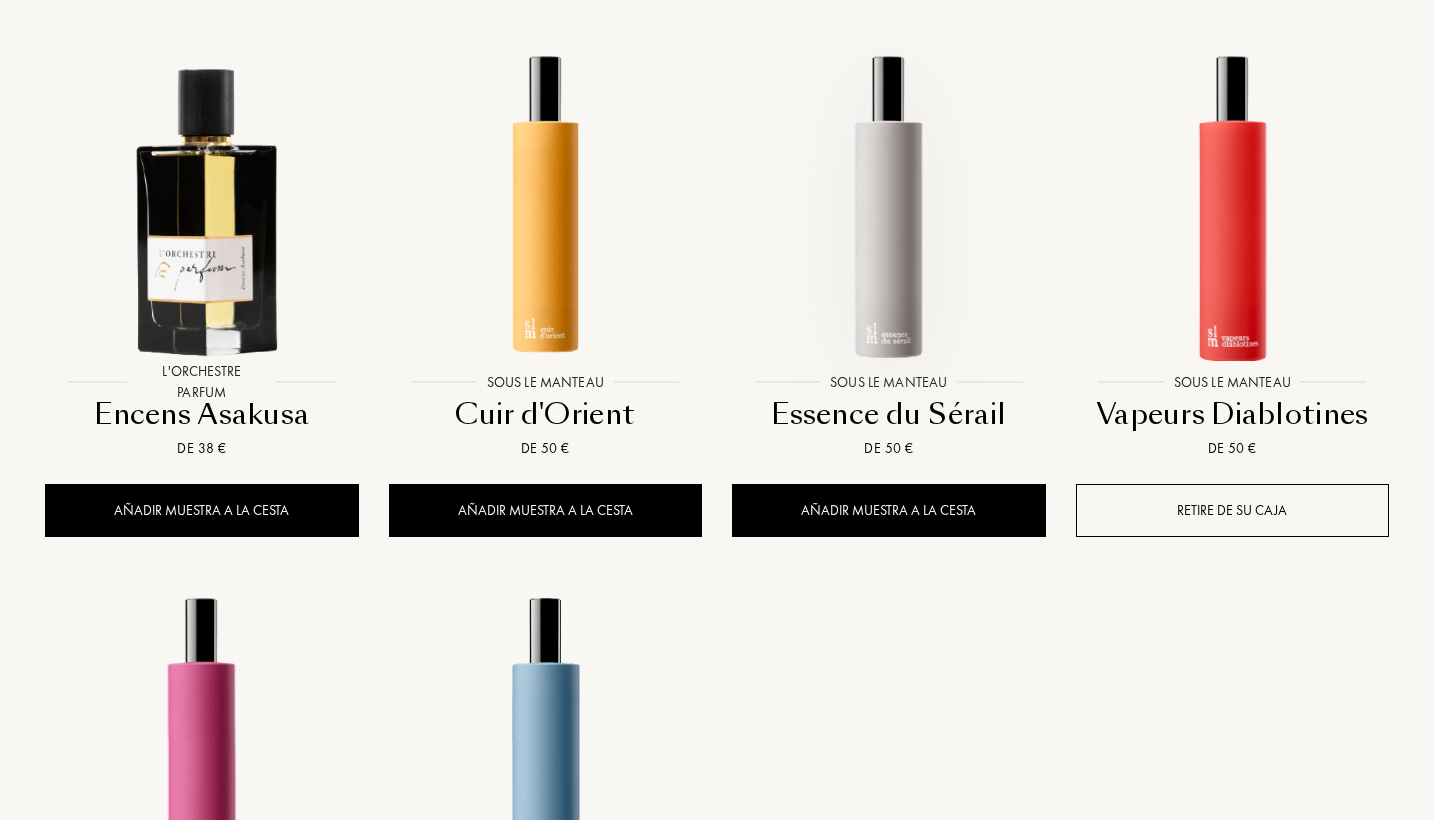 click at bounding box center [888, 206] 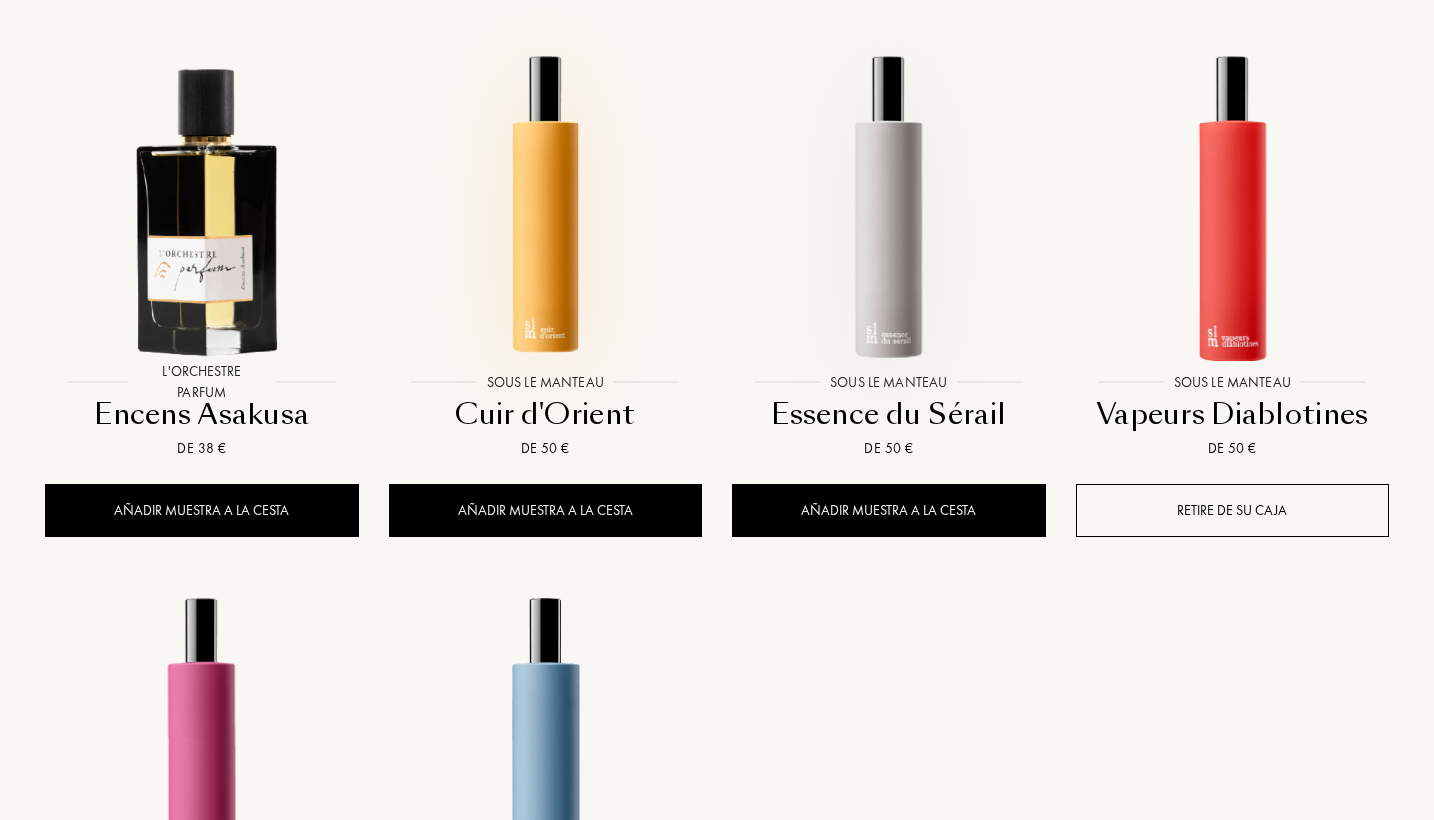 click at bounding box center (545, 206) 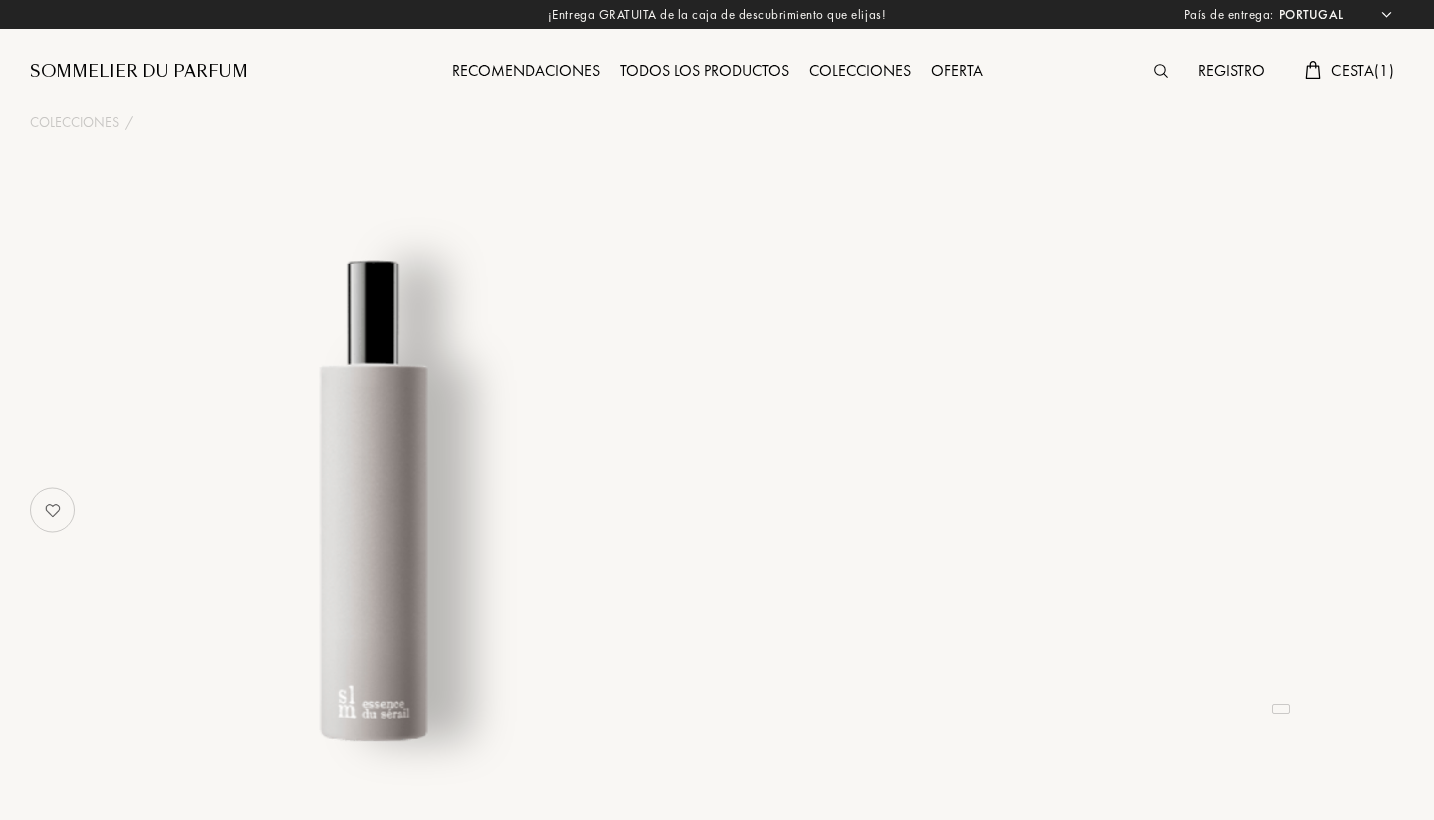 select on "PT" 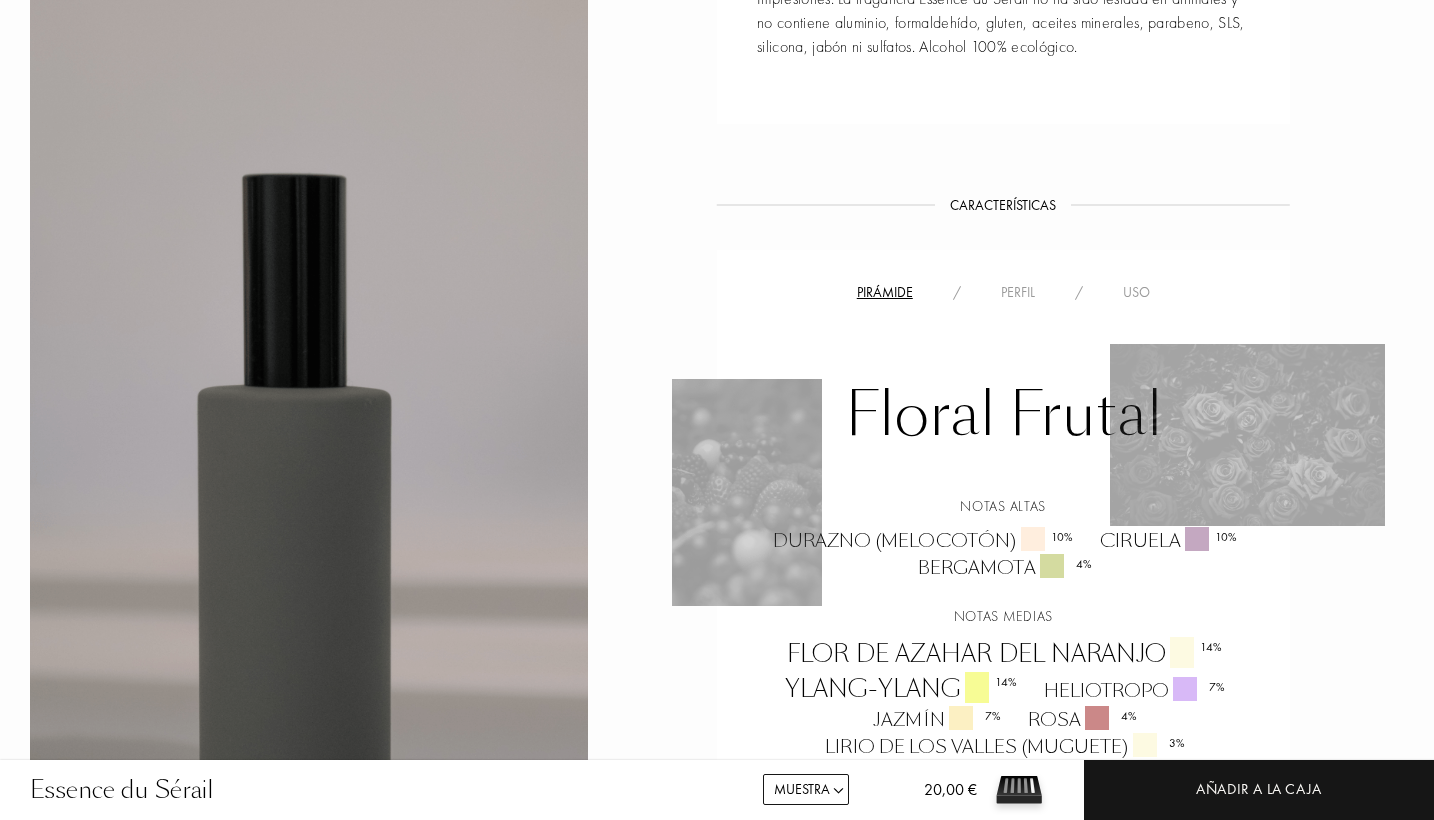 scroll, scrollTop: 1099, scrollLeft: 0, axis: vertical 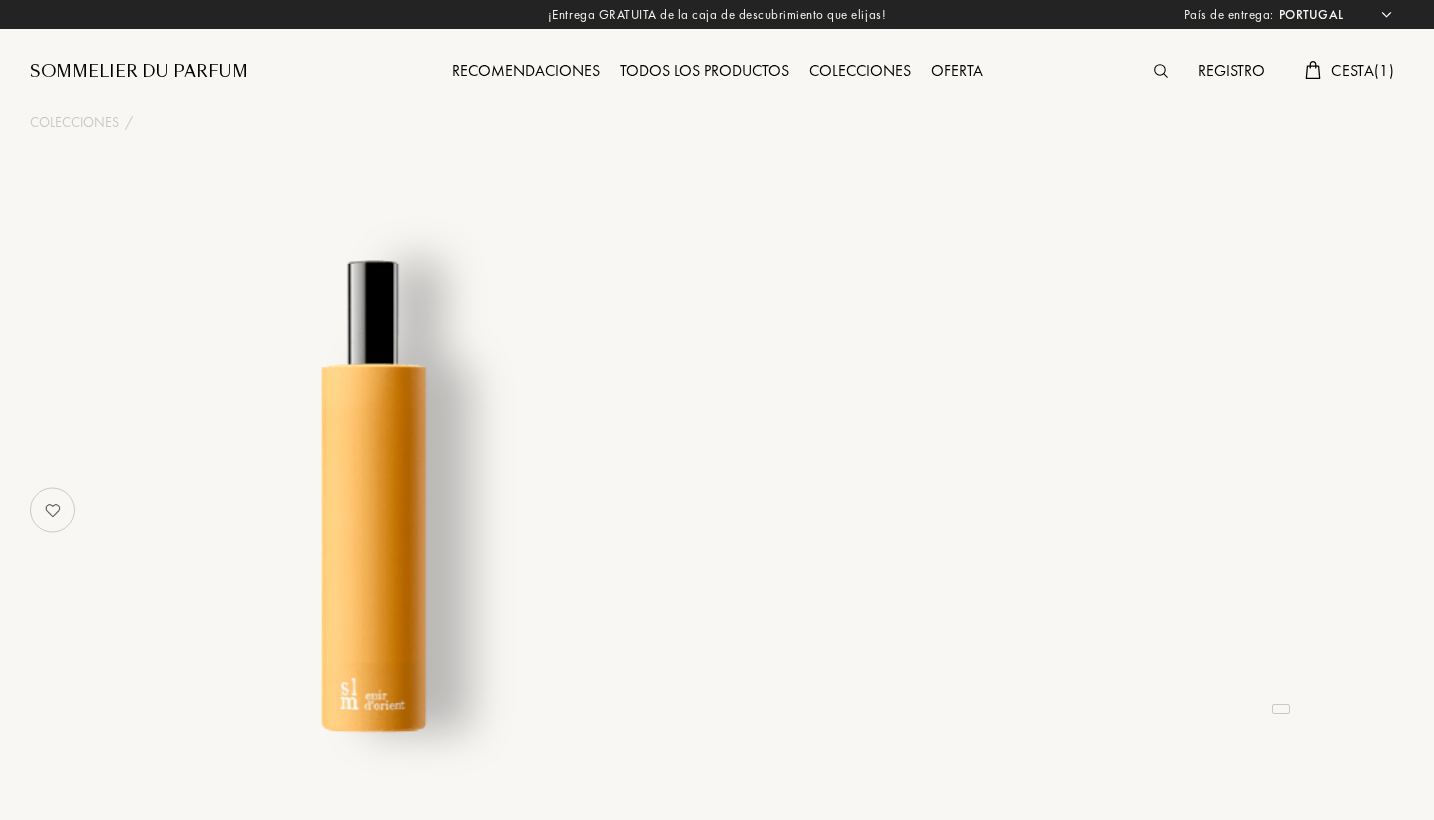 select on "PT" 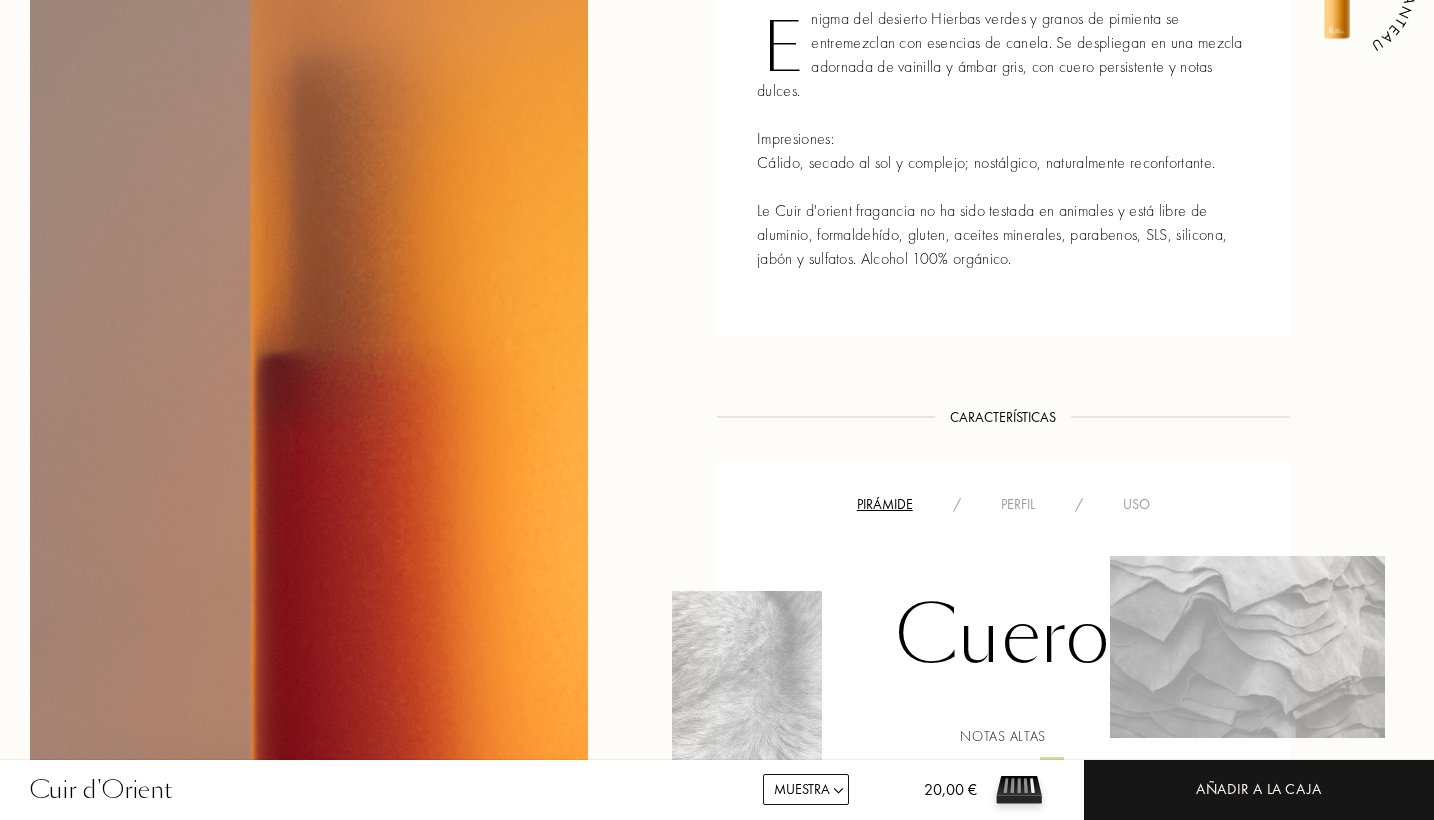 scroll, scrollTop: 965, scrollLeft: 0, axis: vertical 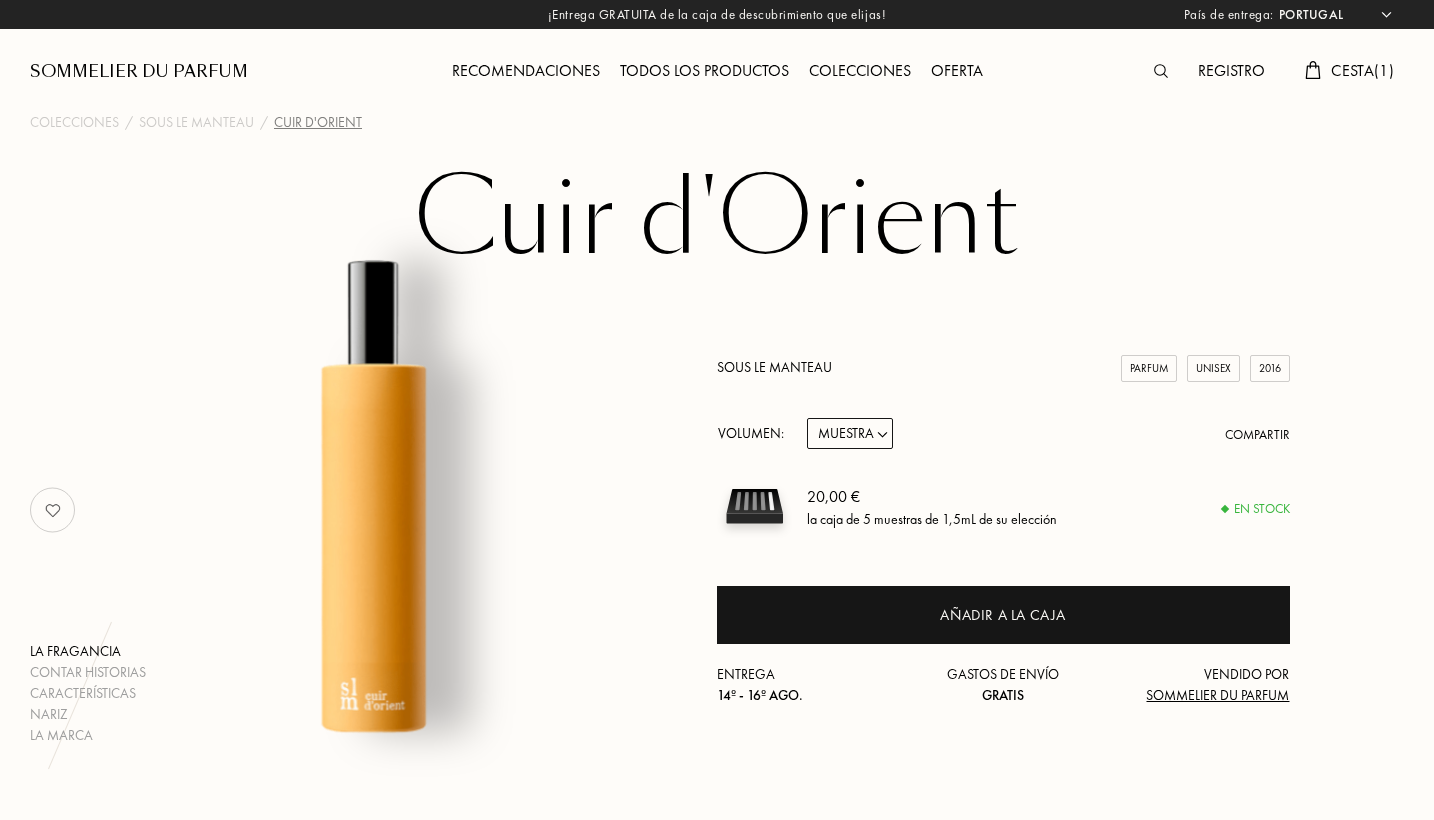 click on "Todos los productos" at bounding box center [704, 72] 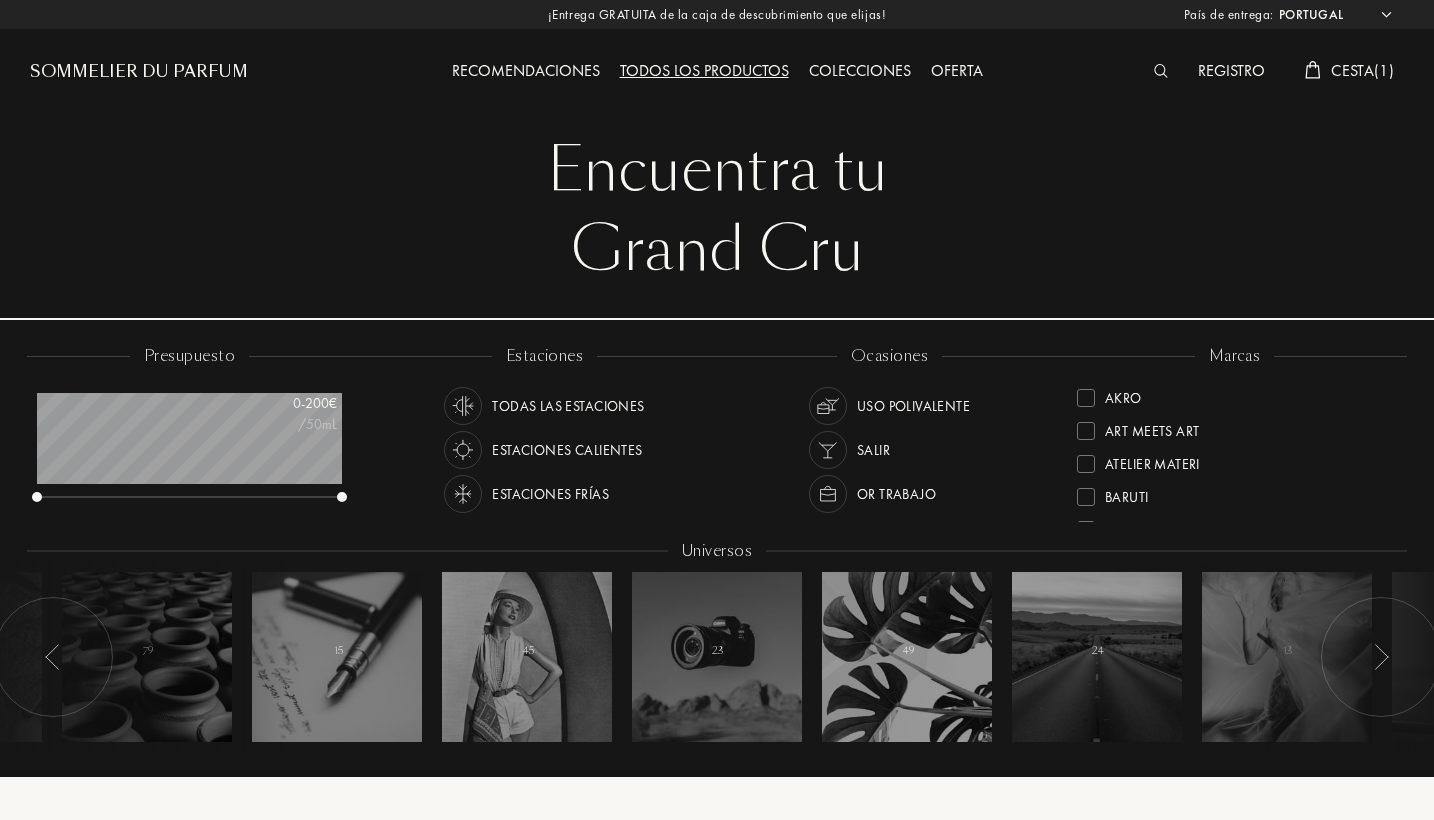 select on "PT" 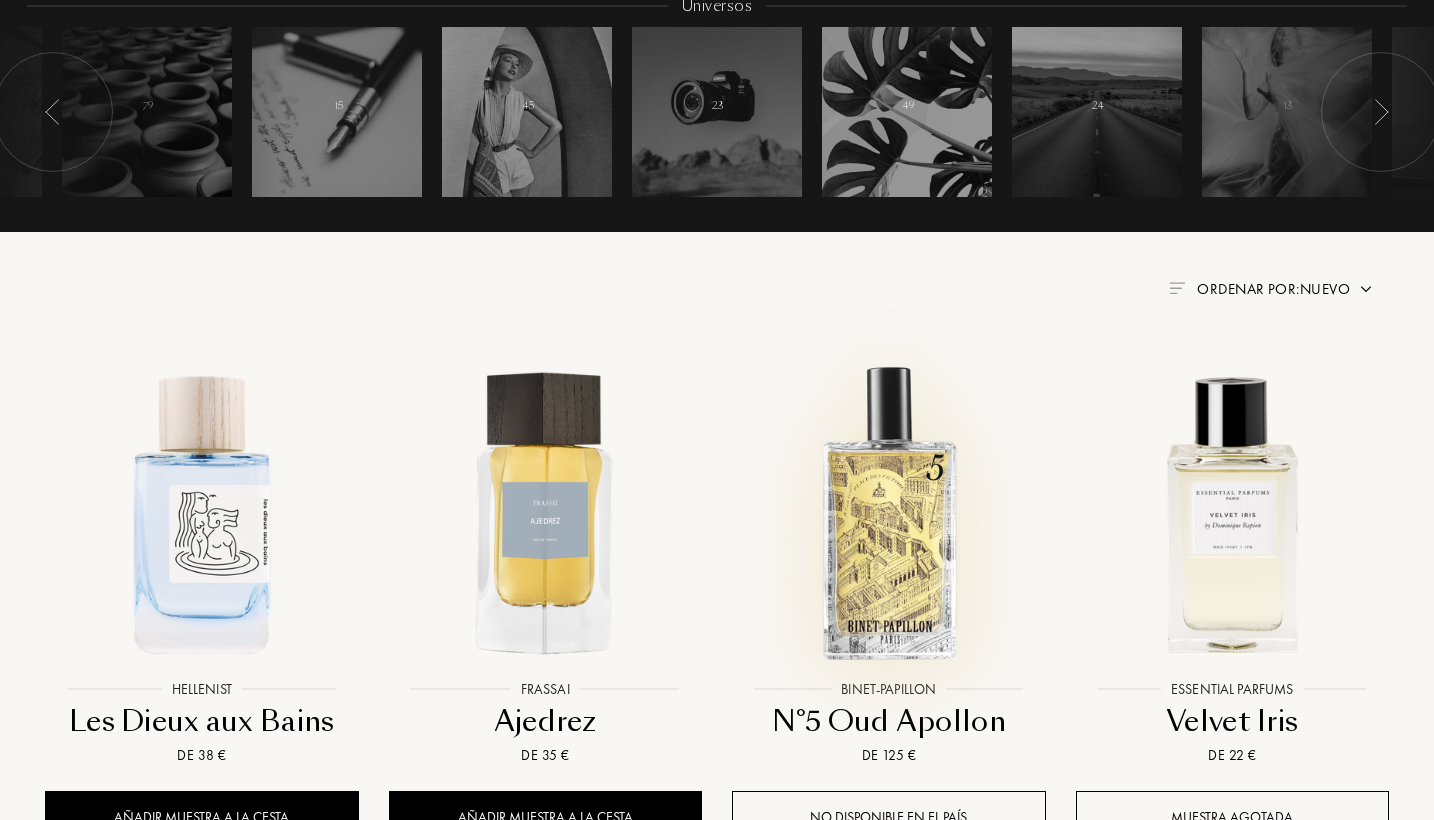 scroll, scrollTop: 552, scrollLeft: 0, axis: vertical 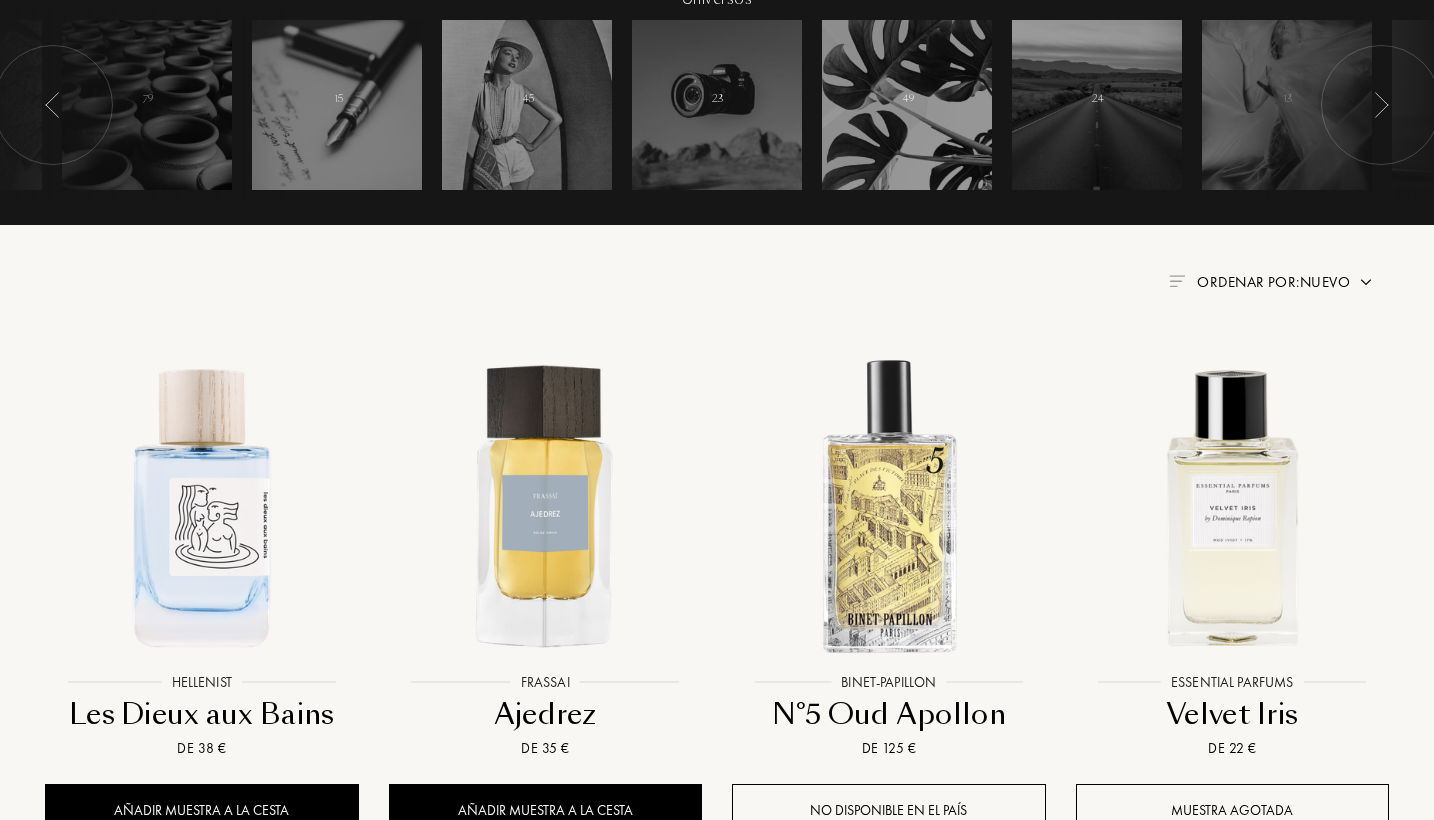 click at bounding box center [1177, 281] 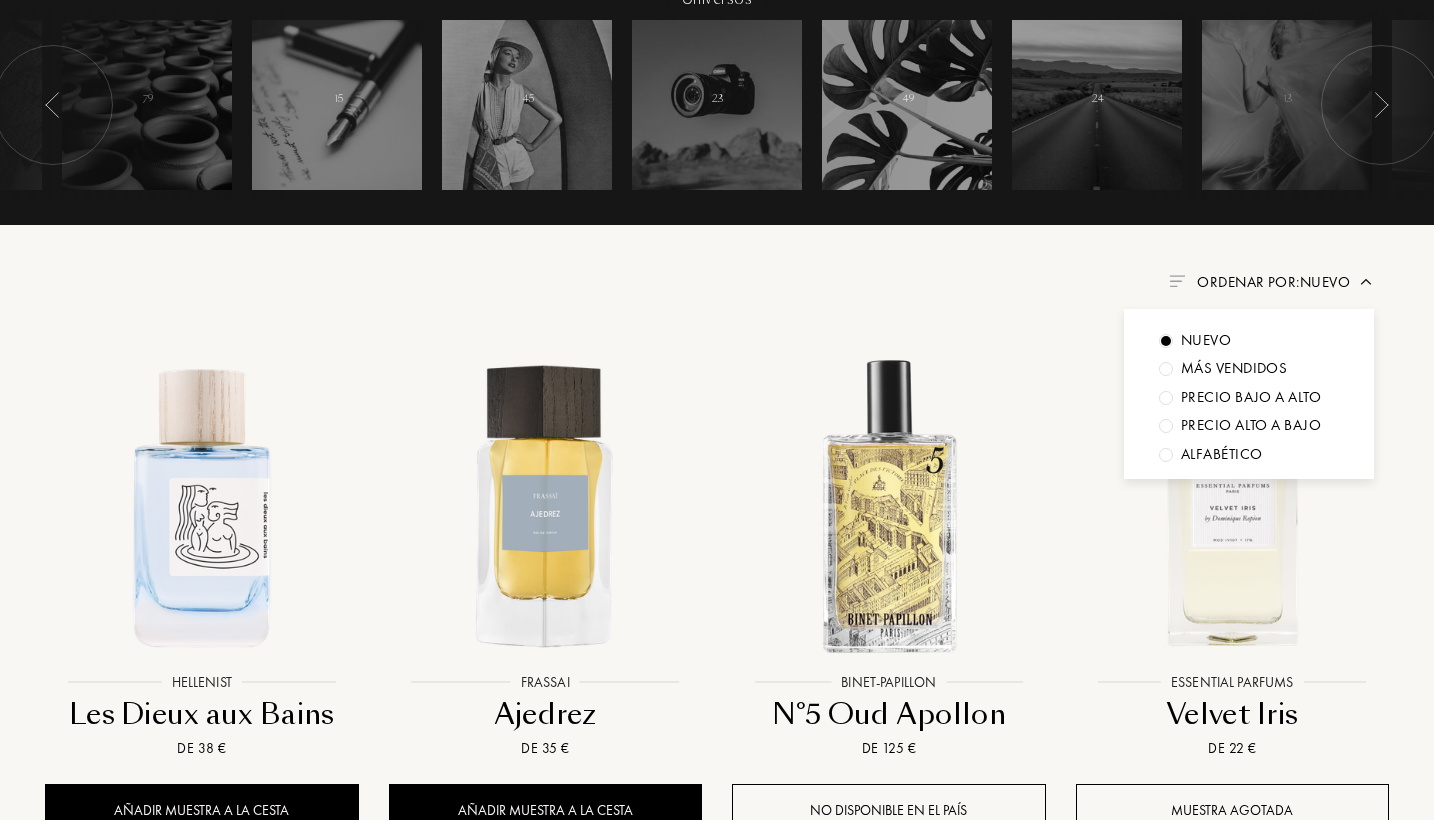 click on "Ordenar por:  Nuevo Nuevo Más vendidos Precio bajo a alto Precio alto a bajo Alfabético" at bounding box center (717, 282) 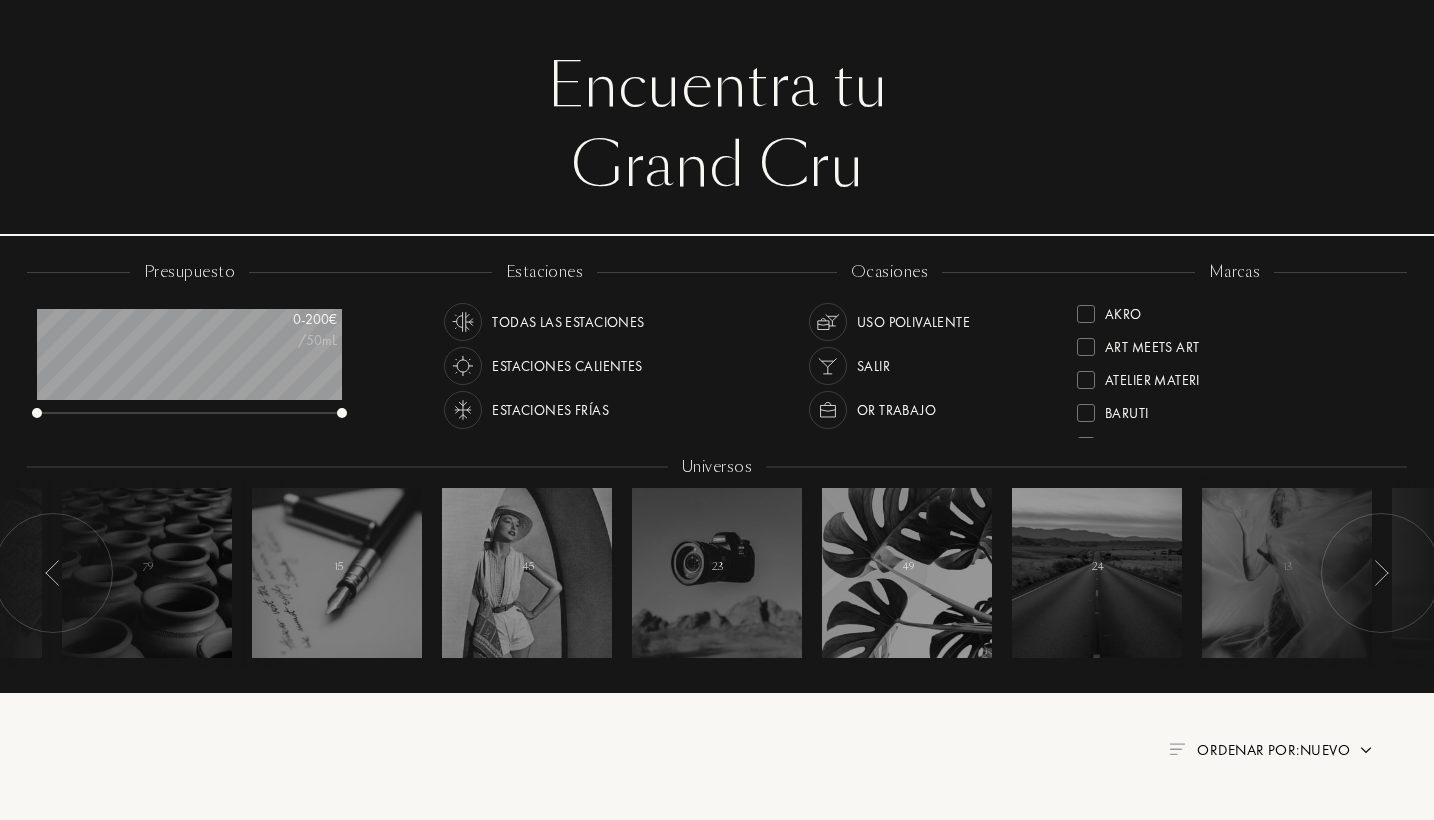 scroll, scrollTop: 76, scrollLeft: 0, axis: vertical 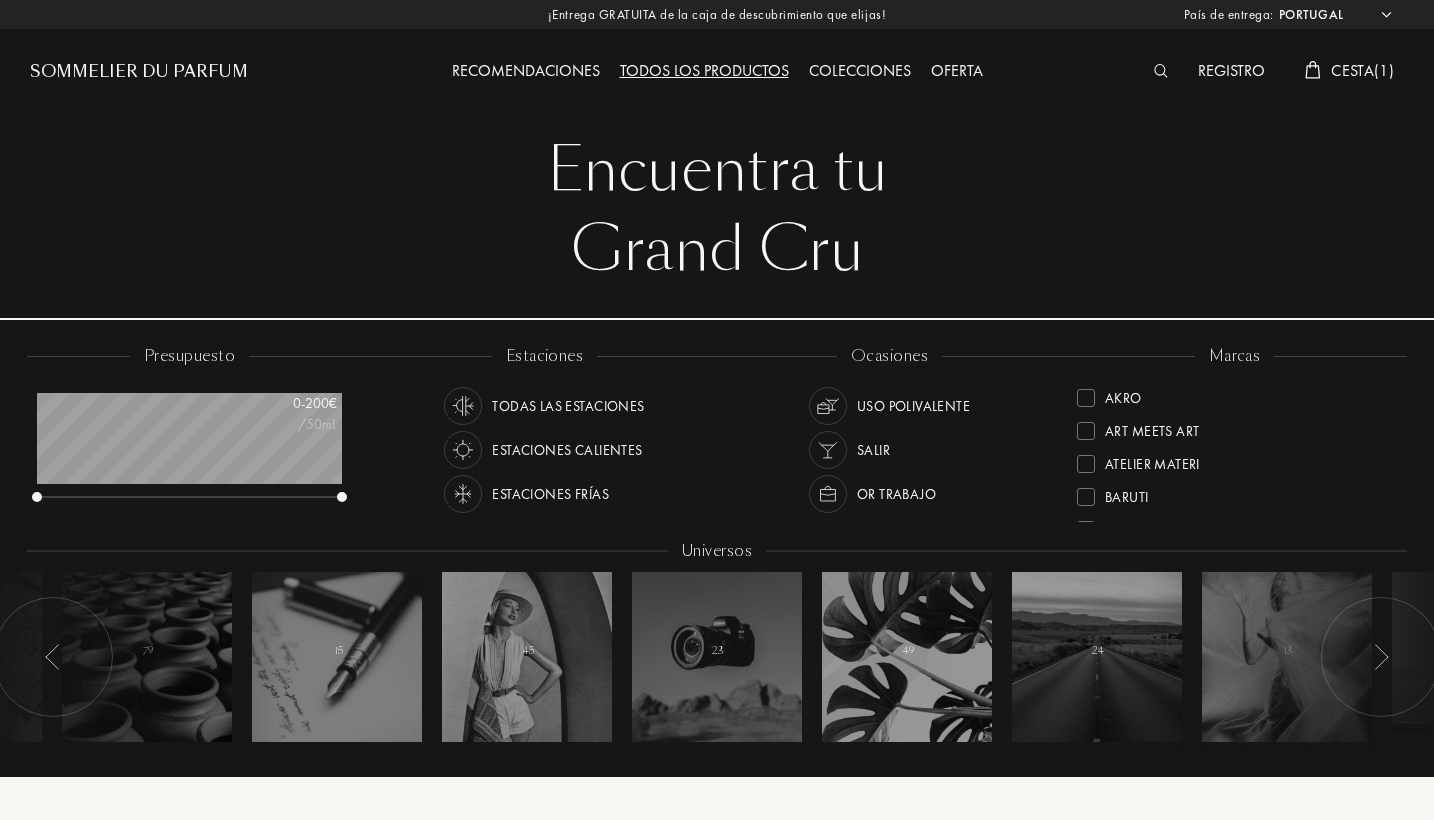 click on "Colecciones" at bounding box center (860, 72) 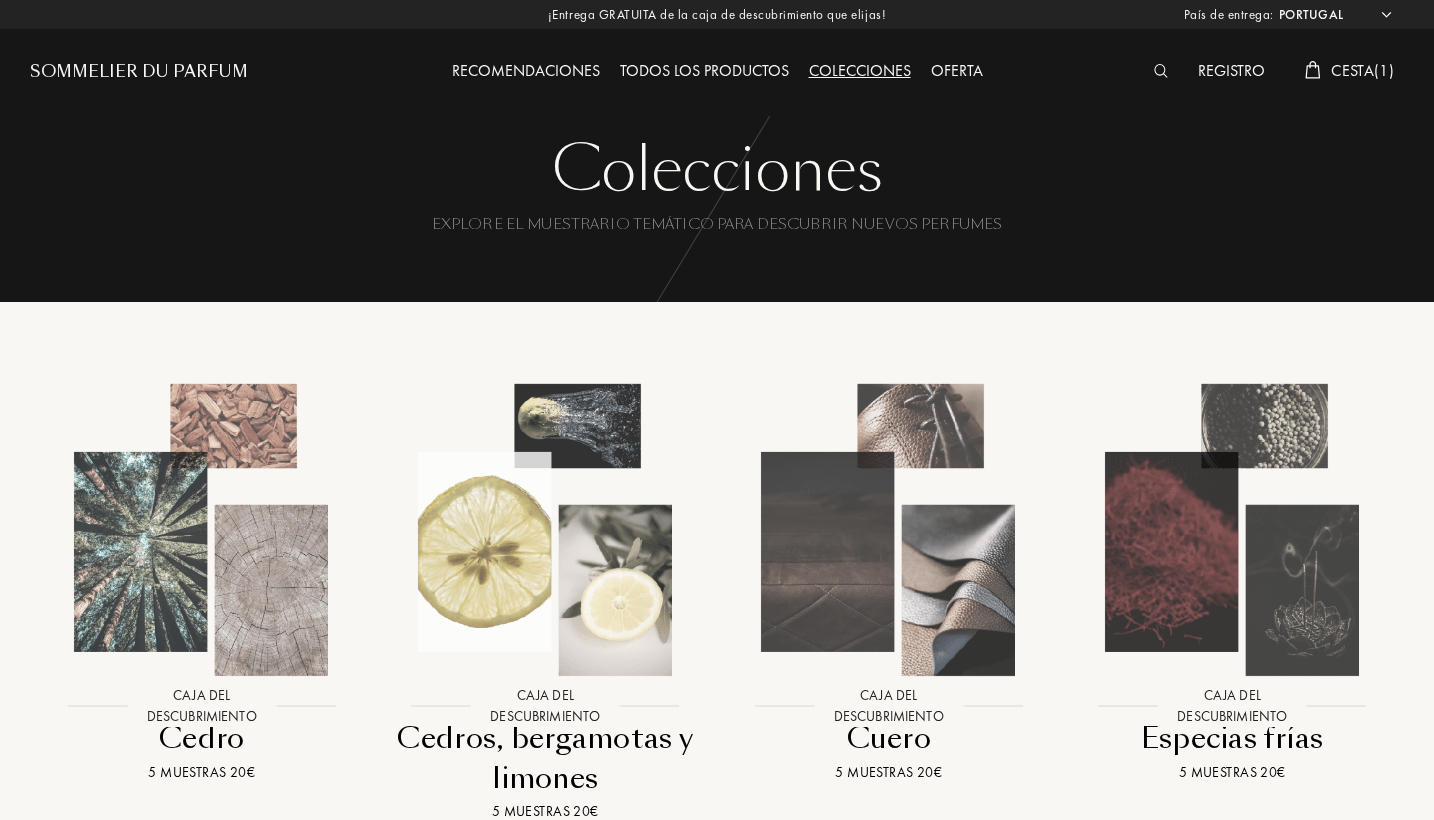 select on "PT" 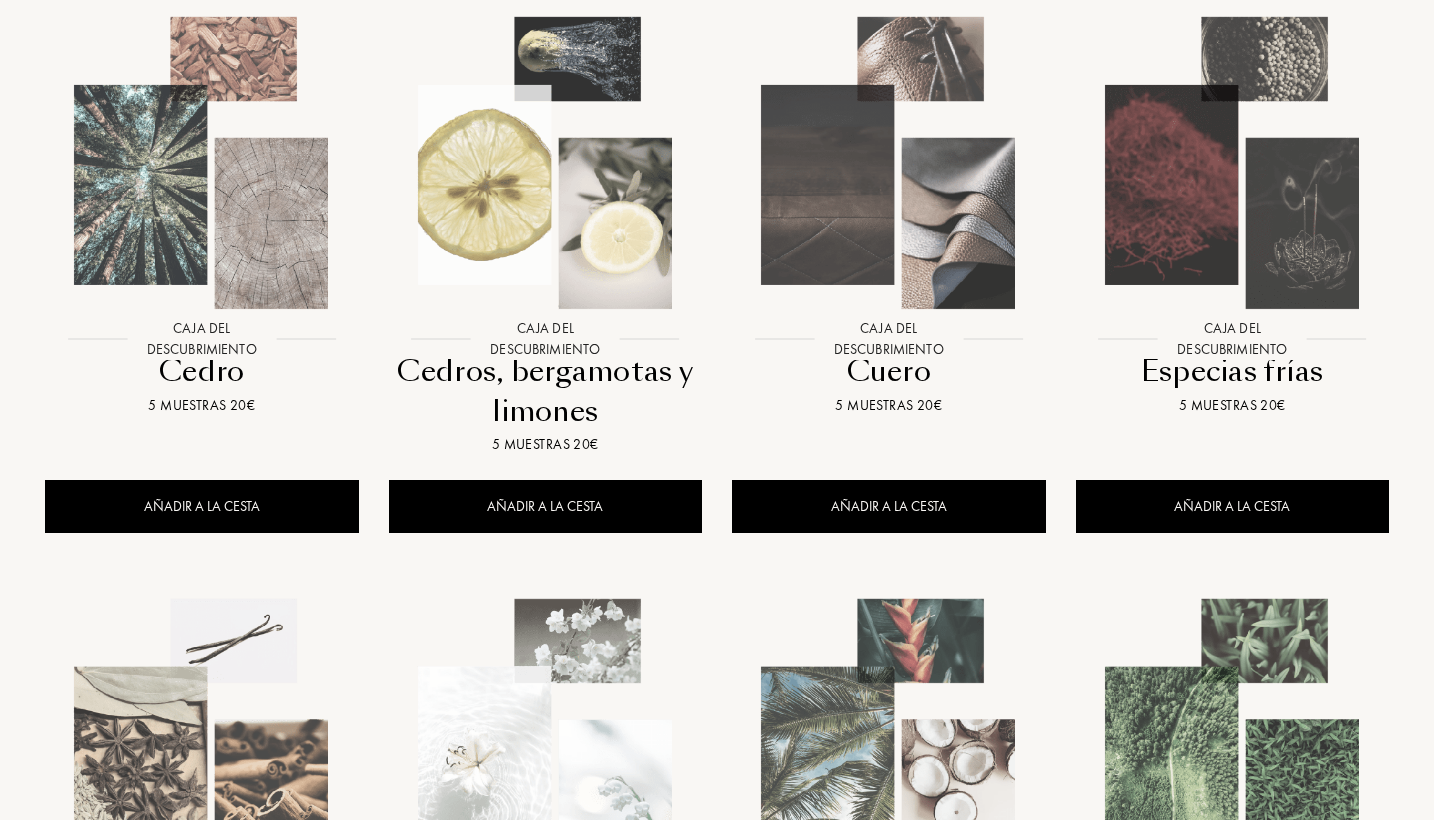 scroll, scrollTop: 350, scrollLeft: 0, axis: vertical 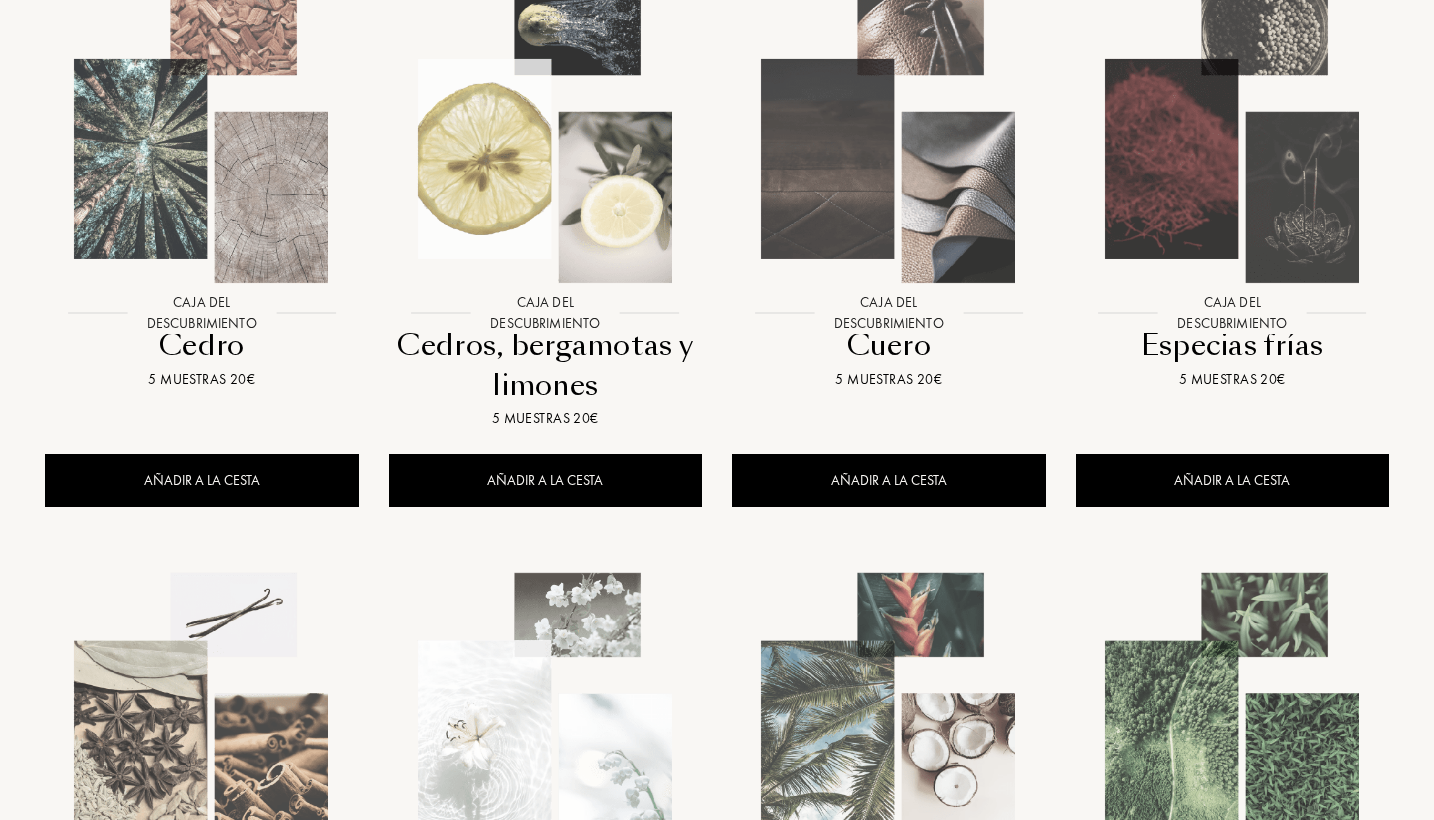 click at bounding box center (1232, 136) 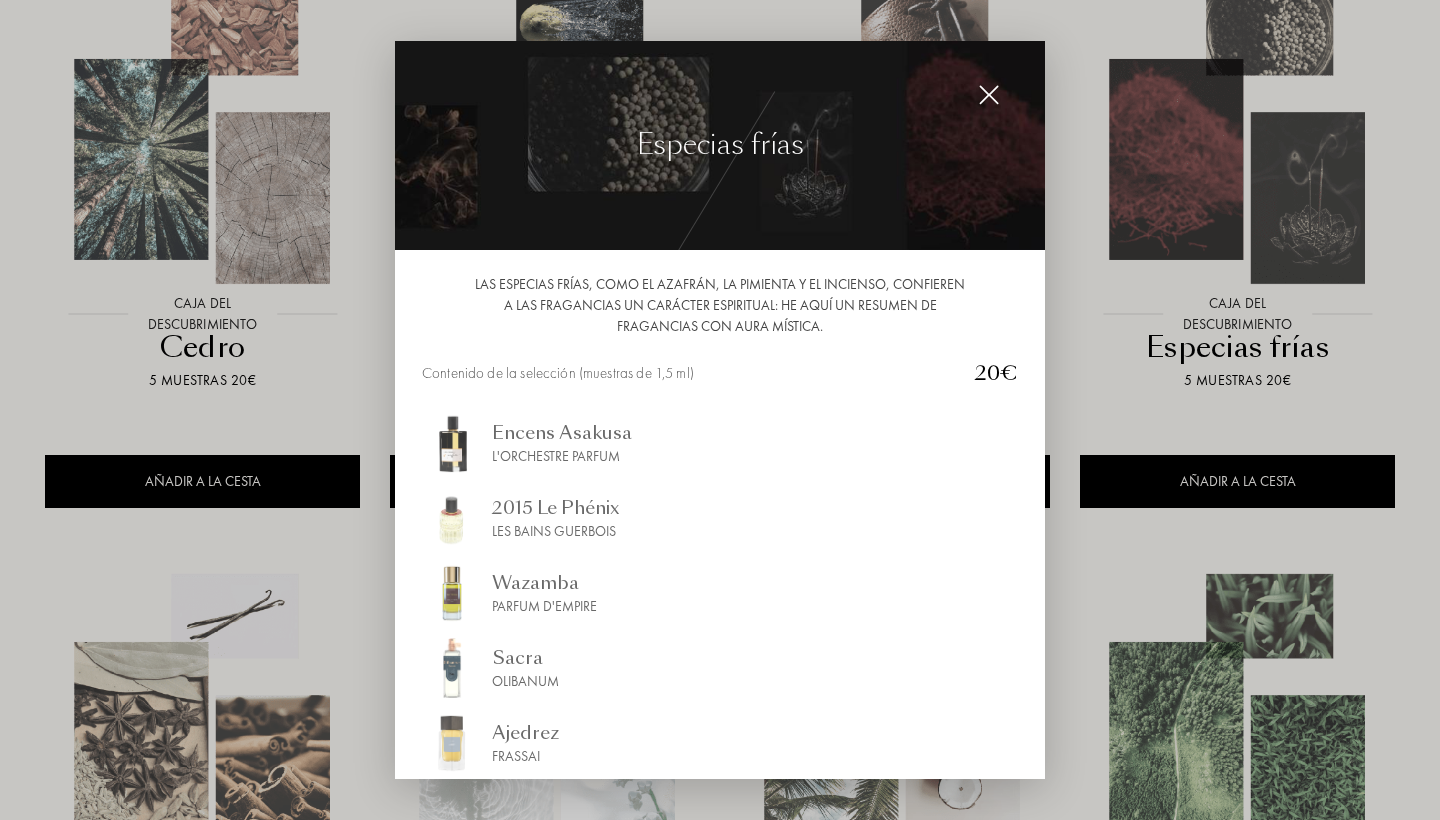 click on "Wazamba" at bounding box center (544, 583) 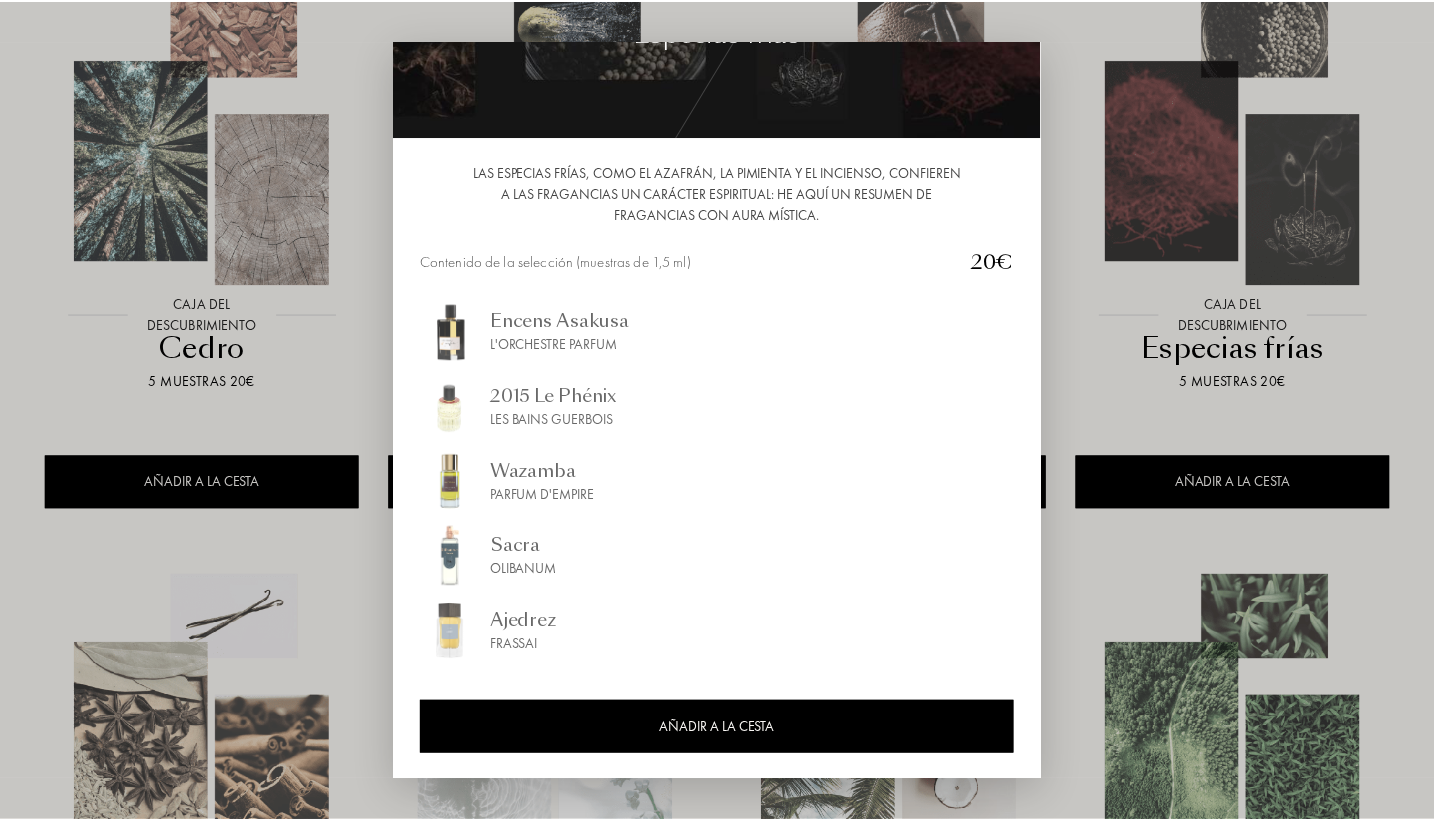scroll, scrollTop: 113, scrollLeft: 0, axis: vertical 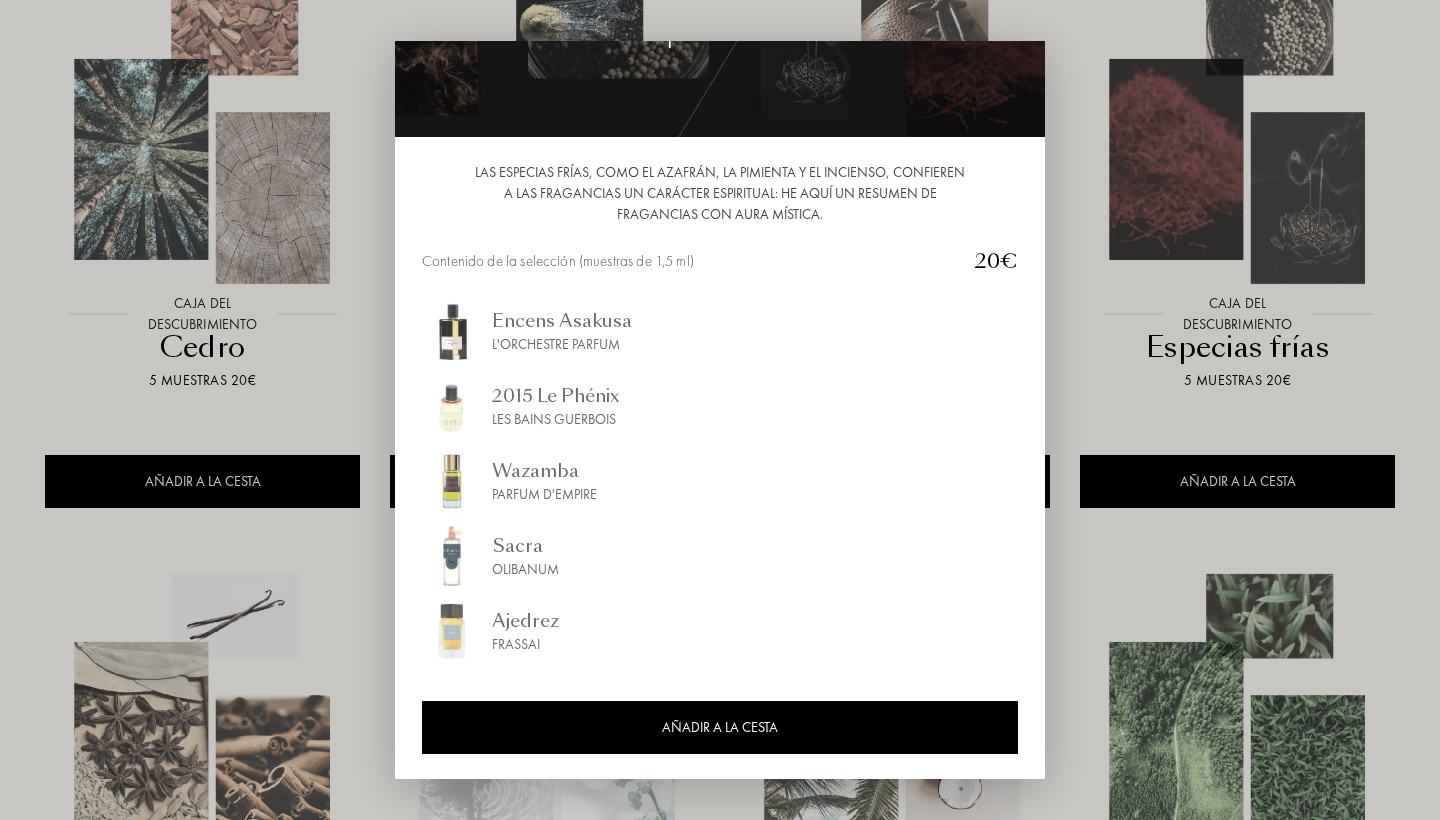 click at bounding box center [452, 631] 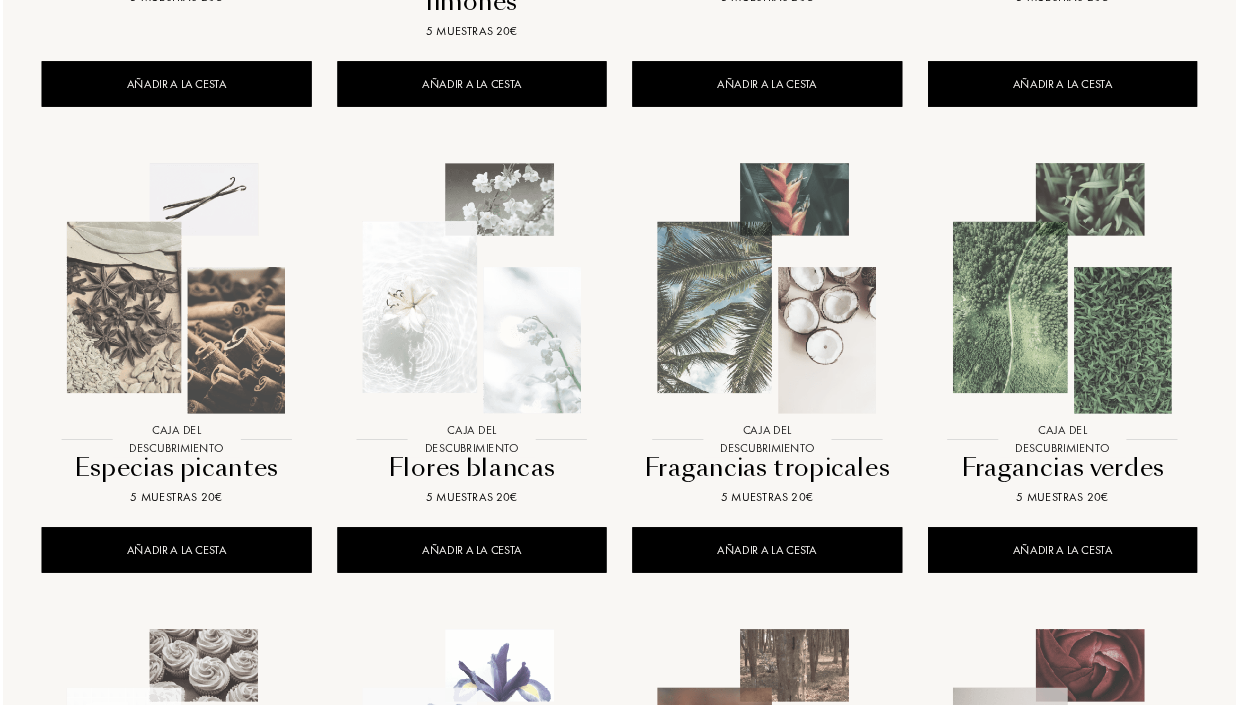 scroll, scrollTop: 779, scrollLeft: 0, axis: vertical 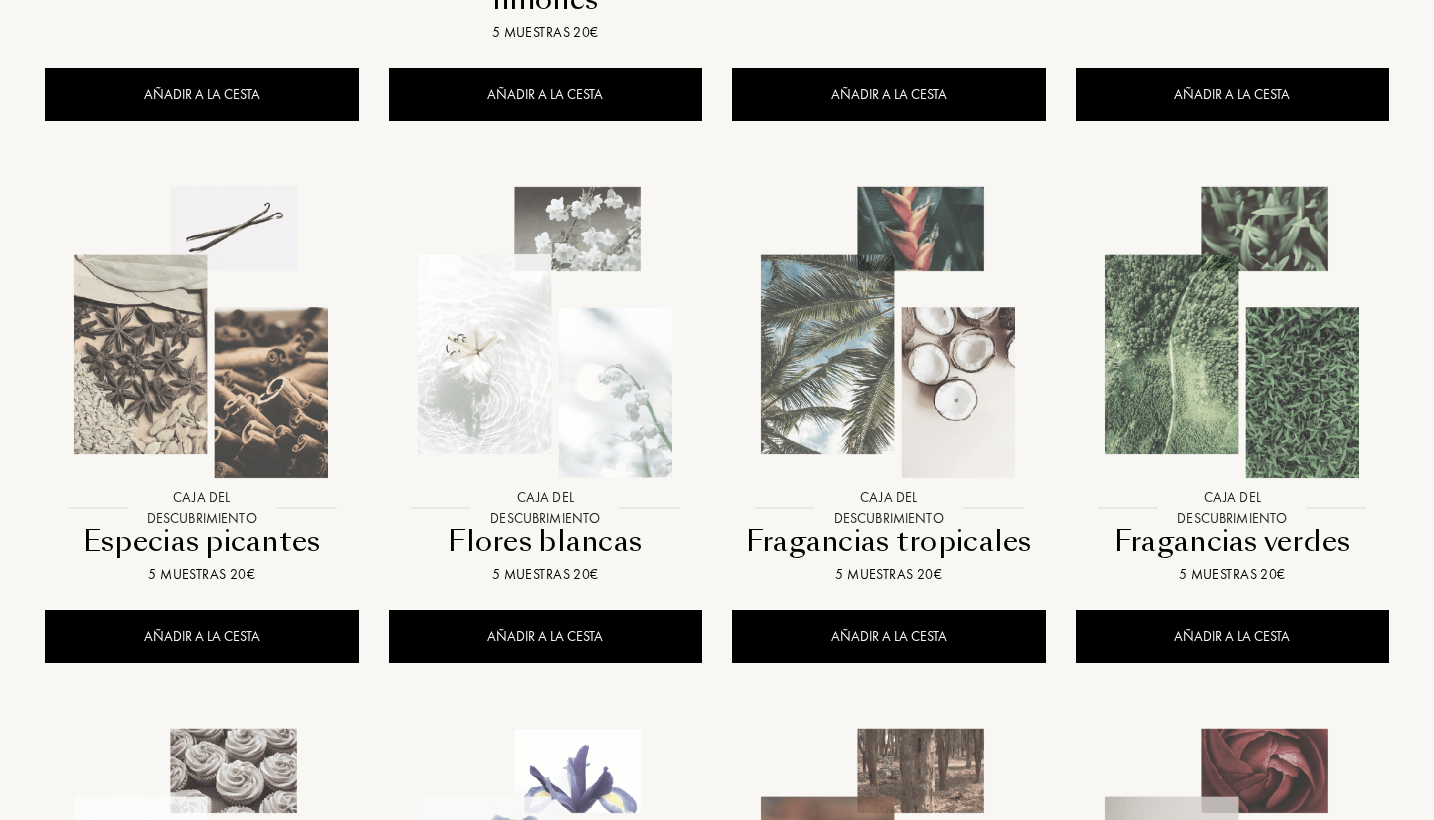 click at bounding box center (1232, 332) 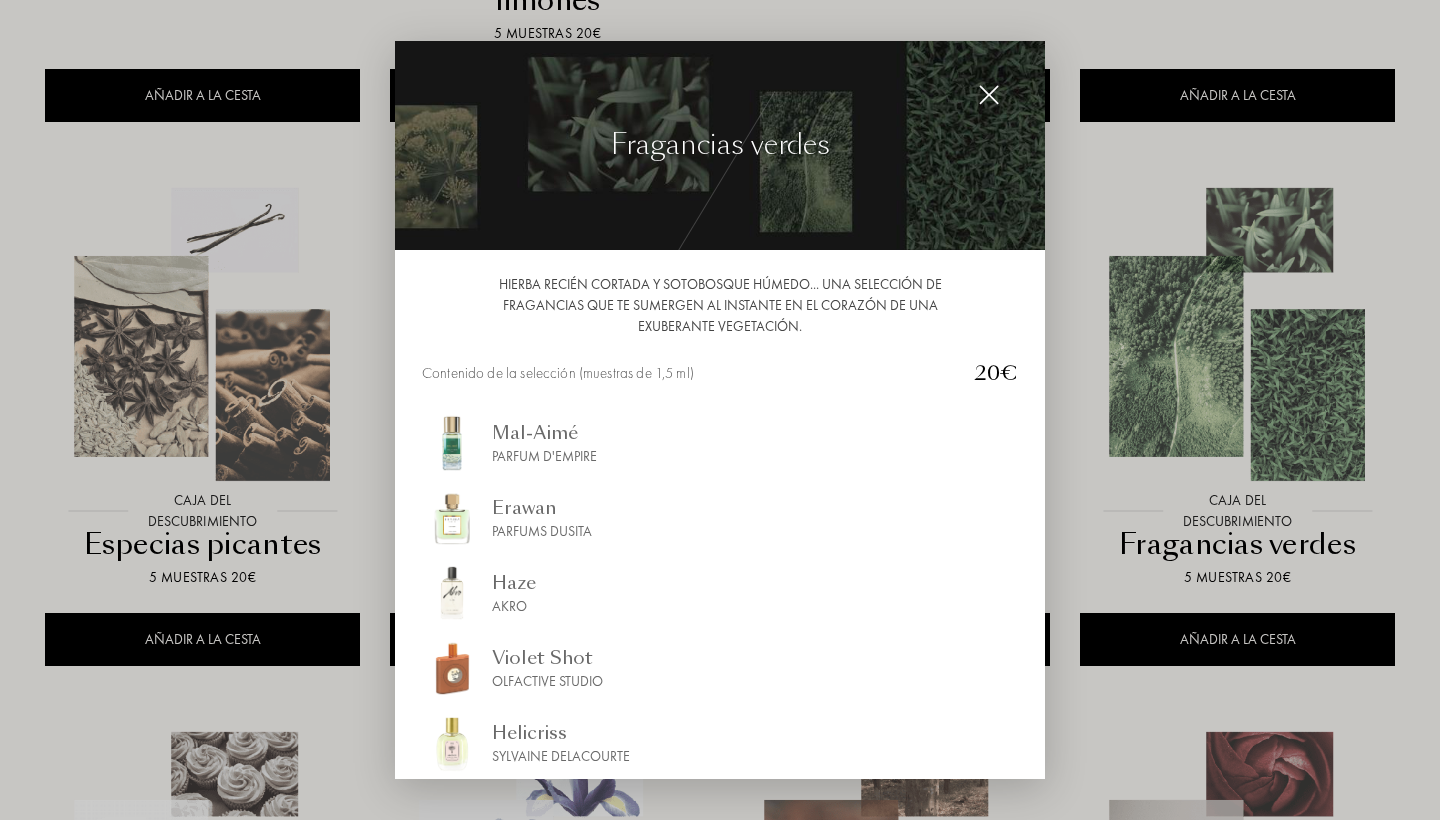 click at bounding box center (720, 410) 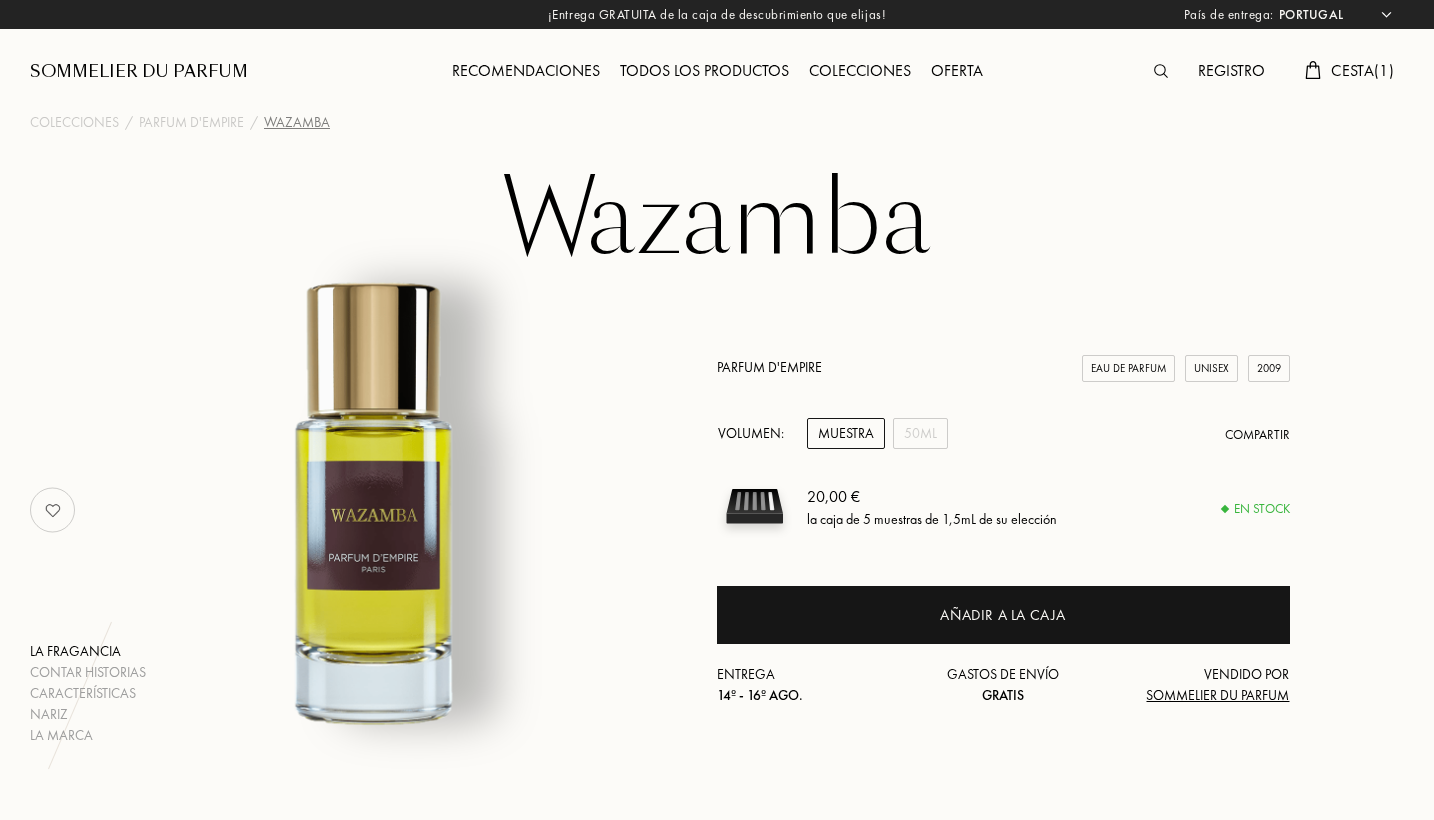 select on "PT" 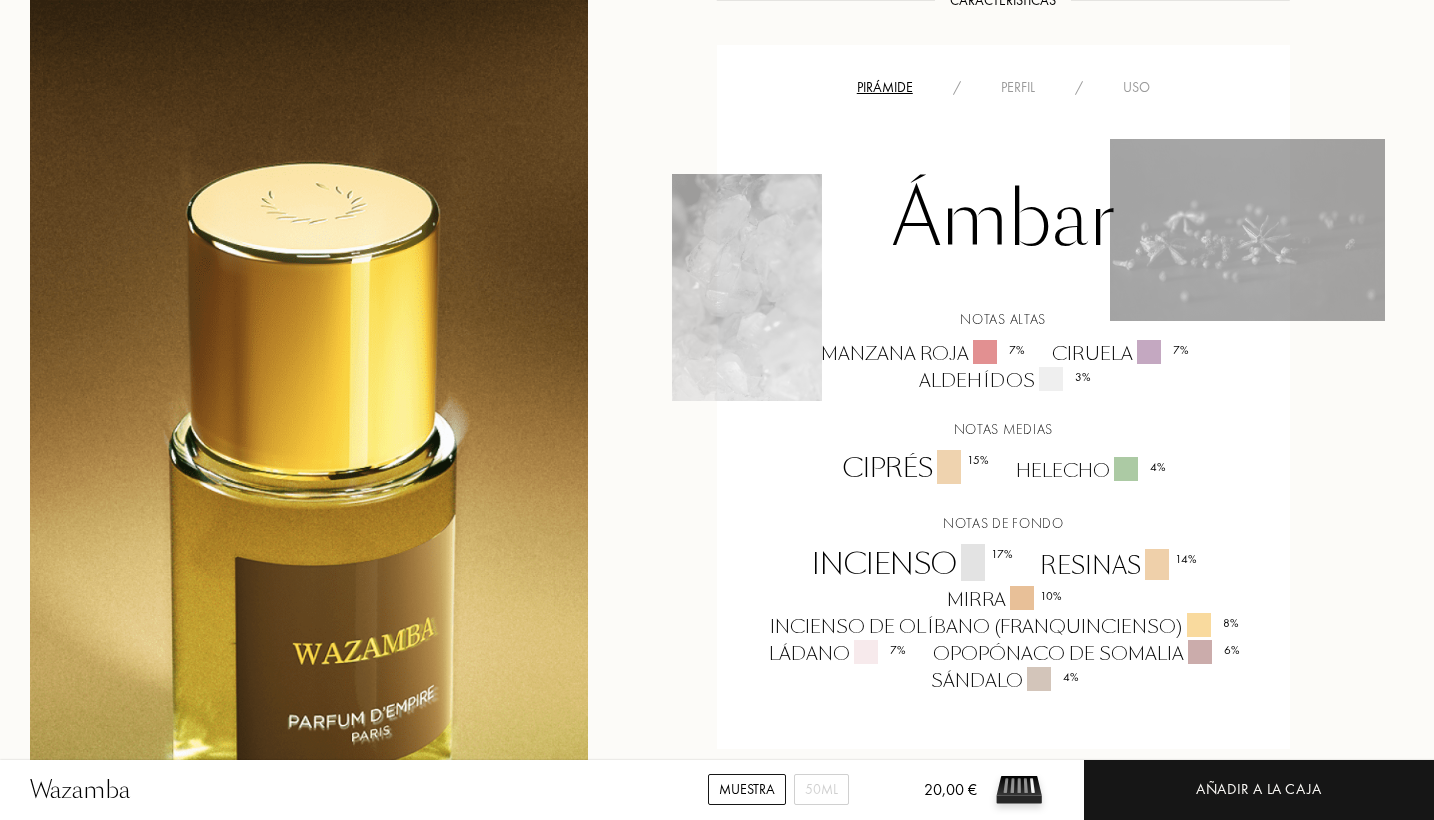 scroll, scrollTop: 1521, scrollLeft: 0, axis: vertical 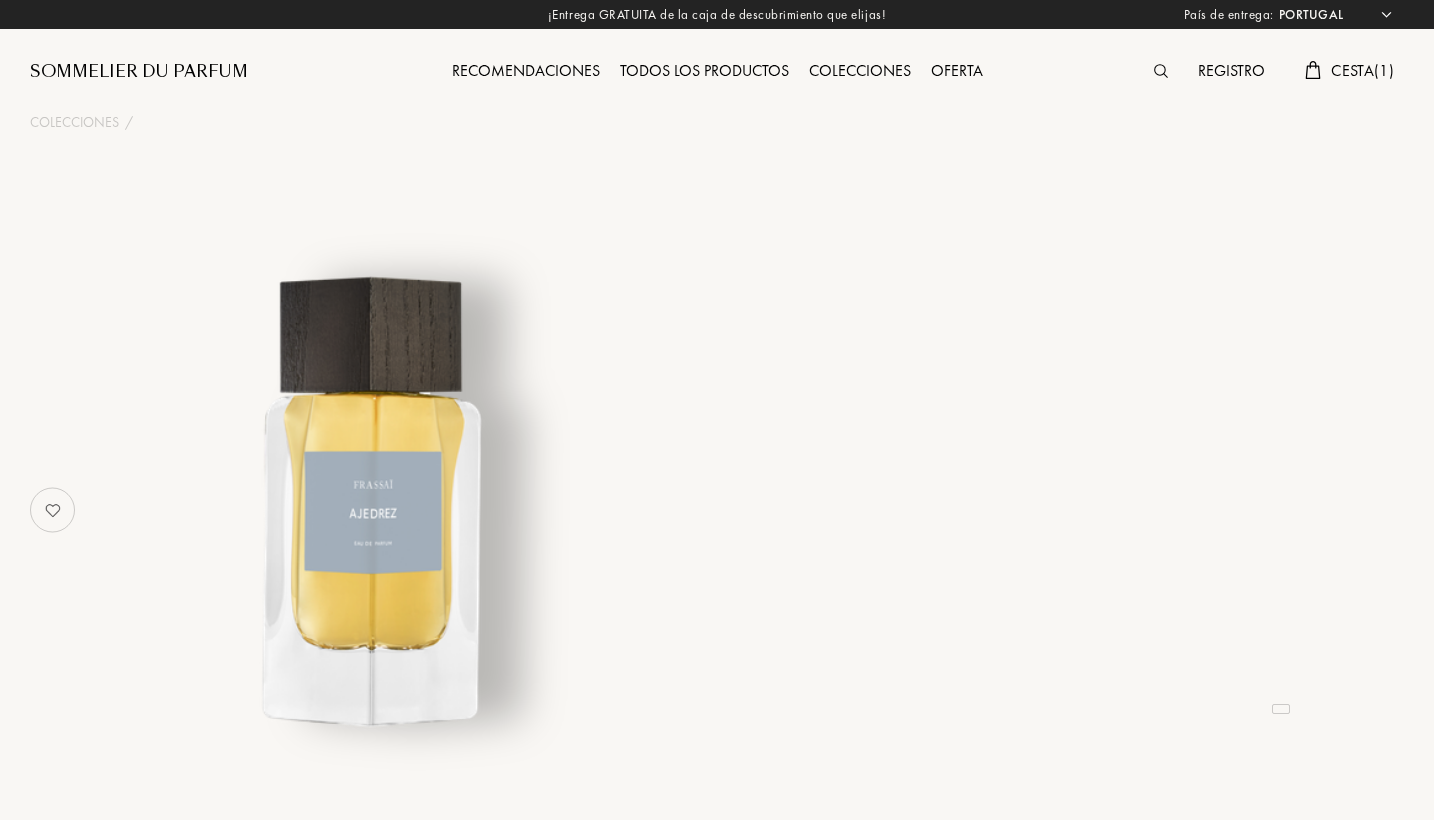 select on "PT" 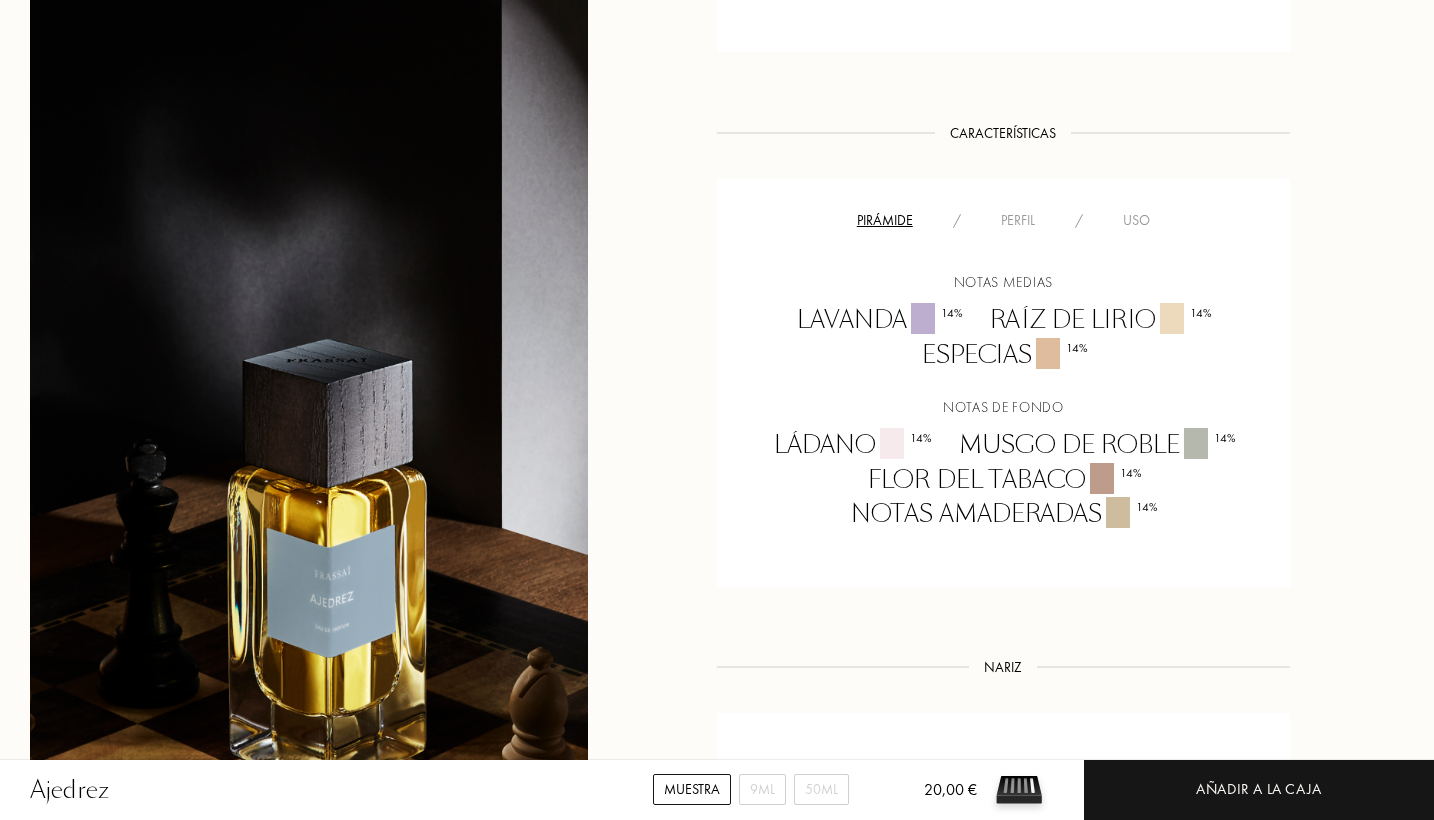 scroll, scrollTop: 1319, scrollLeft: 0, axis: vertical 